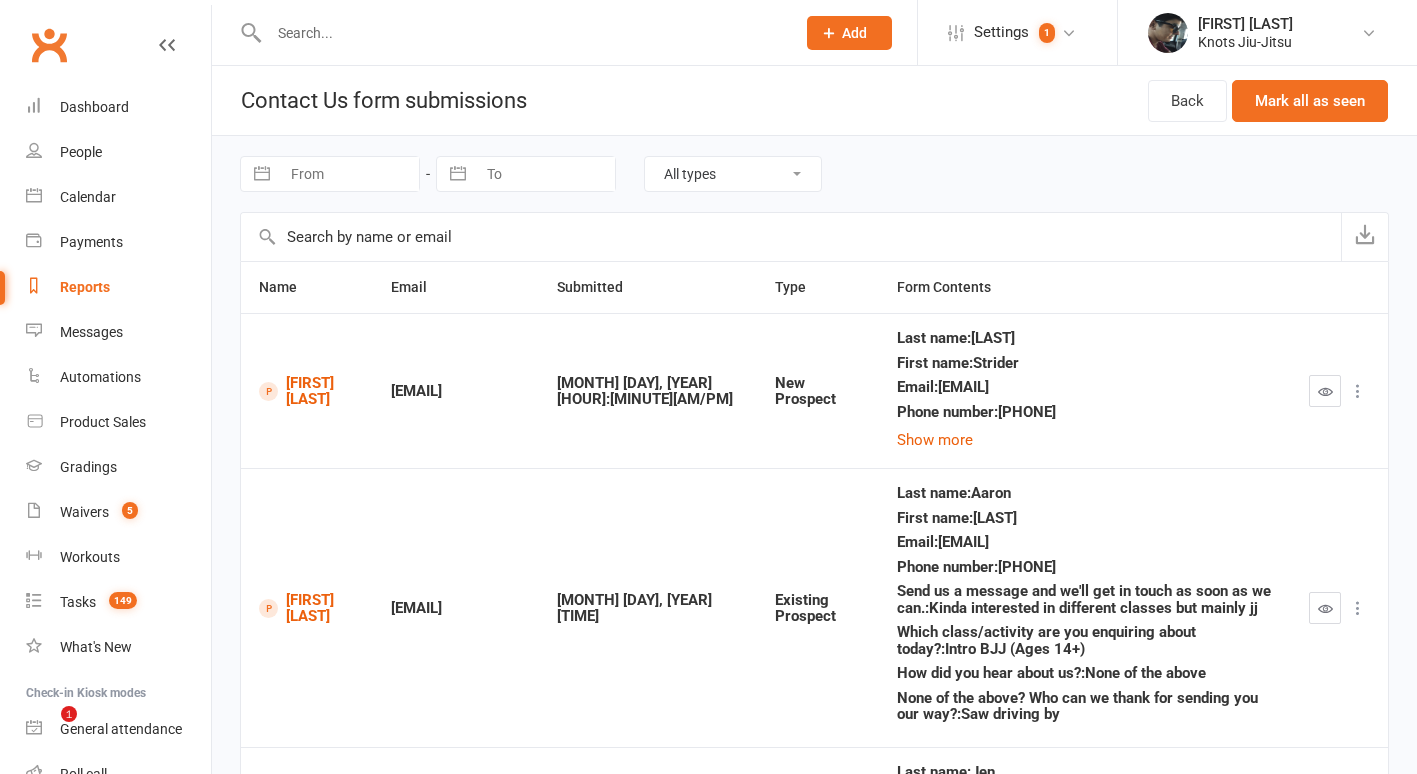 scroll, scrollTop: 0, scrollLeft: 0, axis: both 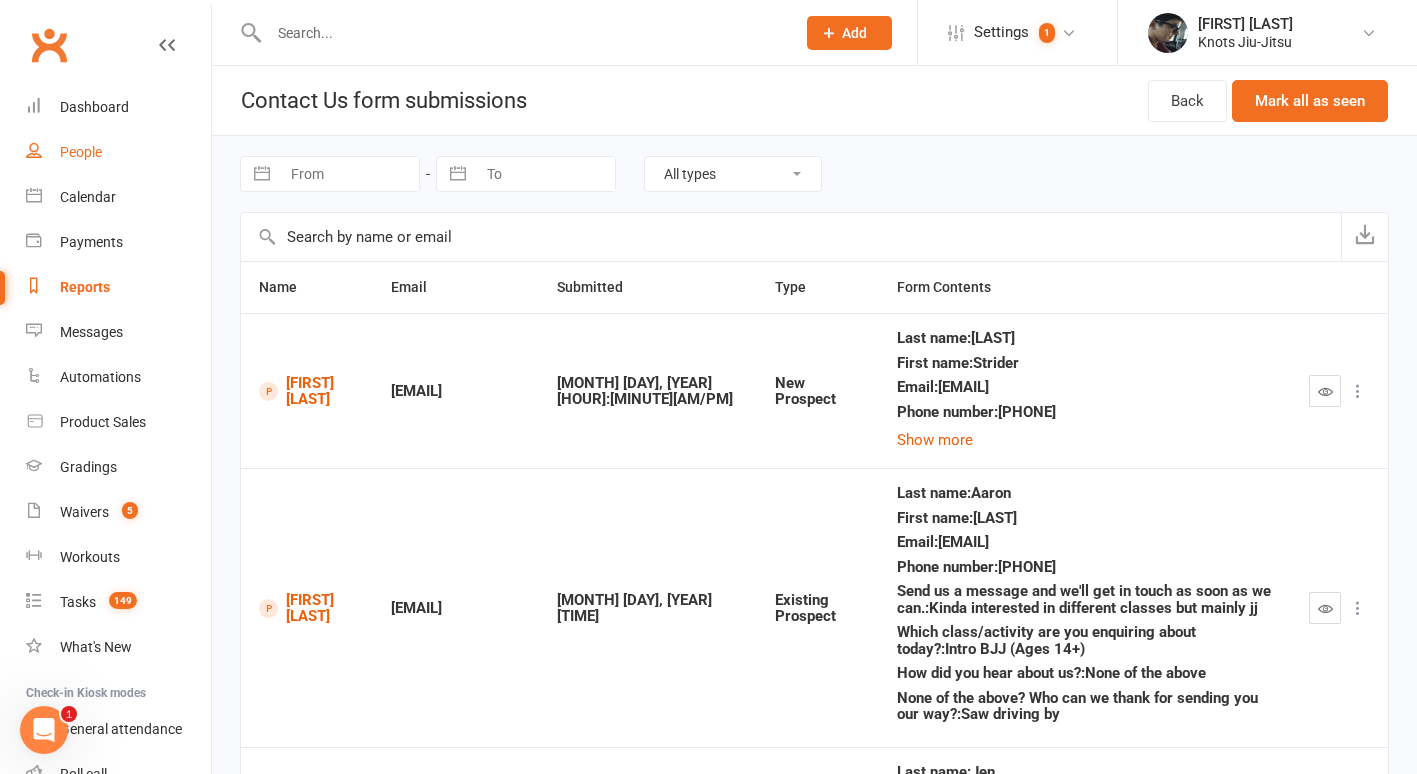 click on "People" at bounding box center [81, 152] 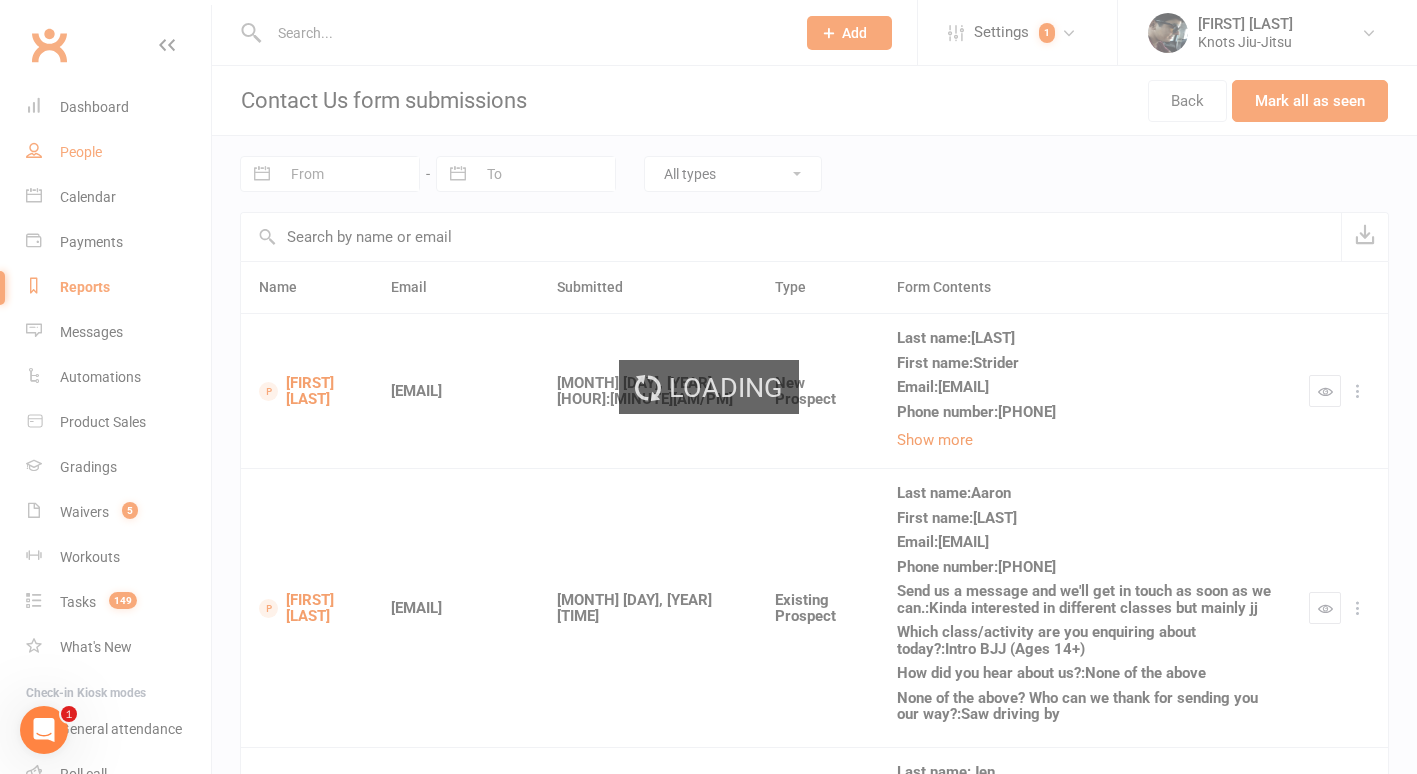 select on "100" 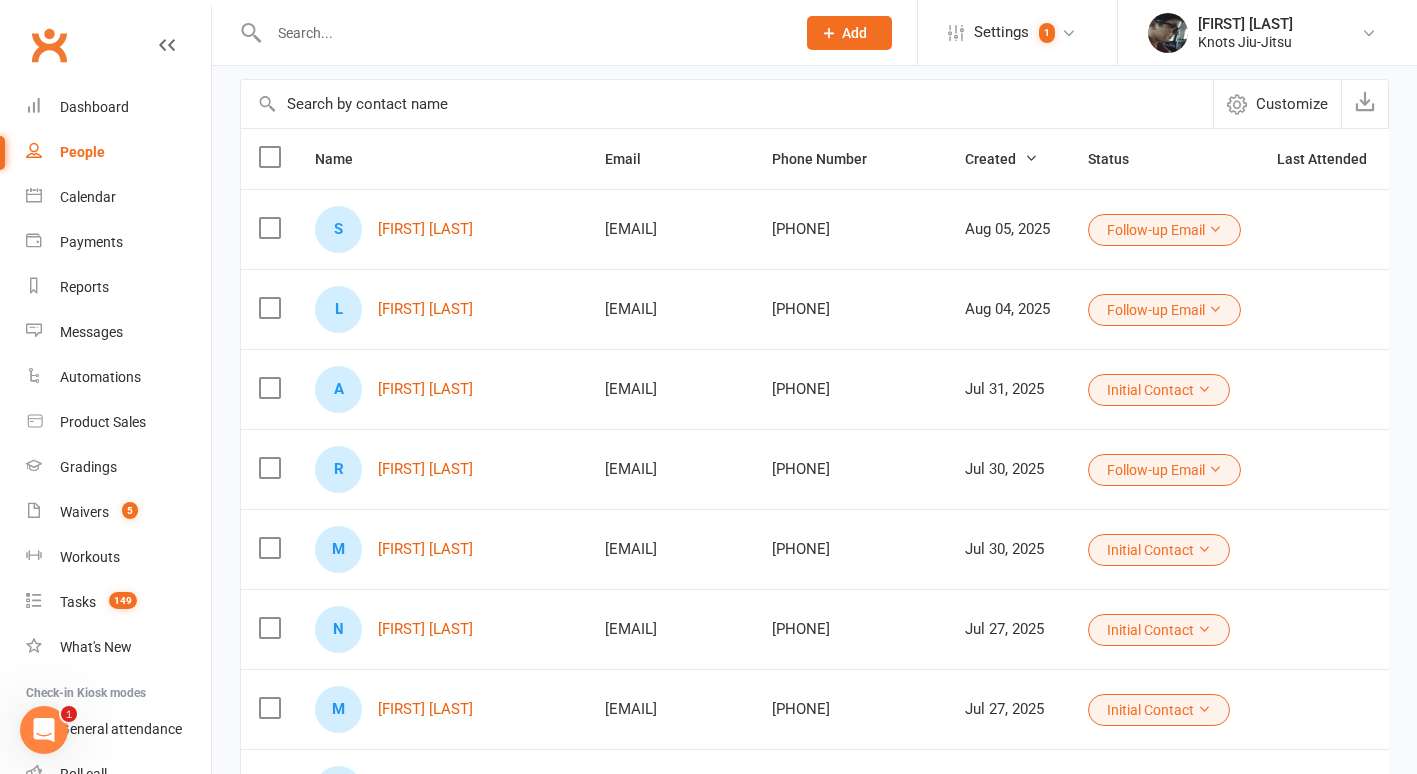 scroll, scrollTop: 0, scrollLeft: 0, axis: both 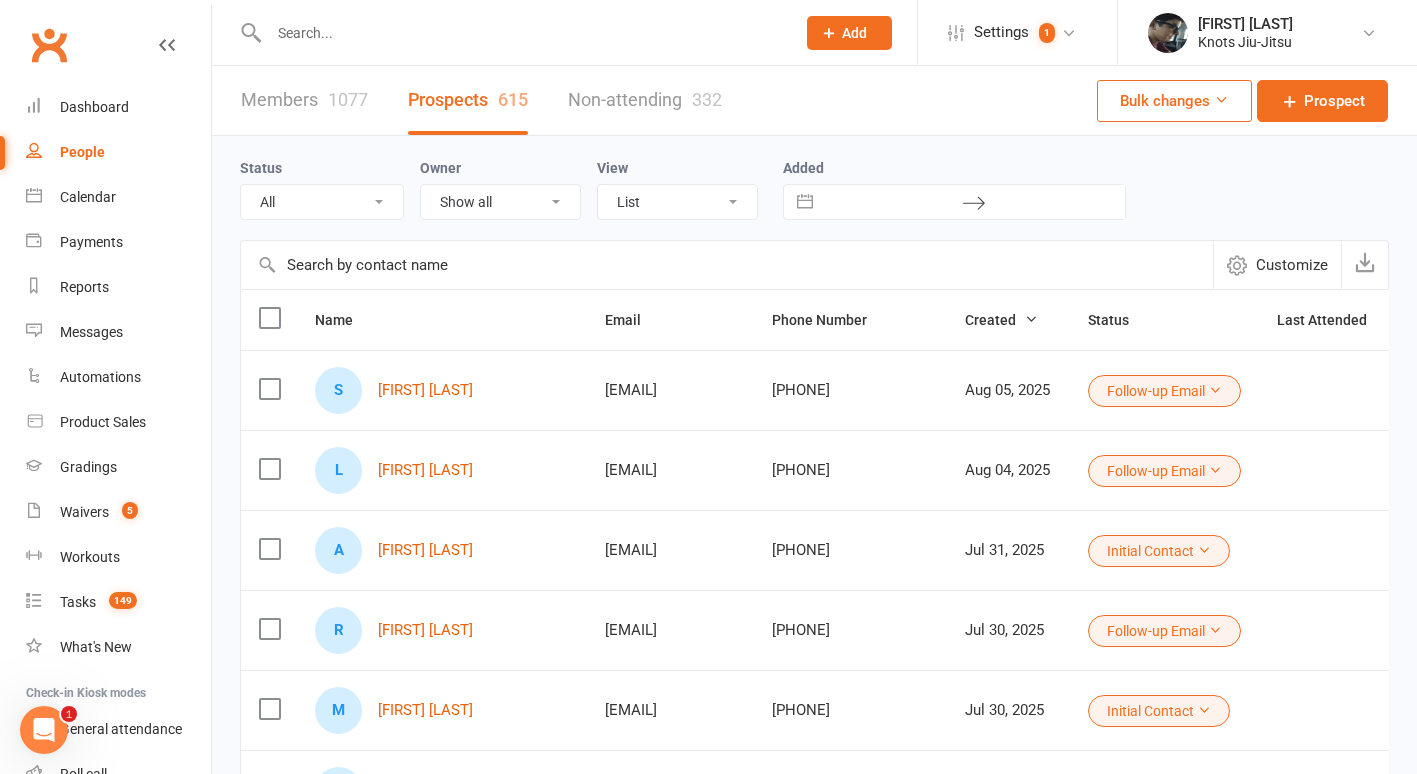 click at bounding box center (522, 33) 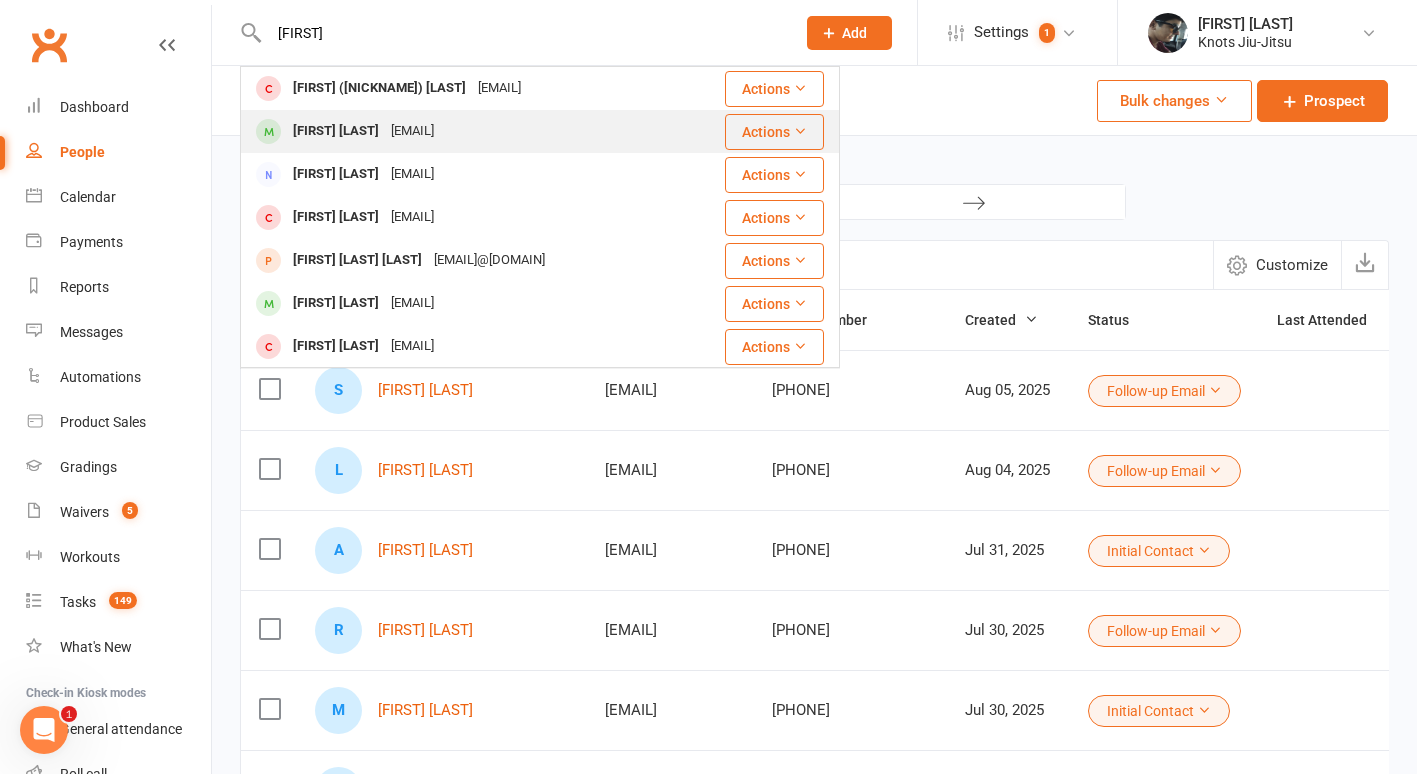 type on "[FIRST]" 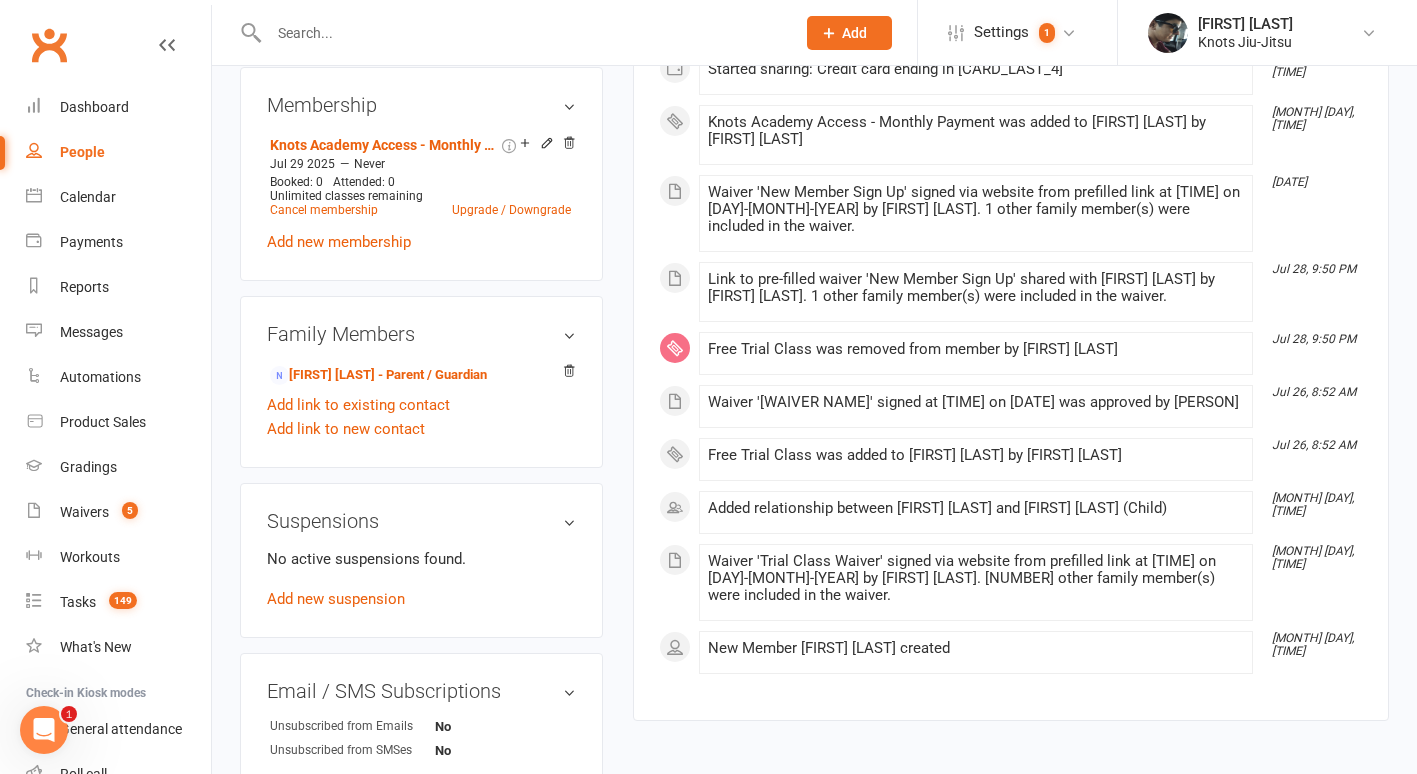 scroll, scrollTop: 991, scrollLeft: 0, axis: vertical 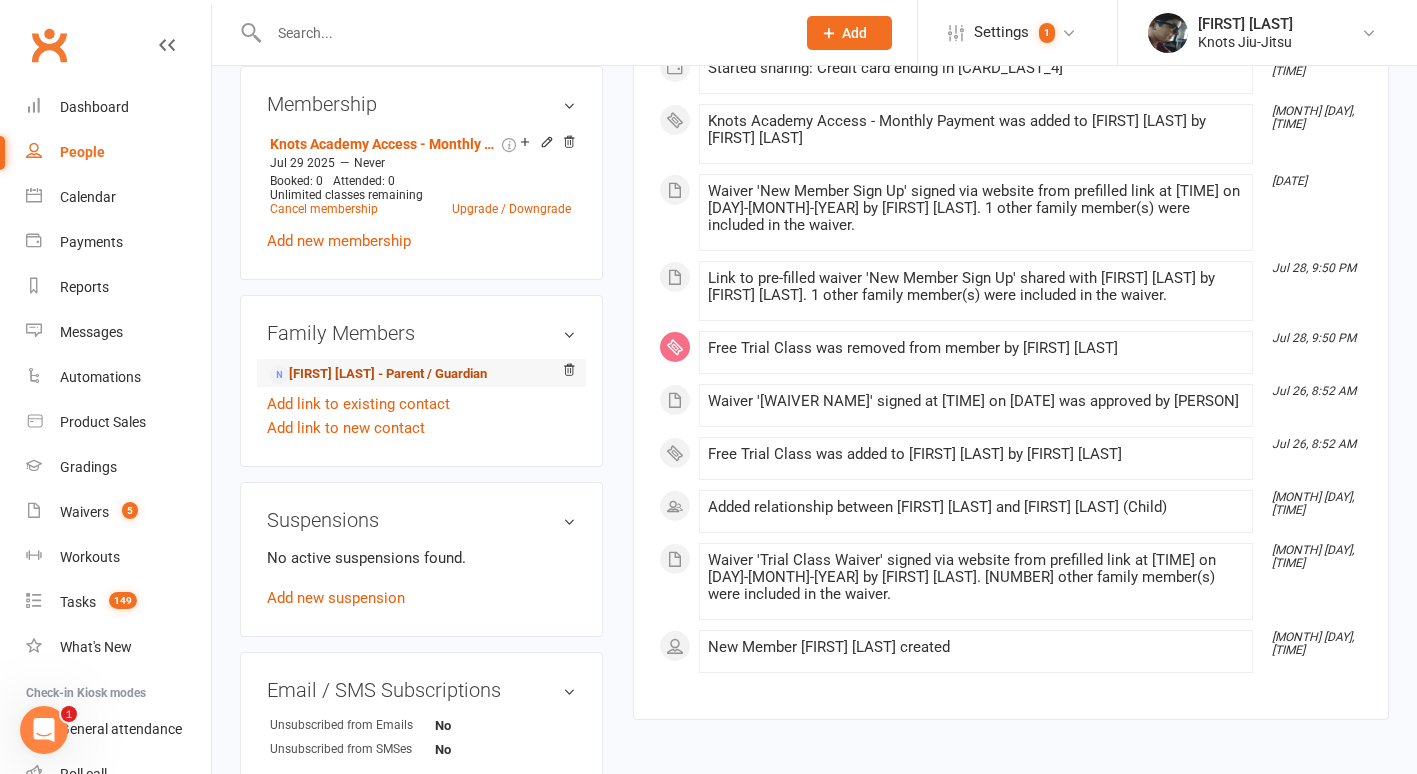 click on "[FIRST] [LAST] - Parent / Guardian" at bounding box center [378, 374] 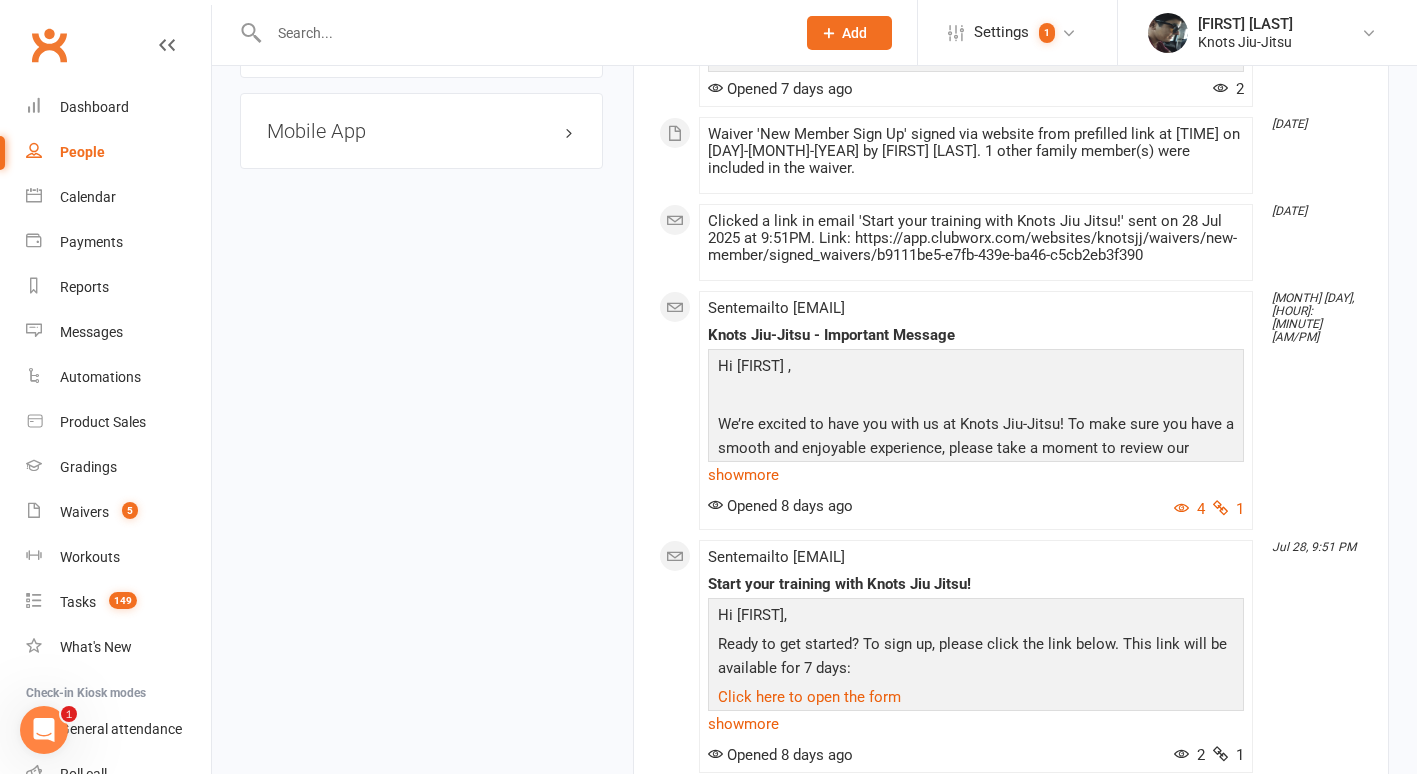 scroll, scrollTop: 1587, scrollLeft: 0, axis: vertical 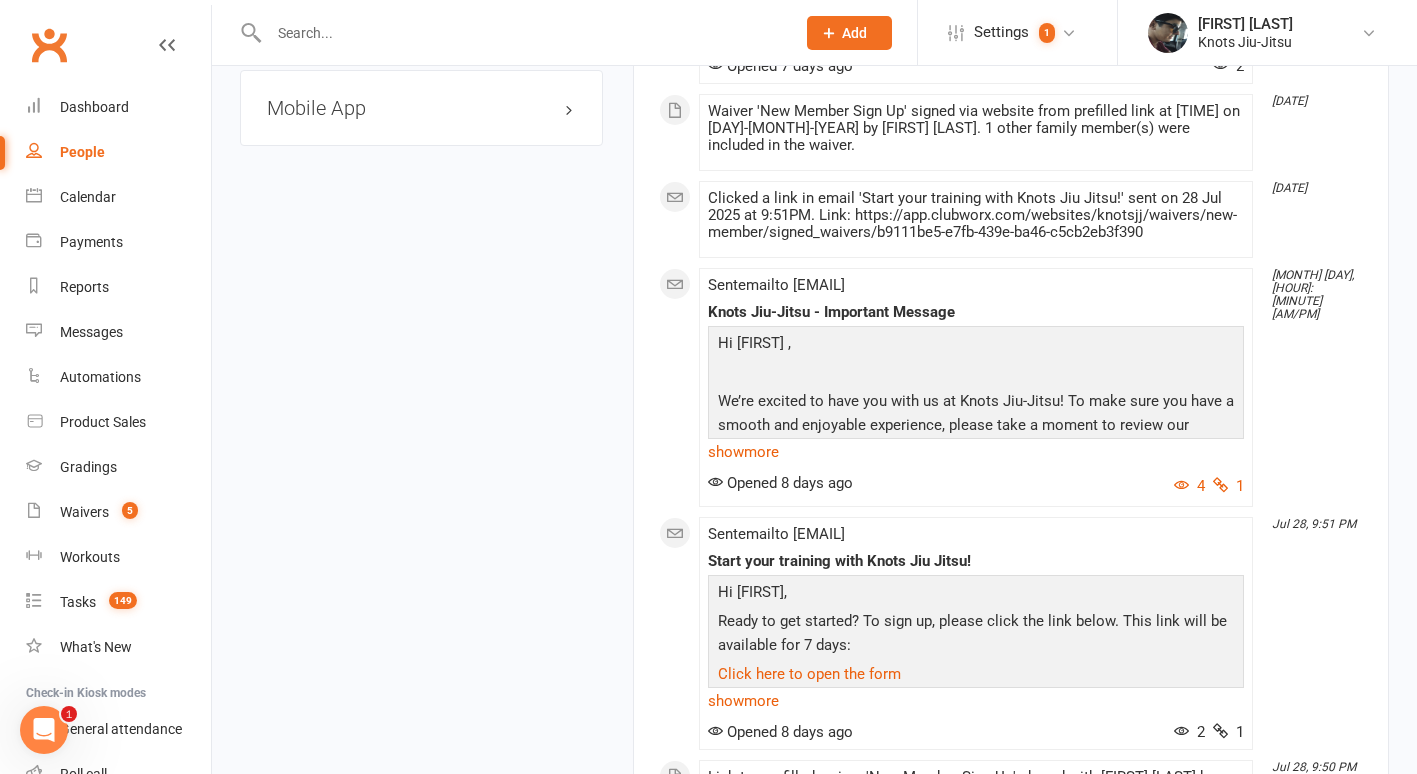 click on "Mobile App" at bounding box center (421, 108) 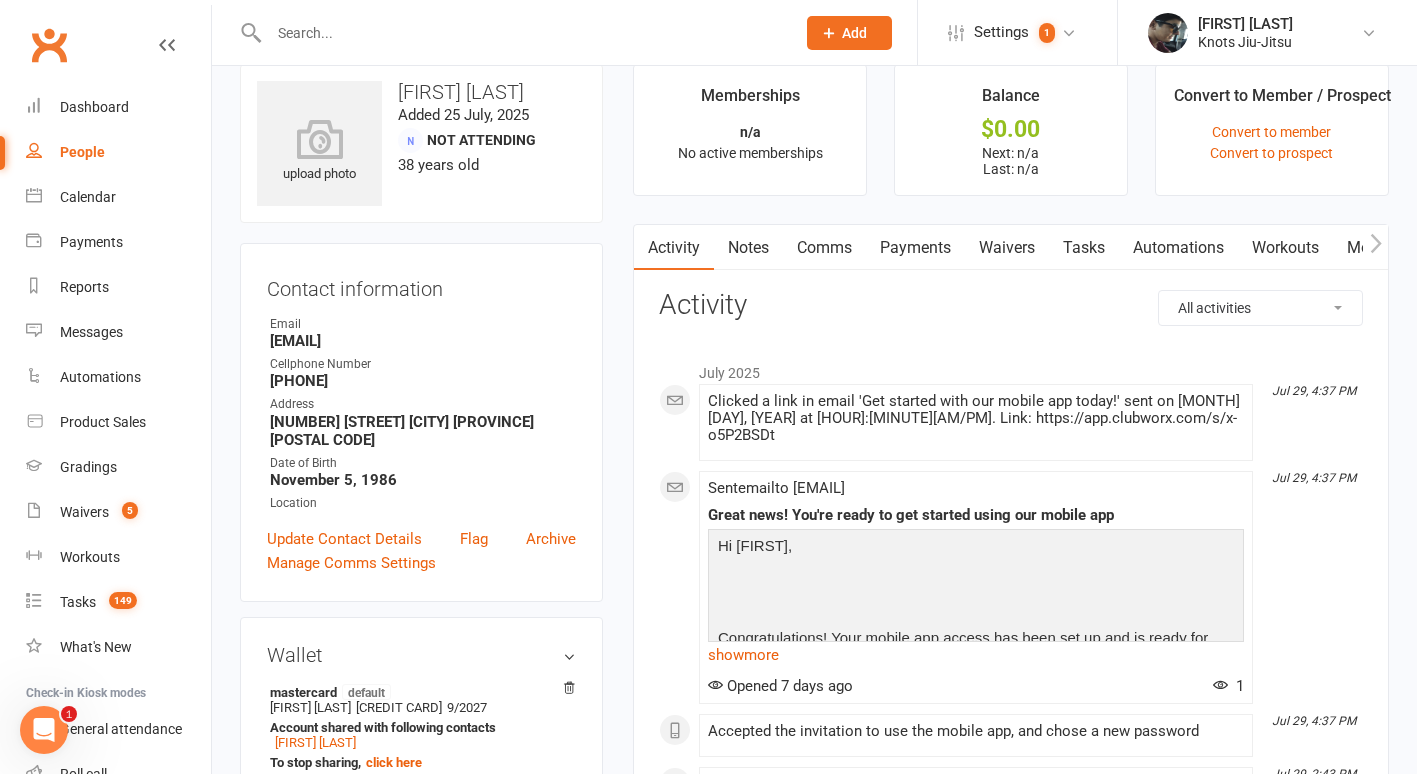 scroll, scrollTop: 26, scrollLeft: 0, axis: vertical 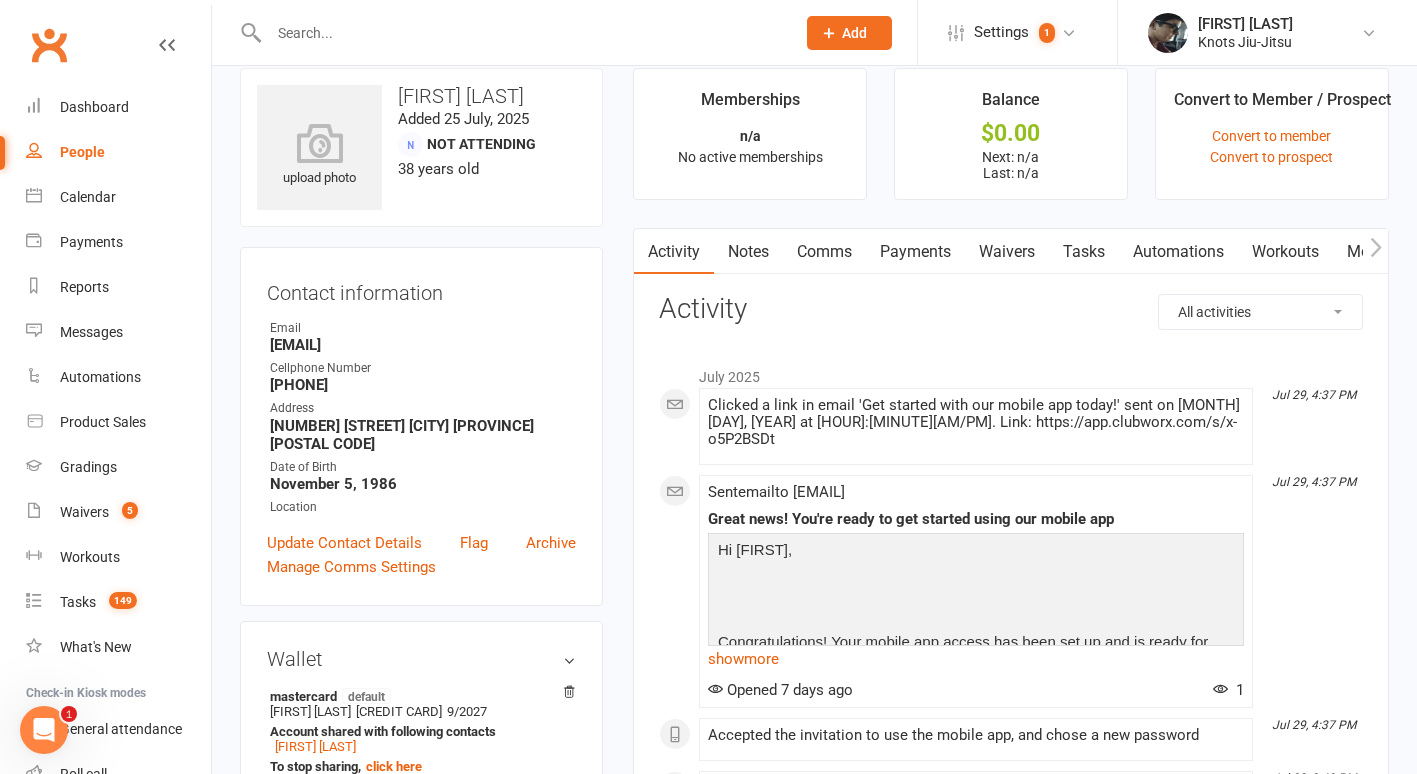 click on "Payments" at bounding box center (915, 252) 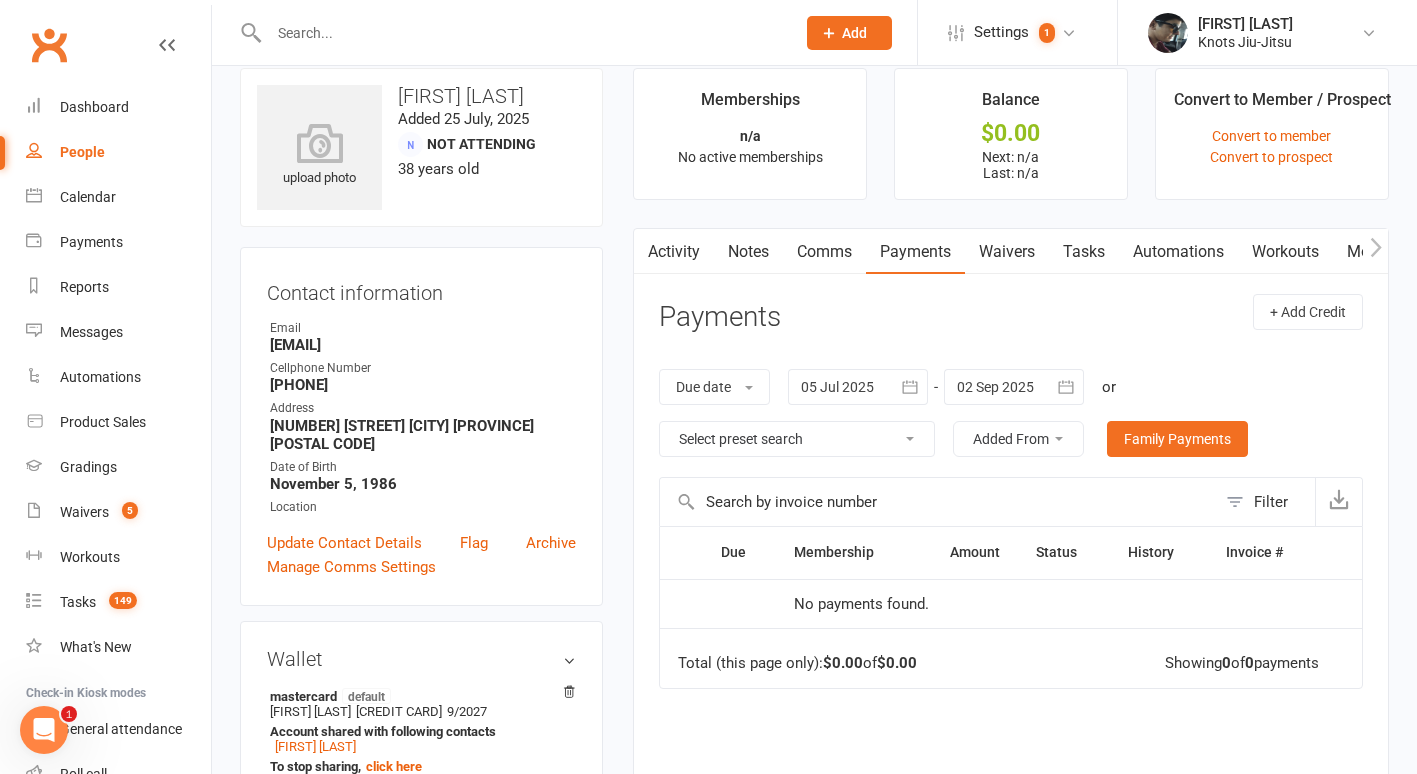 click on "Due date  Due date Date paid Date failed 05 Jul 2025
July 2025
Sun Mon Tue Wed Thu Fri Sat
27
29
30
01
02
03
04
05
28
06
07
08
09
10
11
12
29
13
14
15
16
17
18
19
30
20
21
22
23
24
25
26
31
27
28
29
30
31
01" at bounding box center (1011, 413) 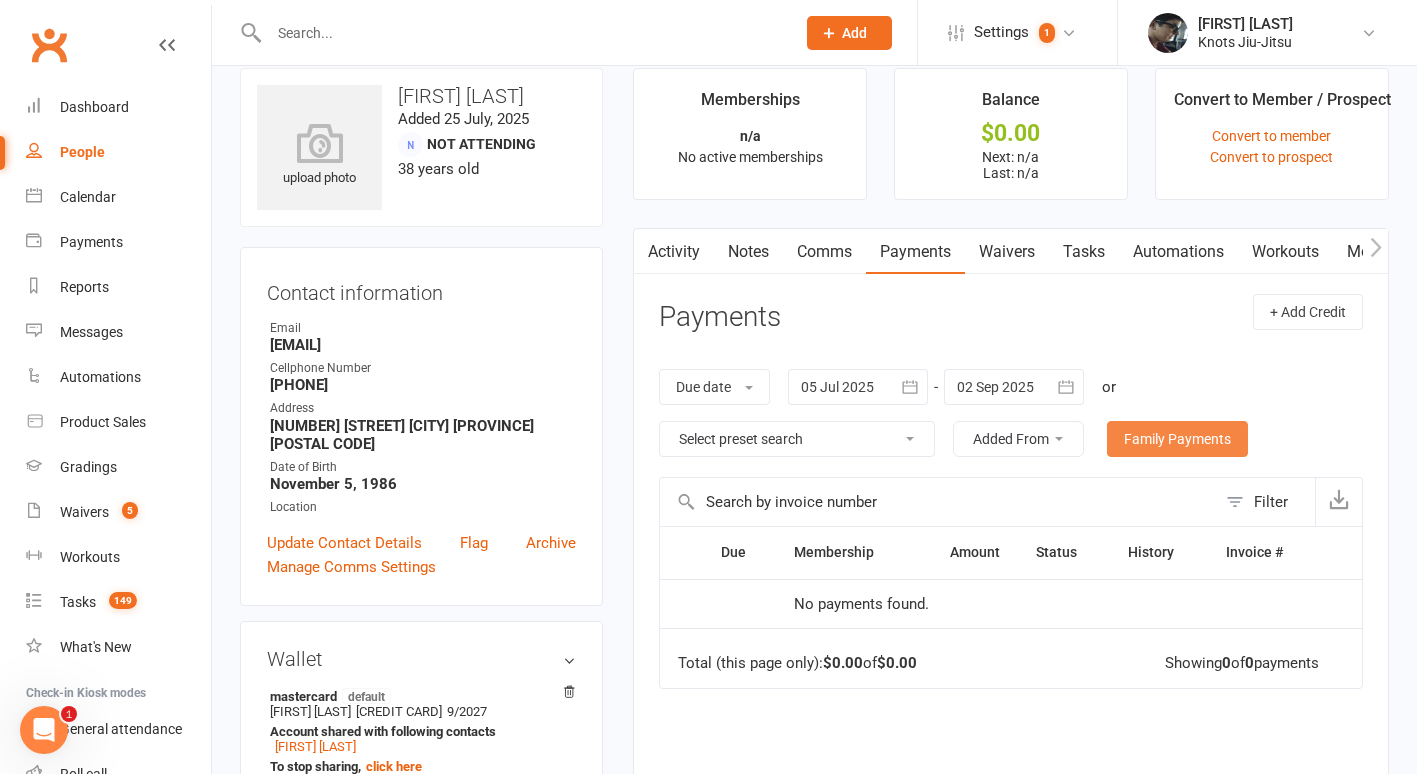 click on "Family Payments" at bounding box center (1177, 439) 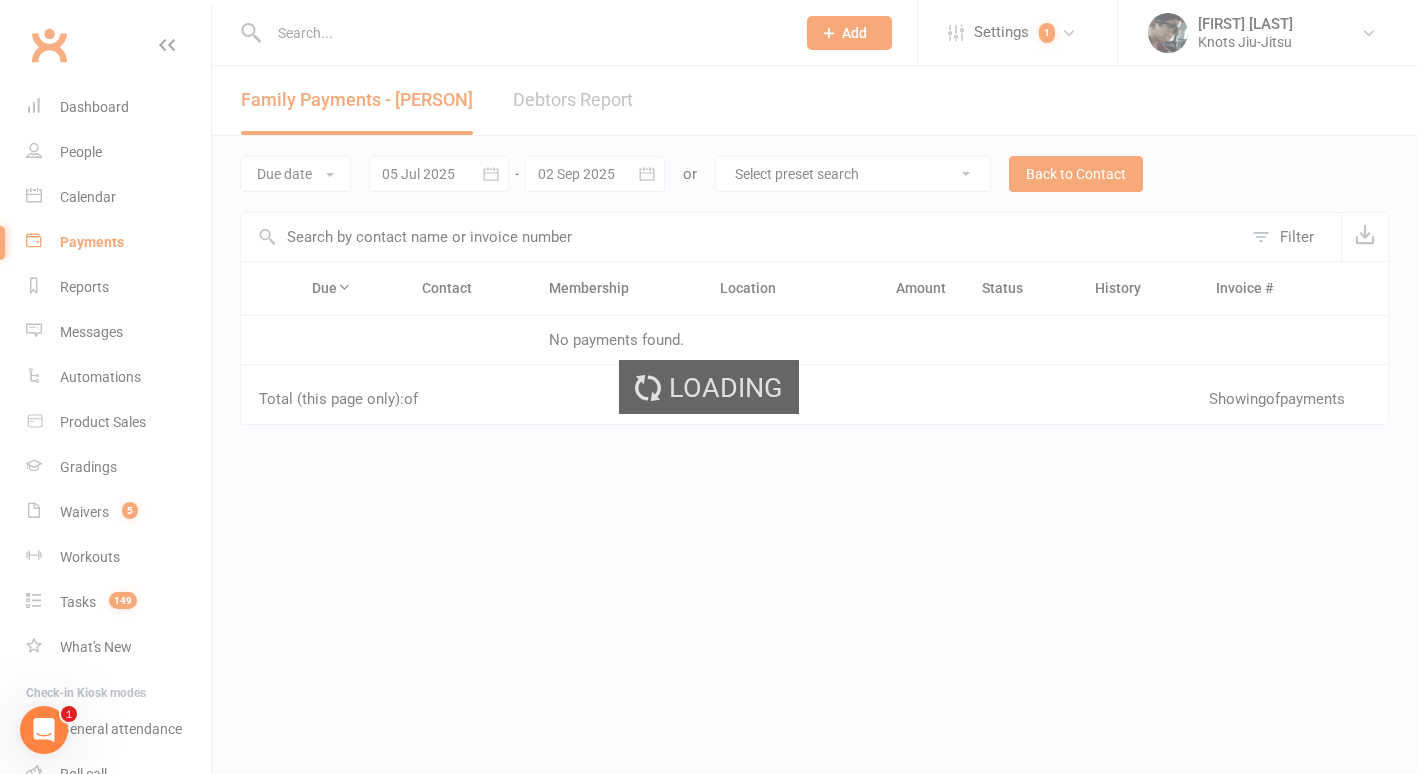scroll, scrollTop: 0, scrollLeft: 0, axis: both 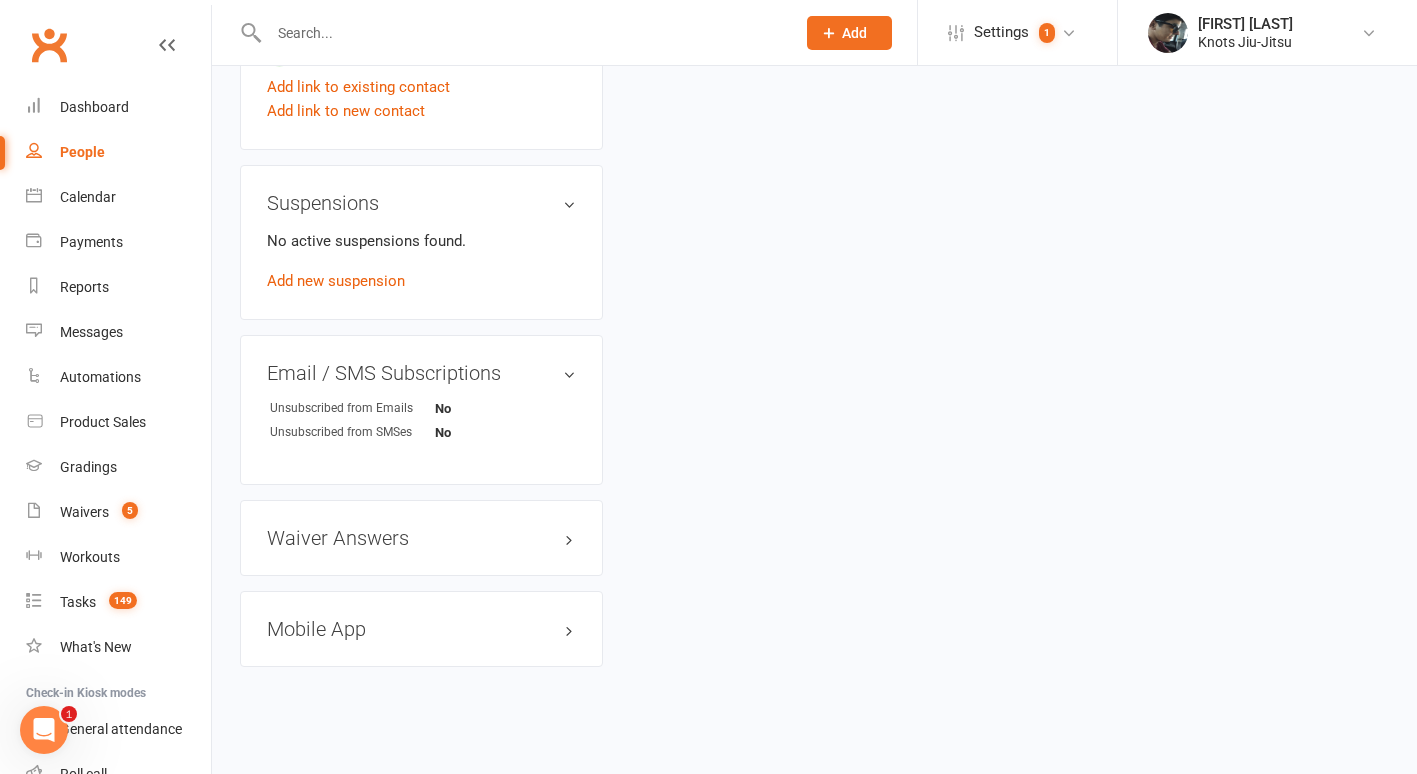 click on "Mobile App" at bounding box center (421, 629) 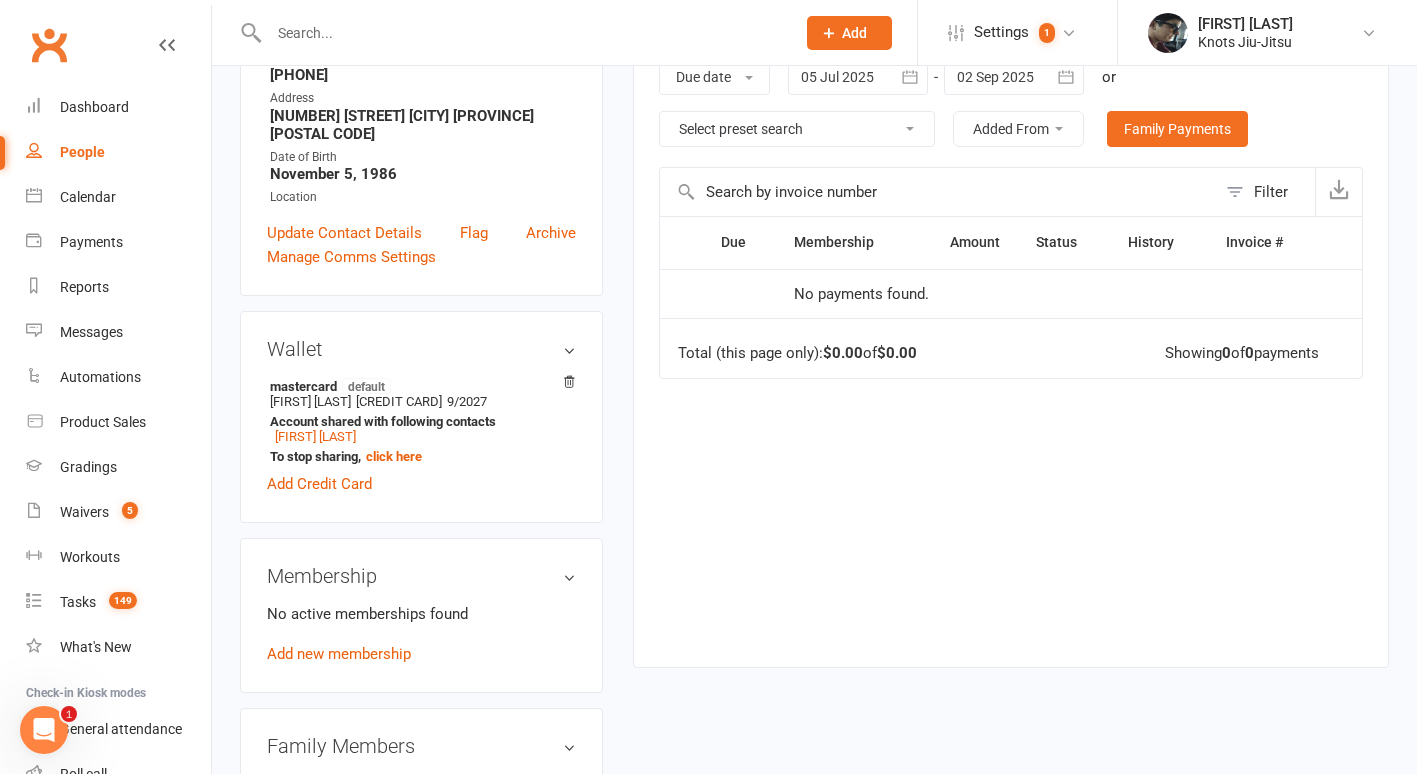 scroll, scrollTop: 509, scrollLeft: 0, axis: vertical 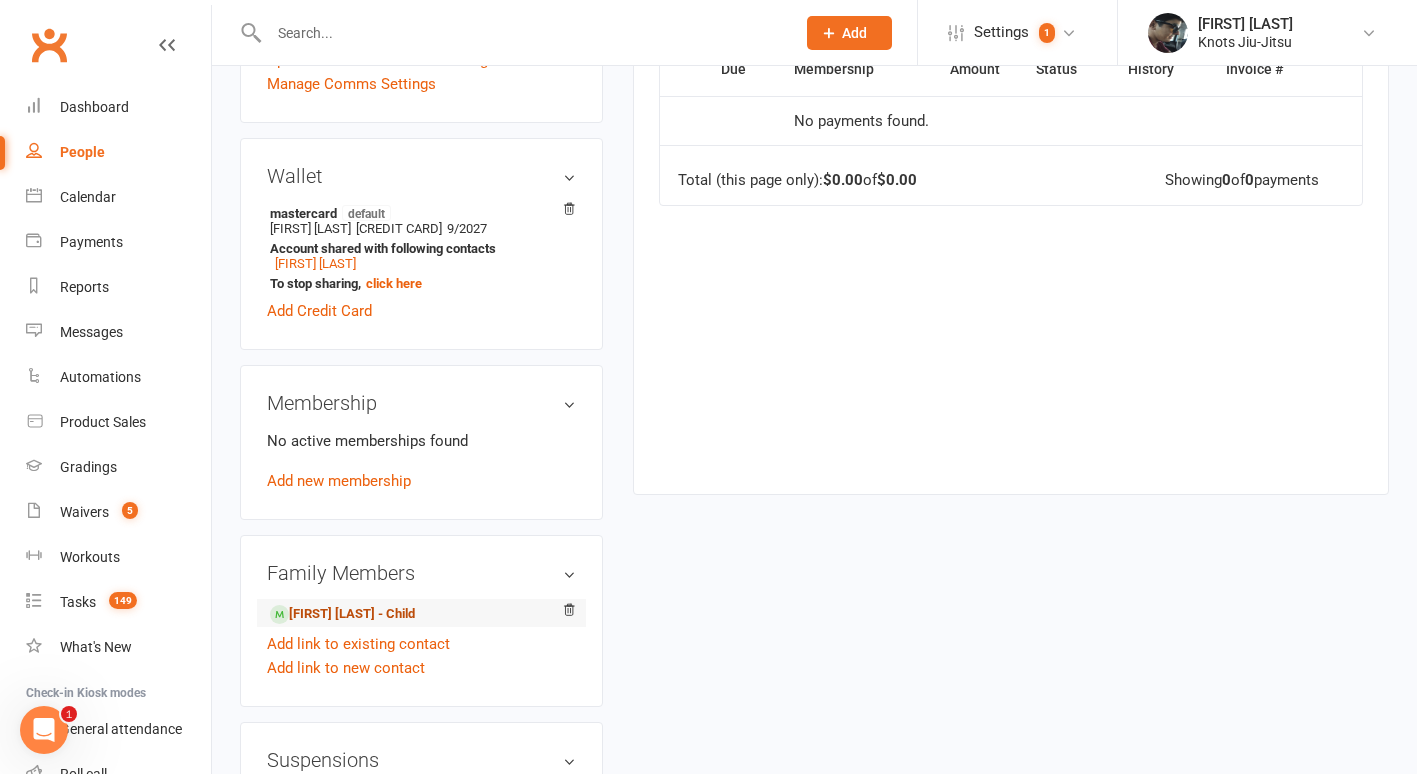 click on "[FIRST] [LAST] - Child" at bounding box center [342, 614] 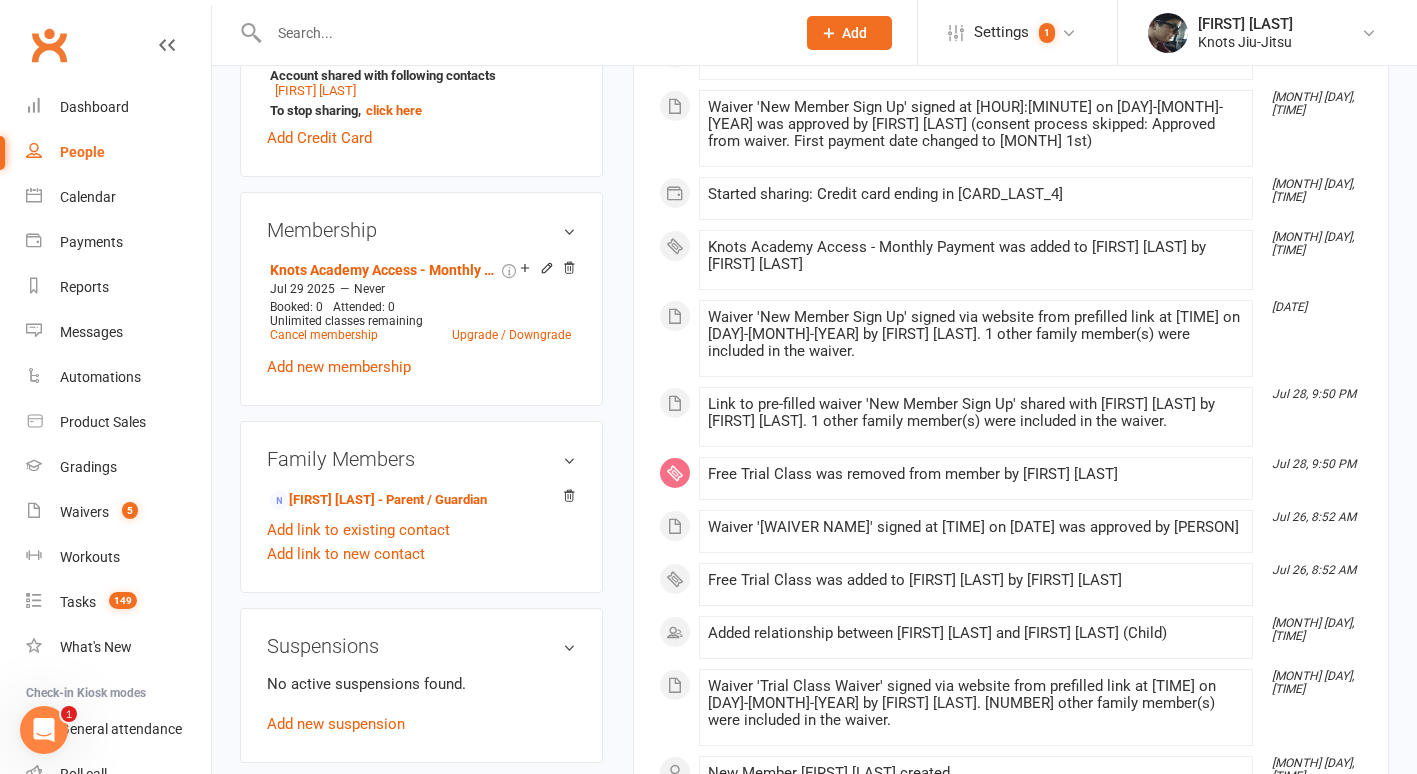 scroll, scrollTop: 866, scrollLeft: 0, axis: vertical 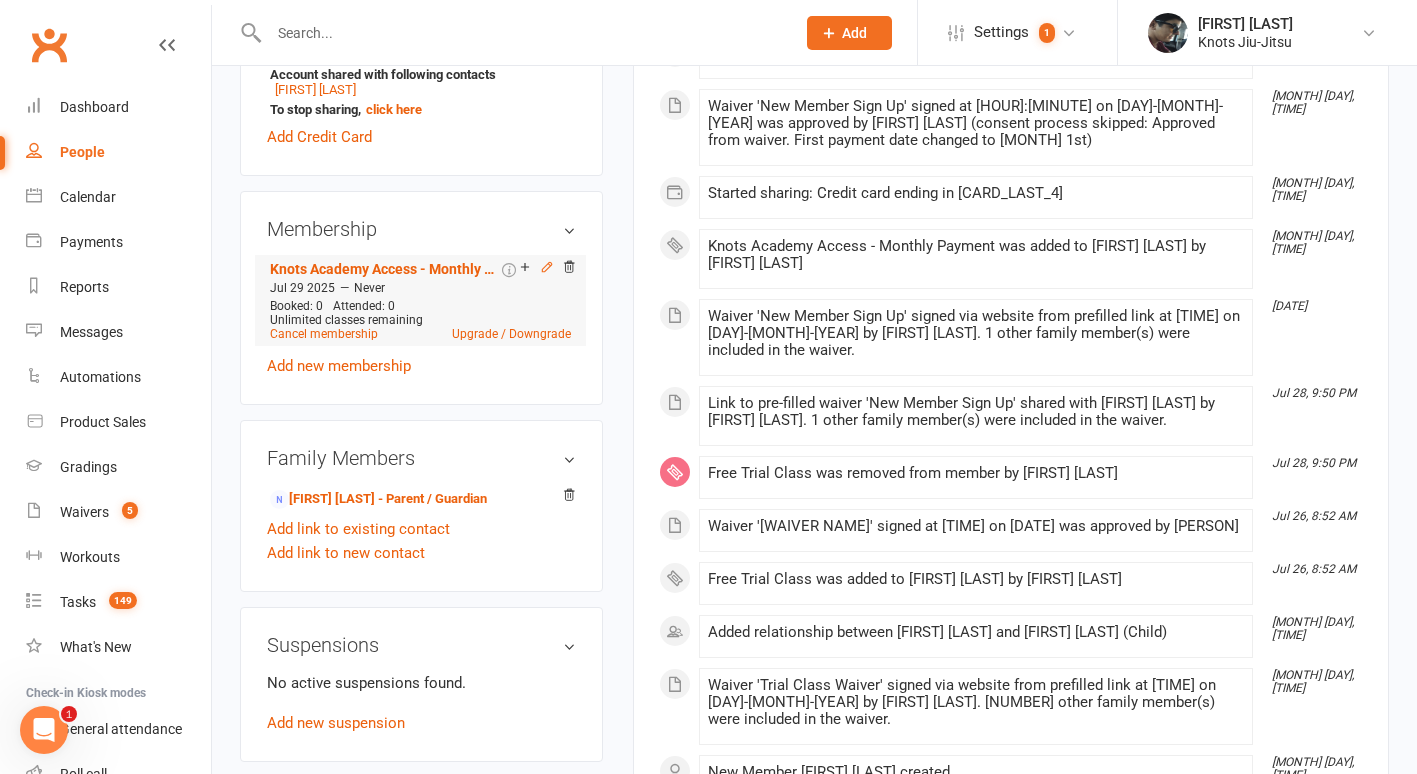 click 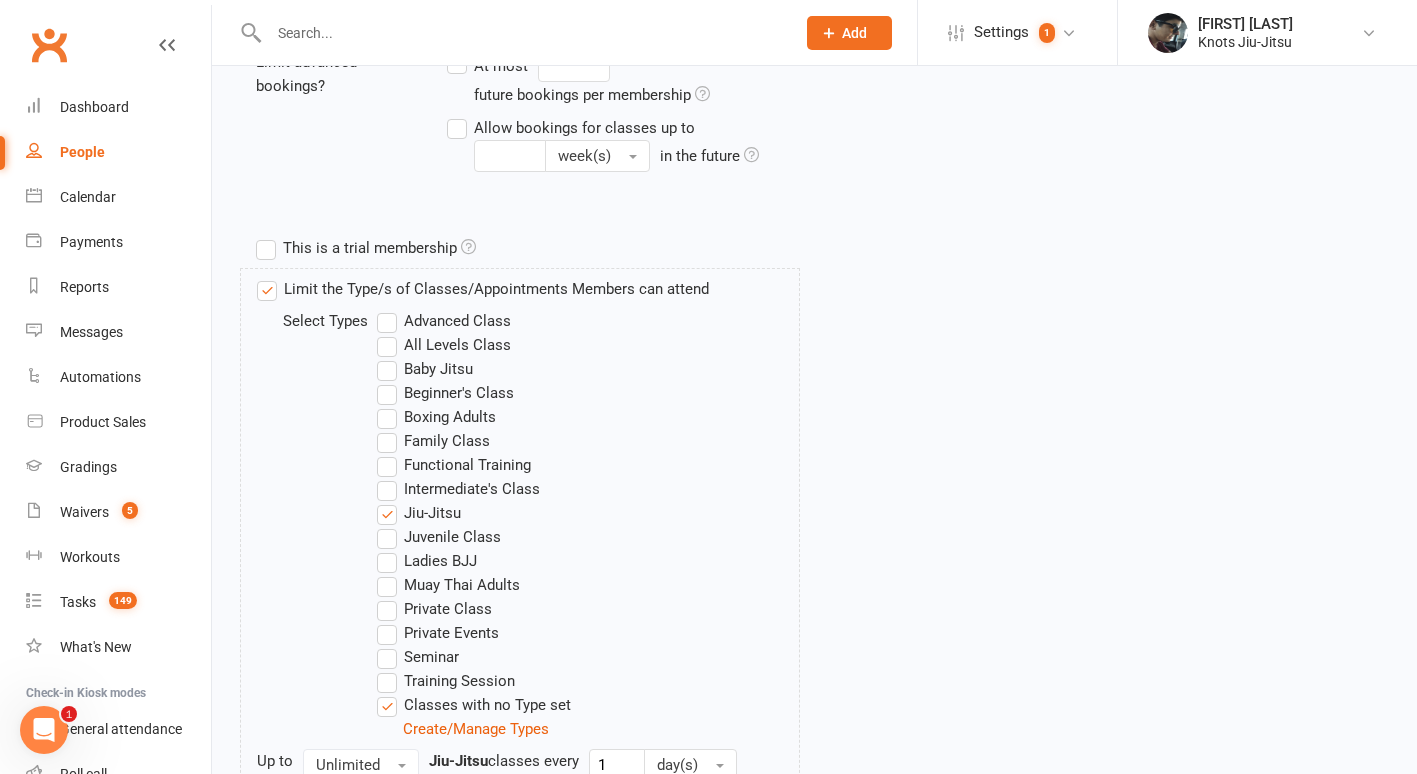 scroll, scrollTop: 611, scrollLeft: 0, axis: vertical 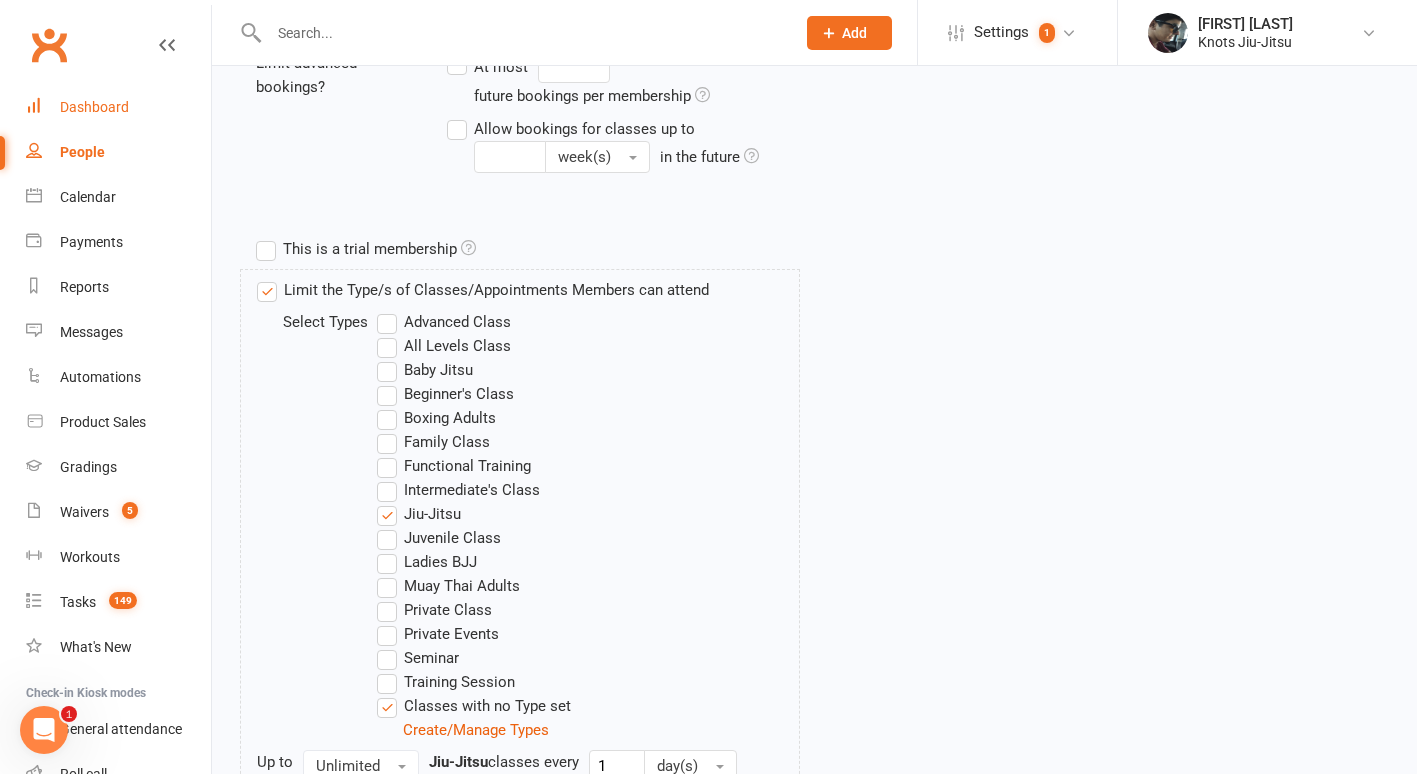 click on "Dashboard" at bounding box center (118, 107) 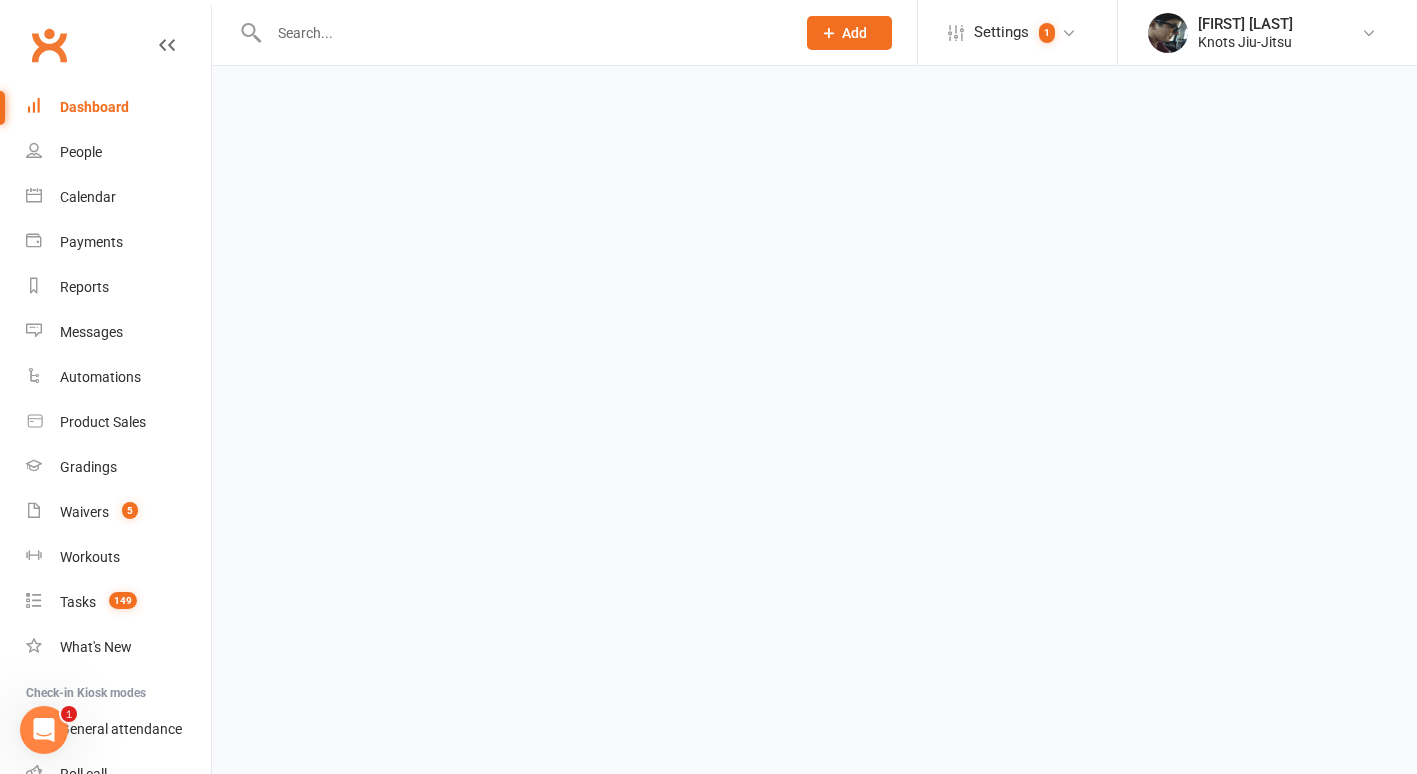 scroll, scrollTop: 0, scrollLeft: 0, axis: both 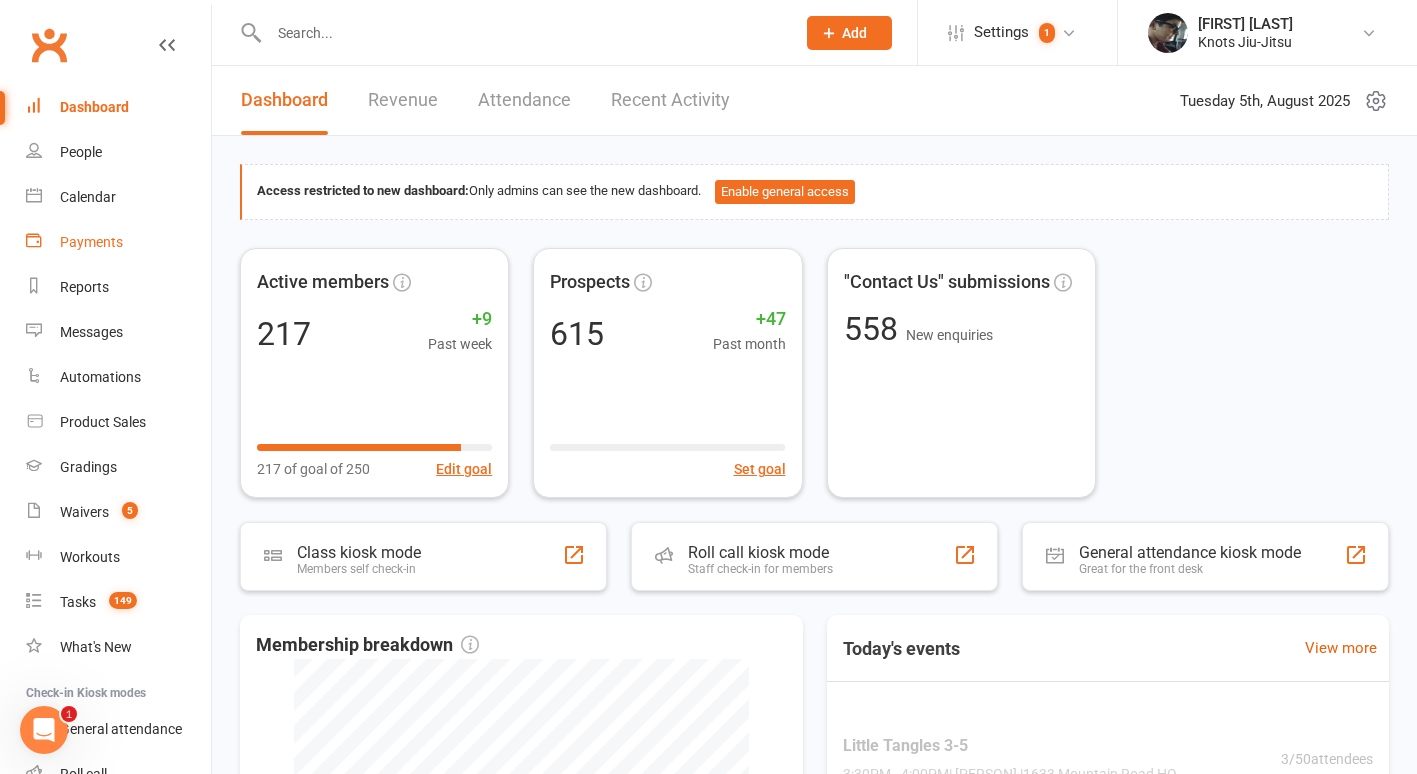 click on "Payments" at bounding box center (118, 242) 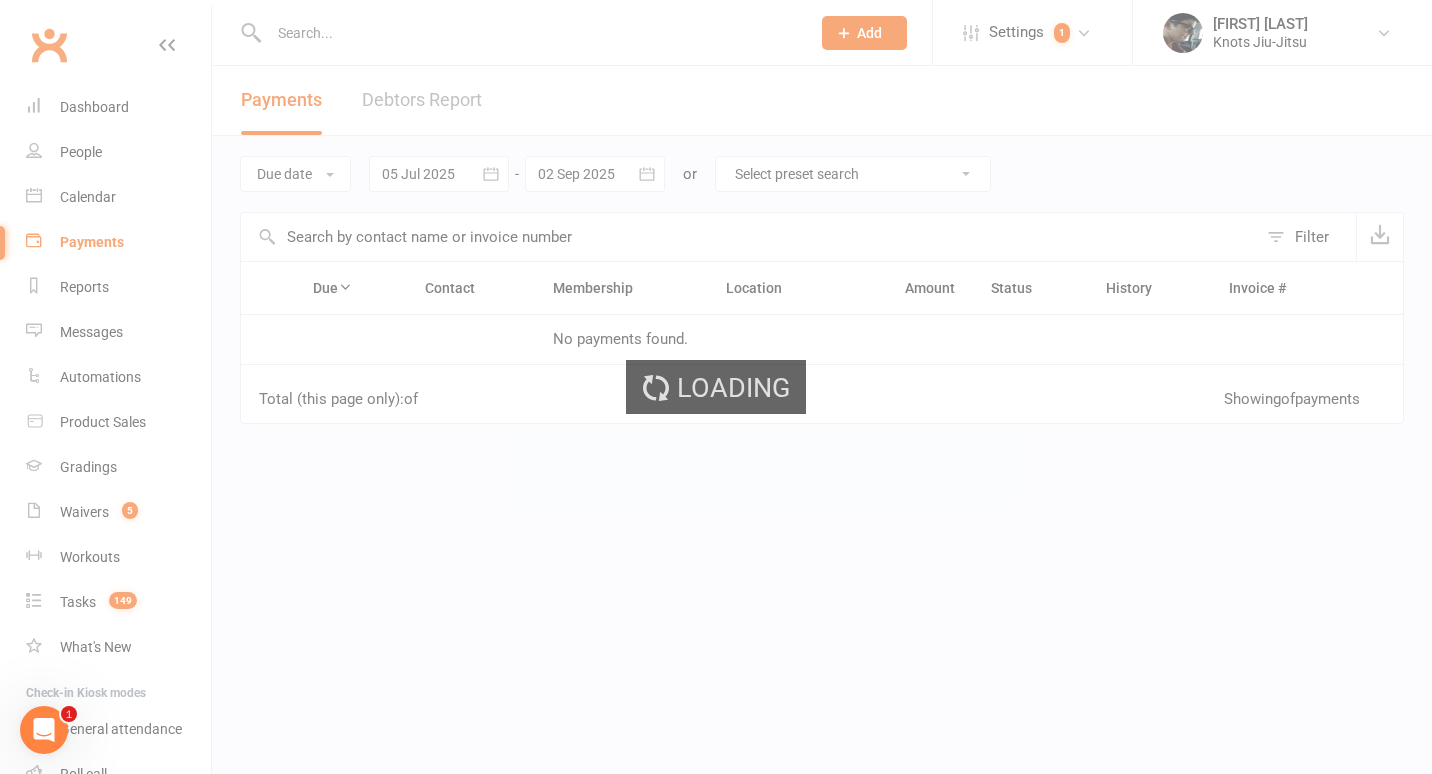 click on "Loading" at bounding box center [716, 387] 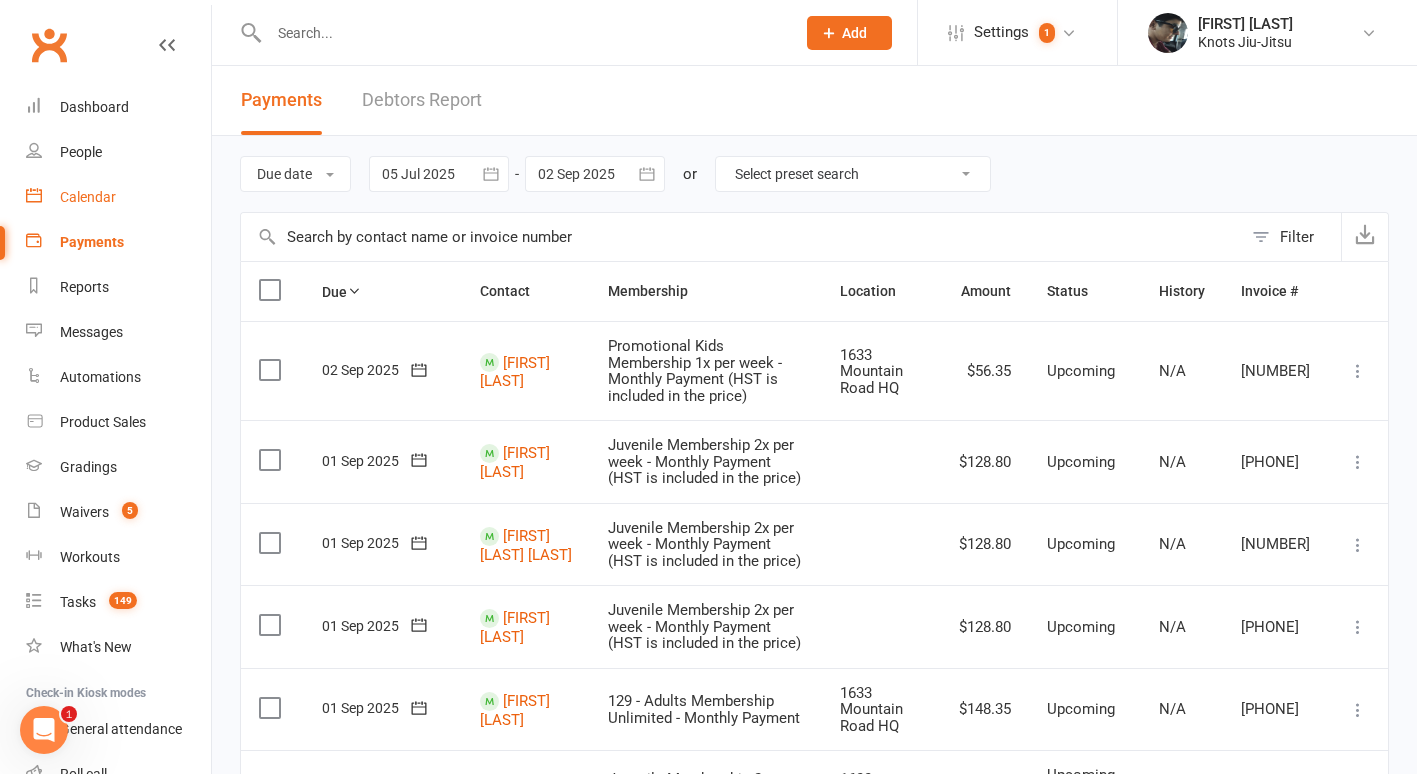 click on "Calendar" at bounding box center [88, 197] 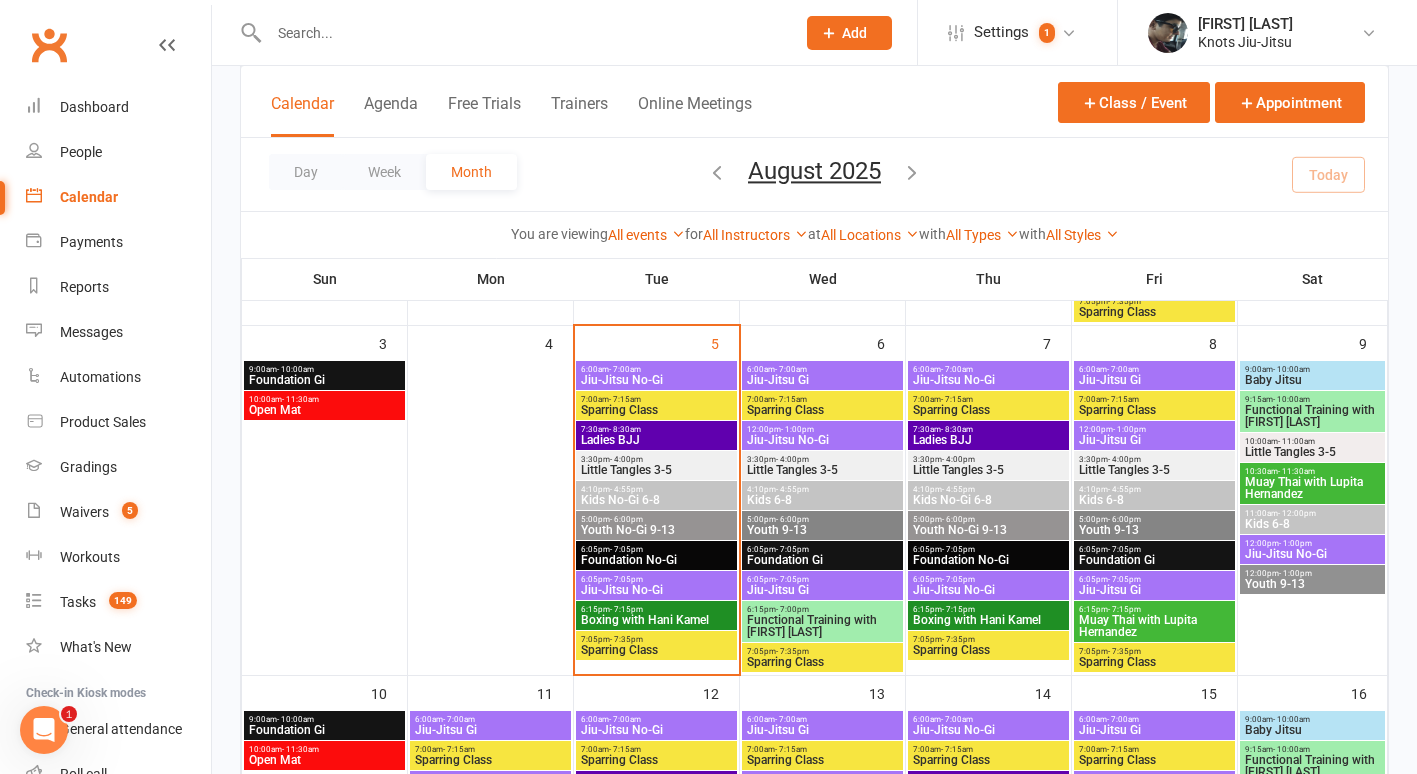 scroll, scrollTop: 492, scrollLeft: 0, axis: vertical 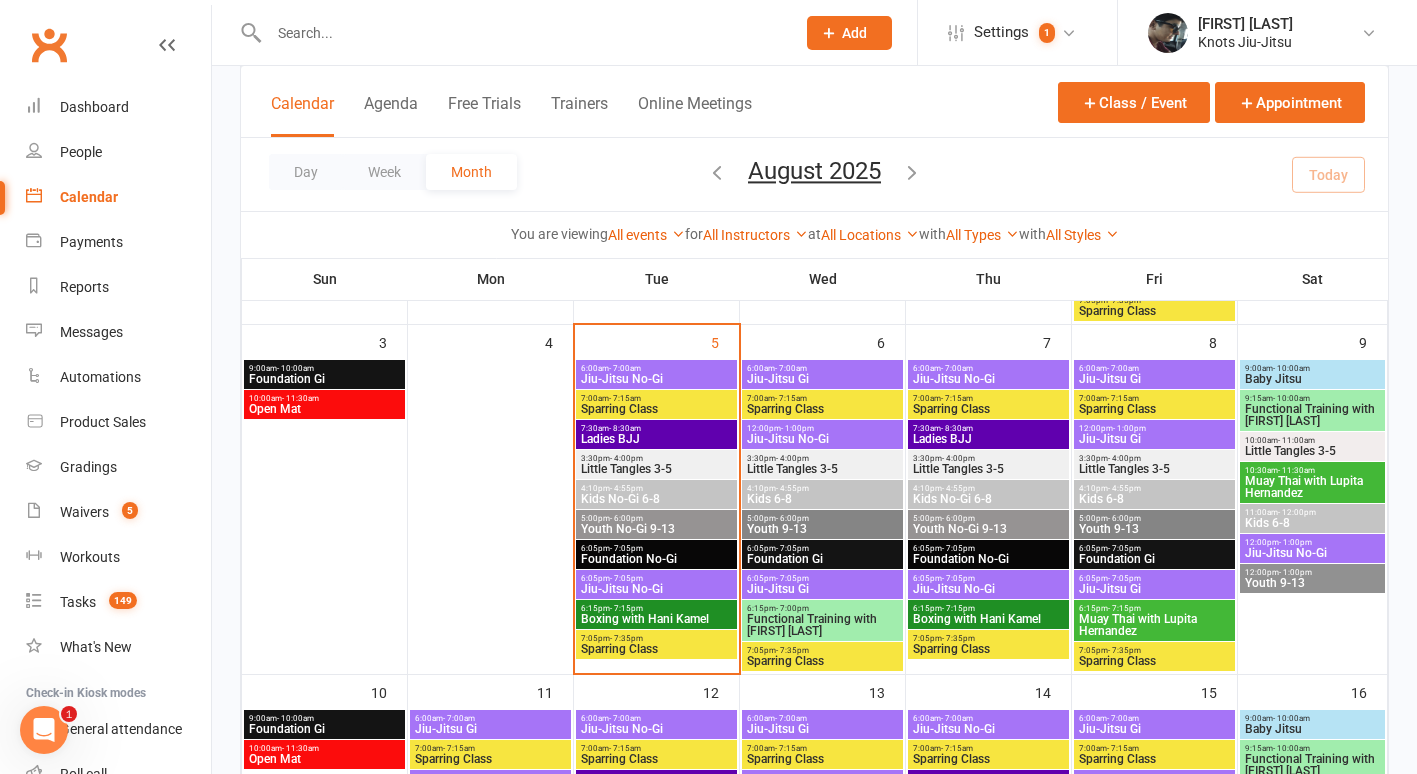 click on "Kids No-Gi 6-8" at bounding box center [656, 499] 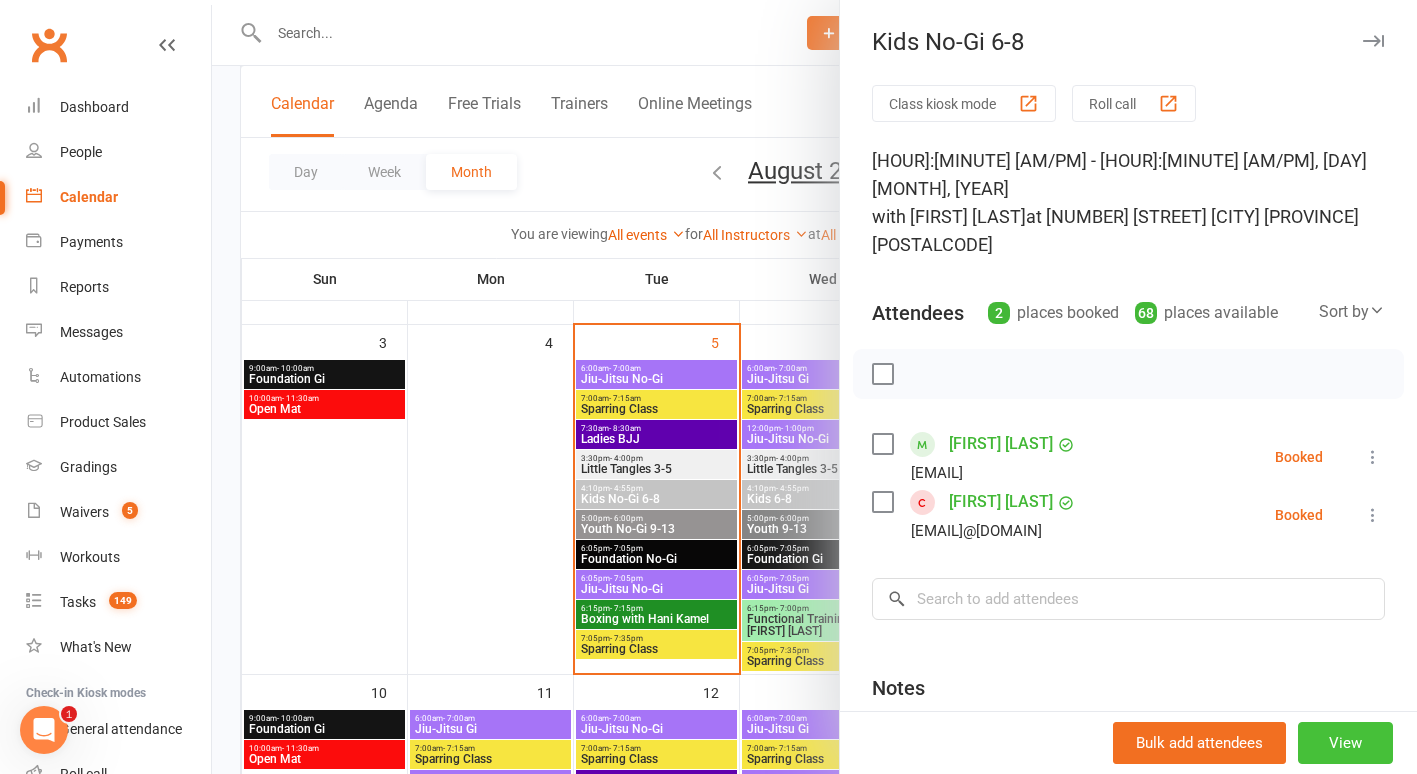 click on "View" at bounding box center [1345, 743] 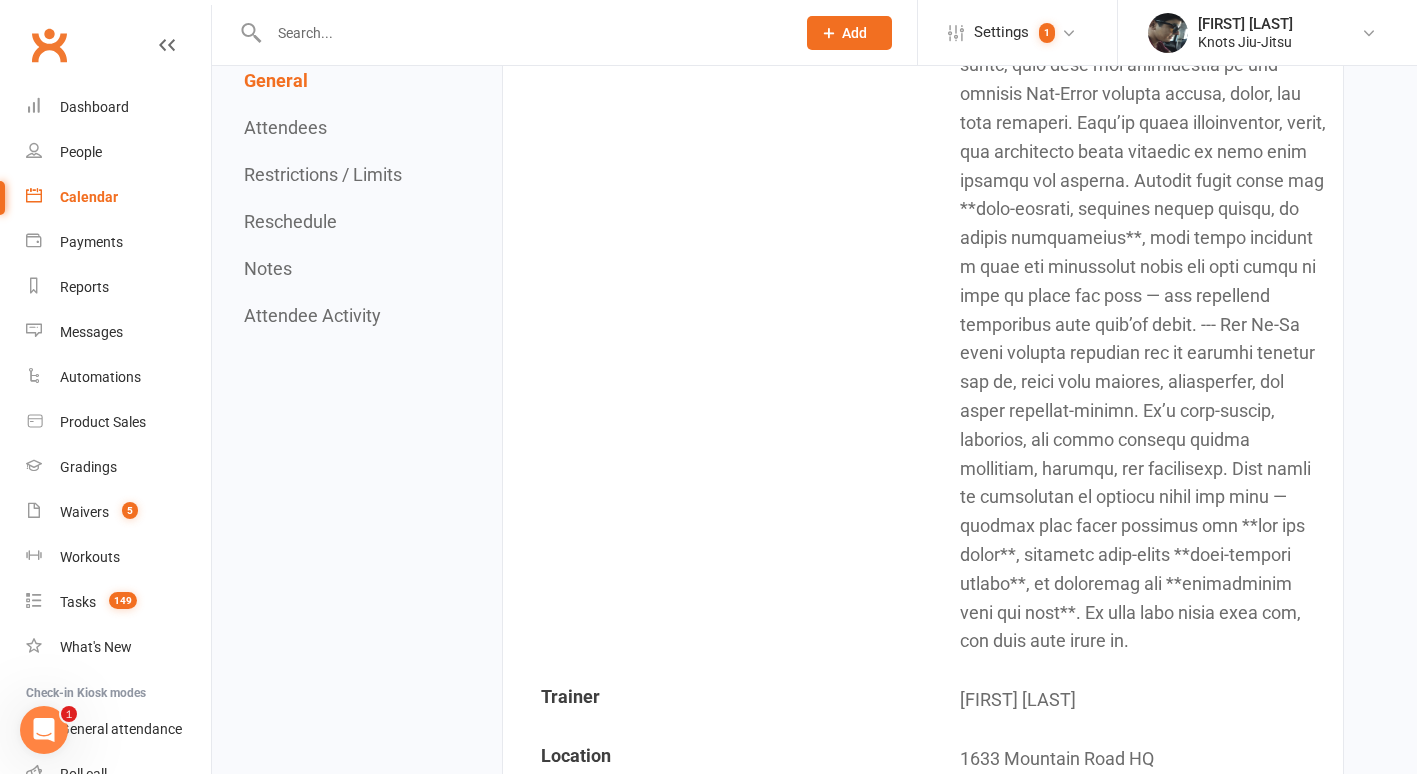 scroll, scrollTop: 0, scrollLeft: 0, axis: both 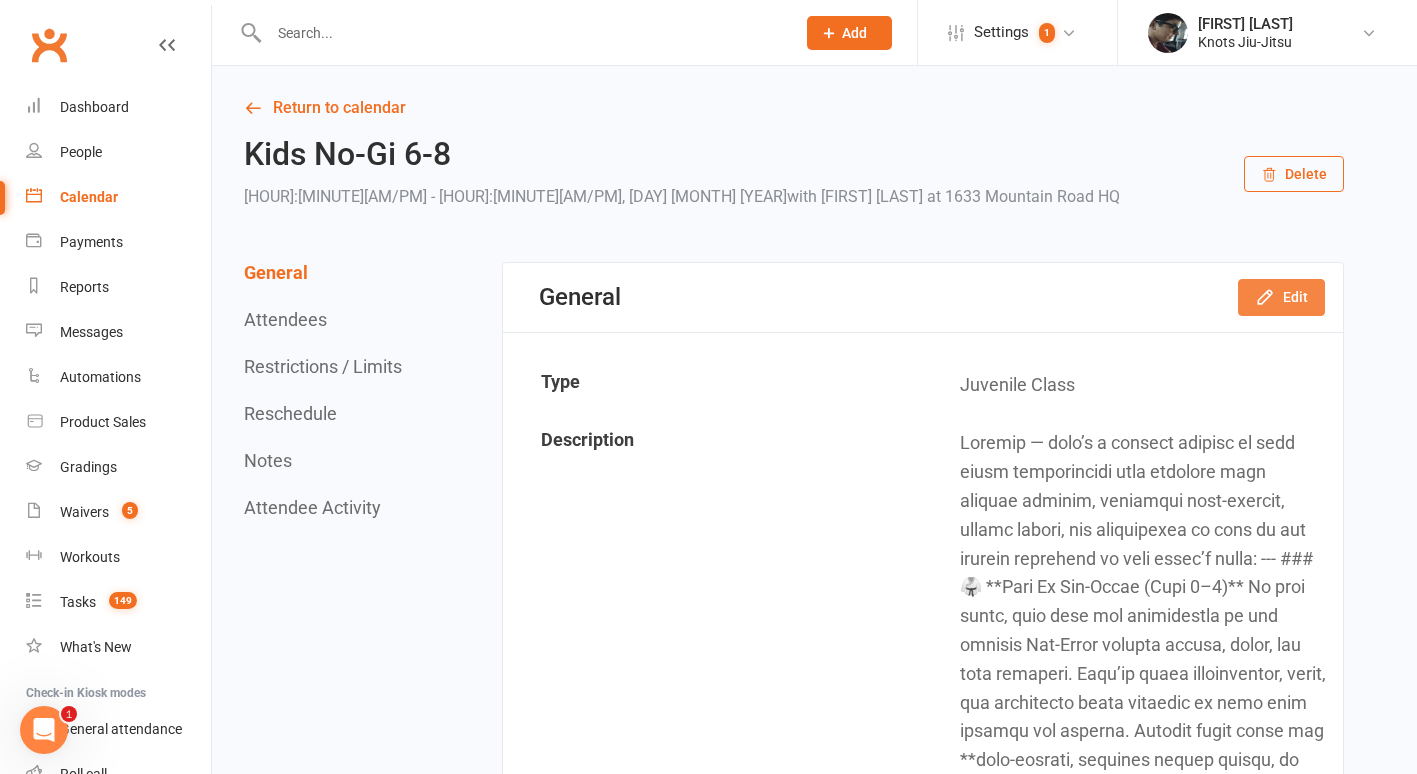click on "Edit" at bounding box center (1281, 297) 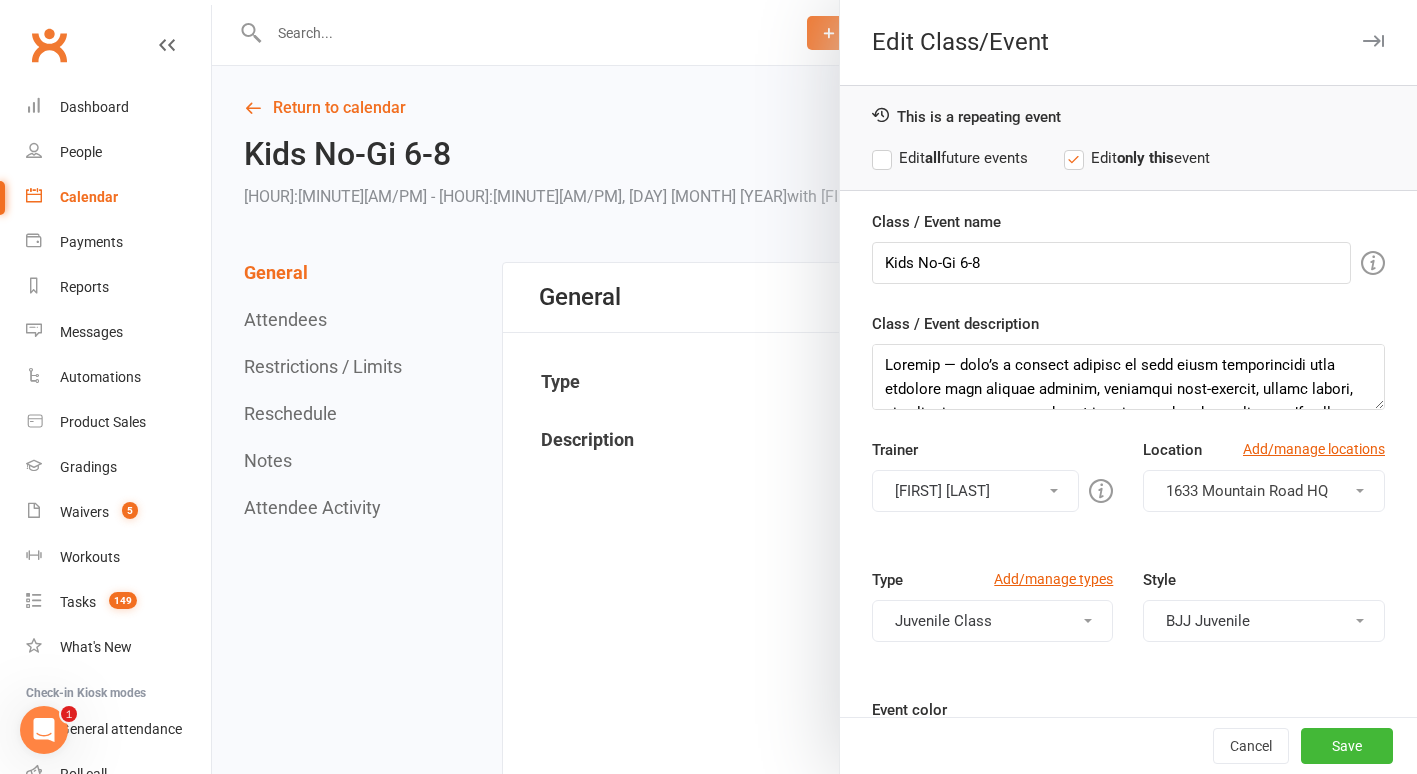 click at bounding box center [814, 387] 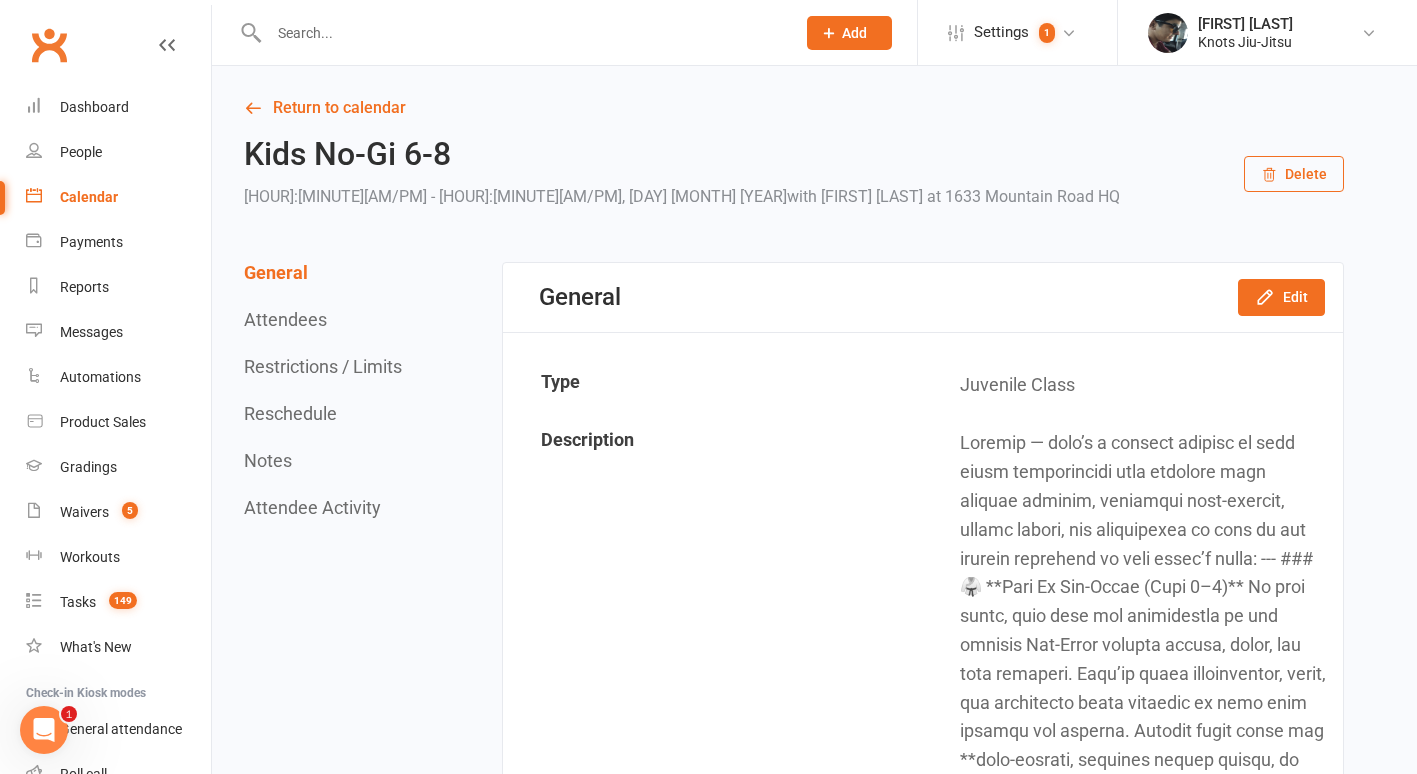 click on "Calendar" at bounding box center [89, 197] 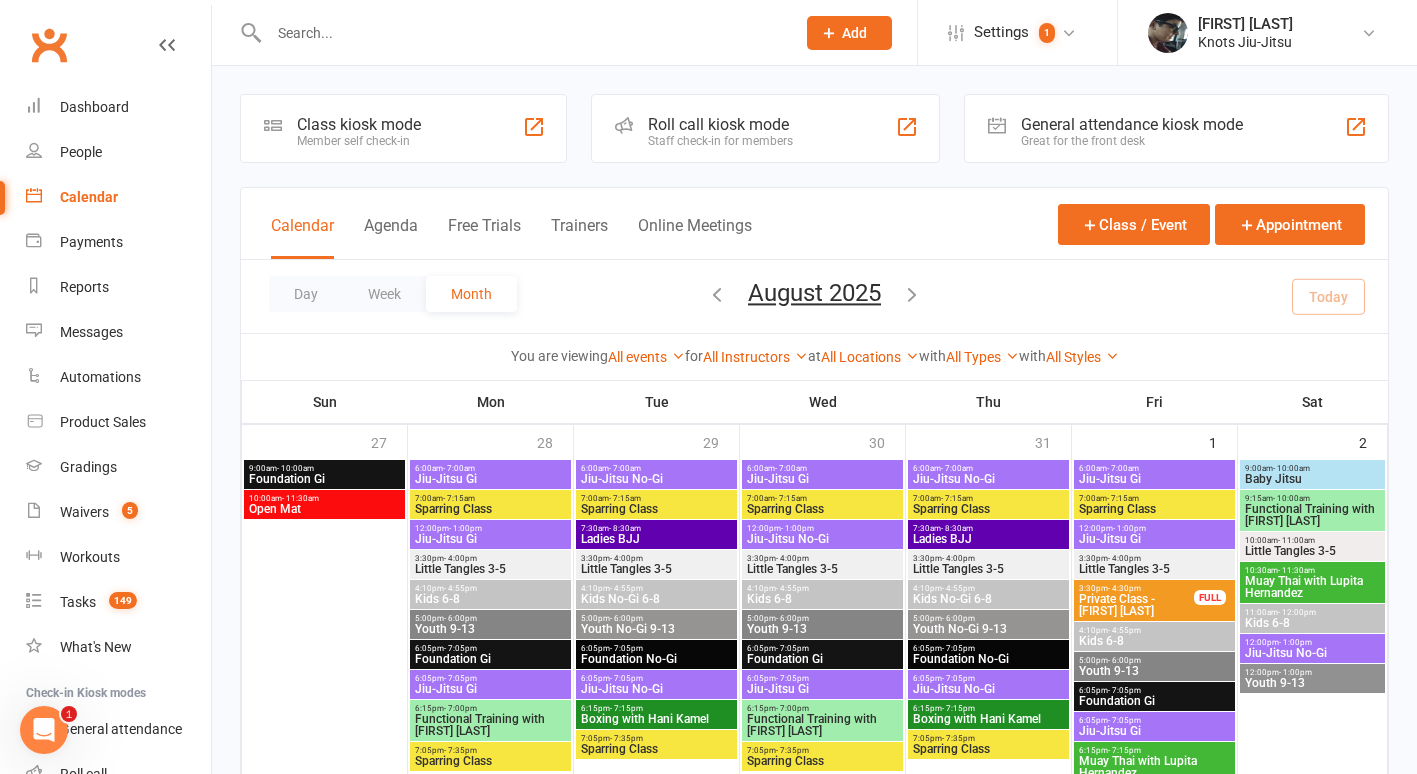 click at bounding box center [522, 33] 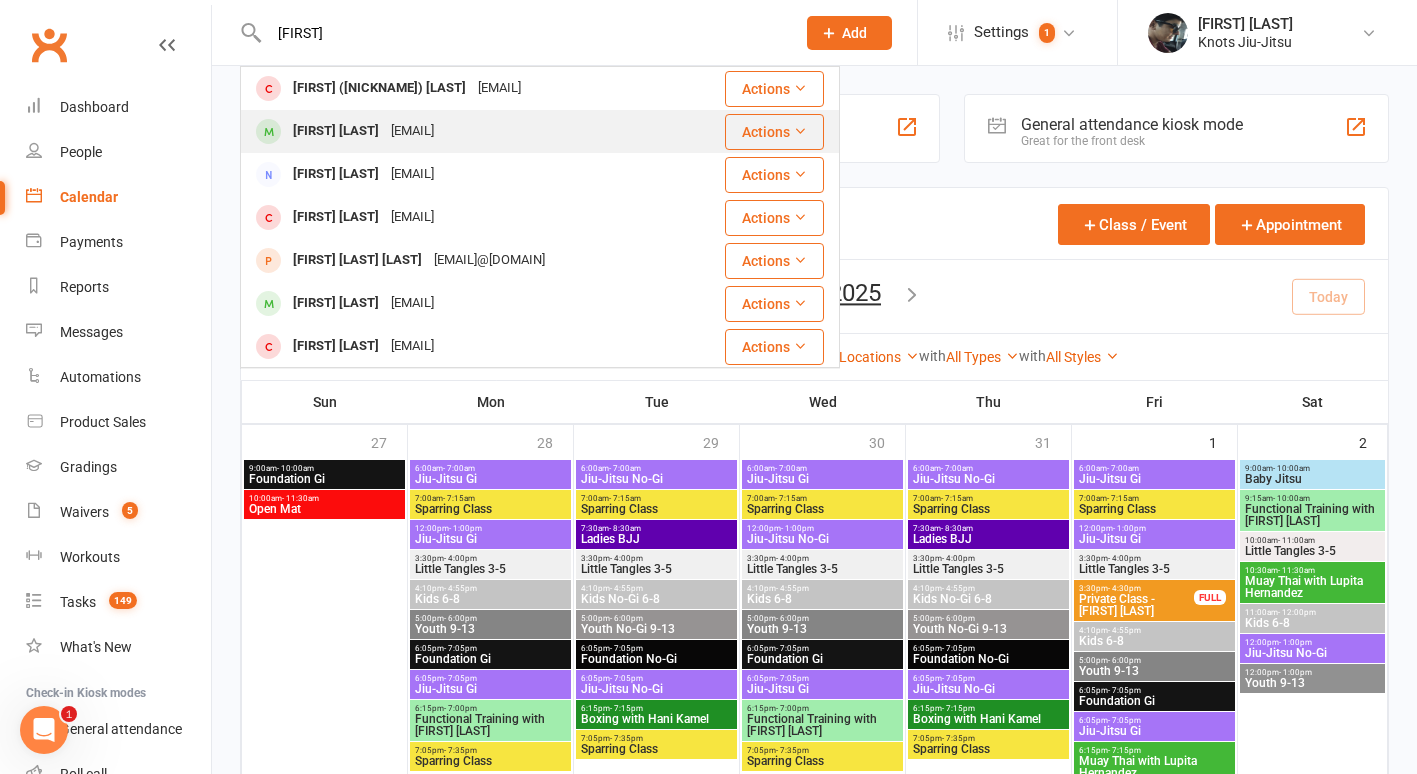type on "[FIRST]" 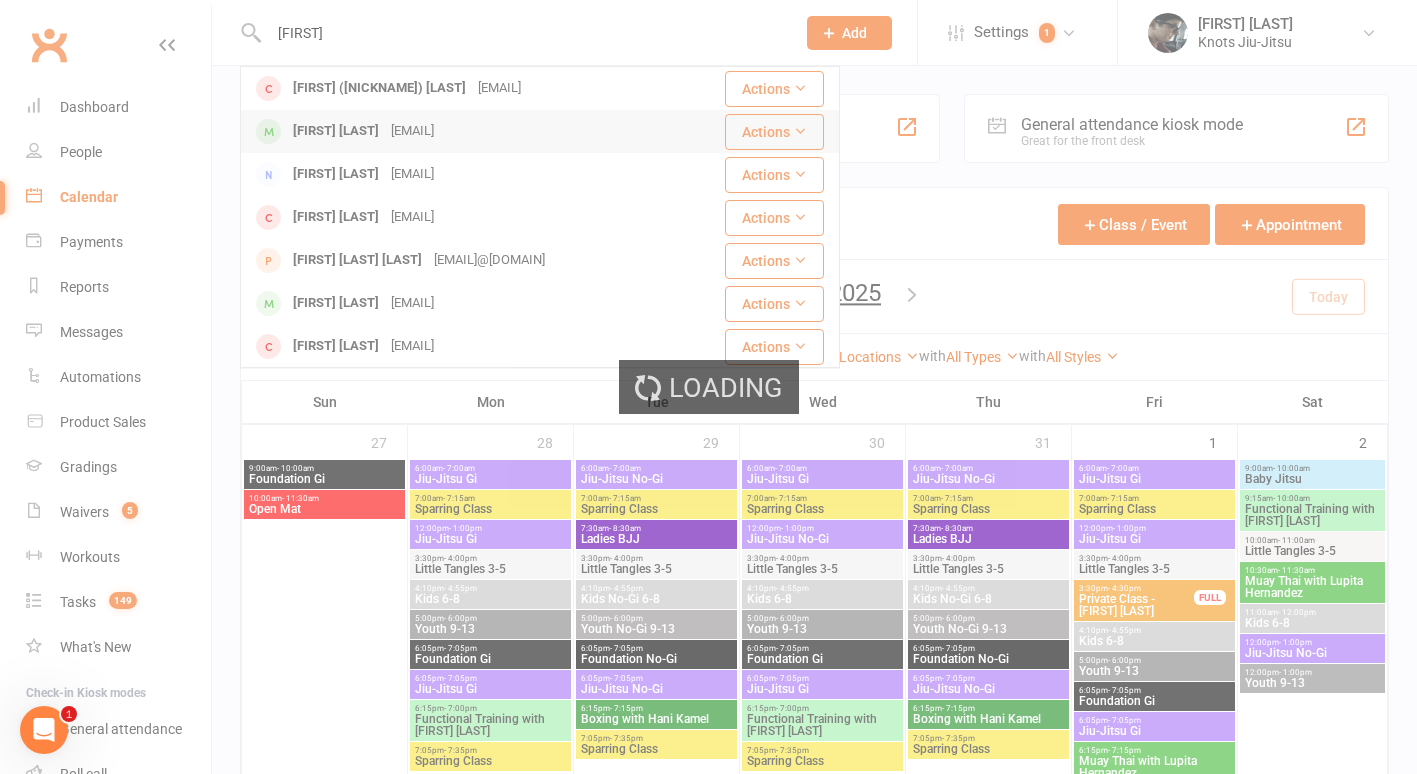 type 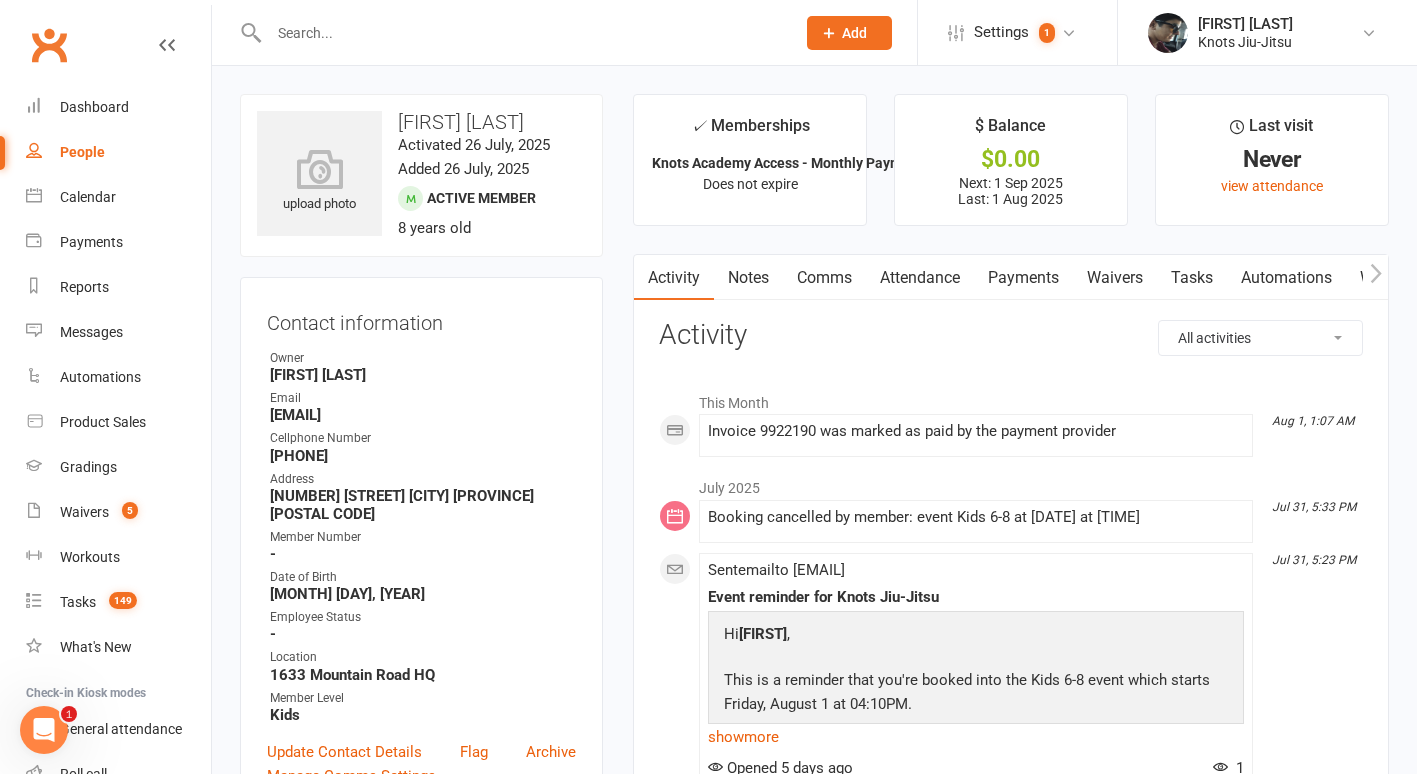scroll, scrollTop: 533, scrollLeft: 0, axis: vertical 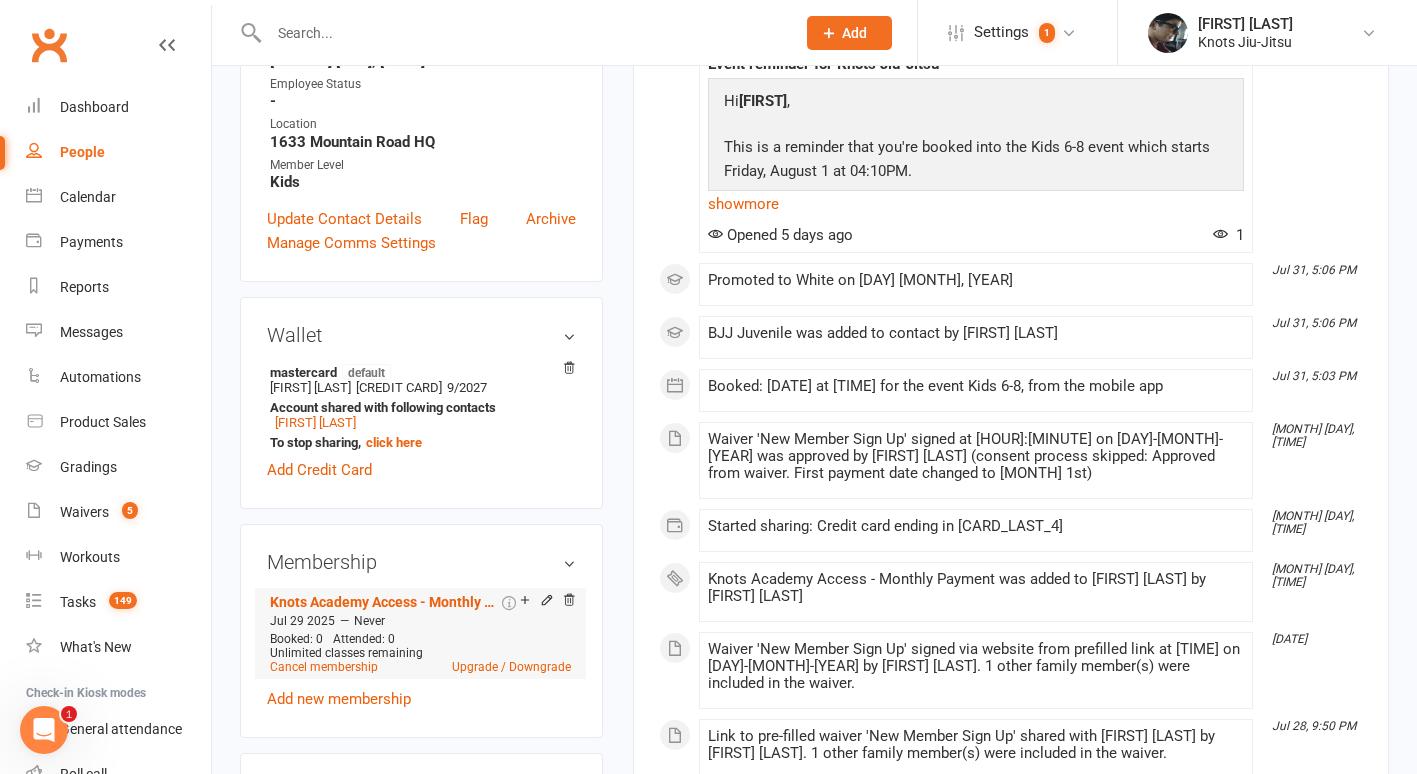 click on "Add make-up class" at bounding box center (595, 601) 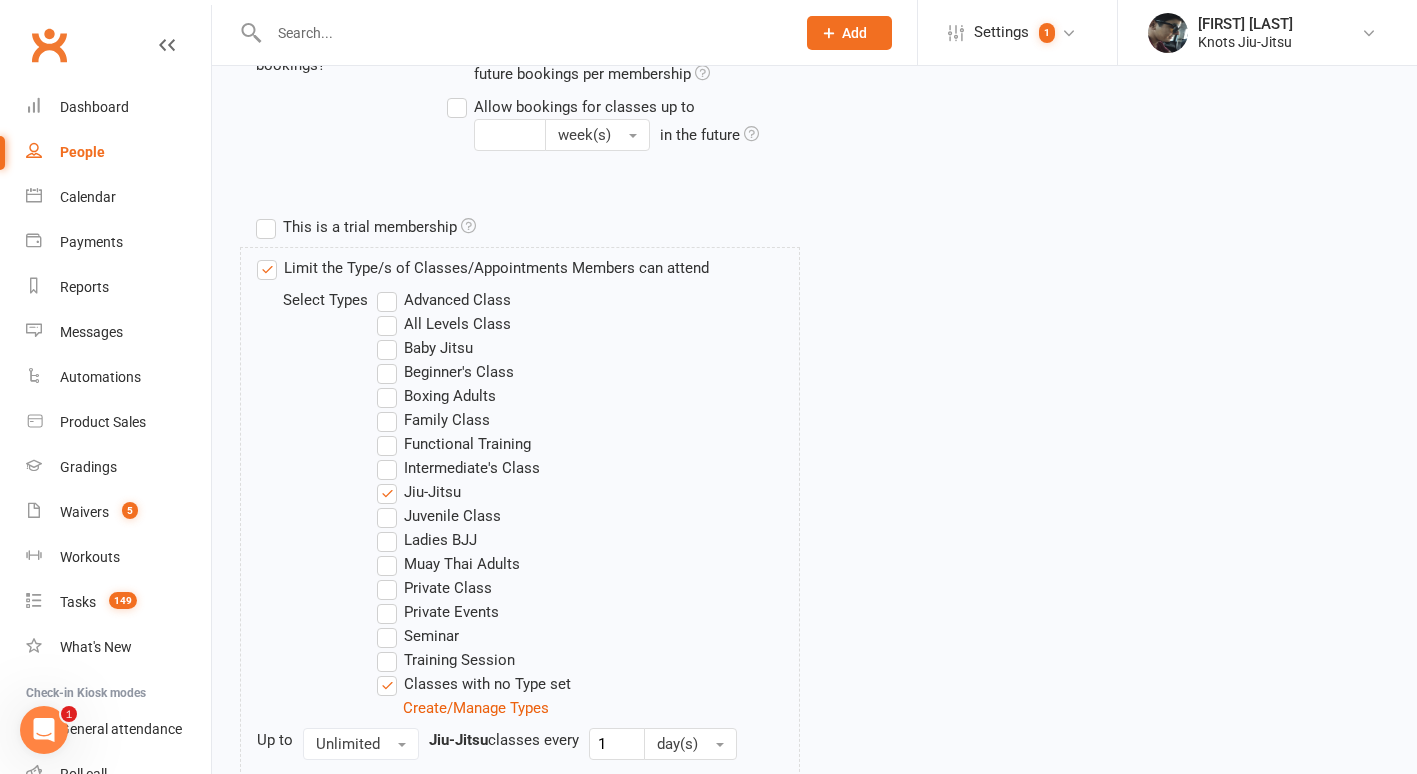 scroll, scrollTop: 634, scrollLeft: 0, axis: vertical 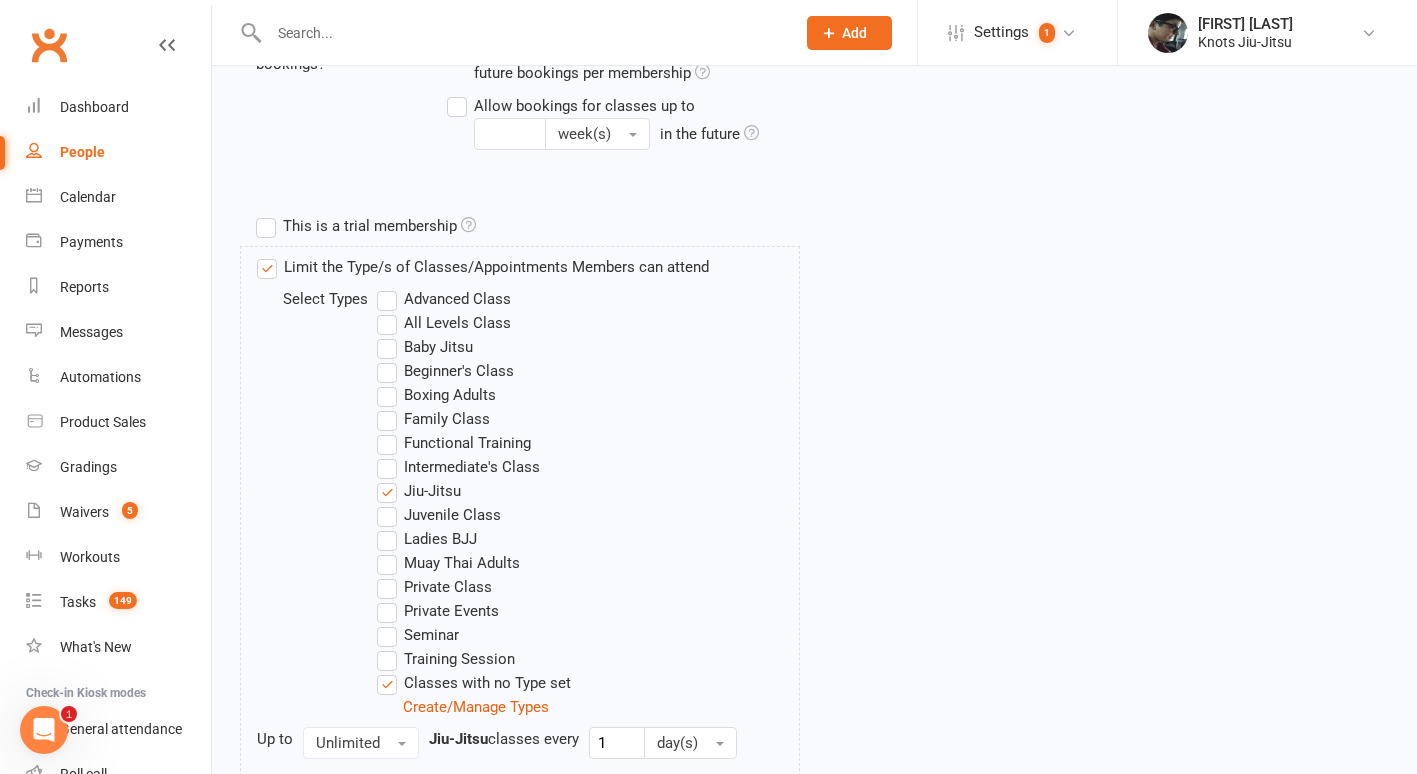 click on "Juvenile Class" at bounding box center (439, 515) 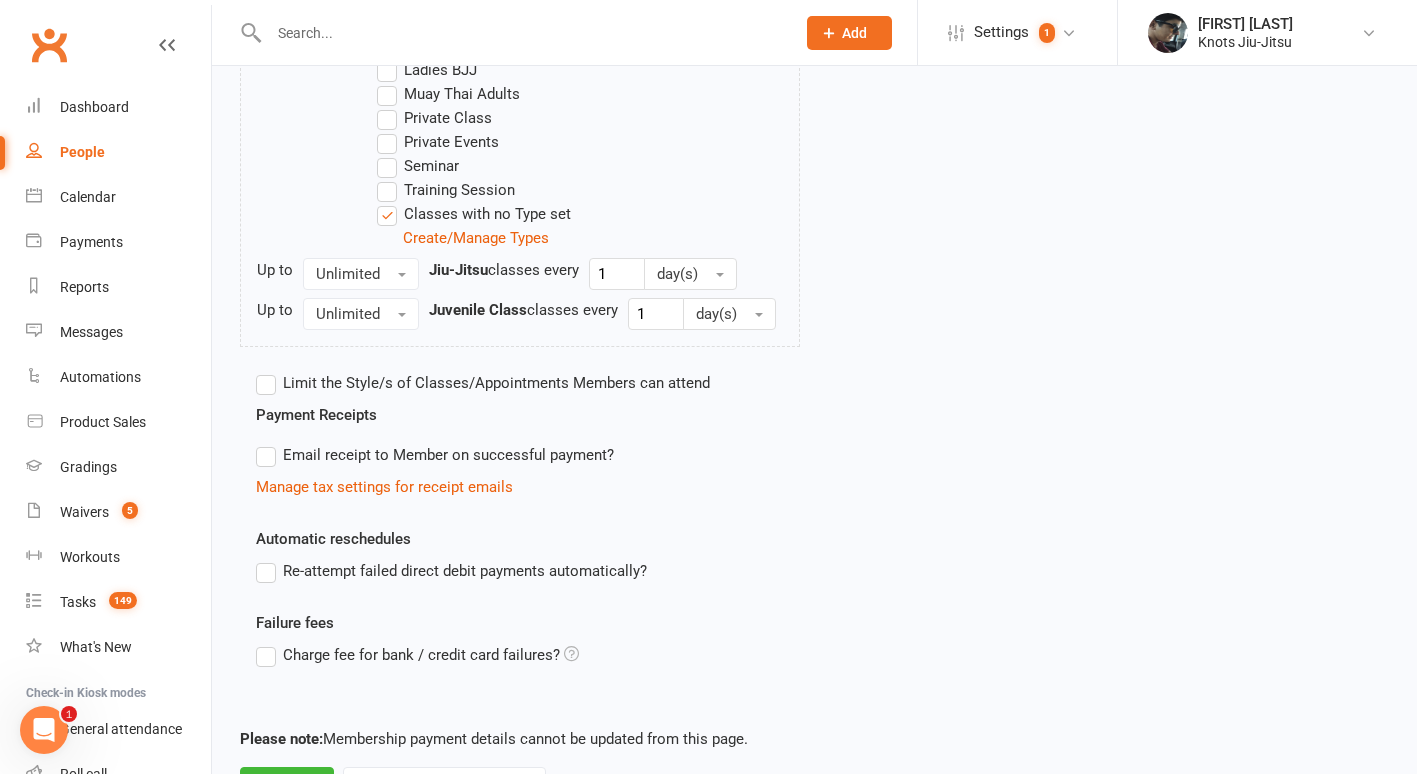 scroll, scrollTop: 1195, scrollLeft: 0, axis: vertical 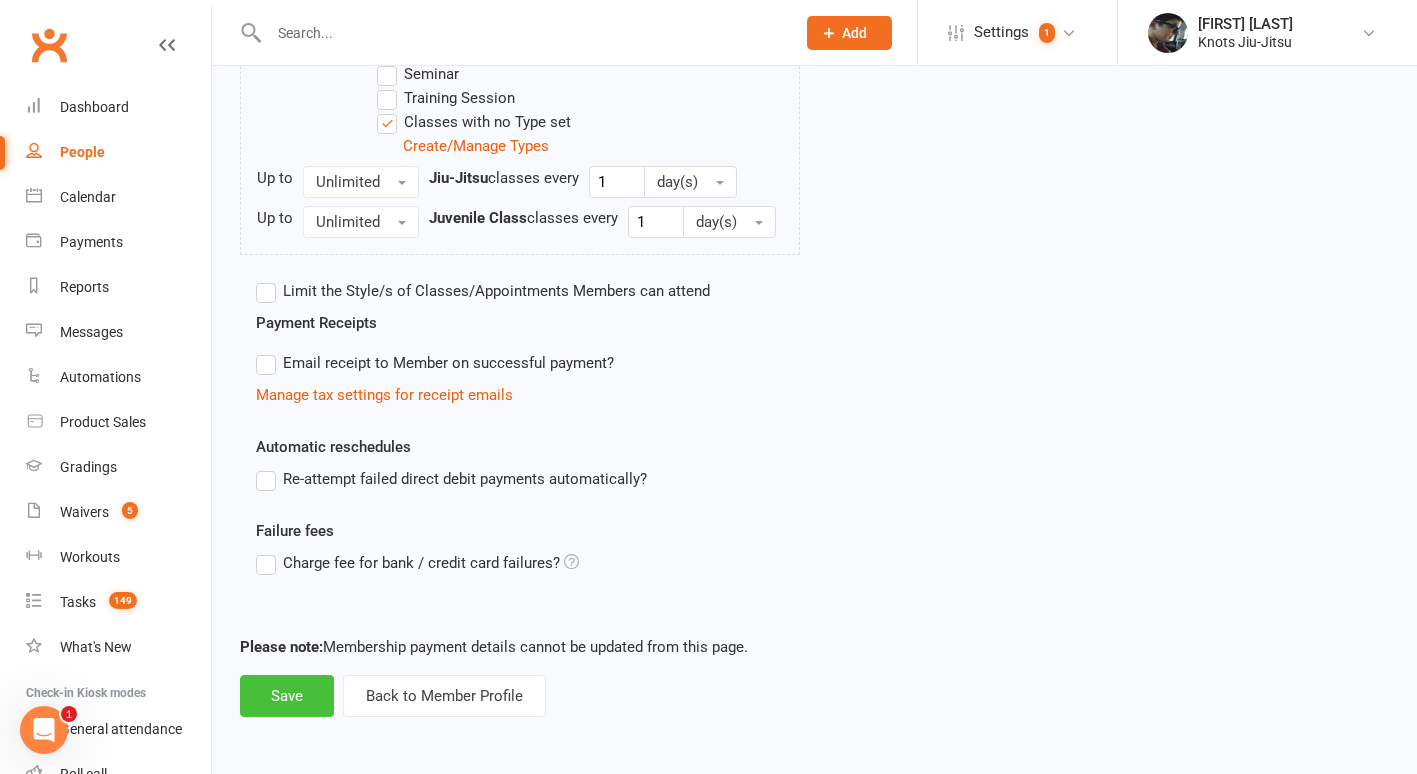 click on "Save" at bounding box center [287, 696] 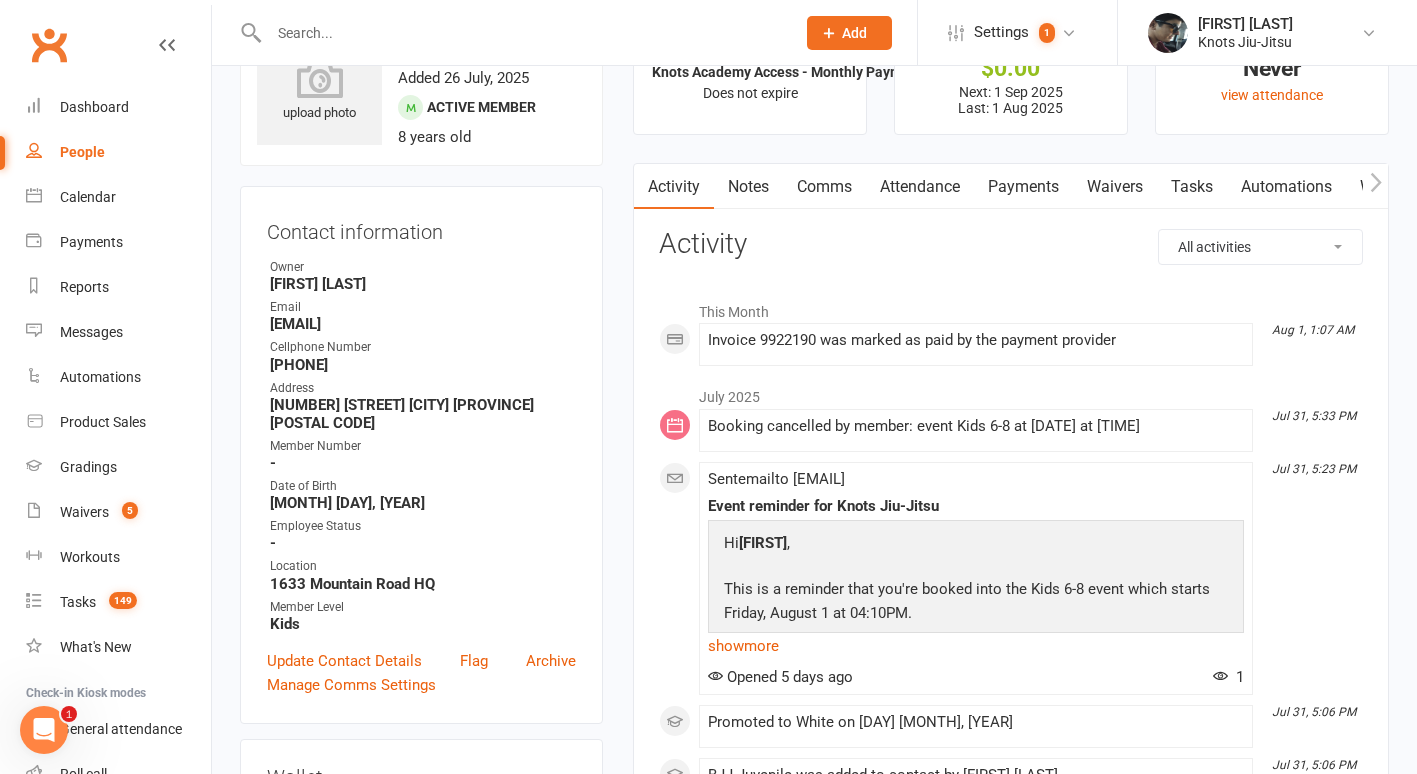 scroll, scrollTop: 0, scrollLeft: 0, axis: both 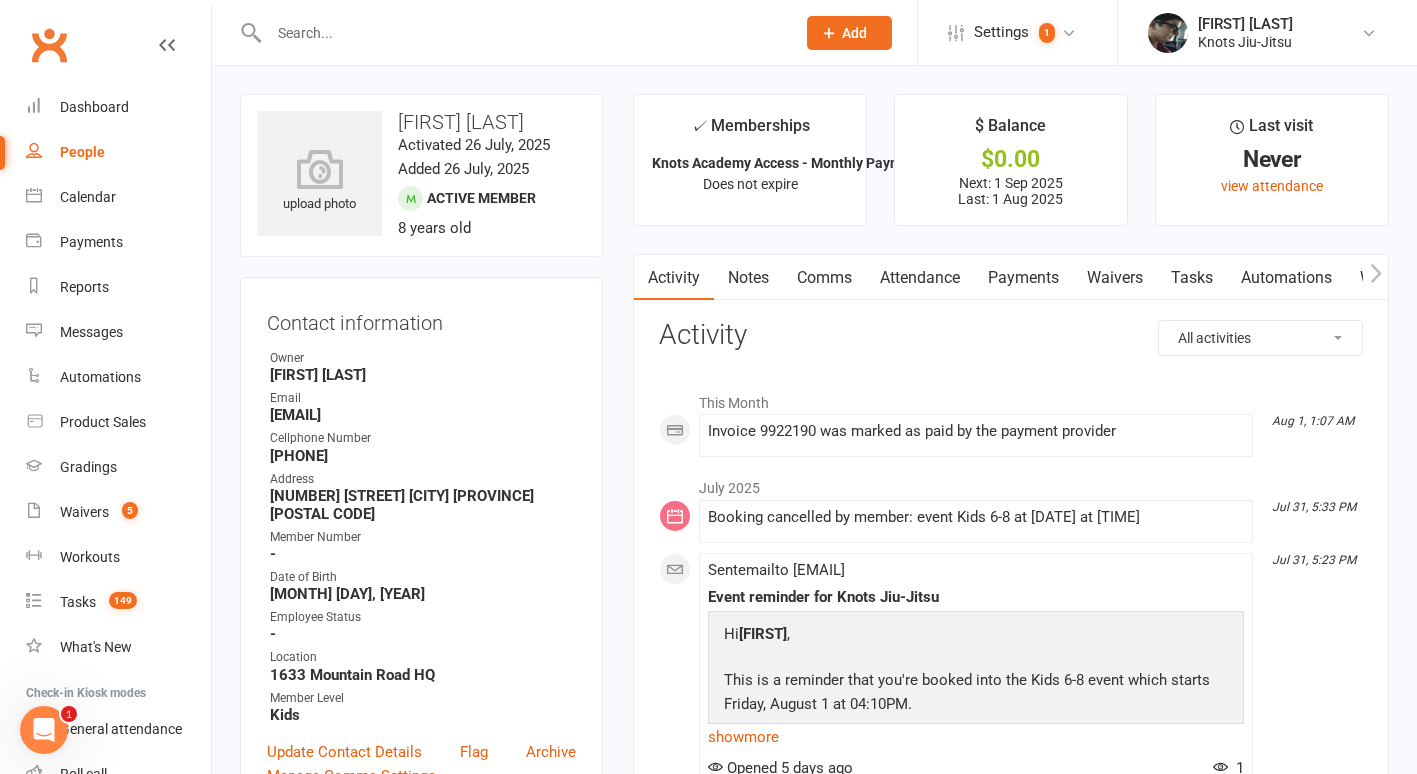 click on "People" at bounding box center (82, 152) 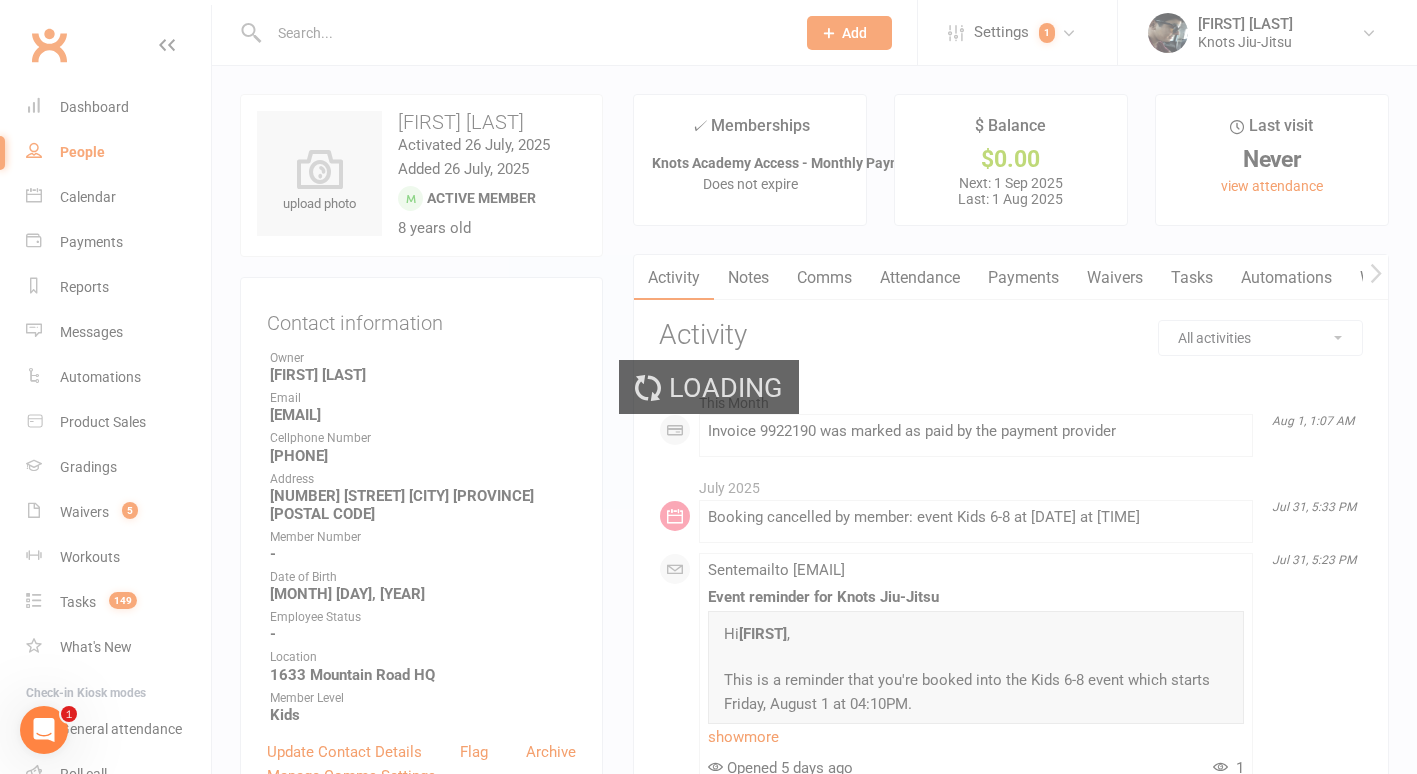select on "100" 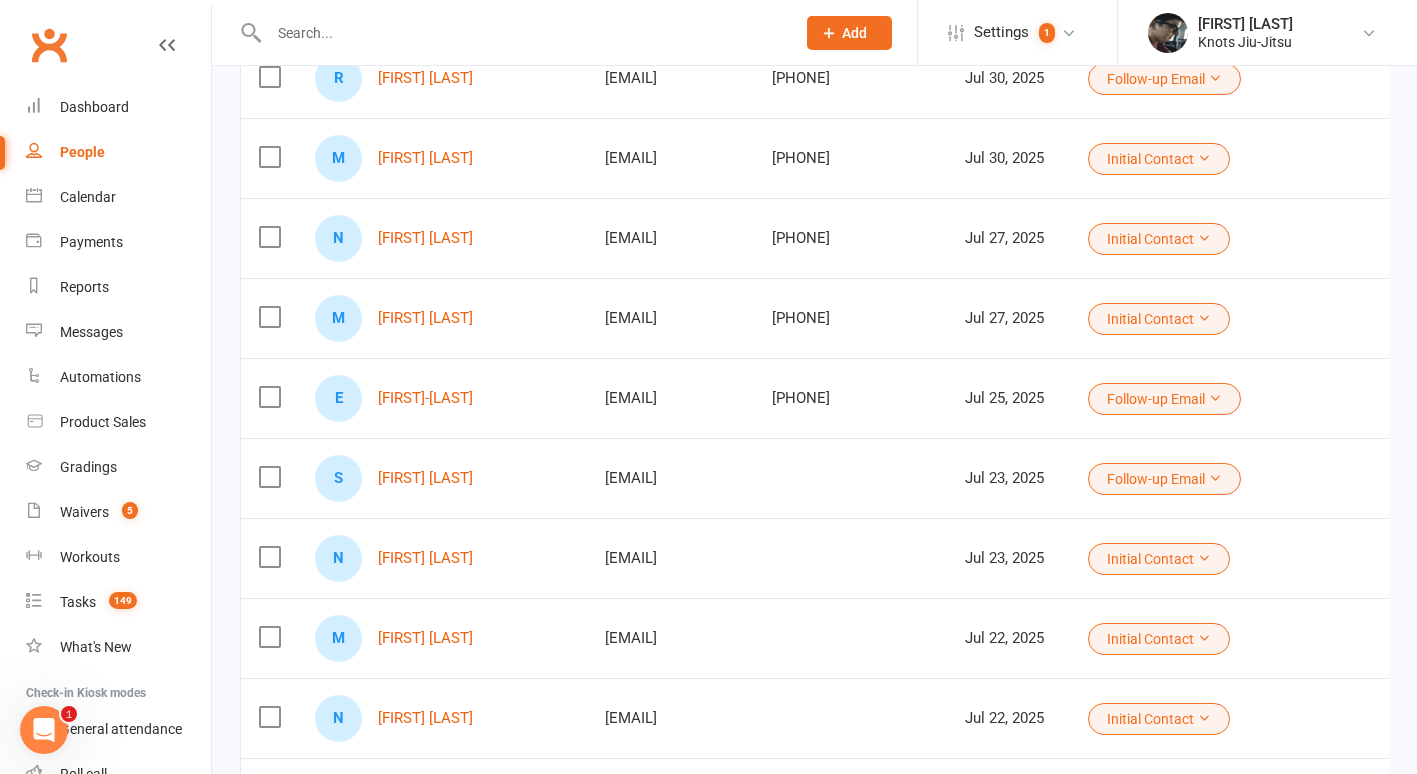 scroll, scrollTop: 556, scrollLeft: 0, axis: vertical 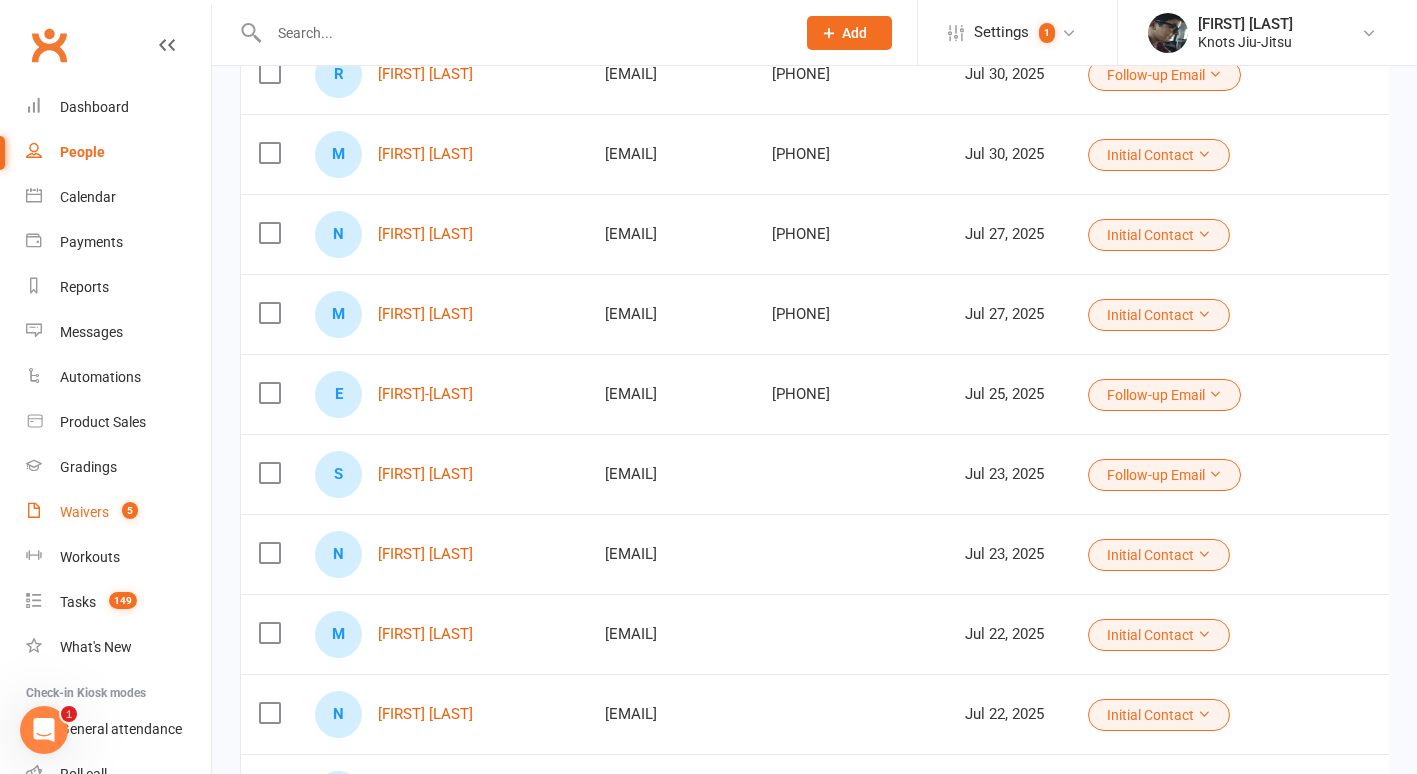 click on "5" at bounding box center (125, 512) 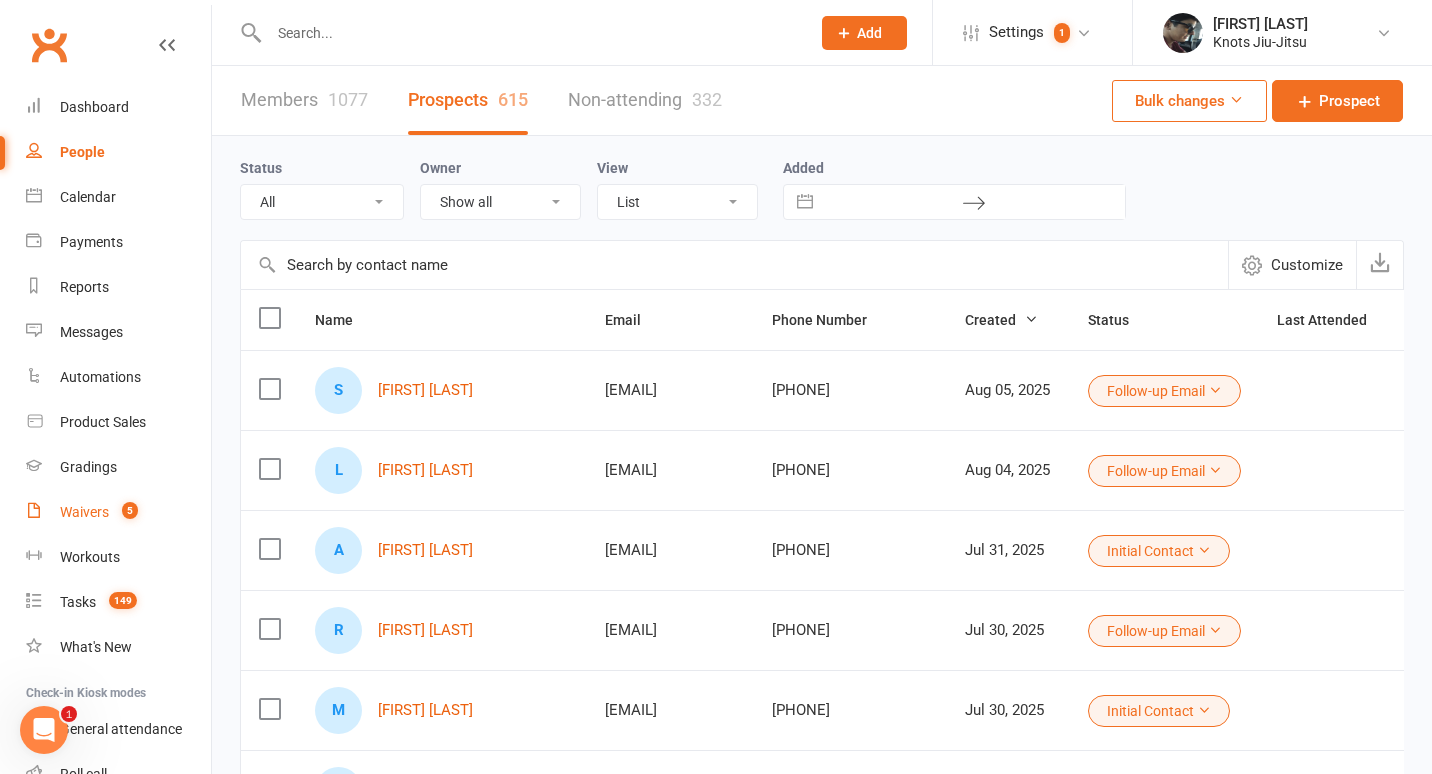 select on "100" 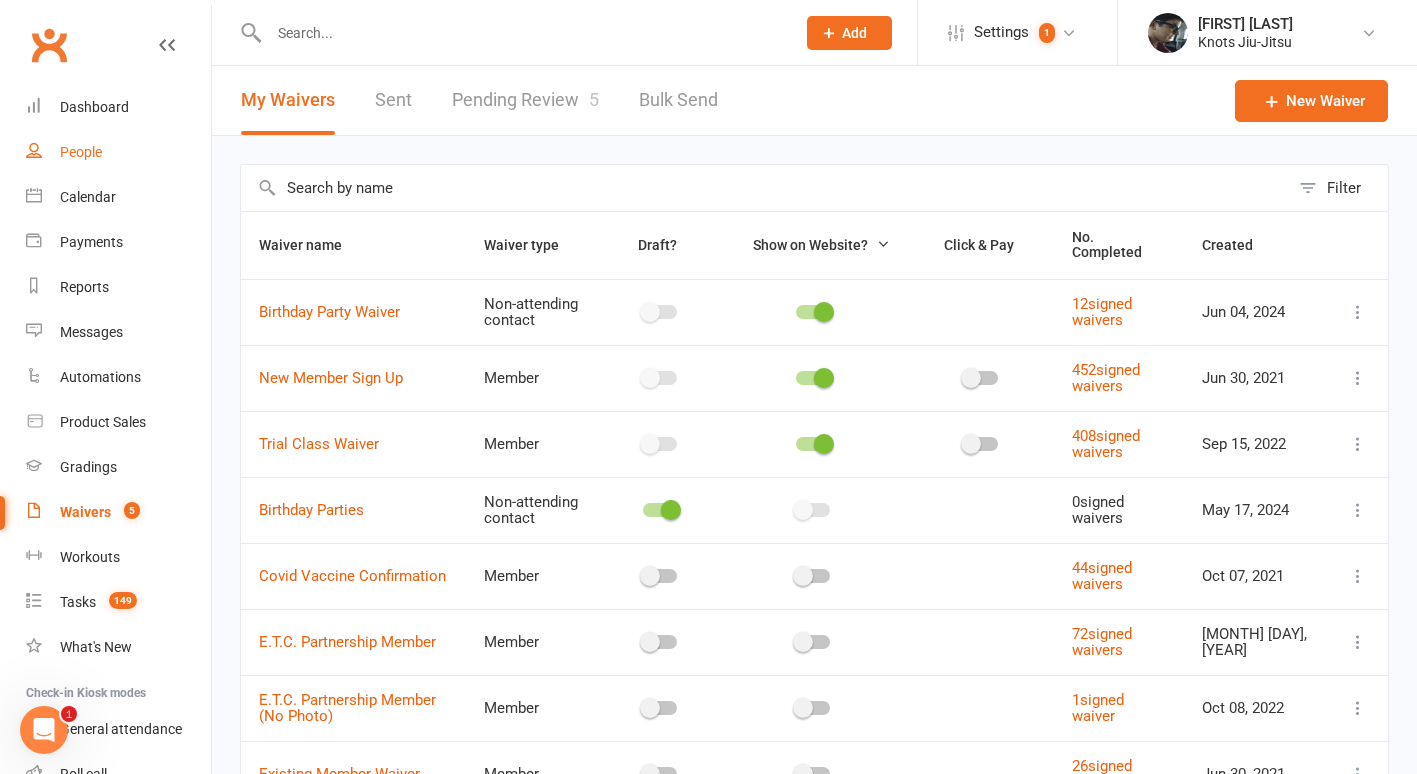 click on "People" at bounding box center (118, 152) 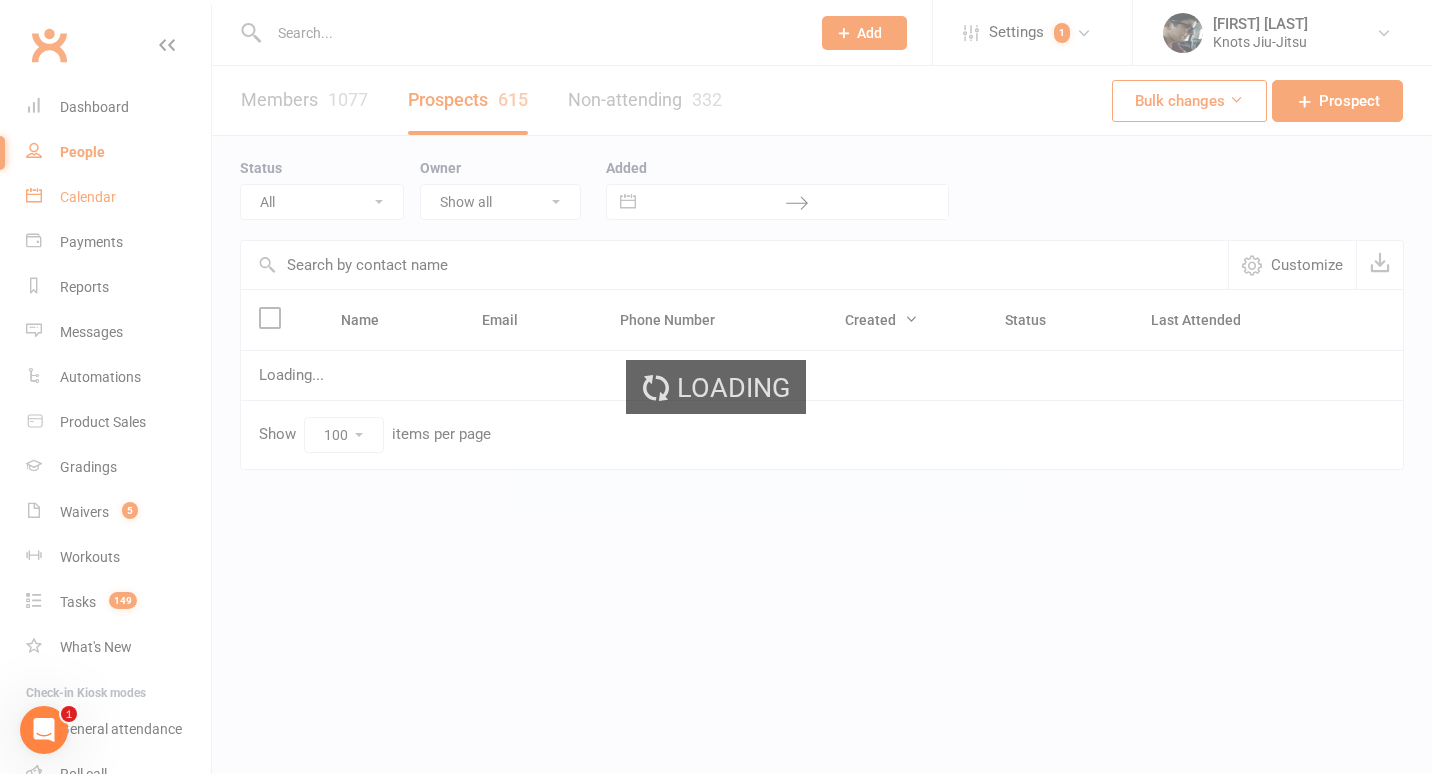click on "Calendar" at bounding box center (118, 197) 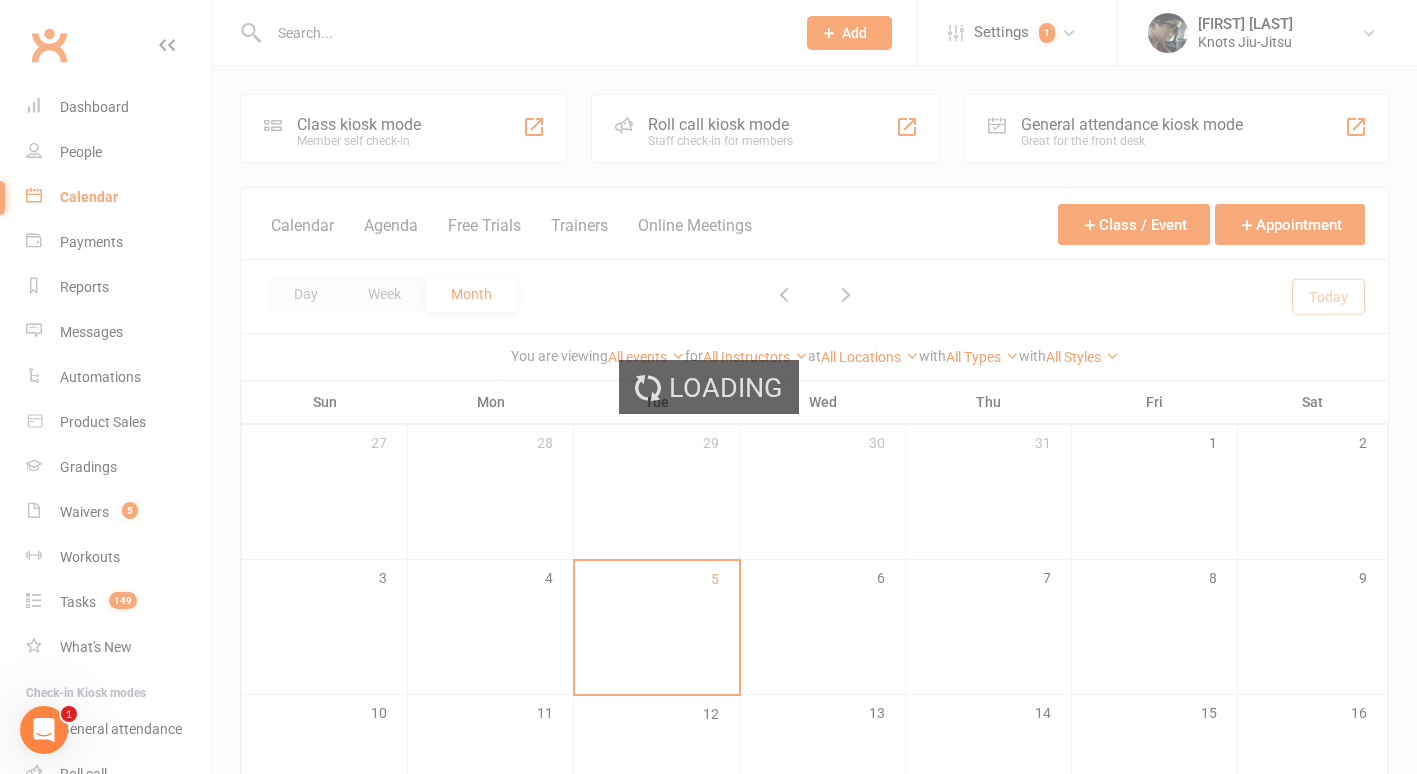 click on "Loading" at bounding box center [708, 387] 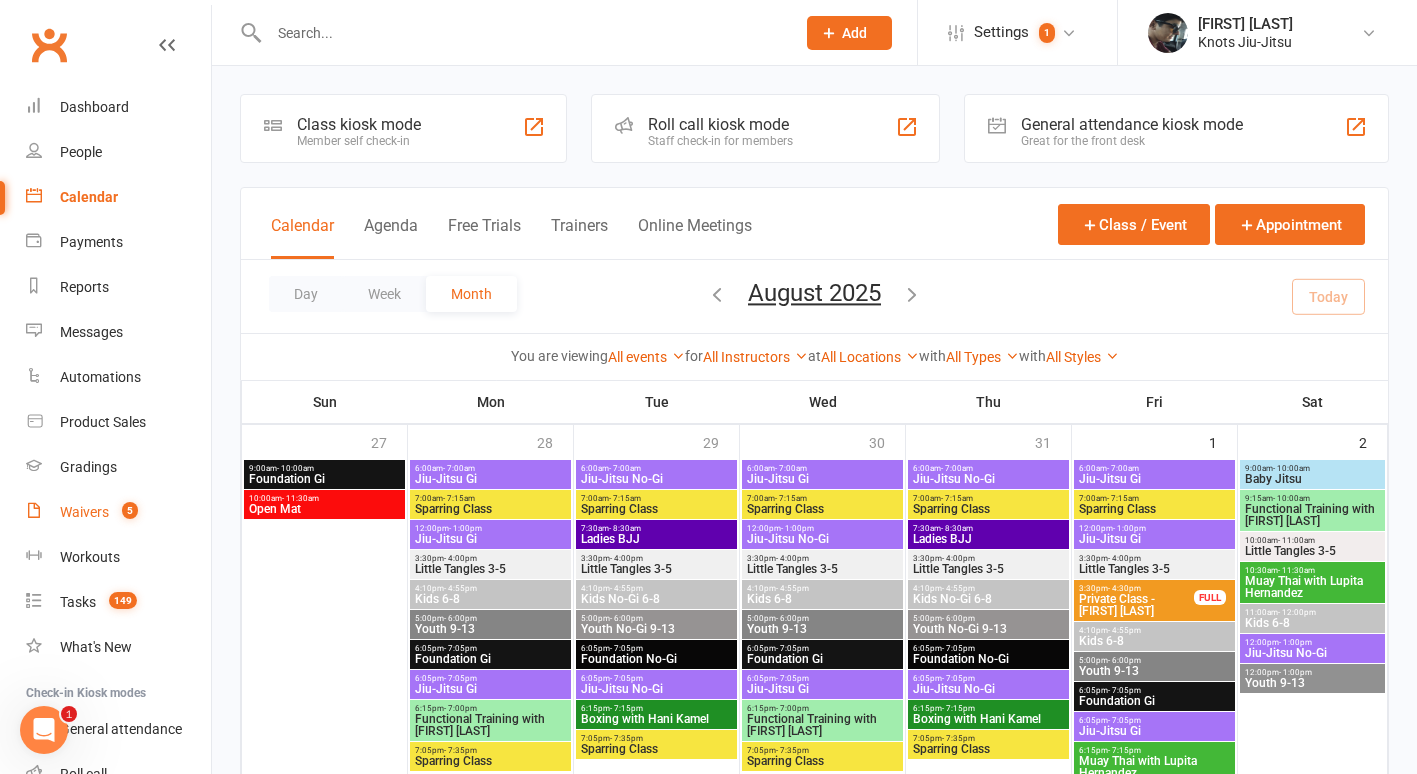 click on "Waivers   5" at bounding box center (118, 512) 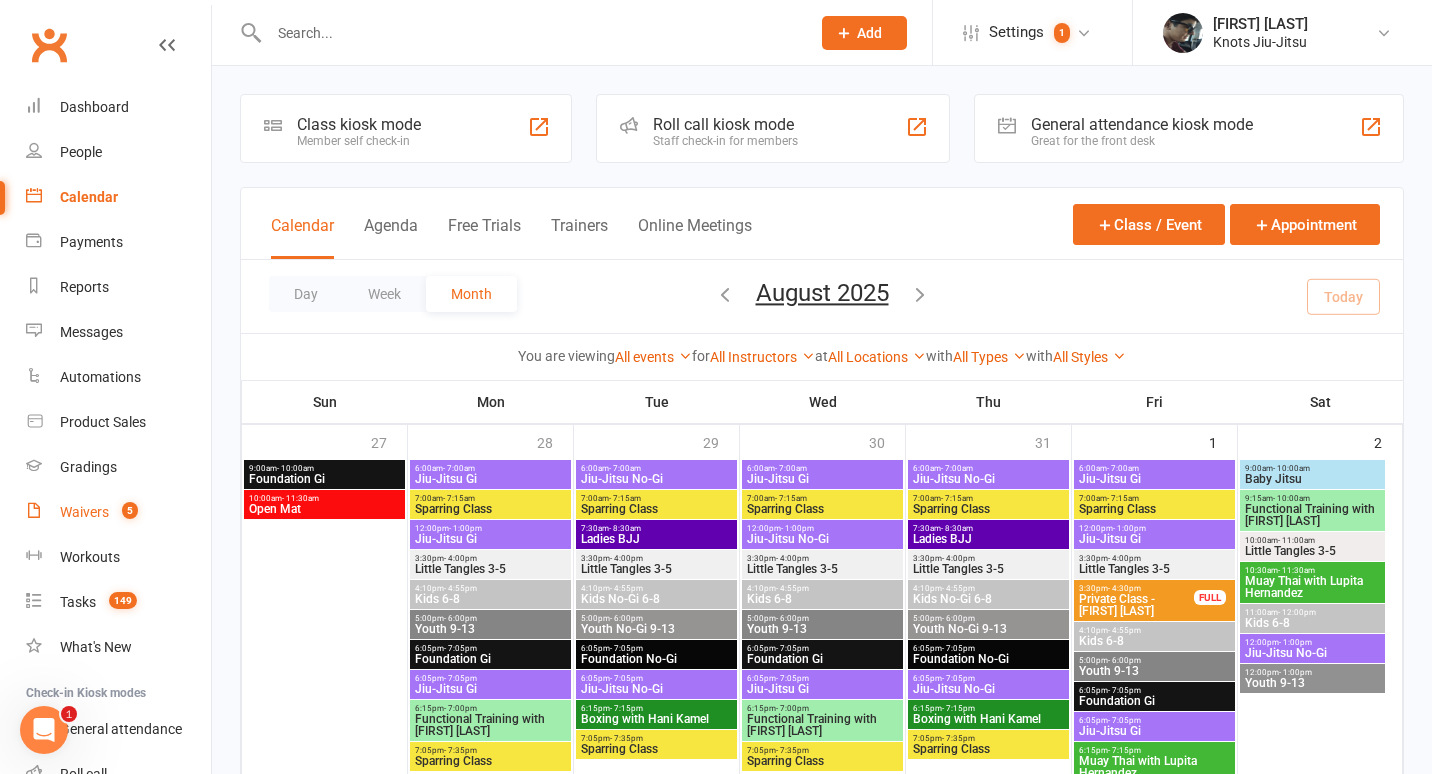 select on "100" 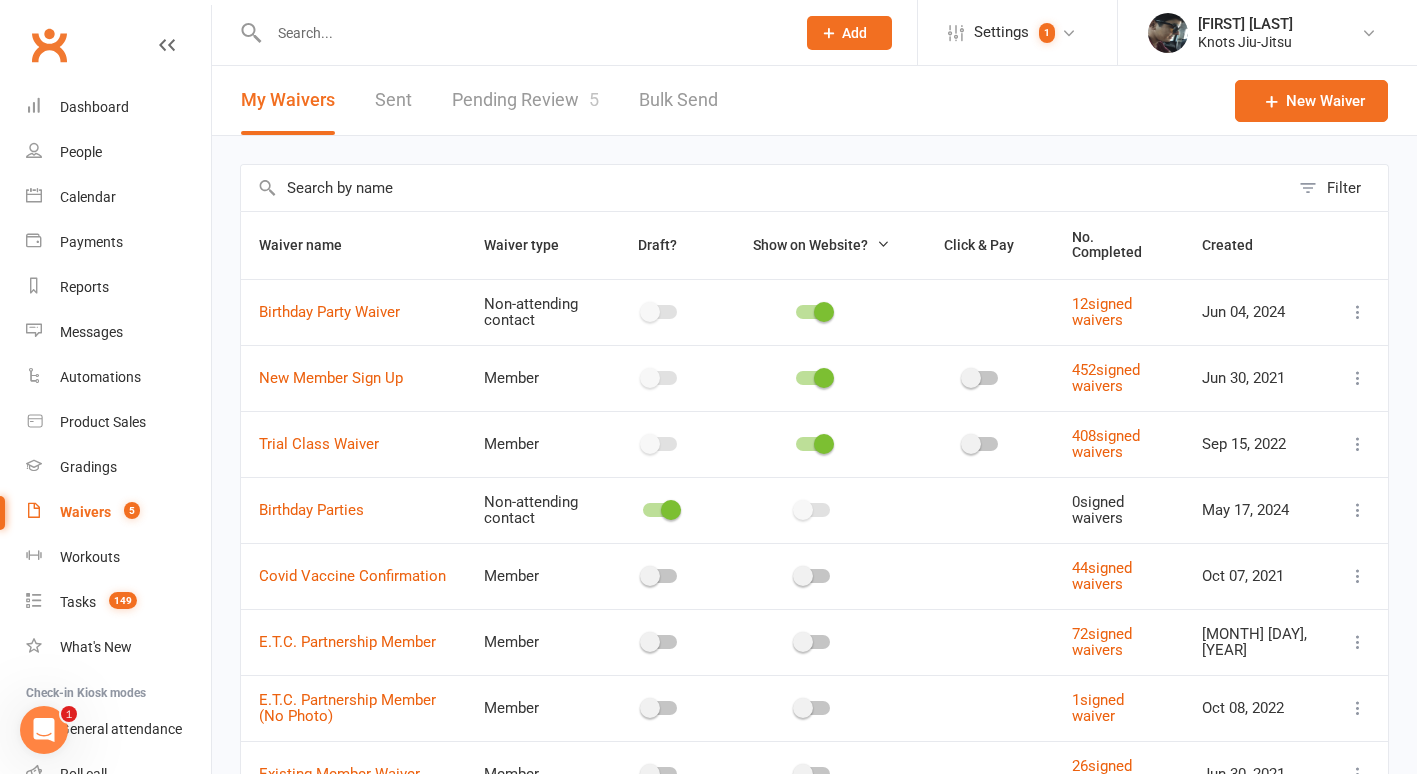 click on "Pending Review 5" at bounding box center (525, 100) 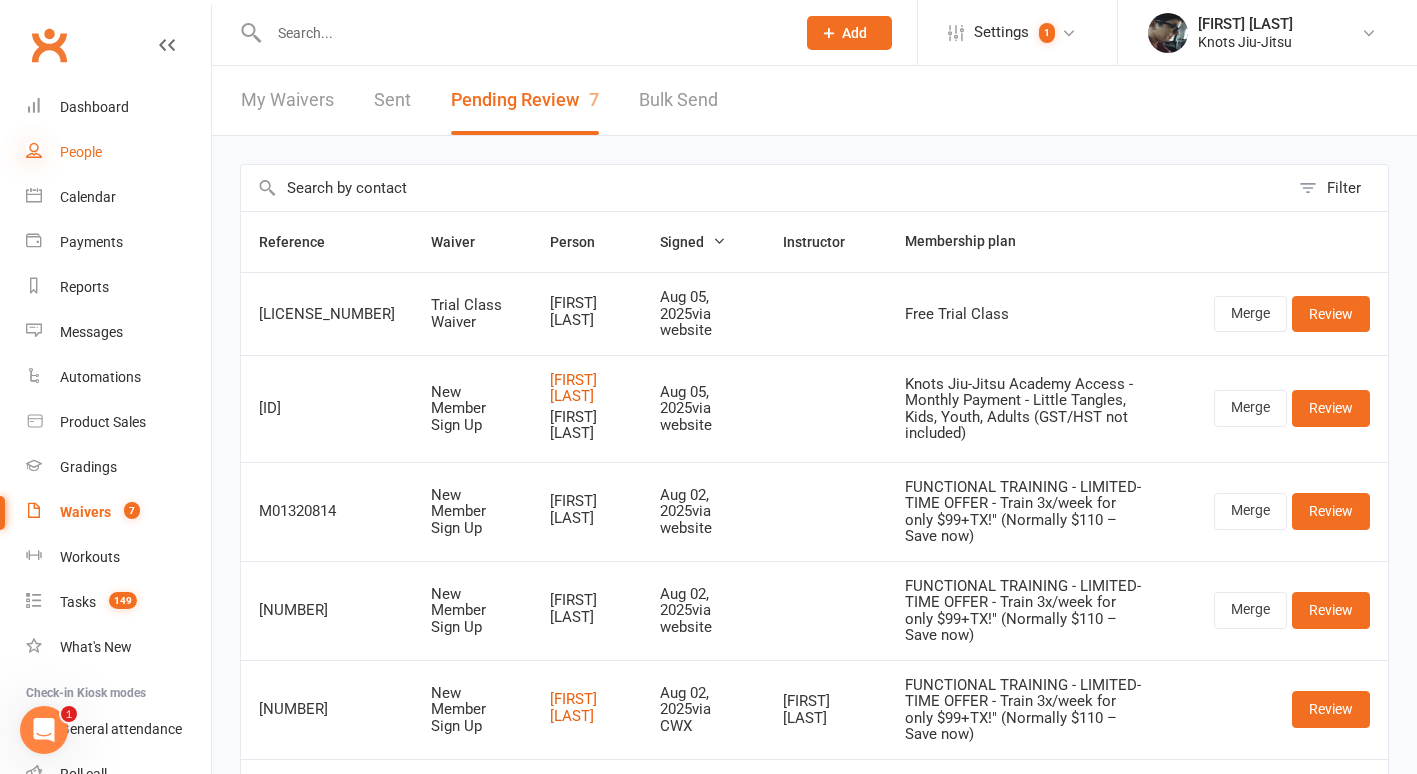 click at bounding box center [34, 150] 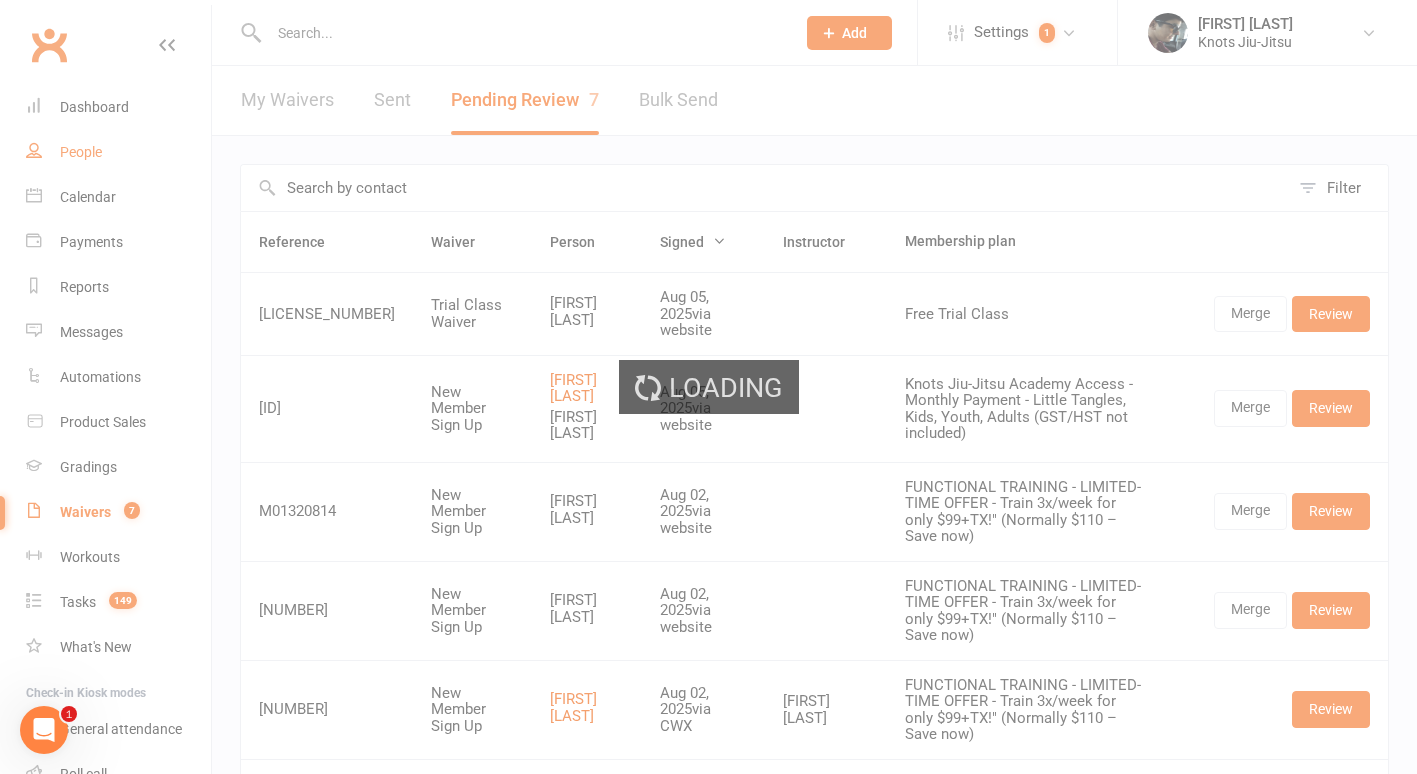 select on "100" 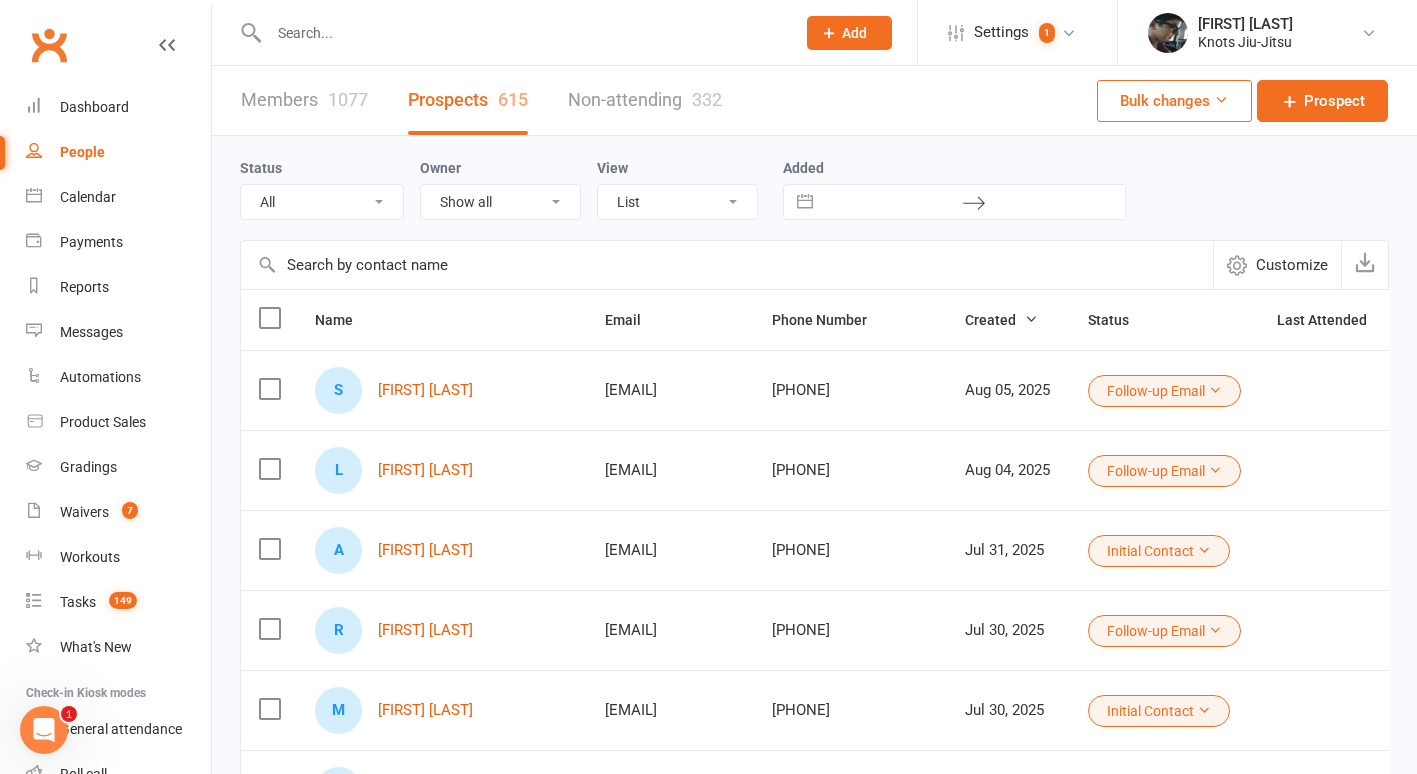 click at bounding box center [522, 33] 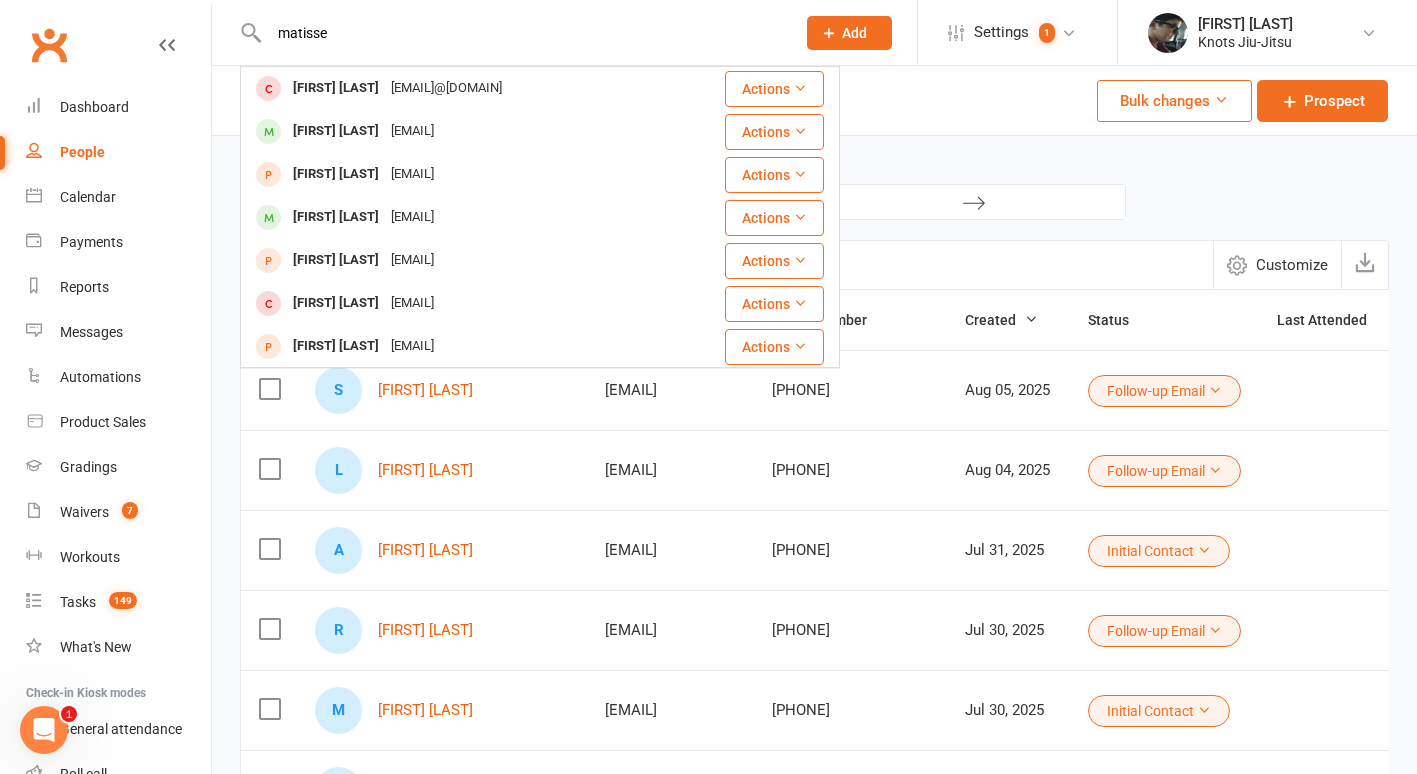type on "matisse" 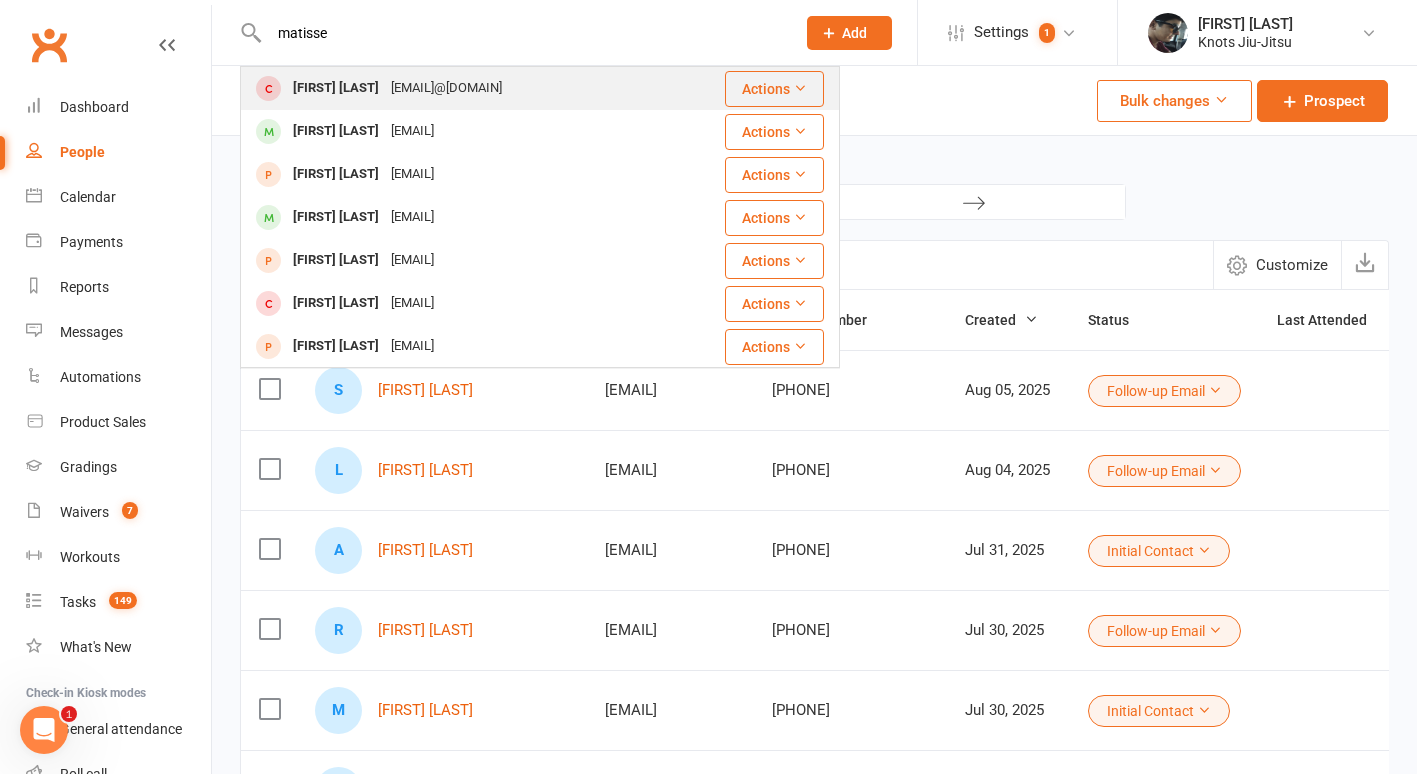 click on "[FIRST] [LAST] [EMAIL]@[DOMAIN]" at bounding box center (452, 88) 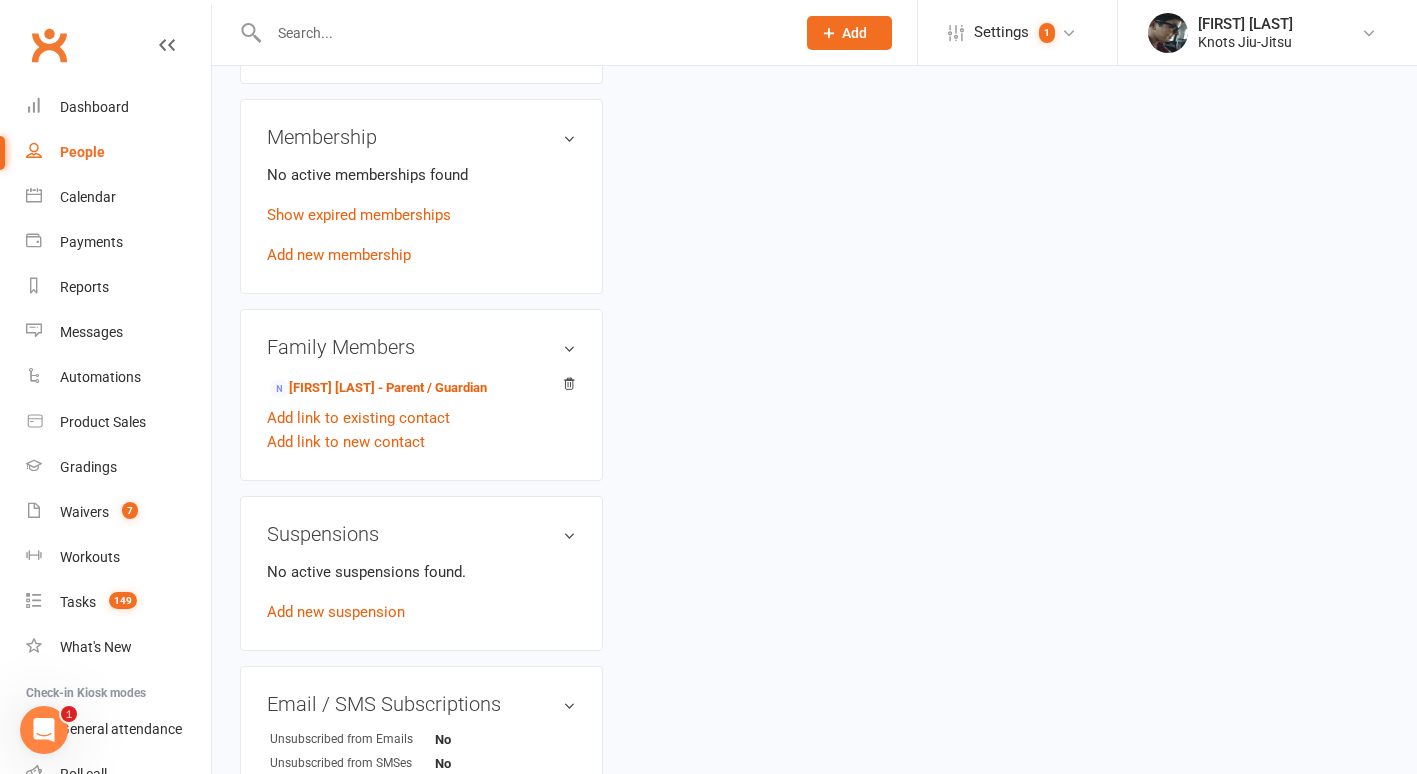 scroll, scrollTop: 869, scrollLeft: 0, axis: vertical 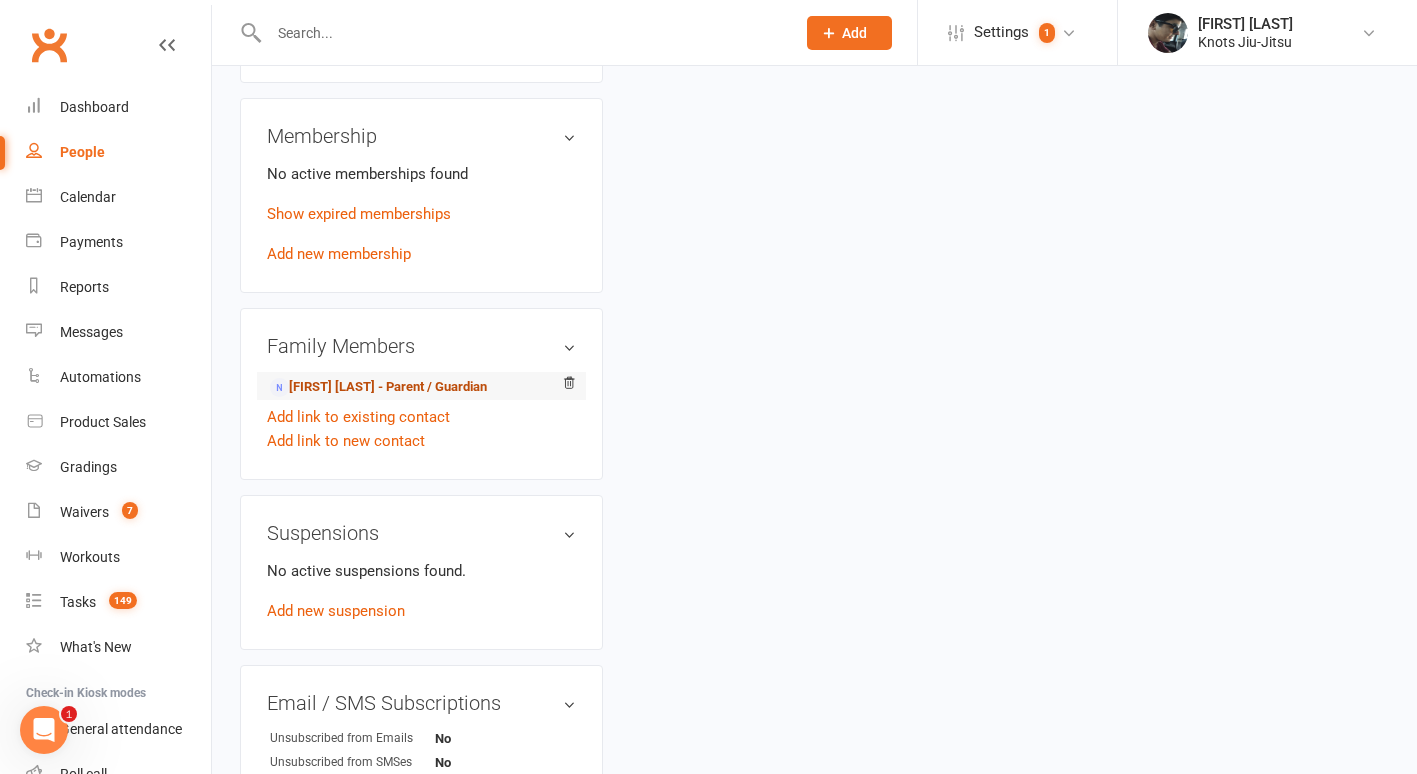 click on "[FIRST] [LAST] - Parent / Guardian" at bounding box center [378, 387] 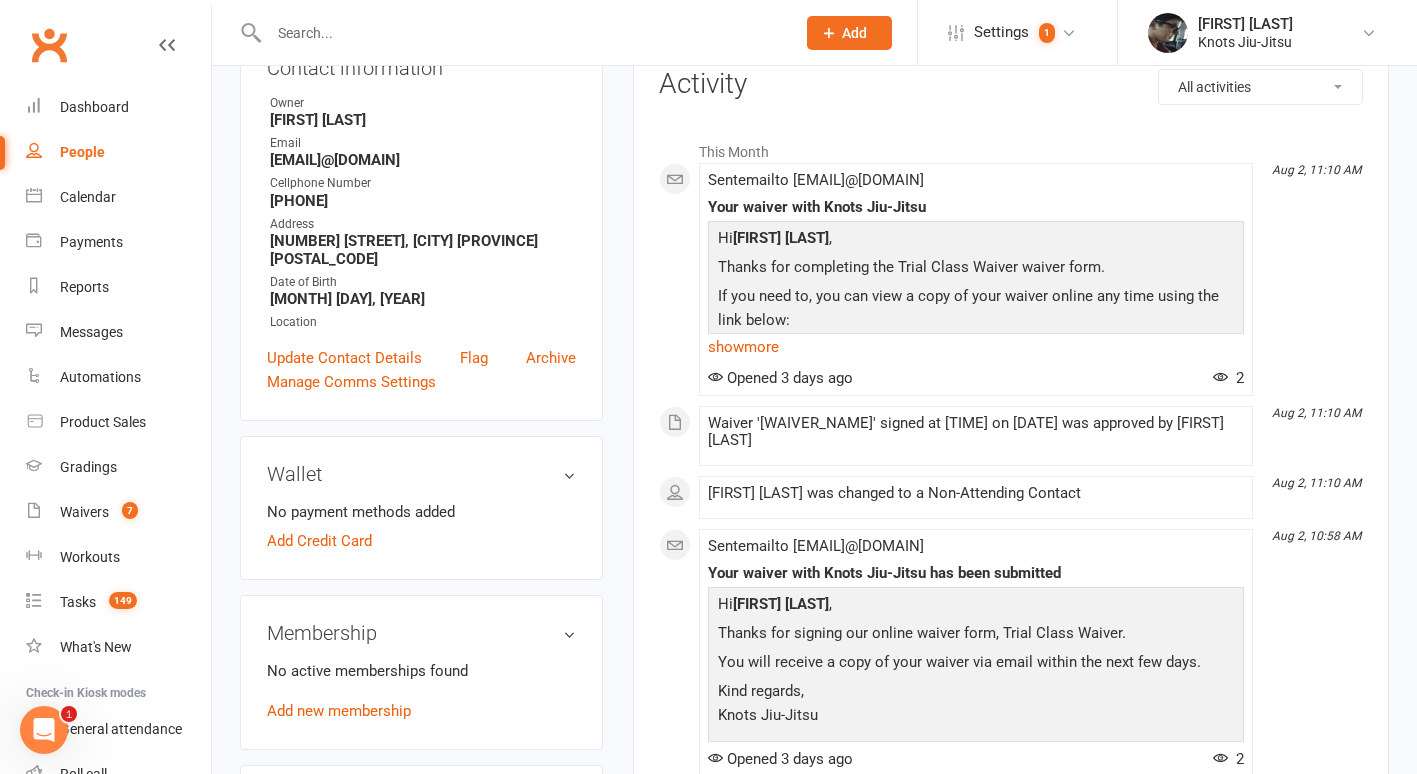 scroll, scrollTop: 0, scrollLeft: 0, axis: both 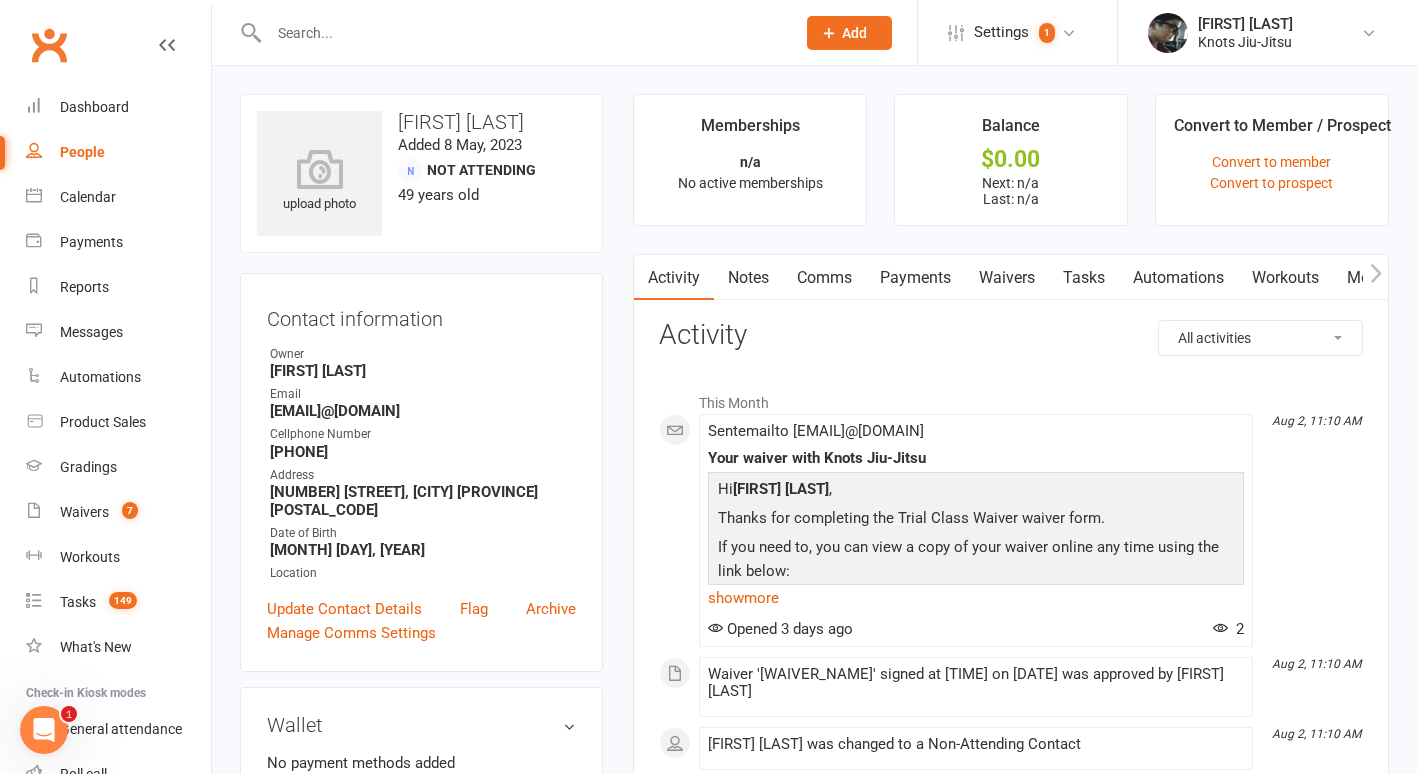 click on "Waivers" at bounding box center (1007, 278) 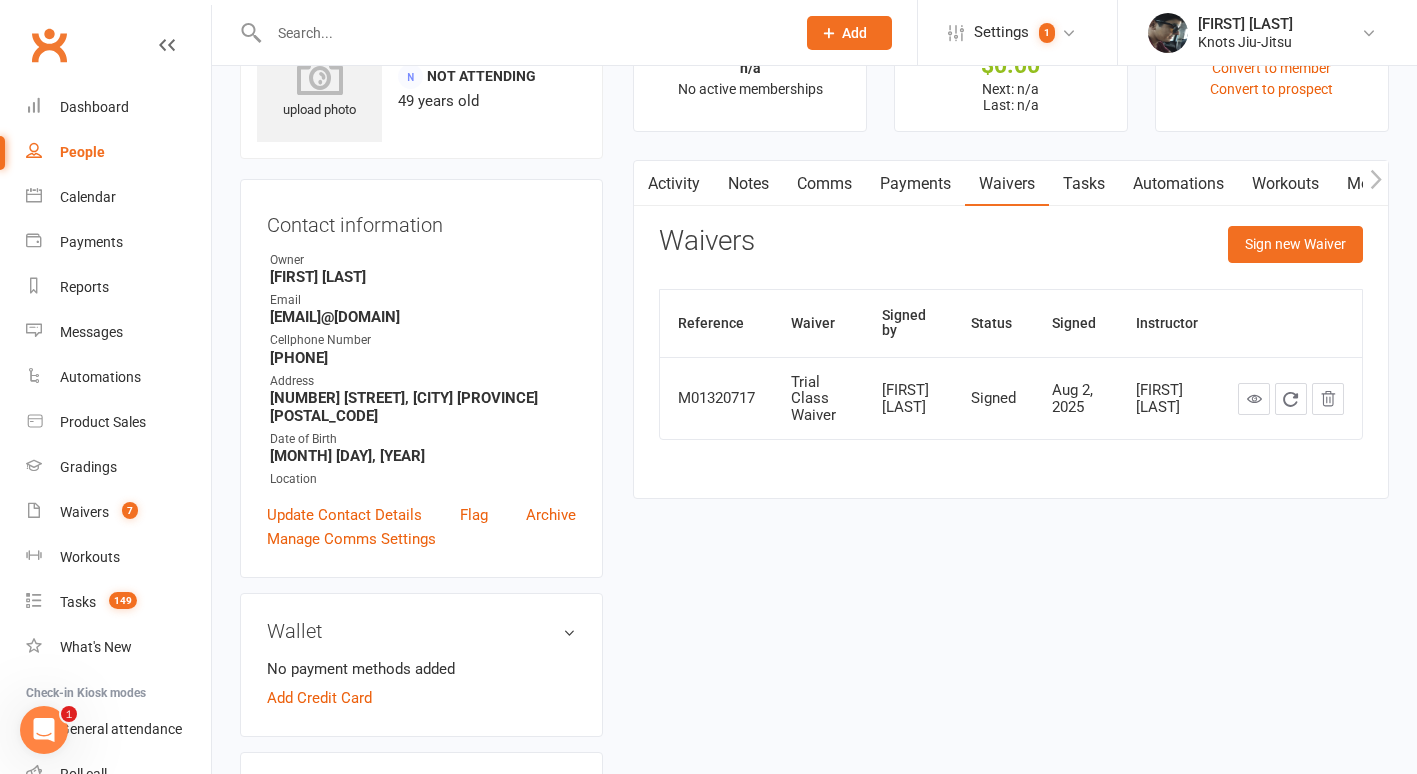 scroll, scrollTop: 0, scrollLeft: 0, axis: both 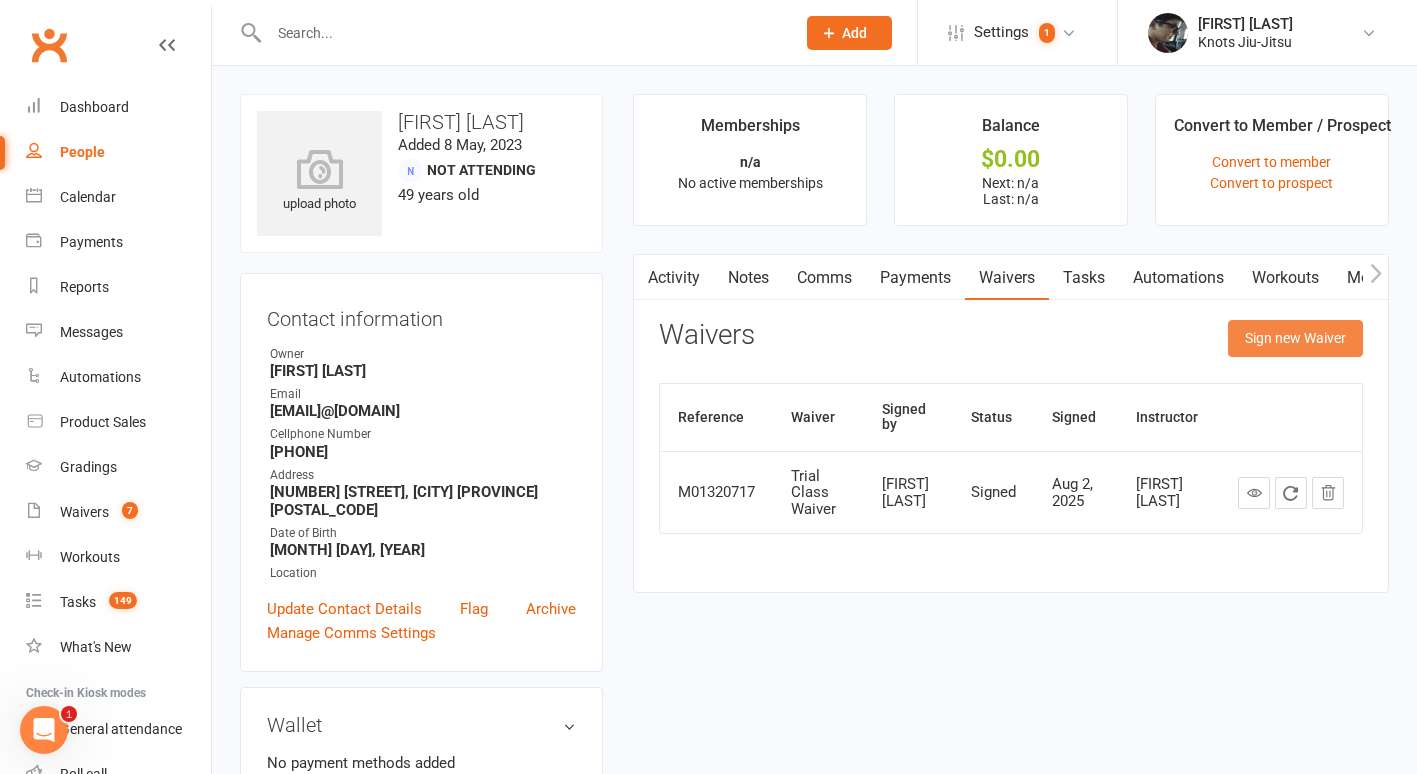 click on "Sign new Waiver" at bounding box center [1295, 338] 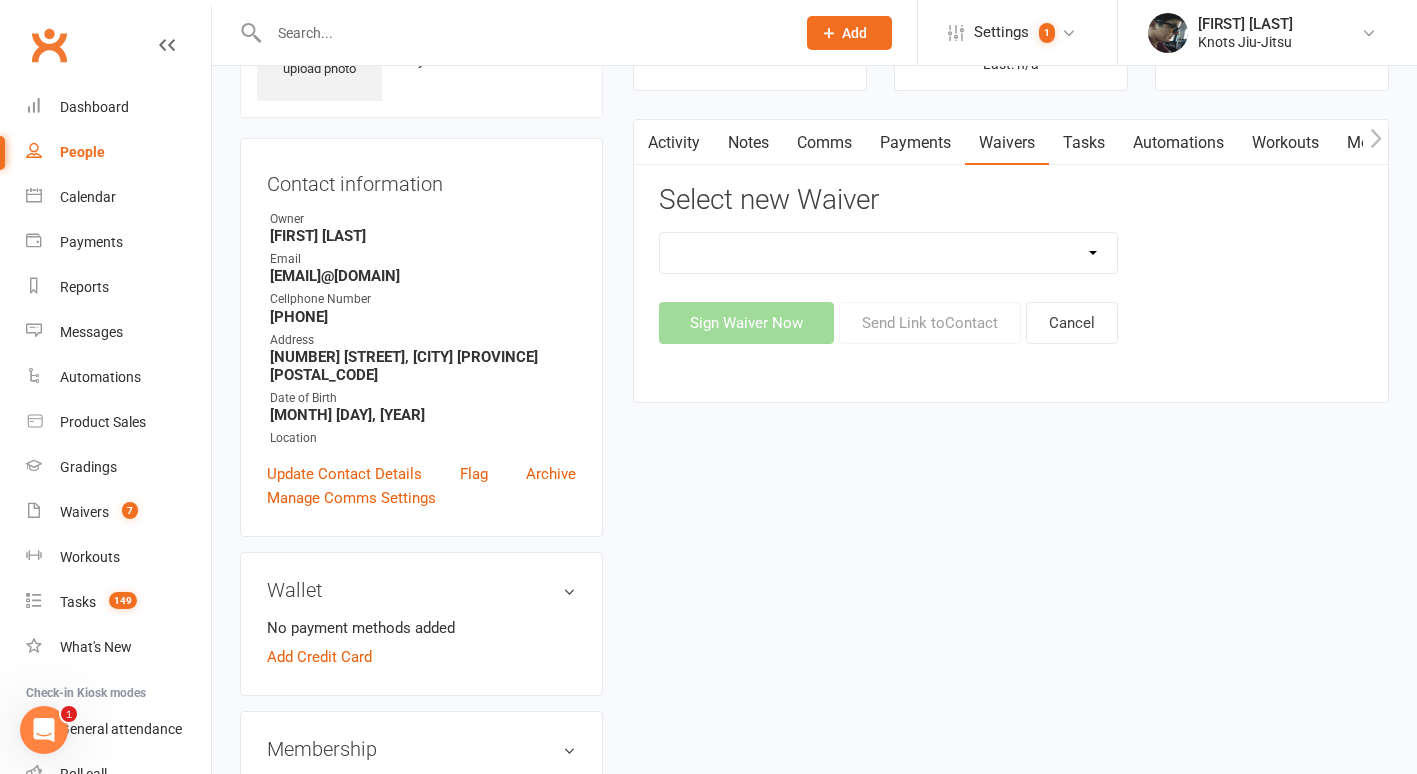 scroll, scrollTop: 138, scrollLeft: 0, axis: vertical 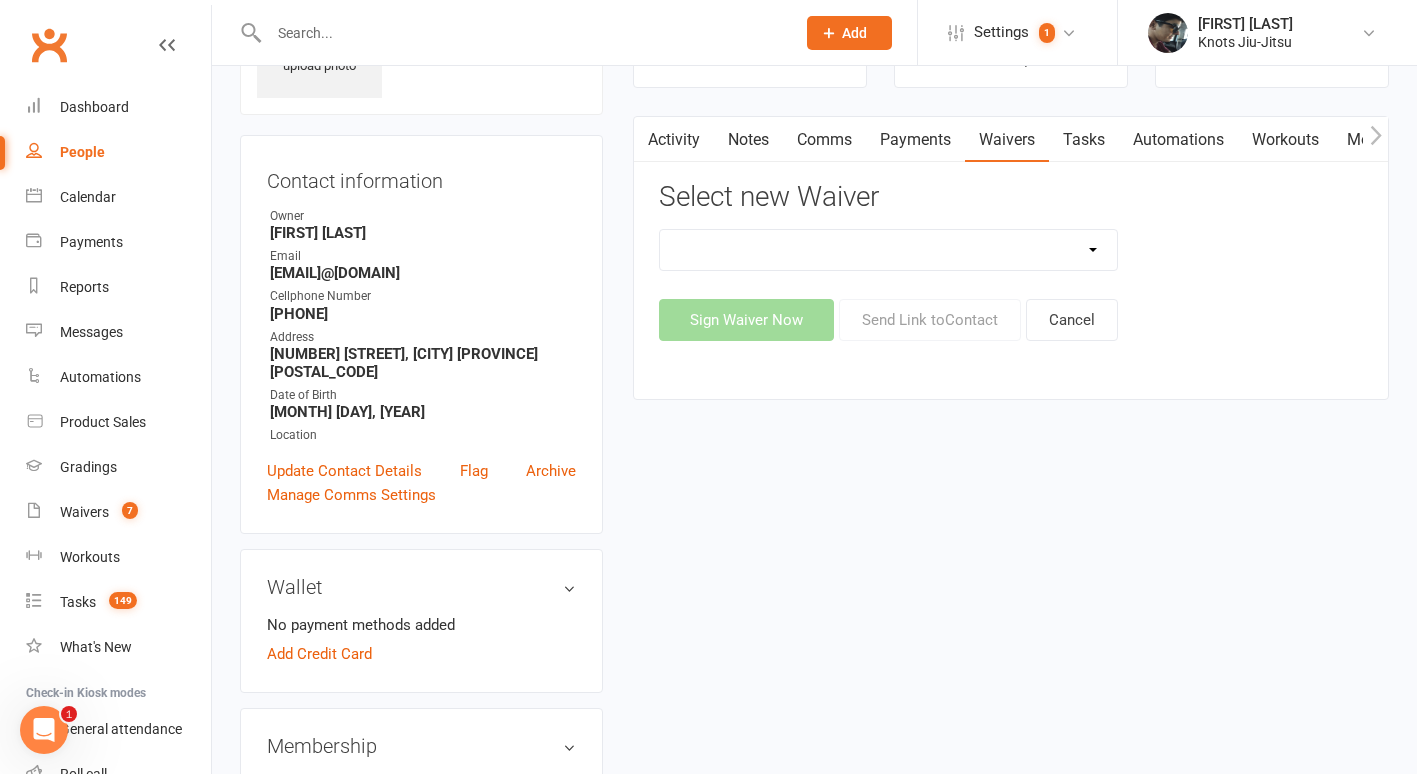 click on "Birthday Party Waiver Covid Vaccine Confirmation E.T.C. Partnership Member E.T.C. Partnership Member (No Photo) Existing Member Waiver Existing Member Waiver W/O Cc Details Faixa Branca - New Member Family Member Sign-Up Knots Crew Program New Member (No Photo) New Member Sign Up New Member Sign Up for Functional Training New Member Sign Up for Muay Thai New Member Waiver (Without CC) Permission To Use Credit Card Trial Class Waiver" at bounding box center [888, 250] 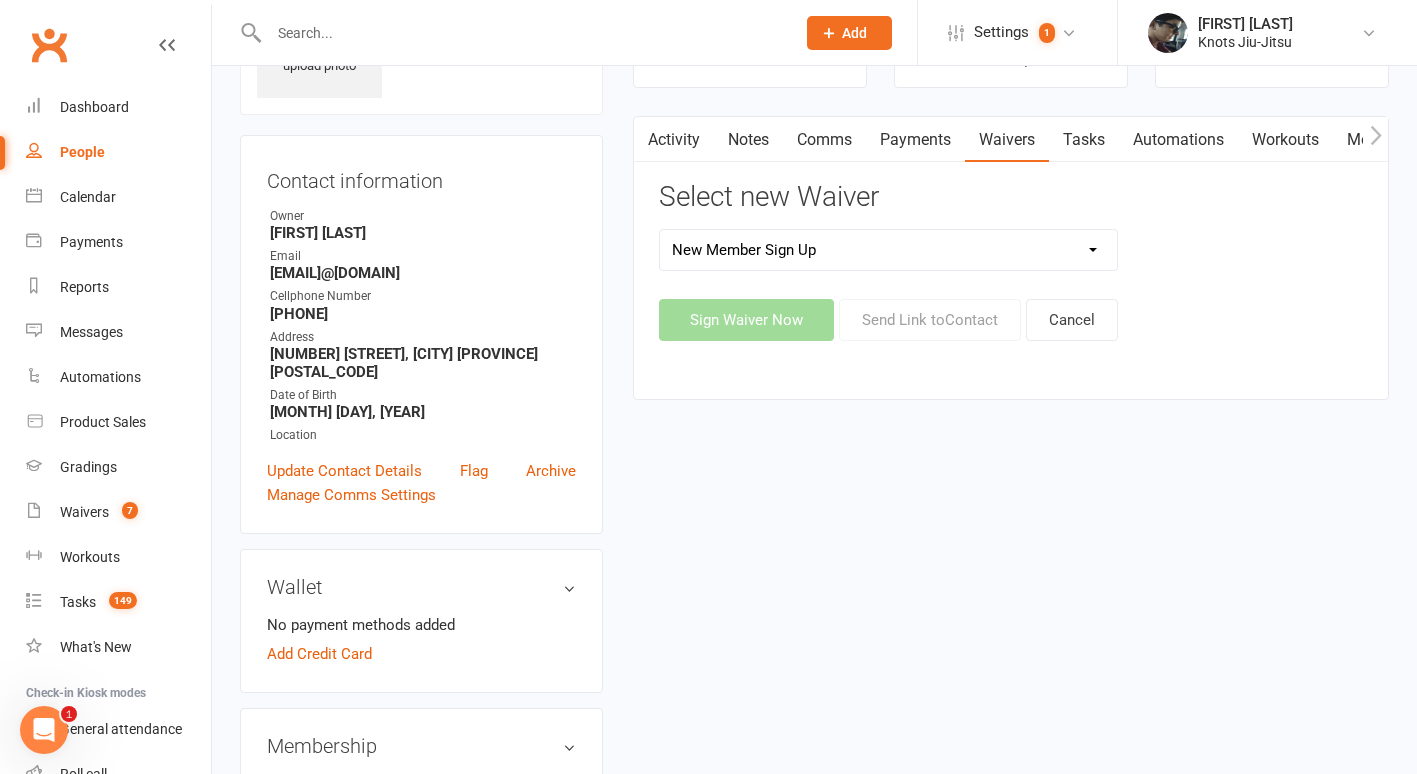 click on "Birthday Party Waiver Covid Vaccine Confirmation E.T.C. Partnership Member E.T.C. Partnership Member (No Photo) Existing Member Waiver Existing Member Waiver W/O Cc Details Faixa Branca - New Member Family Member Sign-Up Knots Crew Program New Member (No Photo) New Member Sign Up New Member Sign Up for Functional Training New Member Sign Up for Muay Thai New Member Waiver (Without CC) Permission To Use Credit Card Trial Class Waiver" at bounding box center [888, 250] 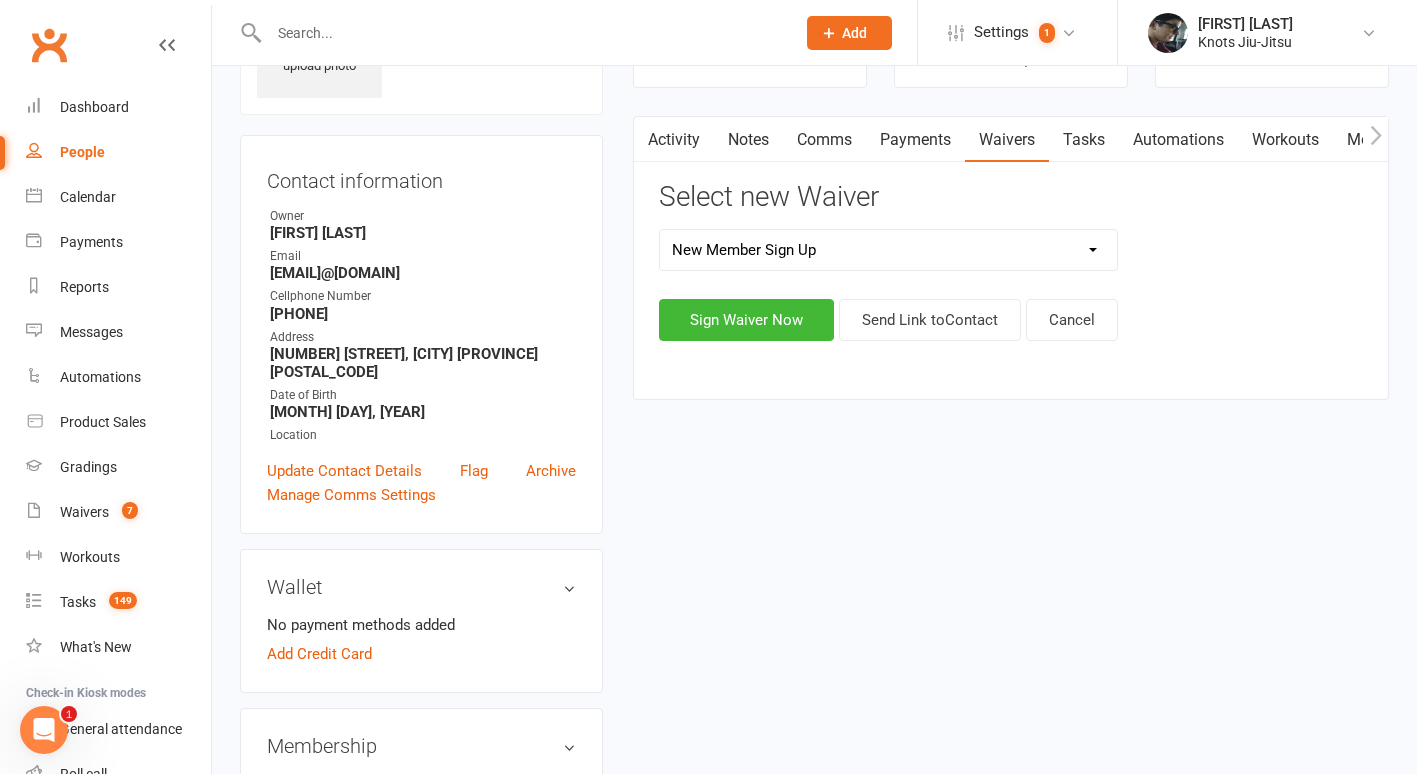 click on "upload photo [FIRST] [LAST] Added [MONTH] [DAY], [YEAR] Not Attending [AGE] years old Contact information Owner Cassio Martins Email [EMAIL] Cellphone Number [PHONE] Address [NUMBER] [STREET] [CITY] [PROVINCE] [POSTALCODE] Date of Birth [MONTH] [DAY], [YEAR] Location Update Contact Details Flag Archive Manage Comms Settings Wallet No payment methods added Add Credit Card Membership No active memberships found Add new membership Mastisse Yarnall - Child Add link to existing contact Add link to new contact Suspensions No active suspensions found. Add new suspension Email / SMS Subscriptions edit Unsubscribed from Emails No Unsubscribed from SMSes No Waiver Answers edit Mobile App Memberships n/a No active memberships Balance $0.00 Next: n/a Last: n/a Convert to Member / Prospect Convert to member Convert to prospect Activity Notes Comms Payments Waivers Tasks Automations Workouts Mobile App Assessments Credit balance Select new Waiver Birthday Party Waiver" at bounding box center (814, 781) 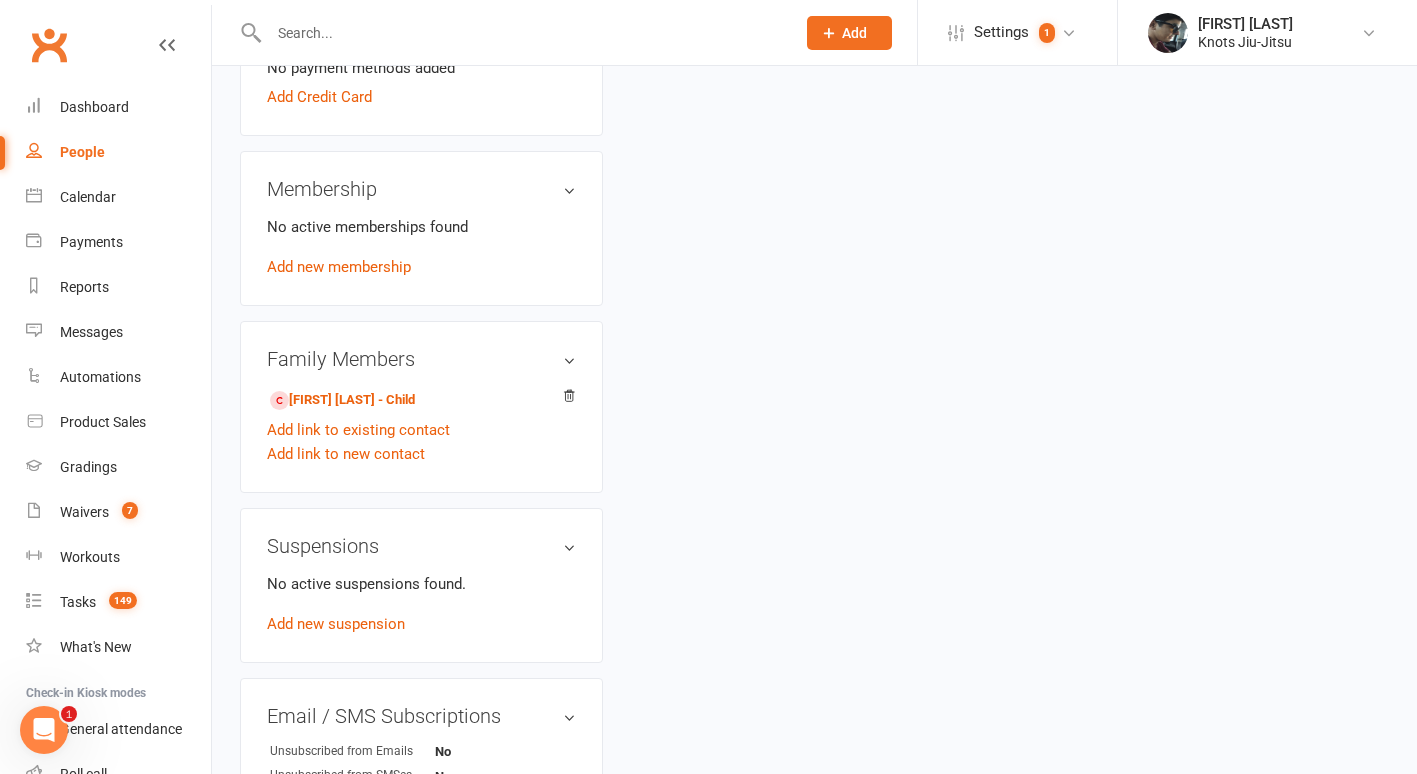 scroll, scrollTop: 698, scrollLeft: 0, axis: vertical 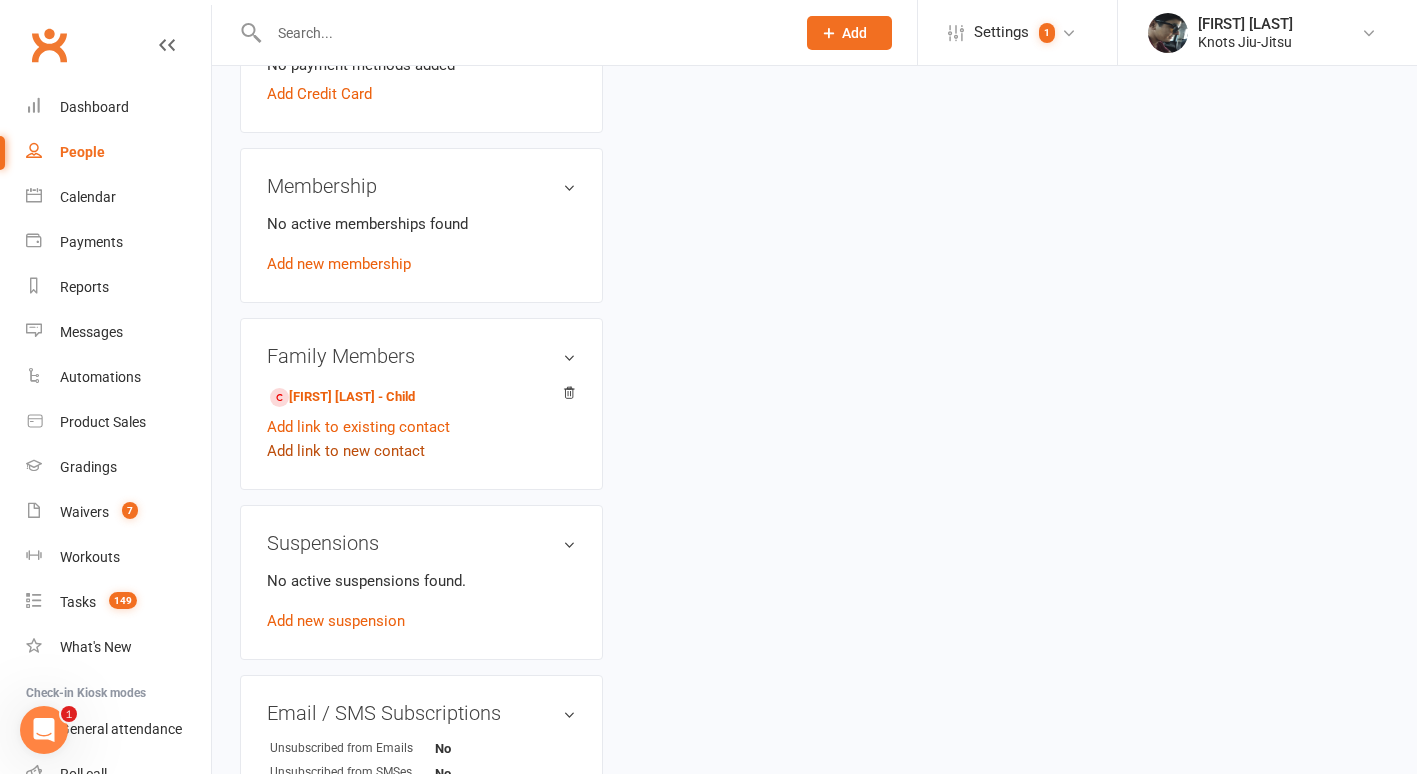 click on "Add link to new contact" at bounding box center (346, 451) 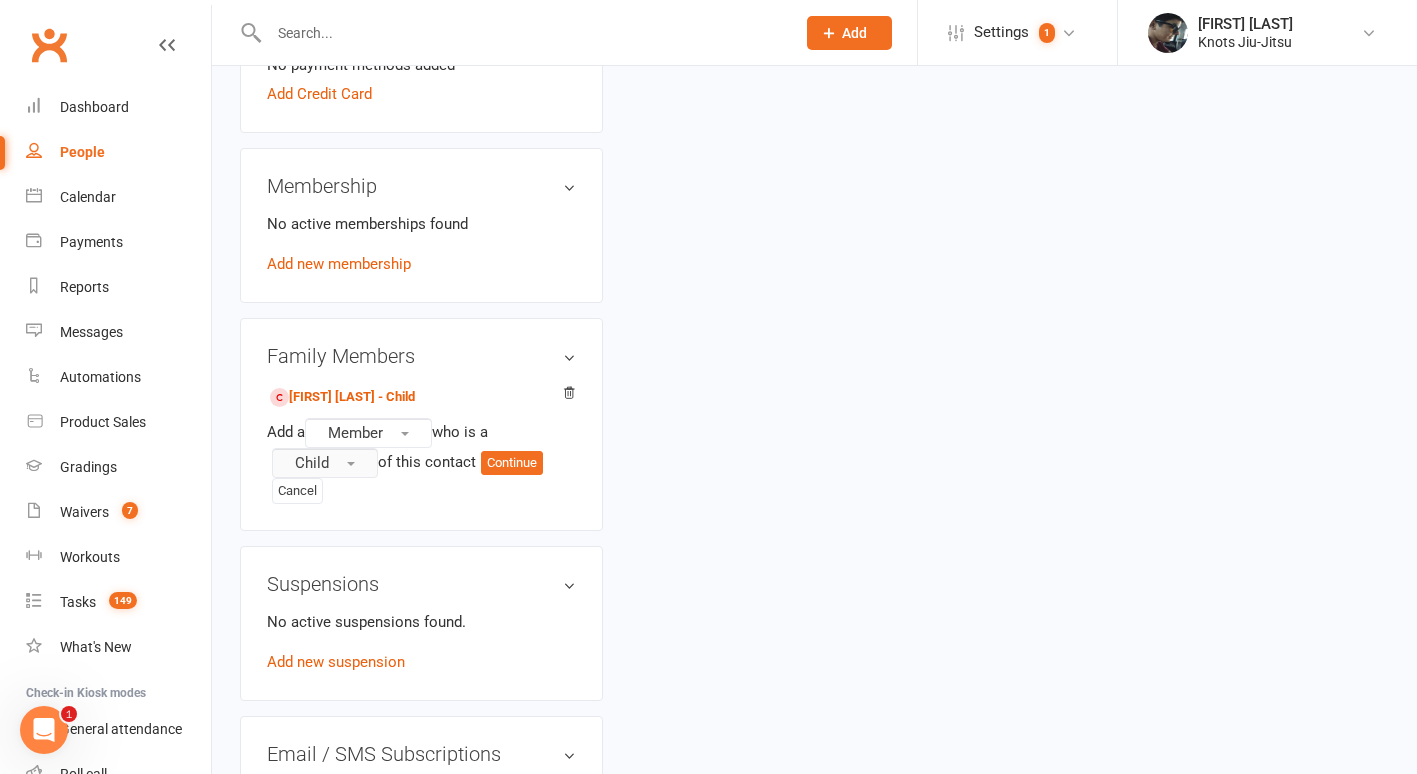 click on "Child" at bounding box center (325, 463) 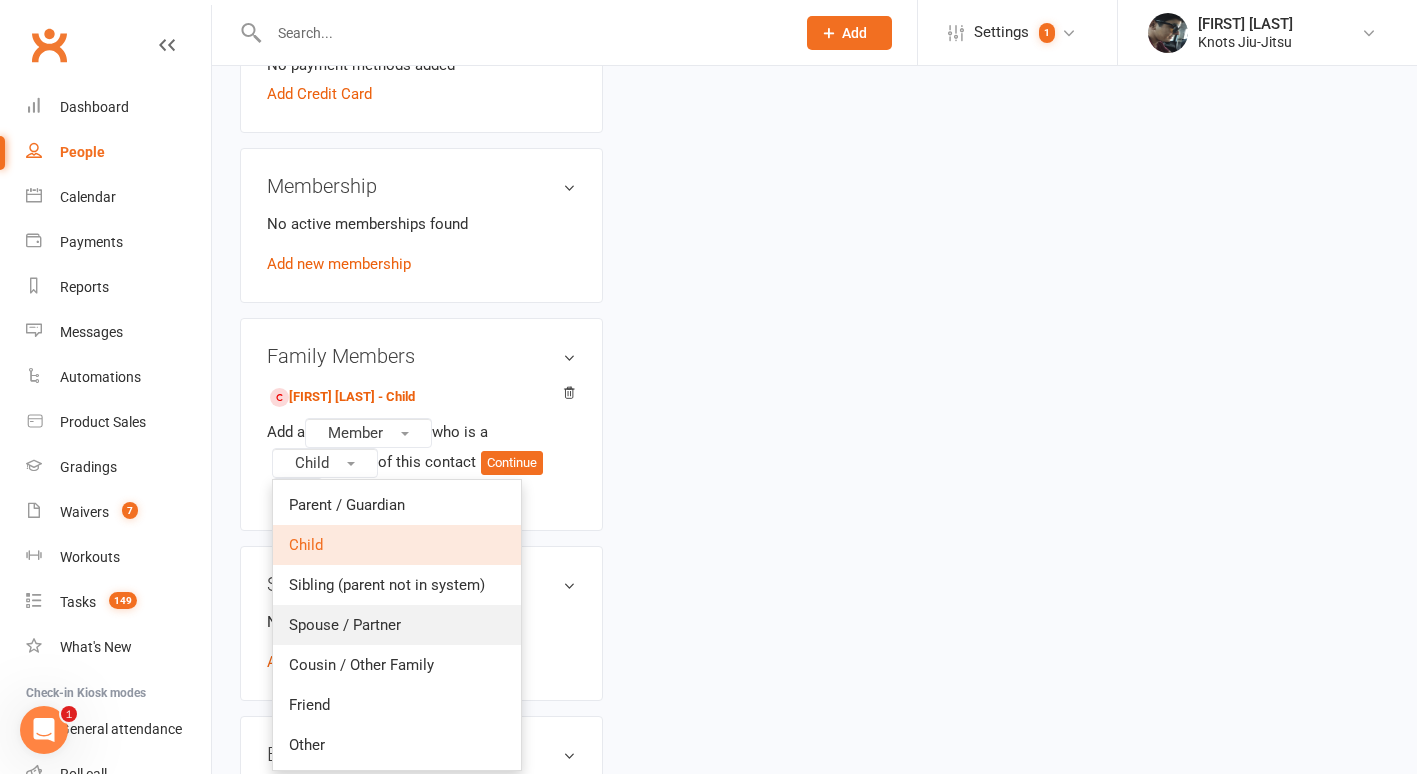 click on "Spouse / Partner" at bounding box center [397, 625] 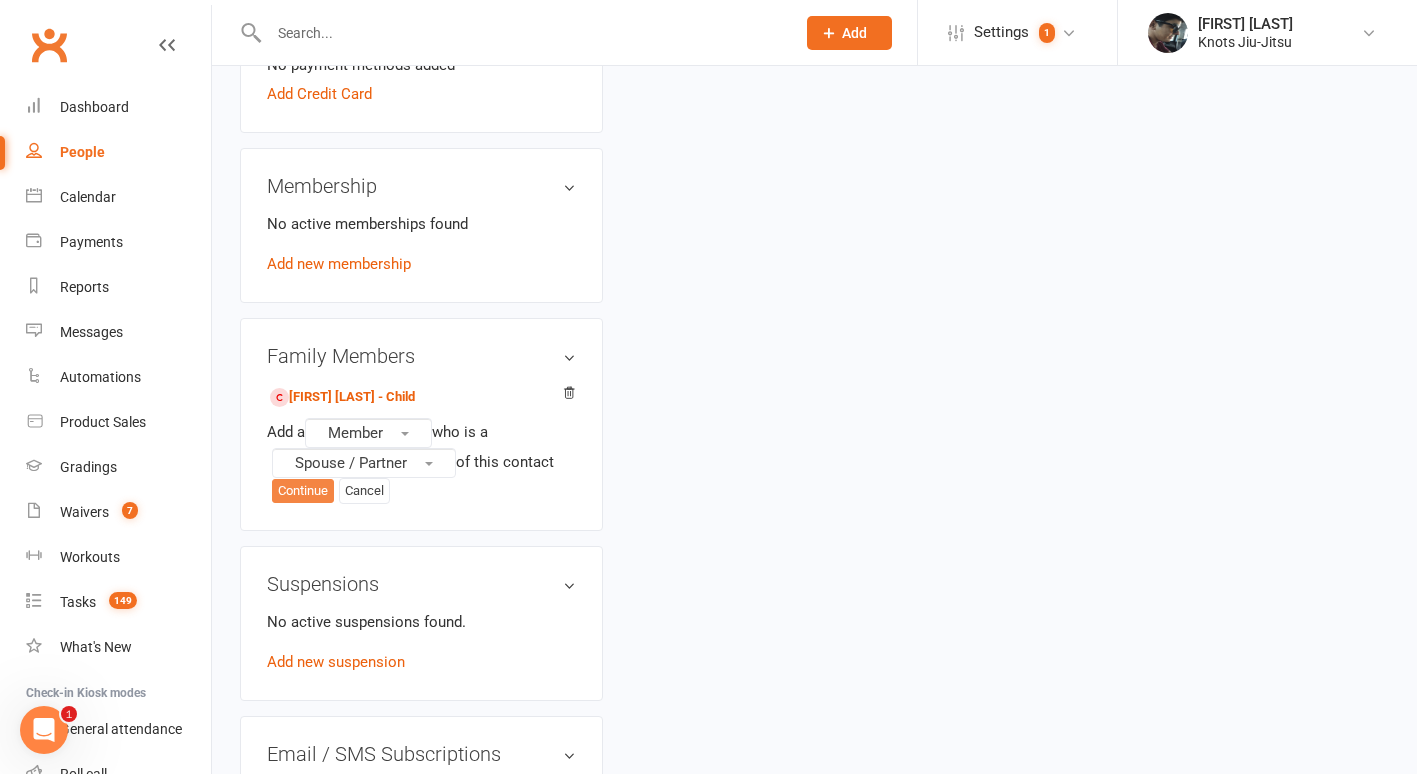 click on "Continue" at bounding box center (303, 491) 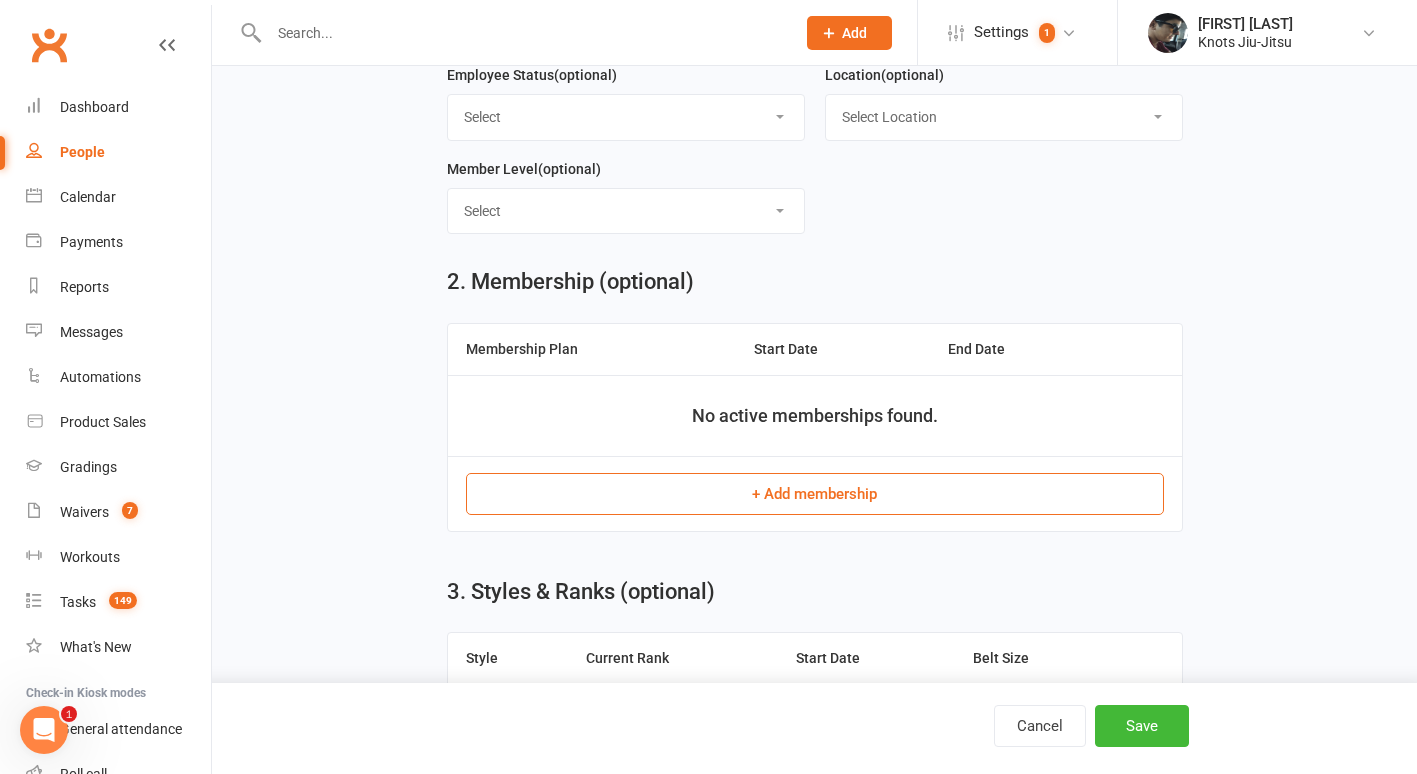 scroll, scrollTop: 0, scrollLeft: 0, axis: both 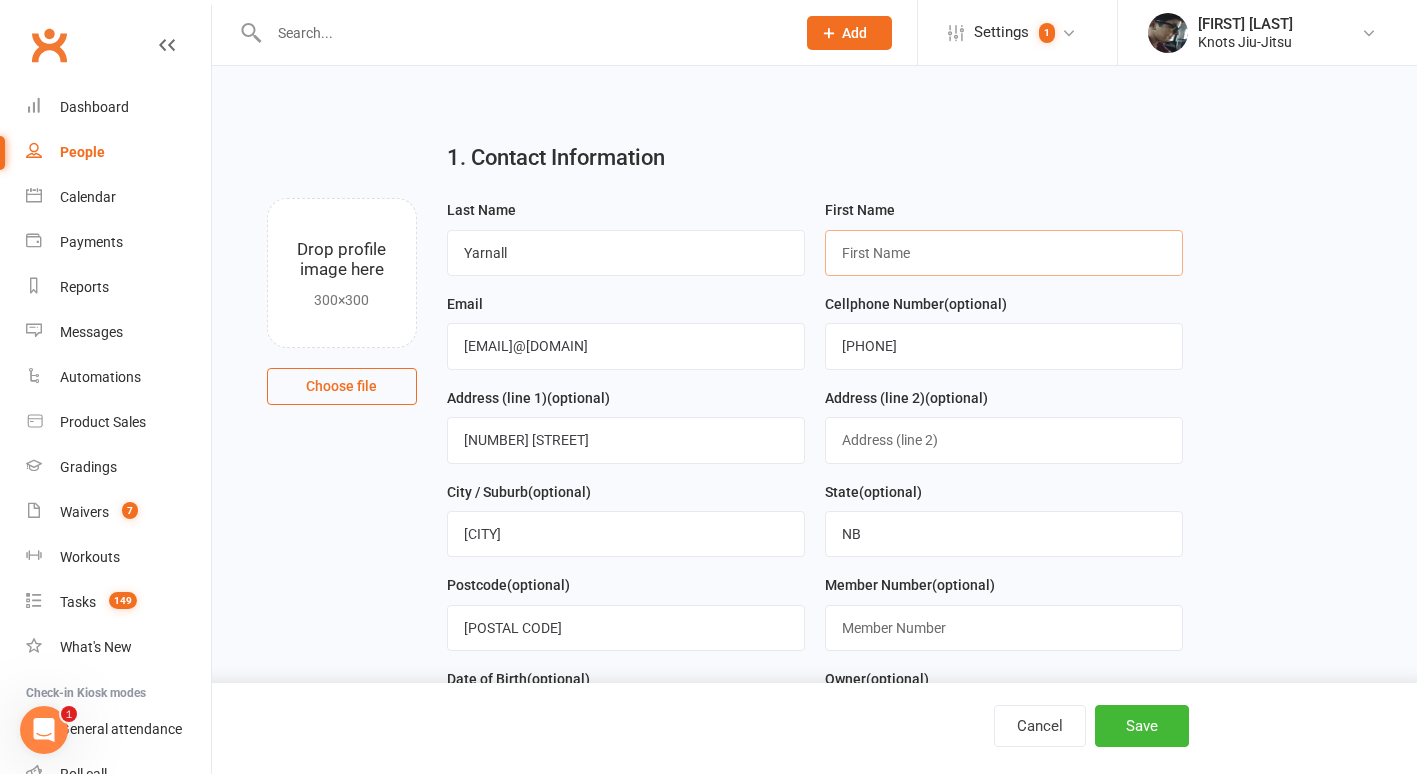 click at bounding box center (1004, 253) 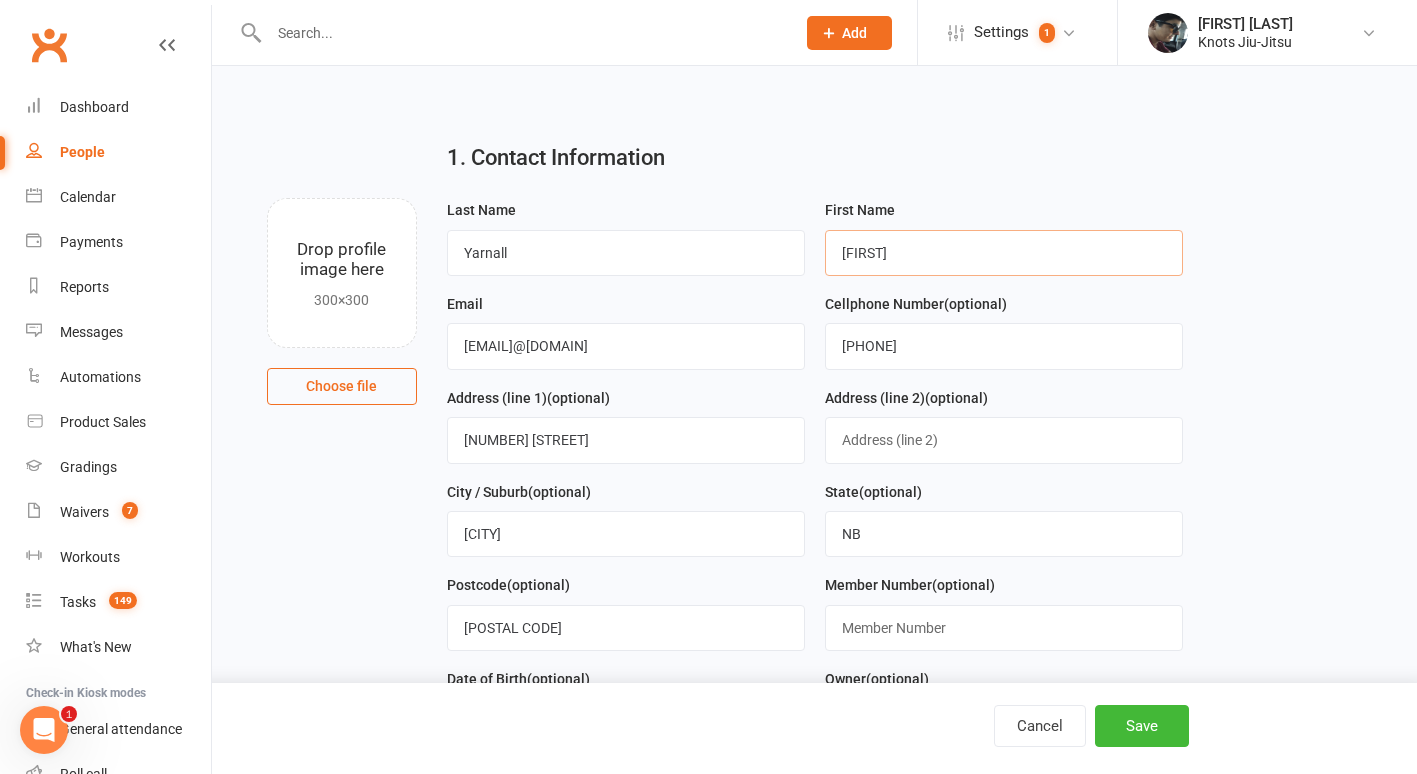 type on "[FIRST]" 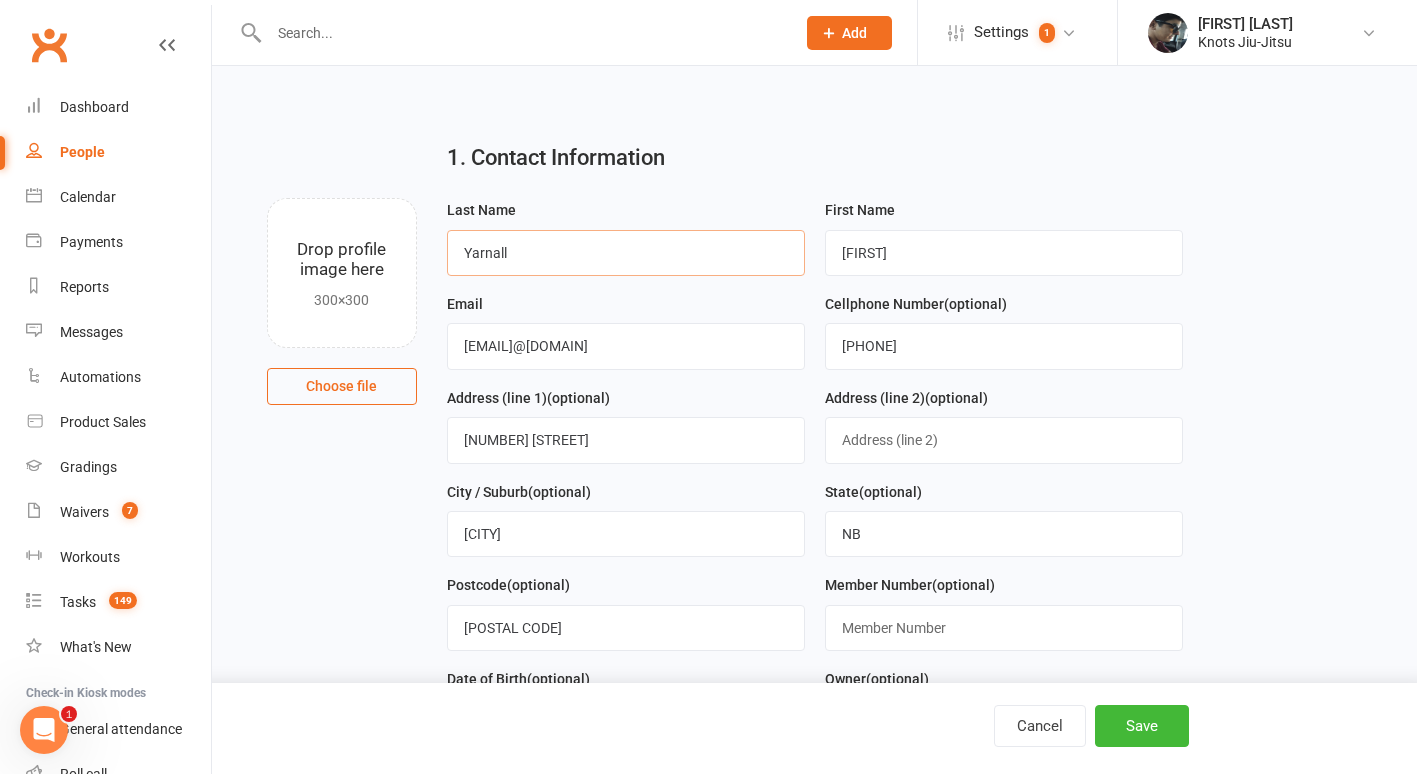 click on "Yarnall" at bounding box center (626, 253) 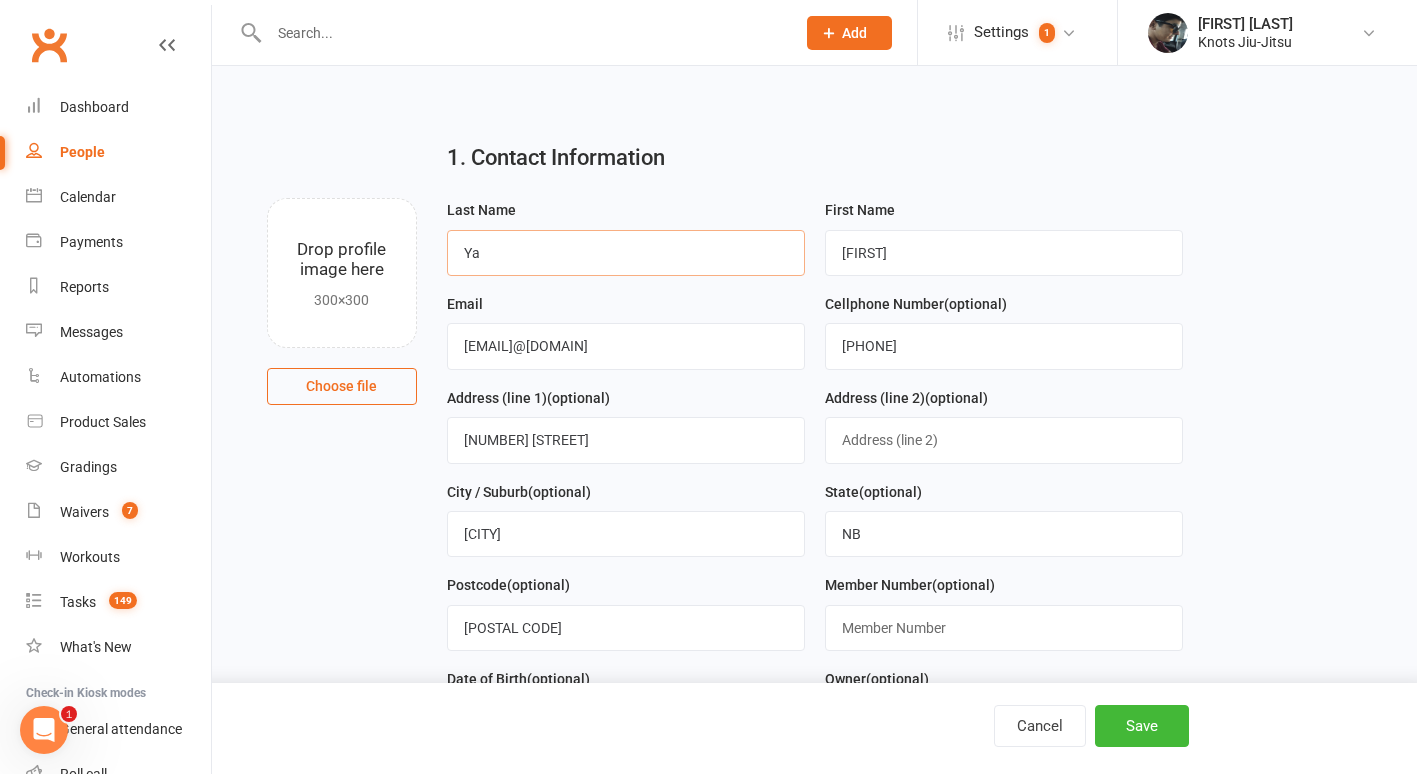 type on "Y" 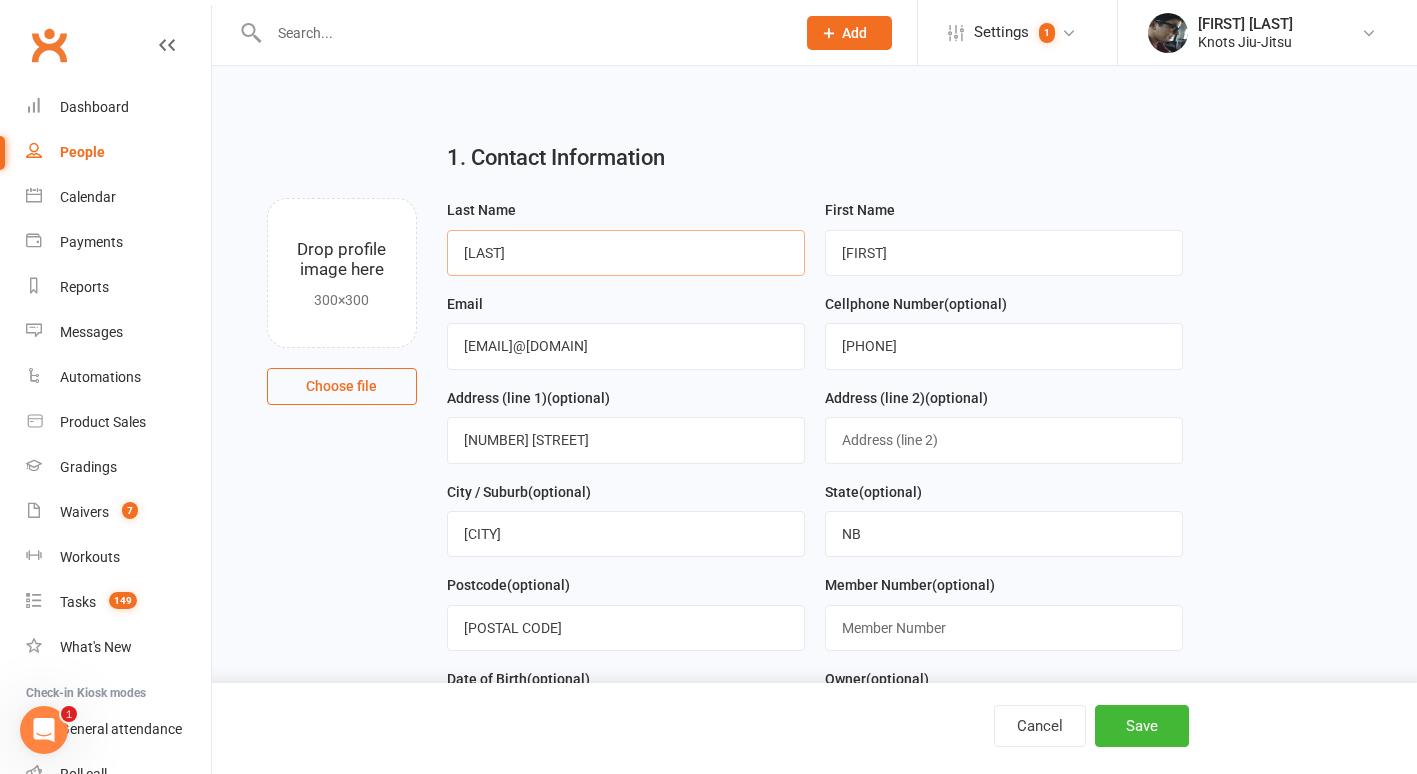 type on "[LAST]" 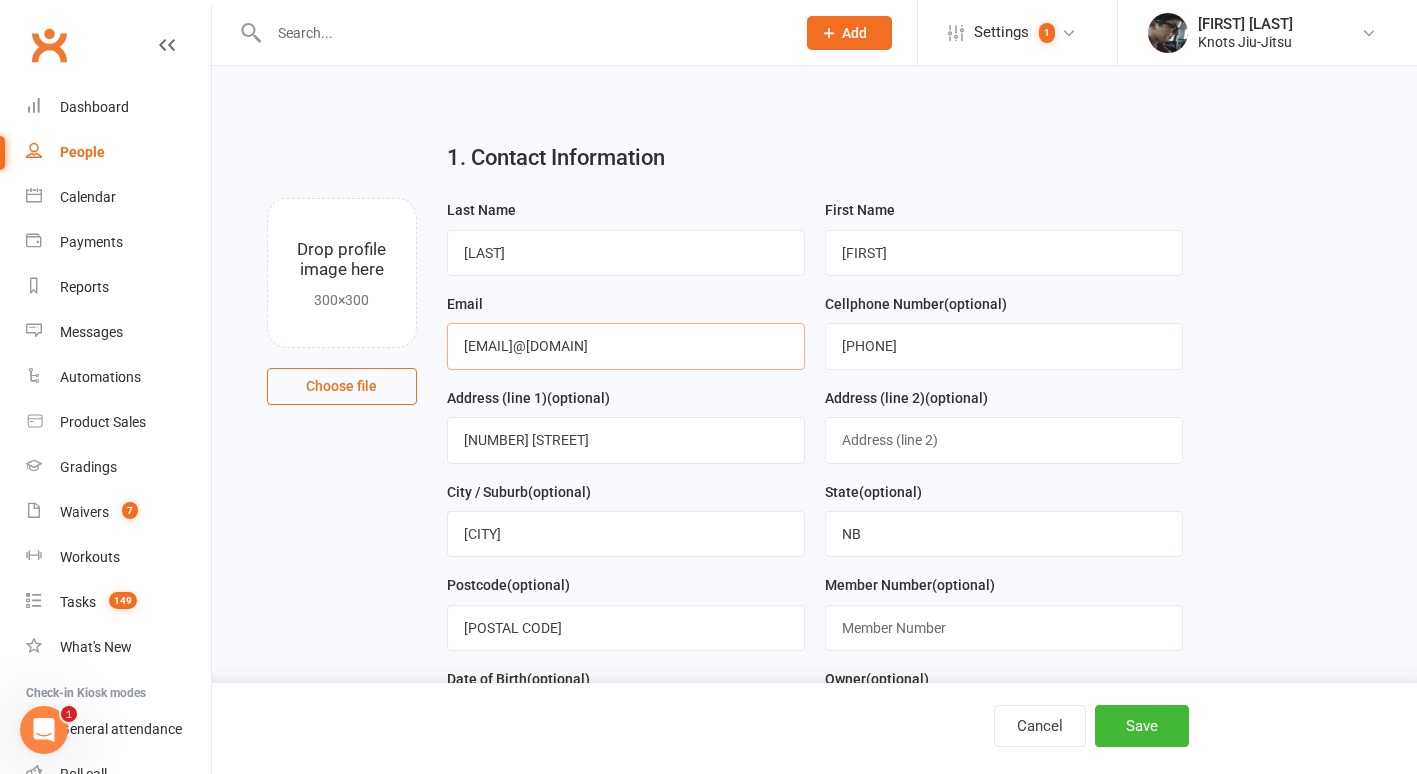 click on "[EMAIL]@[DOMAIN]" at bounding box center (626, 346) 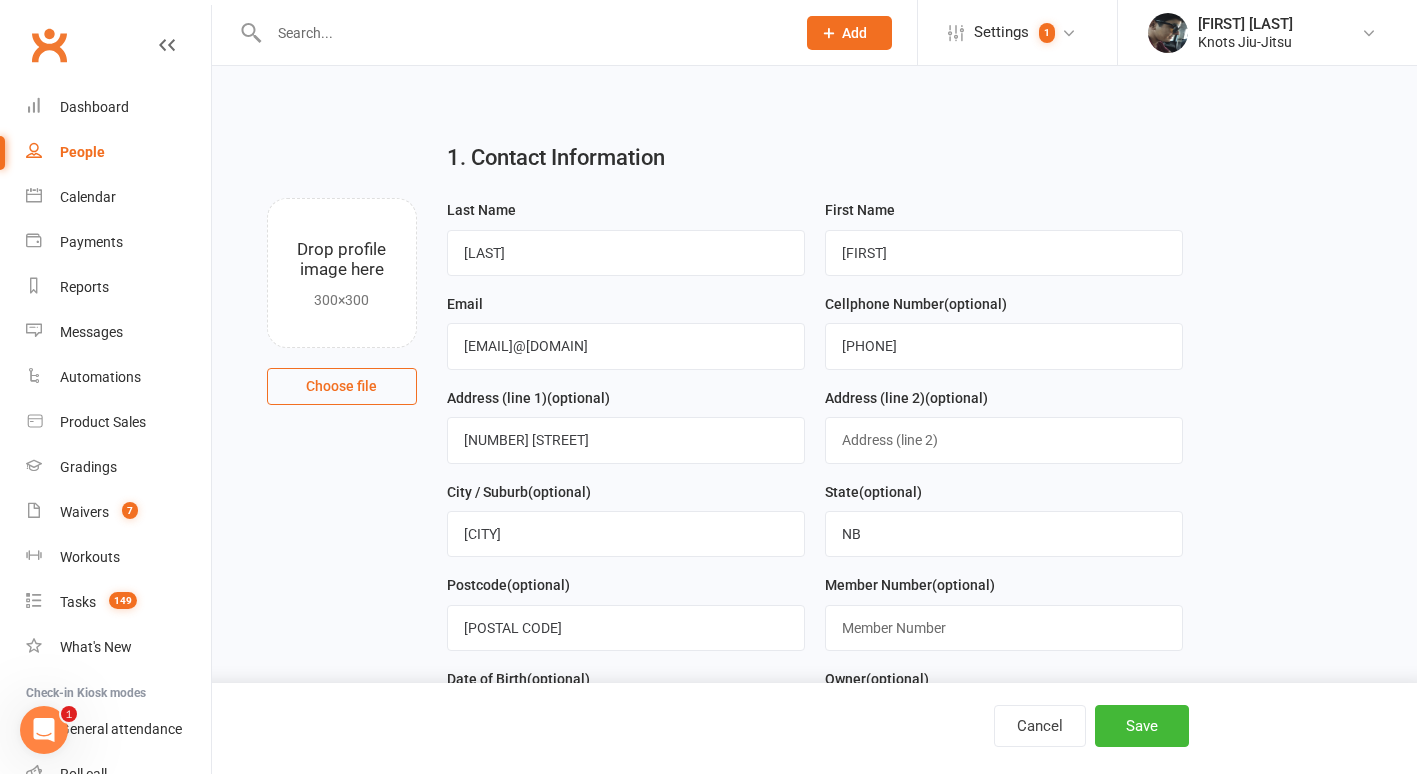 click on "Email  [EMAIL]" at bounding box center [626, 331] 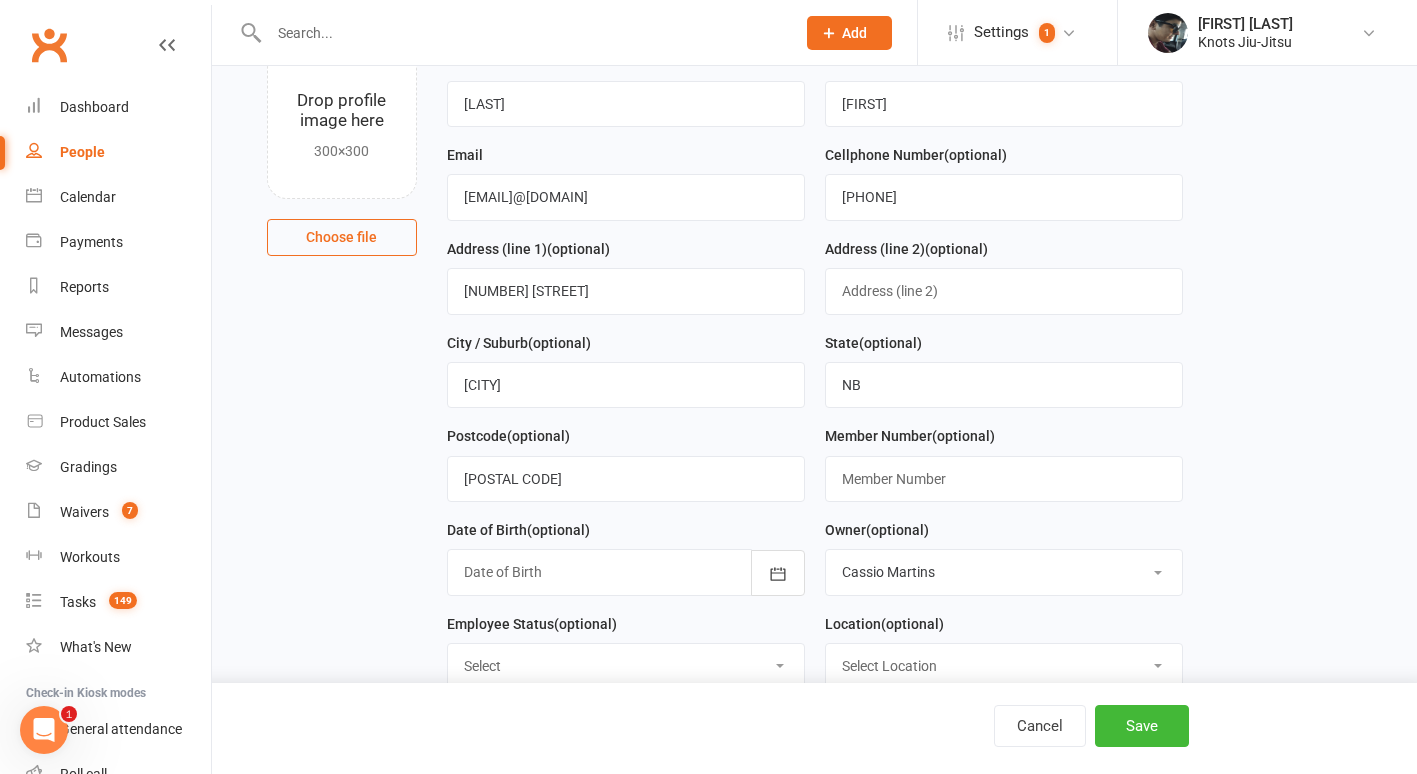 scroll, scrollTop: 146, scrollLeft: 0, axis: vertical 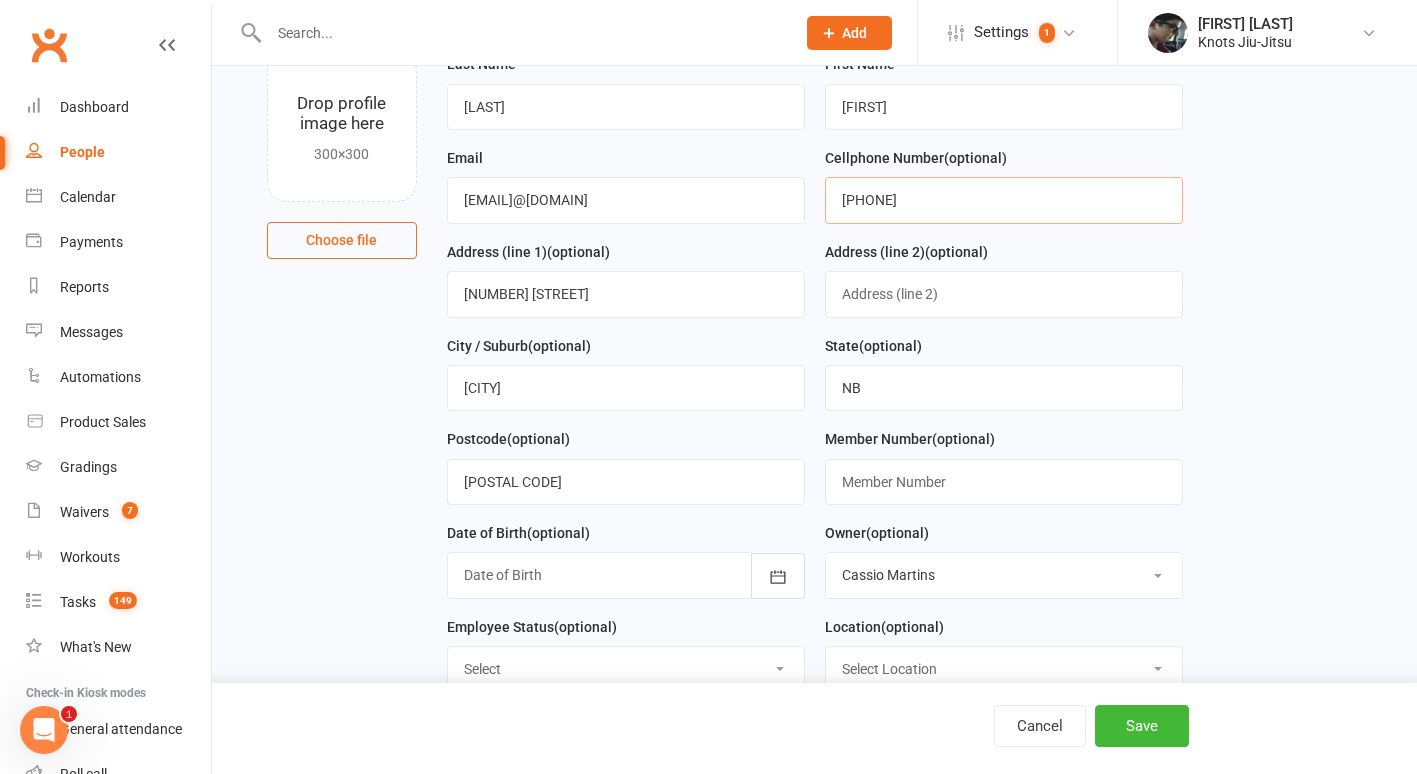 drag, startPoint x: 946, startPoint y: 199, endPoint x: 774, endPoint y: 215, distance: 172.74258 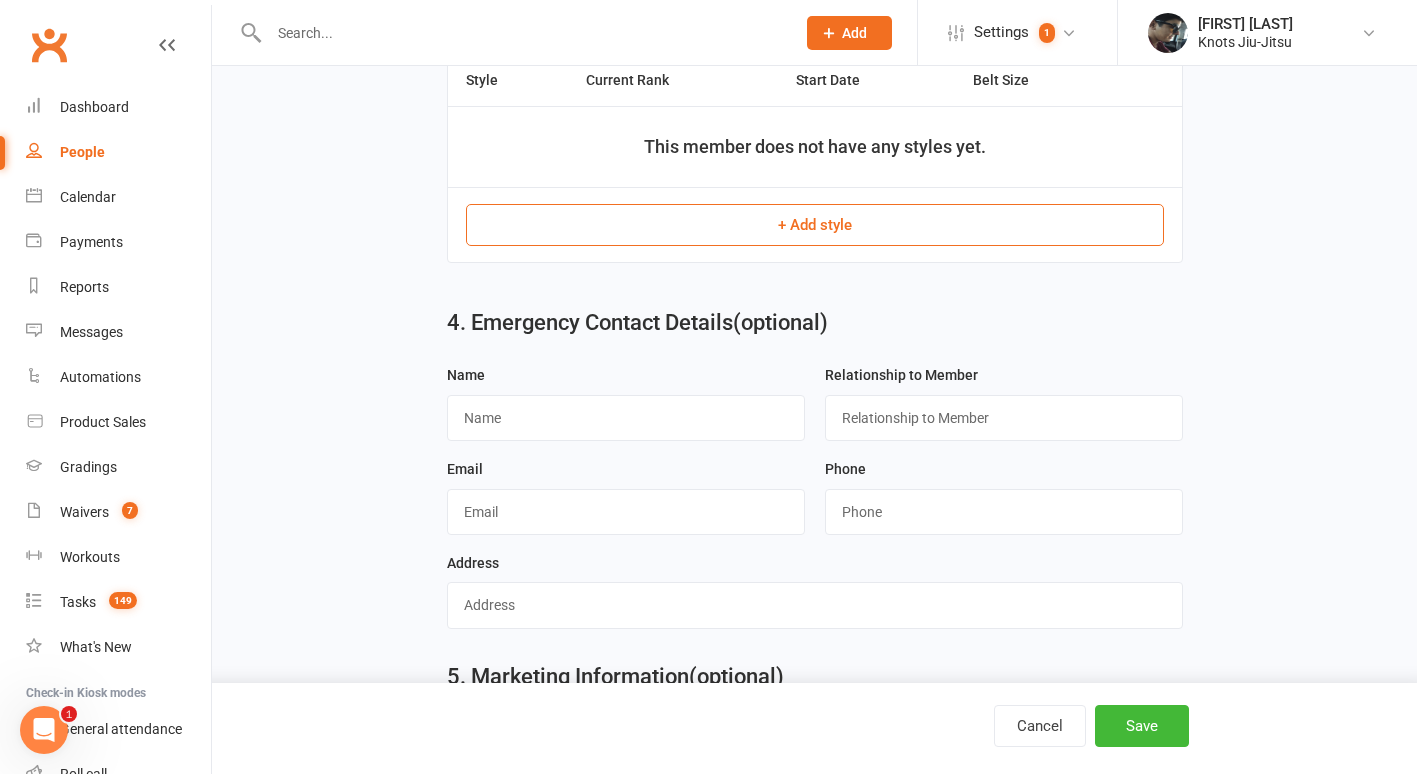 scroll, scrollTop: 1424, scrollLeft: 0, axis: vertical 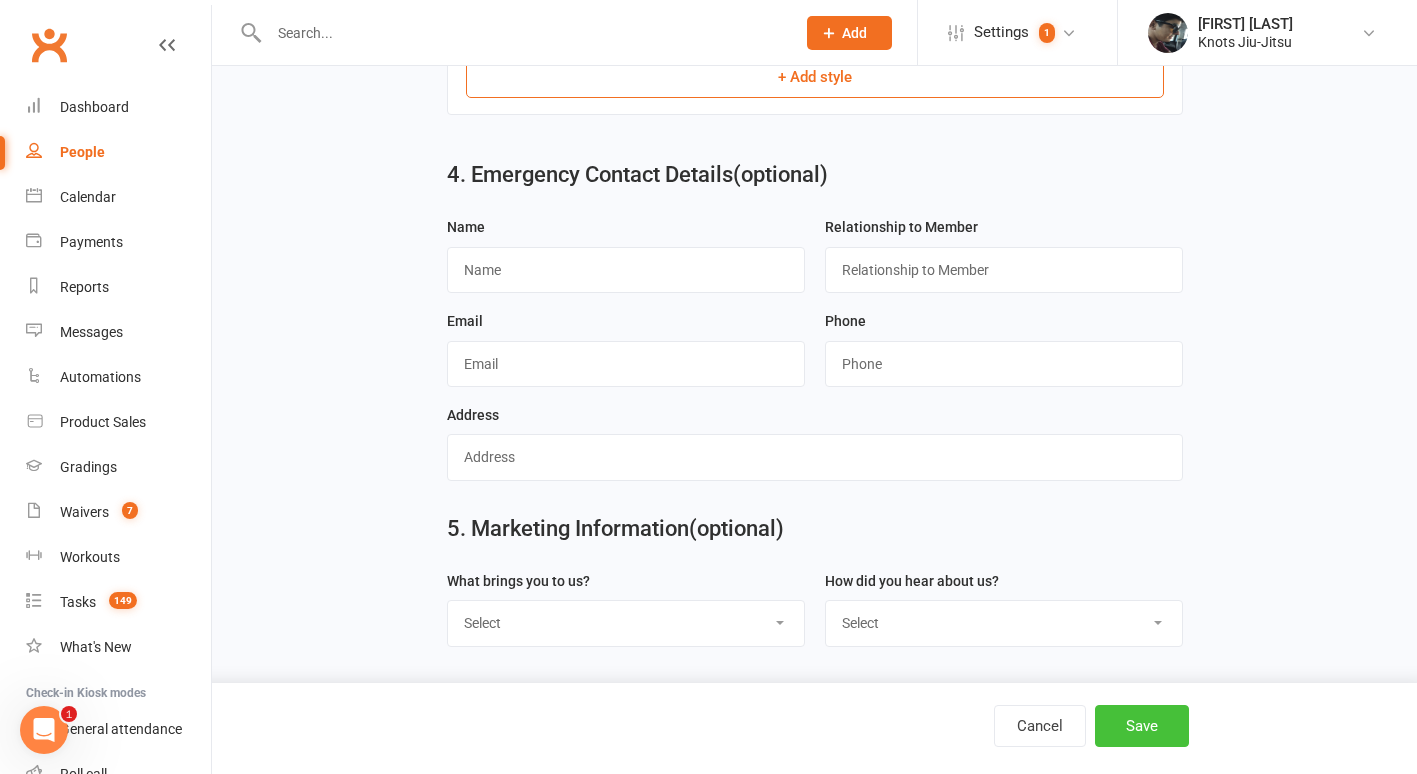 type 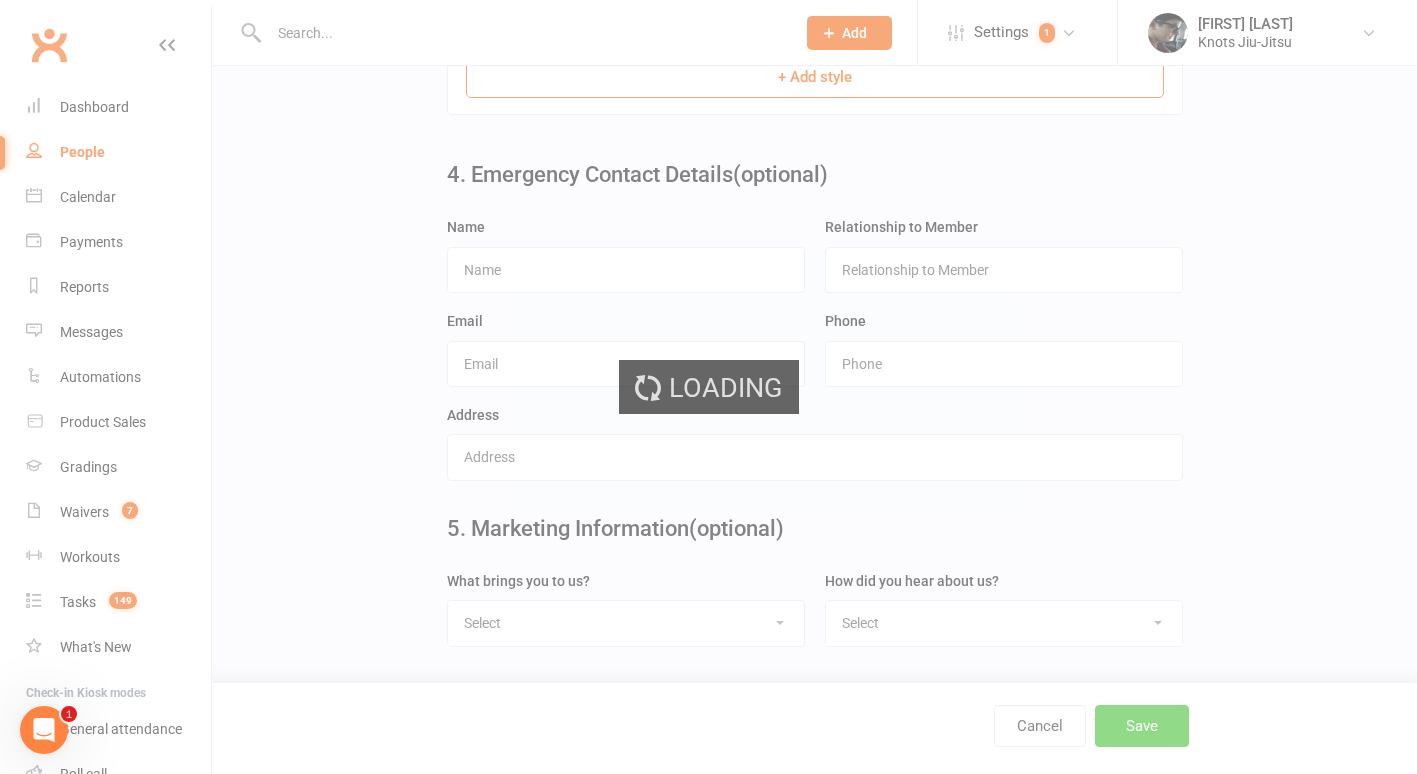 scroll, scrollTop: 0, scrollLeft: 0, axis: both 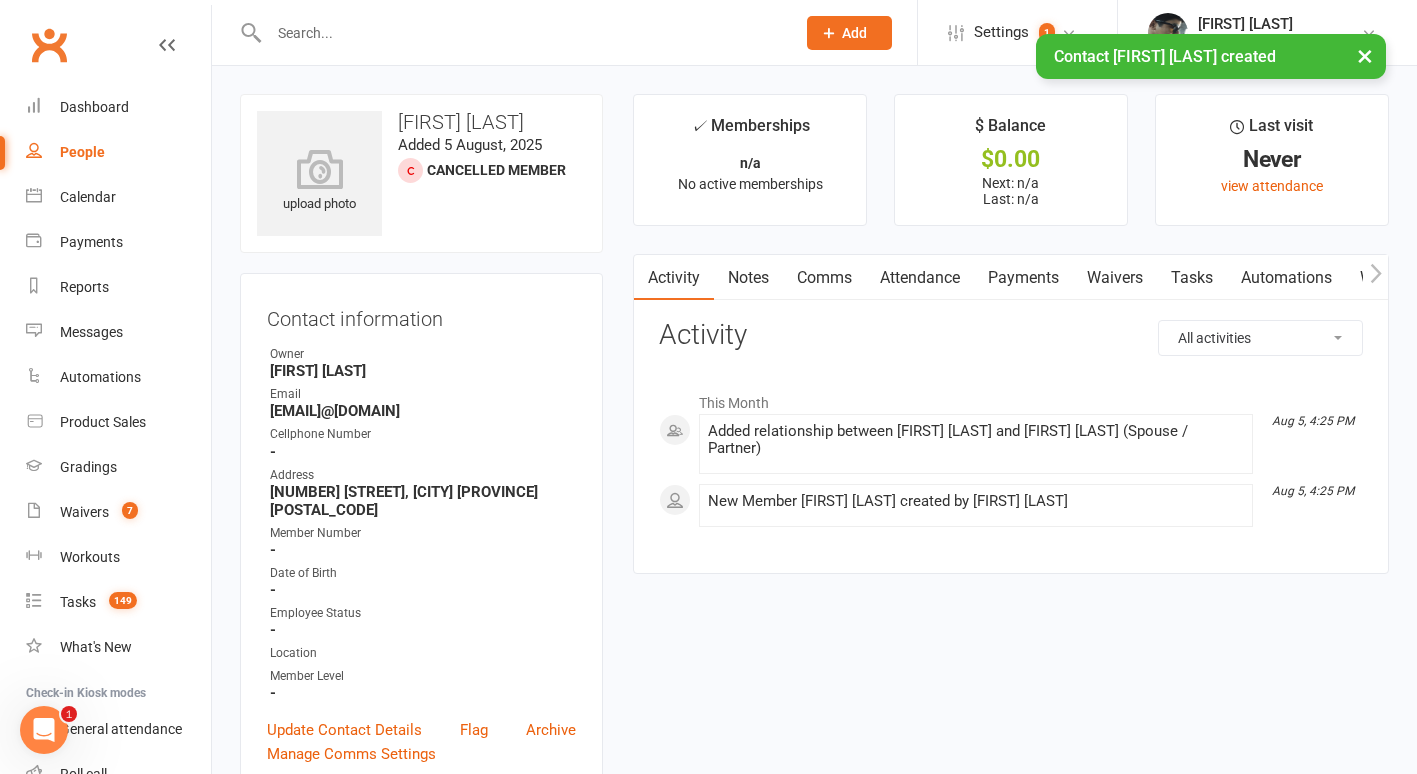 click on "Waivers" at bounding box center [1115, 278] 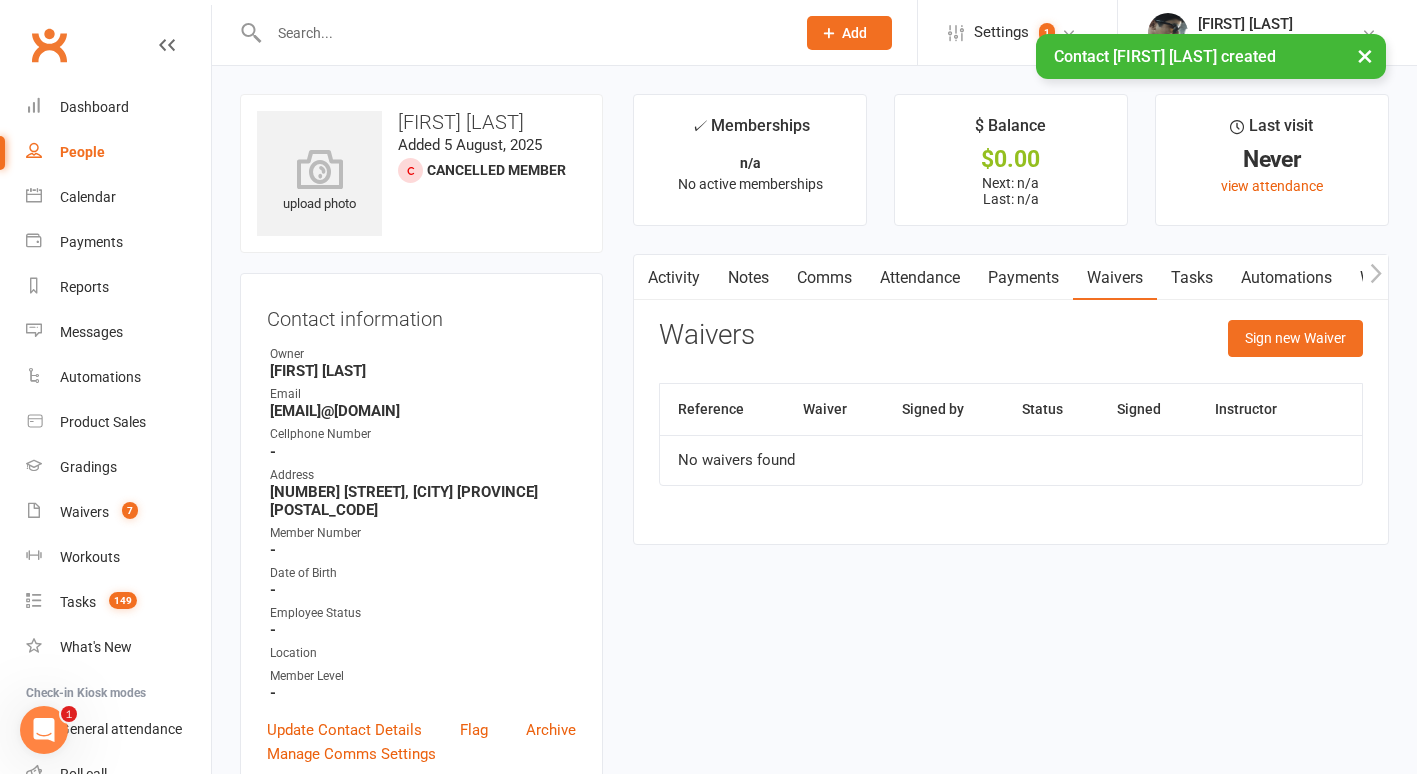 click on "Activity Notes Comms Attendance Payments Waivers Tasks Automations Workouts Gradings / Promotions Mobile App Assessments Credit balance
Waivers Sign new Waiver Reference Waiver Signed by Status Signed Instructor No waivers found" at bounding box center [1011, 399] 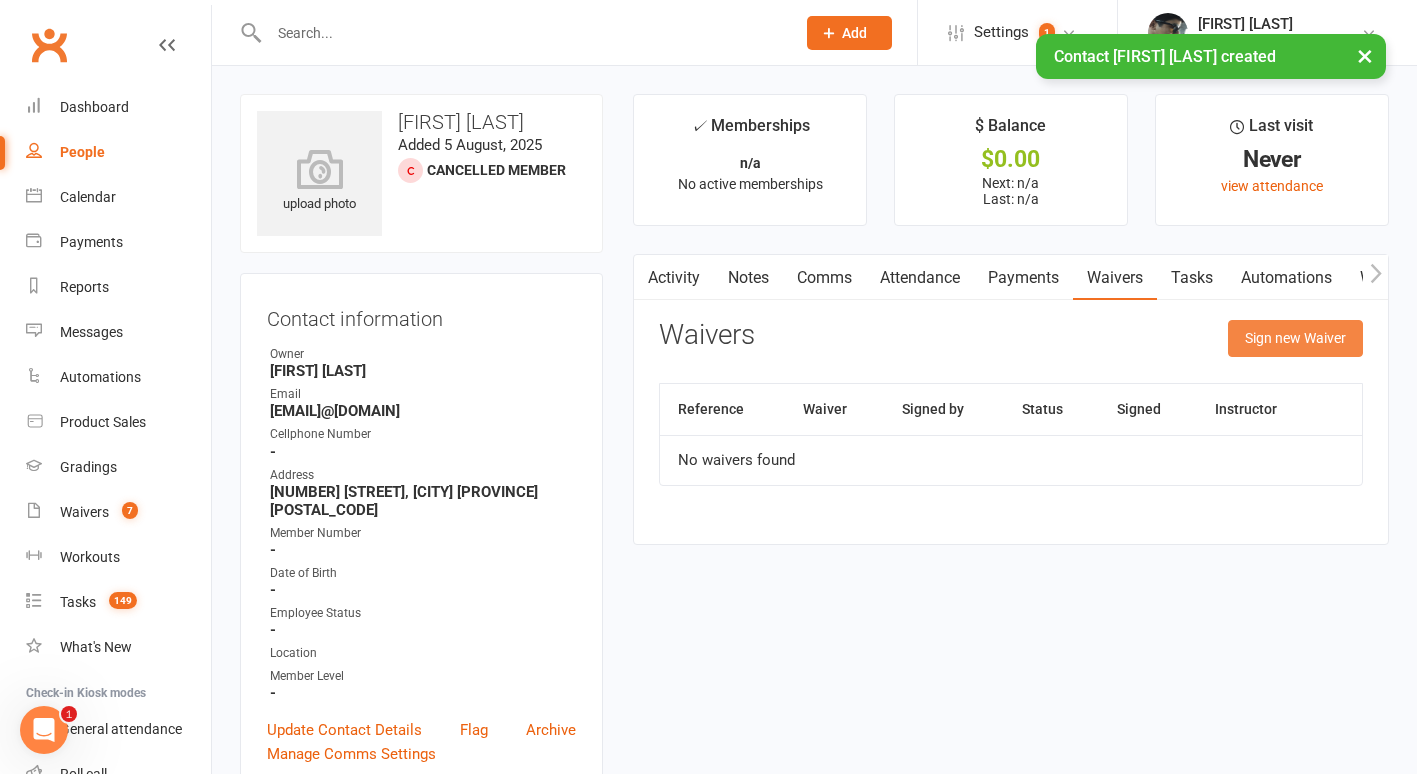 click on "Sign new Waiver" at bounding box center (1295, 338) 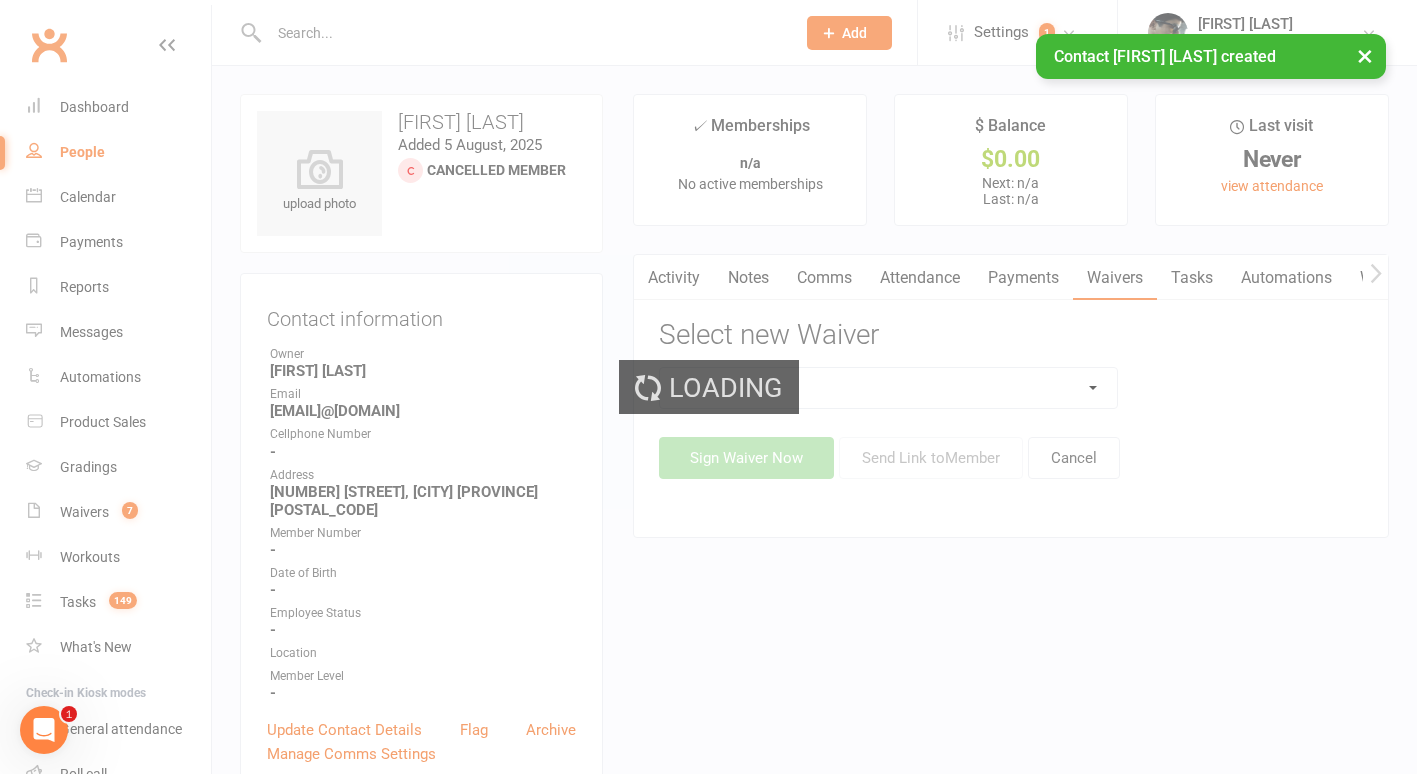 click on "Prospect
Member
Non-attending contact
Class / event
Appointment
Grading event
Task
Membership plan
Bulk message
Add
Settings 1 Membership Plans Event Templates Appointment Types Mobile App  1 Website Image Library Customize Contacts Bulk Imports Access Control Users Account Profile Clubworx API [FIRST] [LAST] My profile My subscription Help Terms & conditions  Privacy policy  Sign out Clubworx Dashboard People Calendar Payments Reports Messages   Automations   Product Sales Gradings   Waivers   7 Workouts   Tasks   149 What's New Check-in Kiosk modes General attendance Roll call Class check-in Signed in successfully. × × Contact [FIRST] [LAST] created × × upload photo [FIRST] [LAST] Added [DATE]   Owner
-" at bounding box center (708, 1167) 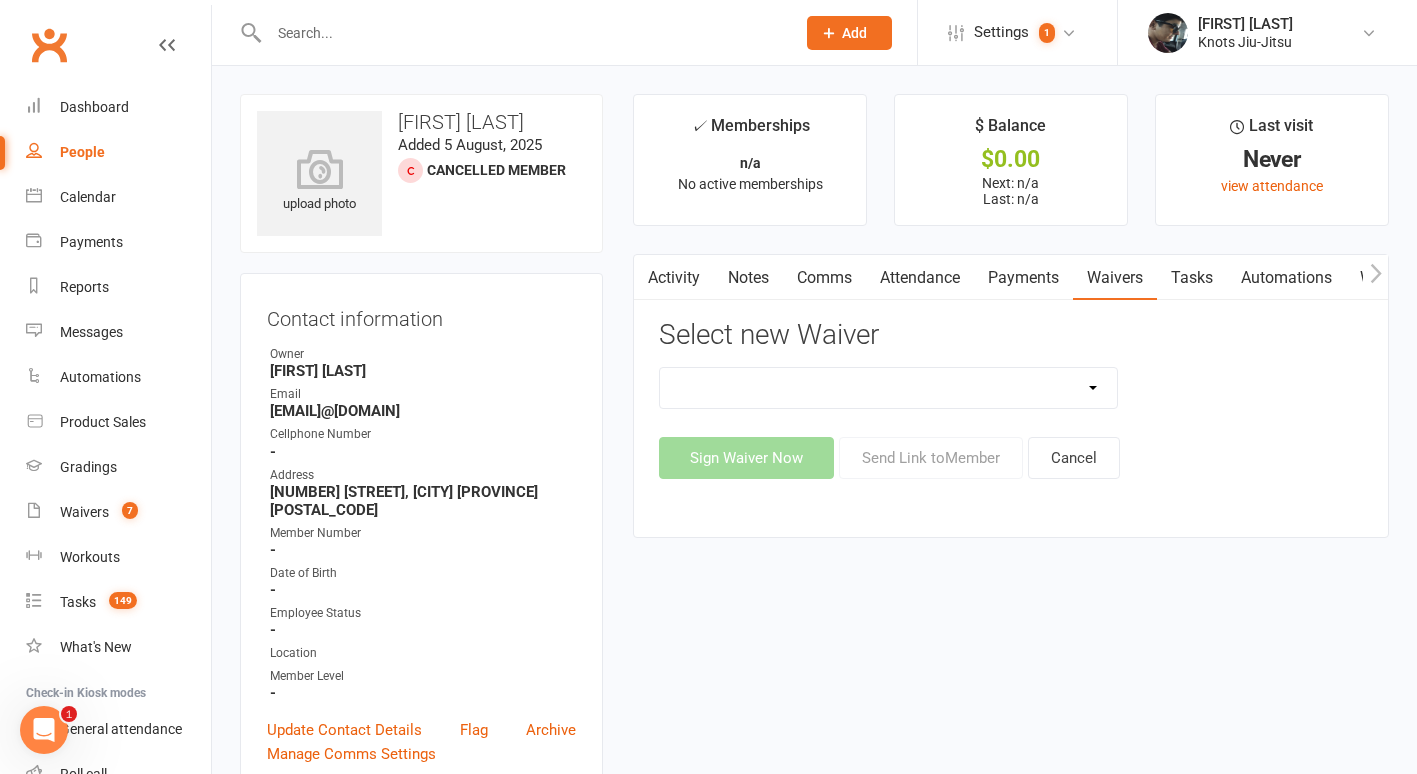 click on "Covid Vaccine Confirmation E.T.C. Partnership Member E.T.C. Partnership Member (No Photo) Existing Member Waiver Existing Member Waiver W/O Cc Details Faixa Branca - New Member Faixa Branca Trial Class Family Member Sign-Up Knots Crew Program New Member (No Photo) New Member Sign Up New Member Sign Up for Functional Training New Member Sign Up for Muay Thai New Member Waiver (Without CC) Permission To Use Credit Card Trial Class Waiver" at bounding box center [888, 388] 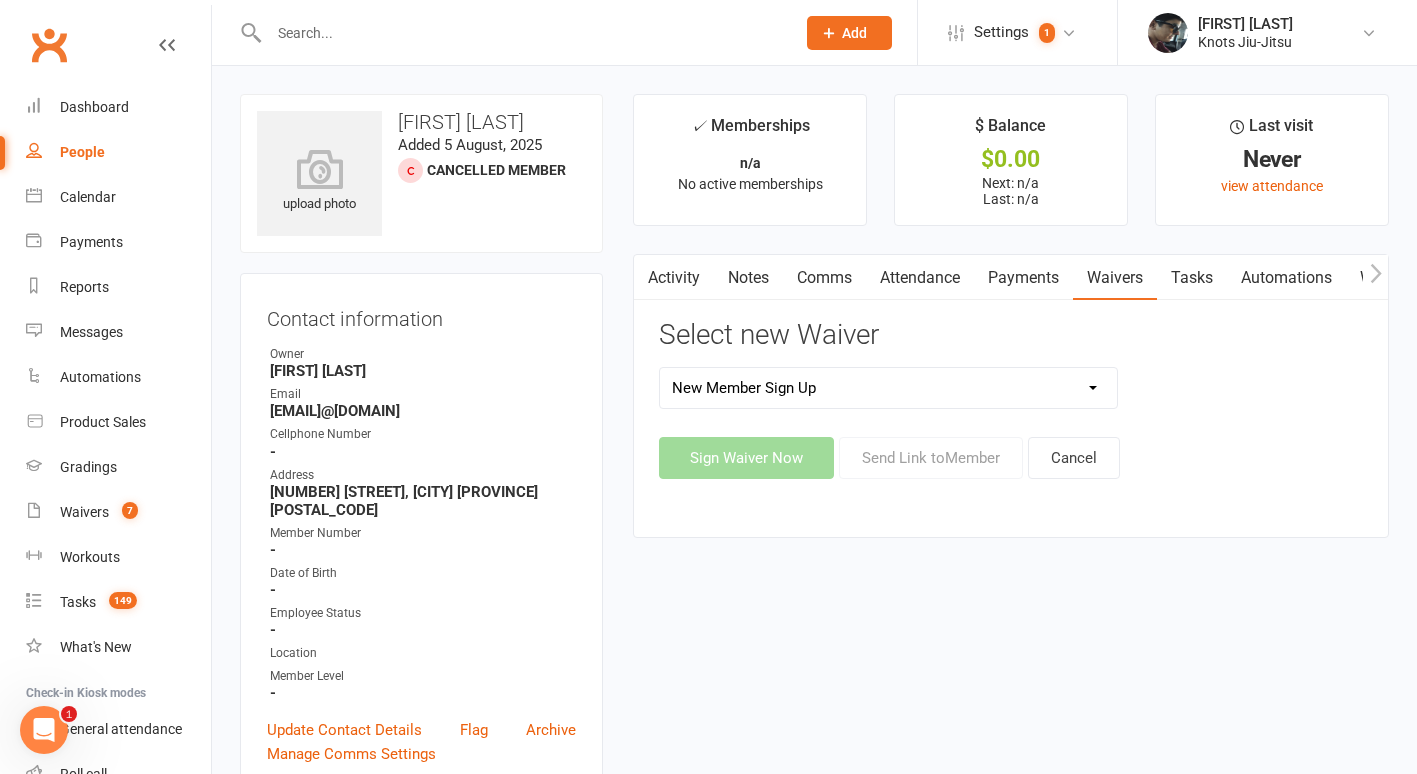 click on "Covid Vaccine Confirmation E.T.C. Partnership Member E.T.C. Partnership Member (No Photo) Existing Member Waiver Existing Member Waiver W/O Cc Details Faixa Branca - New Member Faixa Branca Trial Class Family Member Sign-Up Knots Crew Program New Member (No Photo) New Member Sign Up New Member Sign Up for Functional Training New Member Sign Up for Muay Thai New Member Waiver (Without CC) Permission To Use Credit Card Trial Class Waiver" at bounding box center (888, 388) 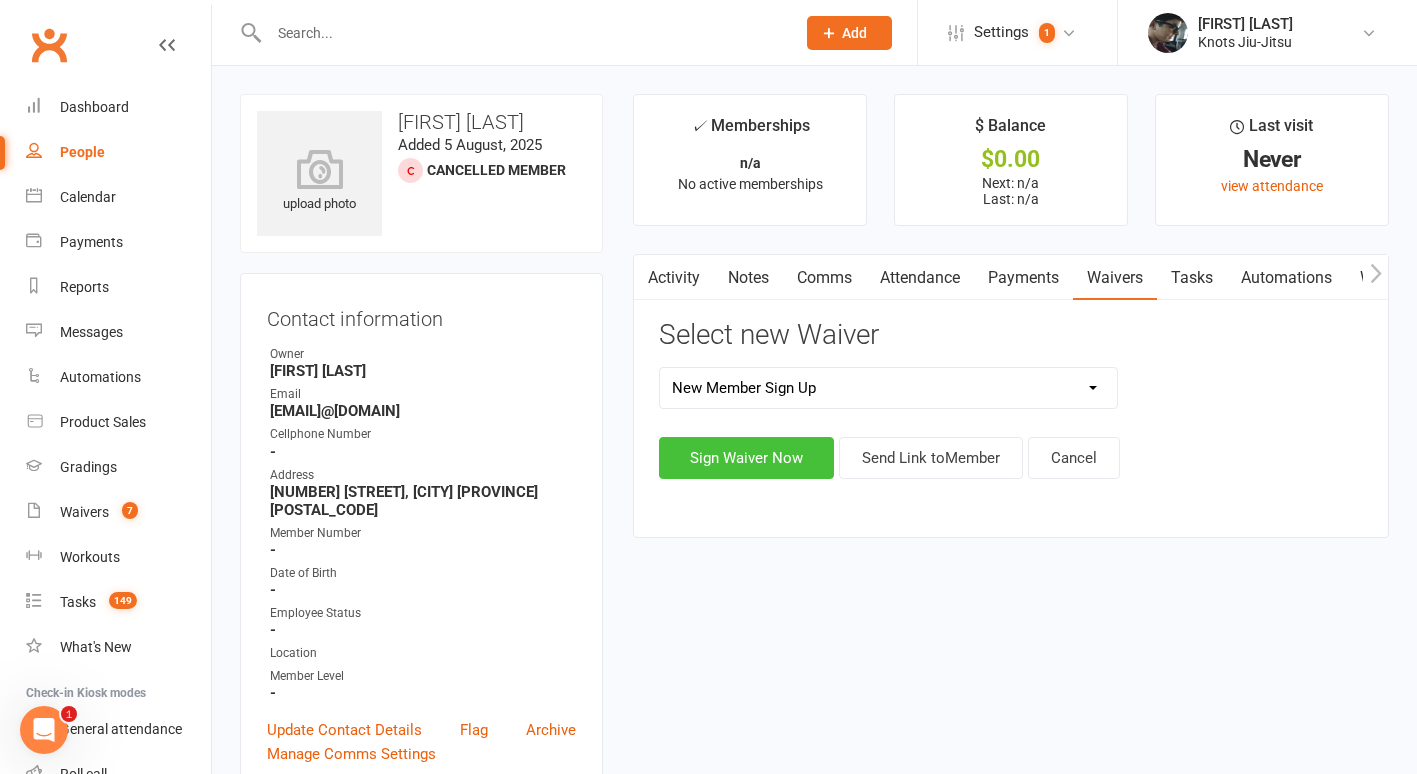 click on "Sign Waiver Now" at bounding box center (746, 458) 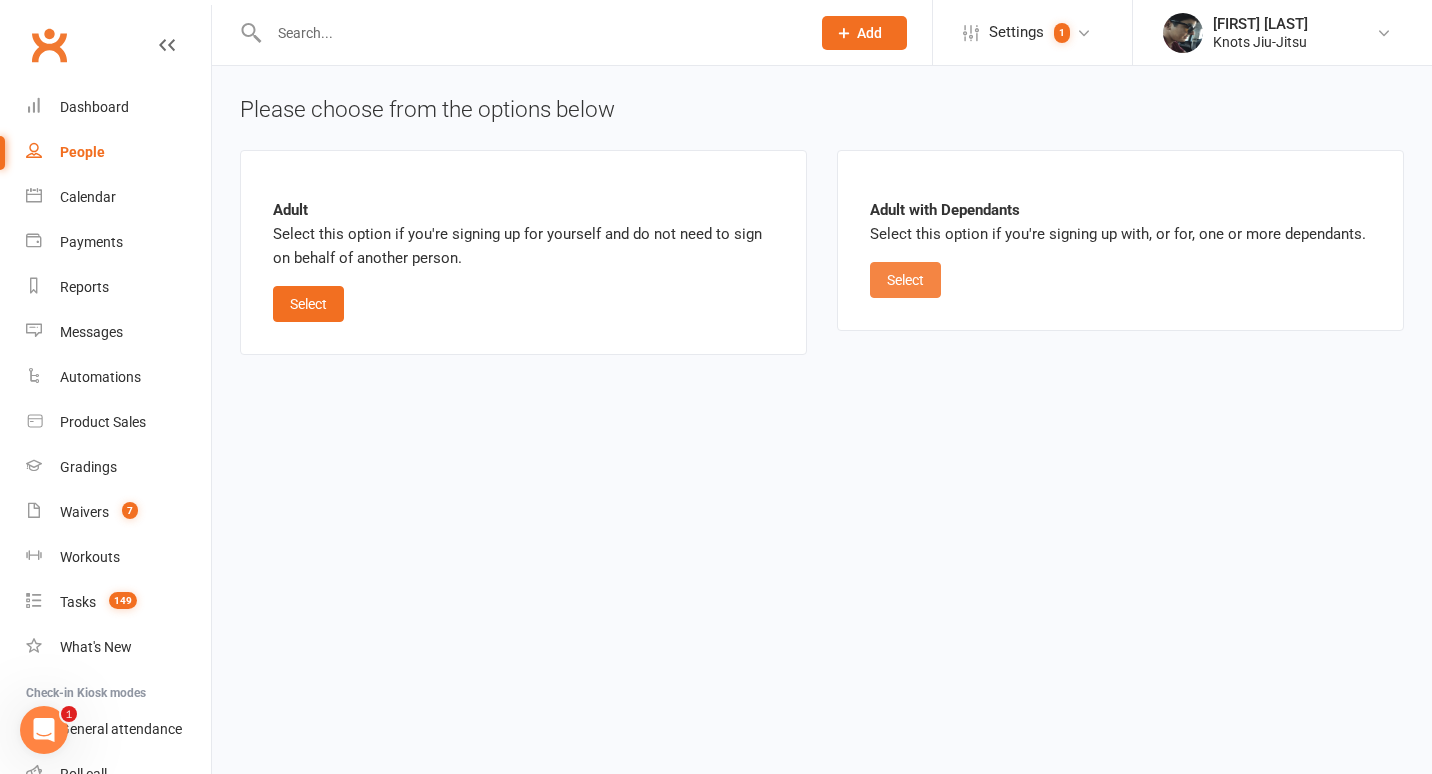 click on "Select" at bounding box center [905, 280] 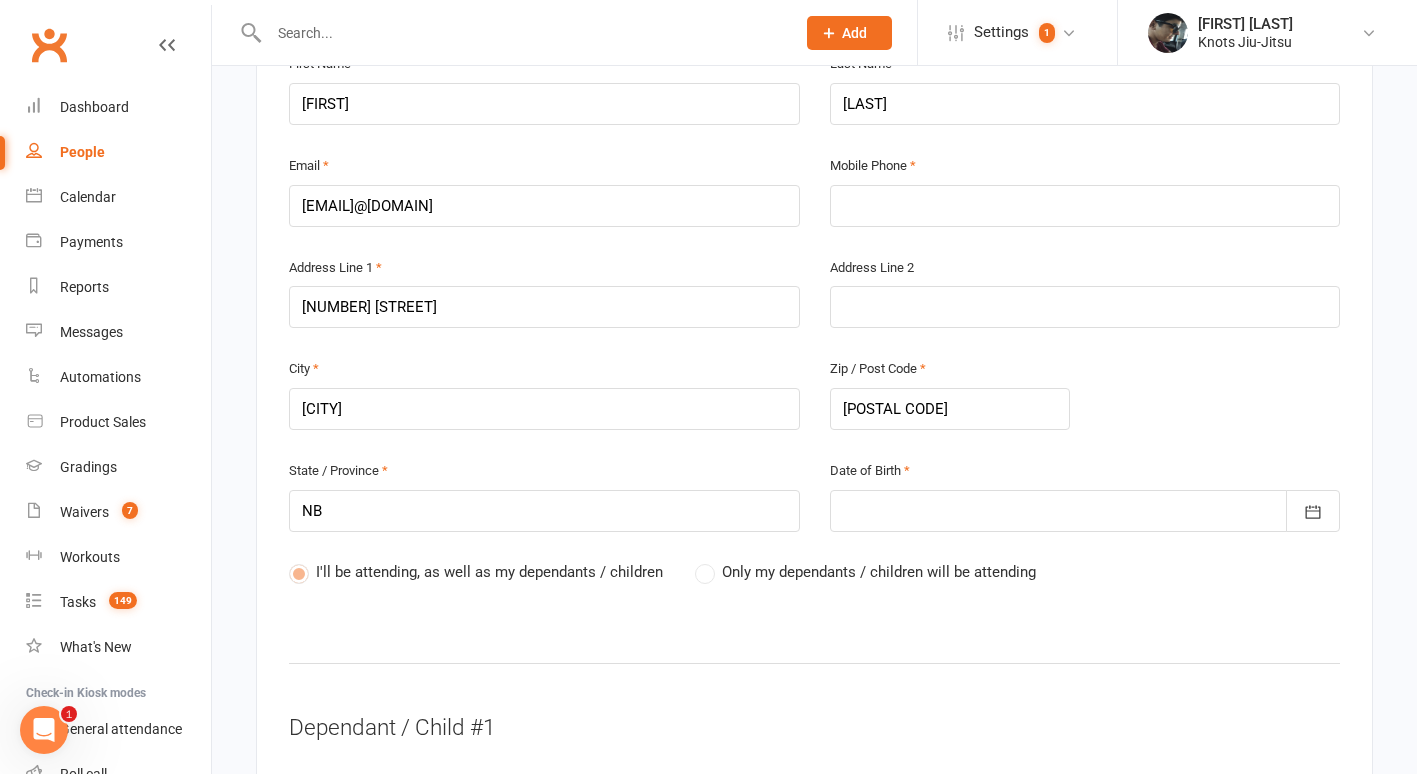 scroll, scrollTop: 523, scrollLeft: 0, axis: vertical 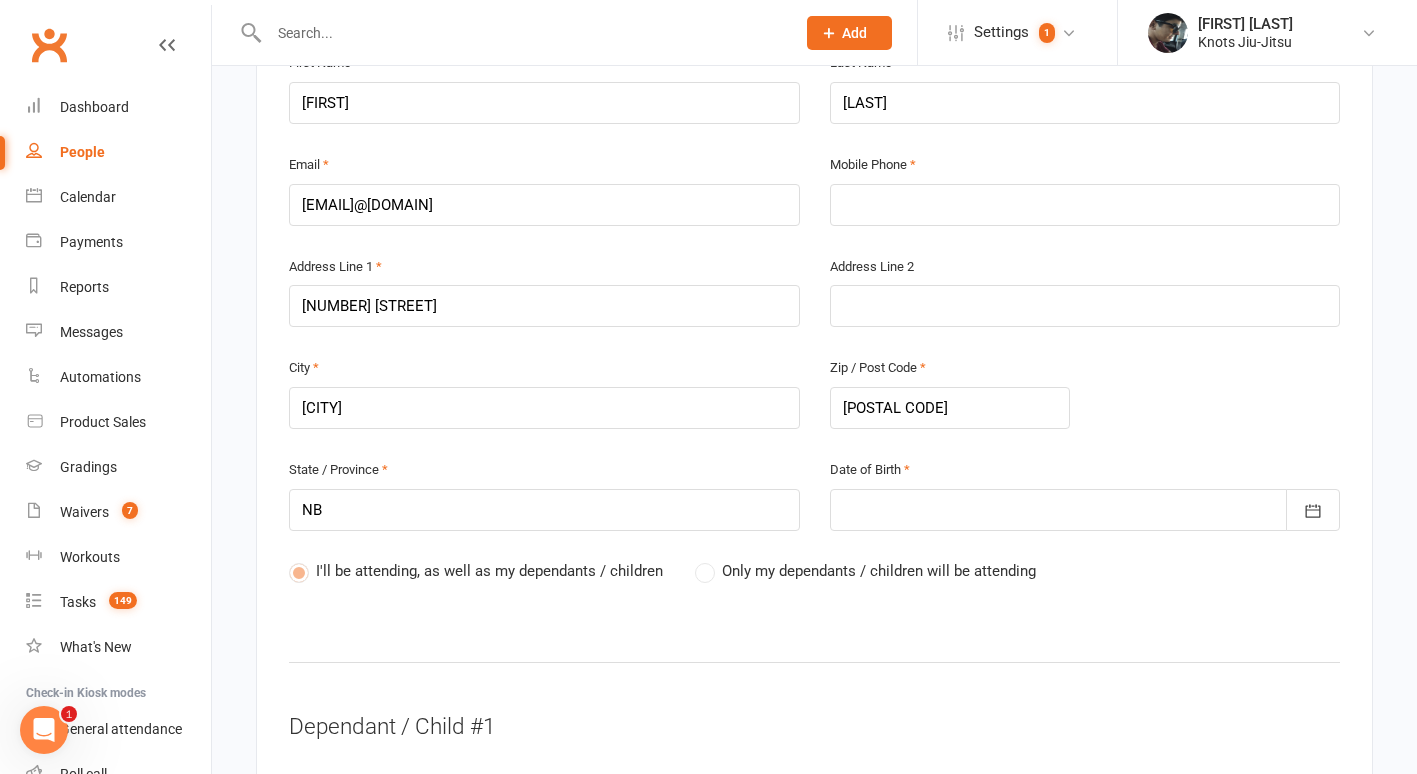 click at bounding box center [1085, 510] 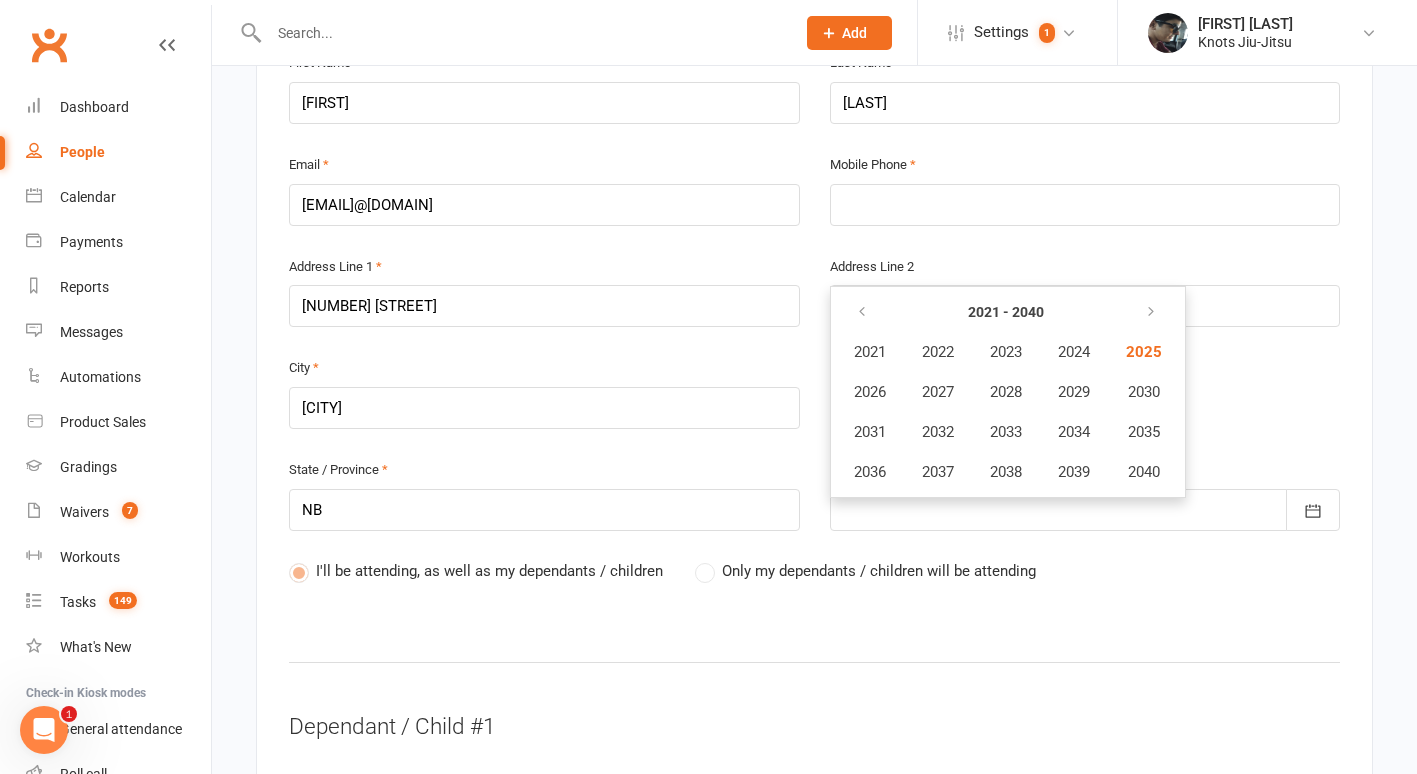 click on "Mobile Phone" at bounding box center [1085, 189] 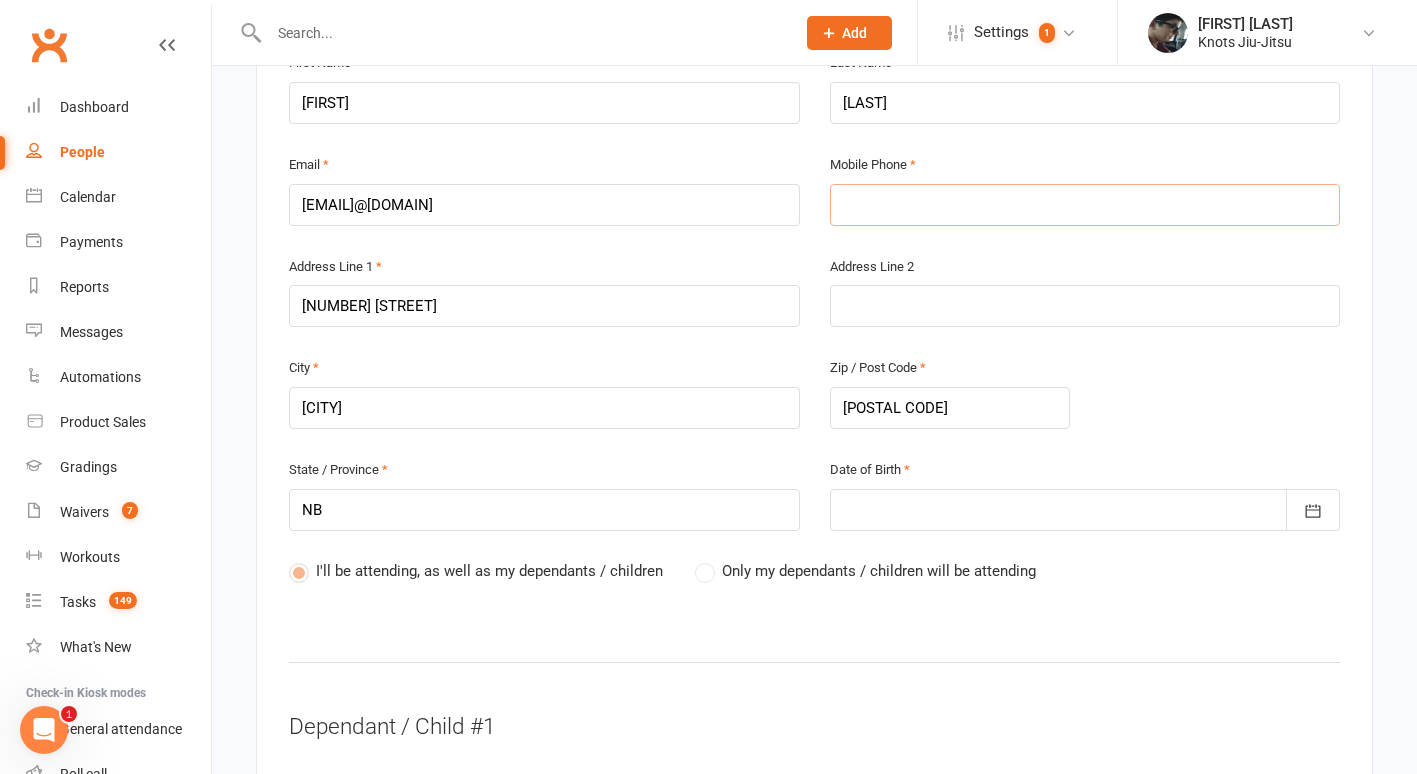 click at bounding box center [1085, 205] 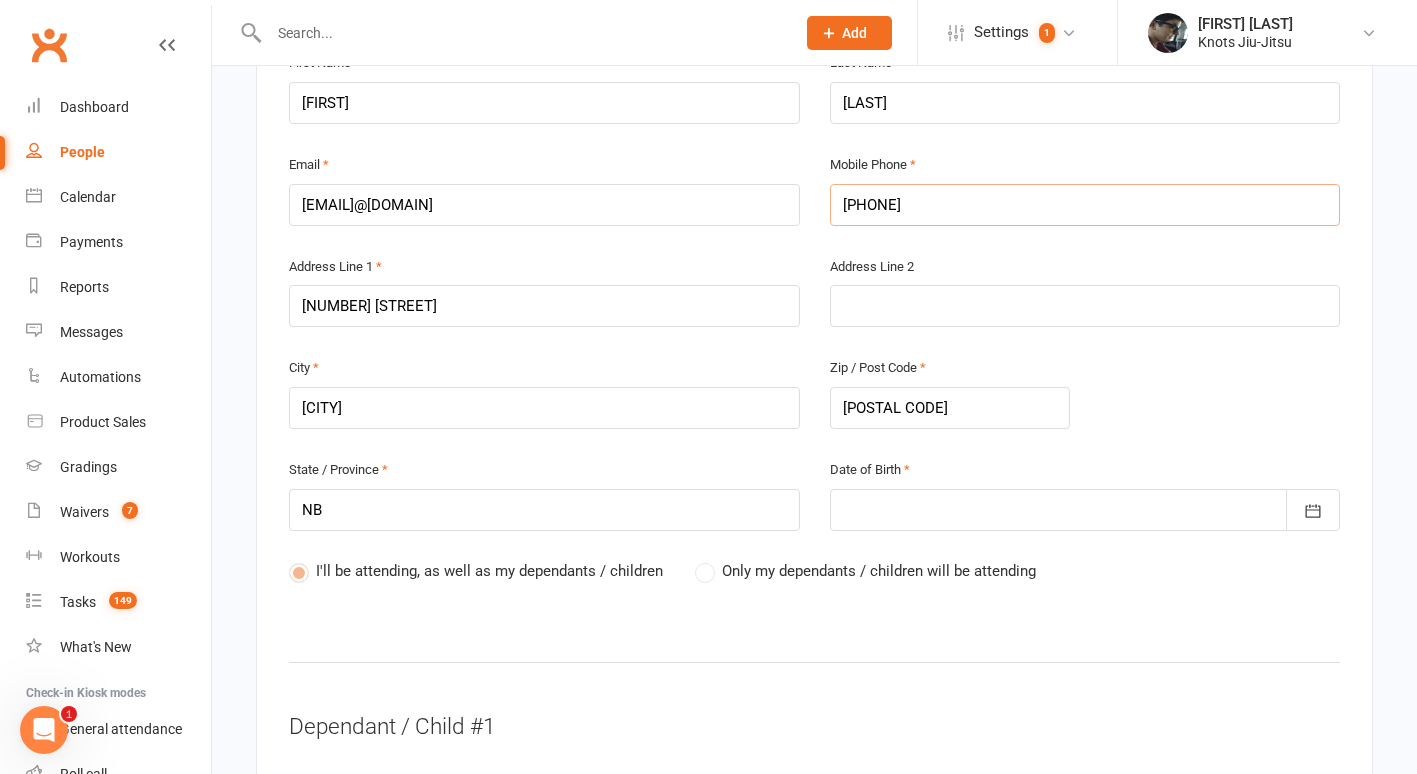 type on "[PHONE]" 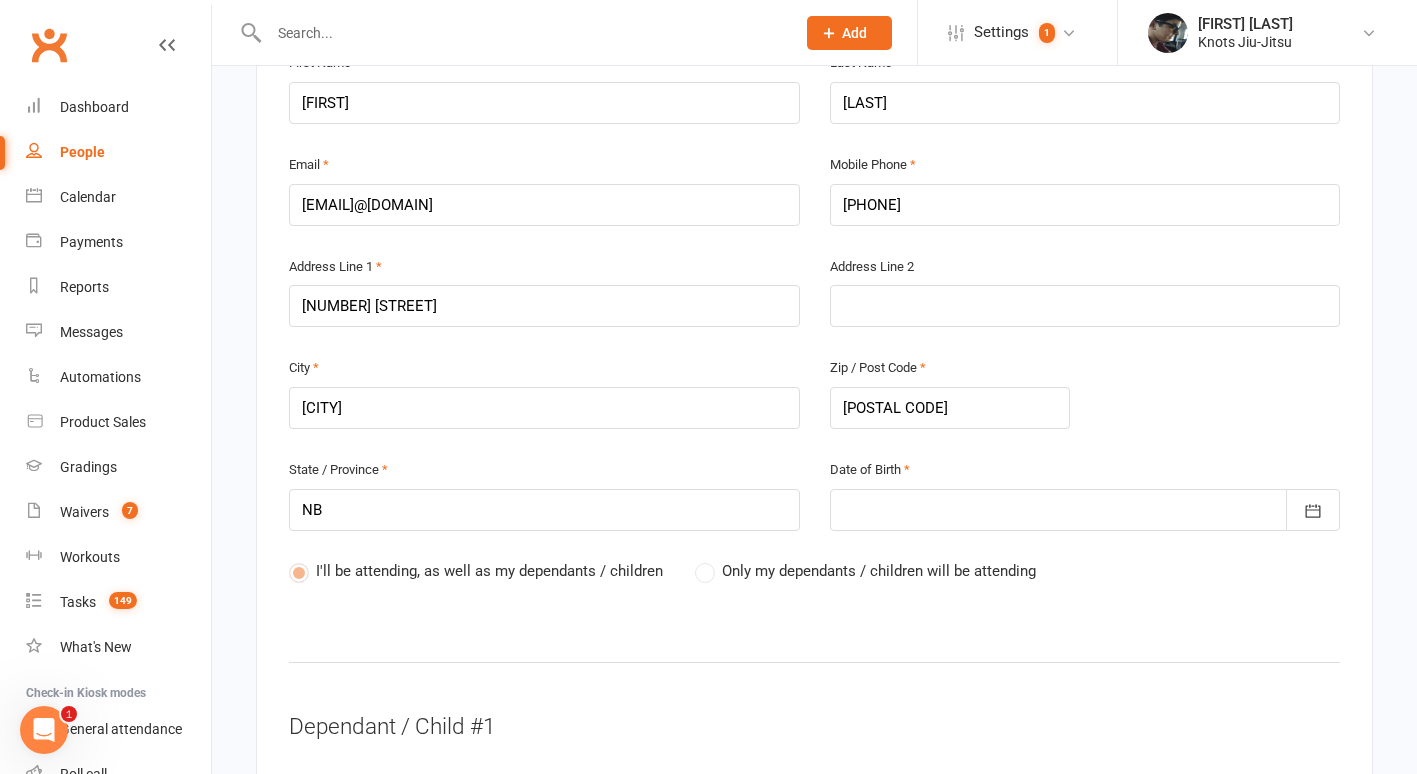 click at bounding box center (1085, 510) 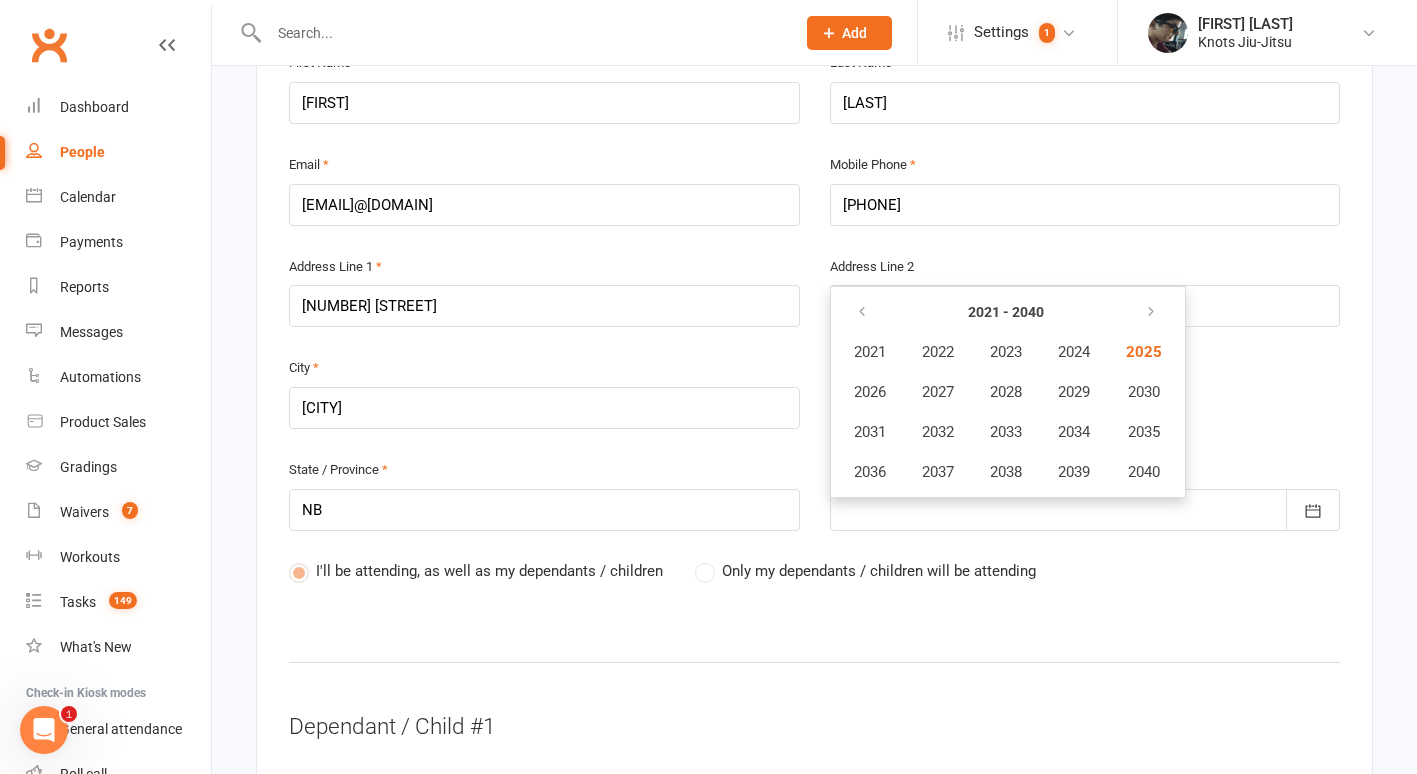 click on "Only my dependants / children will be attending" at bounding box center (879, 569) 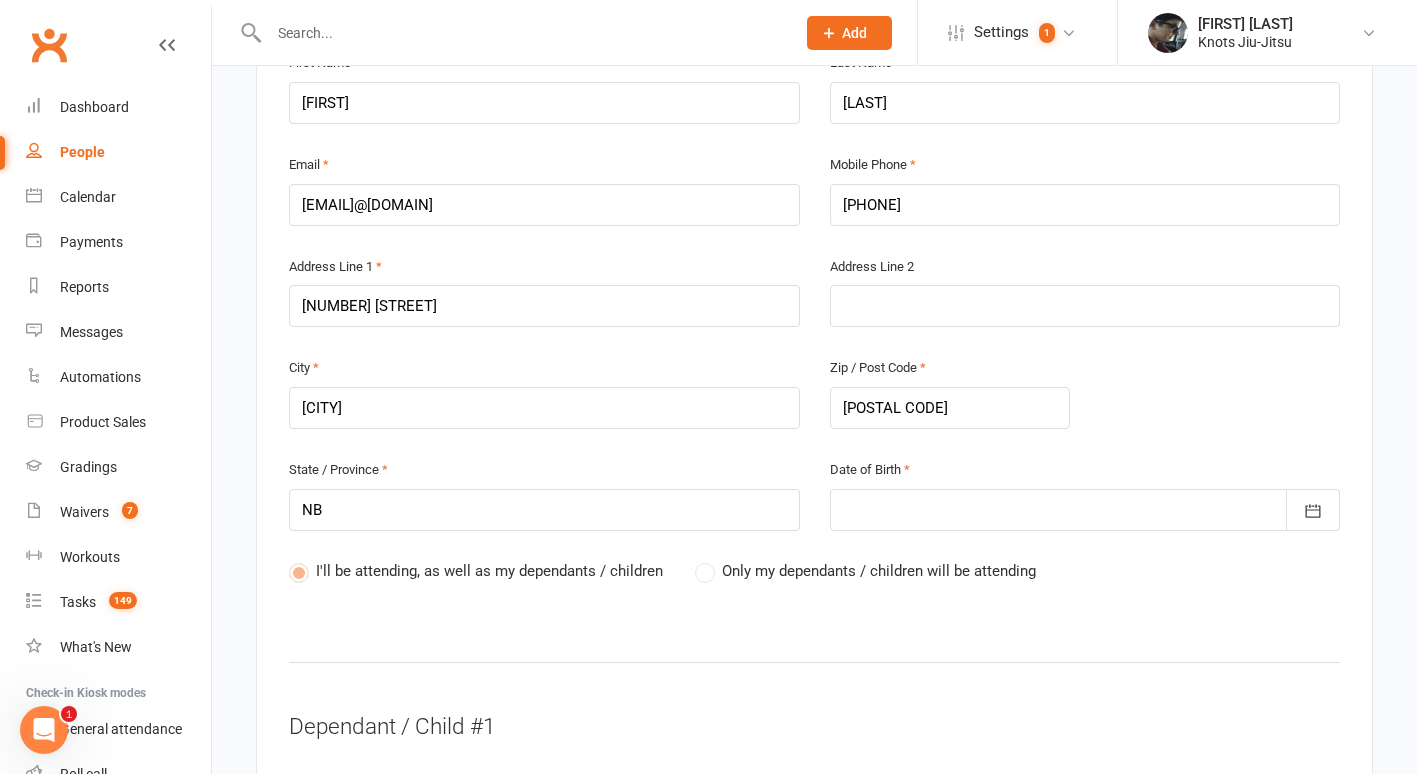 click on "Only my dependants / children will be attending" at bounding box center (865, 571) 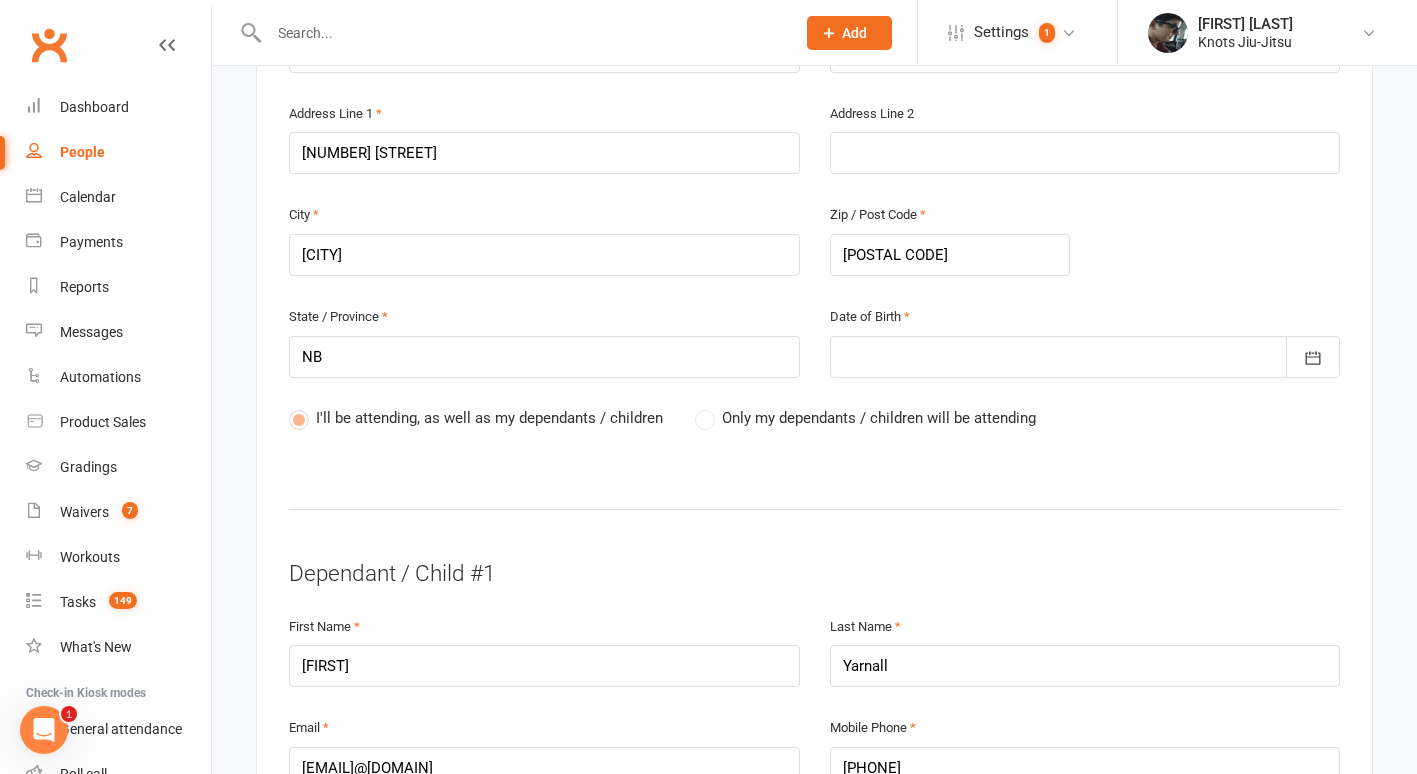 scroll, scrollTop: 674, scrollLeft: 0, axis: vertical 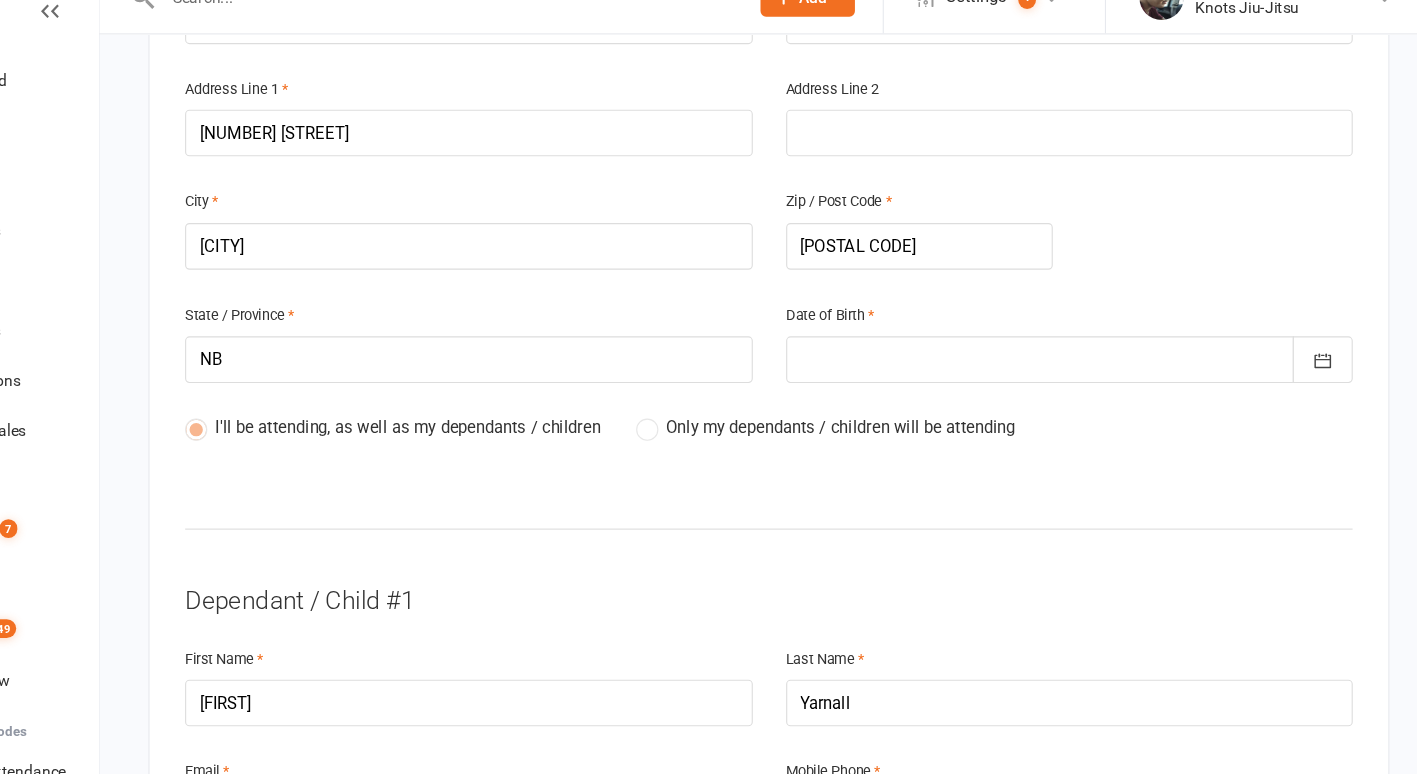 click at bounding box center [1085, 359] 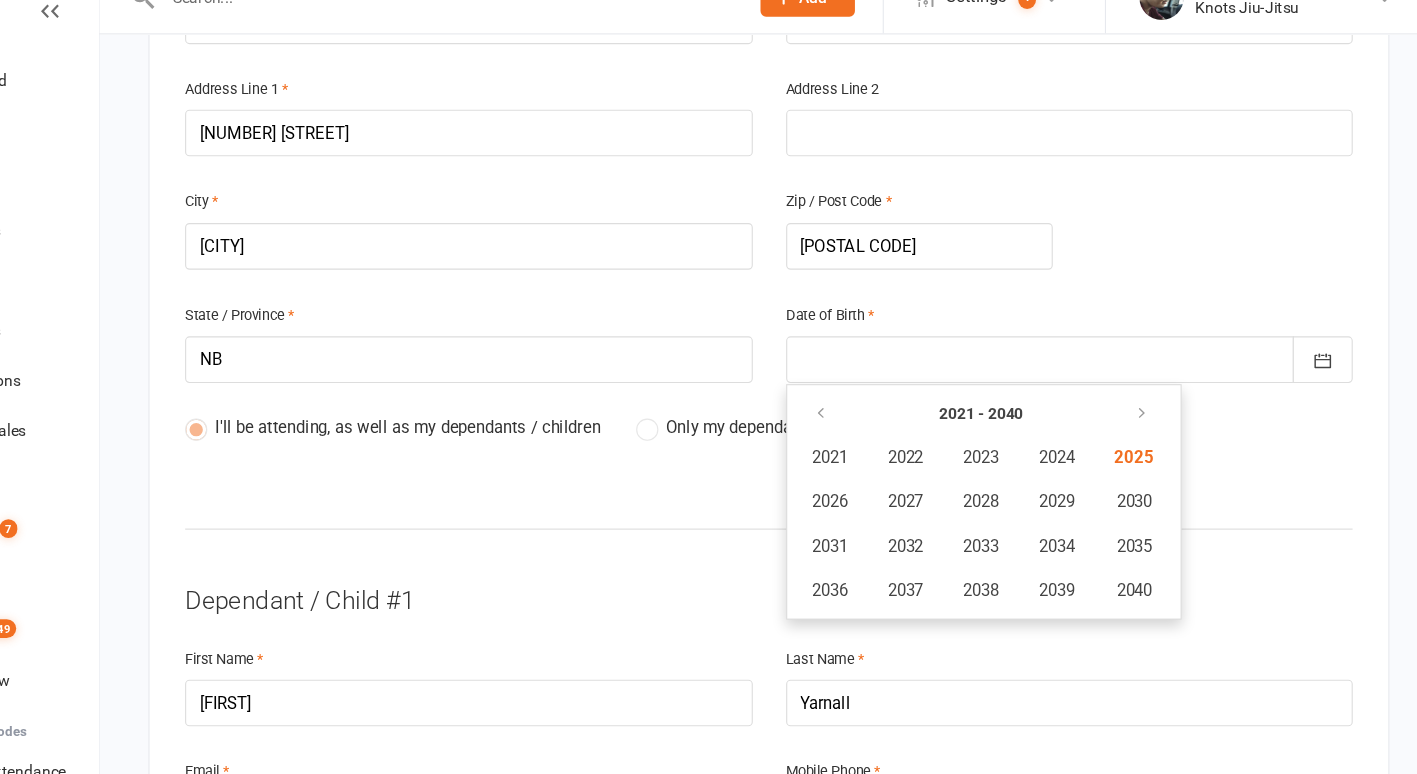 click on "I'll be attending, as well as my dependants / children Only my dependants / children will be attending" at bounding box center [814, 435] 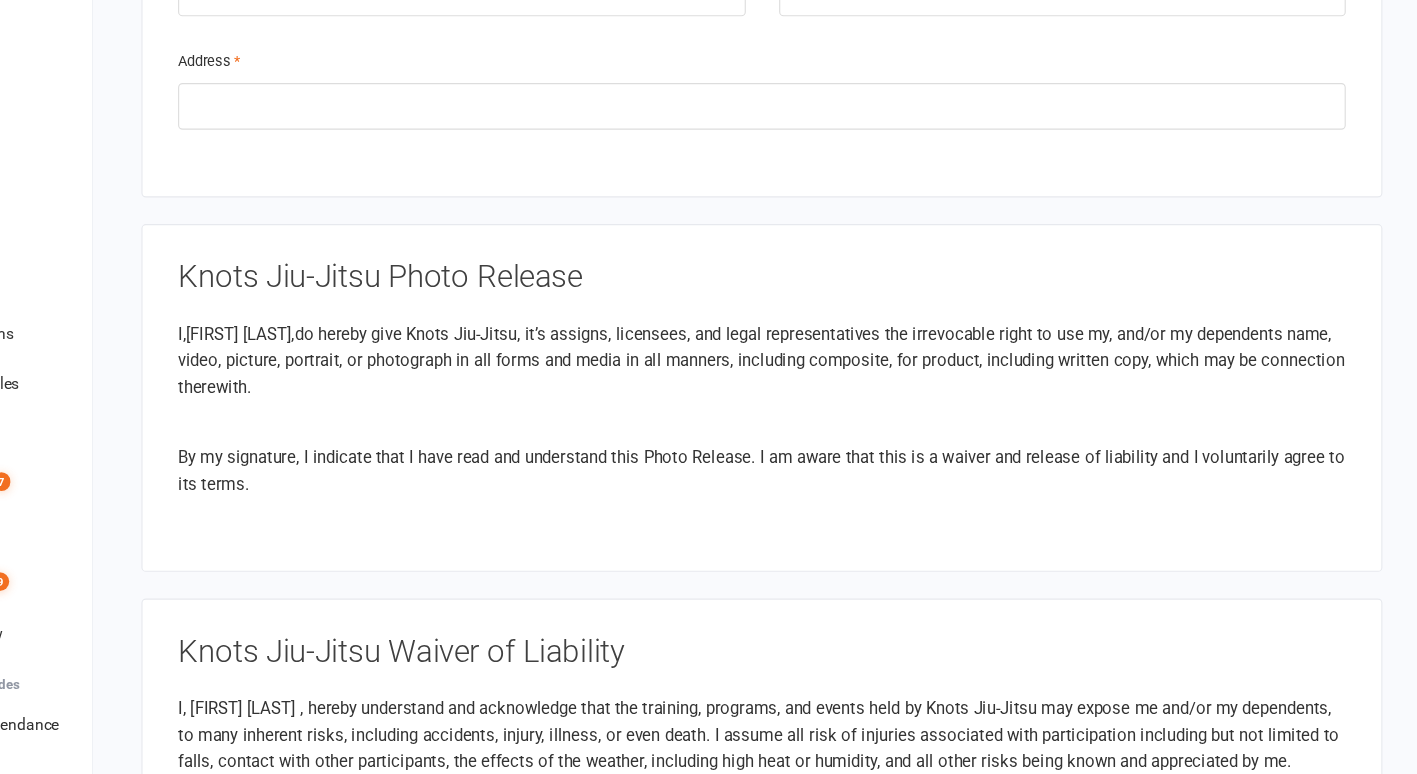 scroll, scrollTop: 2058, scrollLeft: 0, axis: vertical 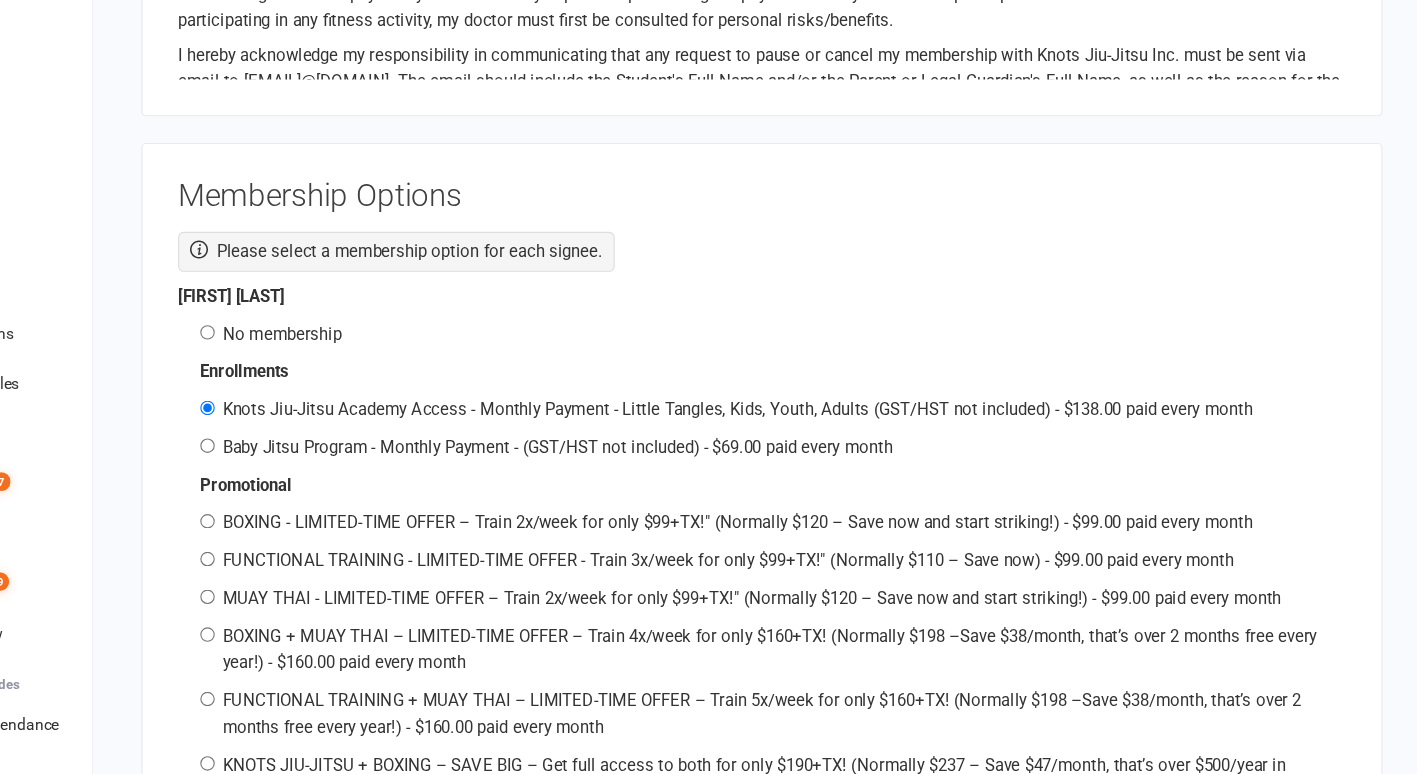 click on "No membership" at bounding box center (382, 378) 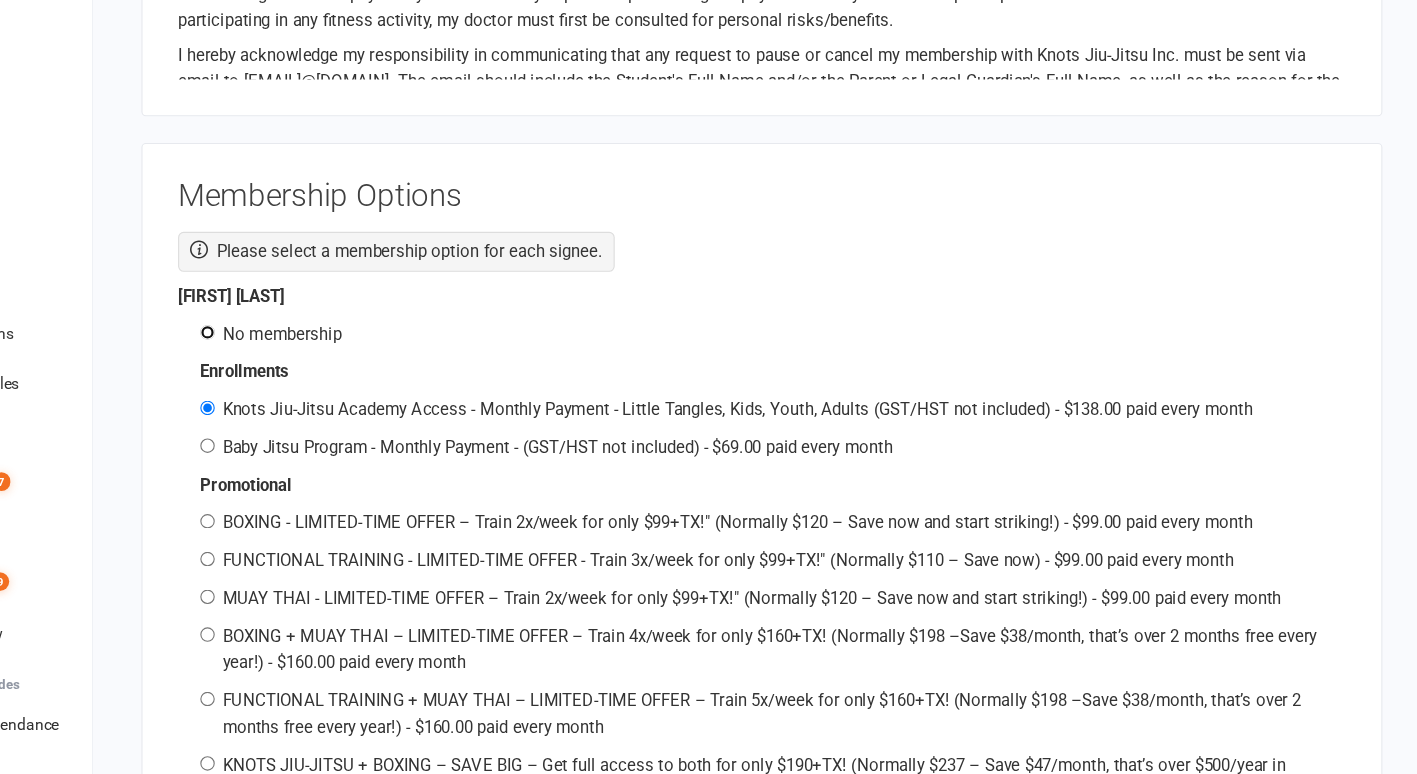 click on "No membership" at bounding box center (315, 376) 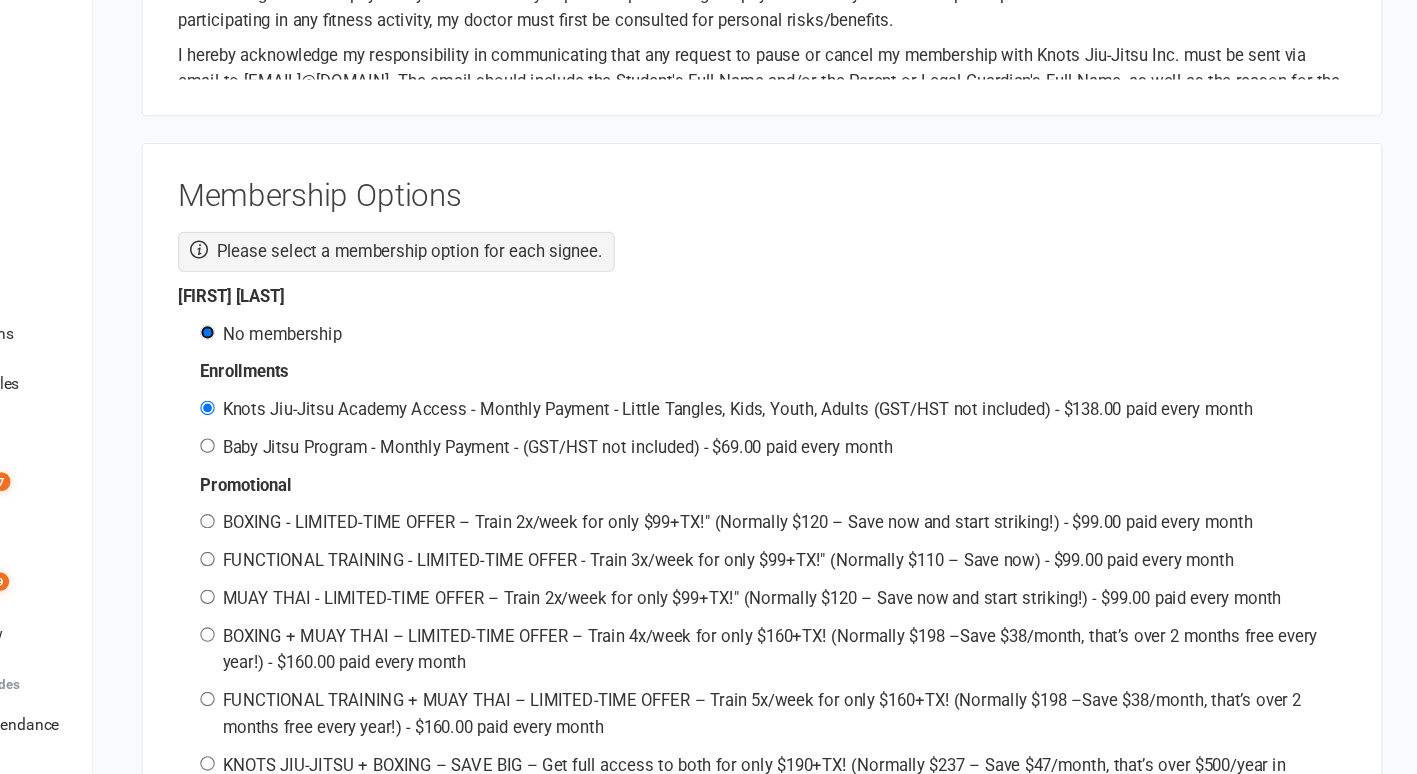 radio on "false" 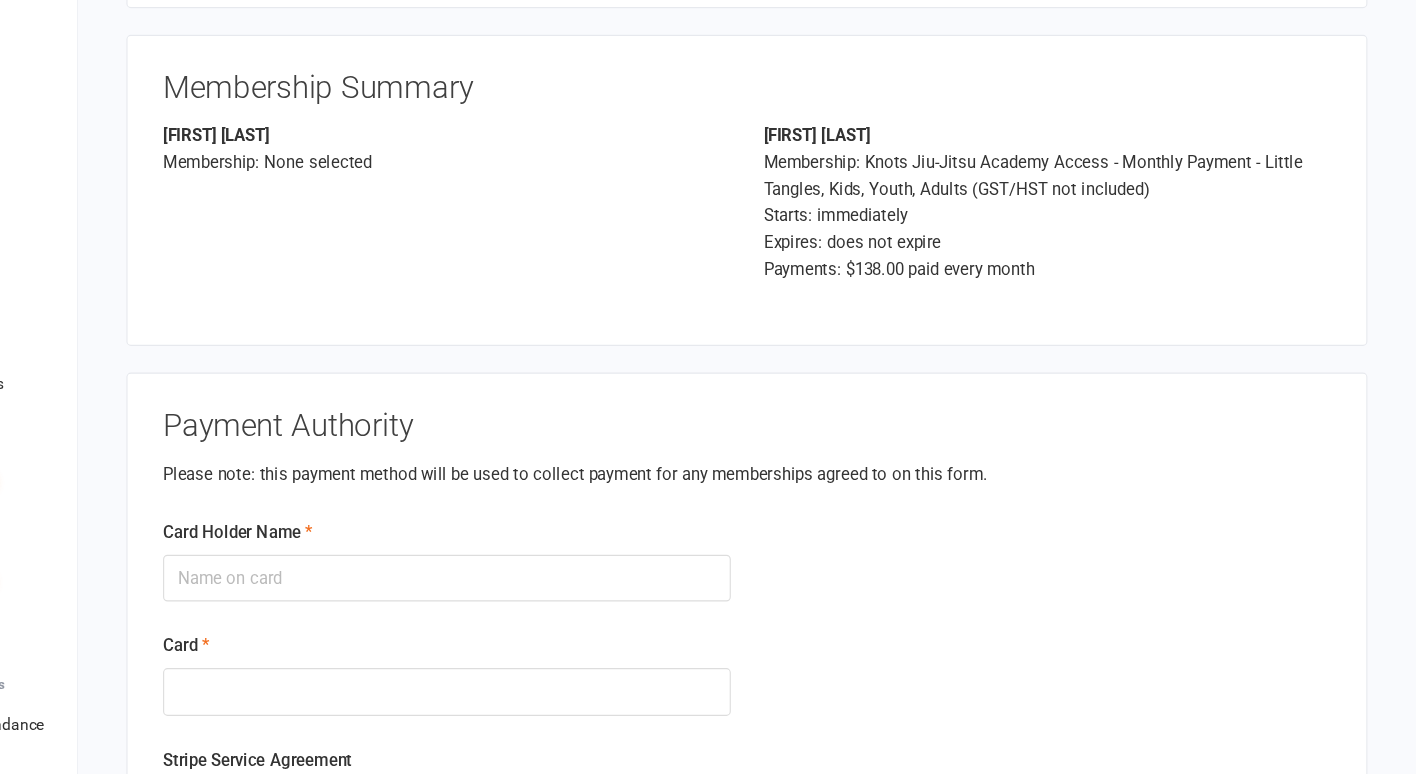 scroll, scrollTop: 4335, scrollLeft: 0, axis: vertical 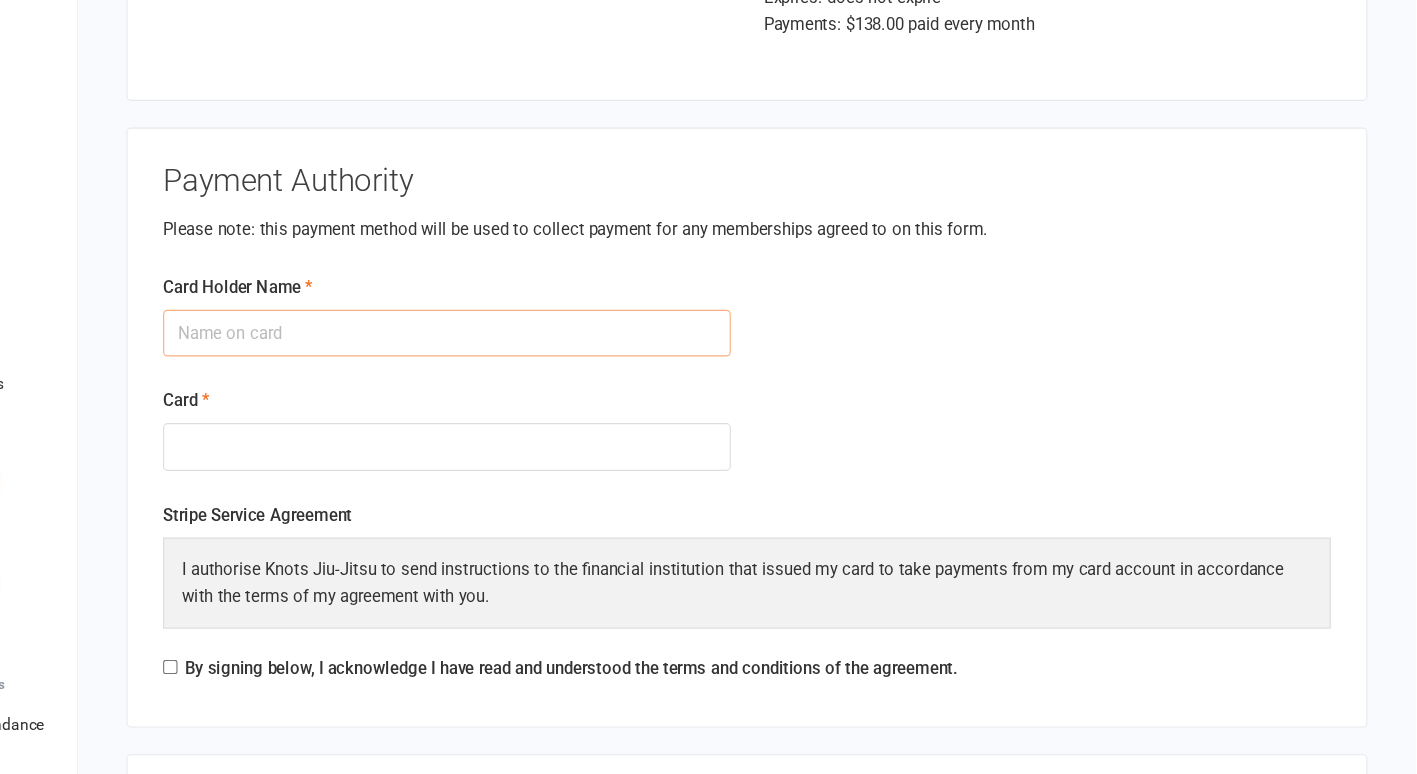 click on "Card Holder Name" at bounding box center [544, 377] 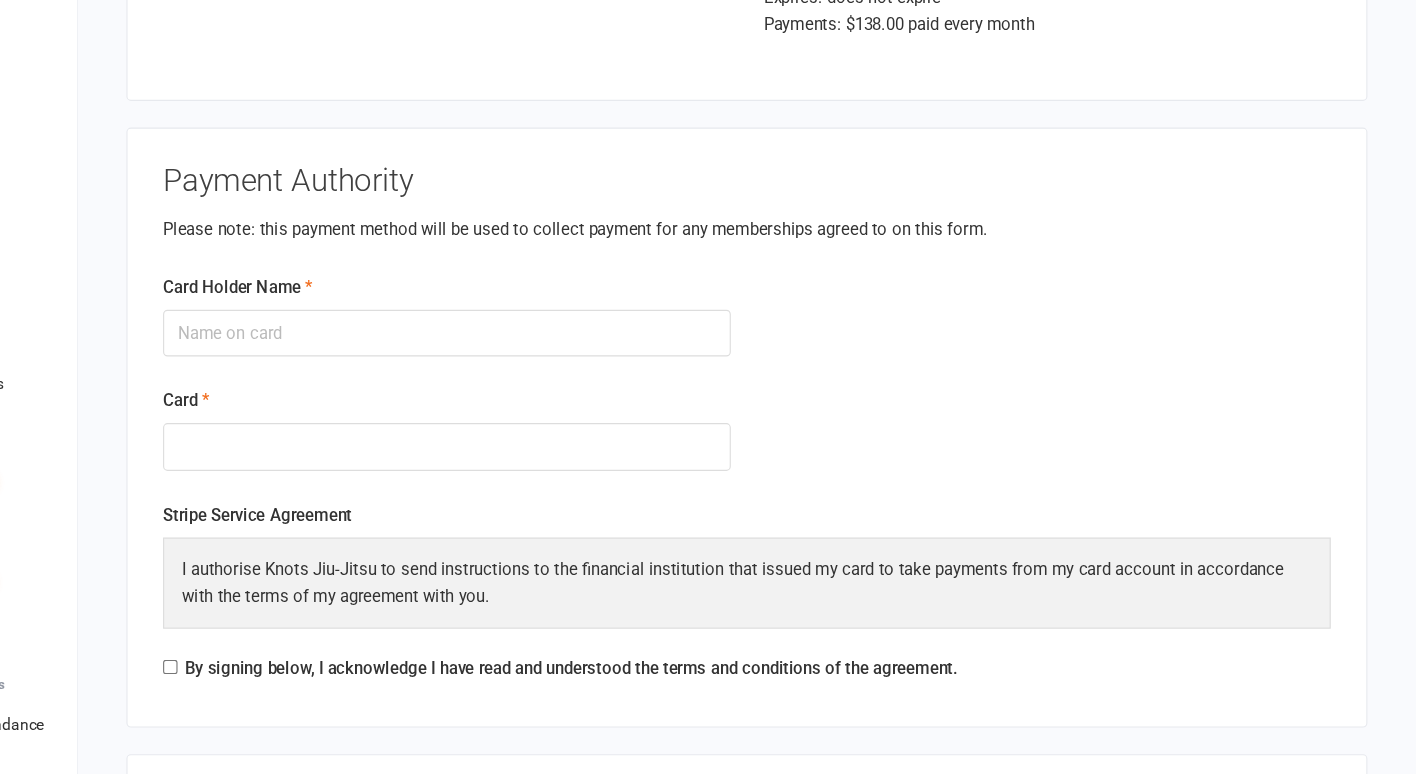 click on "Card Holder Name Card" at bounding box center [814, 426] 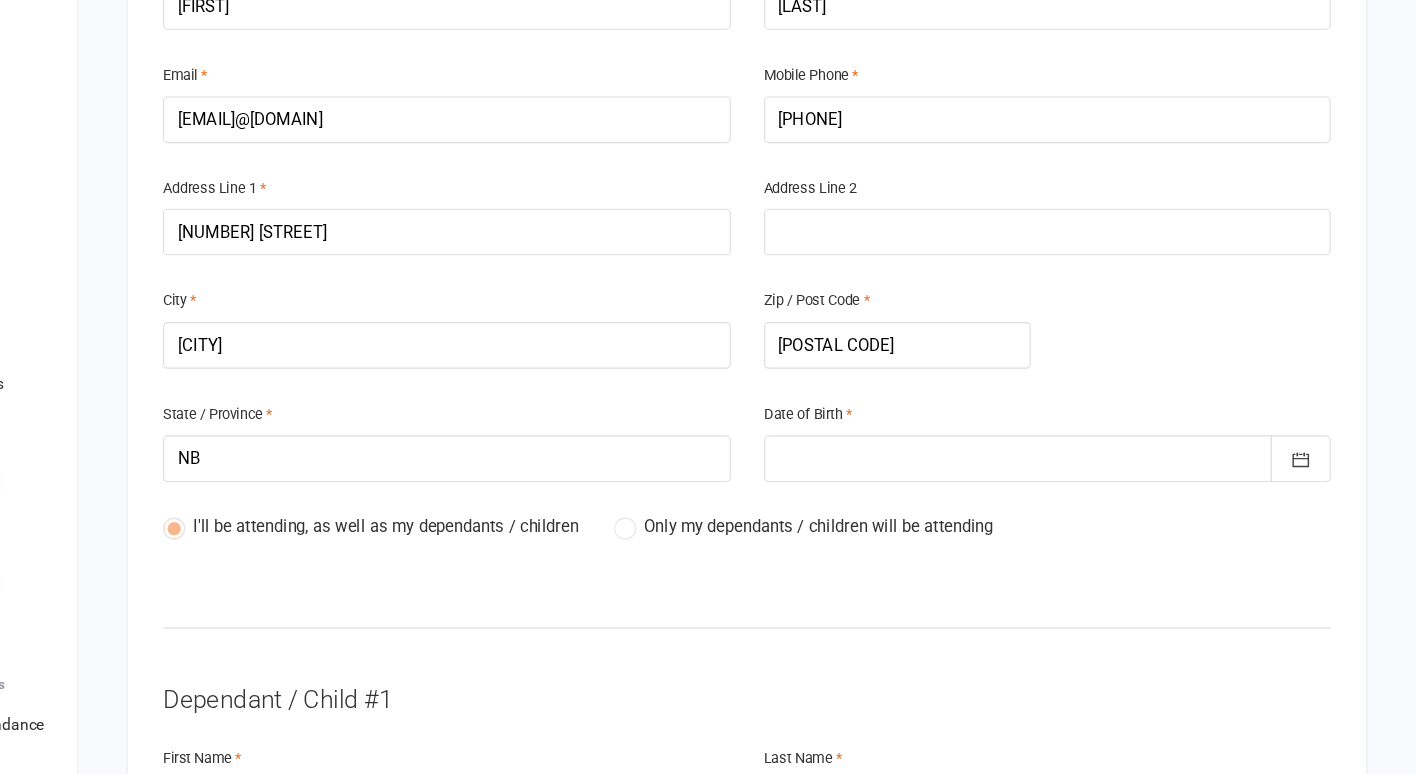 scroll, scrollTop: 543, scrollLeft: 0, axis: vertical 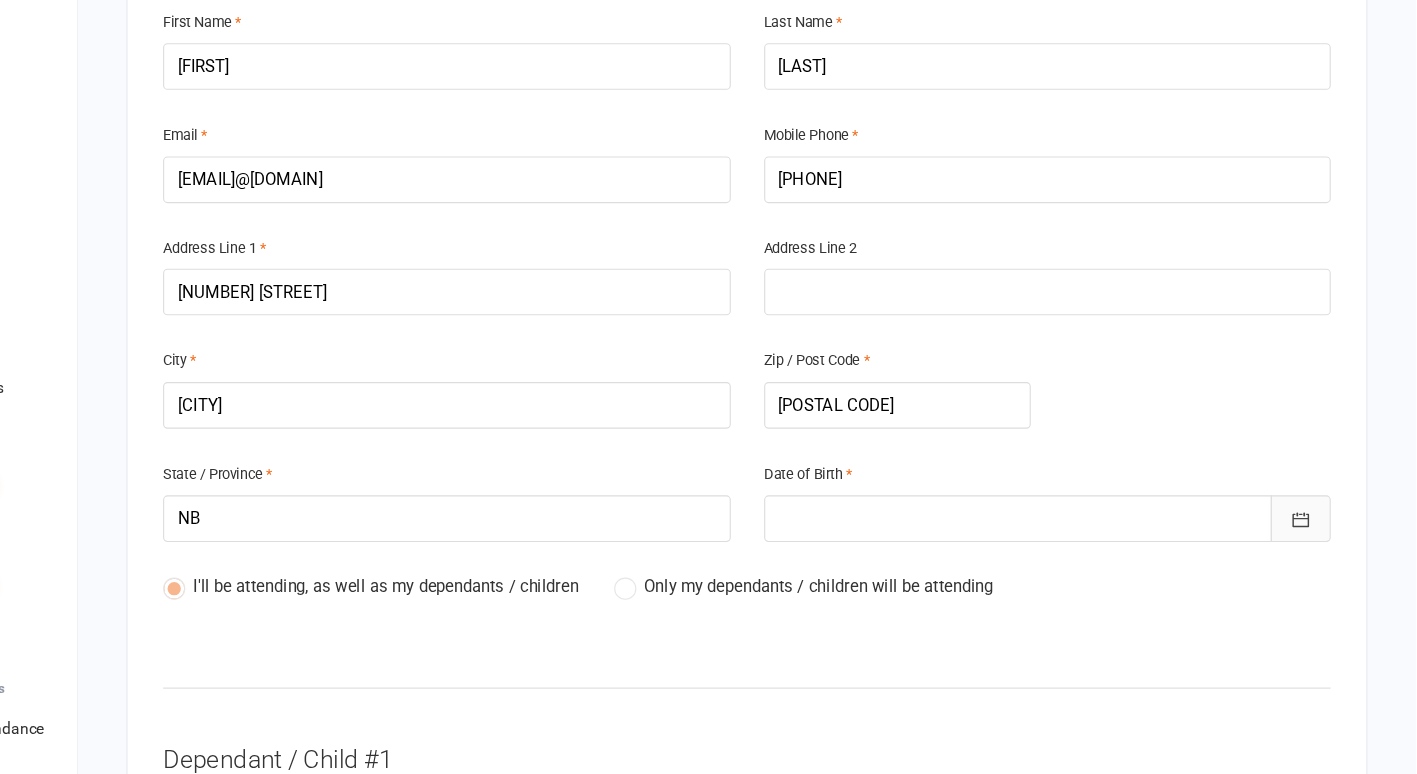 click 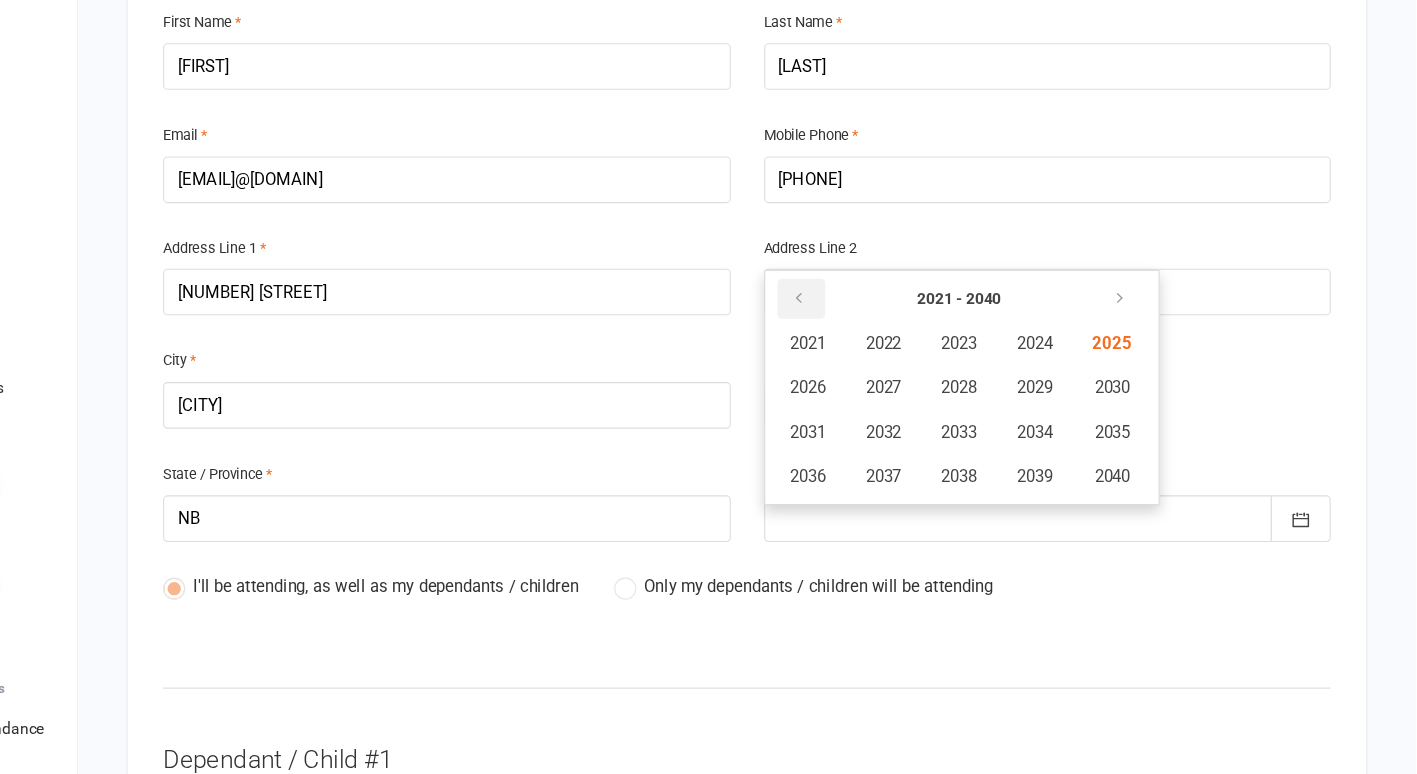 click at bounding box center [862, 342] 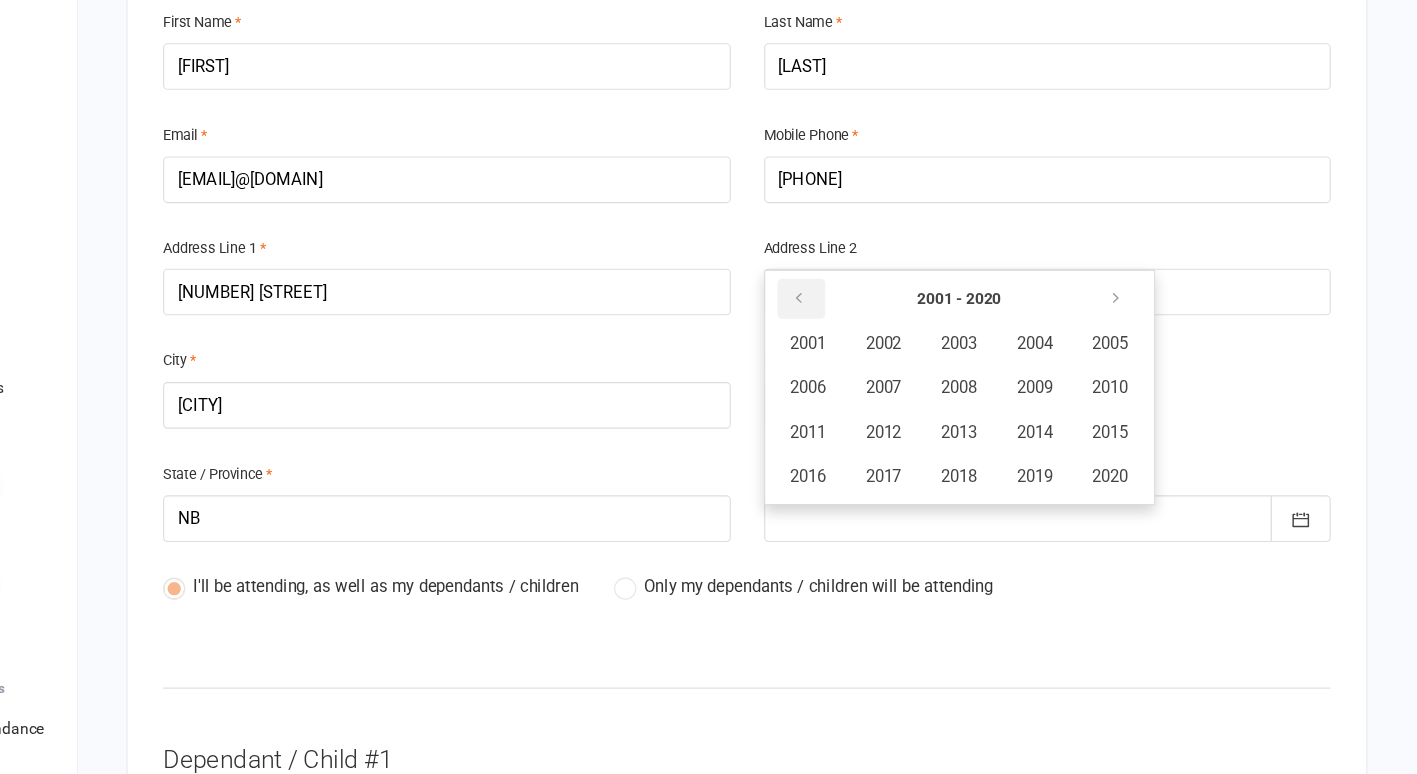 click at bounding box center [862, 342] 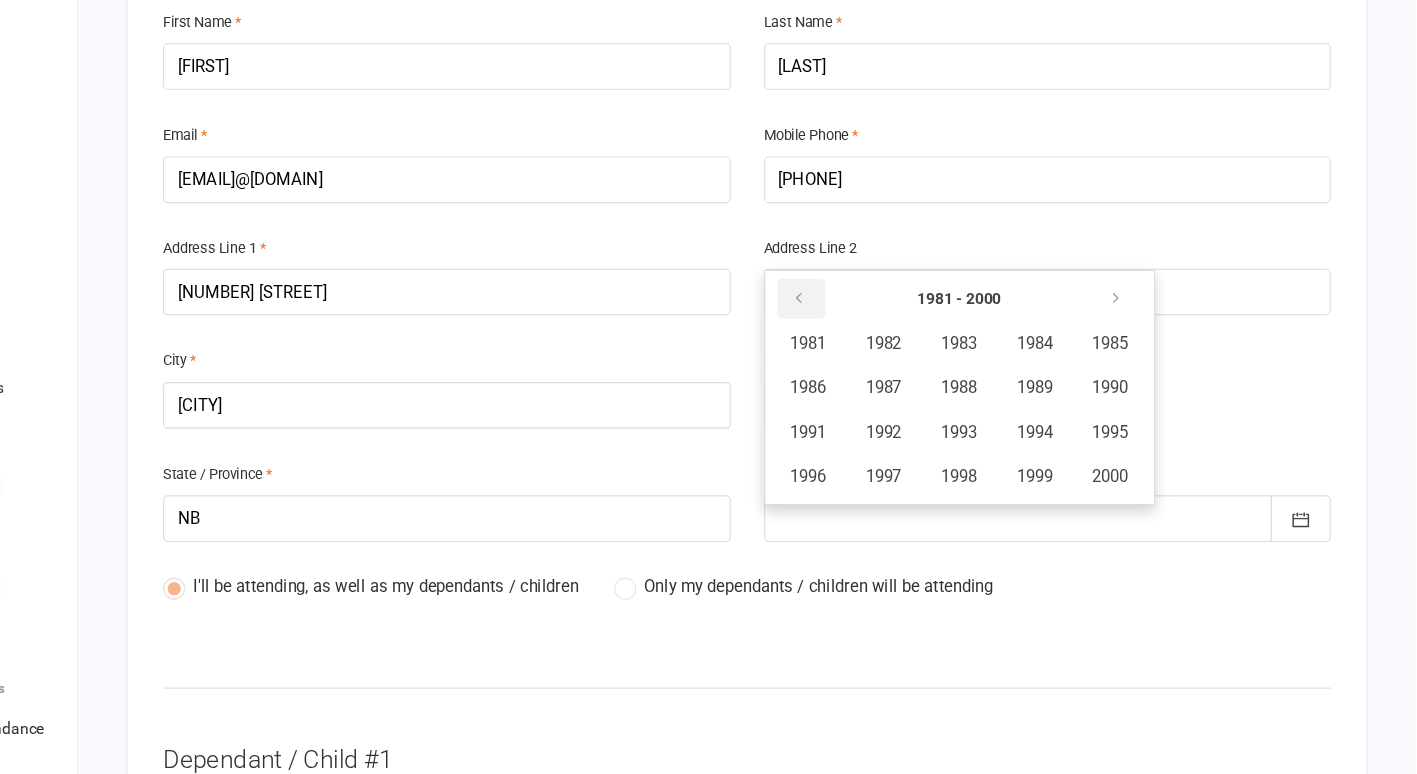 click at bounding box center (862, 342) 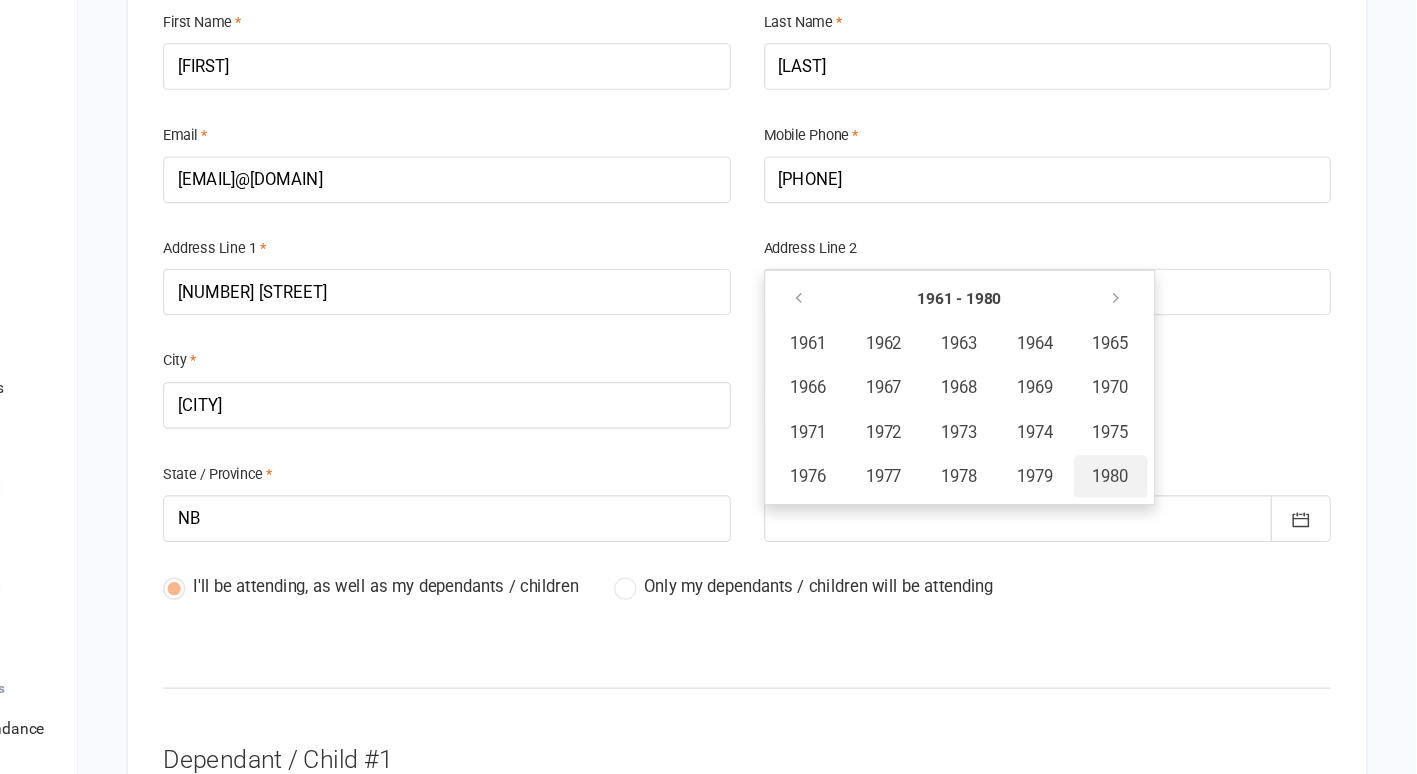 click on "1980" at bounding box center (1142, 502) 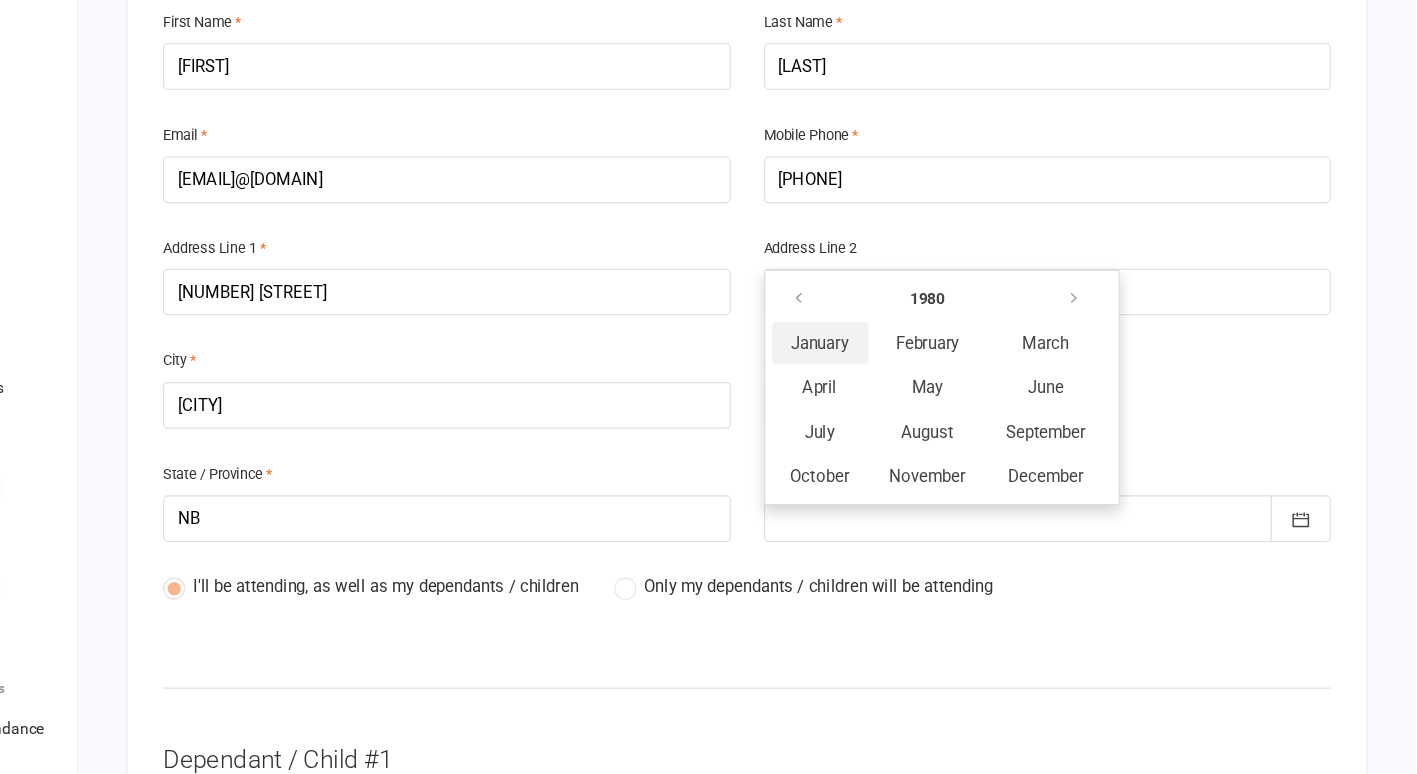 click on "January" at bounding box center (880, 382) 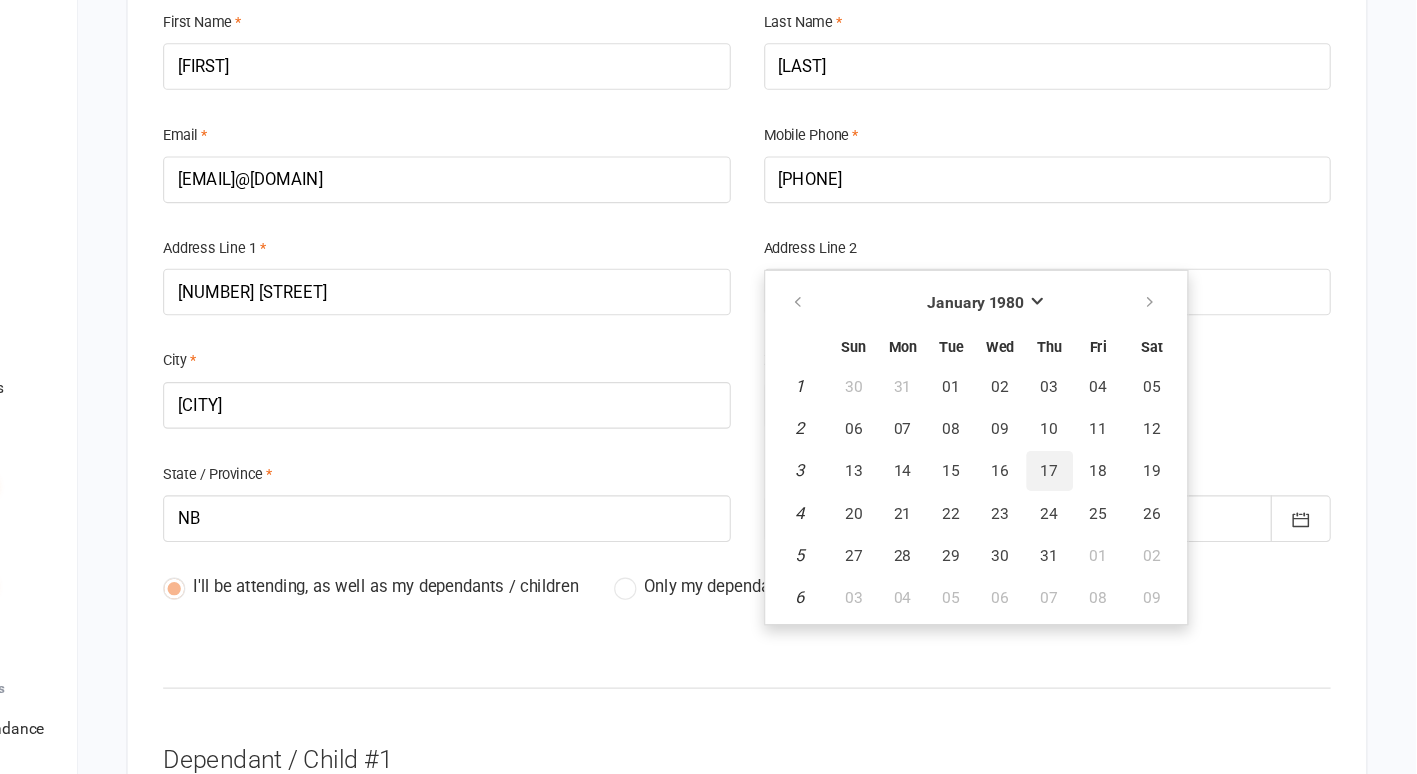 click on "17" at bounding box center (1087, 497) 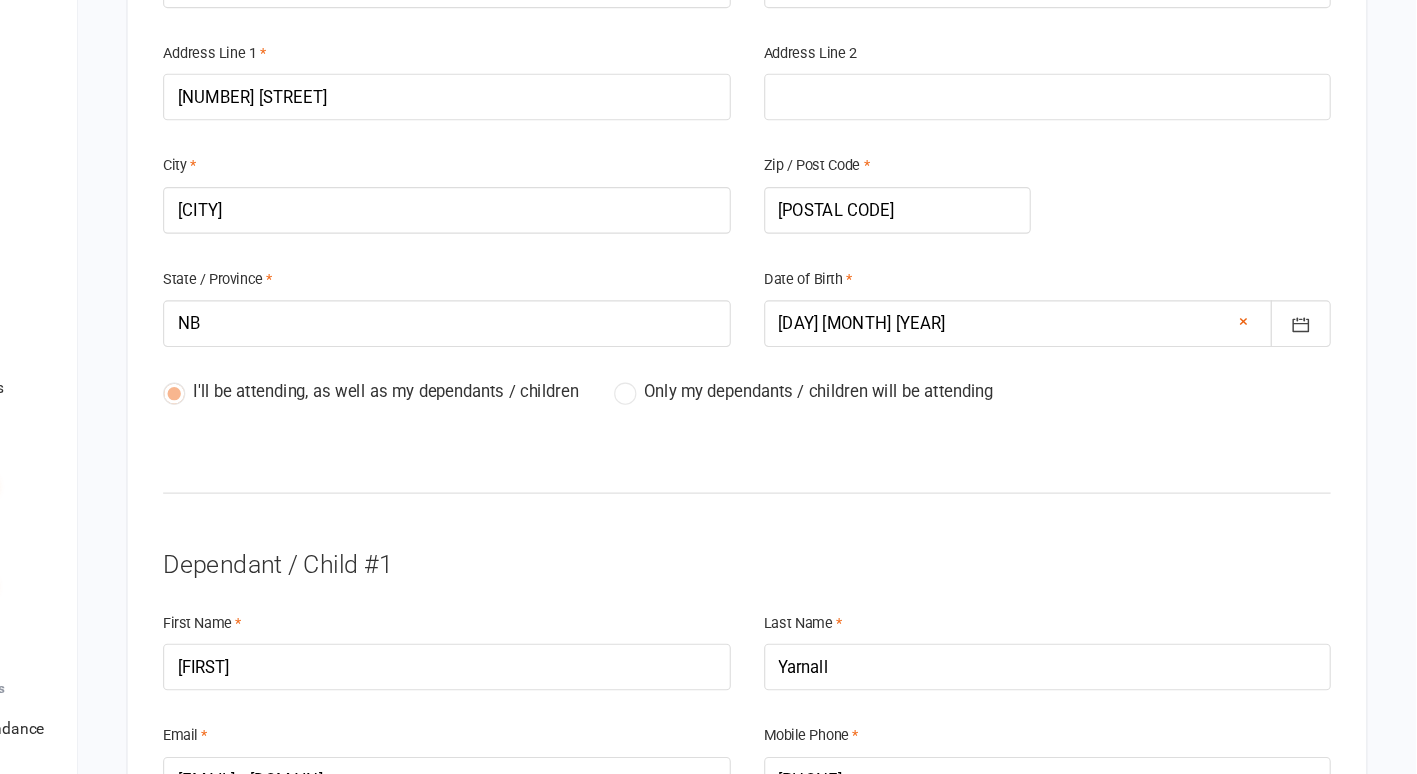 scroll, scrollTop: 669, scrollLeft: 0, axis: vertical 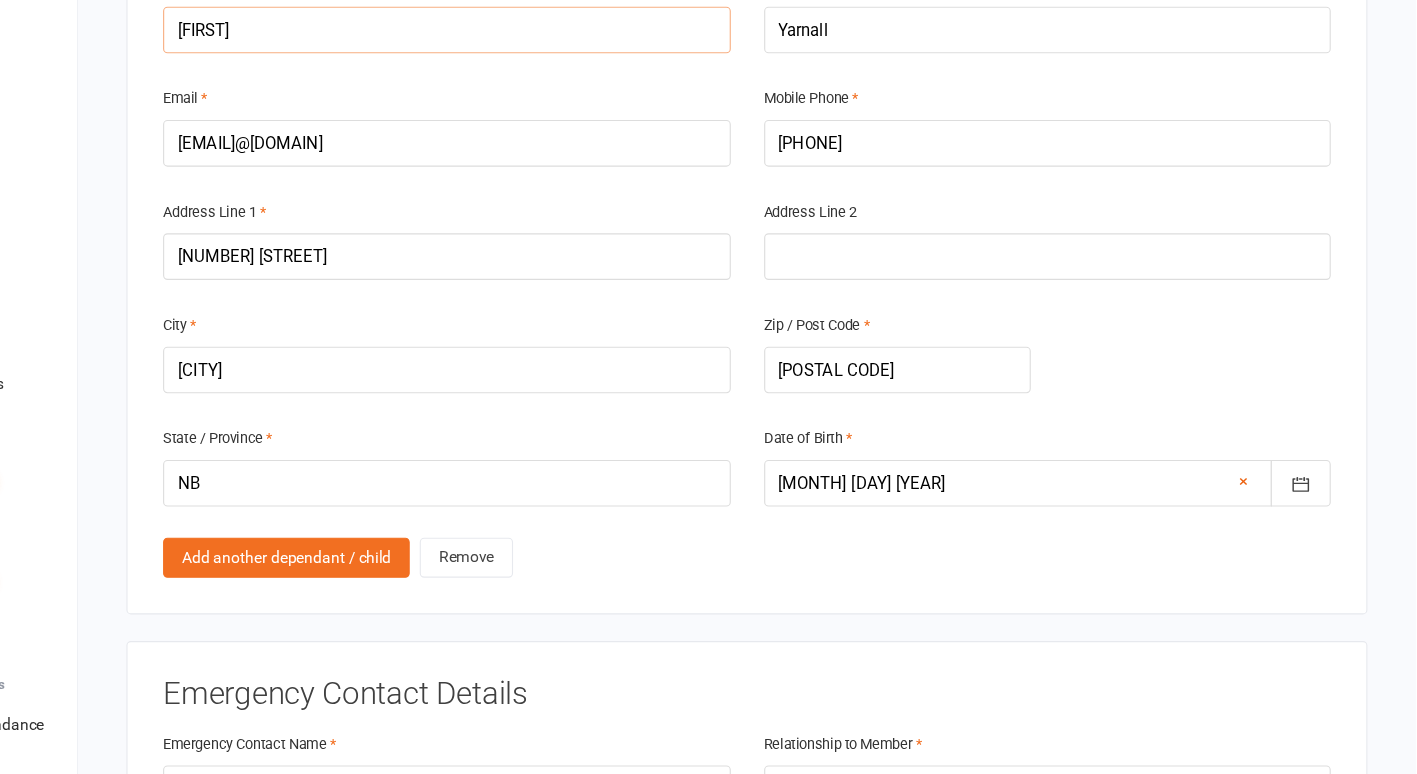 click on "[FIRST]" at bounding box center [544, 104] 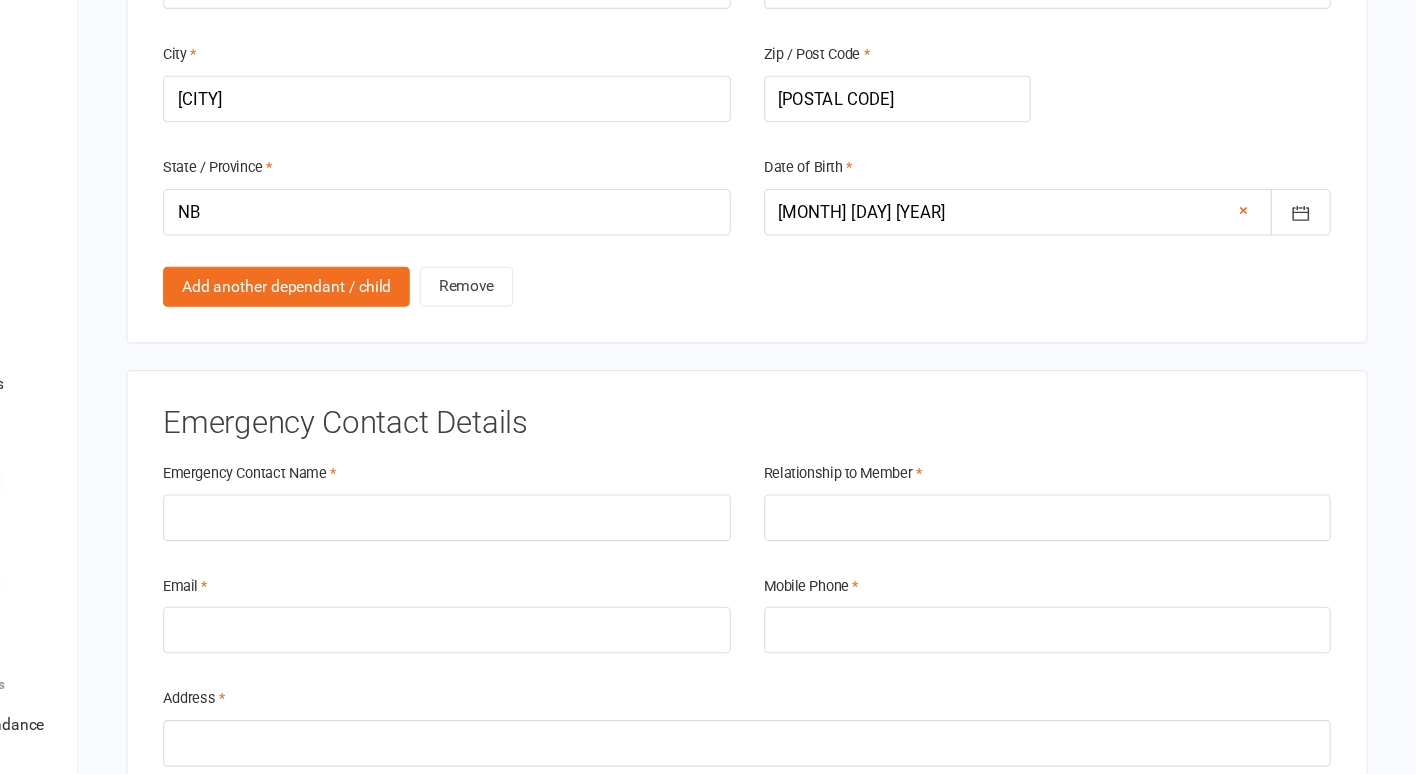 scroll, scrollTop: 1482, scrollLeft: 0, axis: vertical 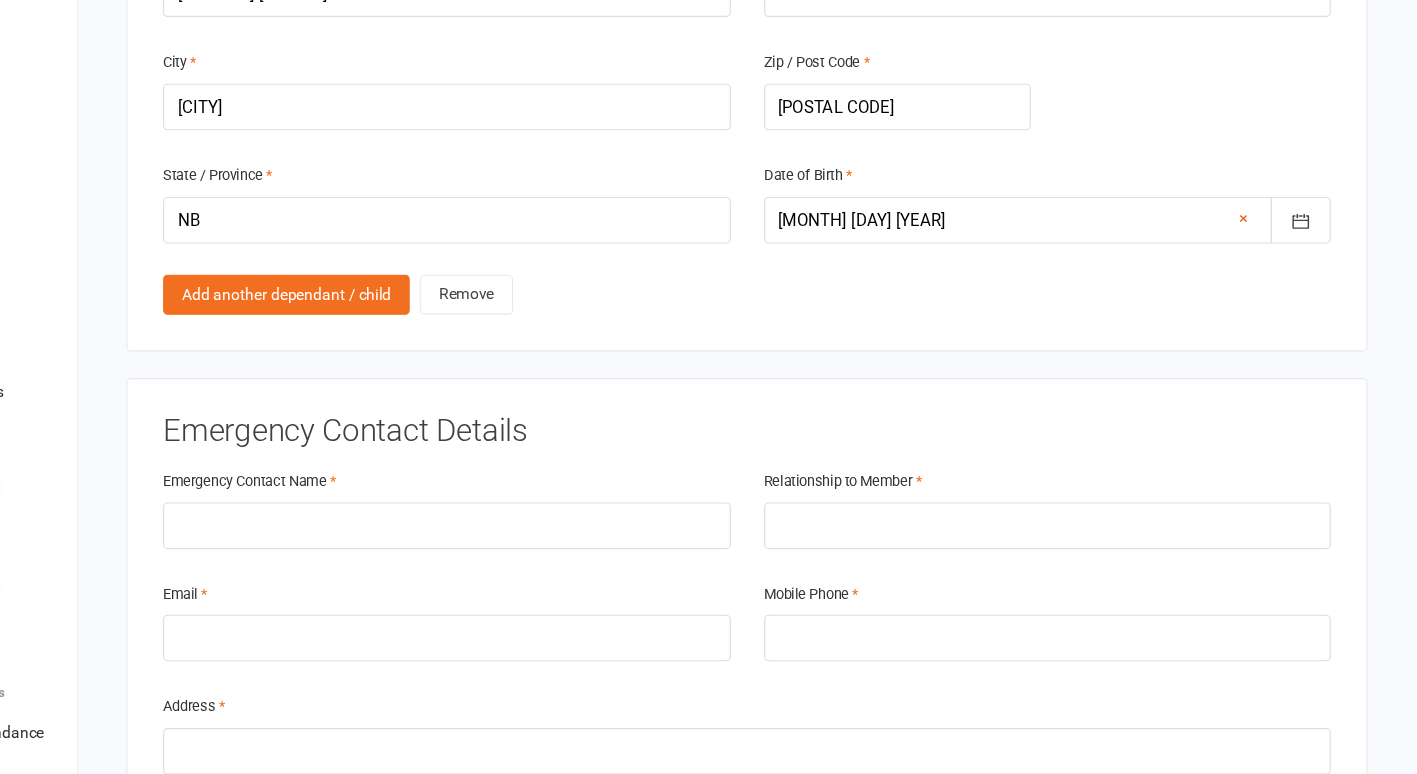 type on "[NAME]" 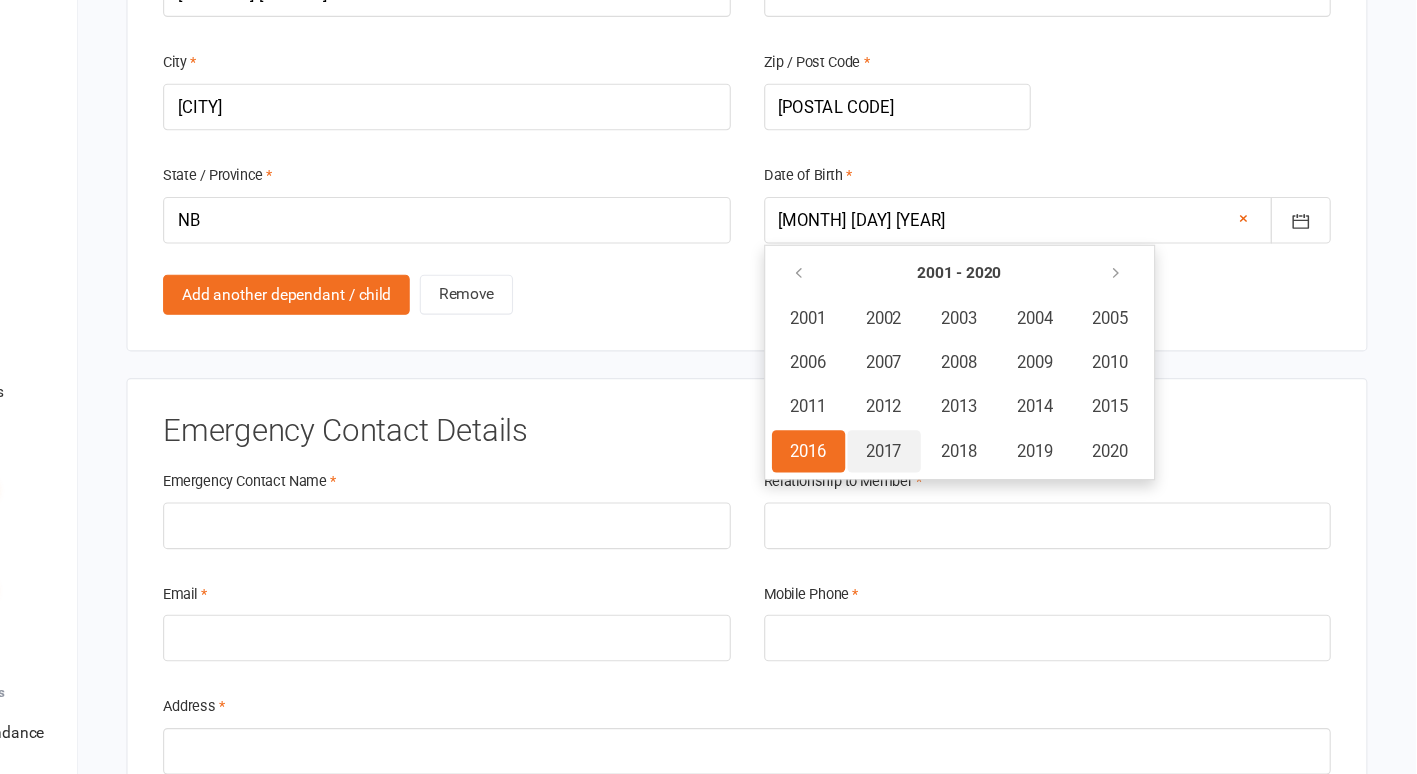 click on "2017" at bounding box center (938, 476) 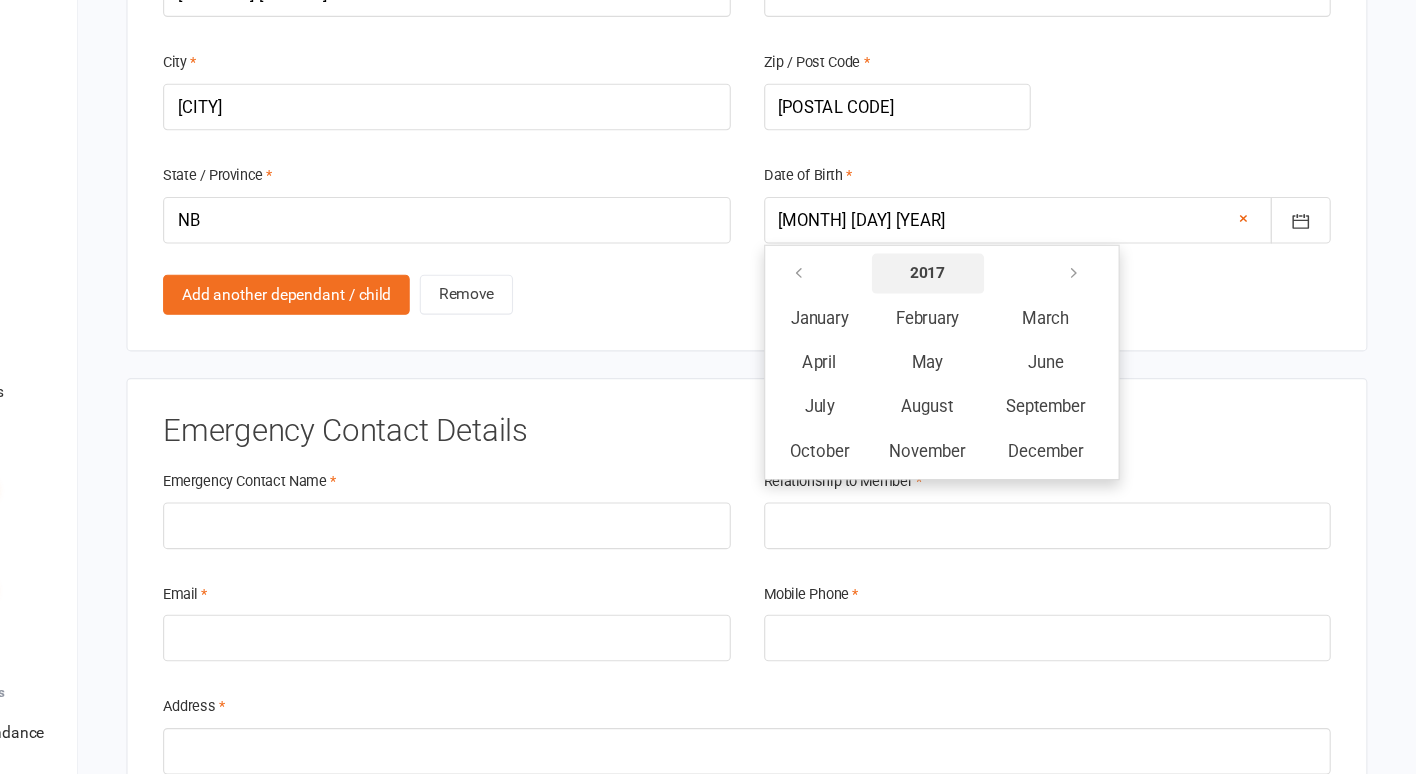 click on "2017" at bounding box center [977, 315] 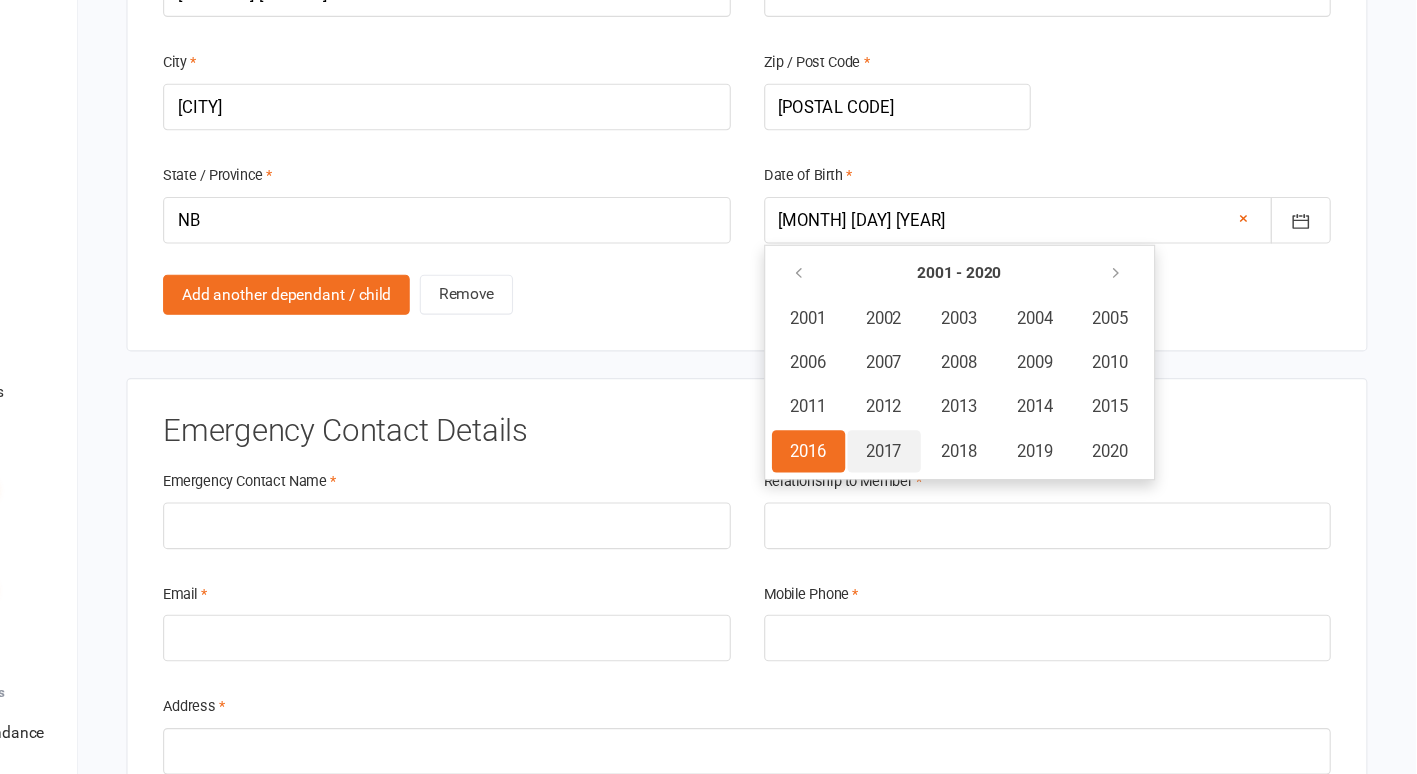 click on "2017" at bounding box center [938, 476] 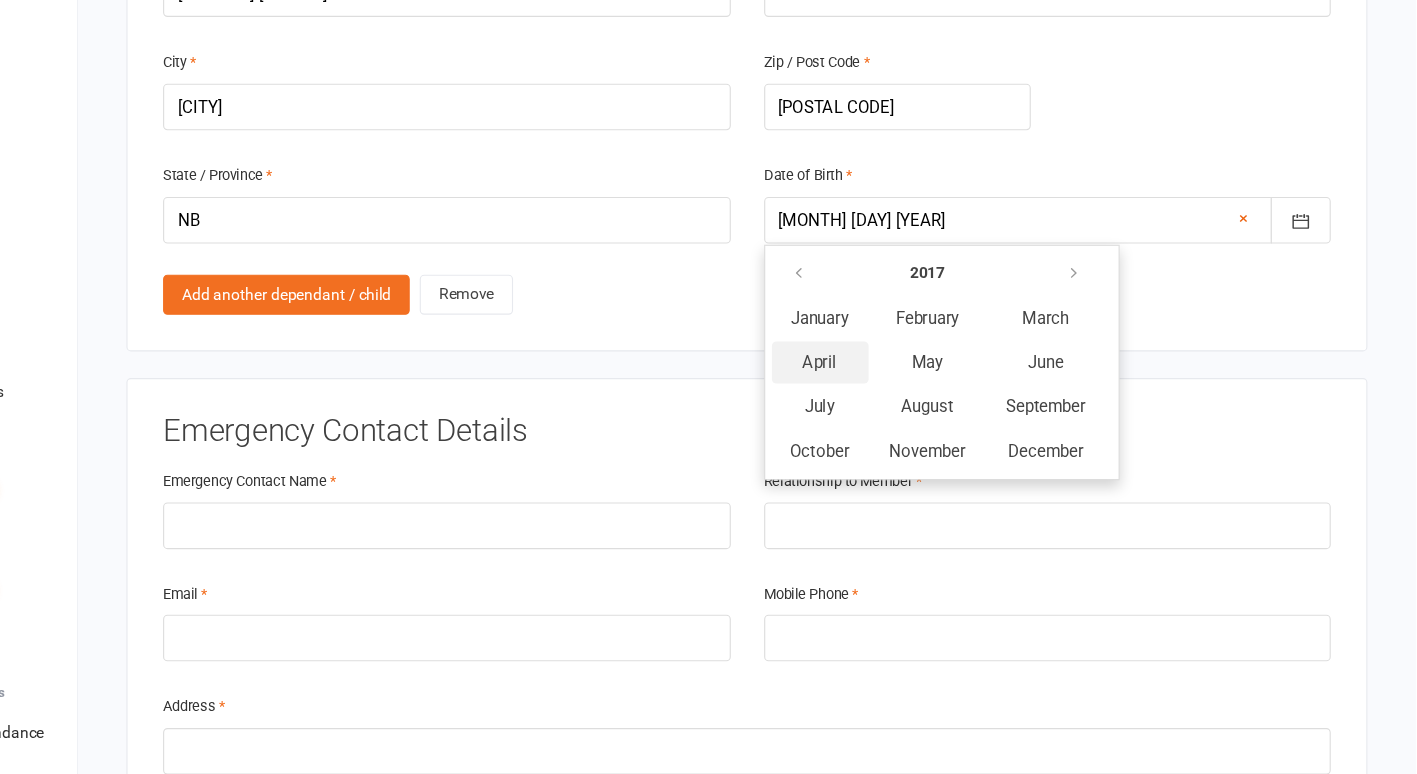 click on "April" at bounding box center (880, 396) 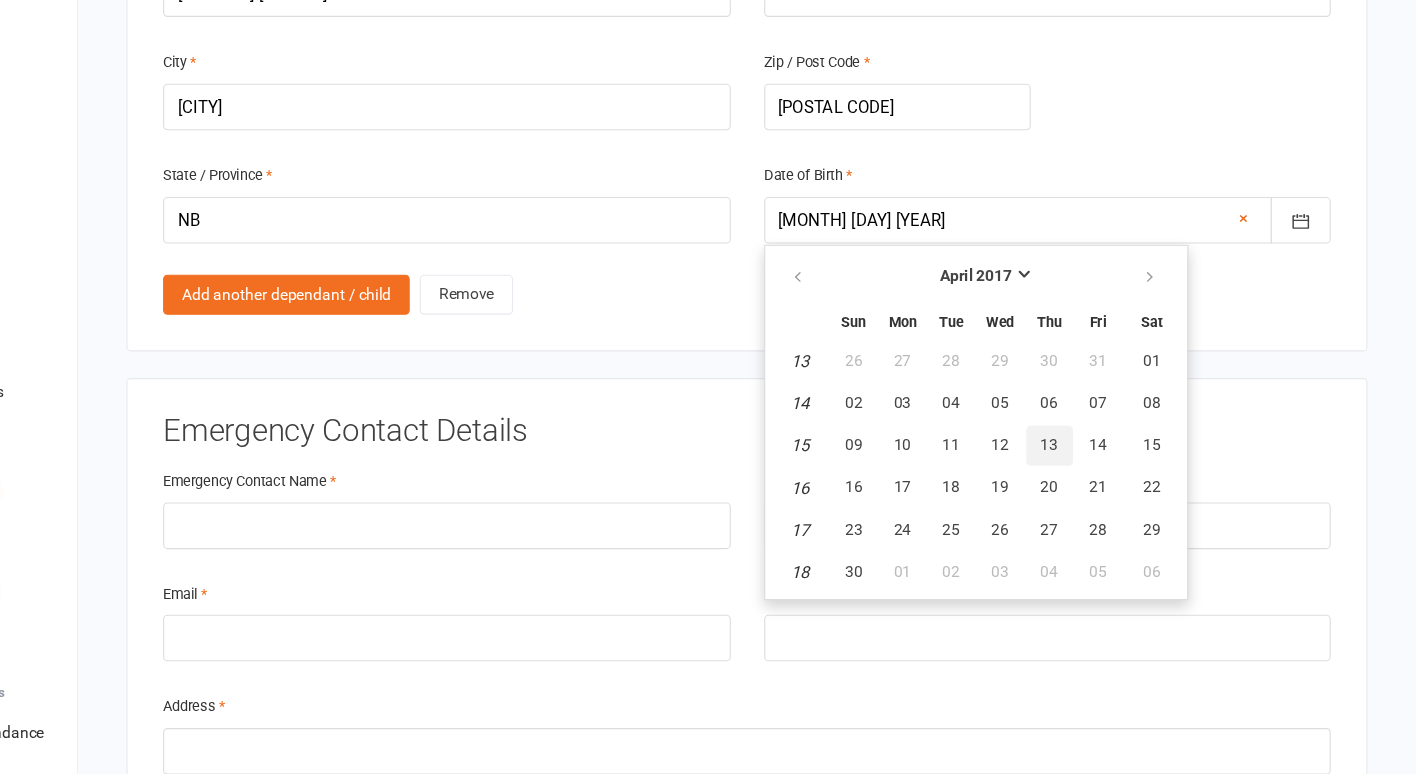 click on "13" at bounding box center (1087, 470) 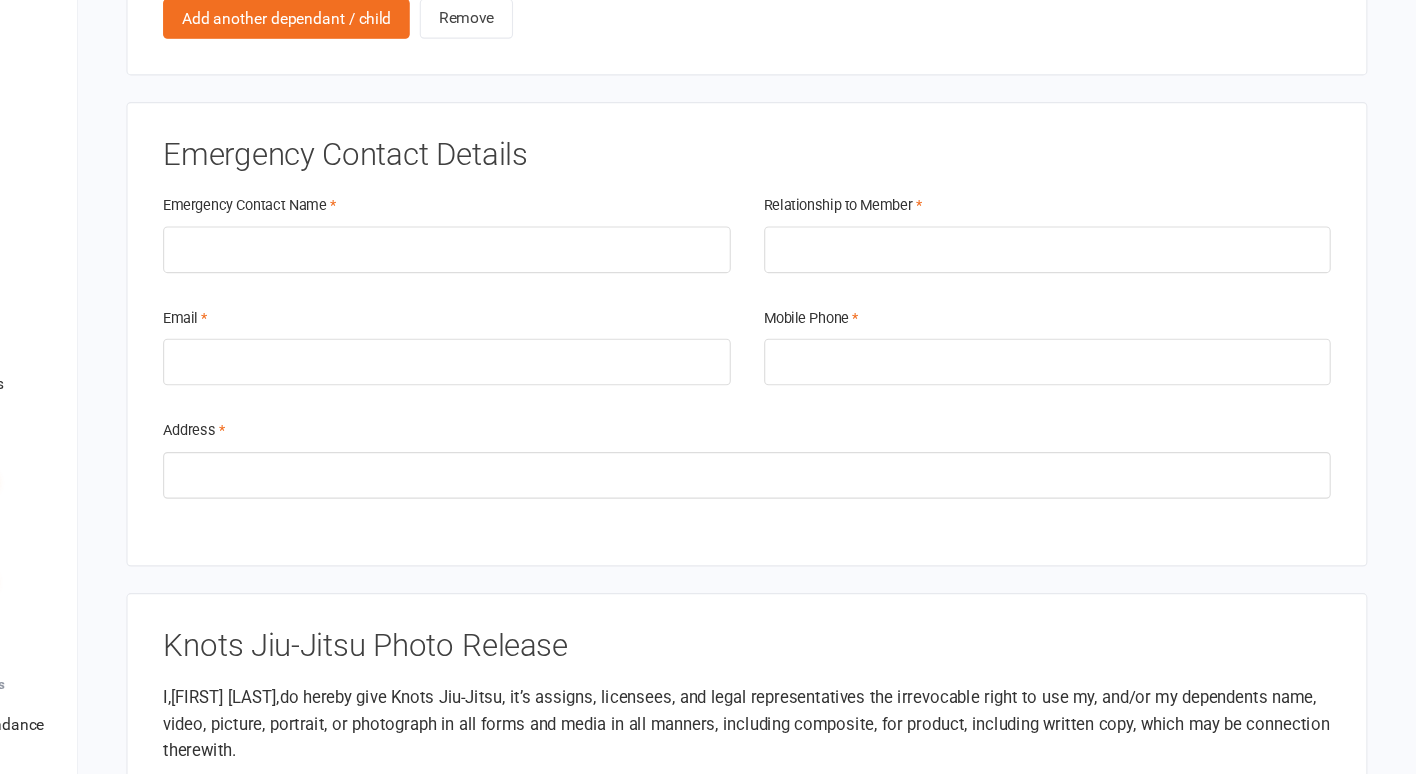 scroll, scrollTop: 1722, scrollLeft: 0, axis: vertical 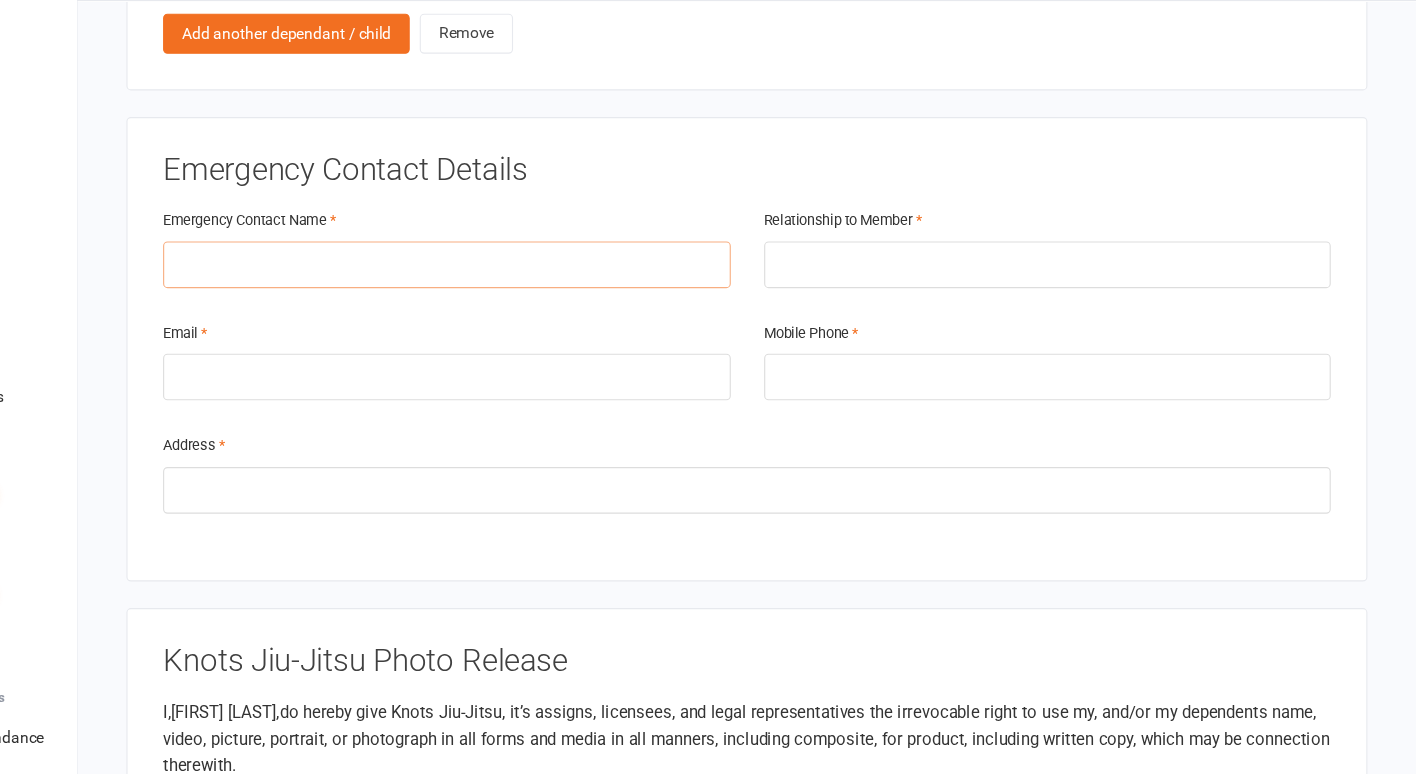 click at bounding box center [544, 303] 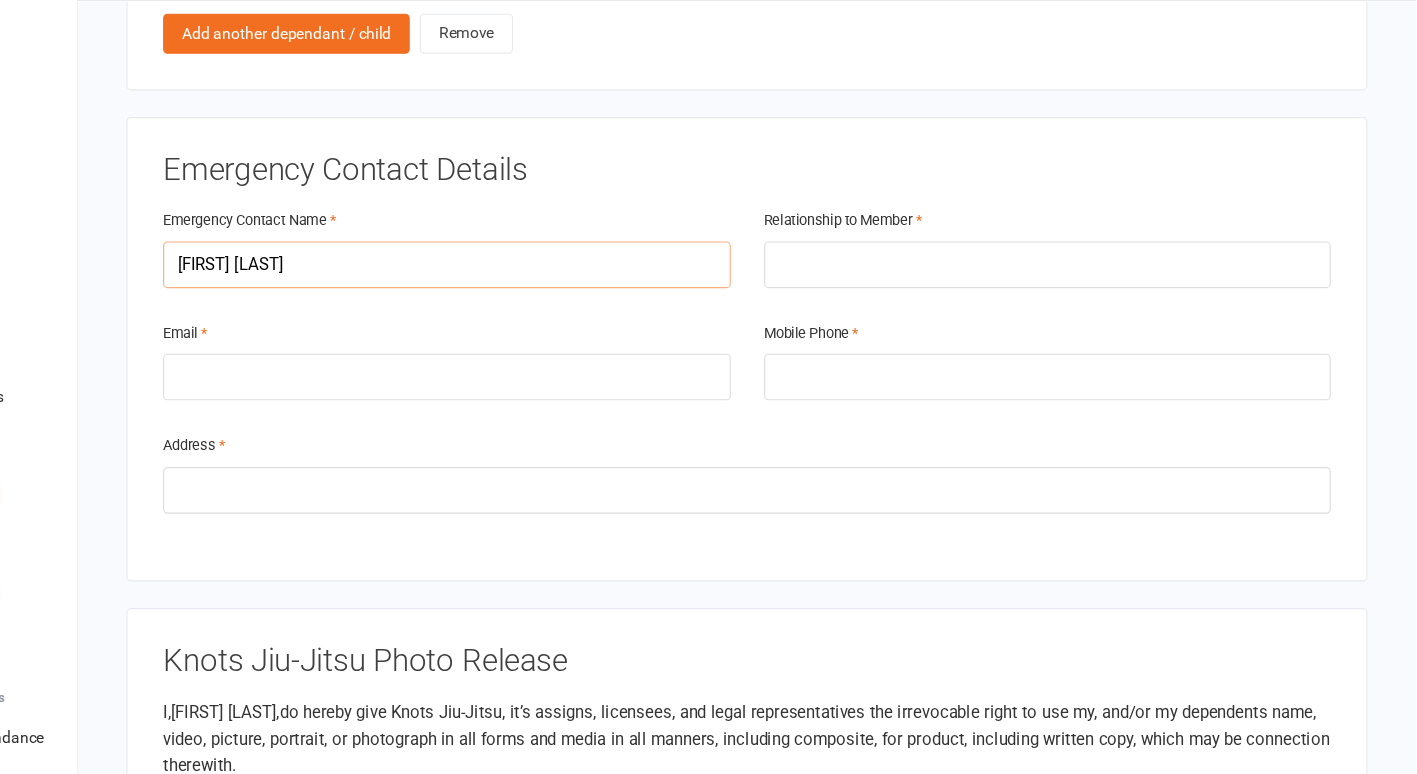 type on "[FIRST] [LAST]" 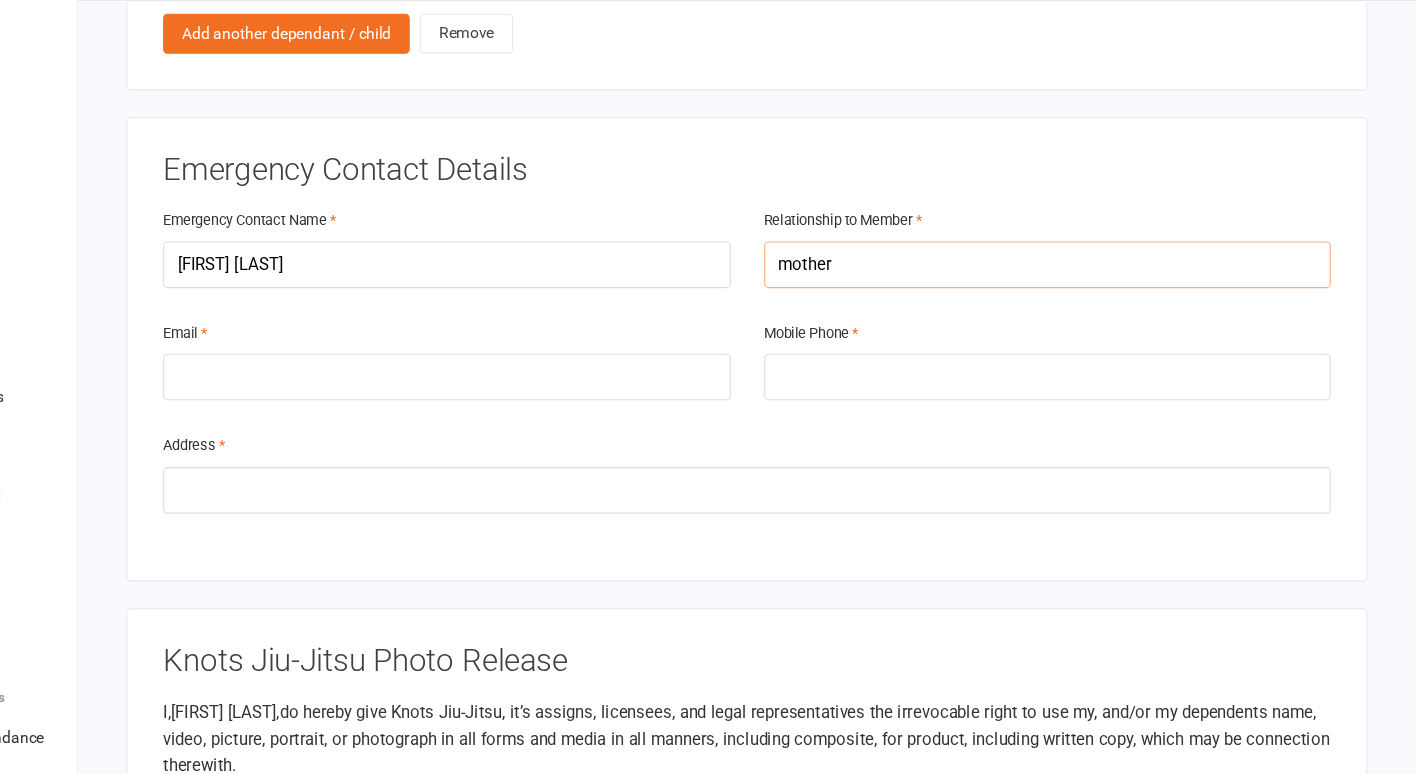 type on "mother" 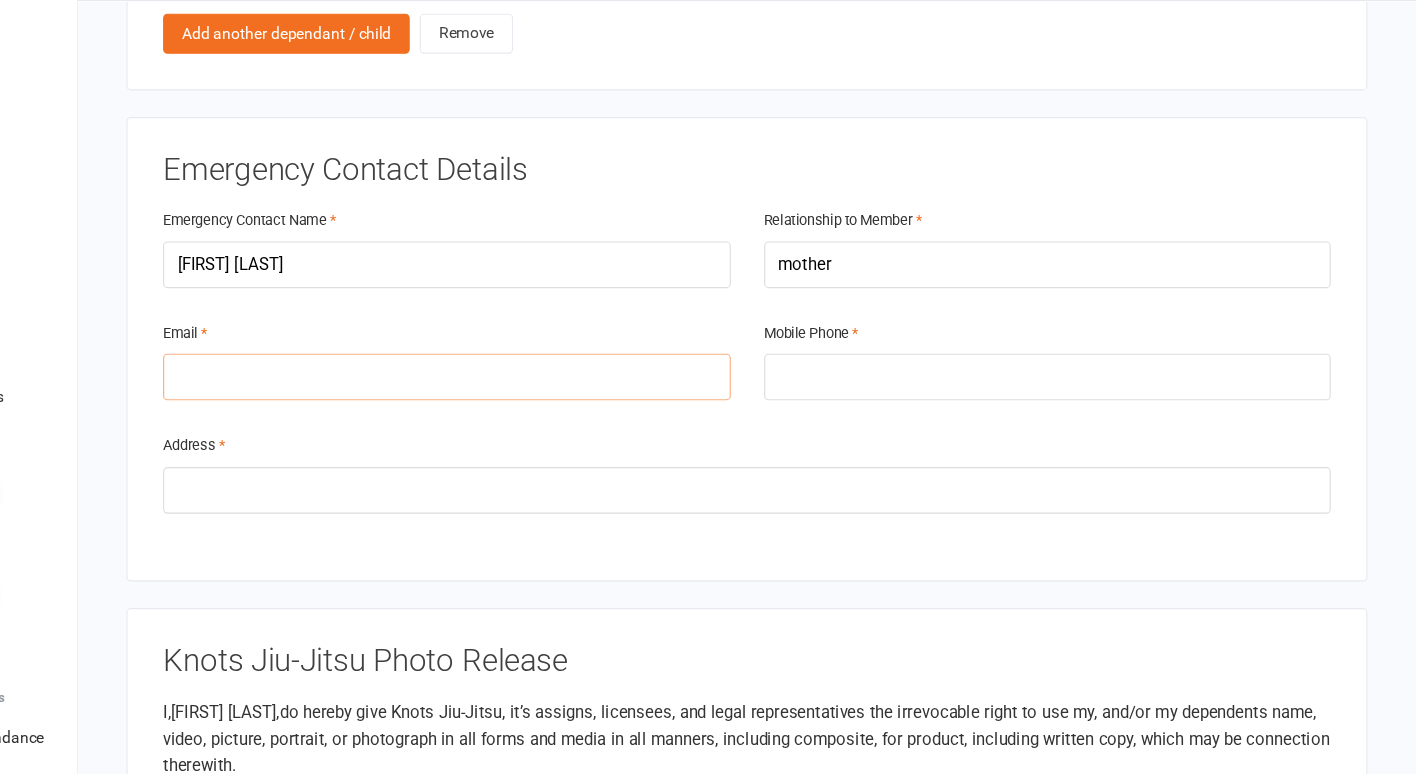 click at bounding box center [544, 404] 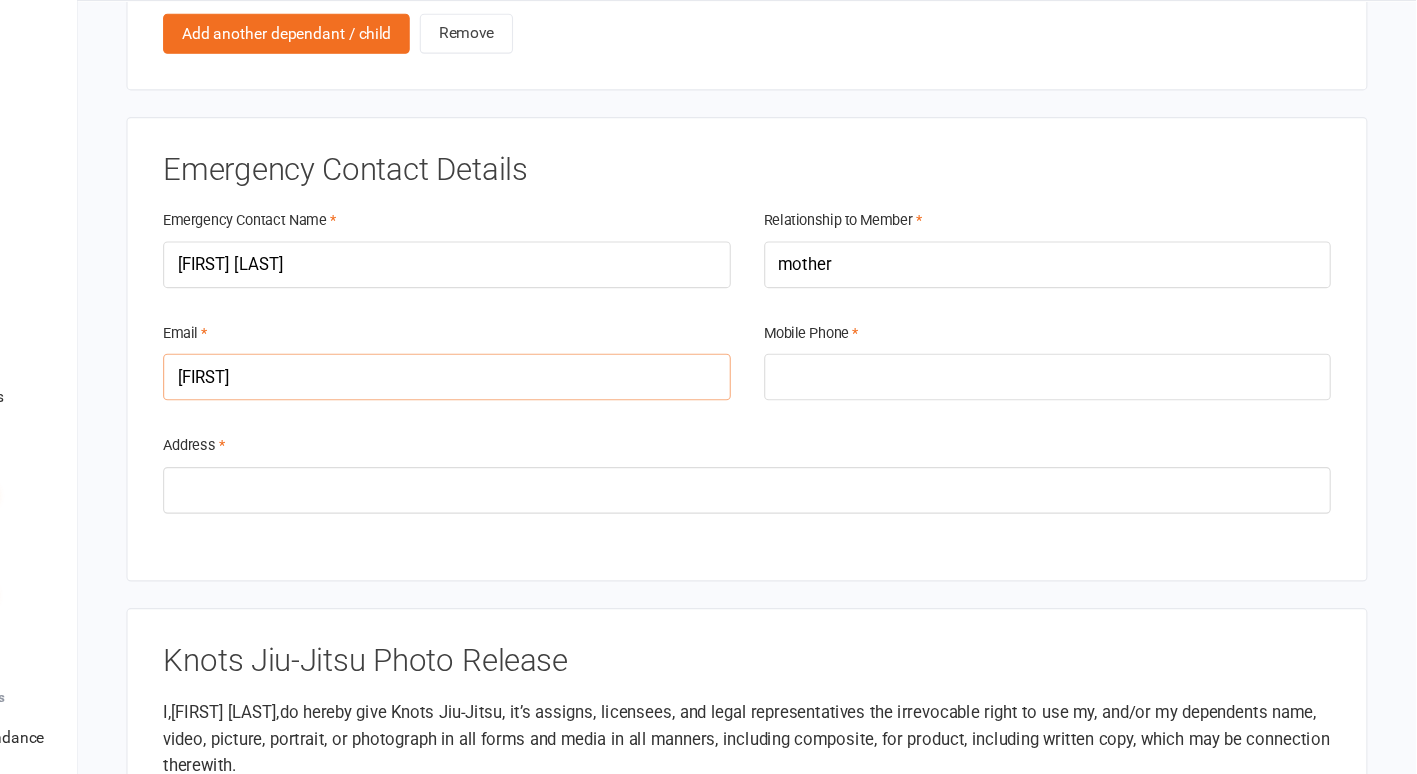 type on "[EMAIL]@[DOMAIN]" 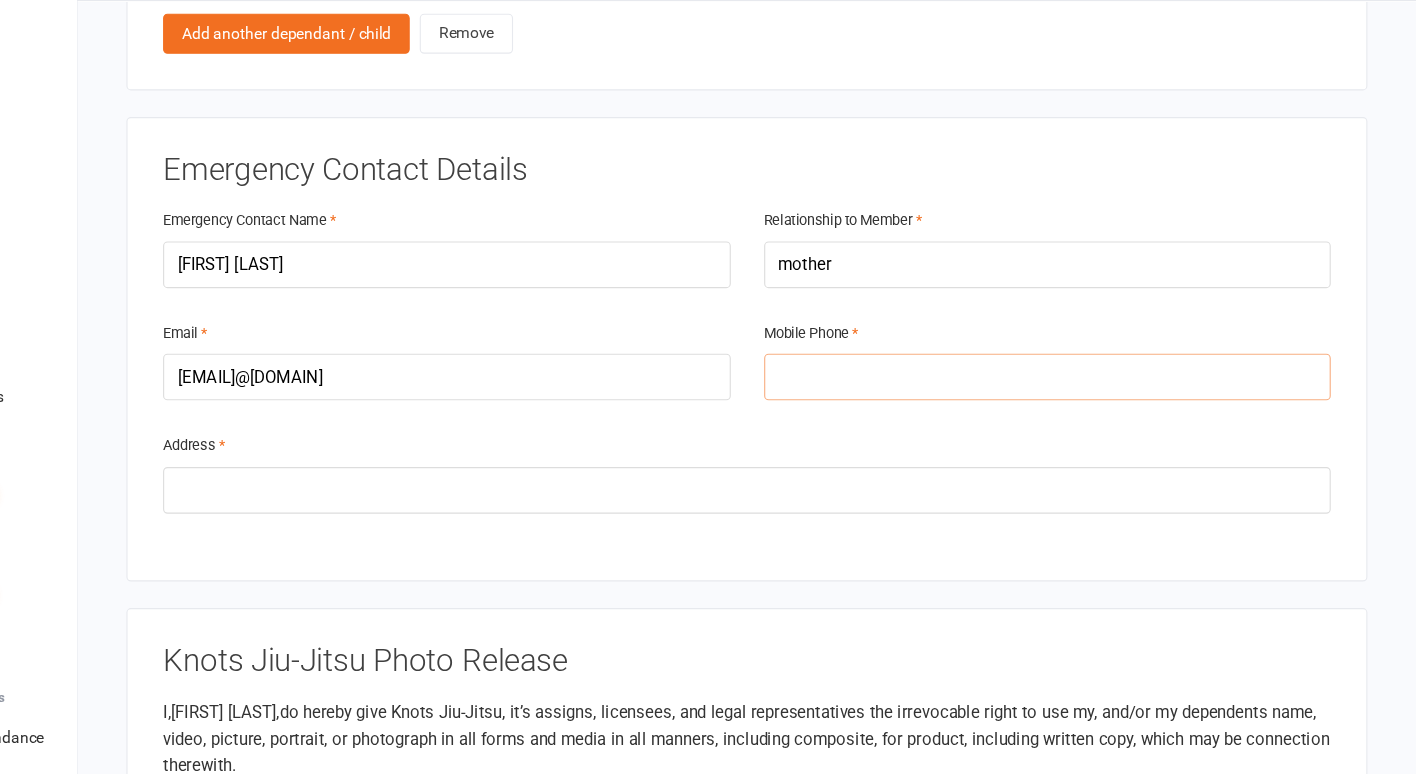 type on "[PHONE]" 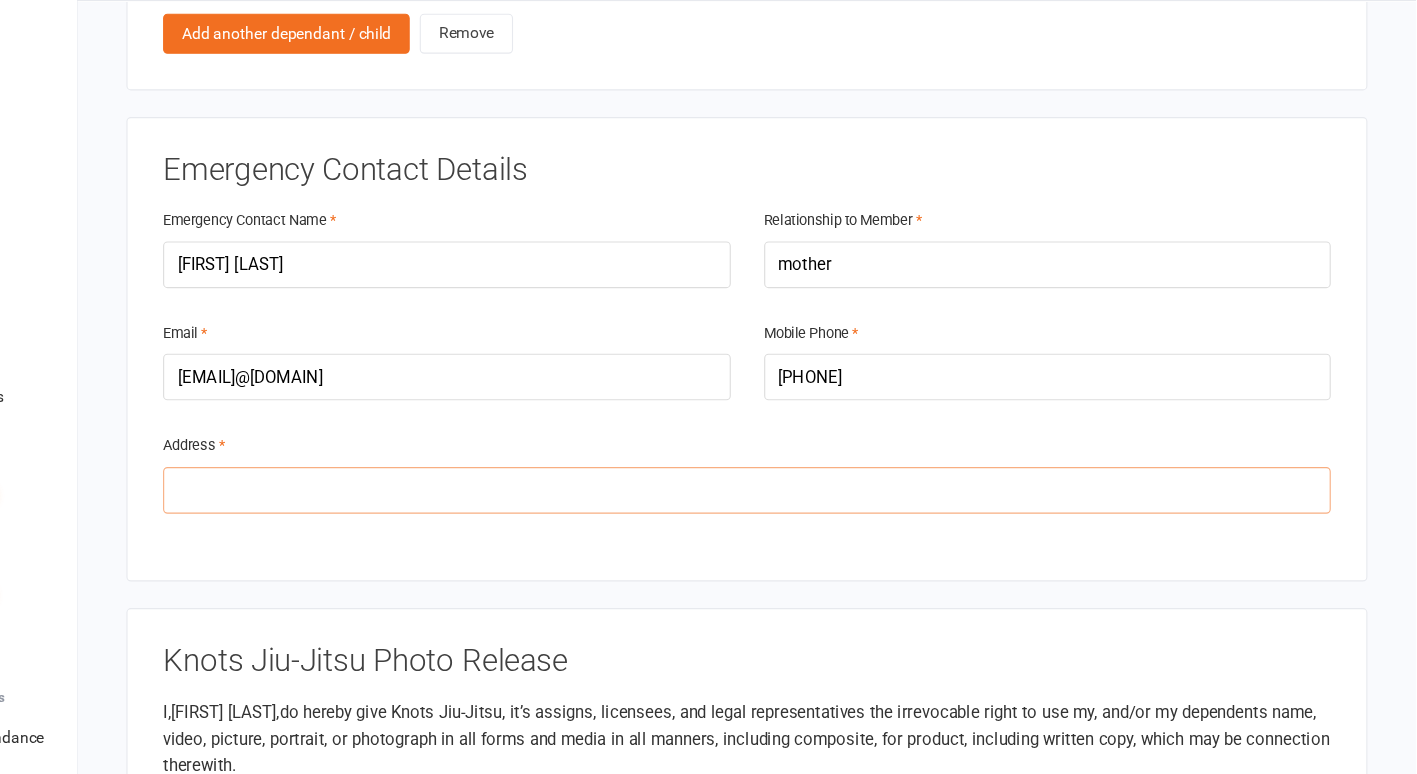 click at bounding box center (814, 506) 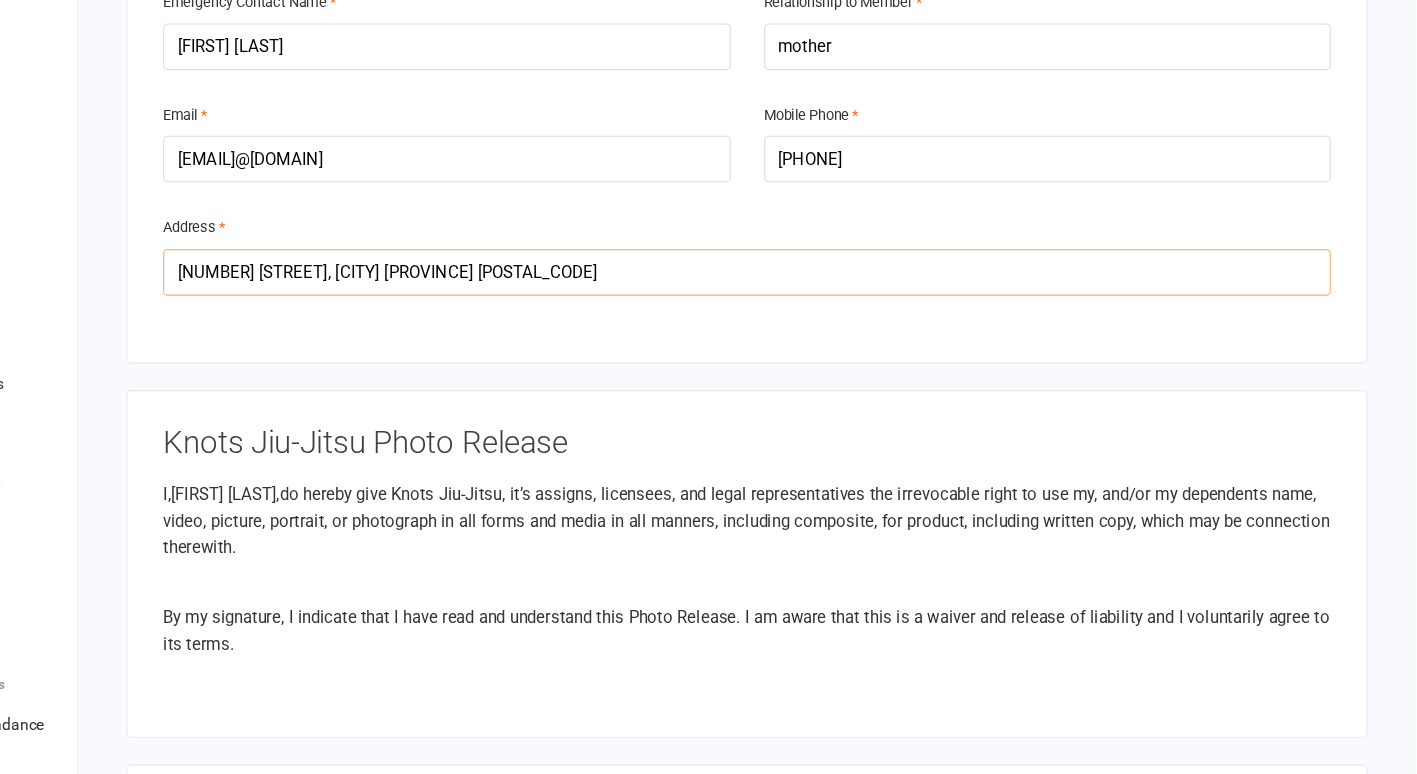 scroll, scrollTop: 1939, scrollLeft: 0, axis: vertical 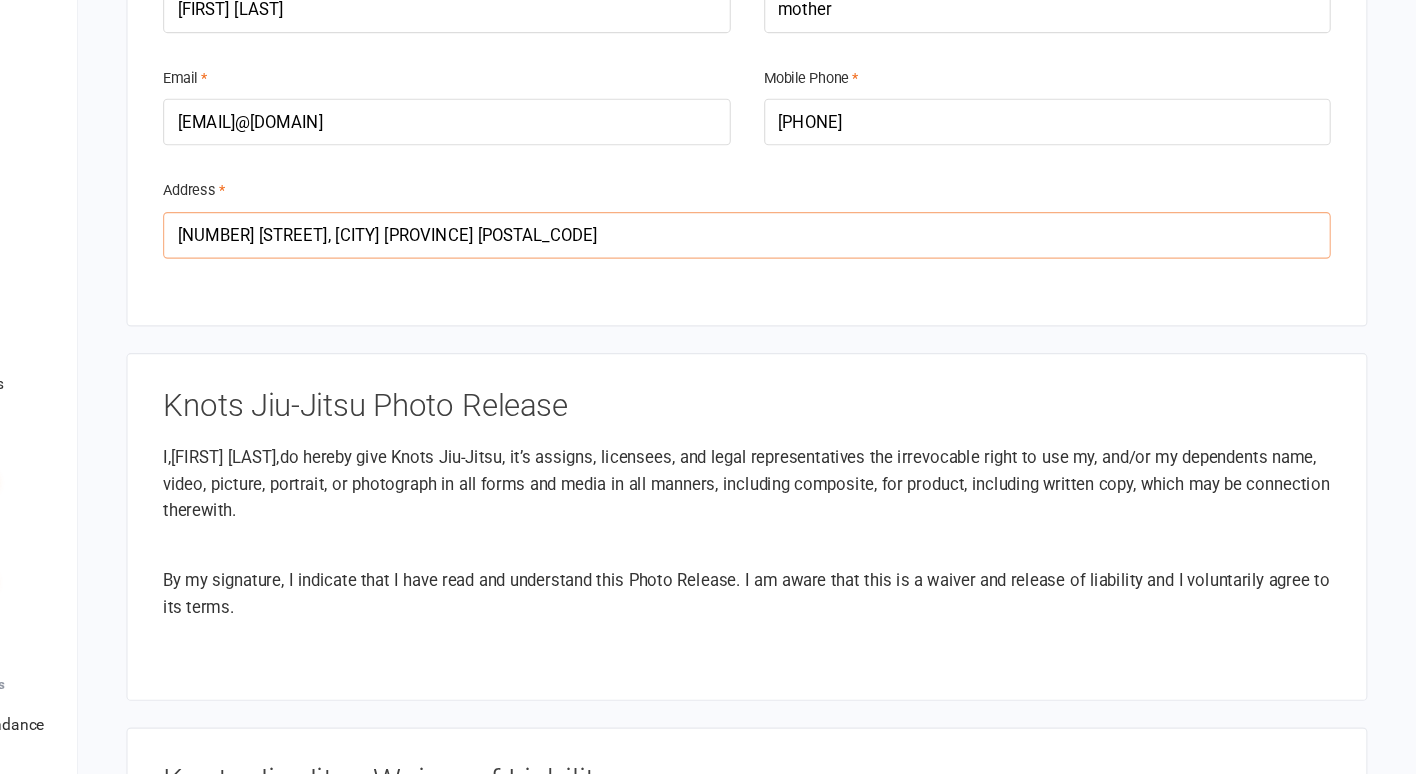 click on "[NUMBER] [STREET], [CITY] [PROVINCE] [POSTAL_CODE]" at bounding box center [814, 289] 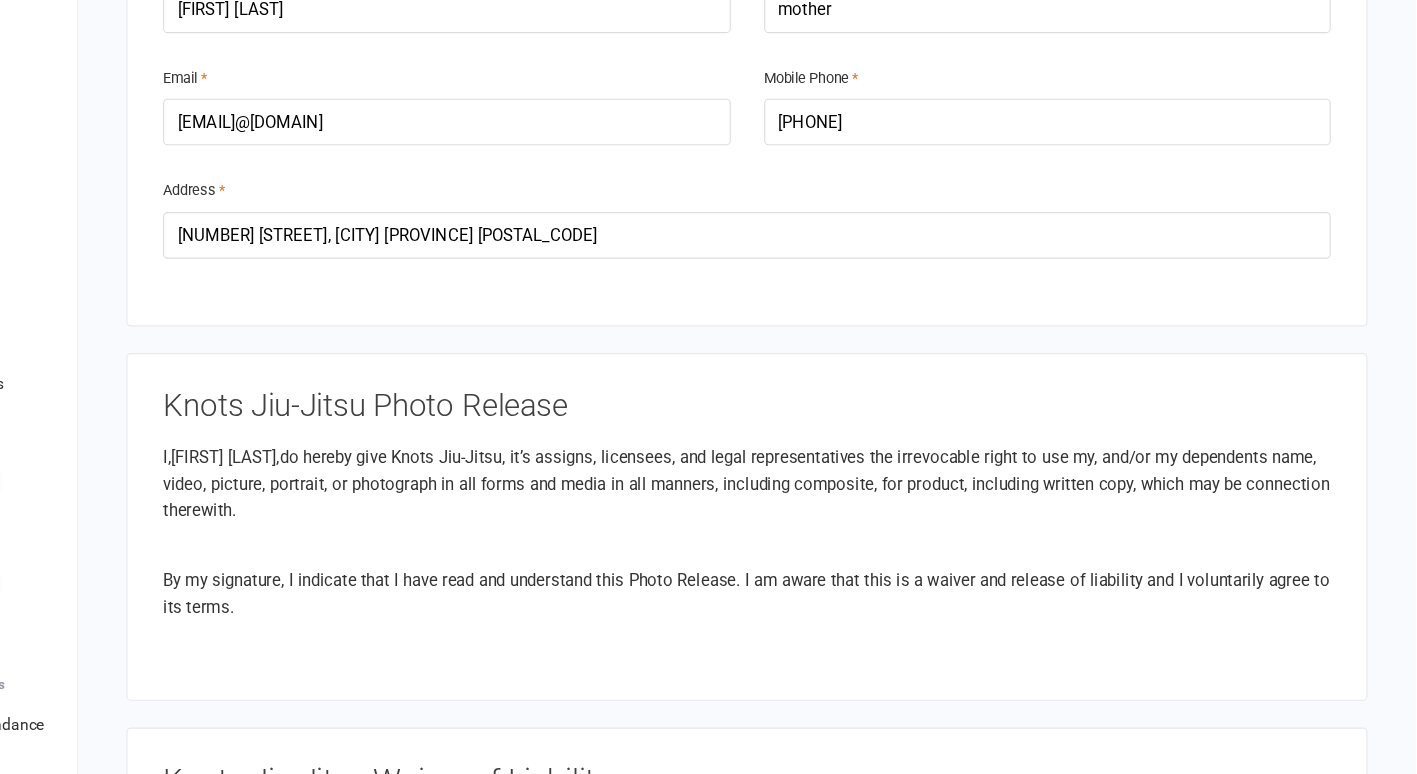 drag, startPoint x: 377, startPoint y: 279, endPoint x: 733, endPoint y: 313, distance: 357.6199 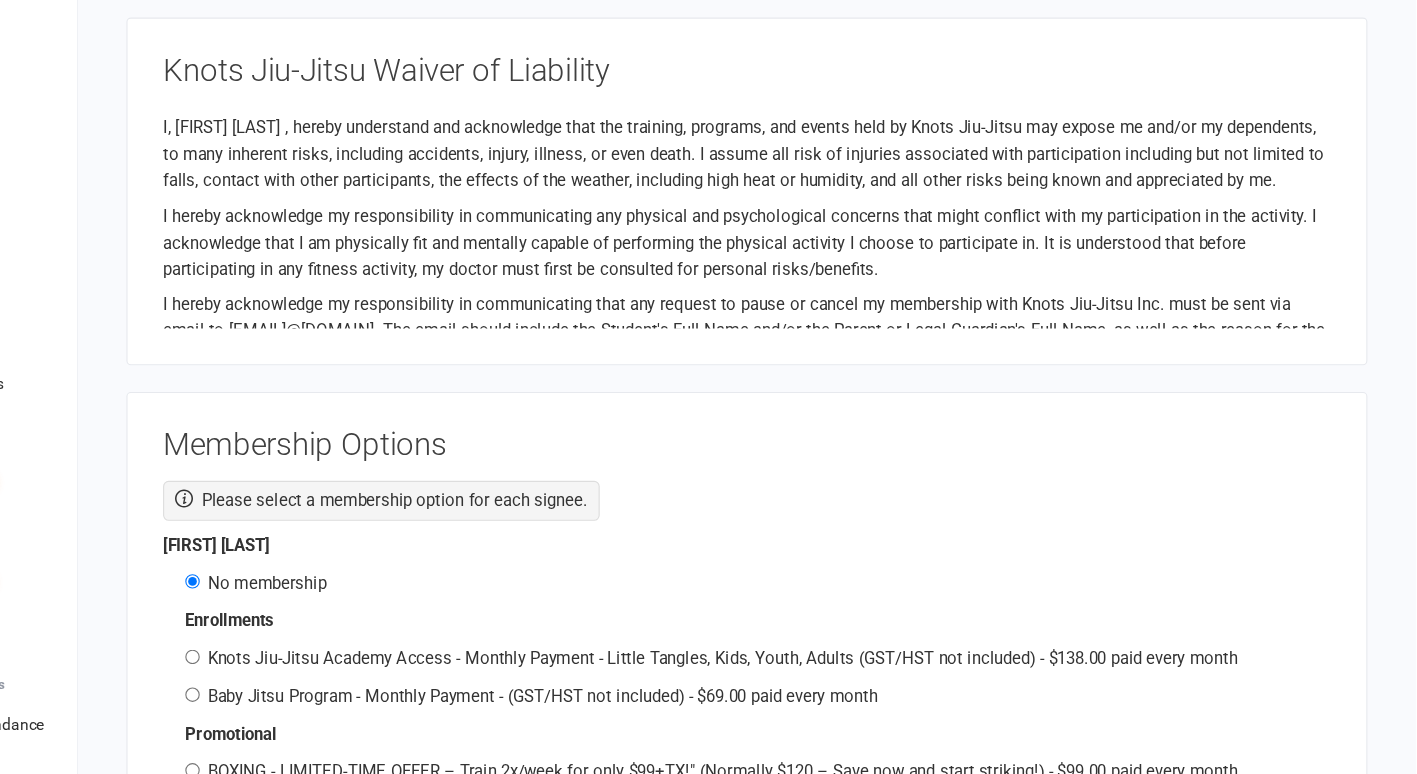 scroll, scrollTop: 2591, scrollLeft: 0, axis: vertical 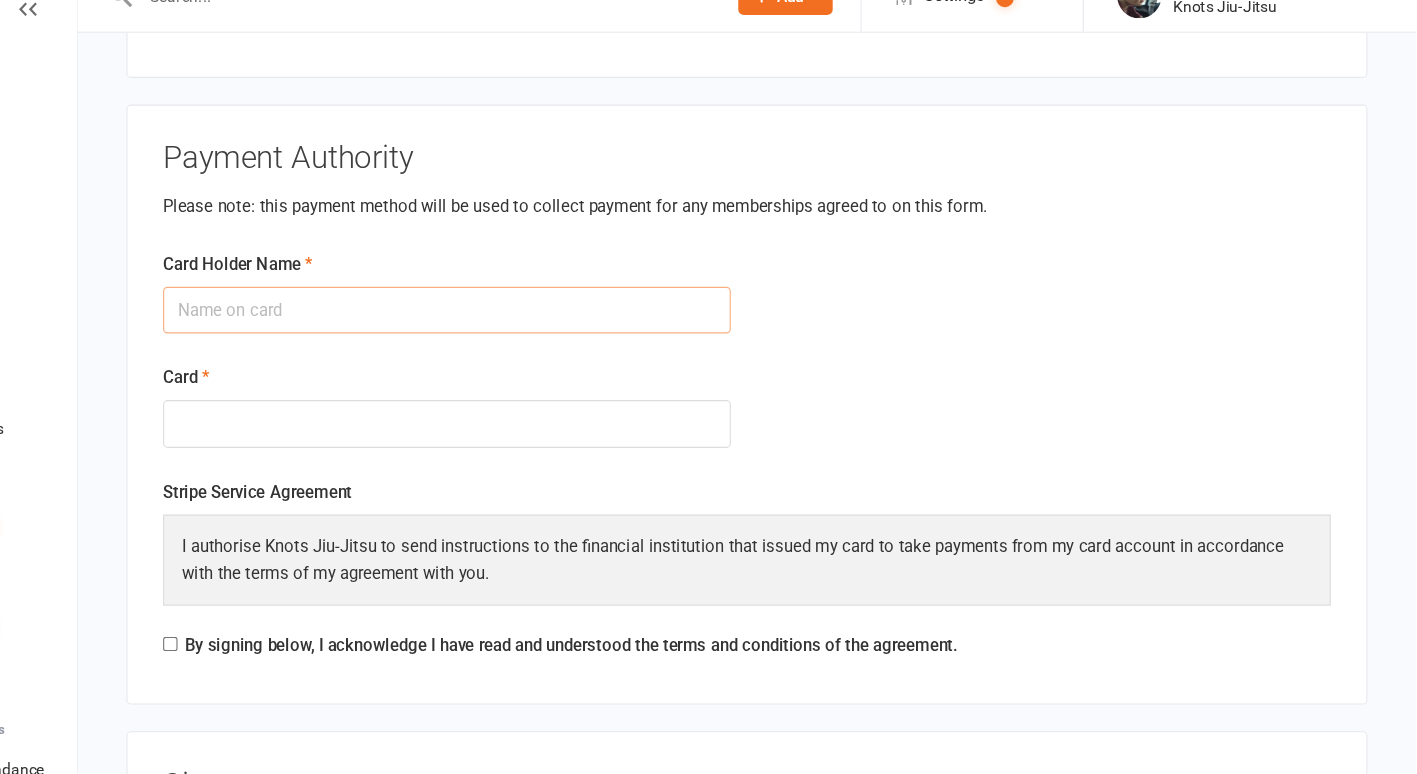 click on "Card Holder Name" at bounding box center [544, 316] 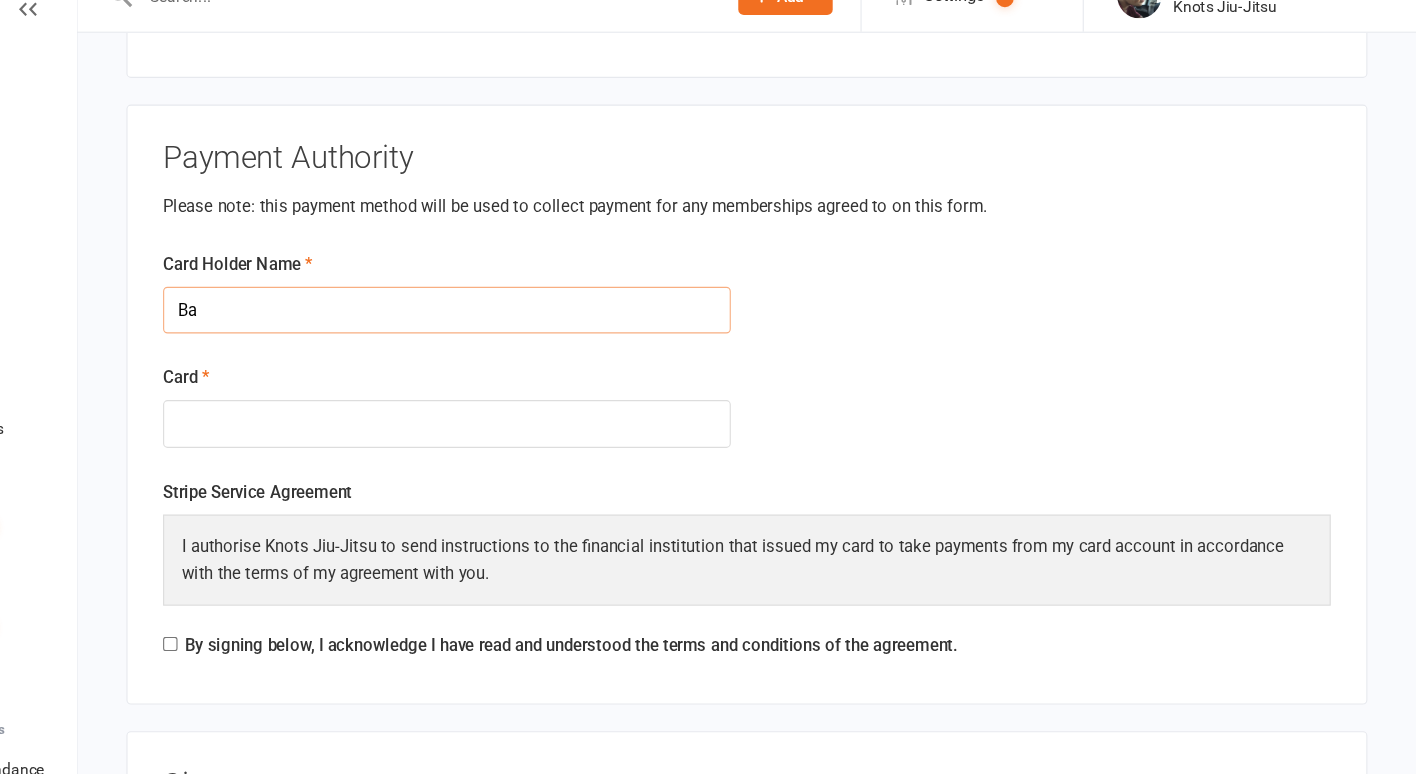 type on "B" 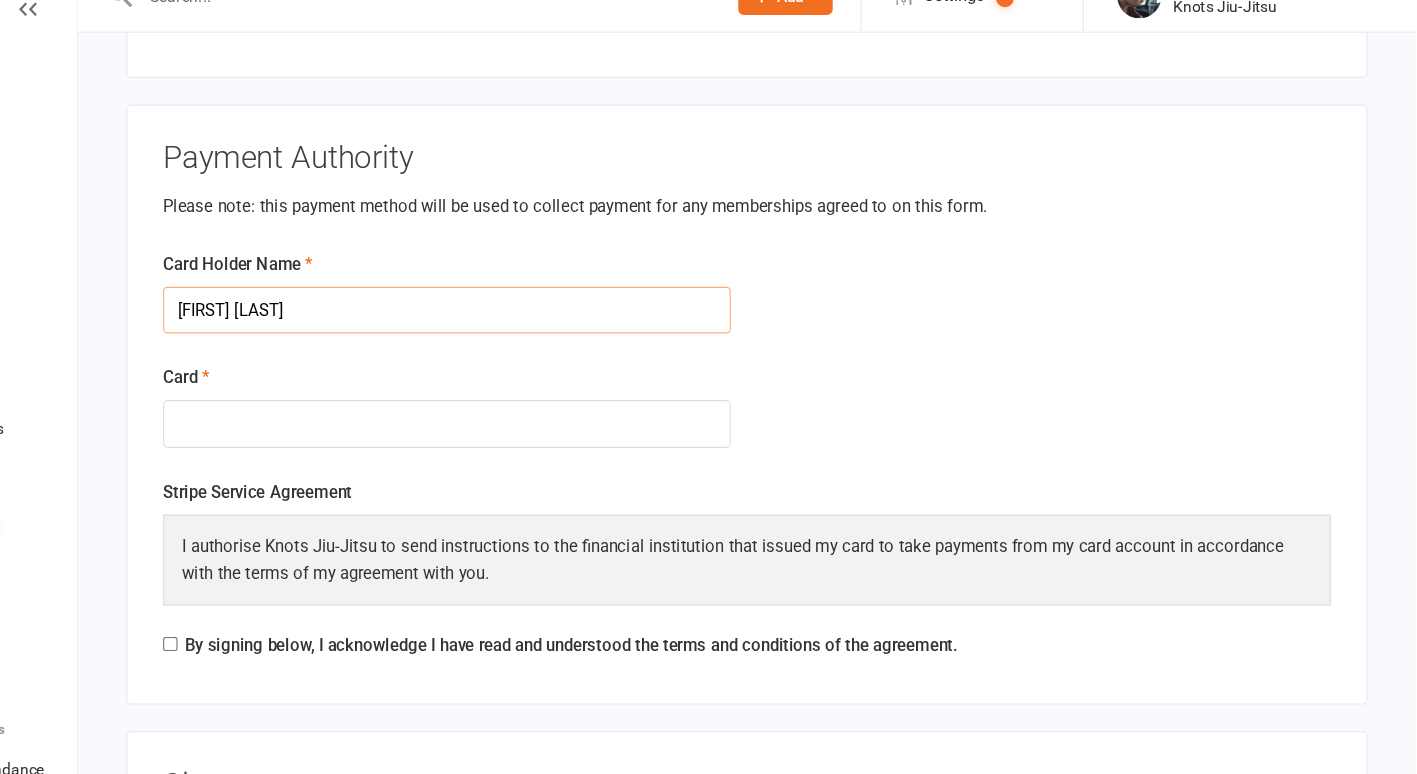 type on "[FIRST] [LAST]" 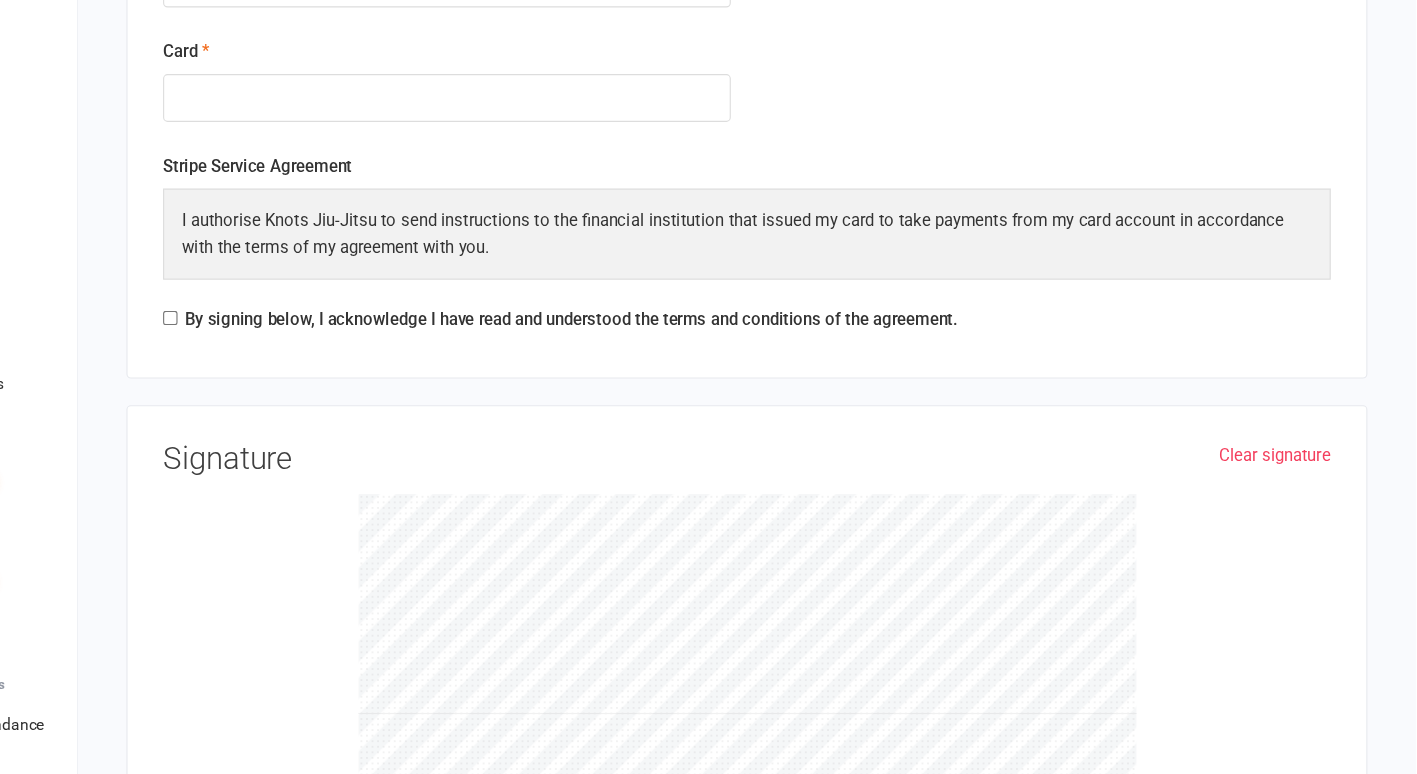scroll, scrollTop: 4648, scrollLeft: 0, axis: vertical 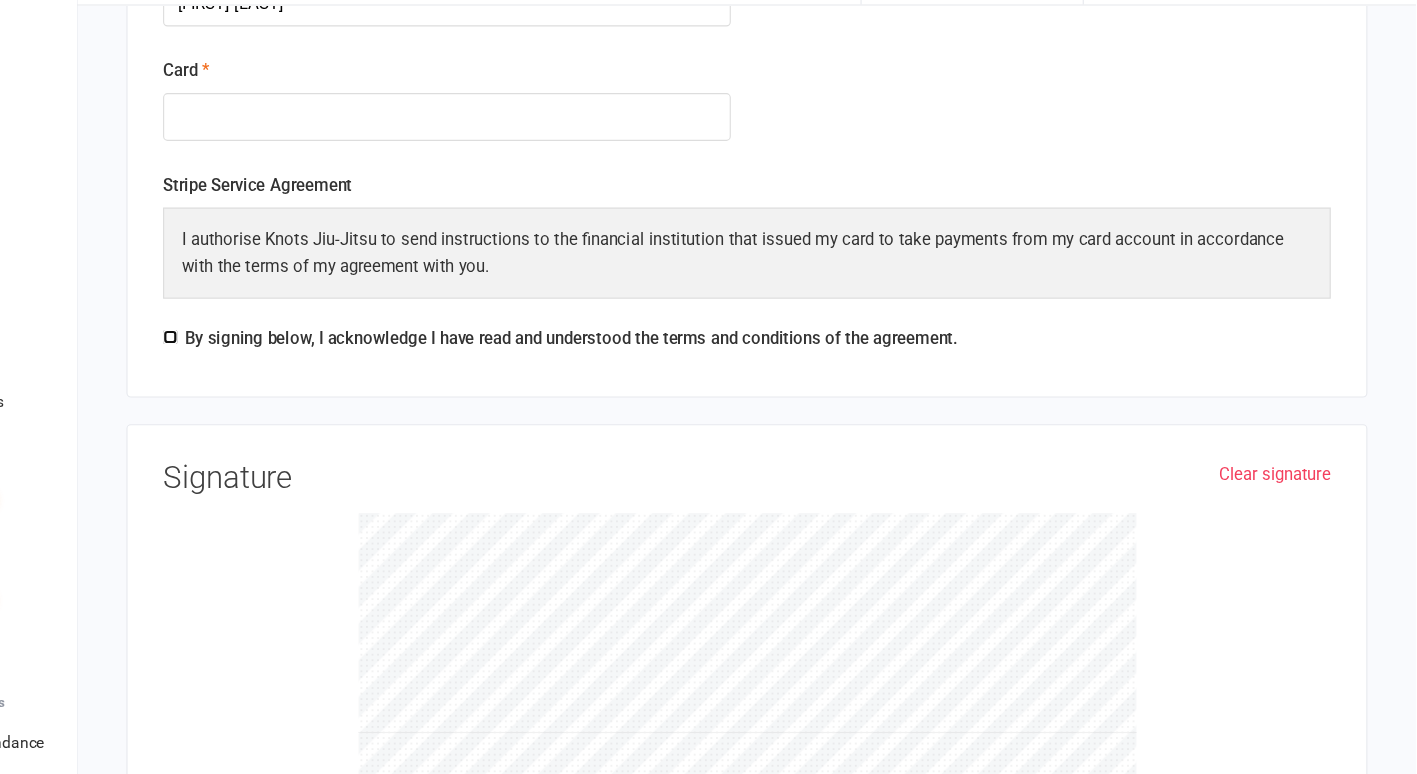 click on "By signing below, I acknowledge I have read and understood the terms and conditions of the agreement." at bounding box center (295, 364) 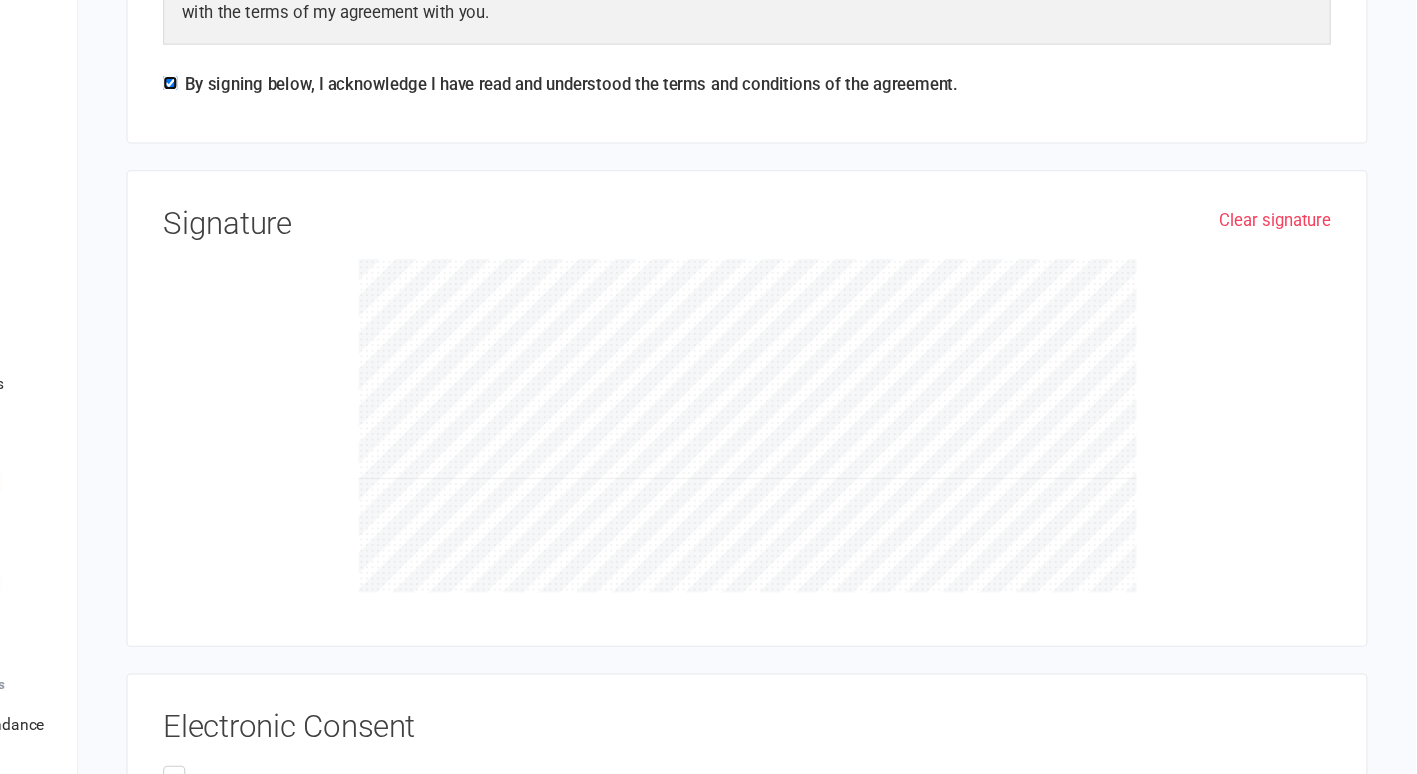 scroll, scrollTop: 4860, scrollLeft: 0, axis: vertical 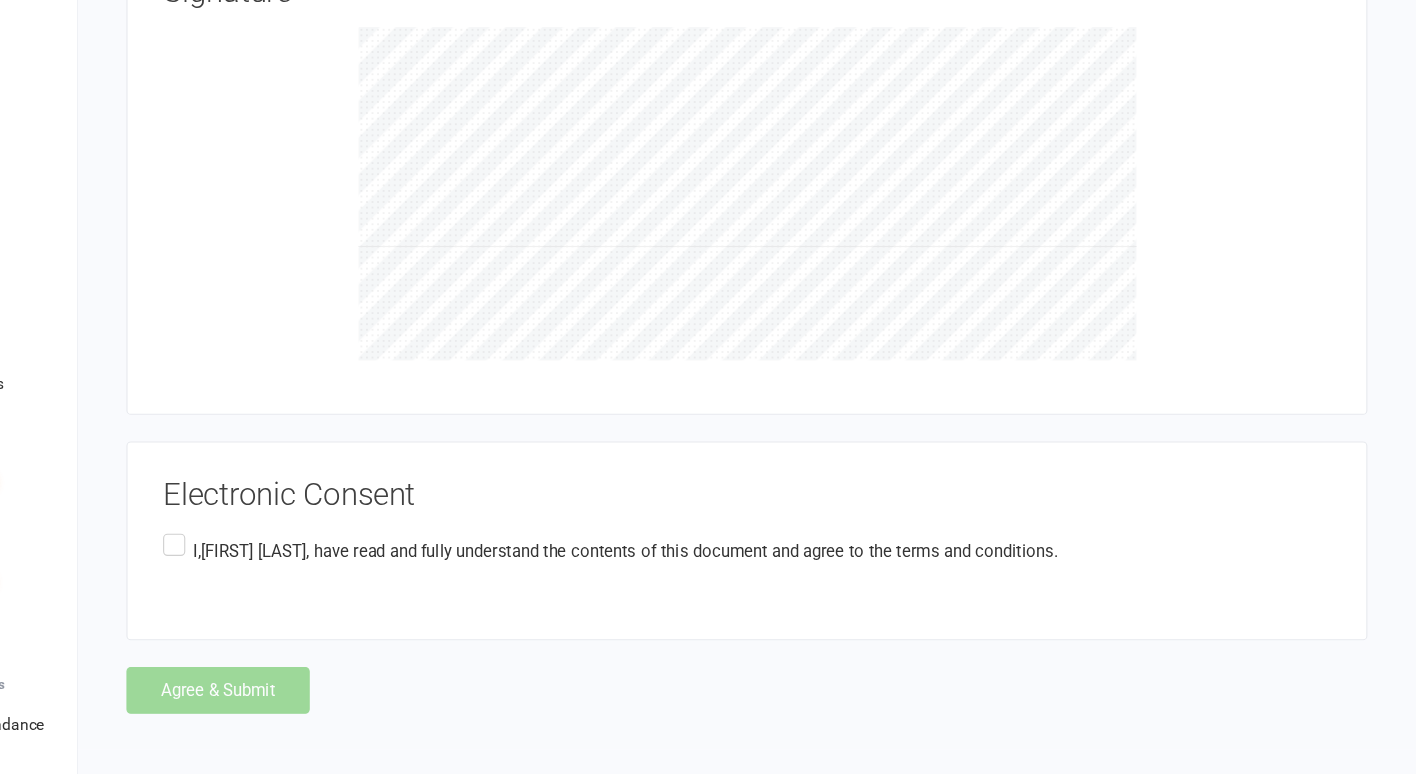 click on "I,[FIRST] [LAST] , have read and fully understand the contents of this document and agree to the terms and conditions." at bounding box center (692, 572) 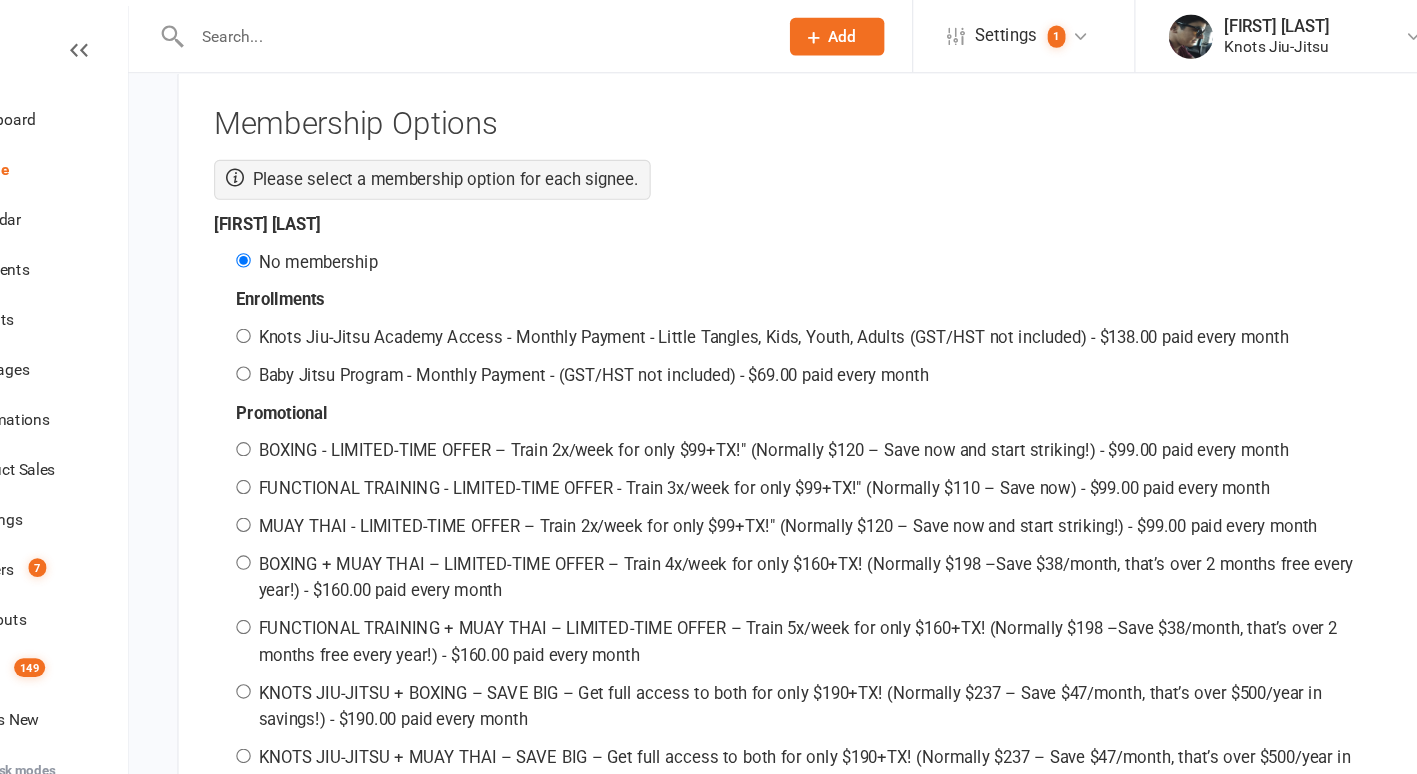 scroll, scrollTop: 2830, scrollLeft: 0, axis: vertical 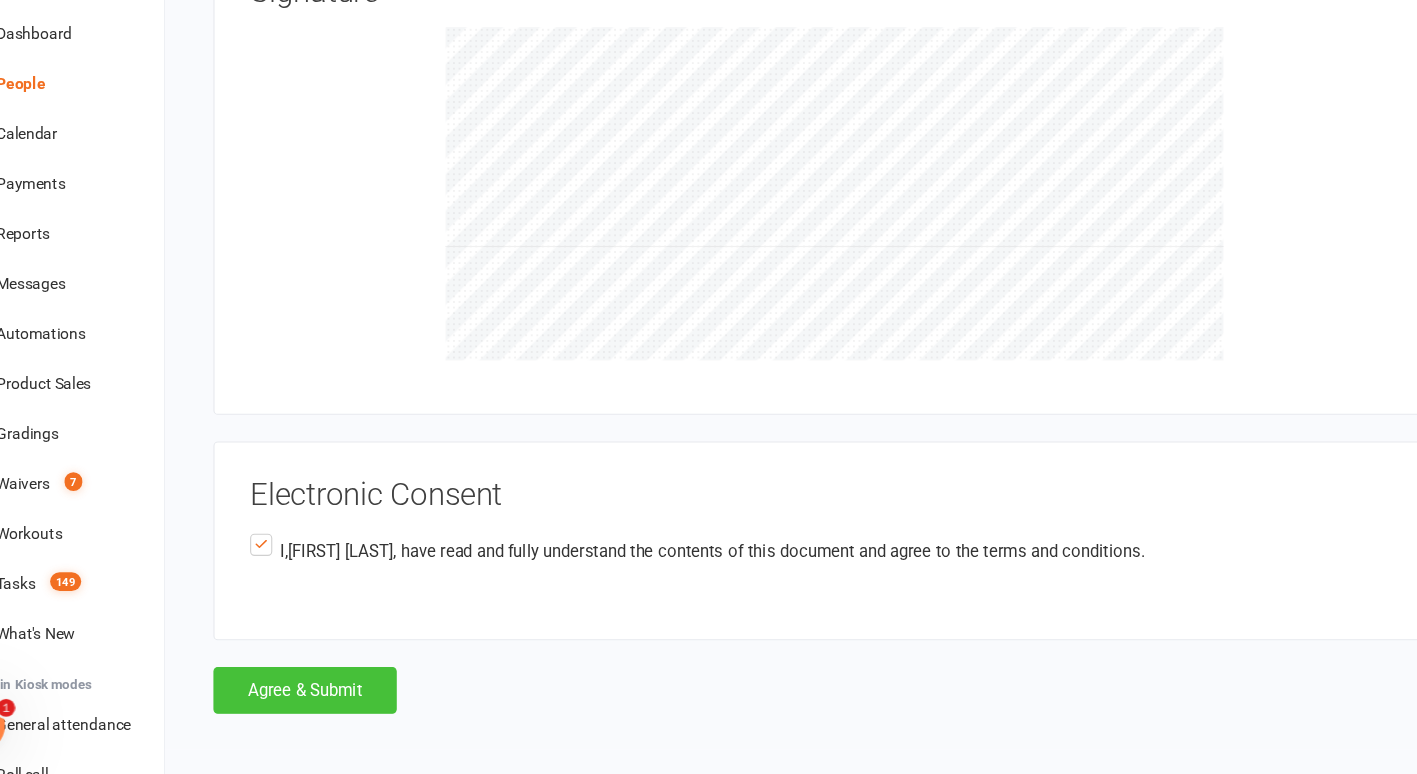 click on "Agree & Submit" at bounding box center (338, 698) 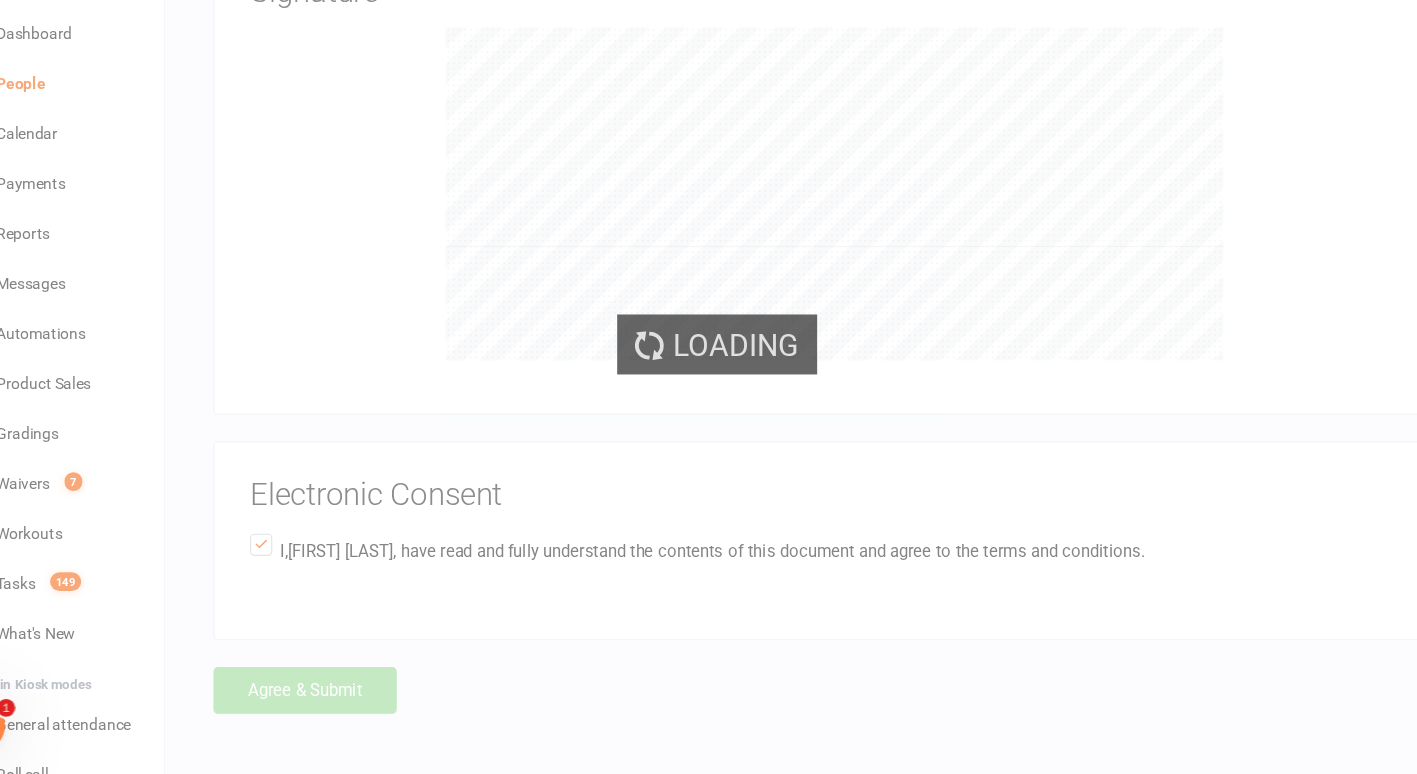 scroll, scrollTop: 0, scrollLeft: 0, axis: both 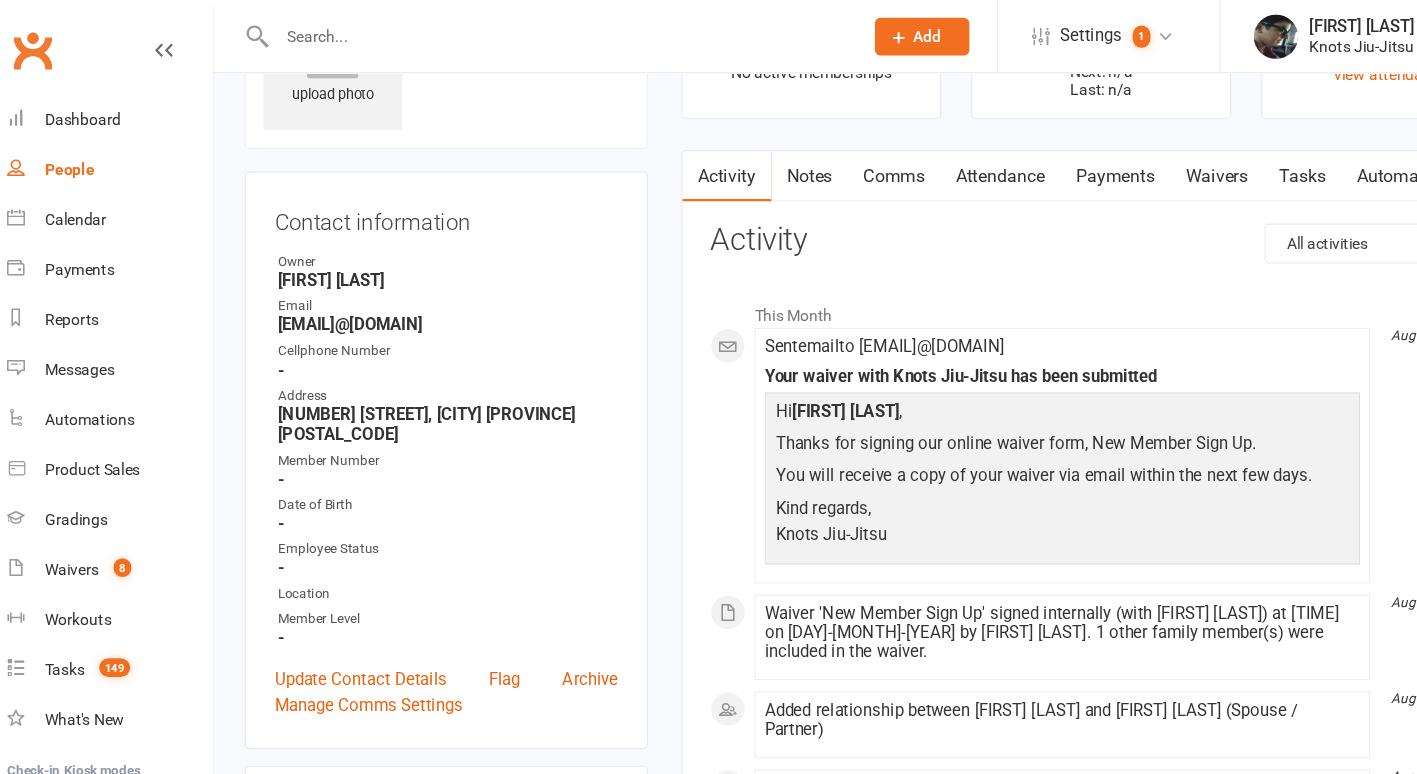 click on "People" at bounding box center (118, 152) 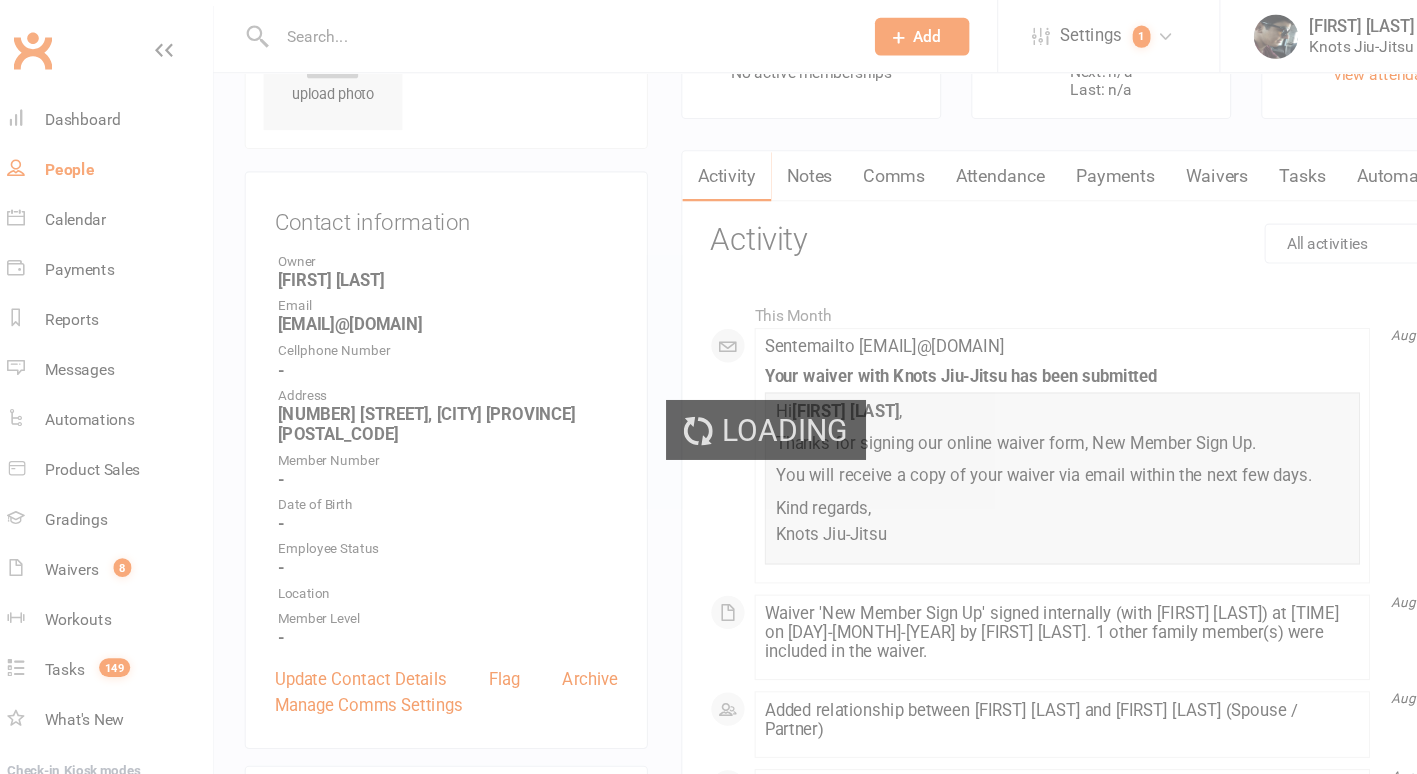 select on "100" 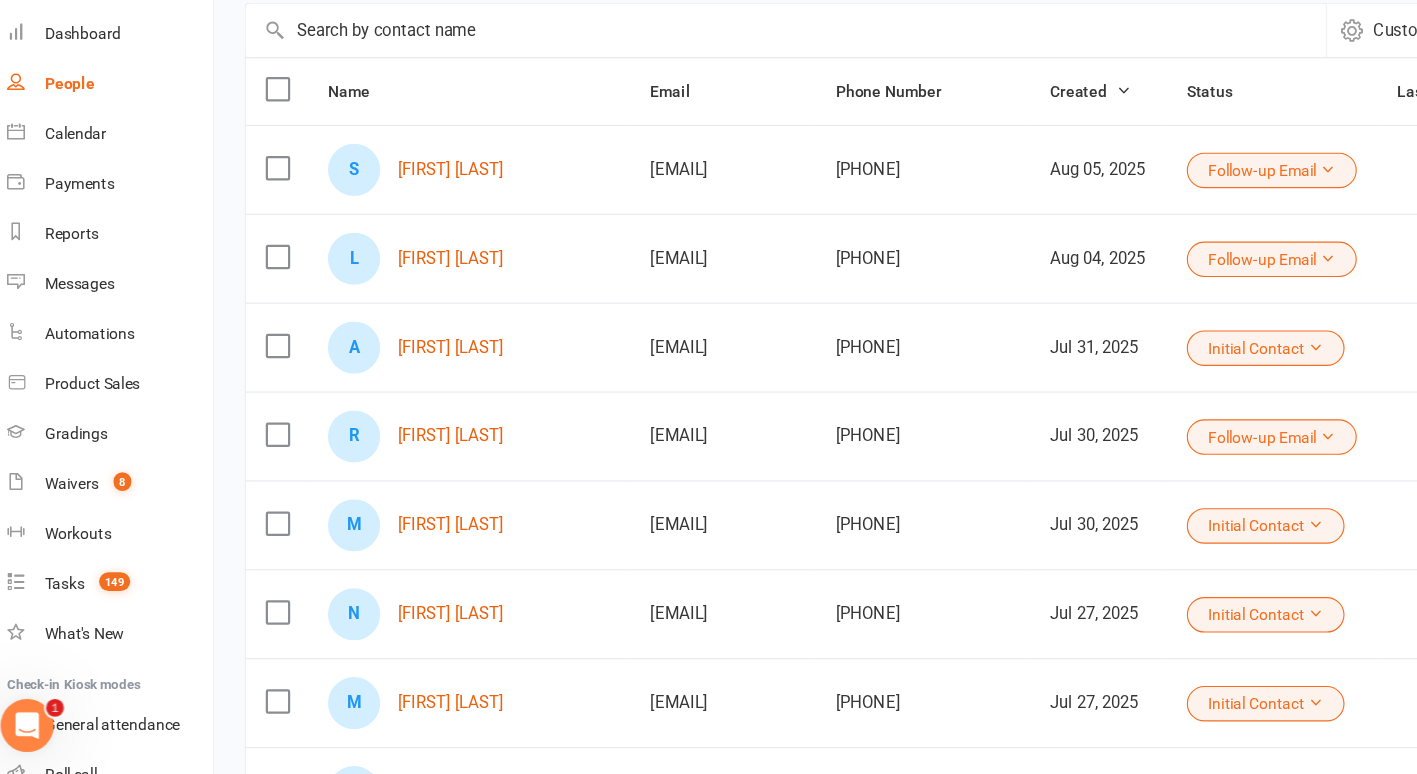 scroll, scrollTop: 165, scrollLeft: 0, axis: vertical 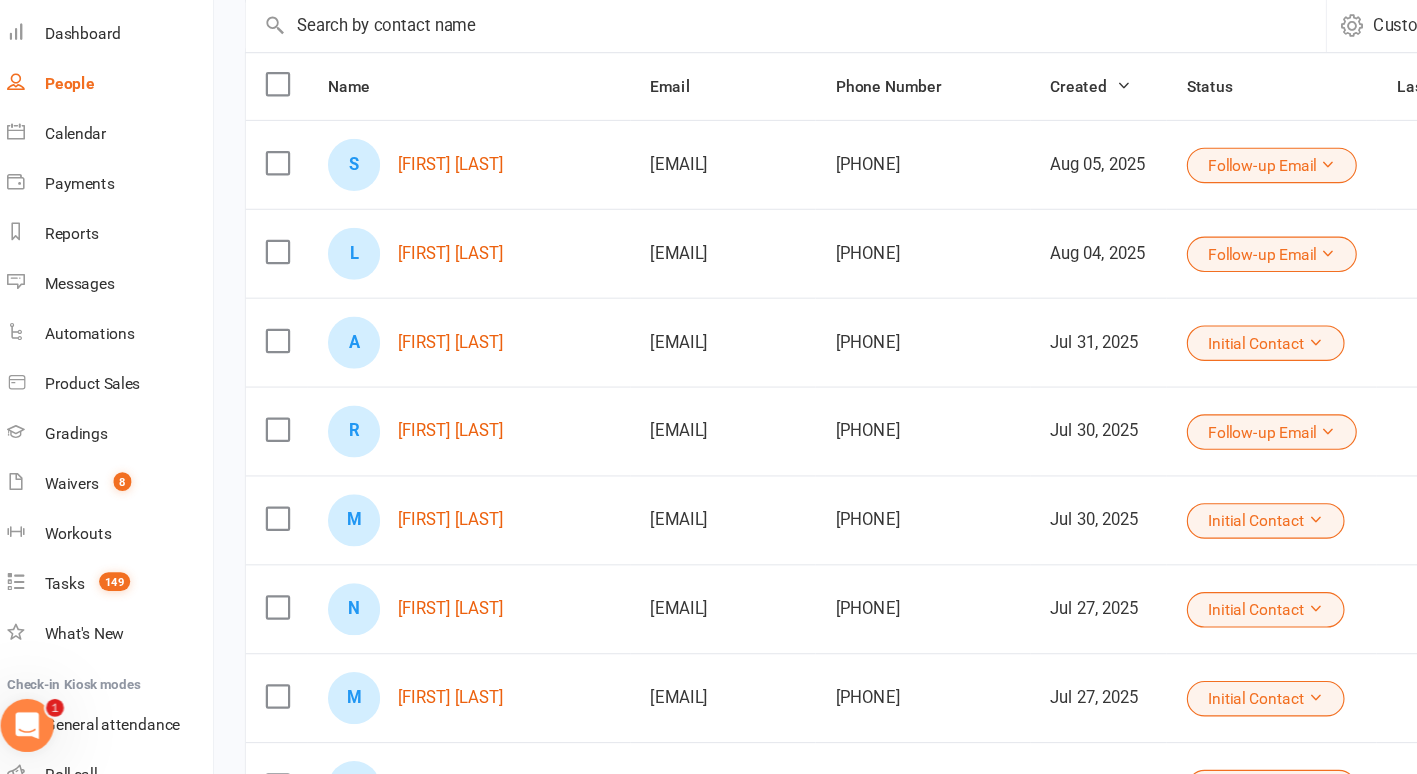 drag, startPoint x: 694, startPoint y: 705, endPoint x: 618, endPoint y: 481, distance: 236.54175 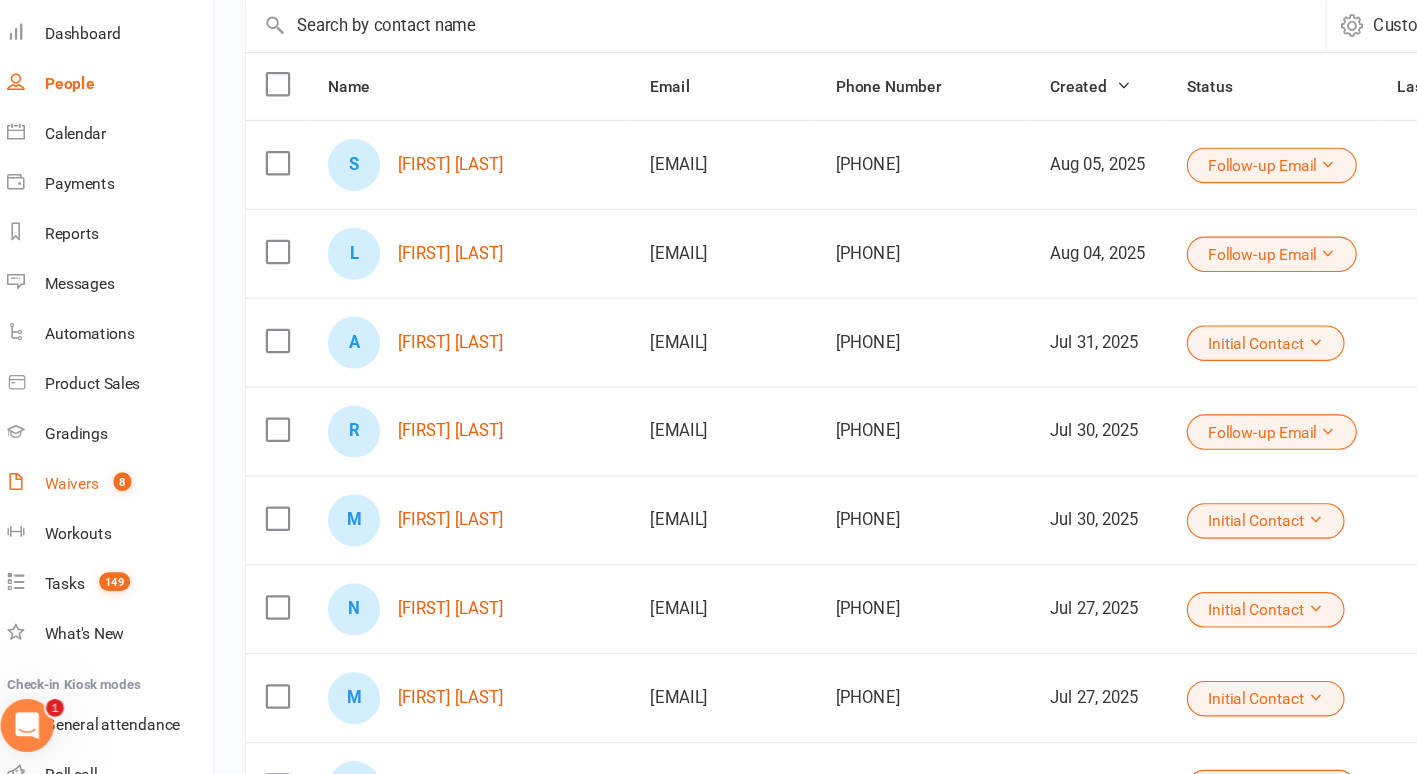 click on "Waivers" at bounding box center (84, 512) 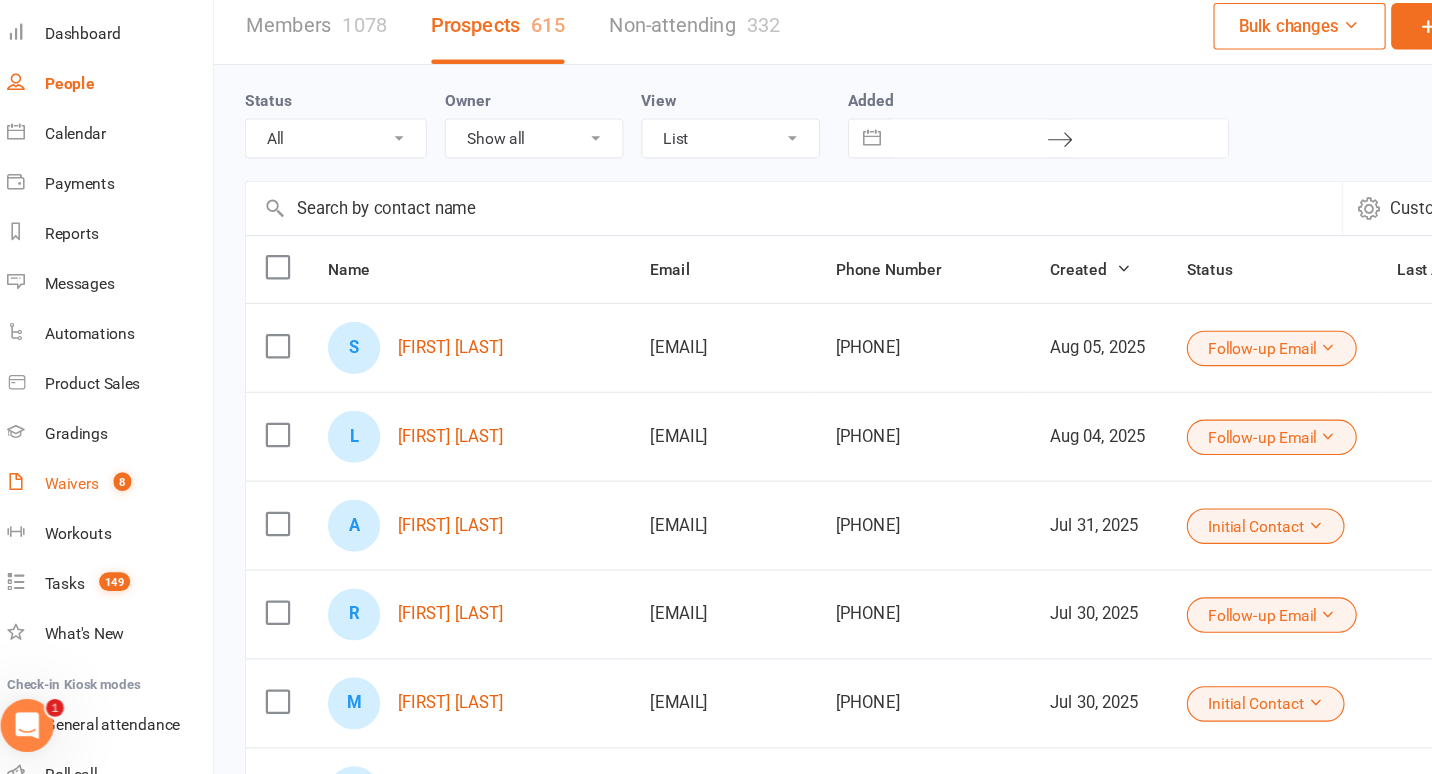 select on "100" 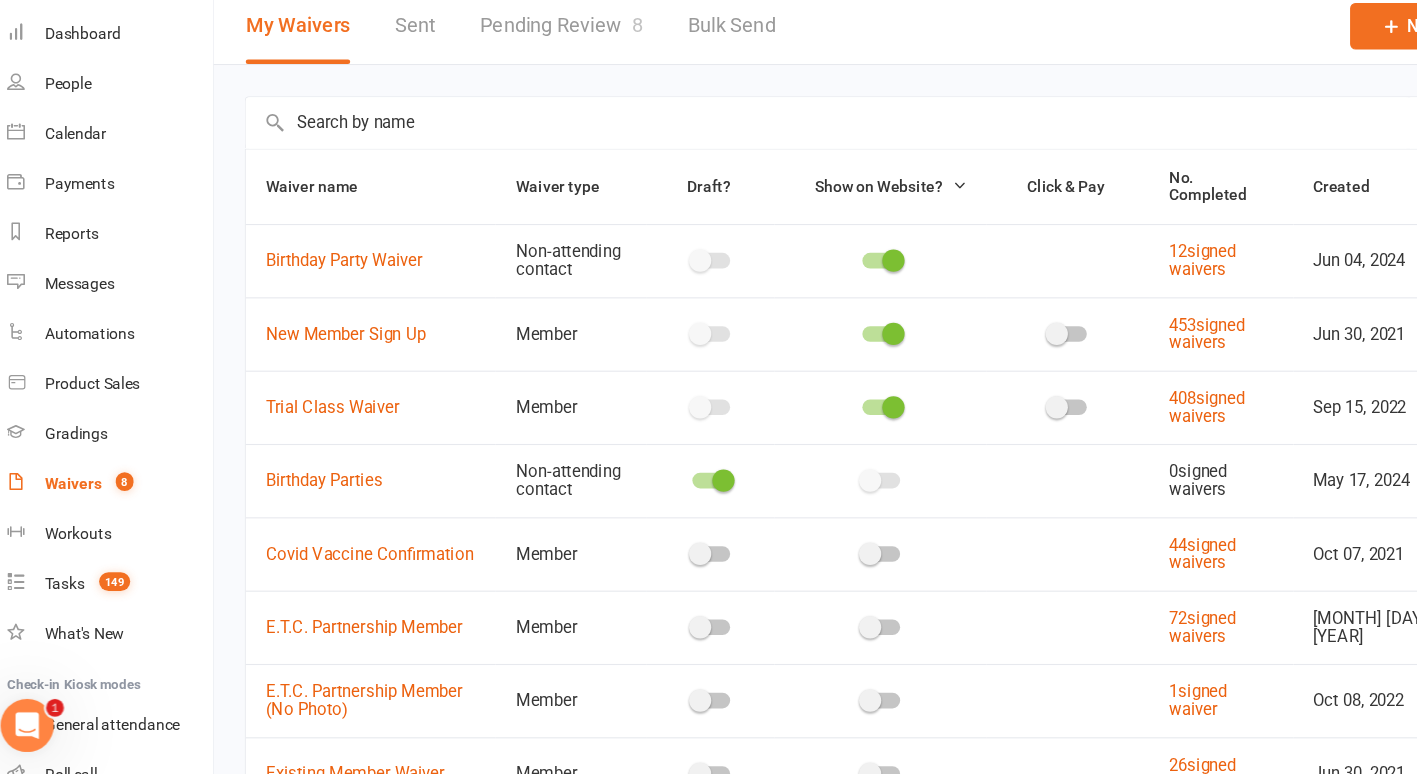 click on "Waivers" at bounding box center (85, 512) 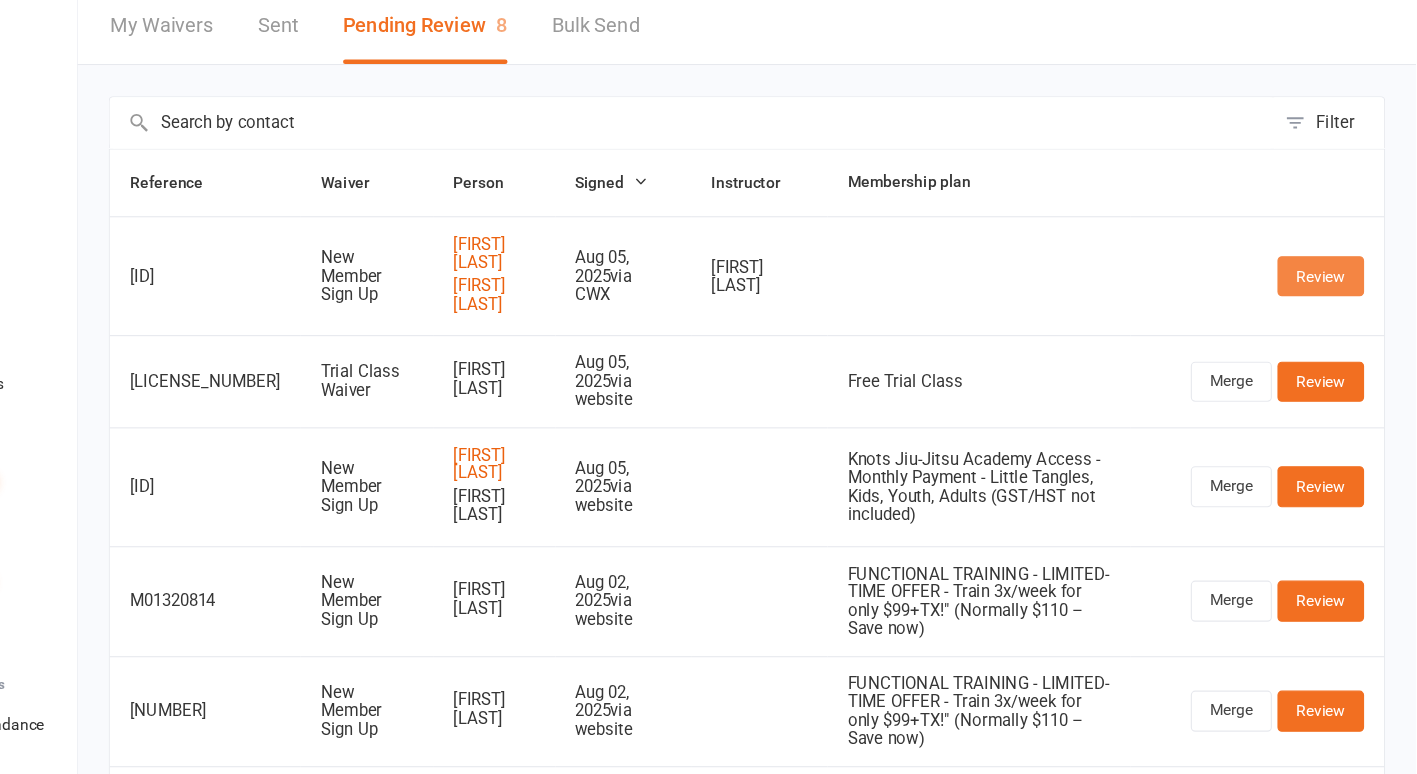 click on "Review" at bounding box center [1331, 326] 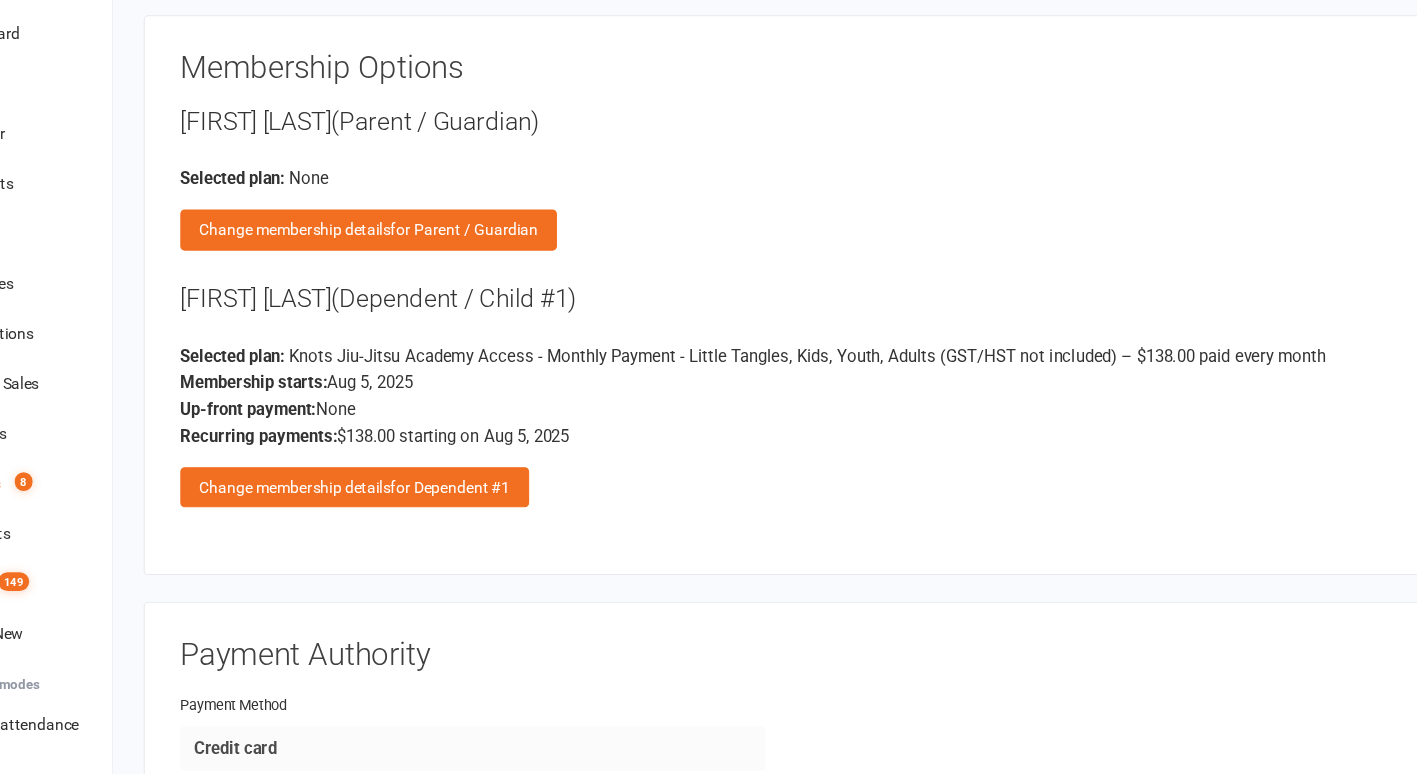 scroll, scrollTop: 2120, scrollLeft: 0, axis: vertical 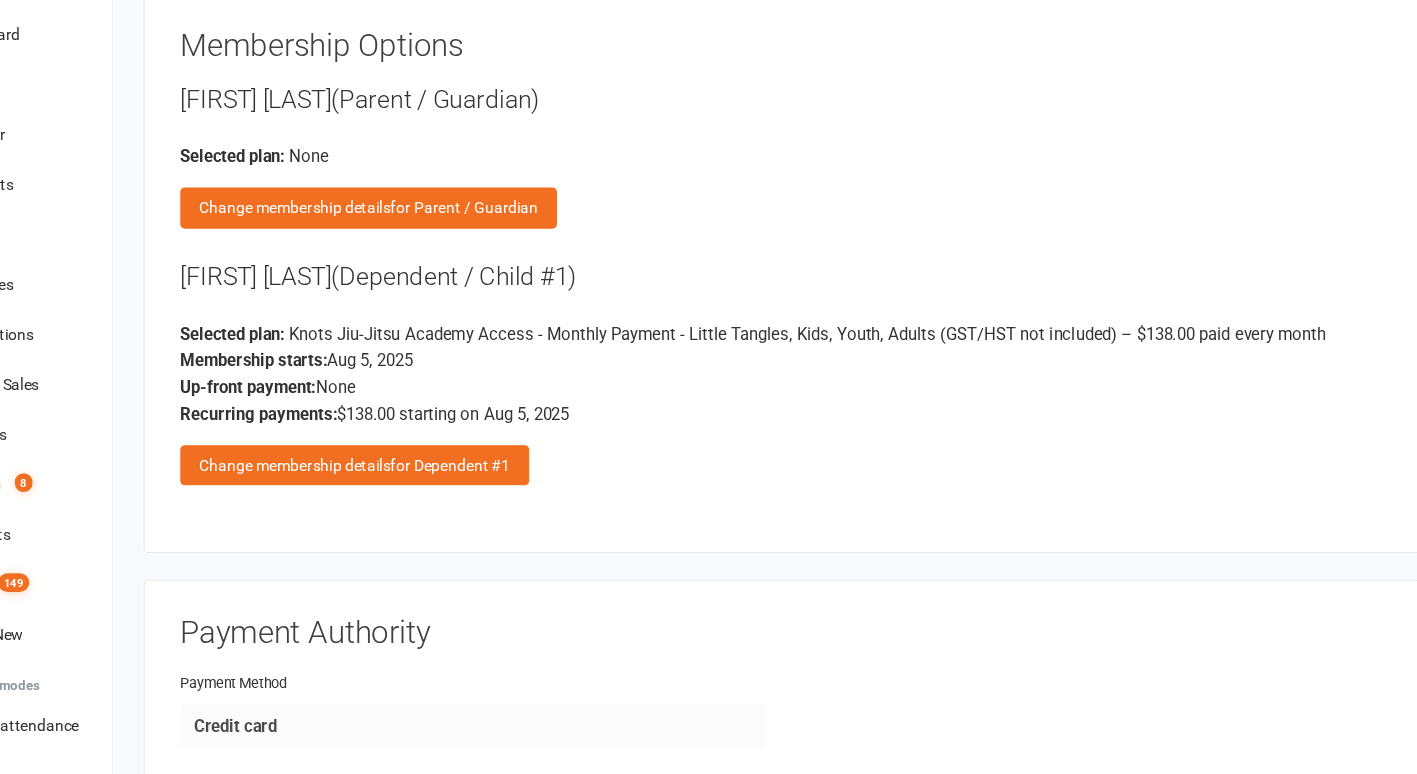 click on "Recurring payments:  [PRICE] starting on [MONTH] [DAY], [YEAR]" at bounding box center [814, 449] 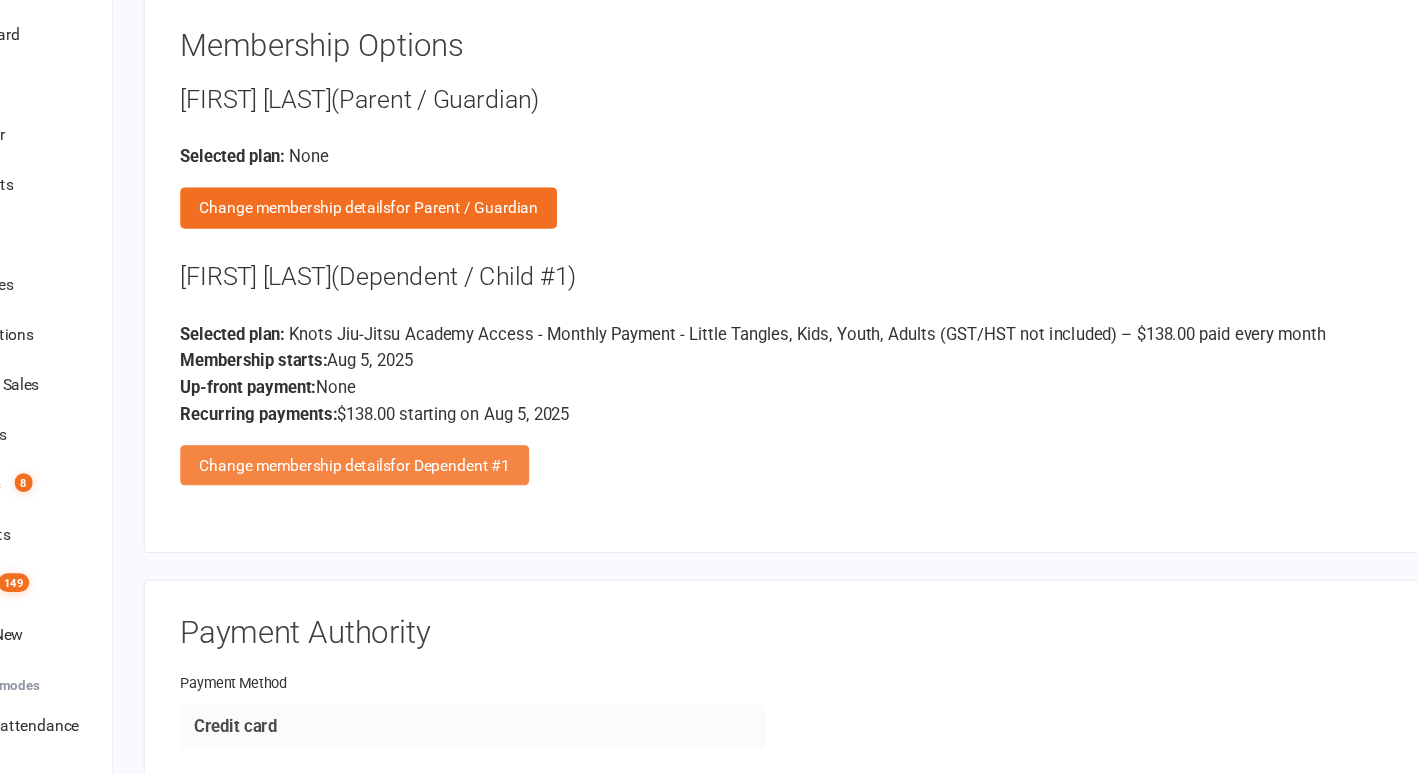 click on "for Dependent #1" at bounding box center (516, 495) 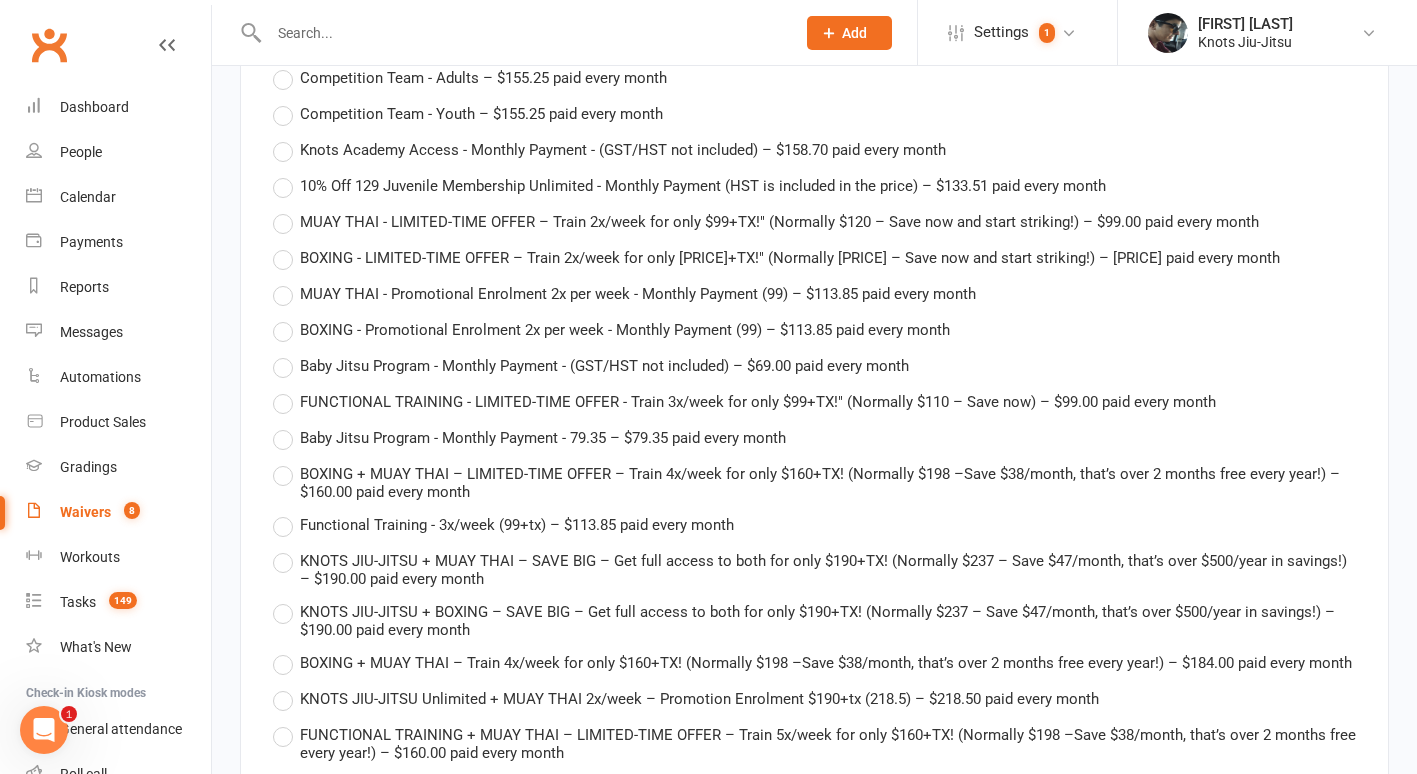 scroll, scrollTop: 3881, scrollLeft: 0, axis: vertical 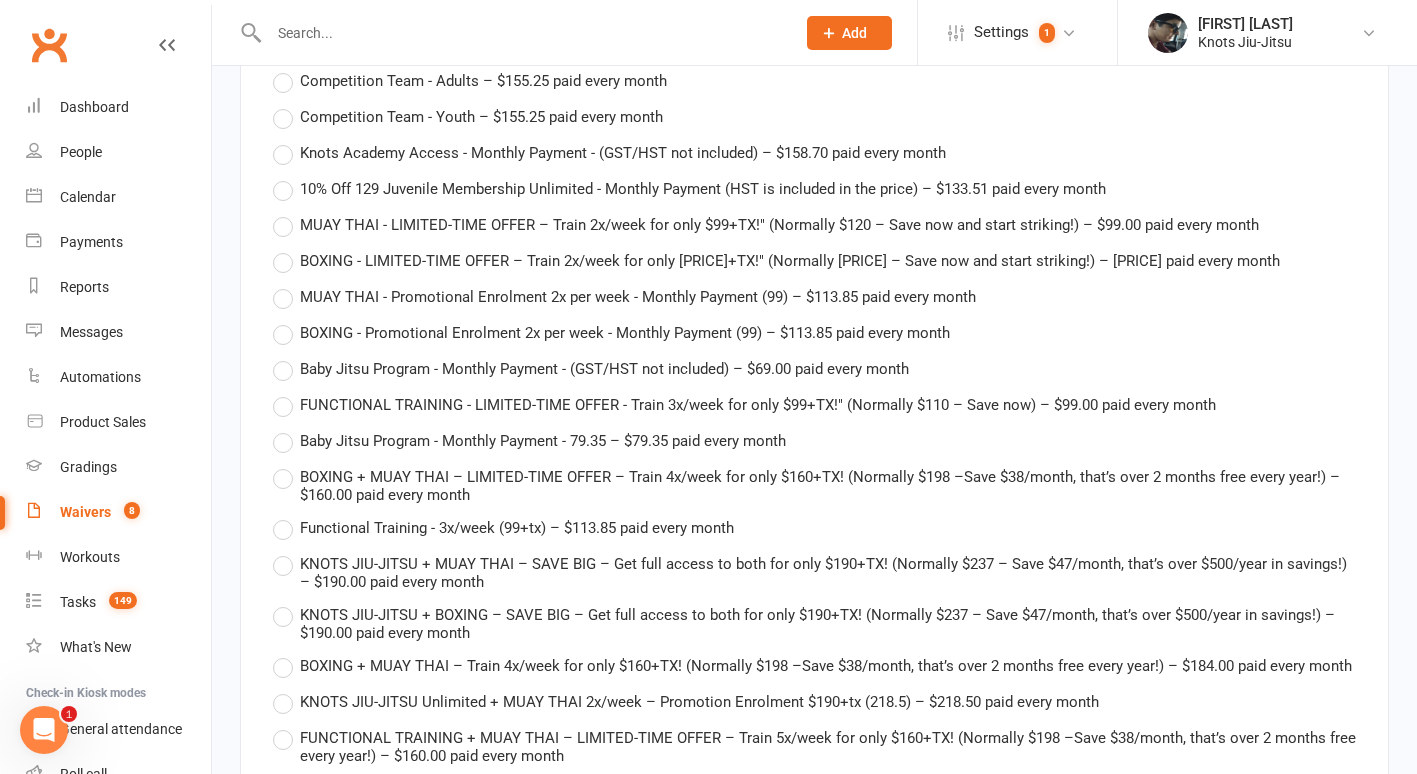click on "Knots Academy Access - Monthly Payment - (GST/HST not included) – $158.70 paid every month" at bounding box center (623, 151) 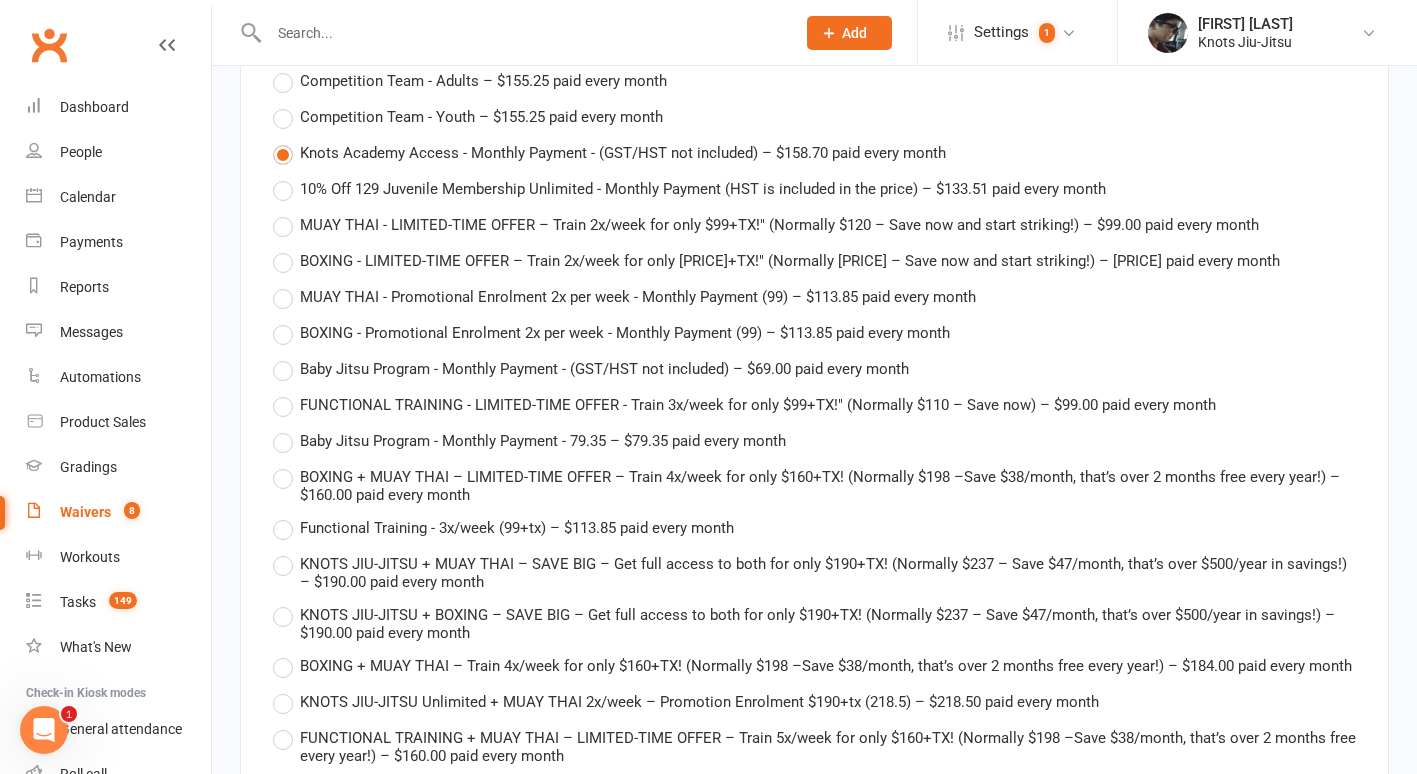 type on "Knots Academy Access - Monthly Payment - (GST/HST not included)" 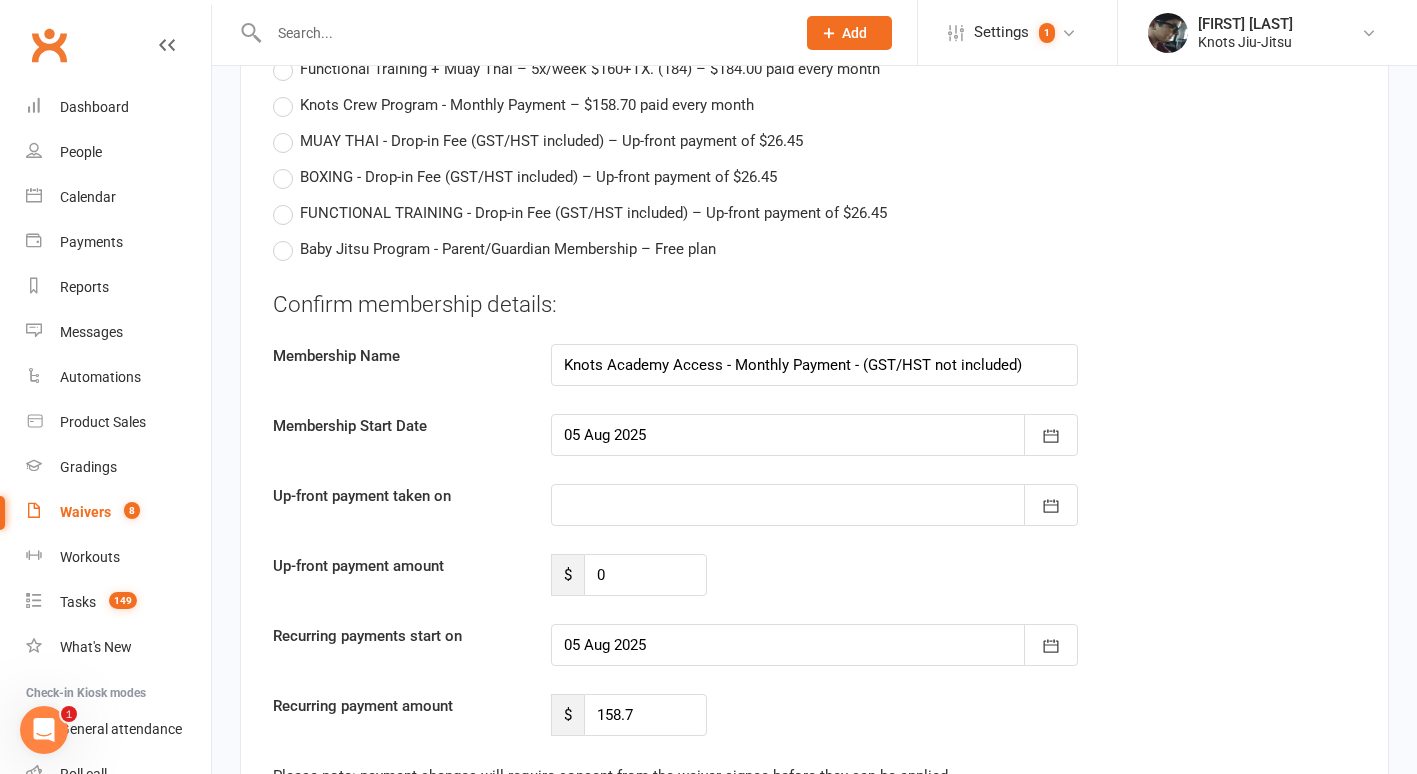 scroll, scrollTop: 4600, scrollLeft: 0, axis: vertical 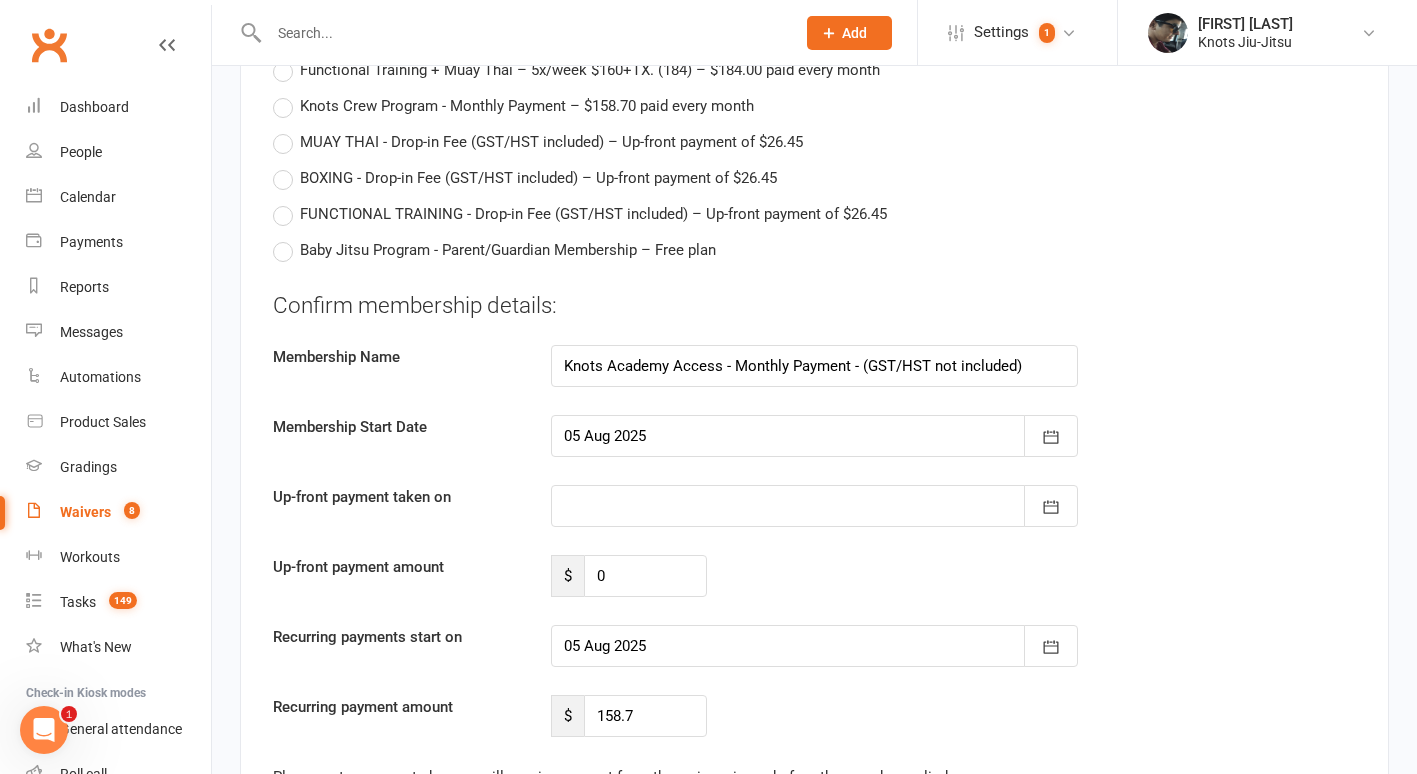 click at bounding box center (814, 506) 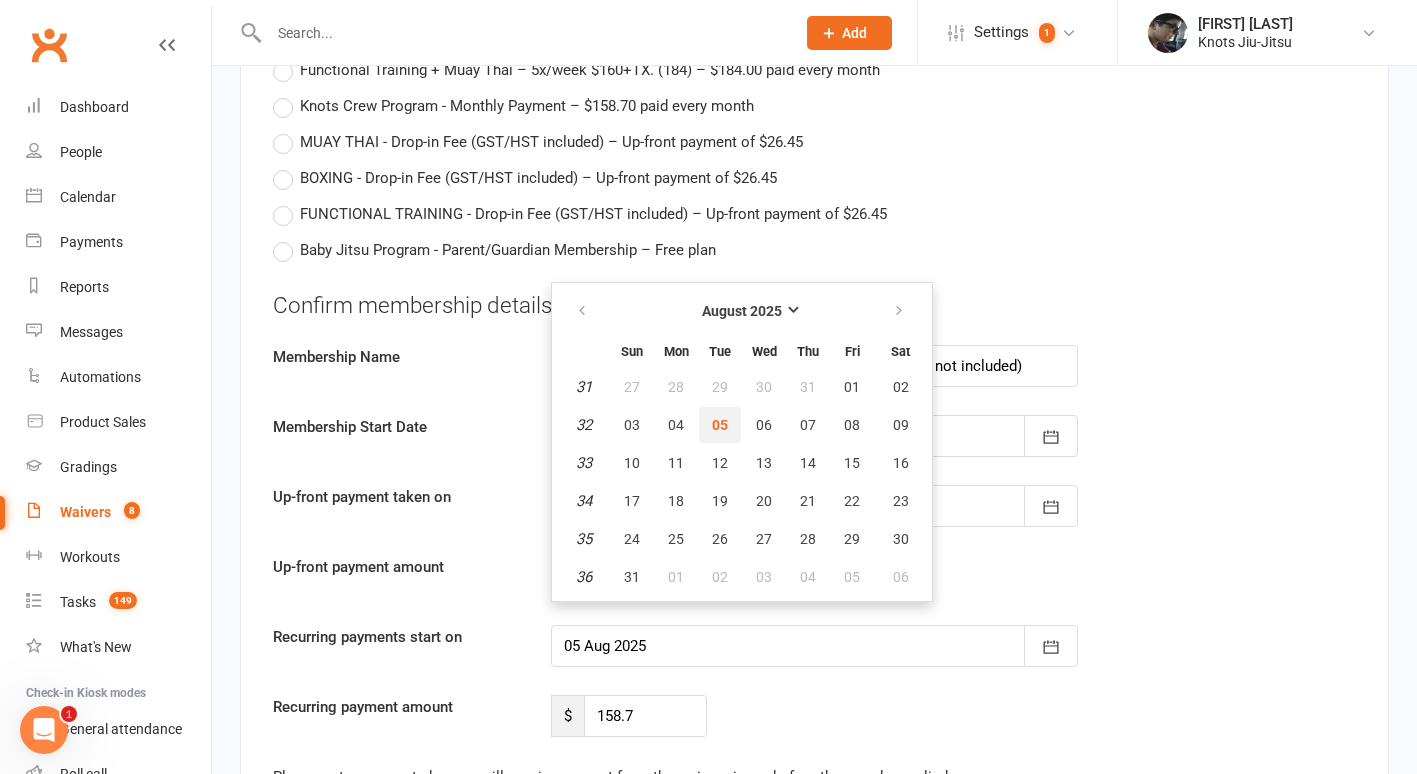 click on "05" at bounding box center (720, 425) 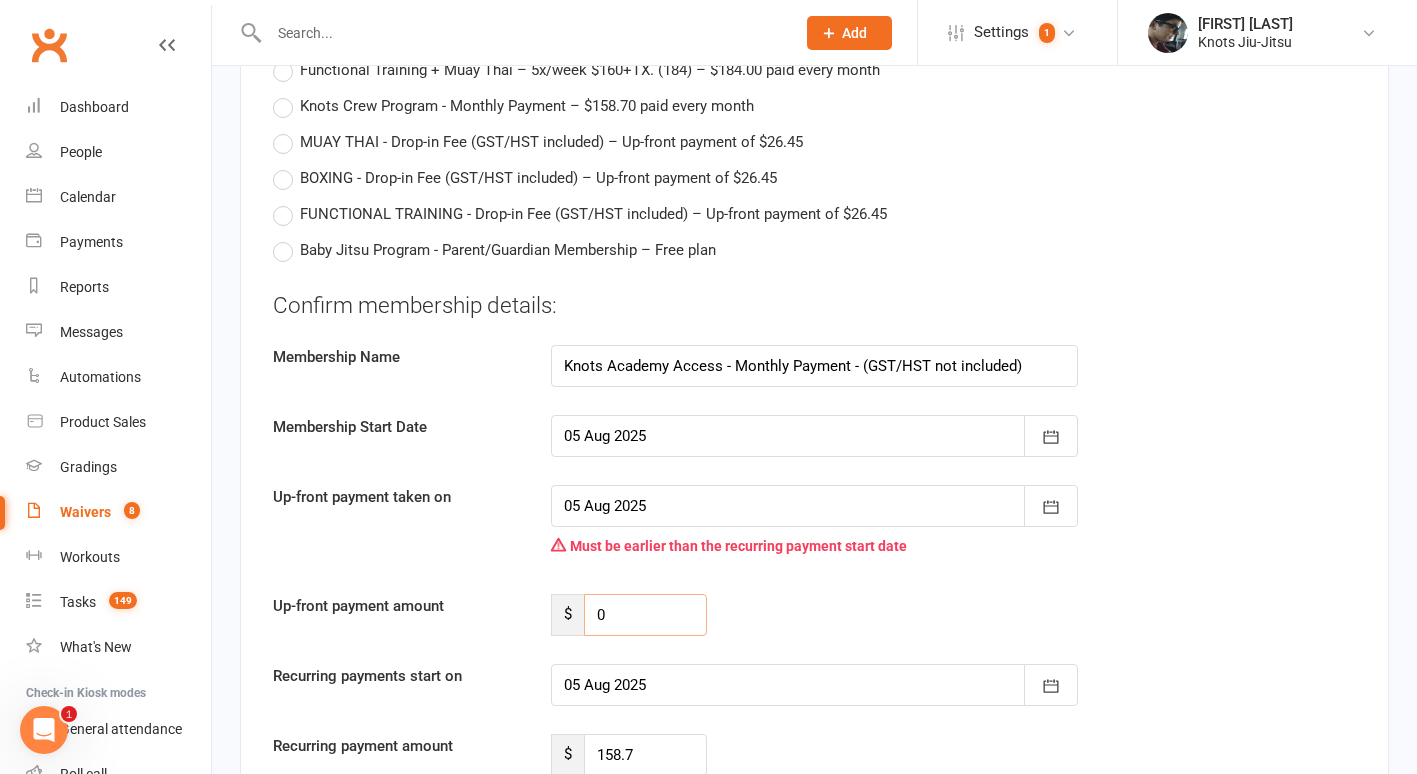 click on "0" at bounding box center (645, 615) 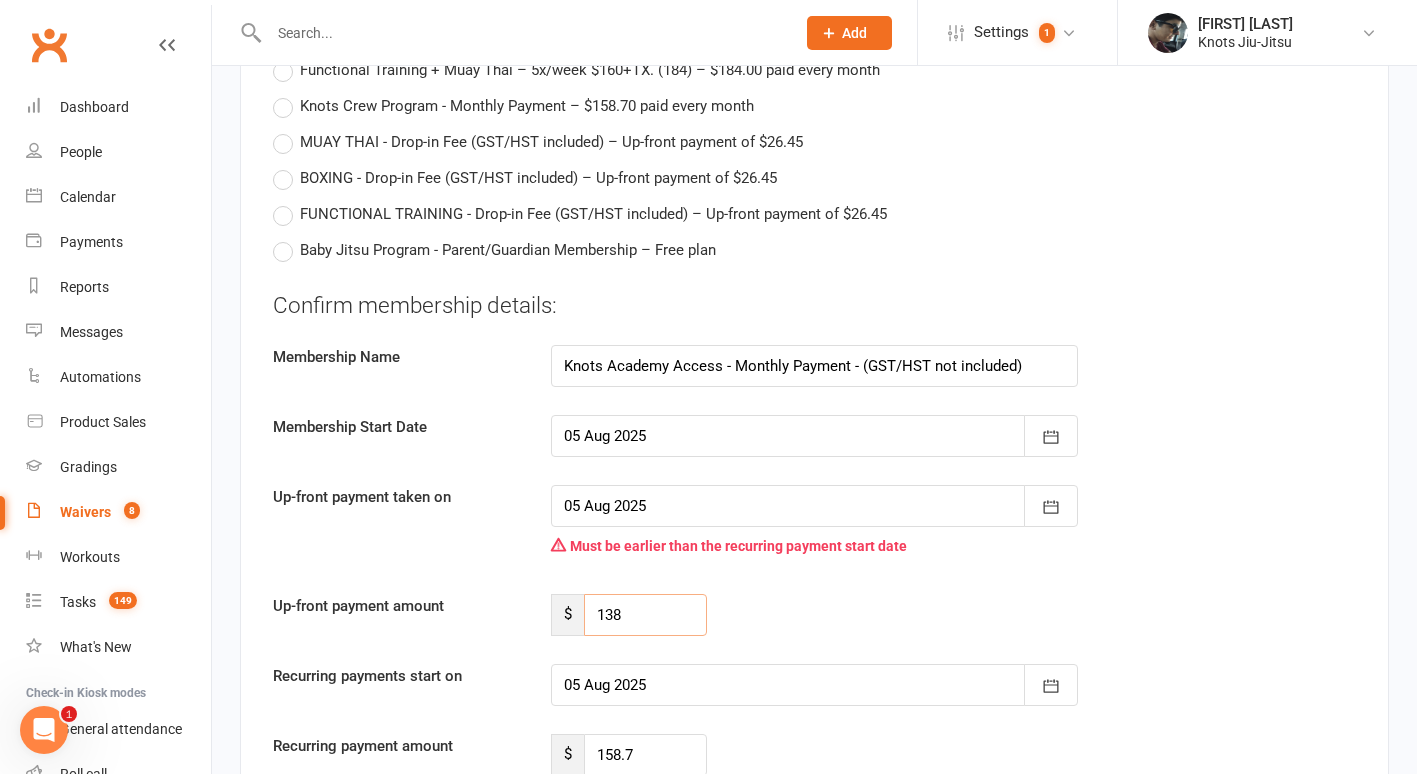 scroll, scrollTop: 4632, scrollLeft: 0, axis: vertical 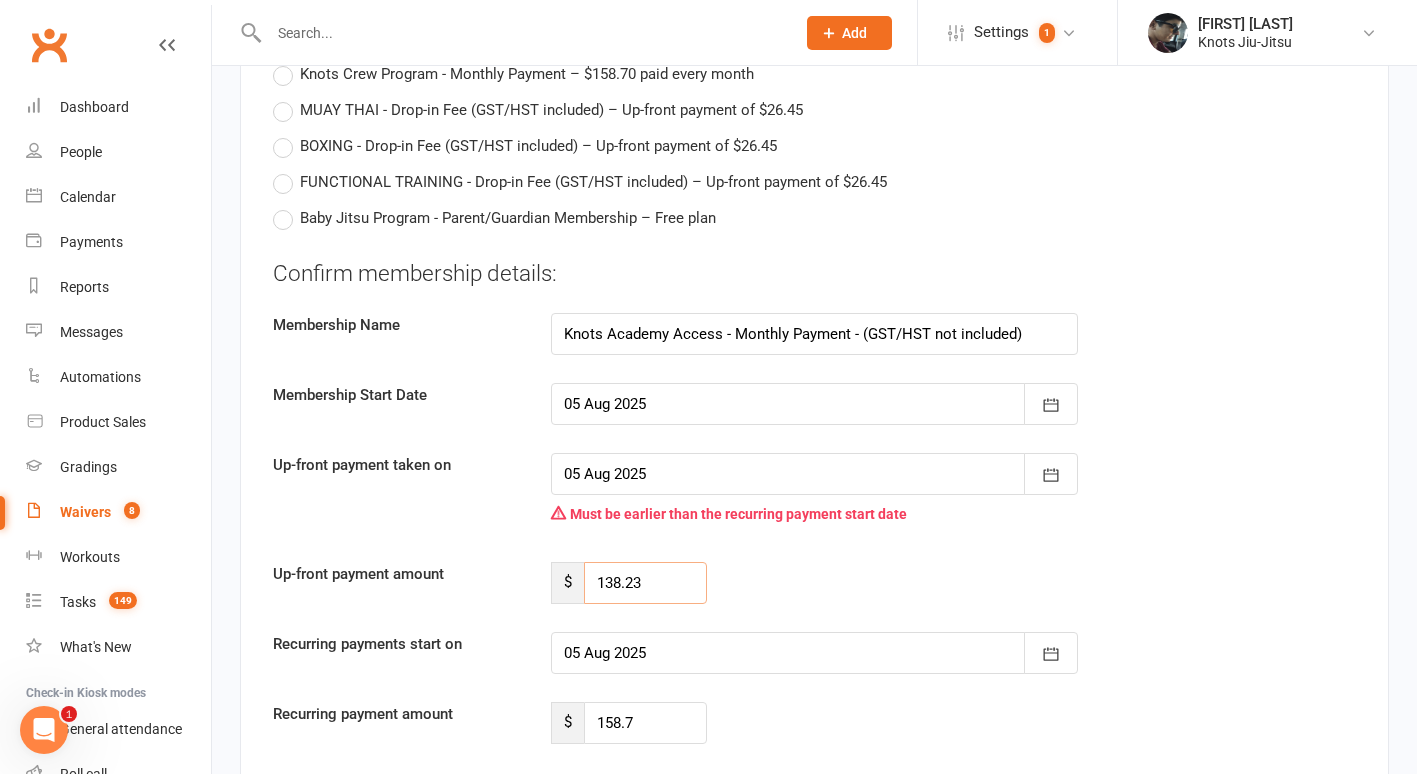 type on "138.23" 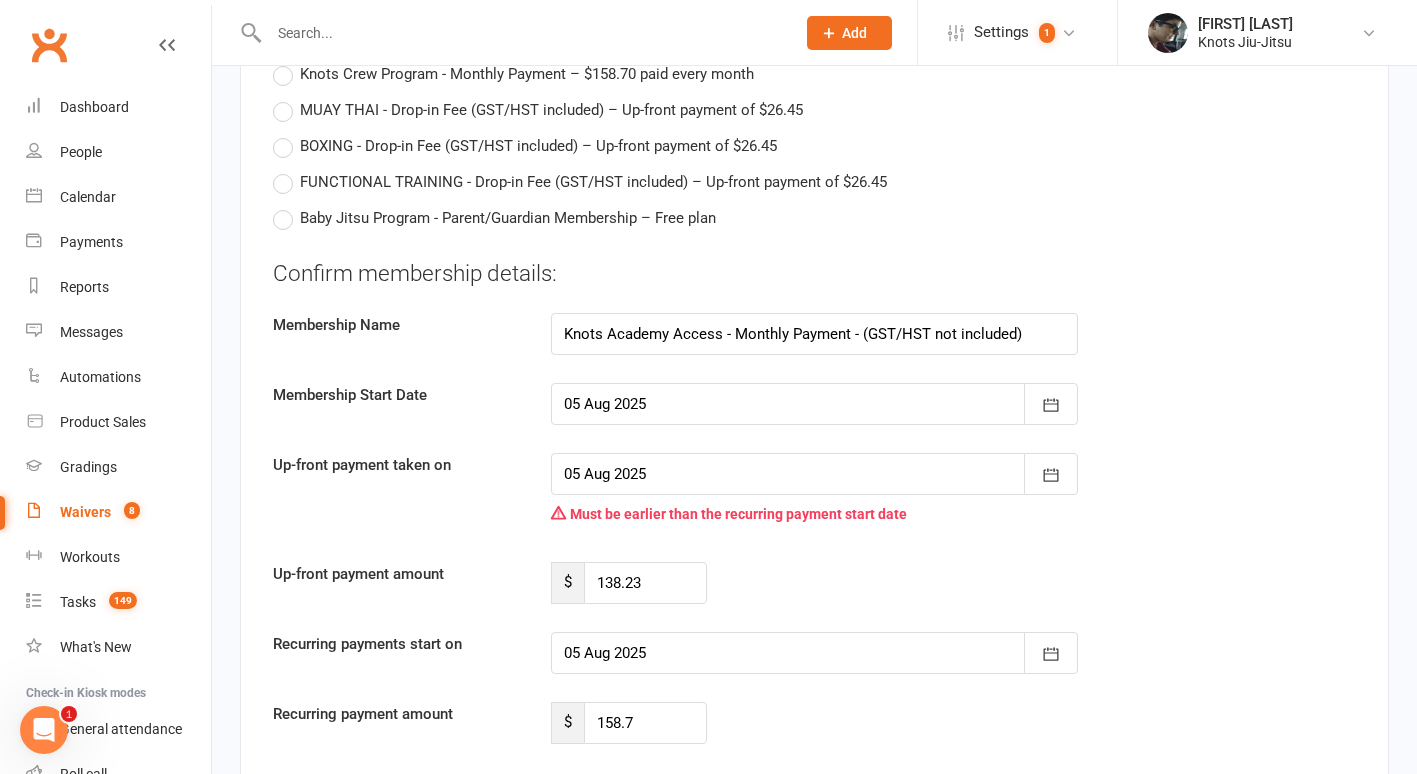 click at bounding box center [814, 653] 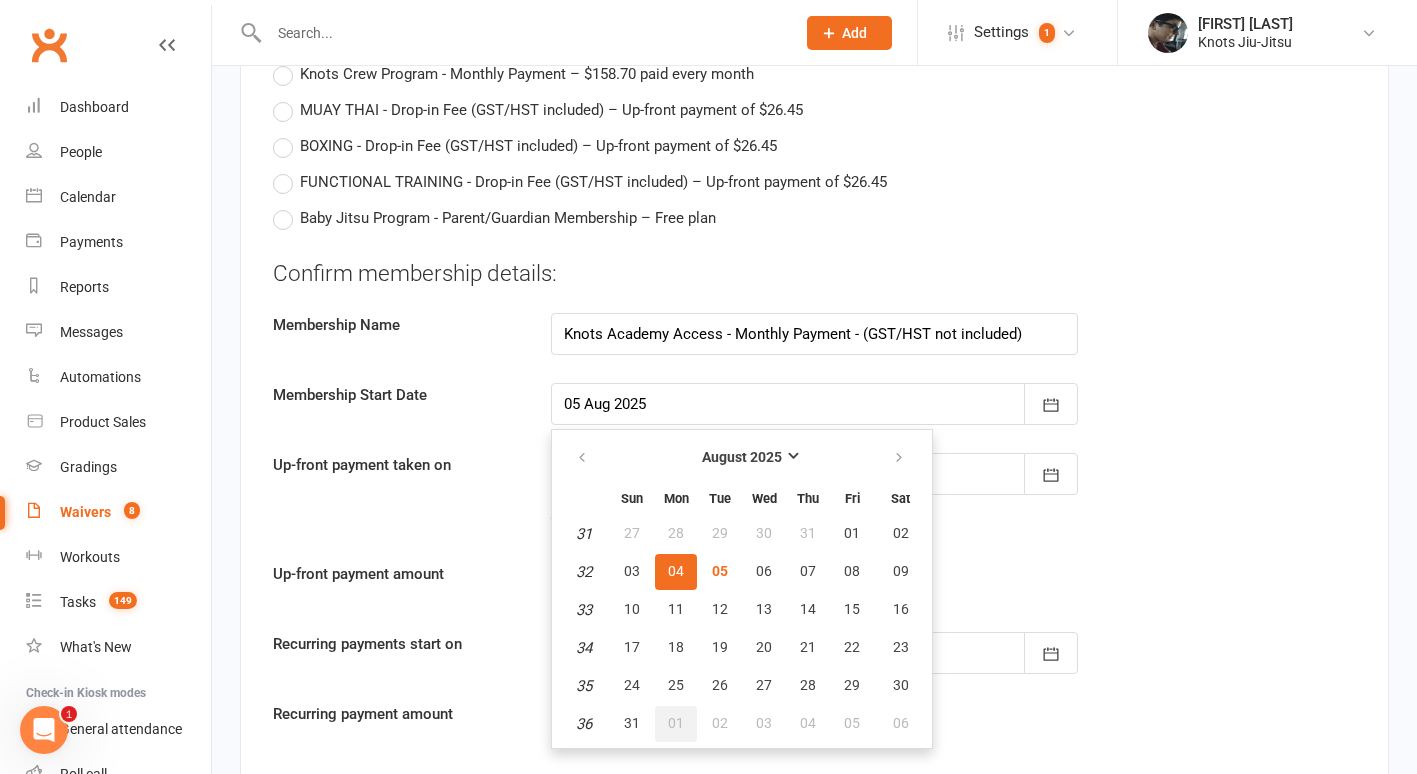 click on "01" at bounding box center (676, 724) 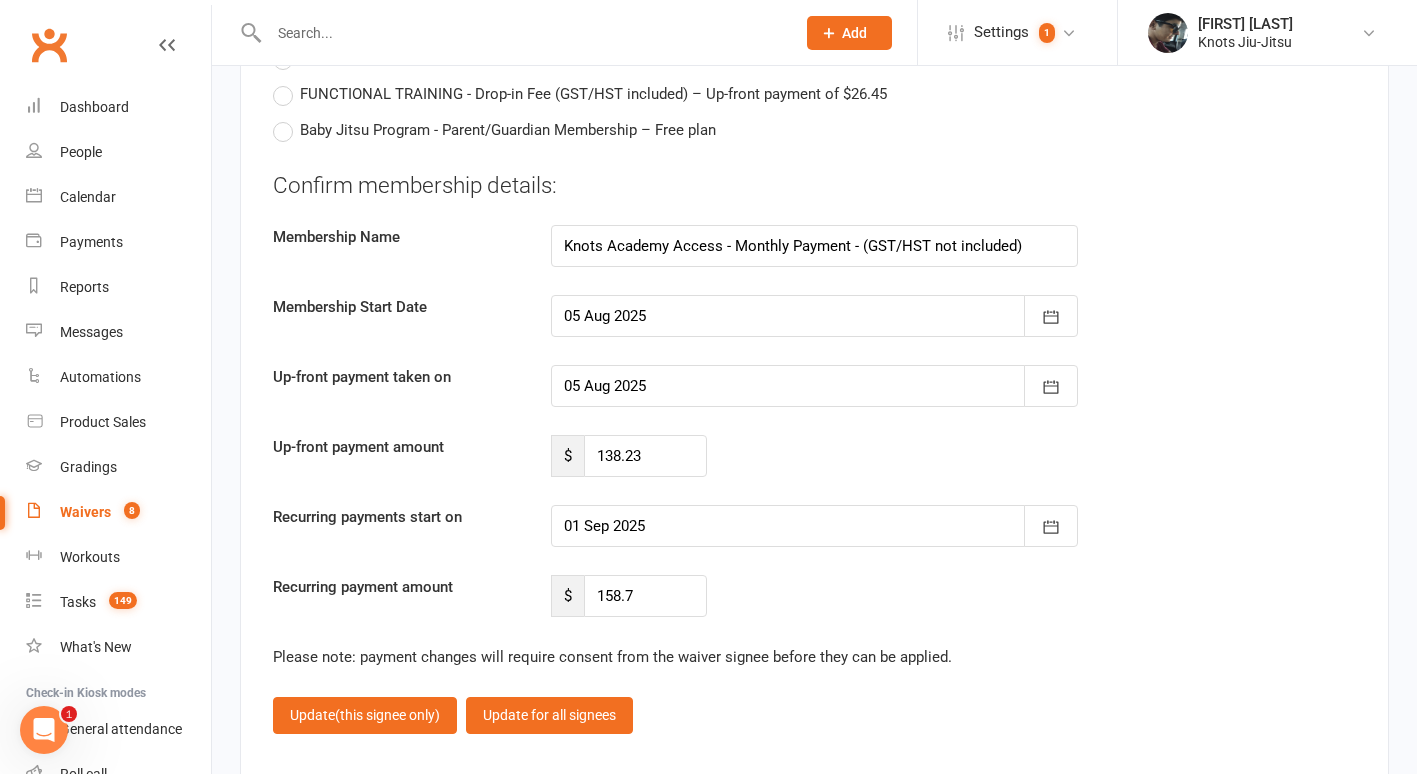scroll, scrollTop: 4730, scrollLeft: 0, axis: vertical 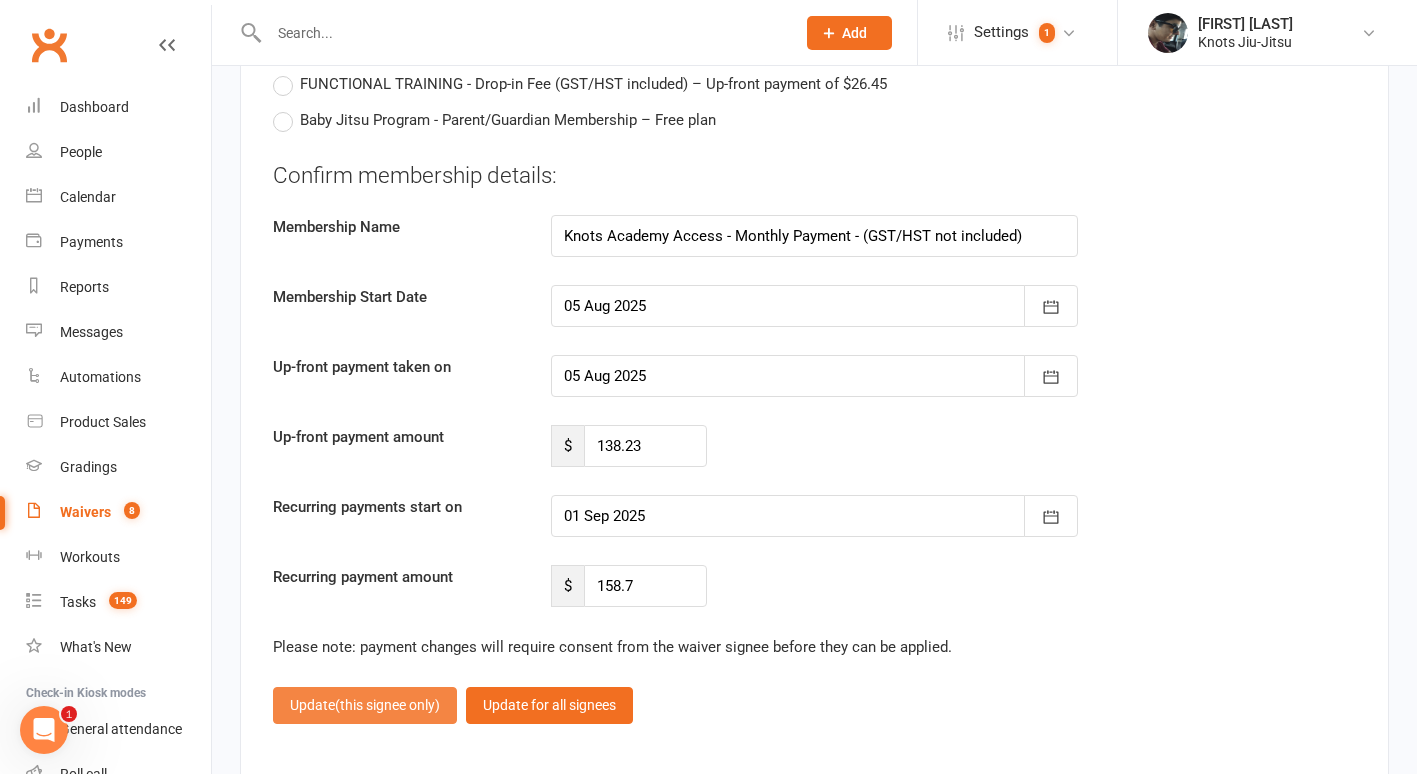 click on "(this signee only)" at bounding box center [387, 705] 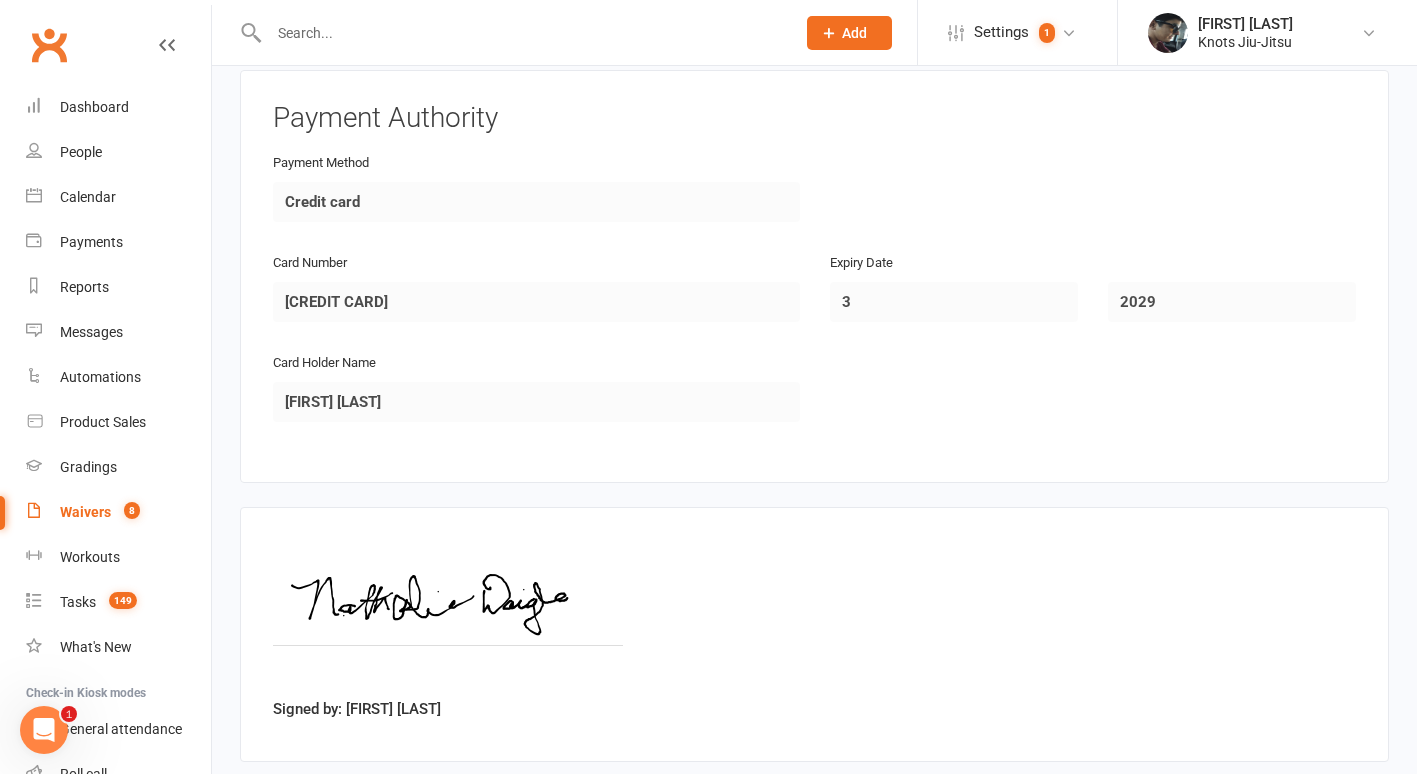 scroll, scrollTop: 2750, scrollLeft: 0, axis: vertical 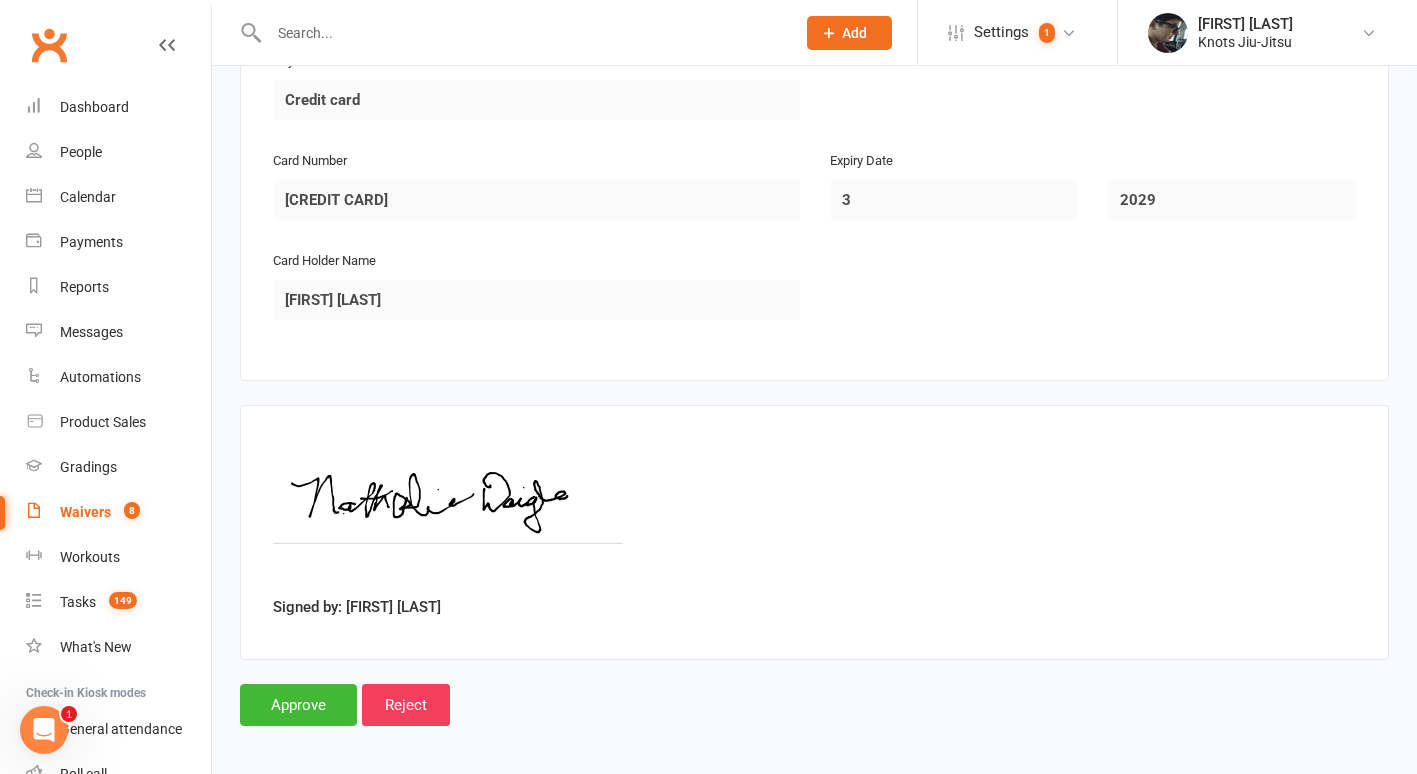 click on "Signed by: [FIRST] [LAST]" at bounding box center (814, 532) 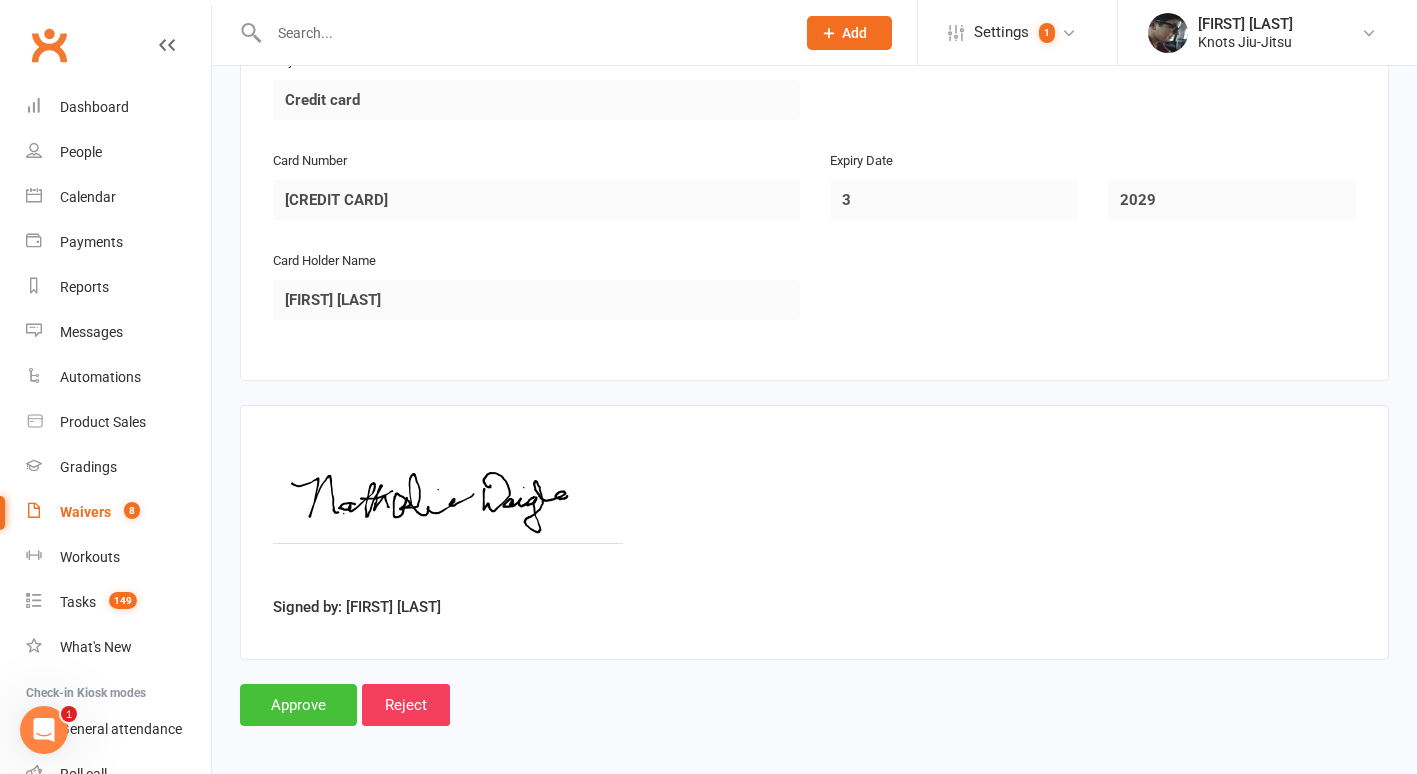 click on "Approve" at bounding box center [298, 705] 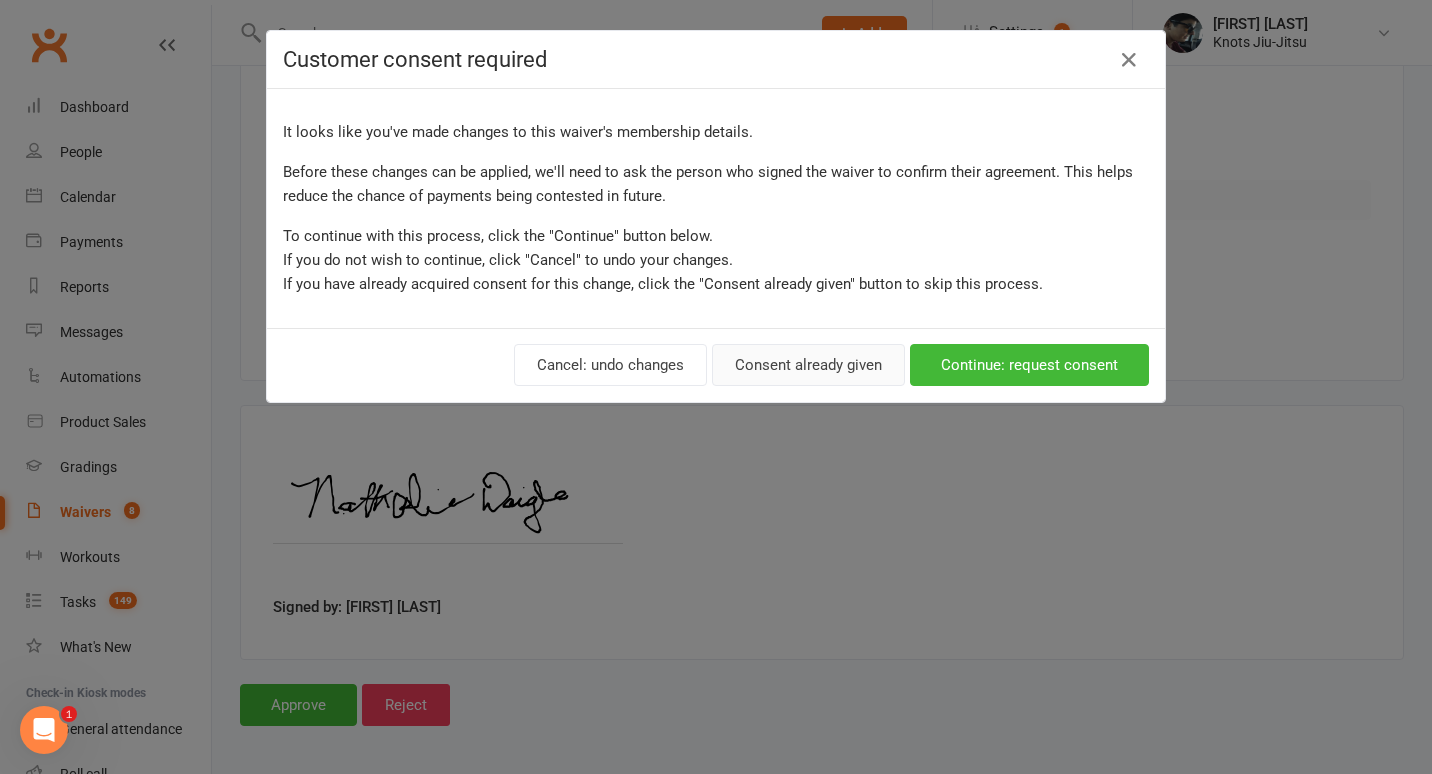 click on "Consent already given" at bounding box center [808, 365] 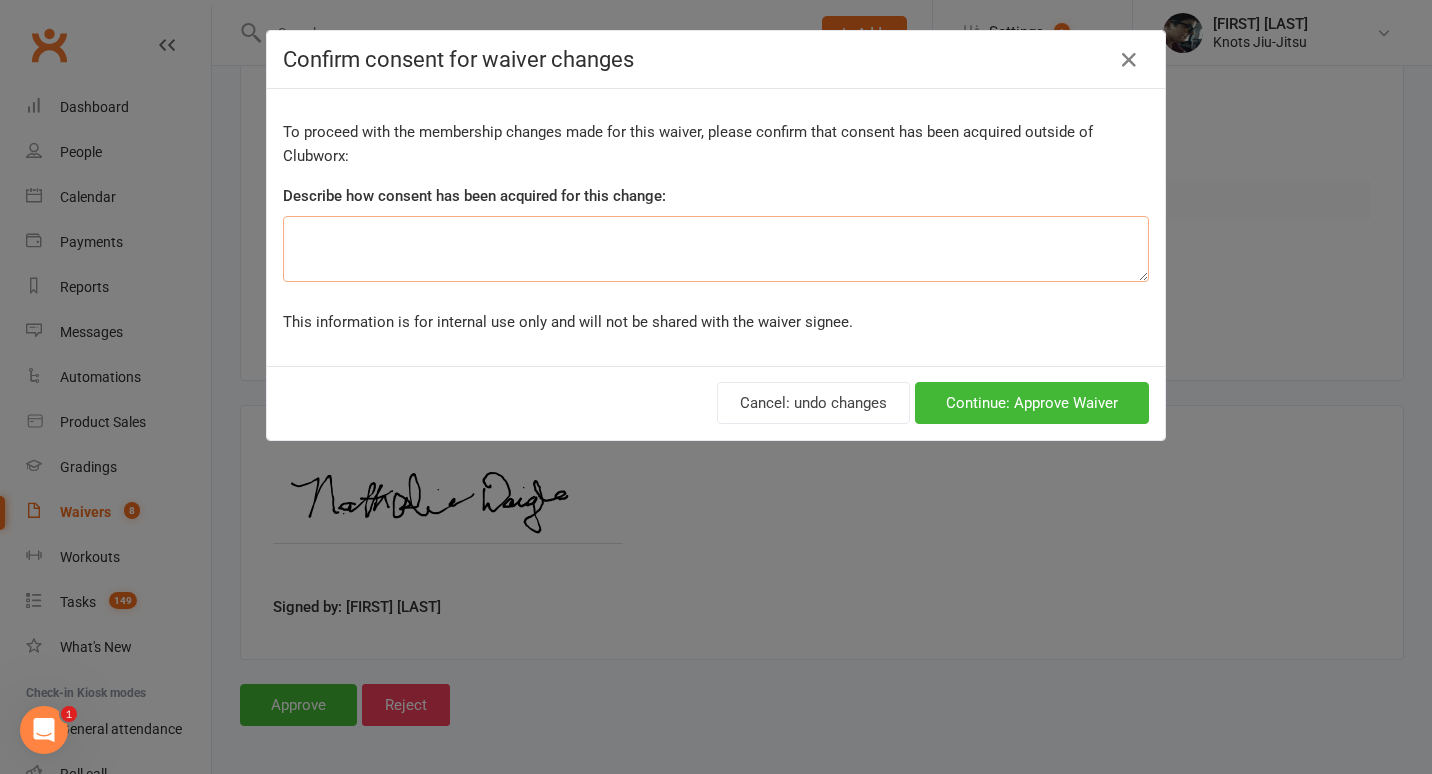 click at bounding box center (716, 249) 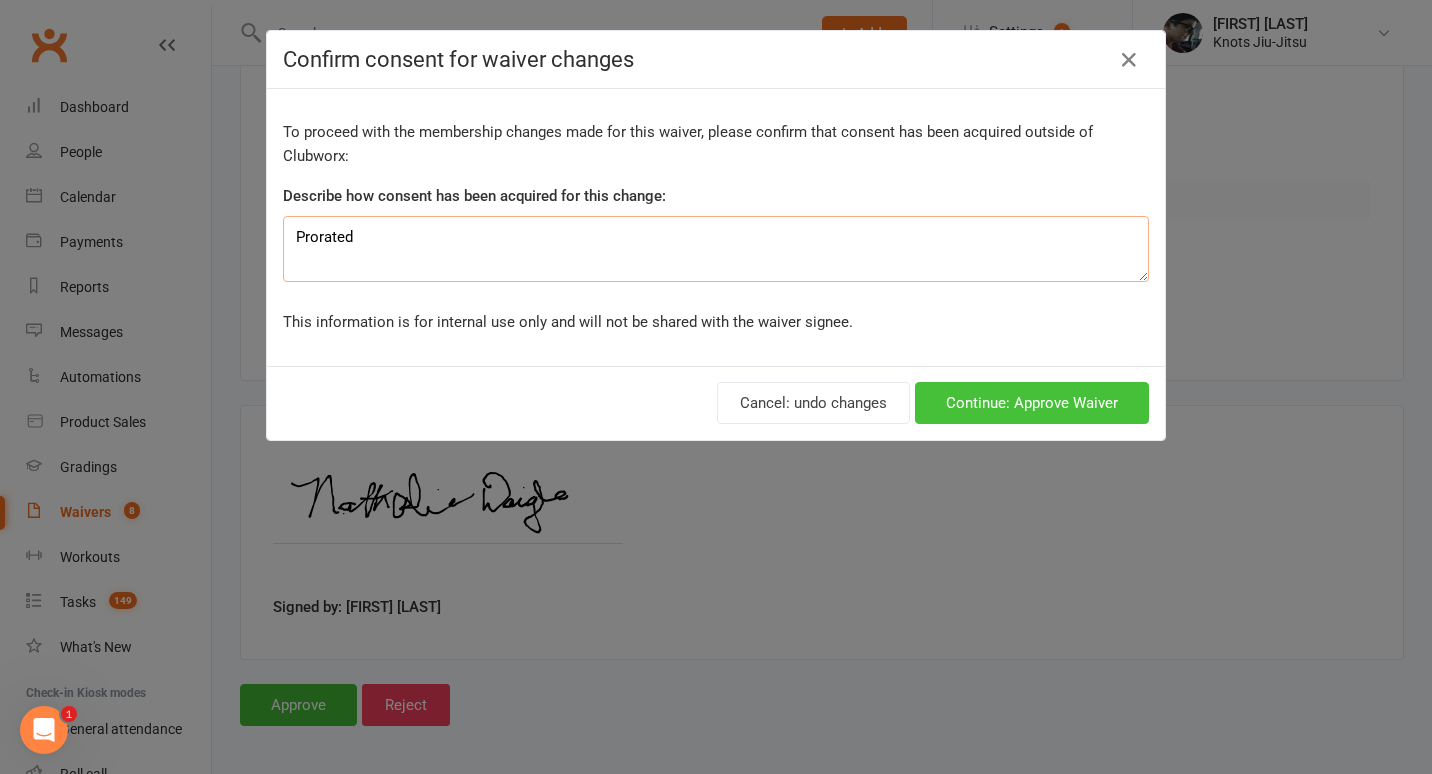 type on "Prorated" 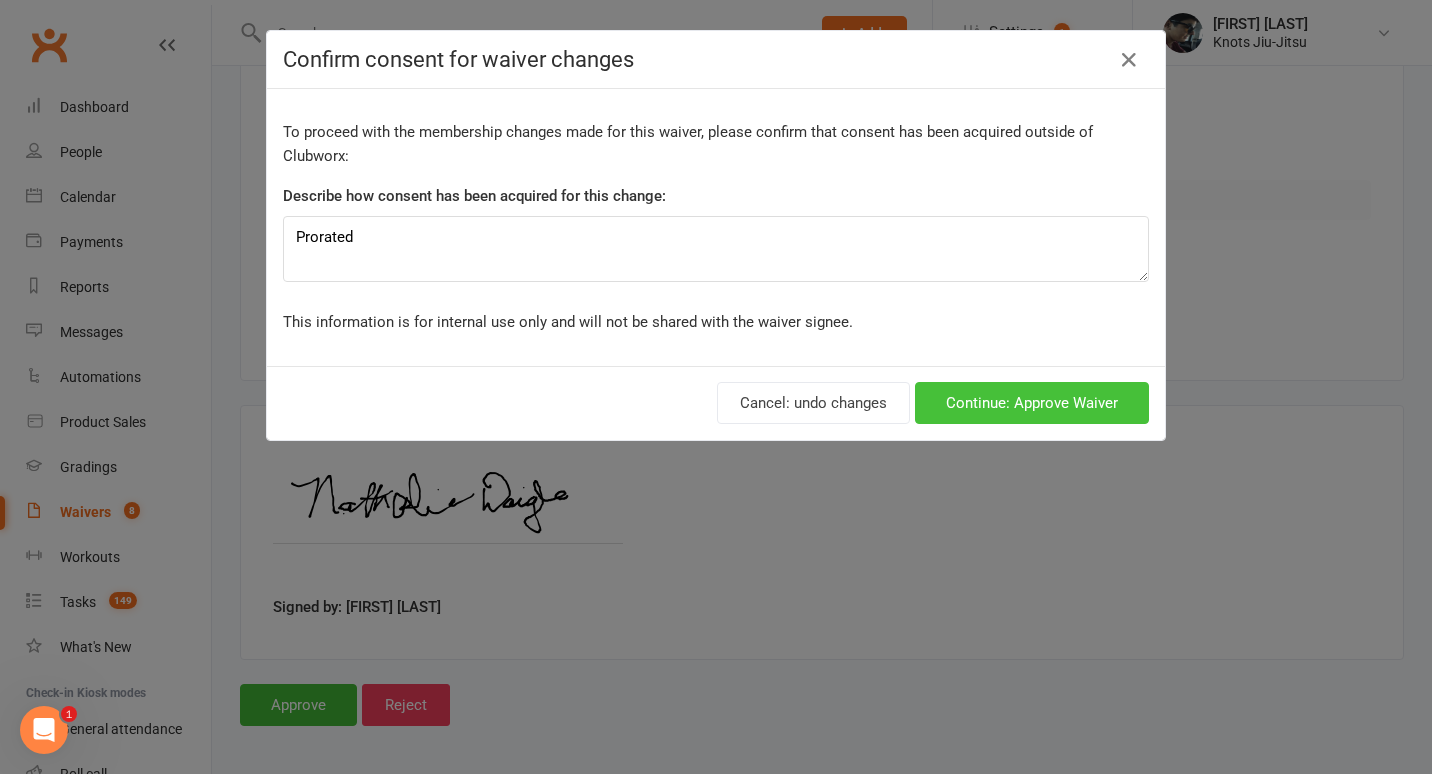 click on "Continue: Approve Waiver" at bounding box center (1032, 403) 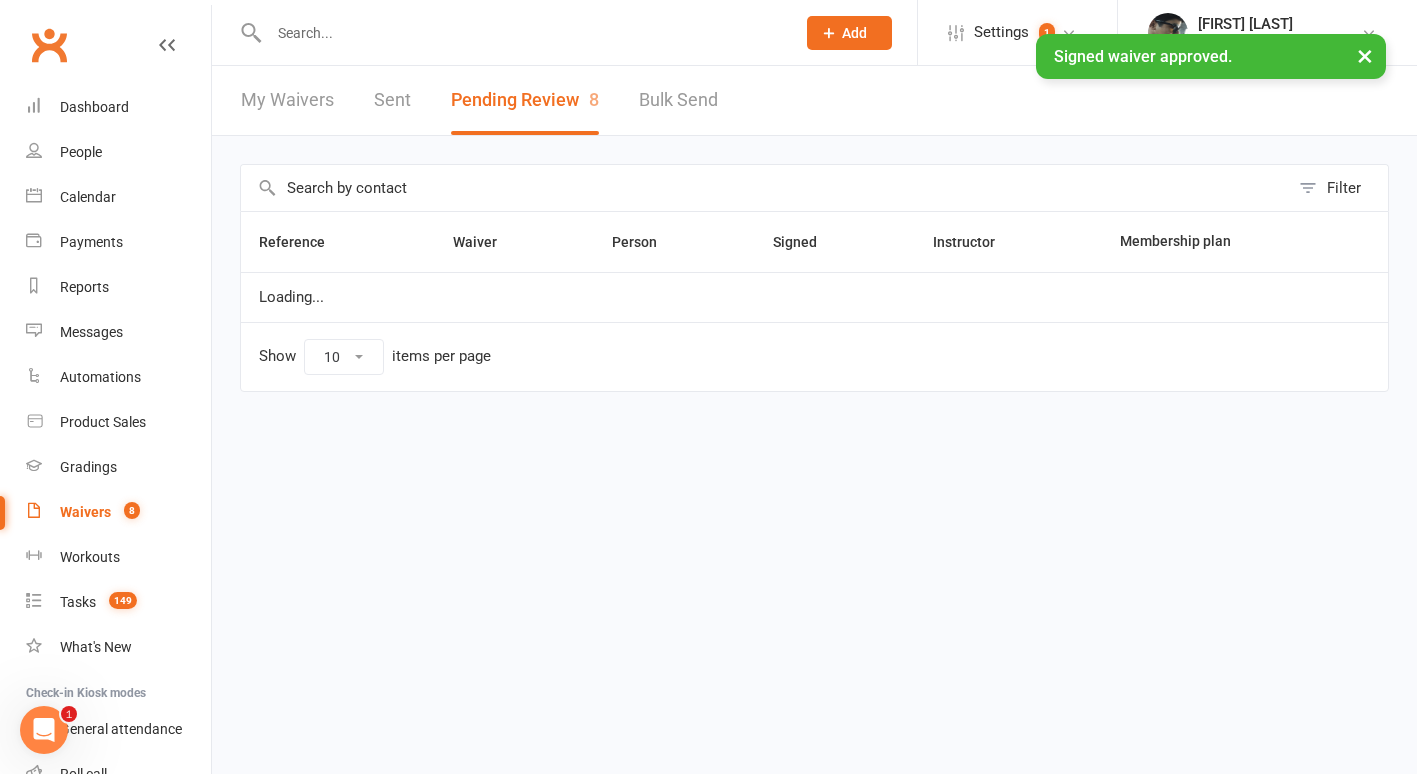 scroll, scrollTop: 0, scrollLeft: 0, axis: both 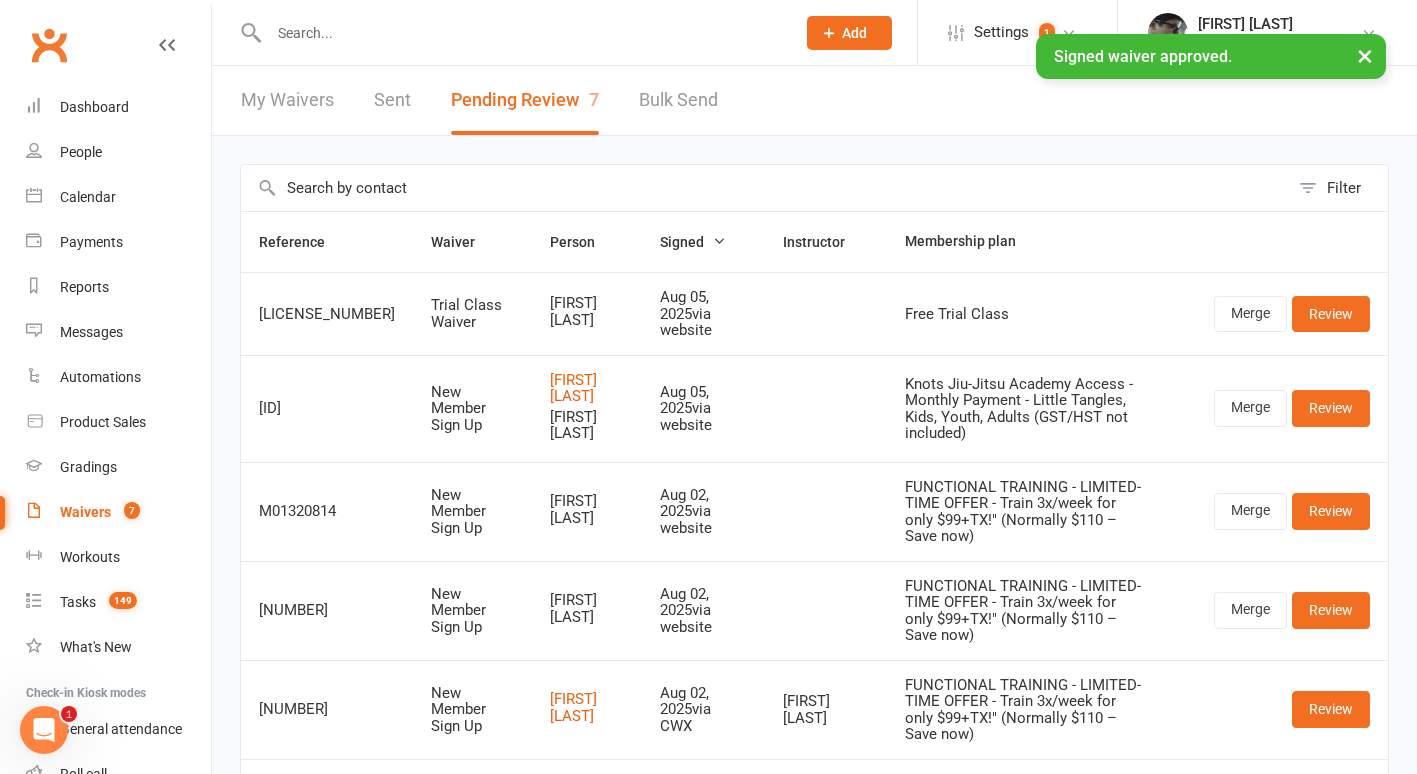 click on "× Signed waiver approved." at bounding box center [695, 34] 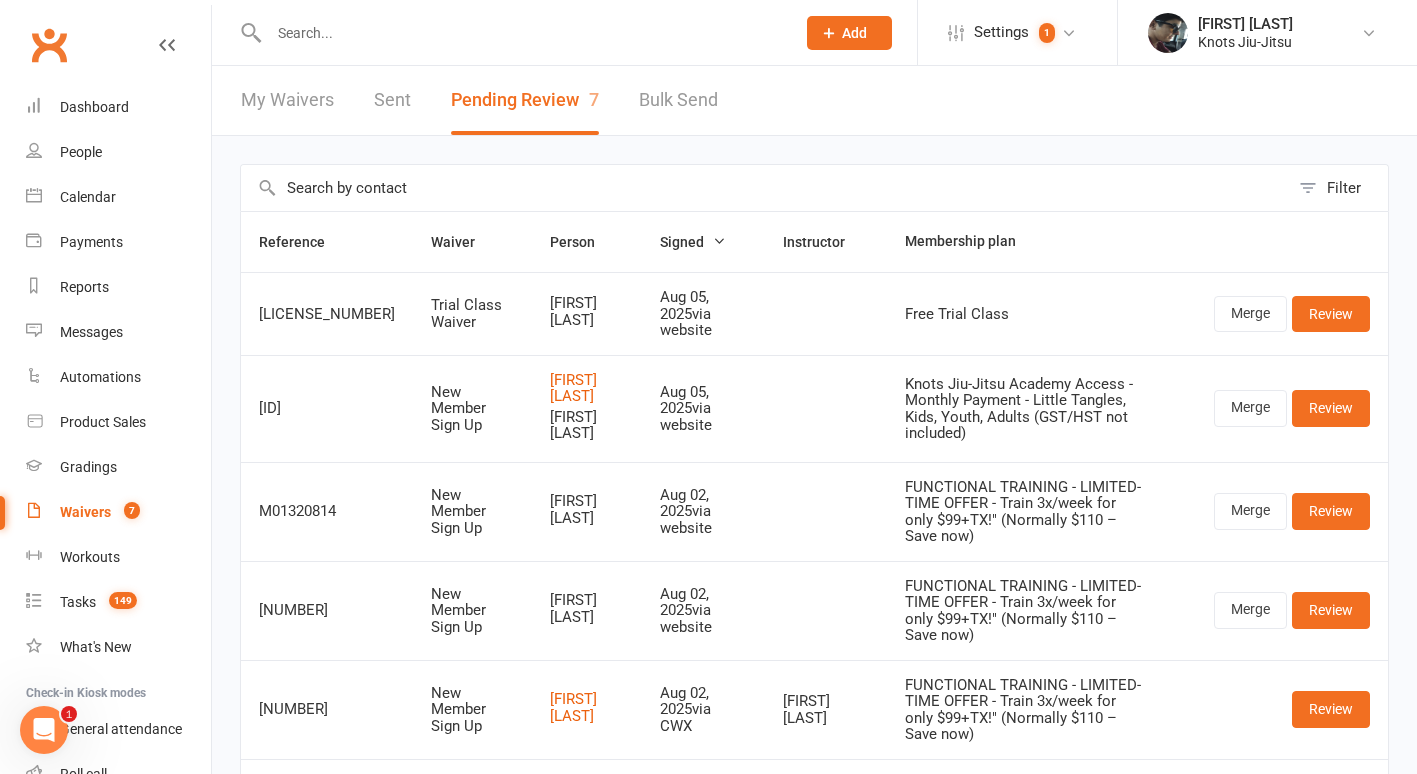 click at bounding box center (522, 33) 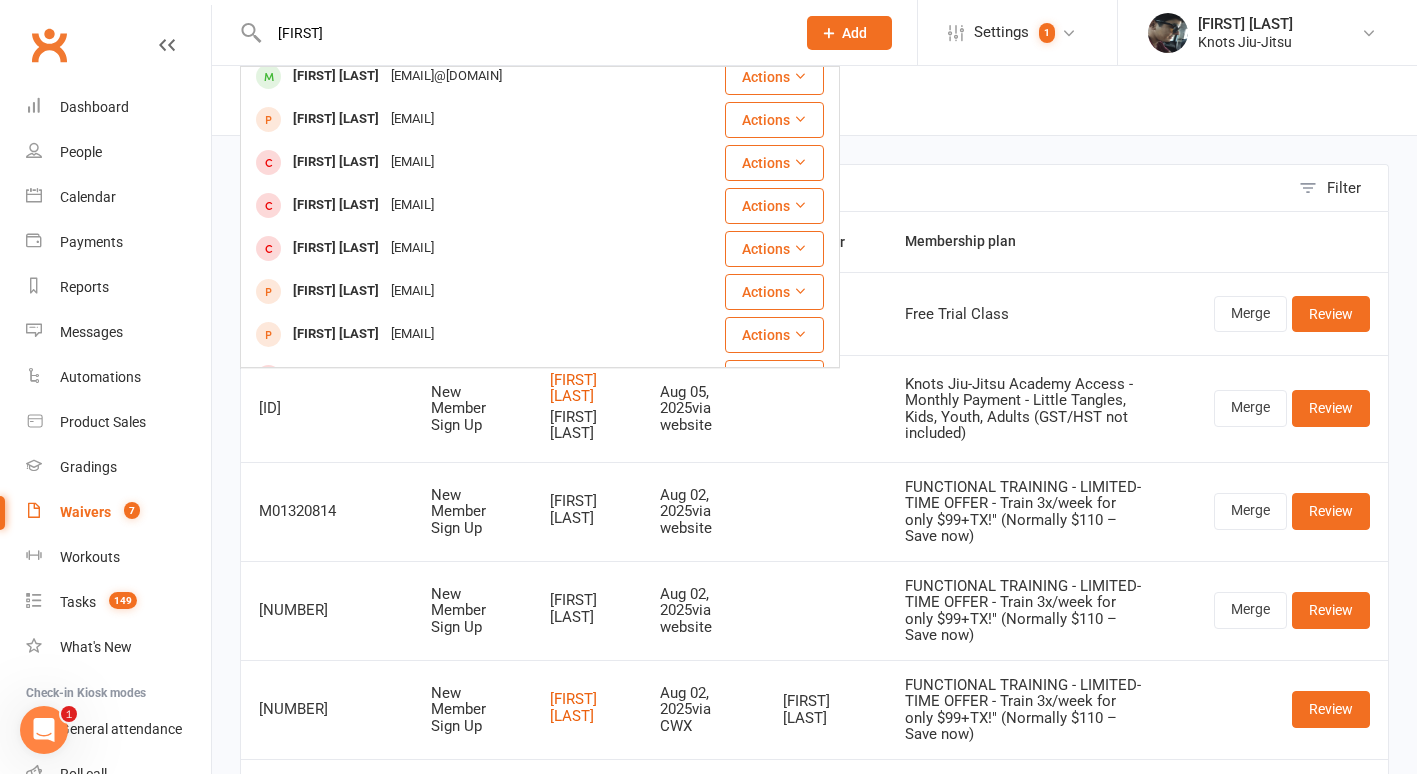 scroll, scrollTop: 0, scrollLeft: 0, axis: both 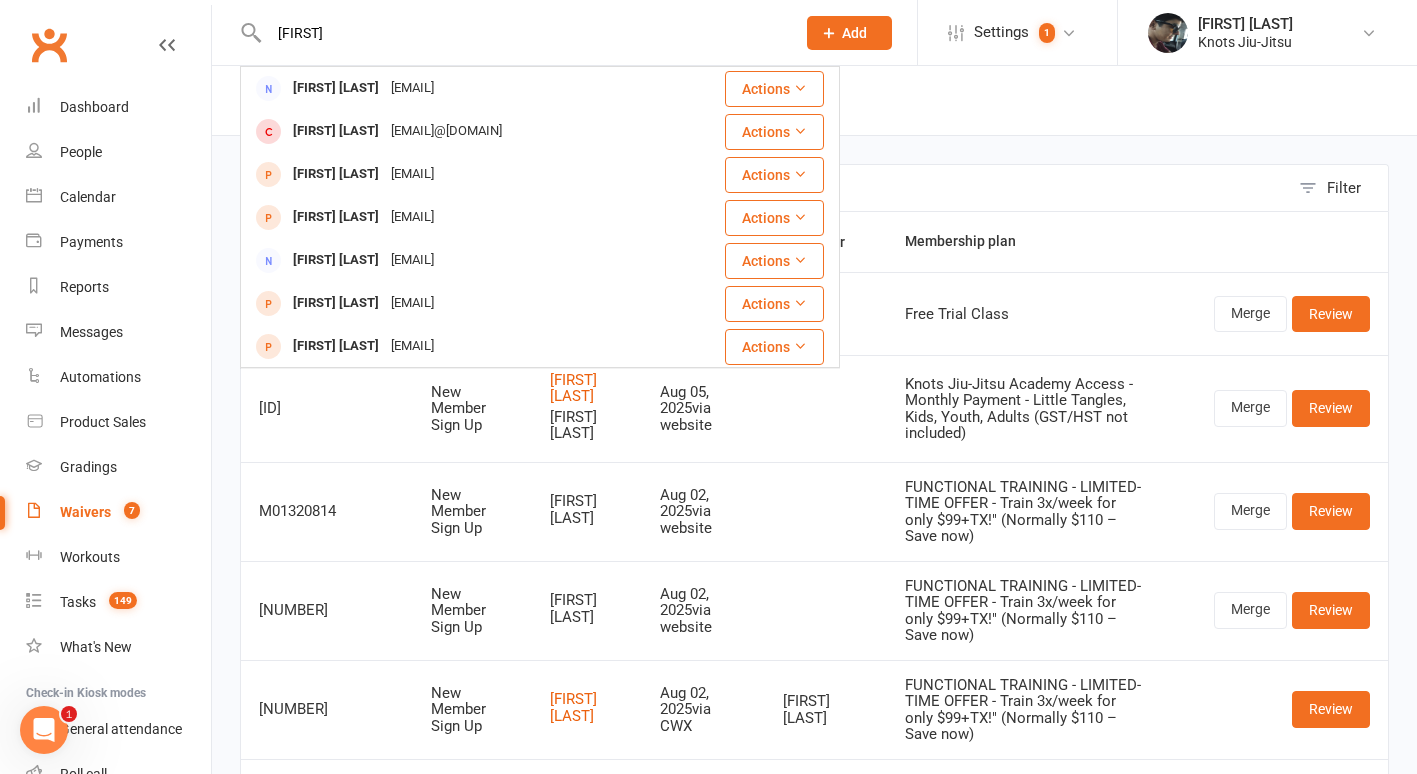 type on "[FIRST]" 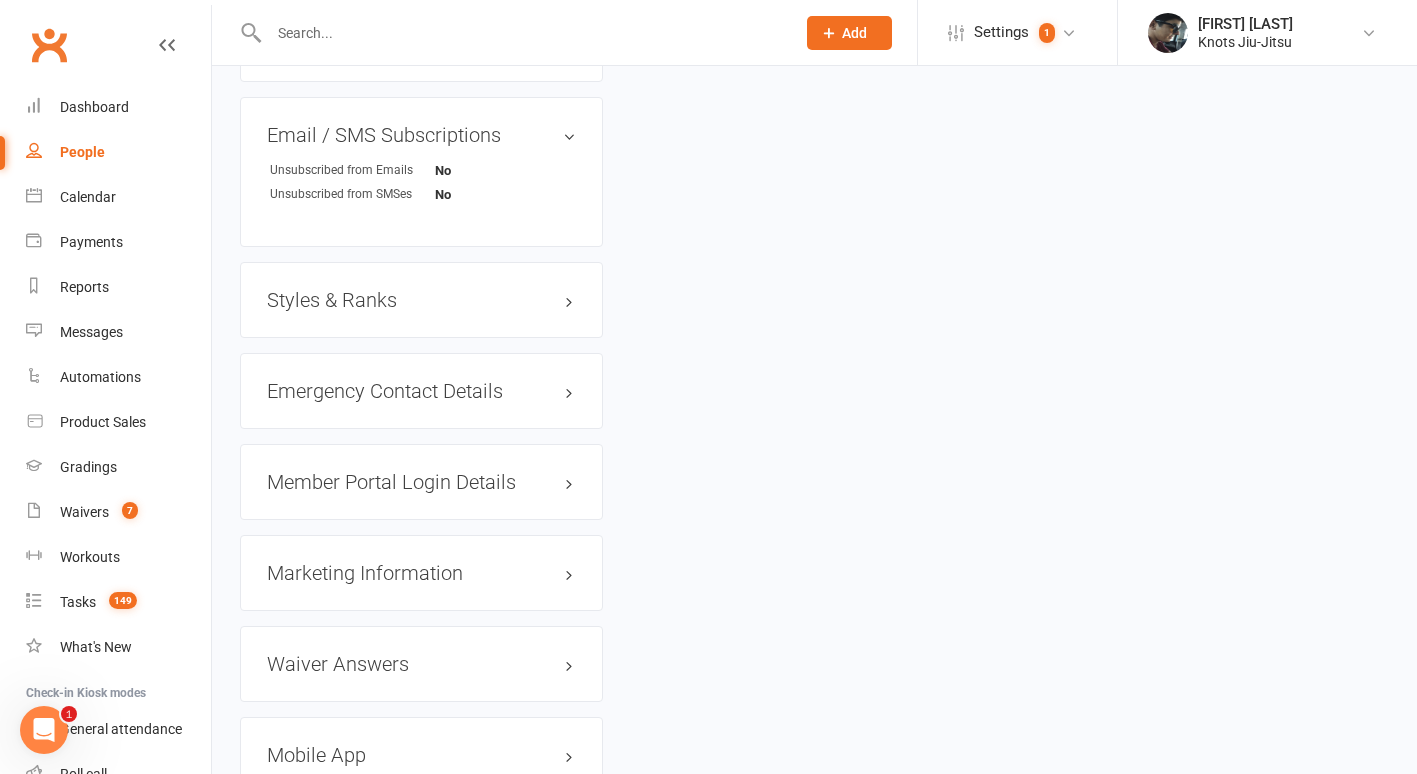 scroll, scrollTop: 1644, scrollLeft: 0, axis: vertical 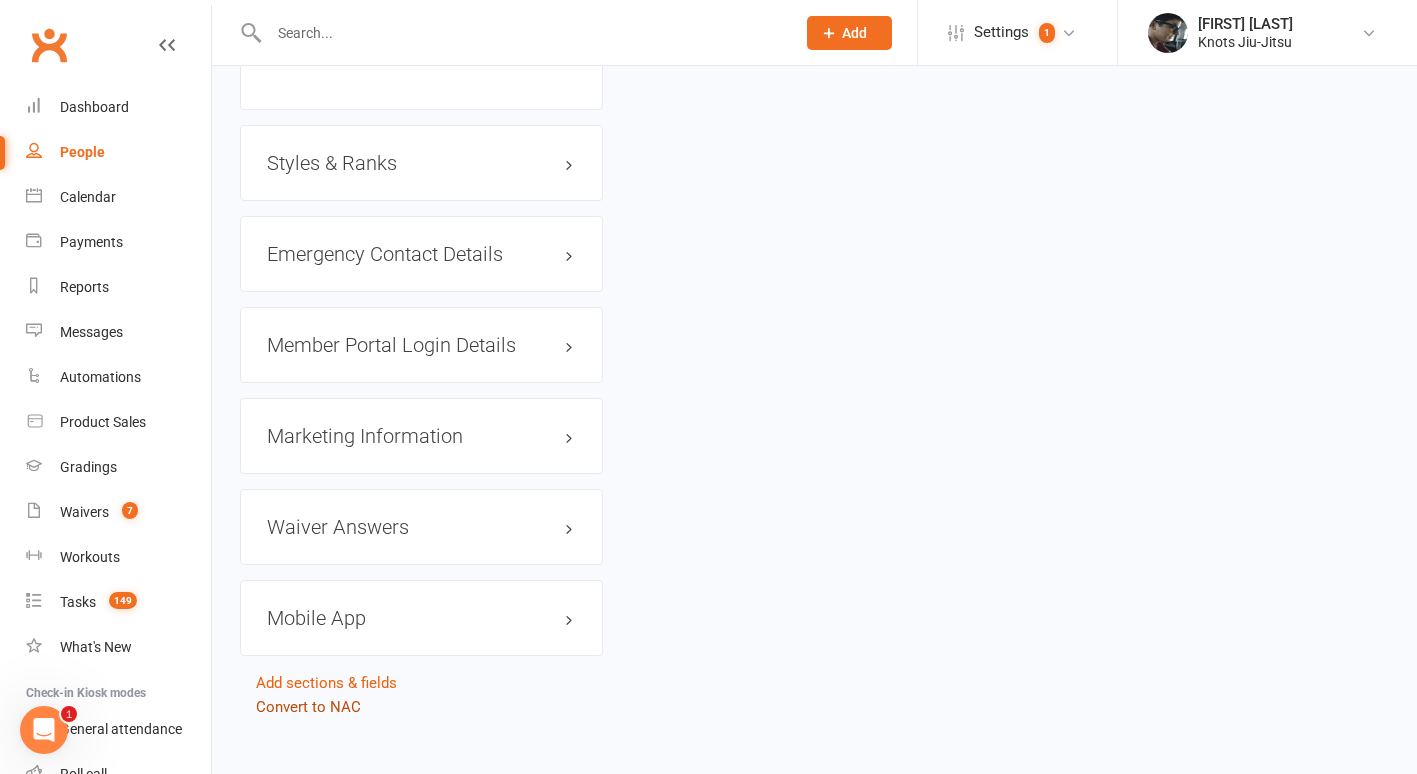 click on "Convert to NAC" at bounding box center (308, 707) 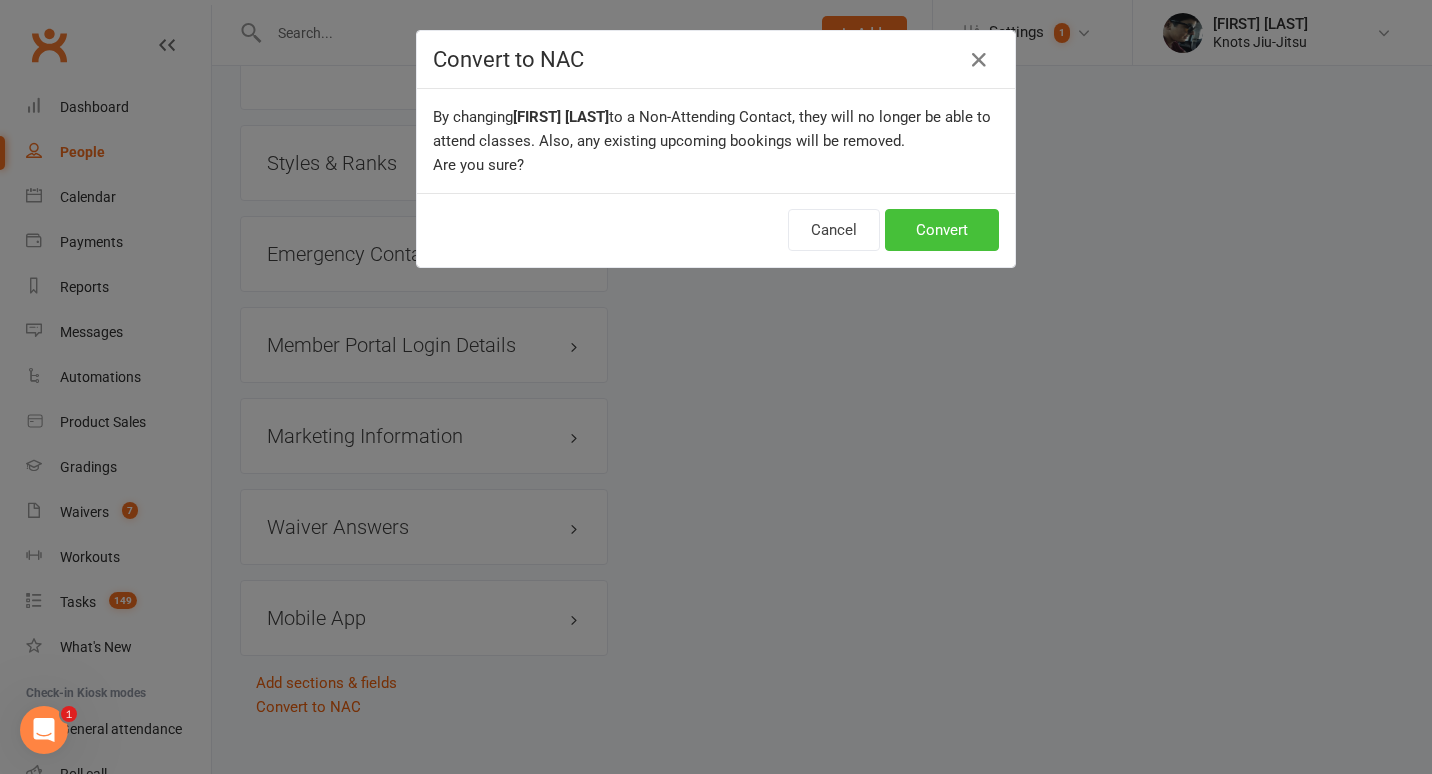 click on "Convert" at bounding box center [942, 230] 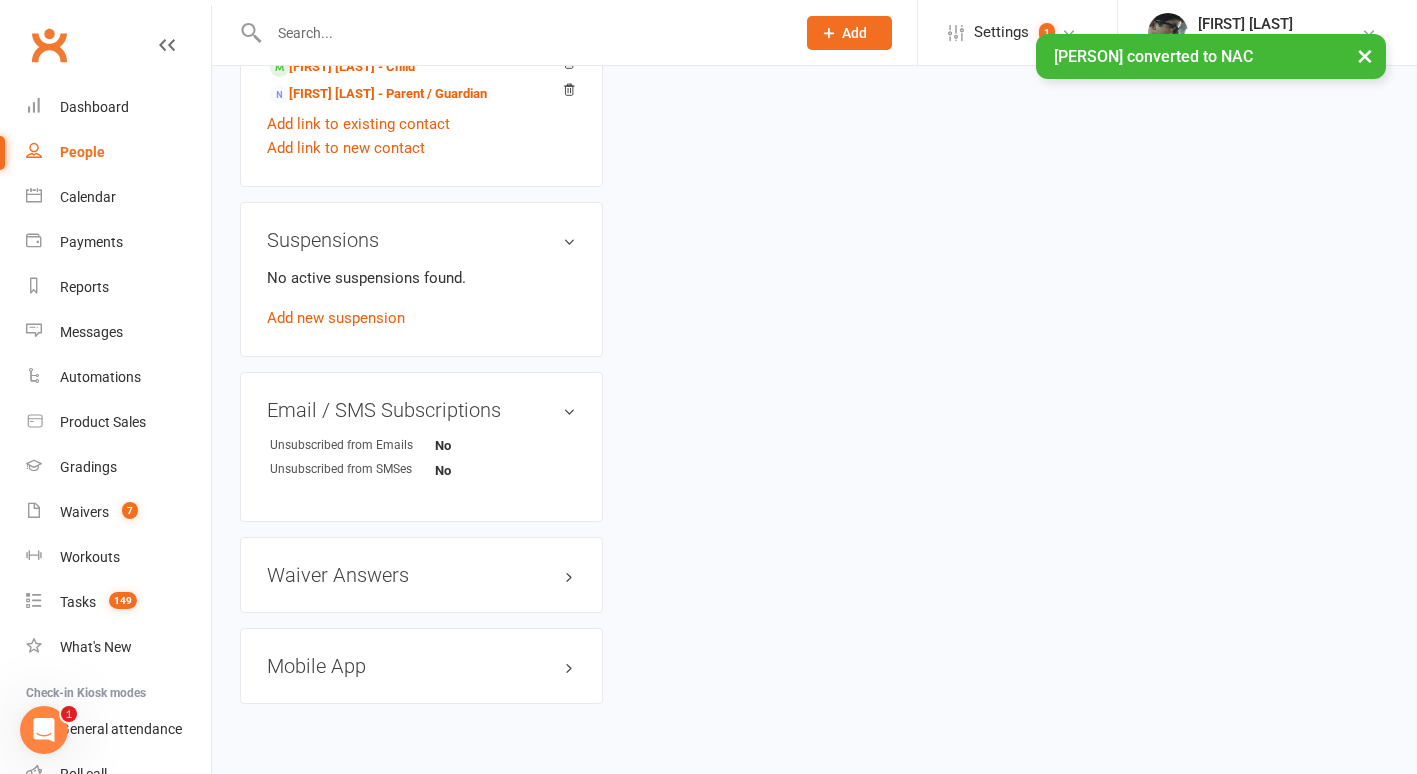 scroll, scrollTop: 1134, scrollLeft: 0, axis: vertical 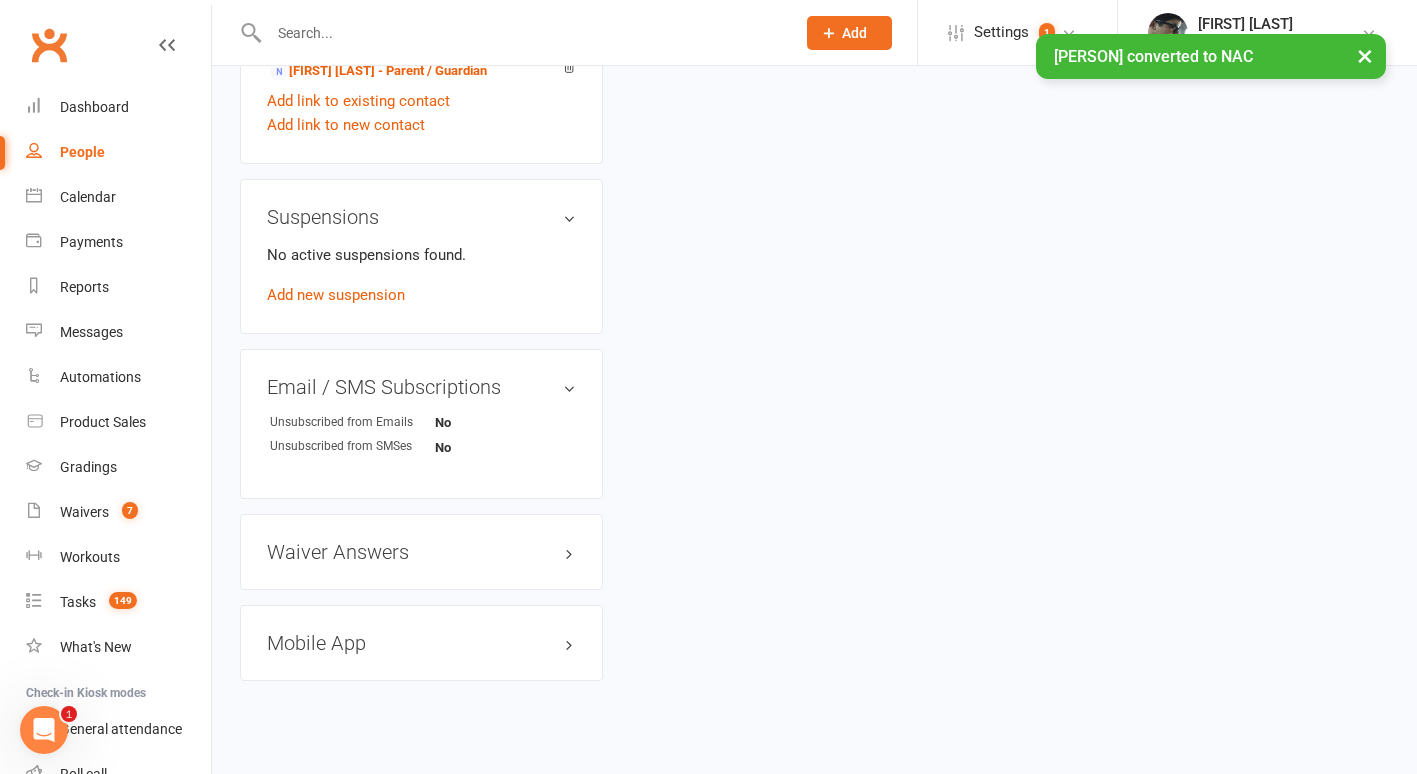 click on "Mobile App" at bounding box center (421, 643) 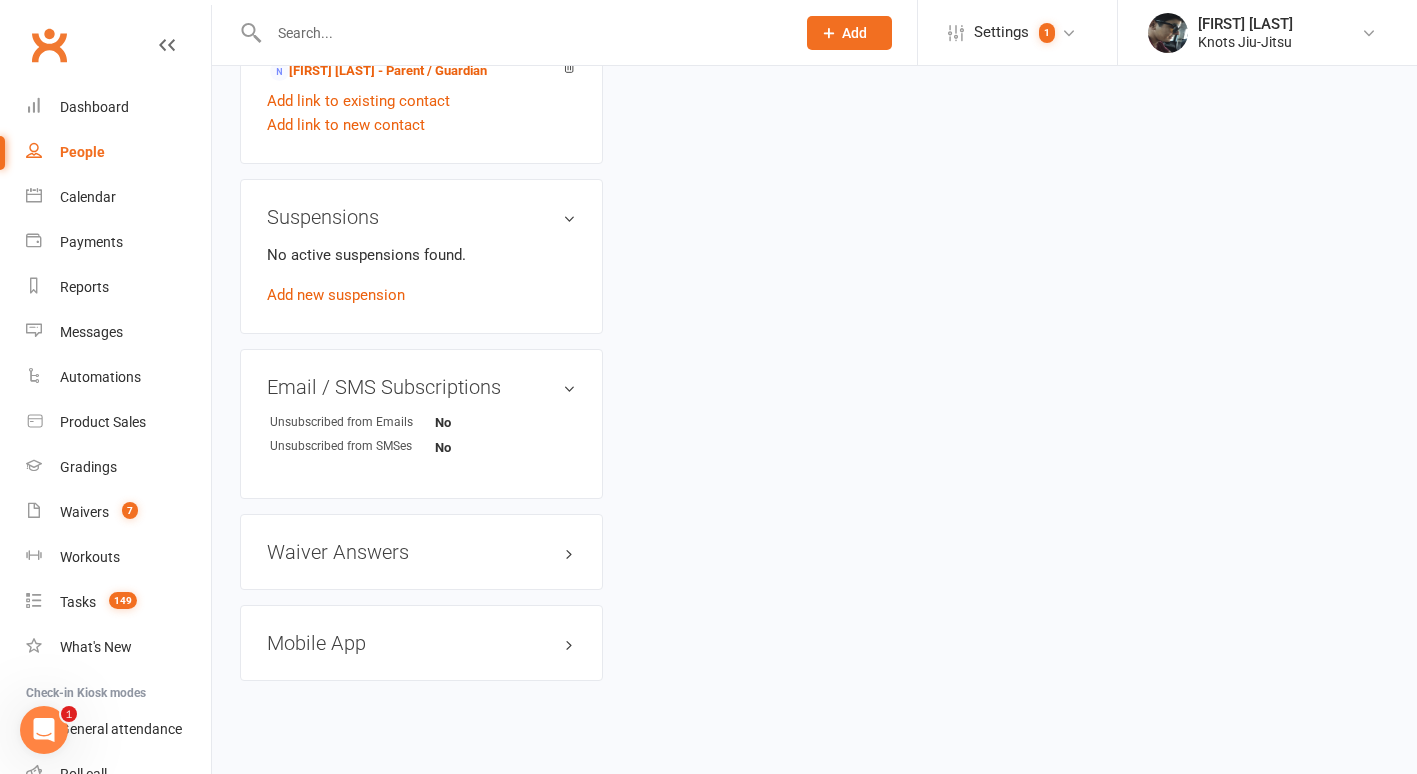 click on "Mobile App" at bounding box center (421, 643) 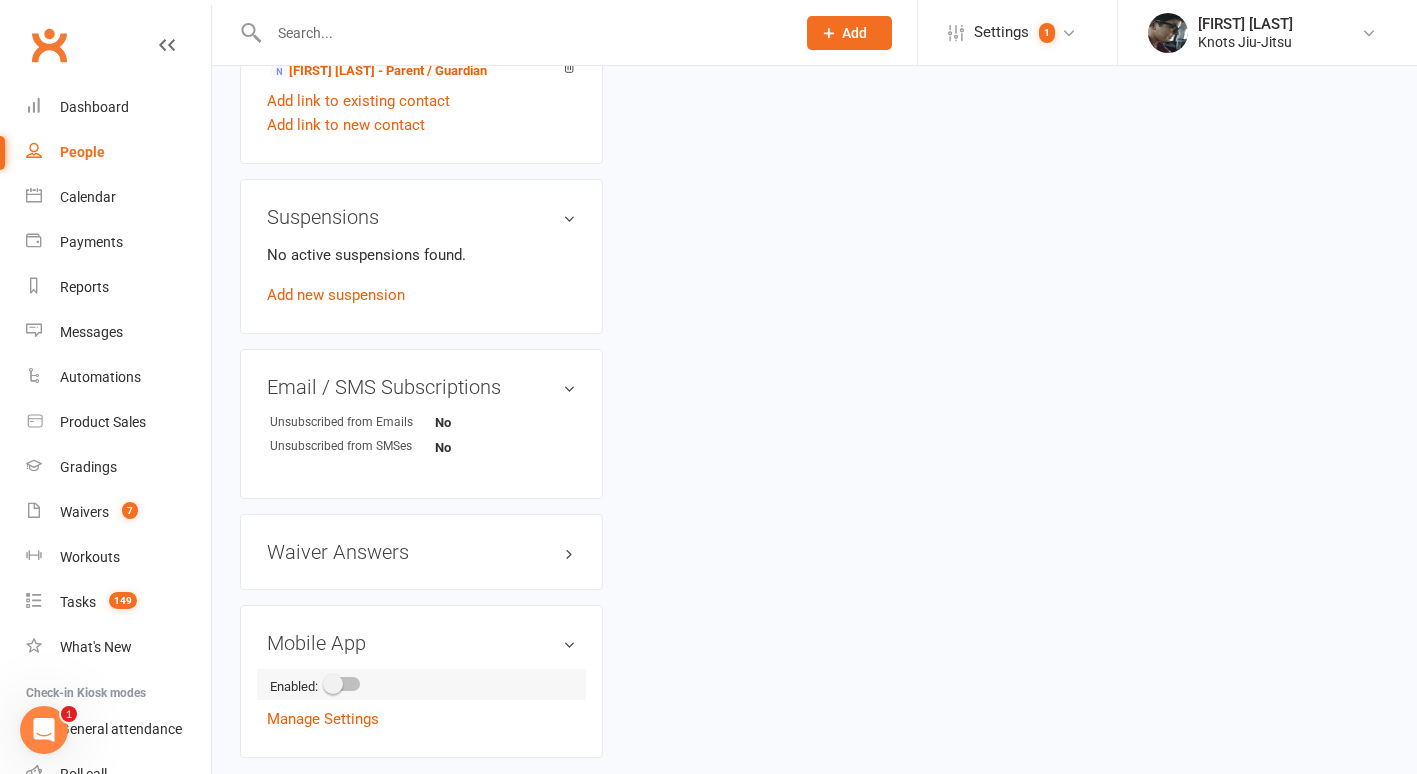 click at bounding box center [333, 684] 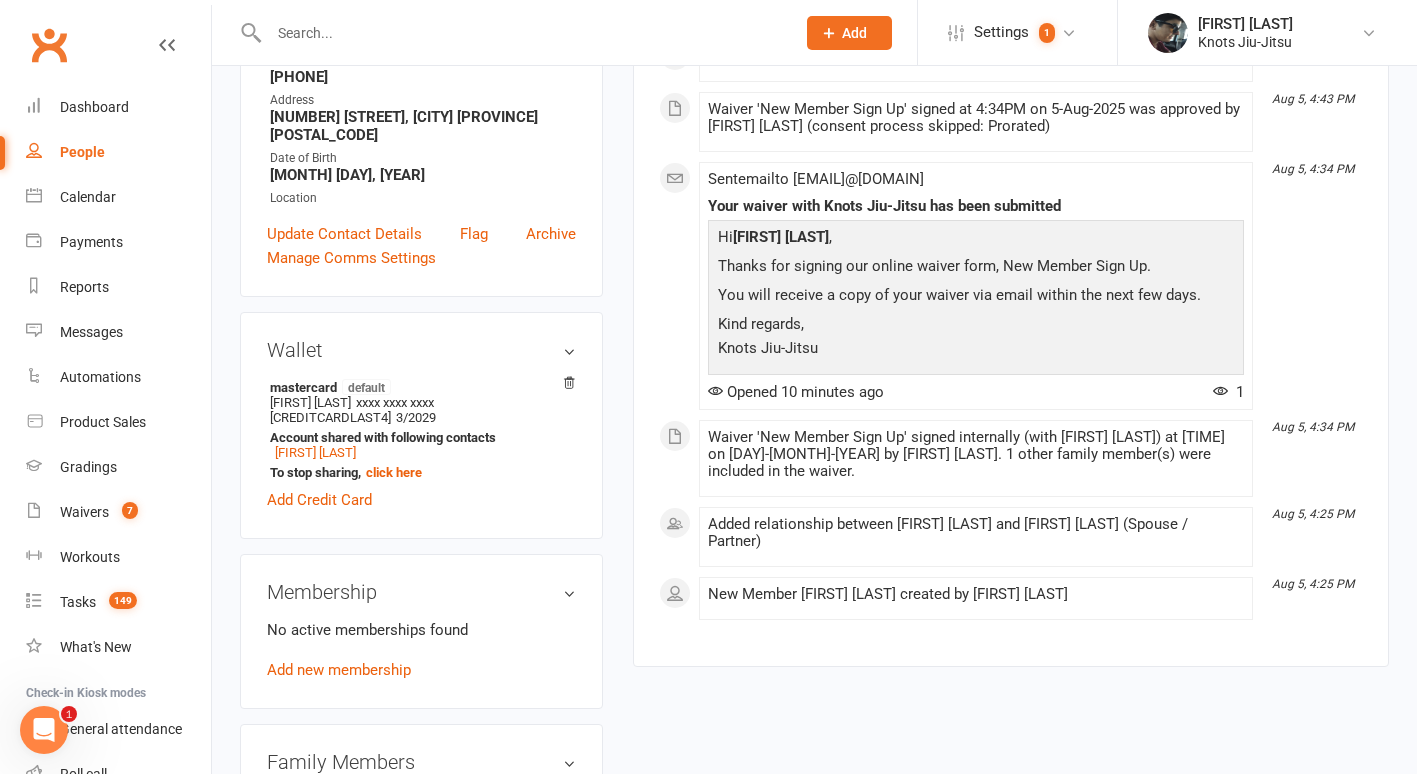 scroll, scrollTop: 0, scrollLeft: 0, axis: both 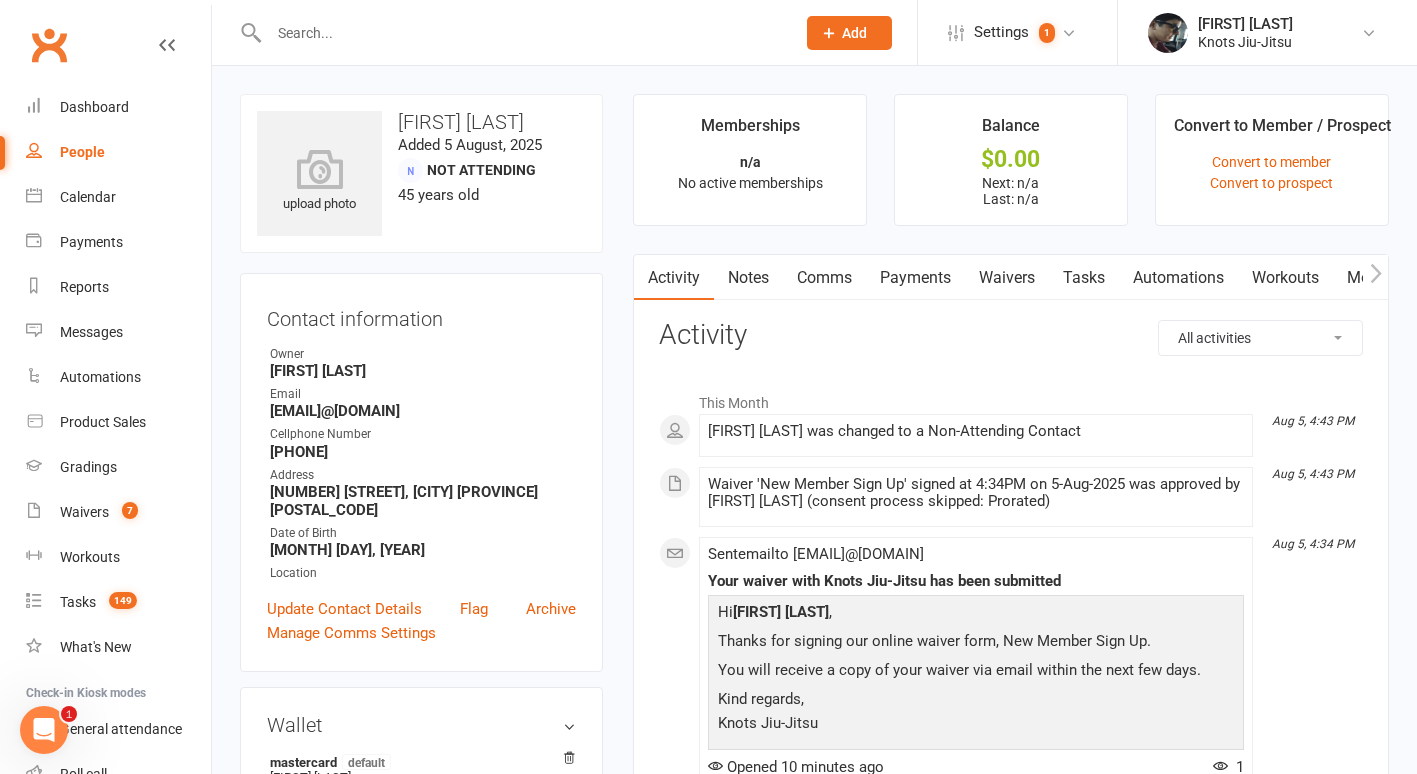 click at bounding box center (1375, 277) 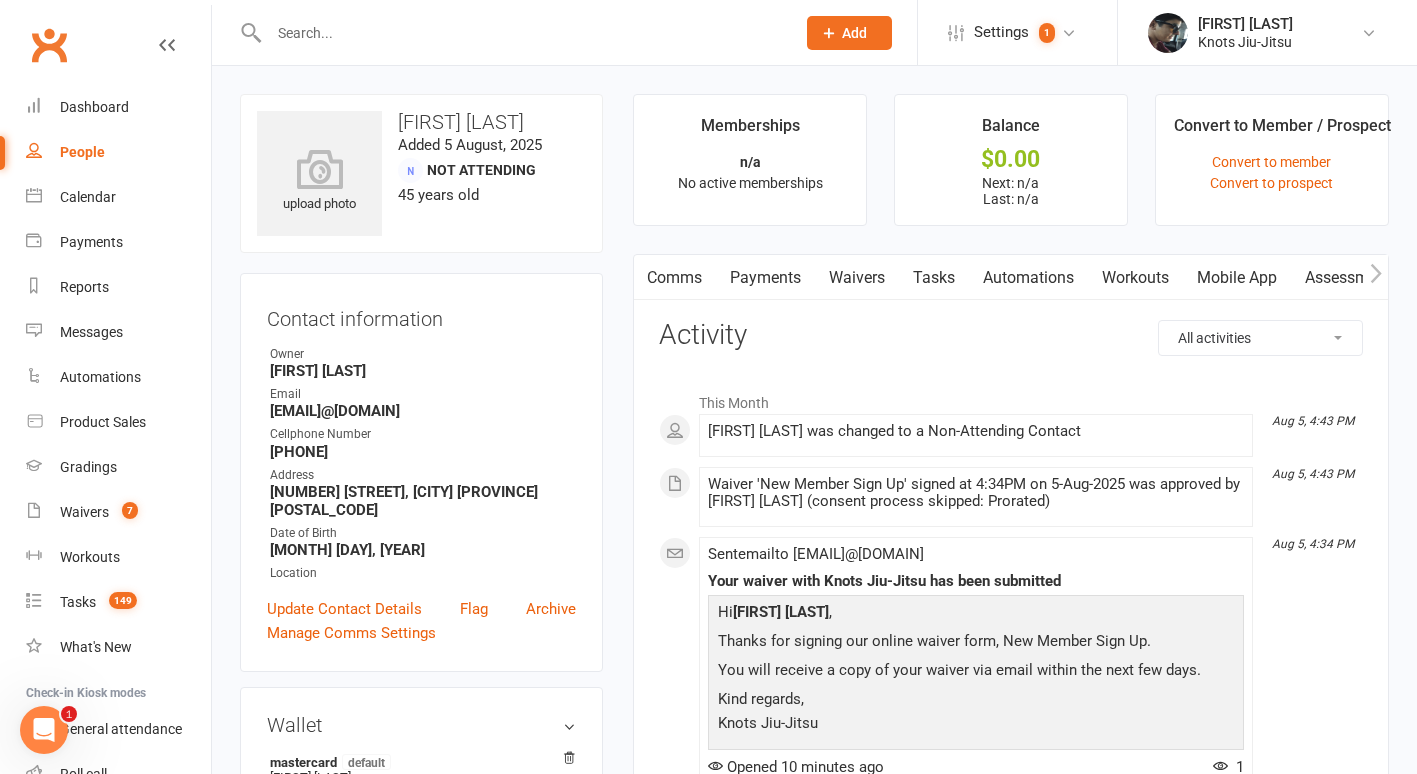 scroll, scrollTop: 0, scrollLeft: 150, axis: horizontal 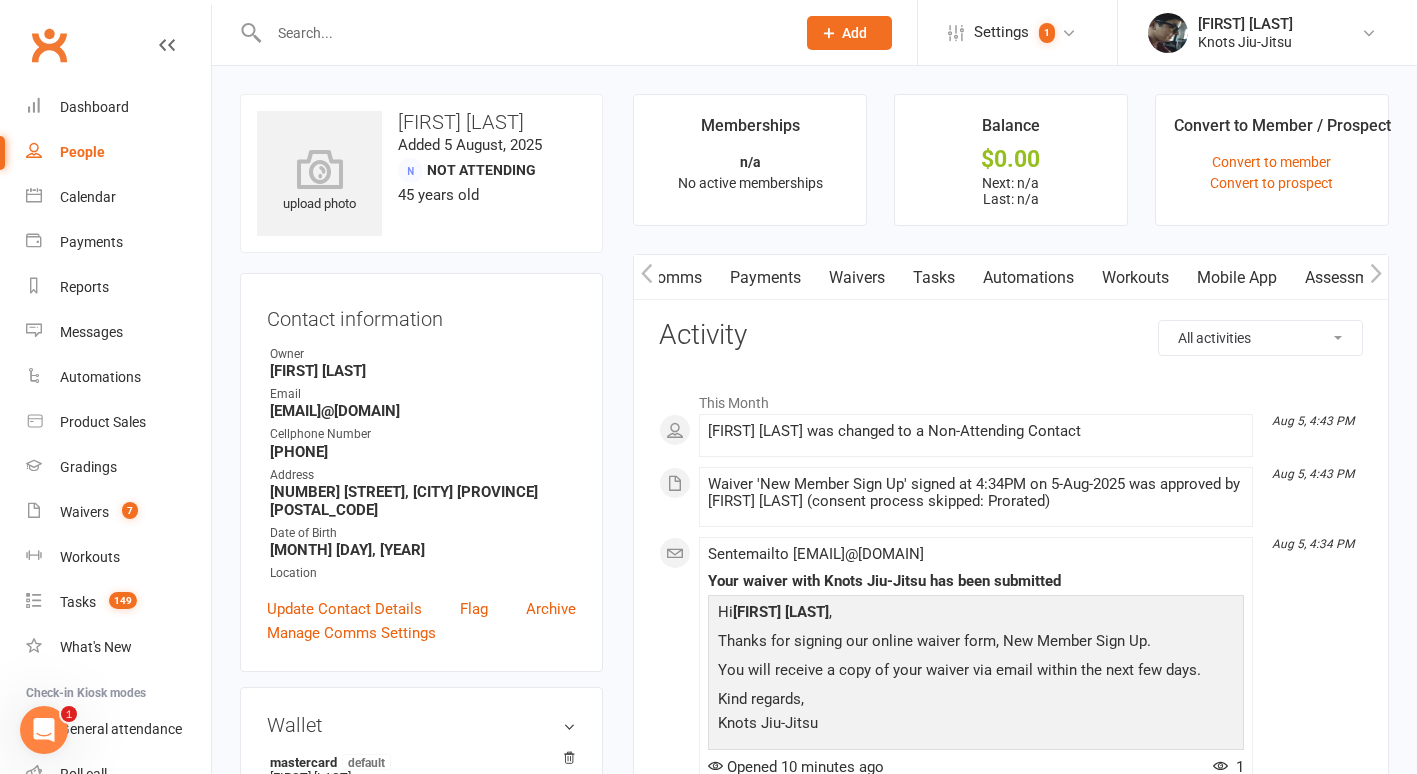 click on "Mobile App" at bounding box center [1237, 278] 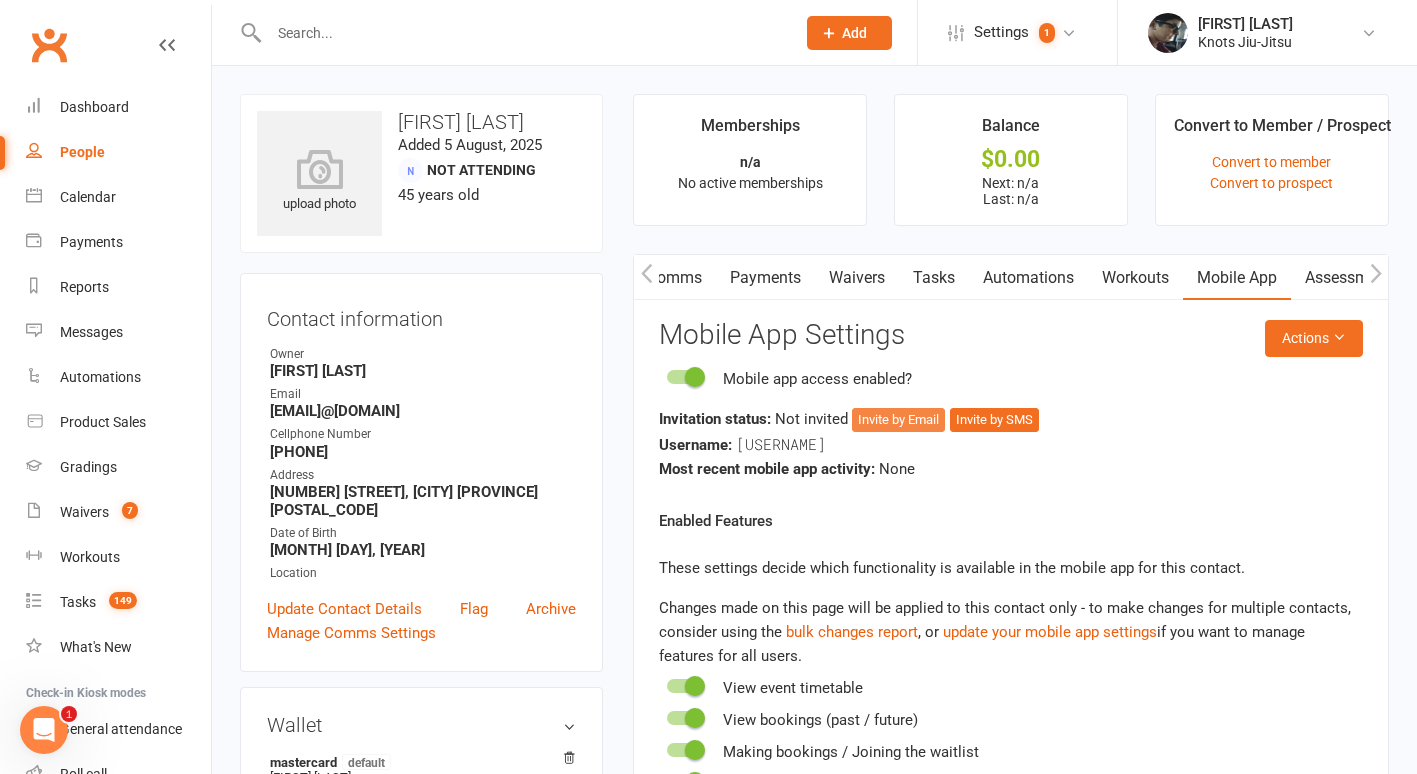 click on "Invite by Email" at bounding box center [898, 420] 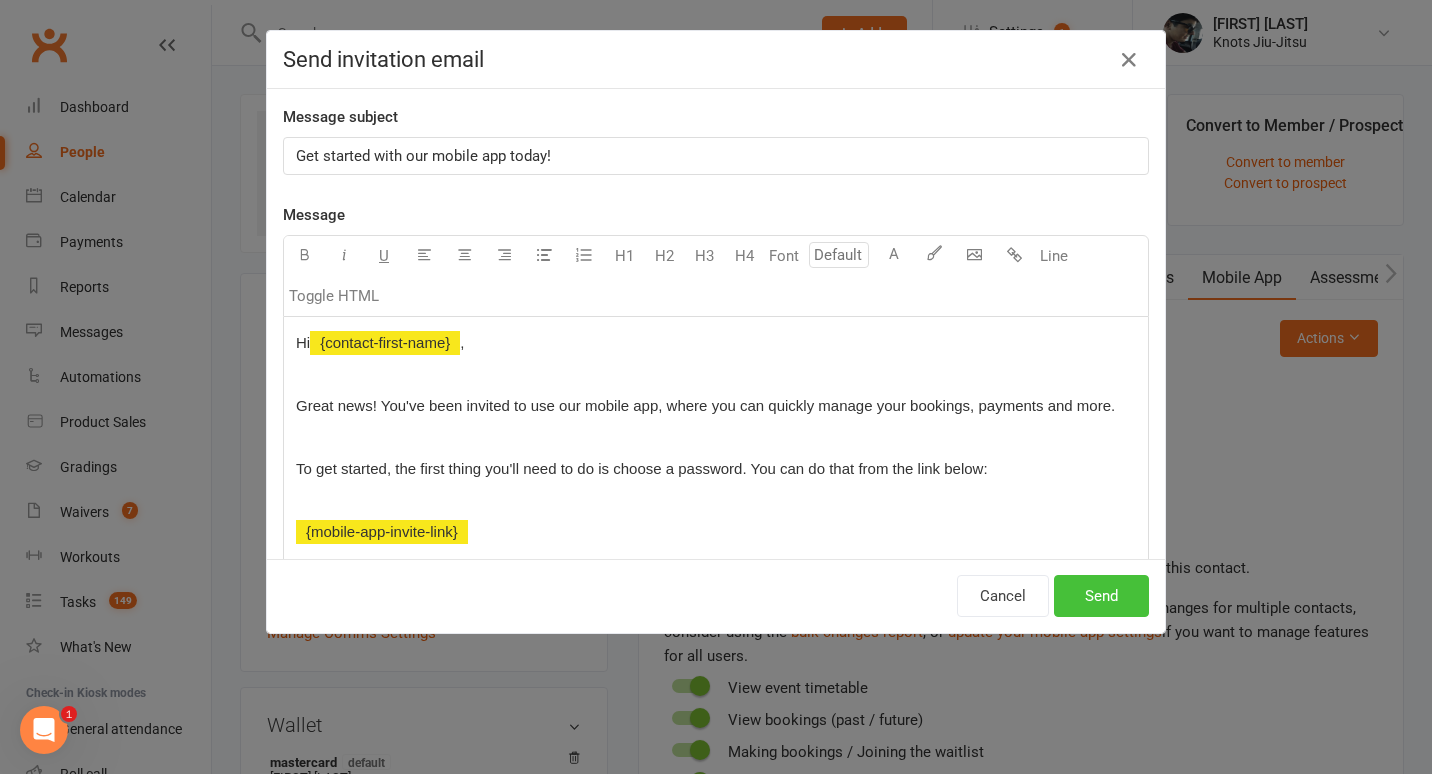 click on "Send" at bounding box center [1101, 596] 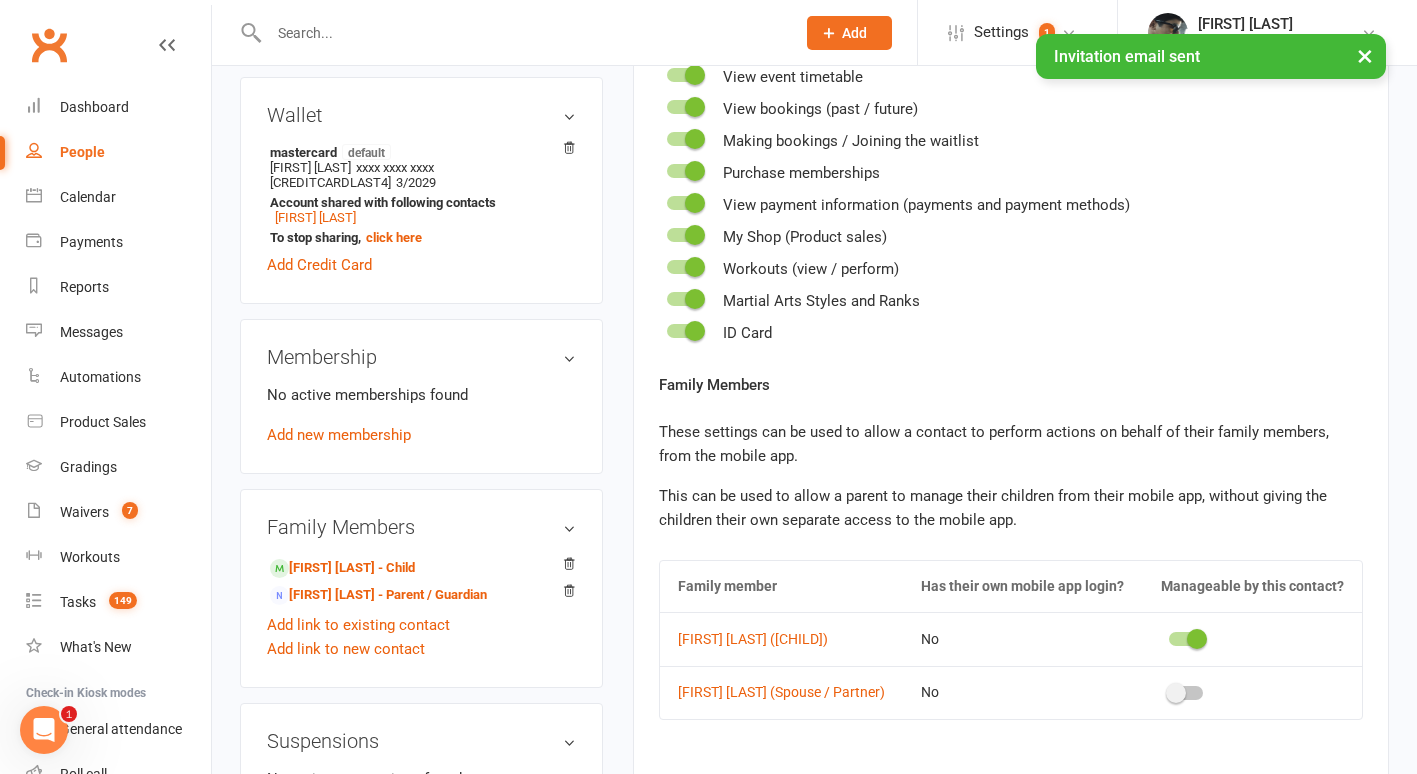 scroll, scrollTop: 0, scrollLeft: 0, axis: both 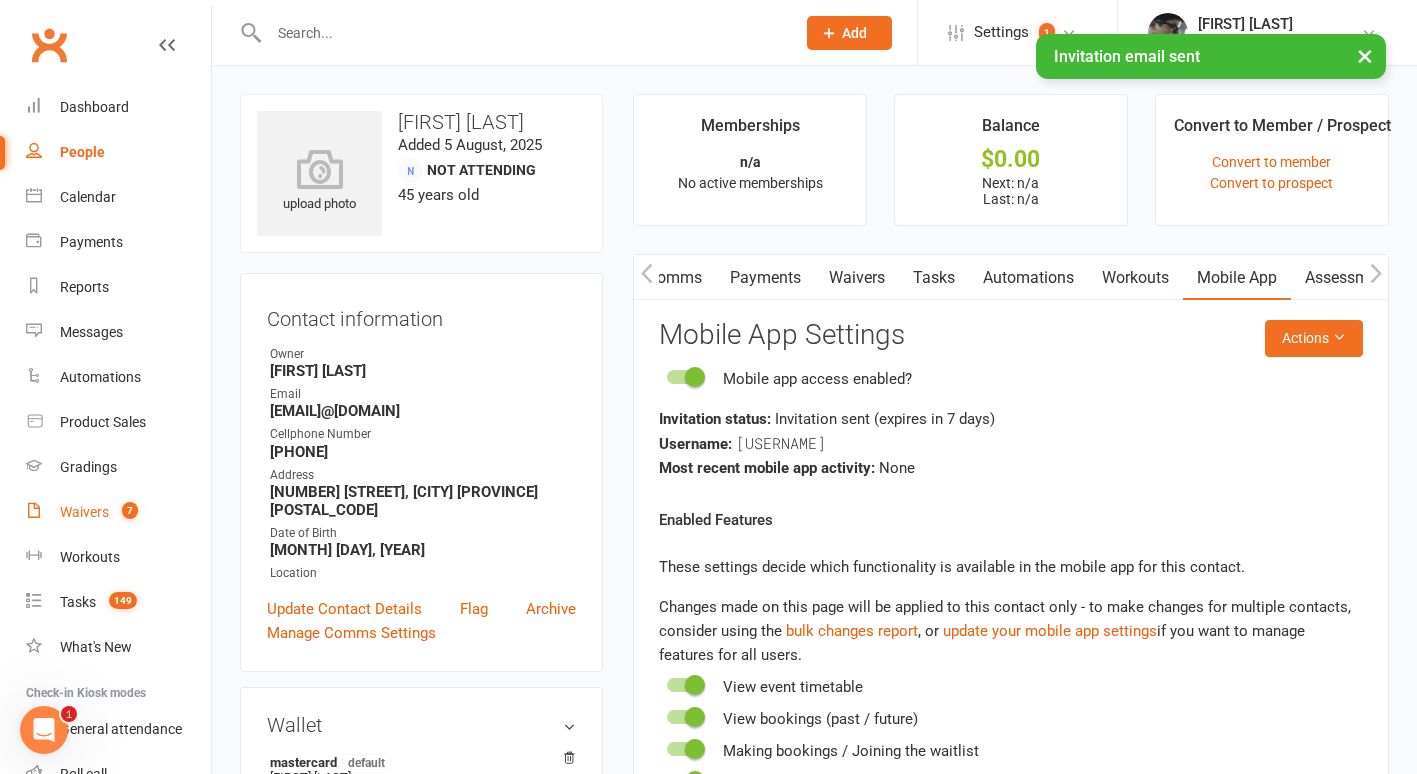 click on "Waivers" at bounding box center [84, 512] 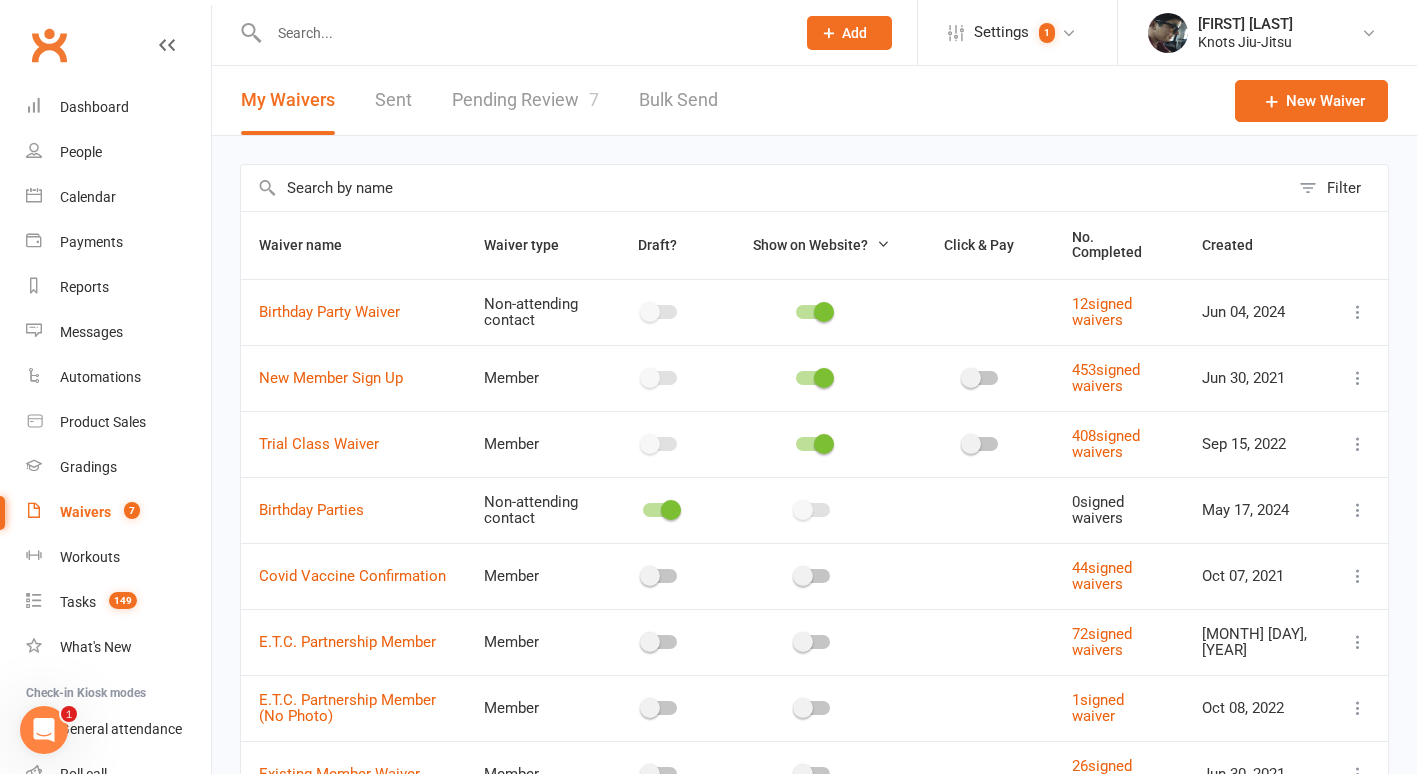 click on "Pending Review 7" at bounding box center [525, 100] 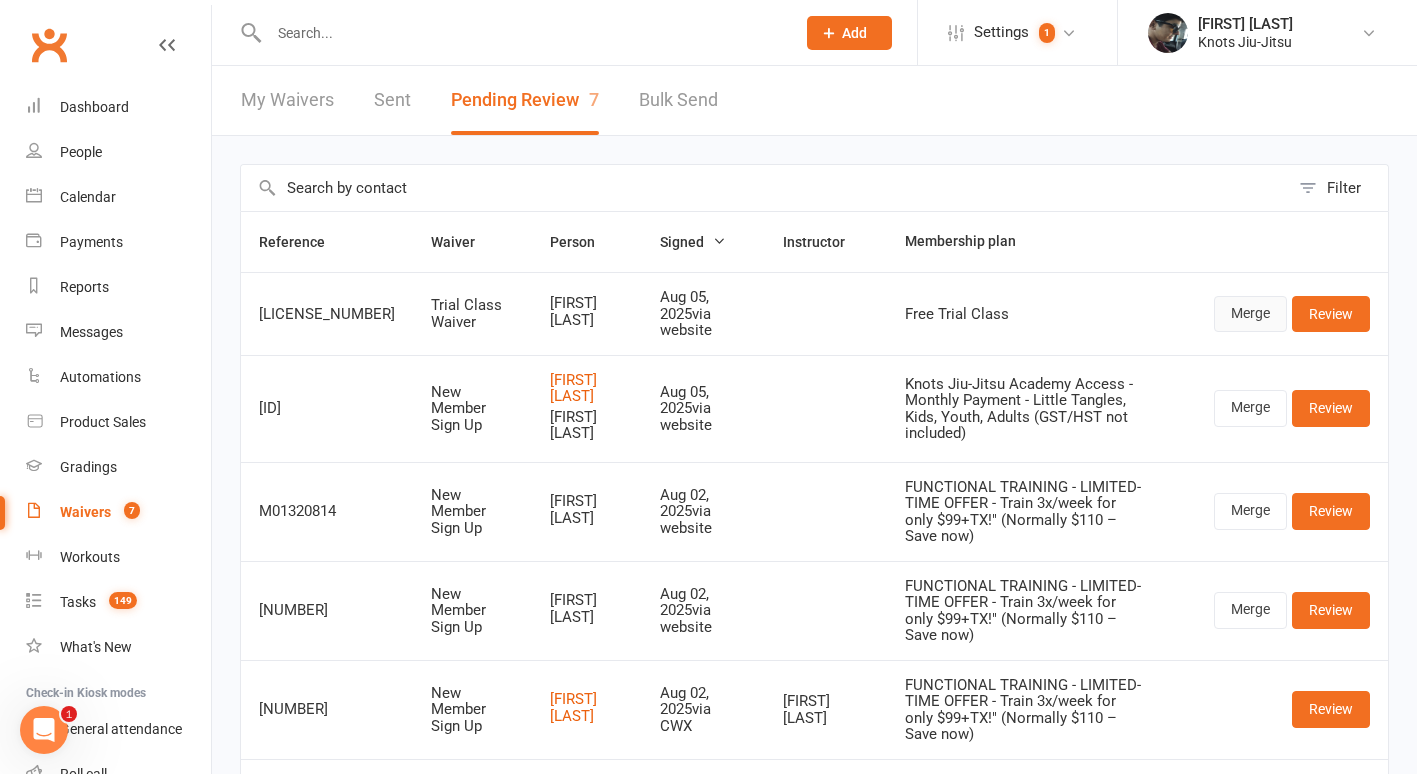 click on "Merge" at bounding box center (1250, 314) 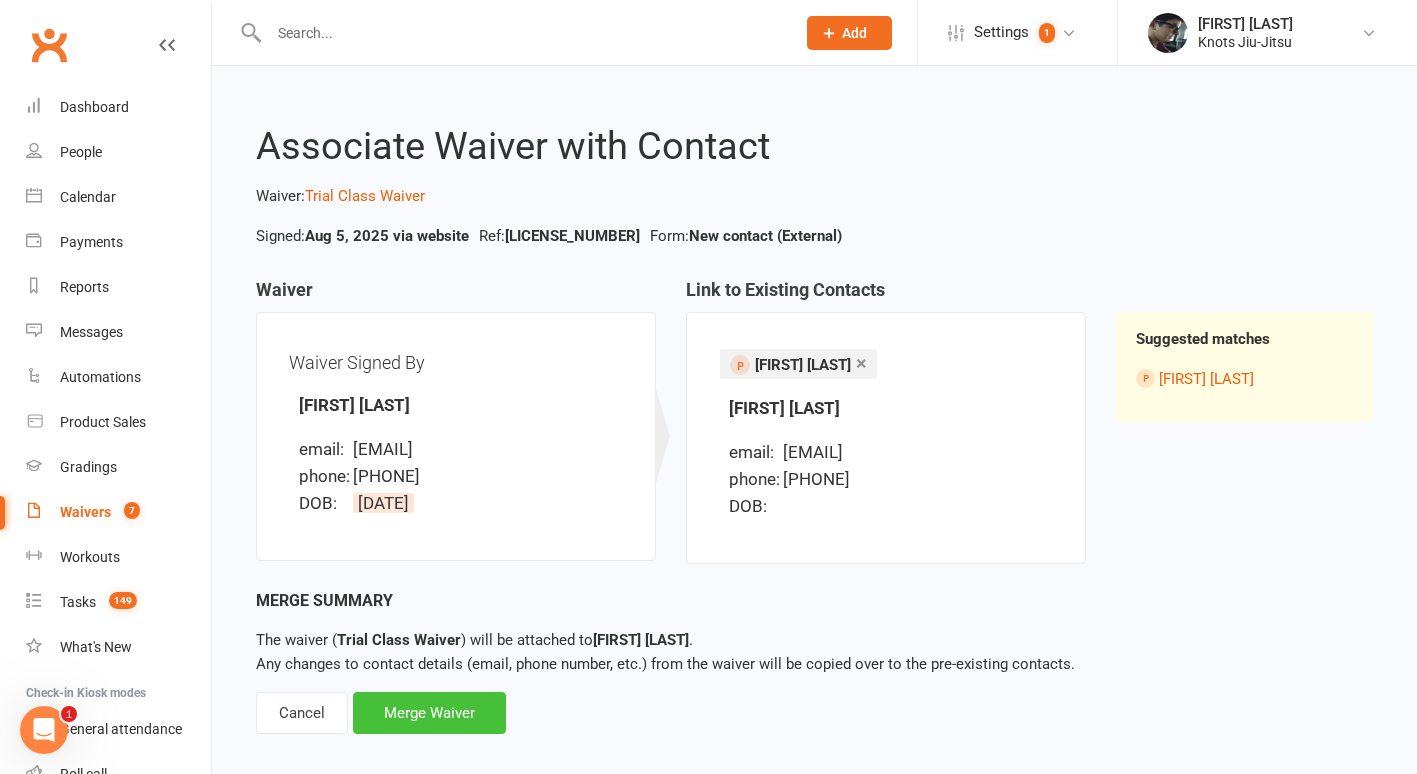 click on "Merge Waiver" at bounding box center [429, 713] 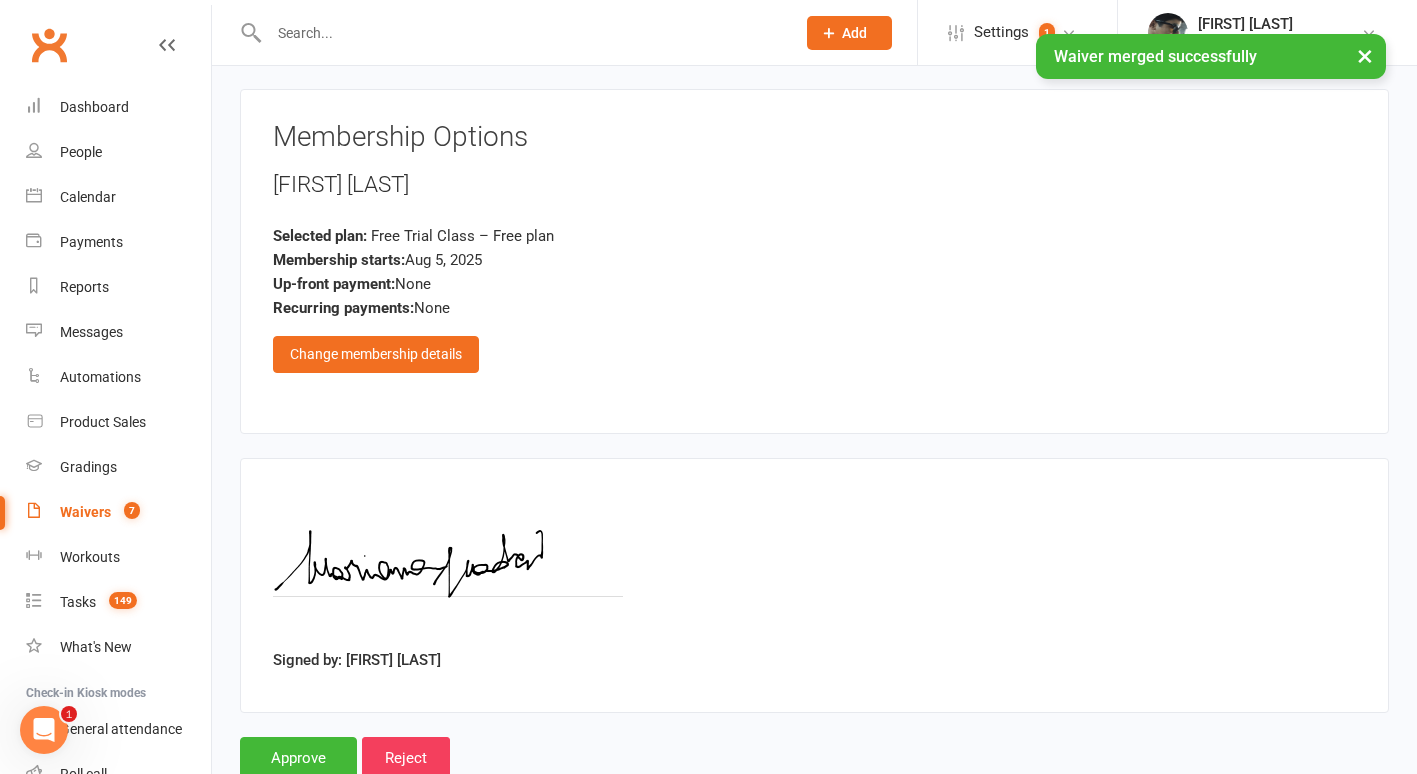 scroll, scrollTop: 1342, scrollLeft: 0, axis: vertical 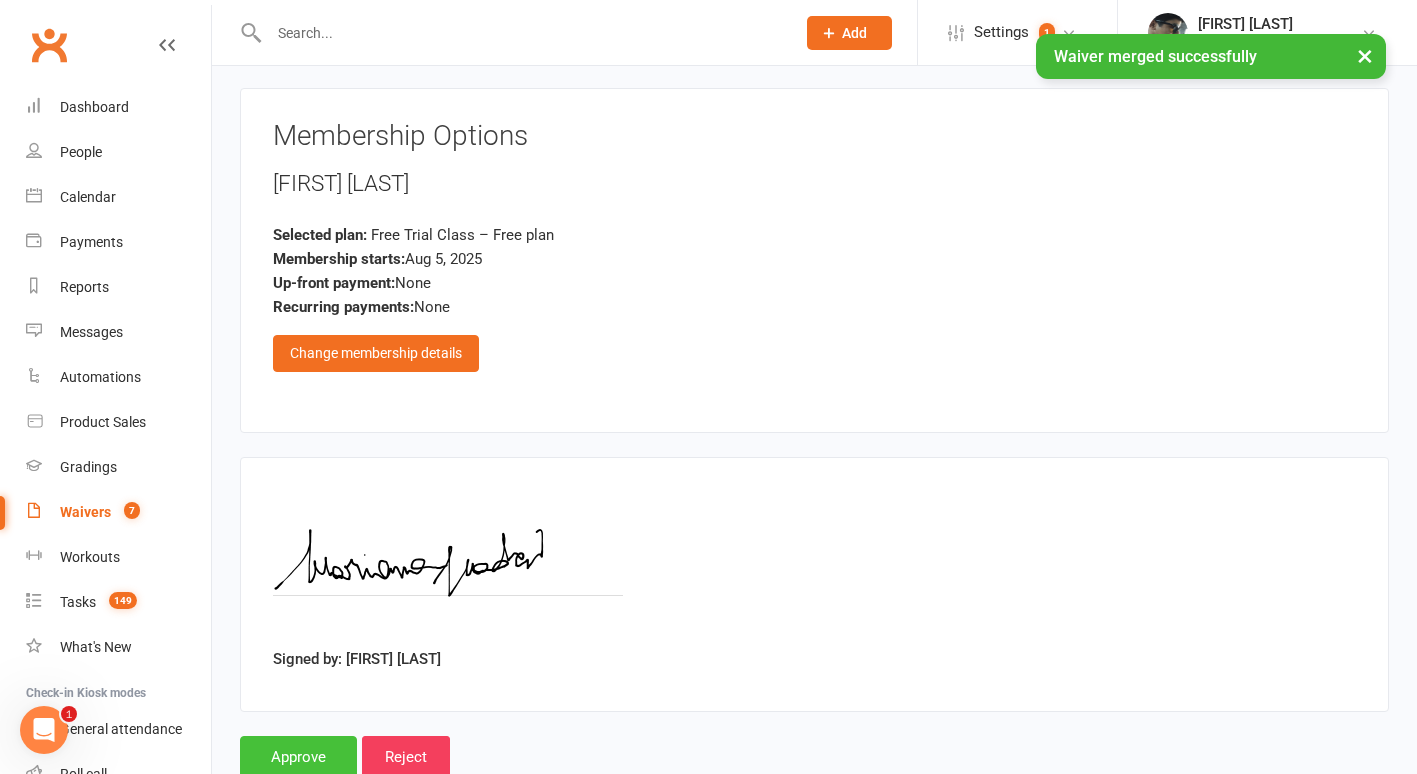 click on "Approve" at bounding box center [298, 757] 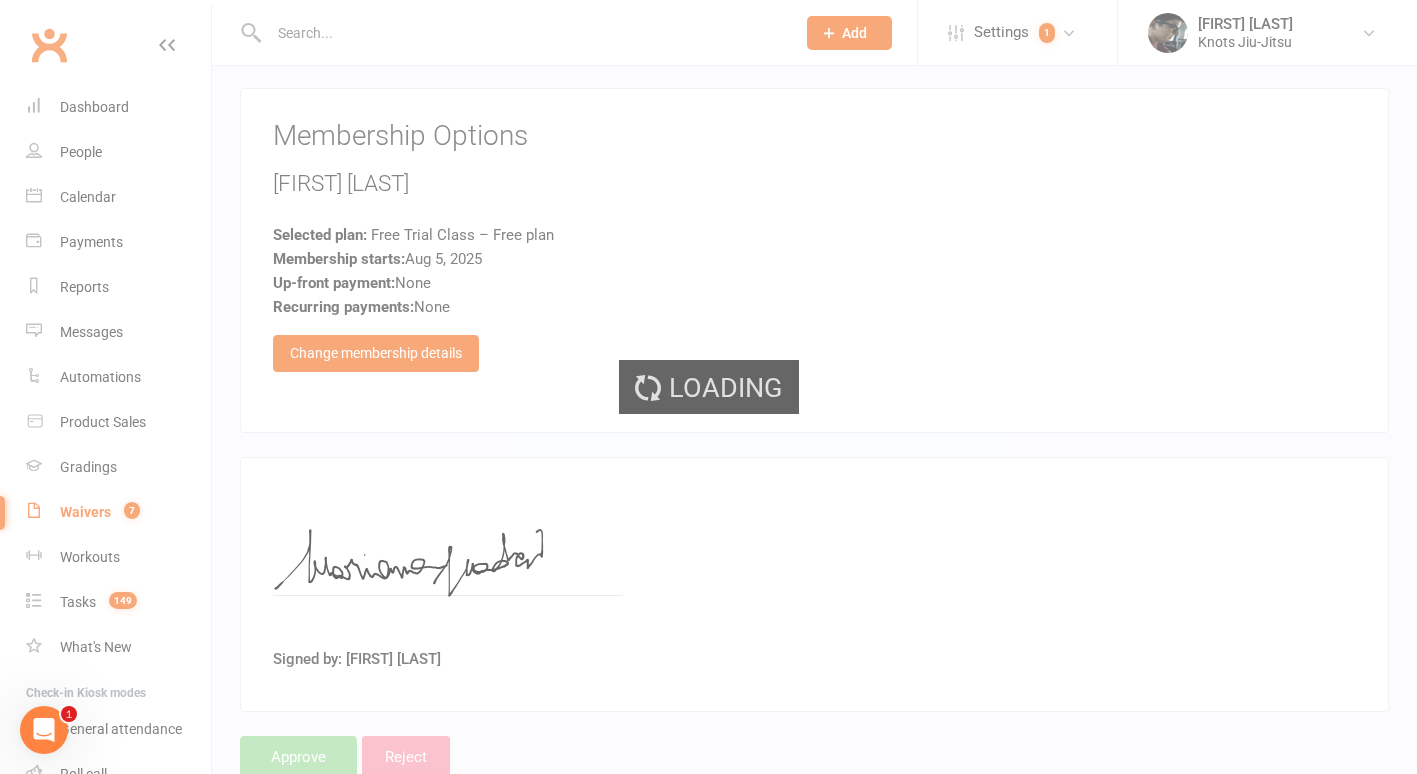 scroll, scrollTop: 0, scrollLeft: 0, axis: both 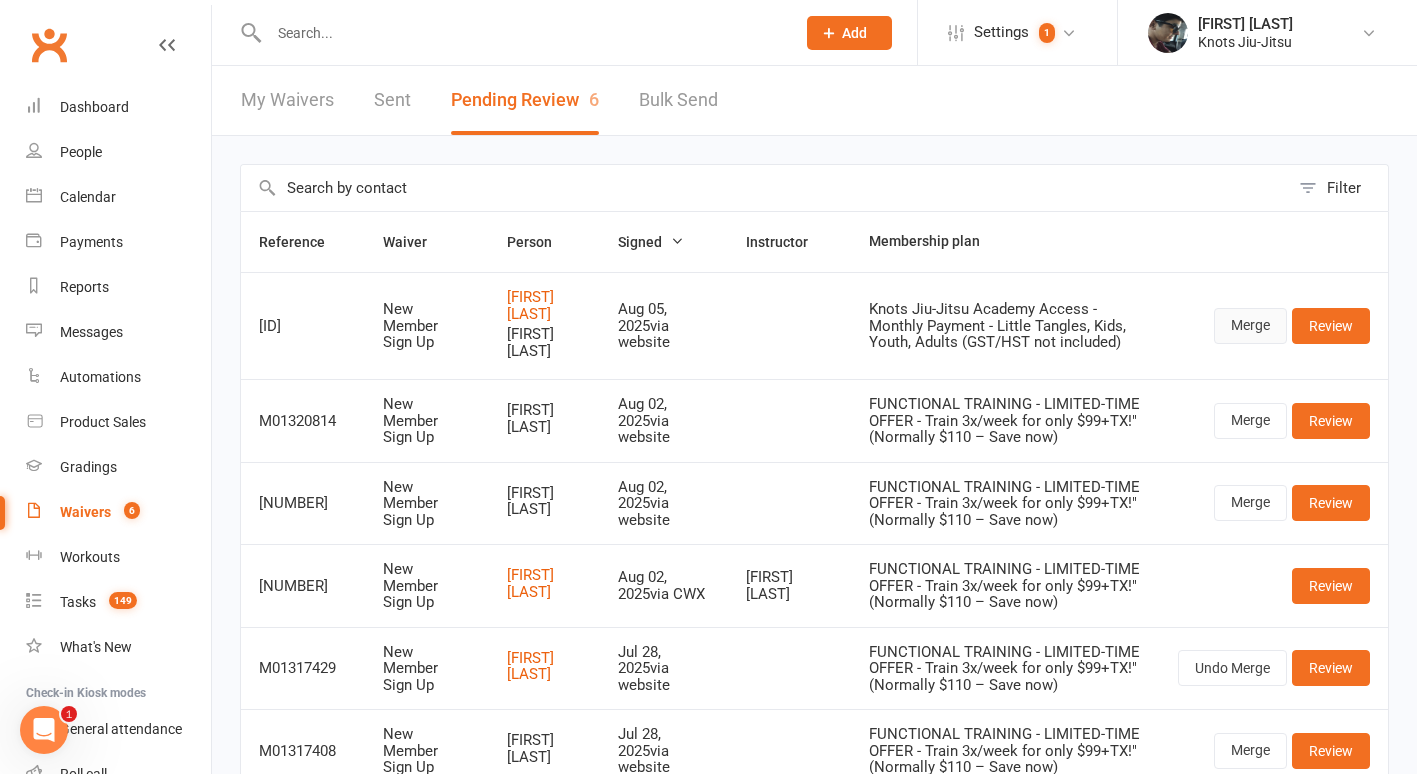 click on "Merge" at bounding box center [1250, 326] 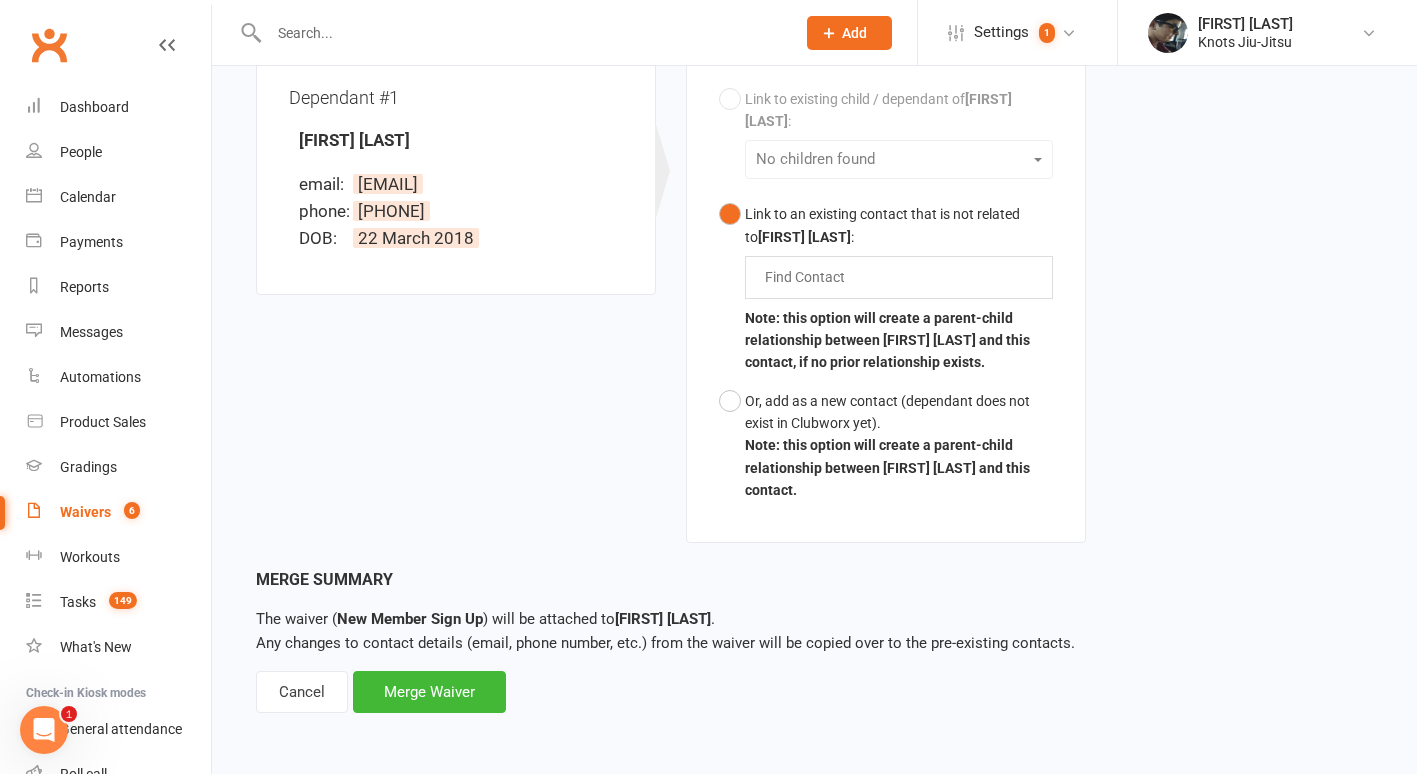 scroll, scrollTop: 0, scrollLeft: 0, axis: both 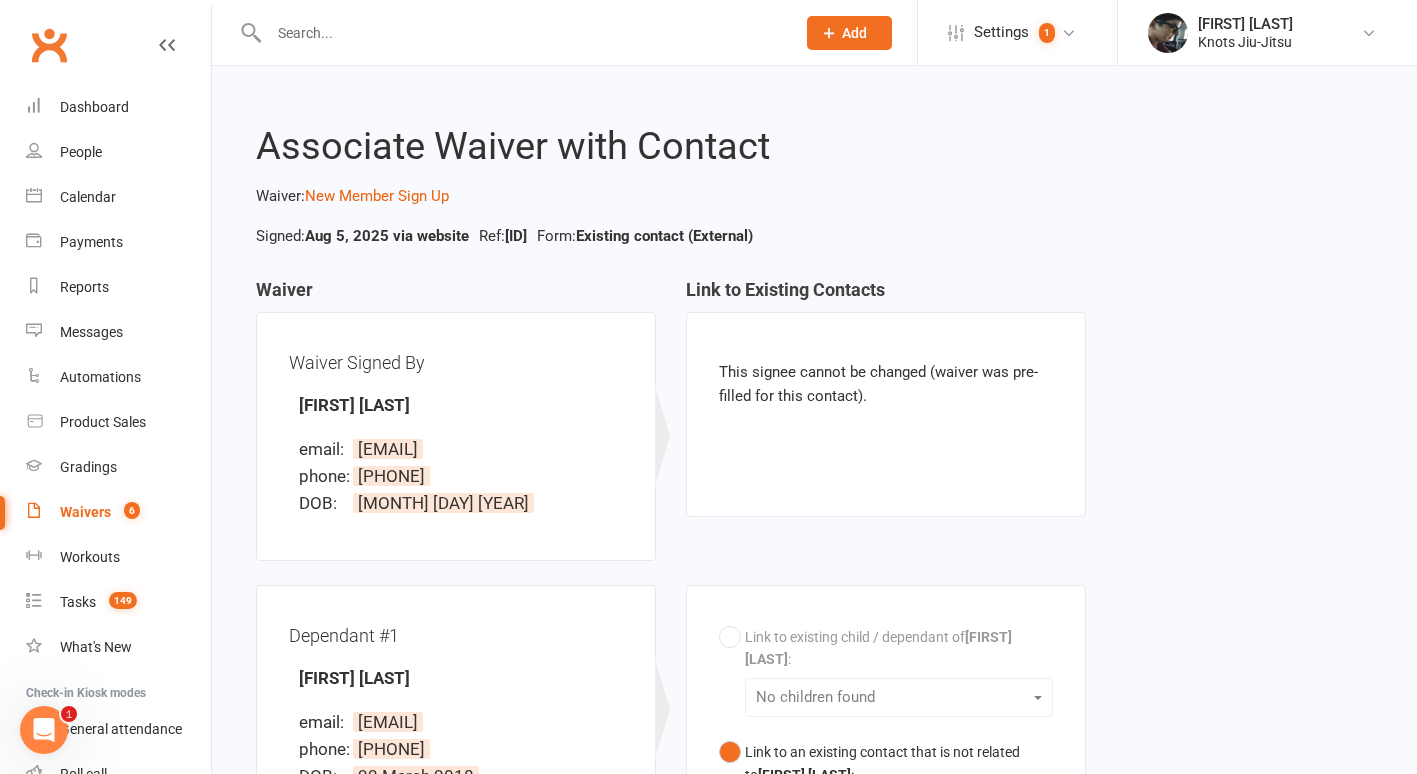 click at bounding box center (522, 33) 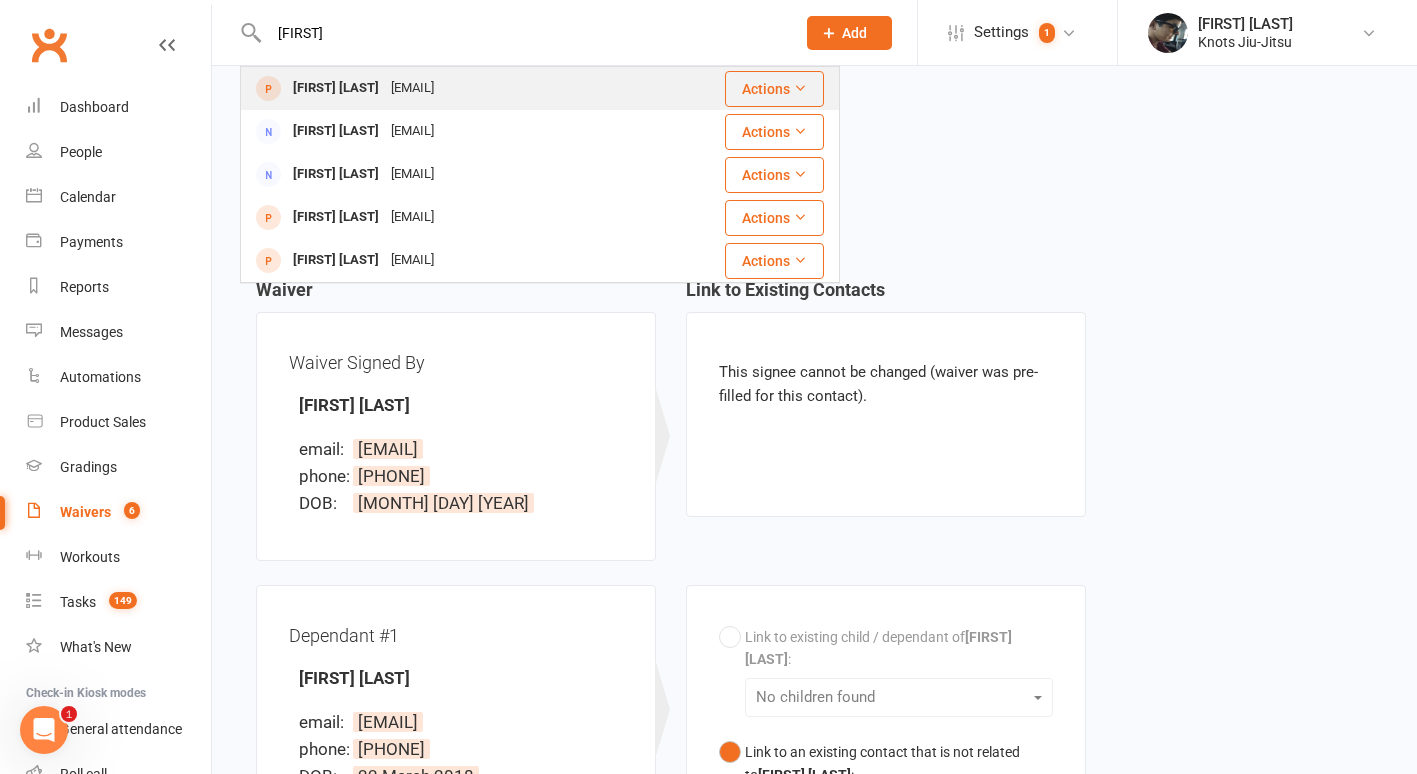 type on "[FIRST]" 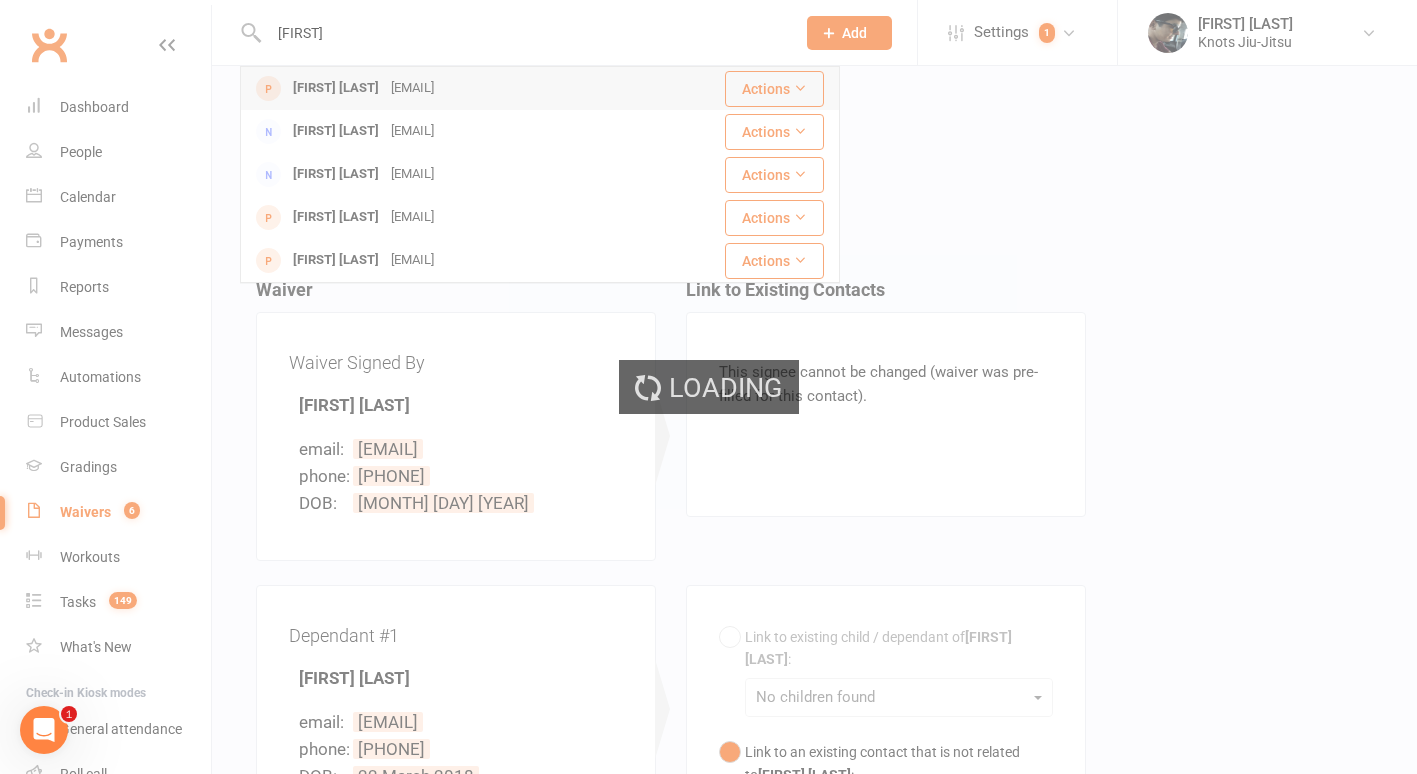type 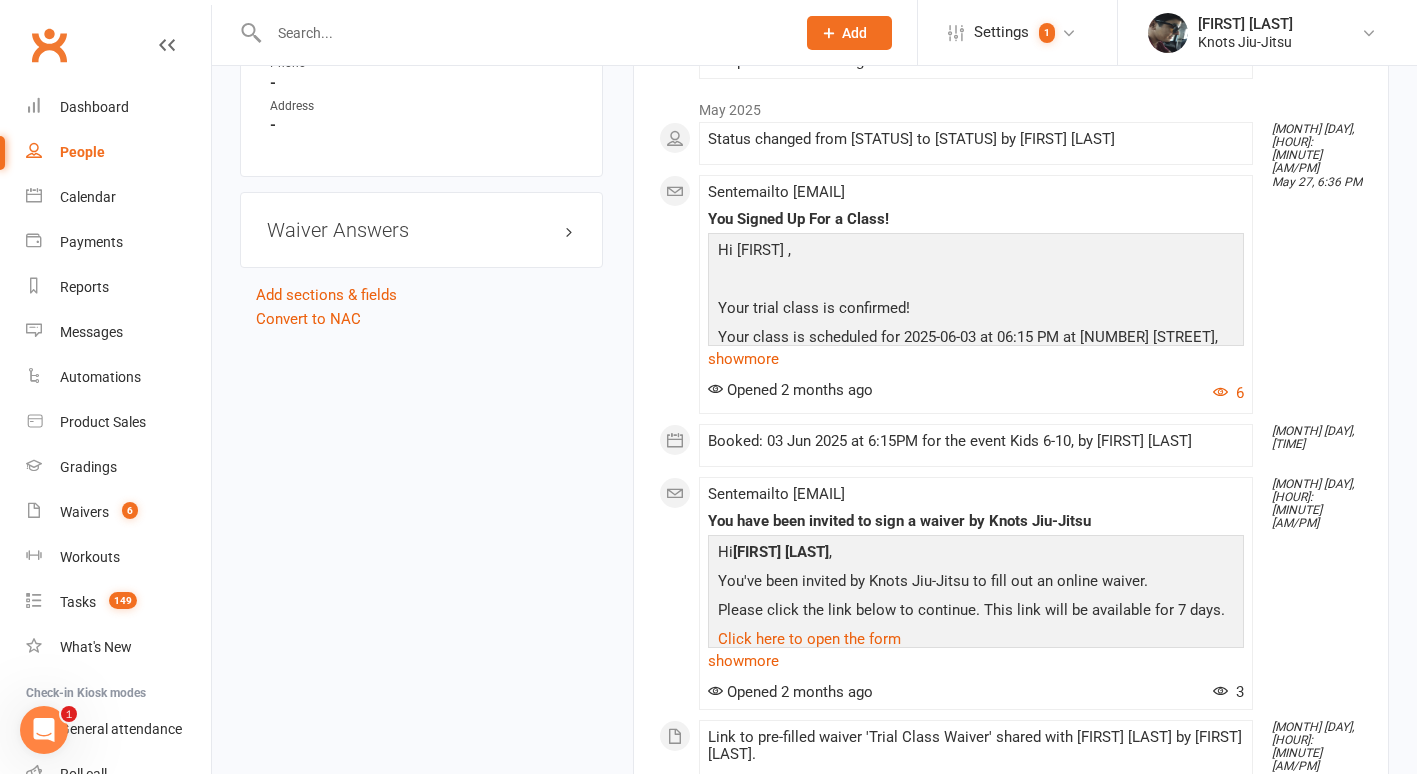 scroll, scrollTop: 1715, scrollLeft: 0, axis: vertical 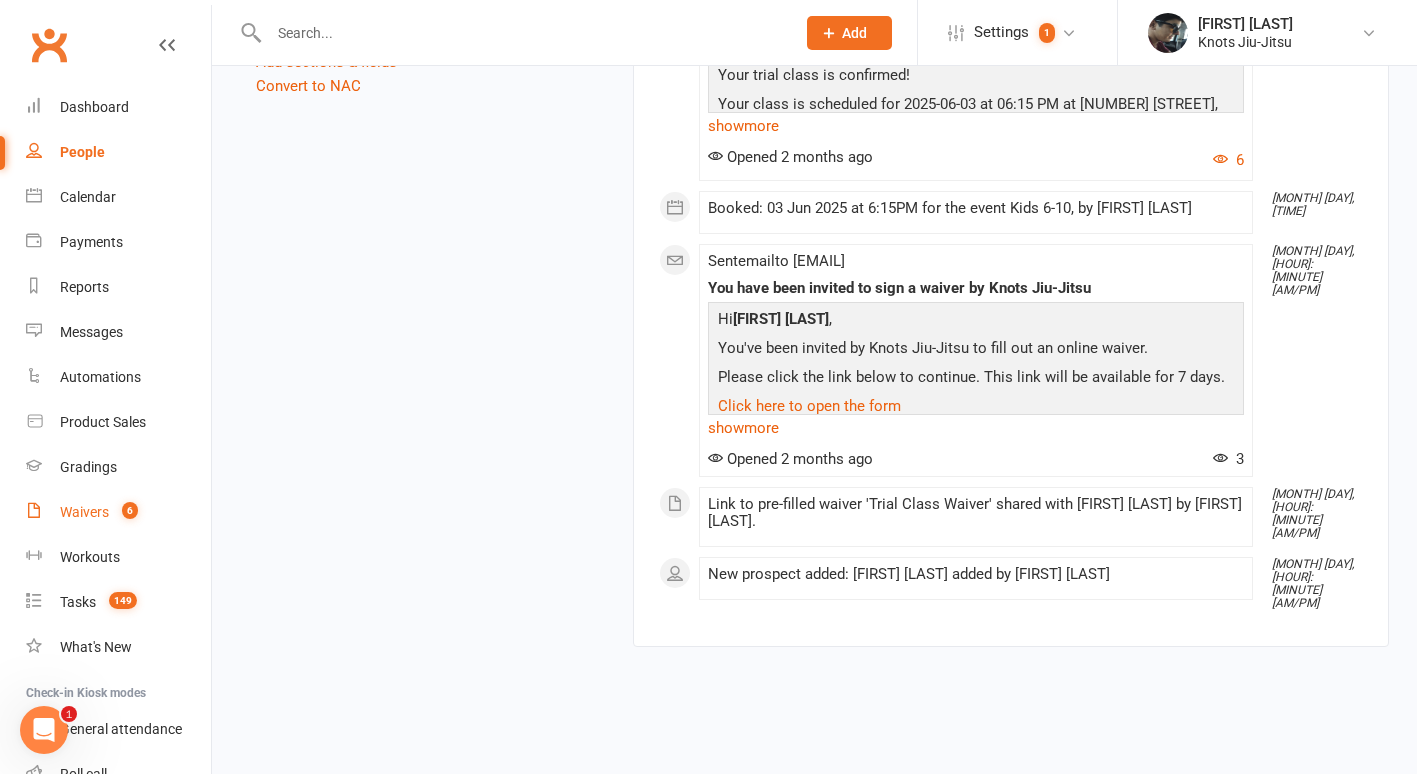 click on "Waivers" at bounding box center [84, 512] 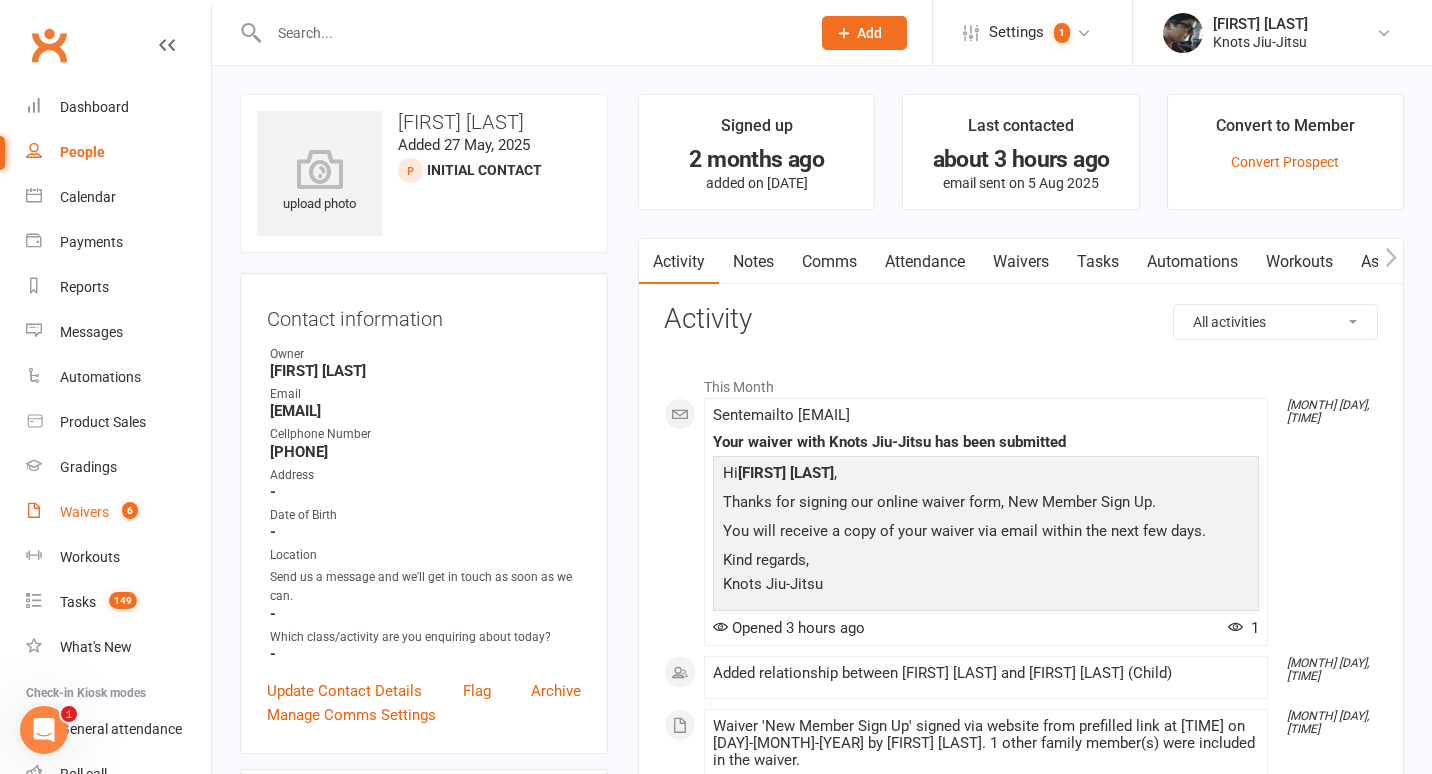 select on "100" 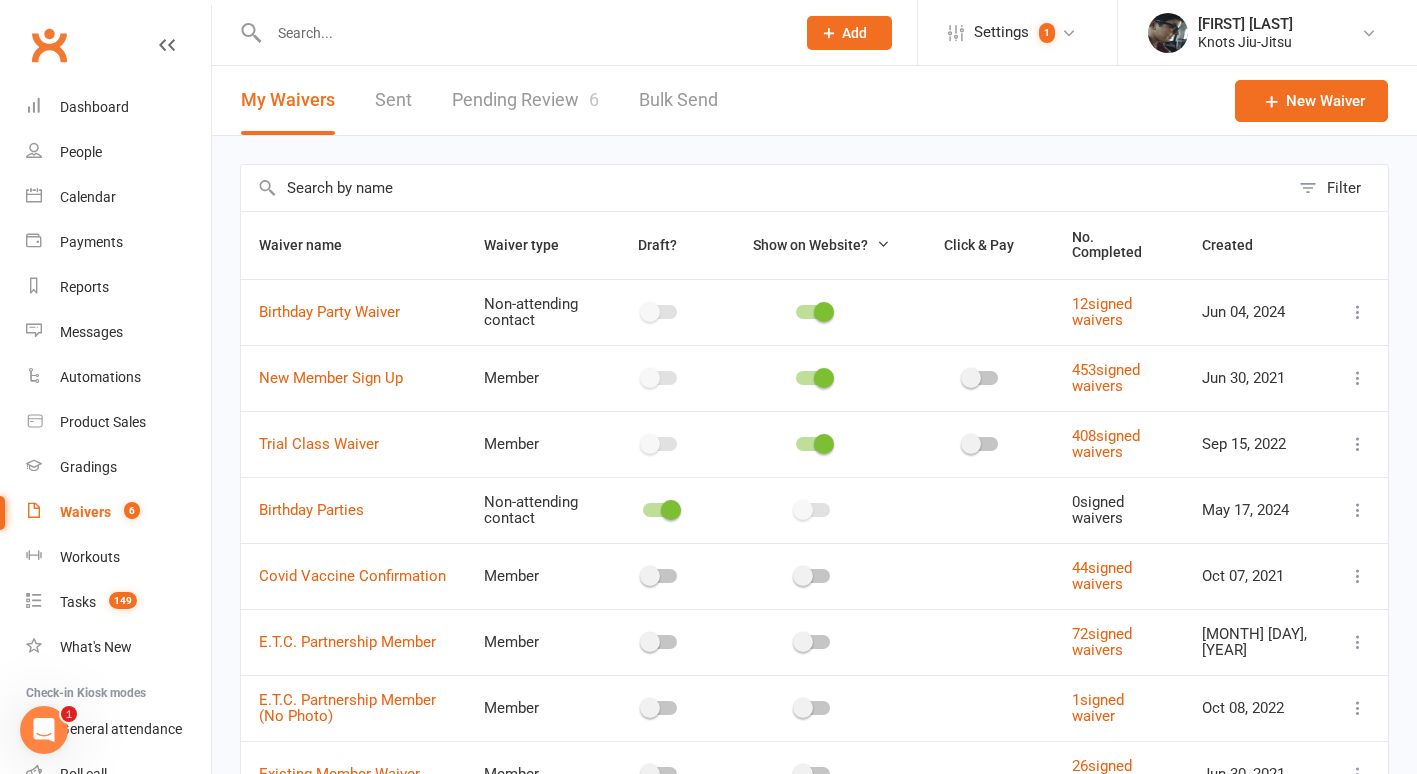 click on "Pending Review 6" at bounding box center (525, 100) 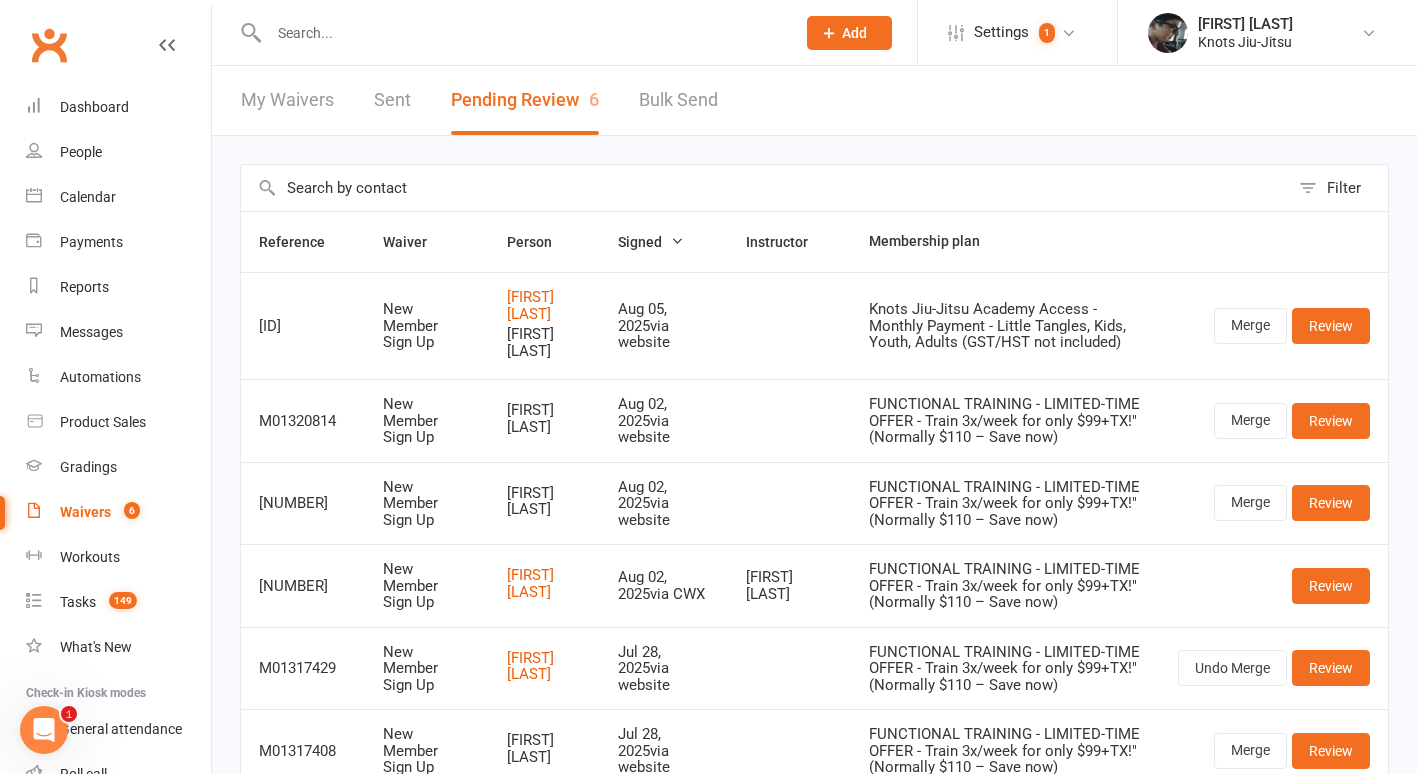 scroll, scrollTop: 168, scrollLeft: 0, axis: vertical 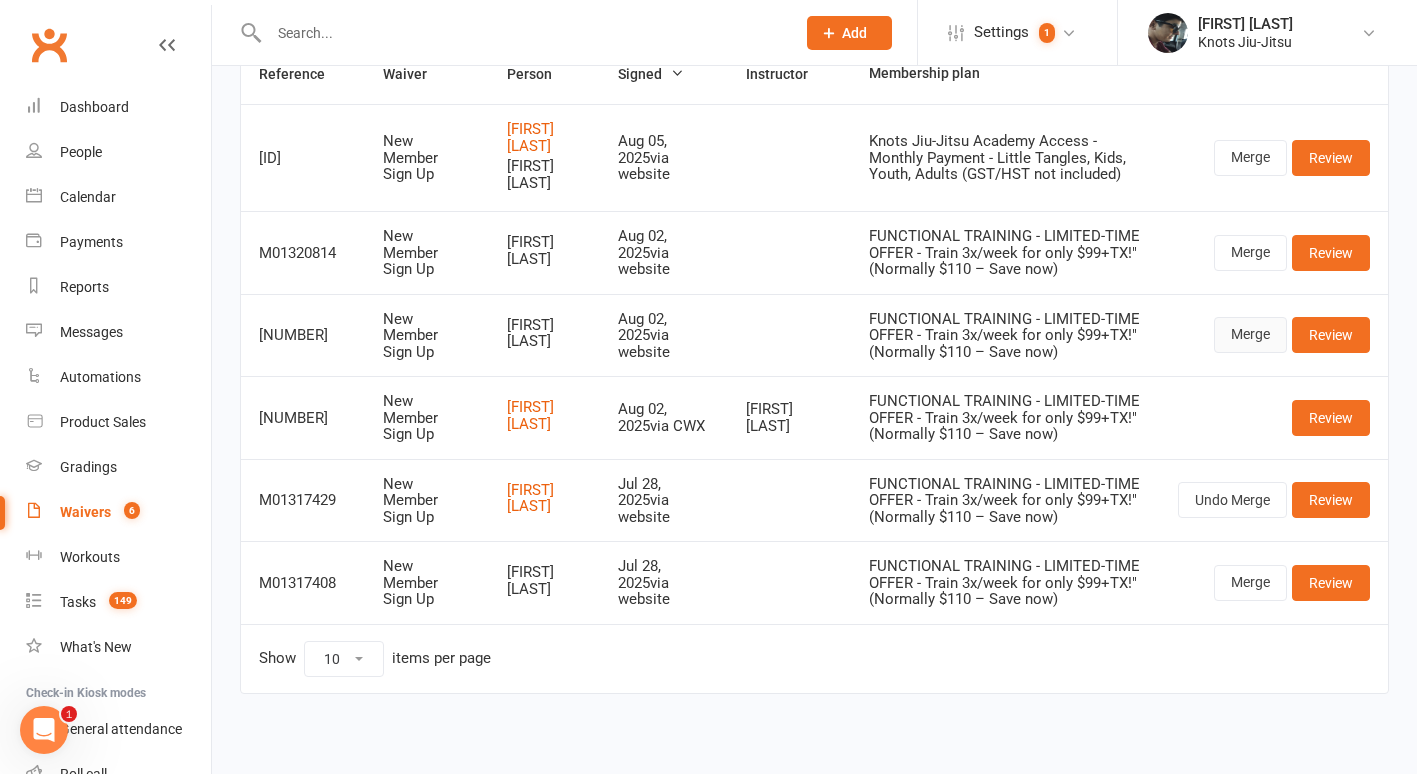 click on "Merge" at bounding box center (1250, 335) 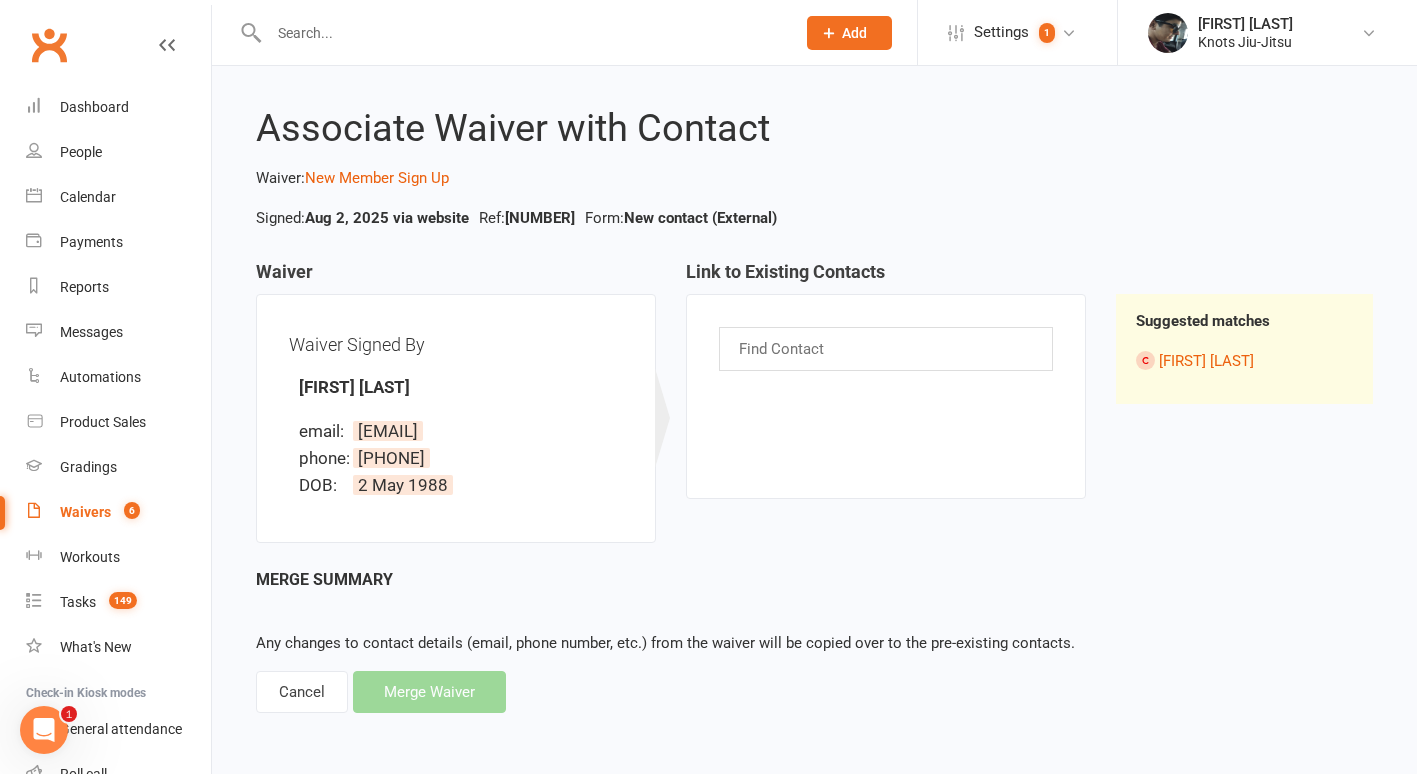 scroll, scrollTop: 0, scrollLeft: 0, axis: both 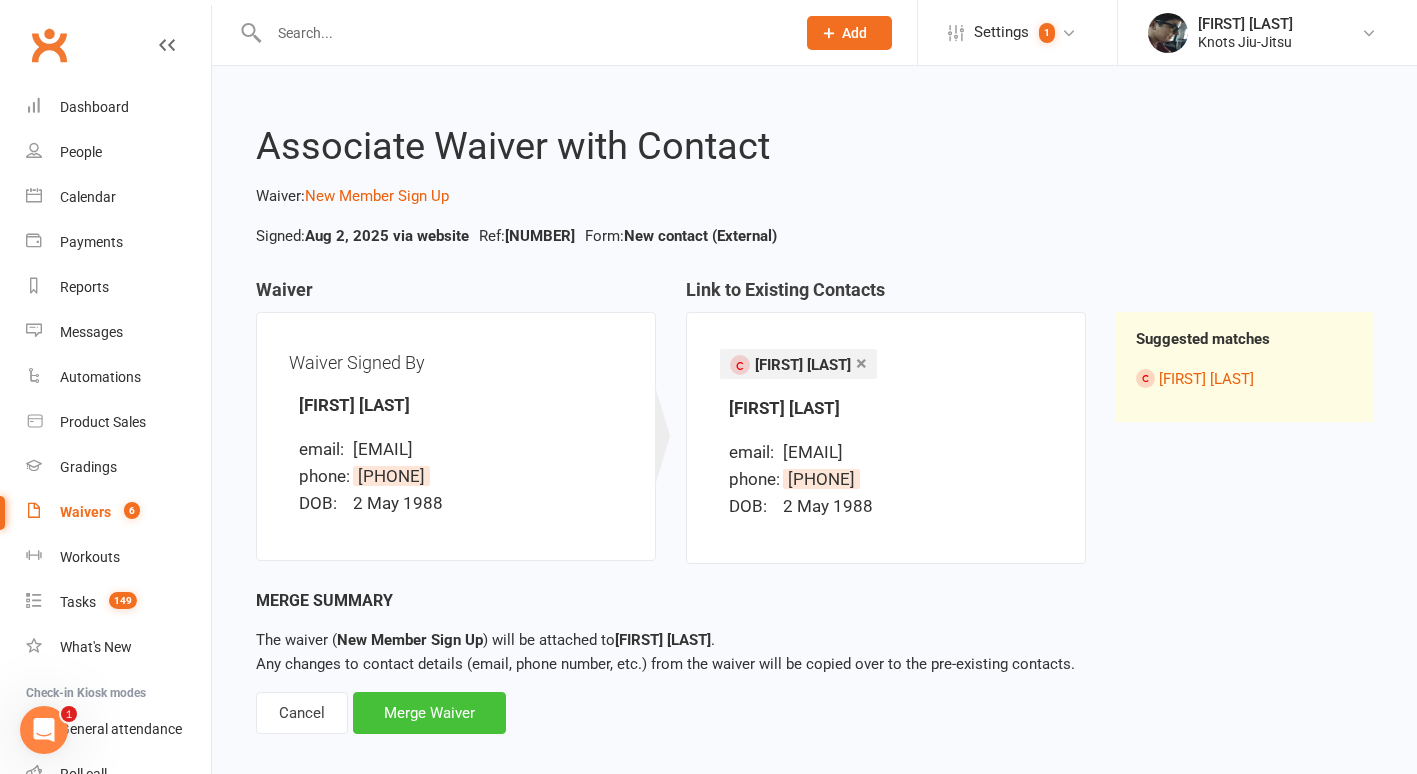 click on "Merge Waiver" at bounding box center (429, 713) 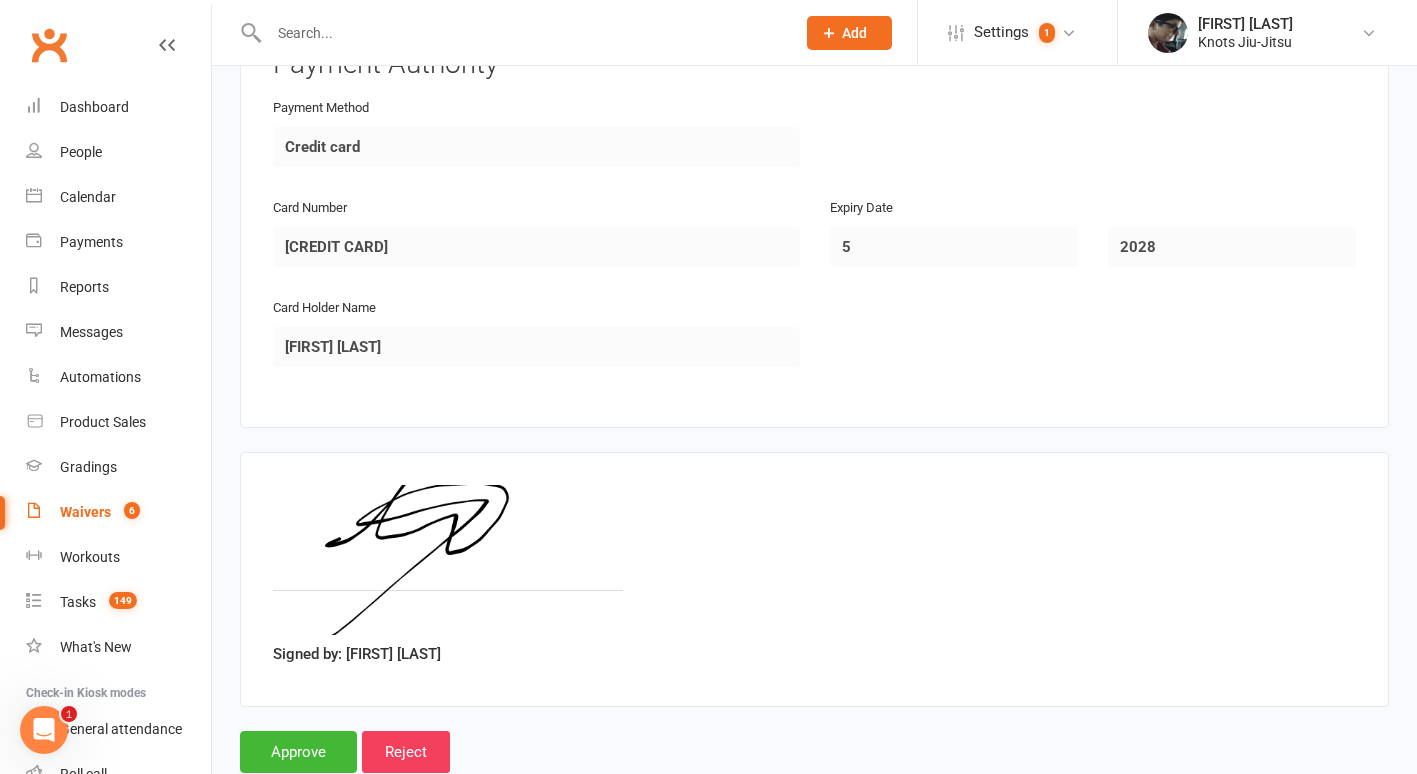 scroll, scrollTop: 1798, scrollLeft: 0, axis: vertical 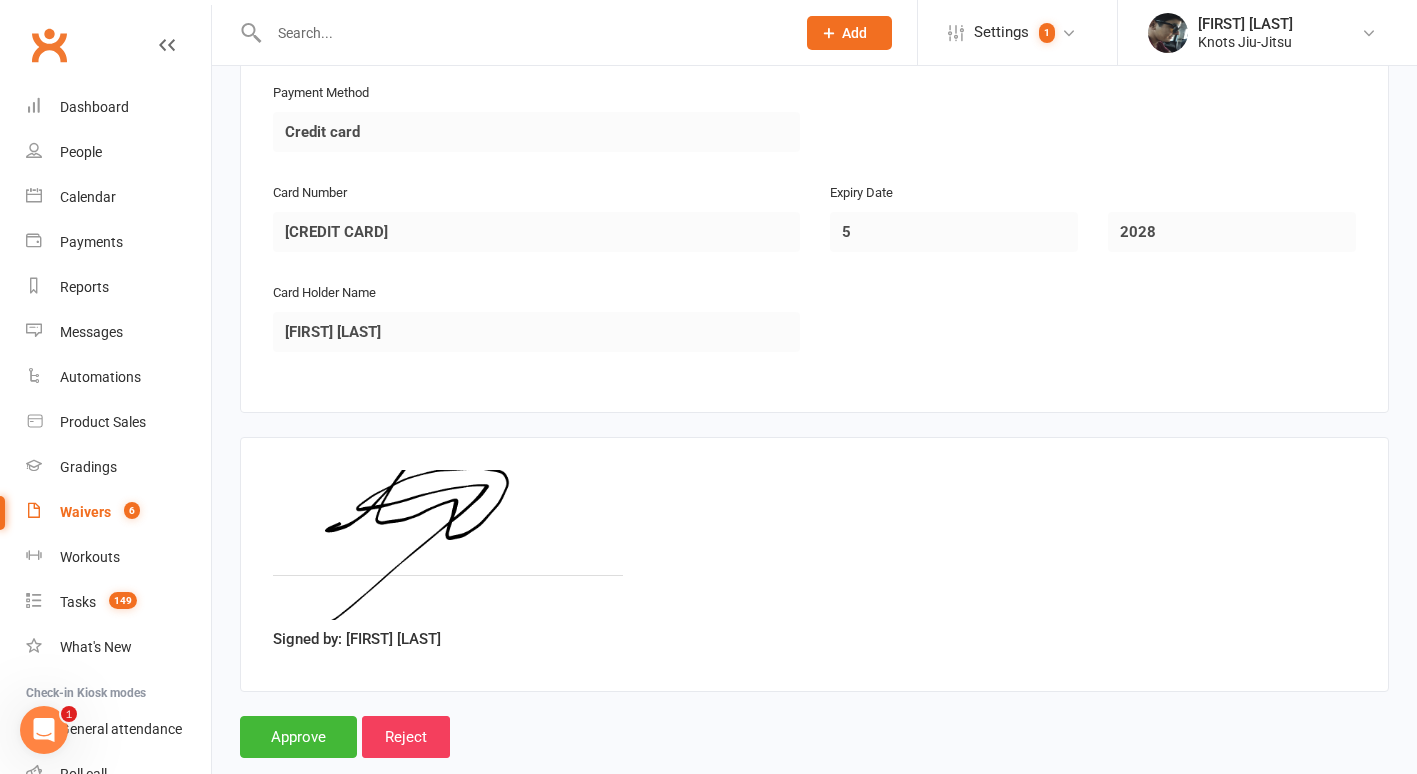 click at bounding box center (510, 32) 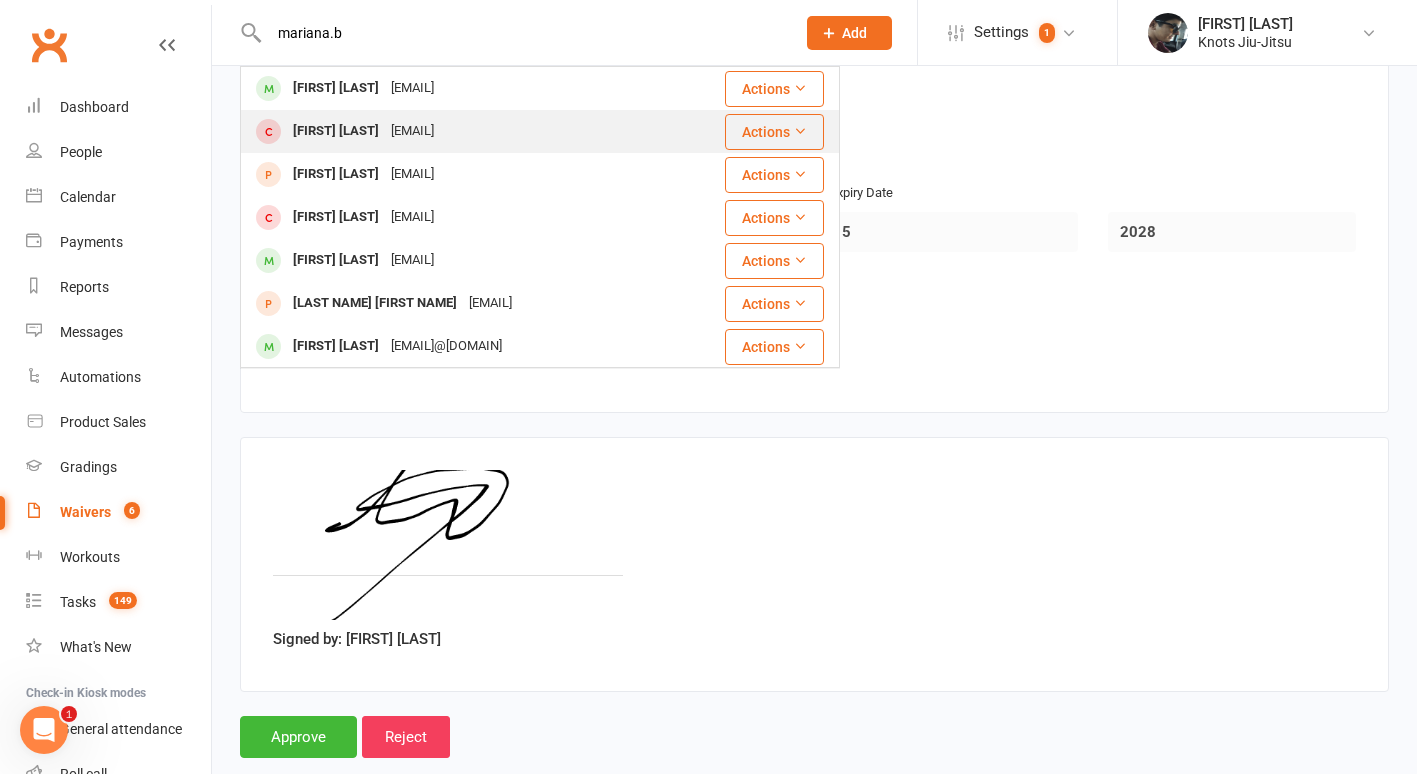 type on "mariana.b" 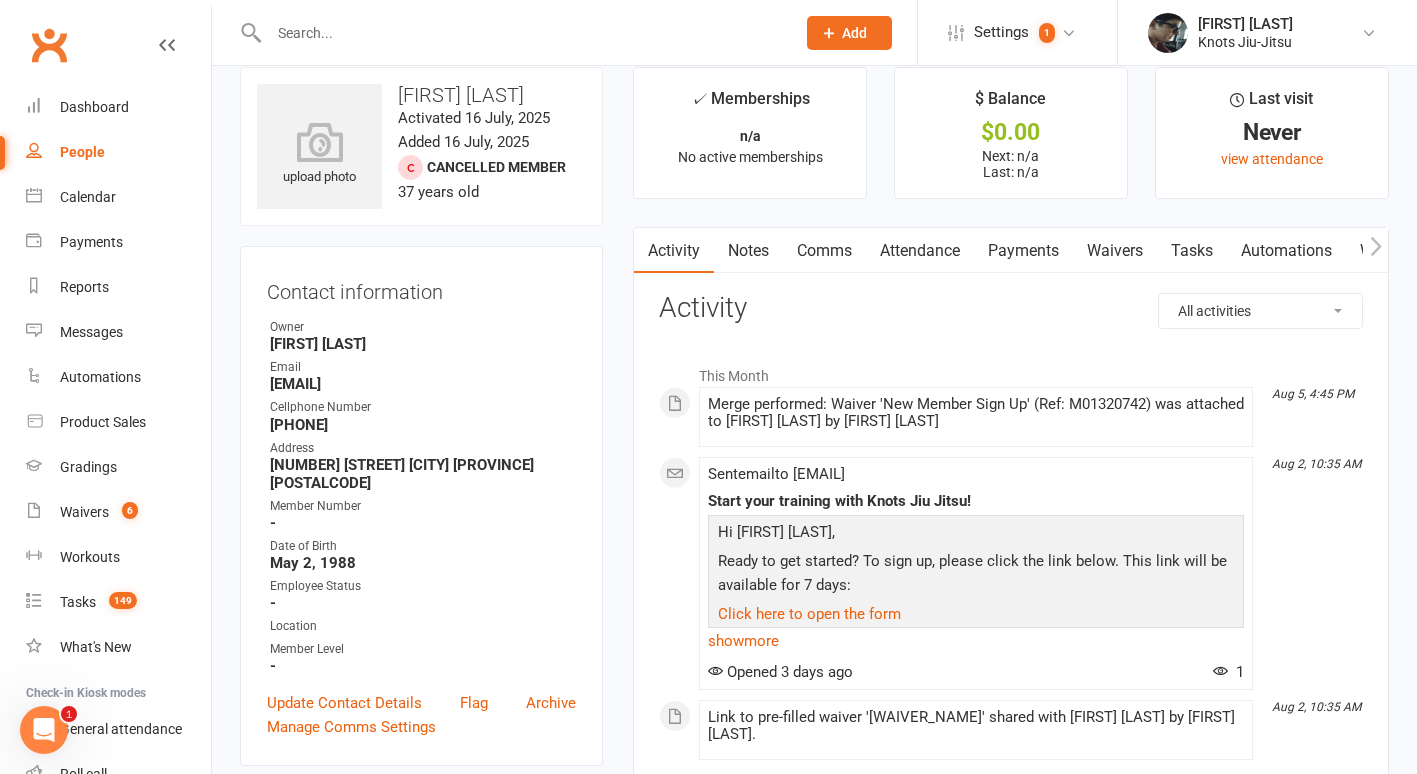scroll, scrollTop: 28, scrollLeft: 0, axis: vertical 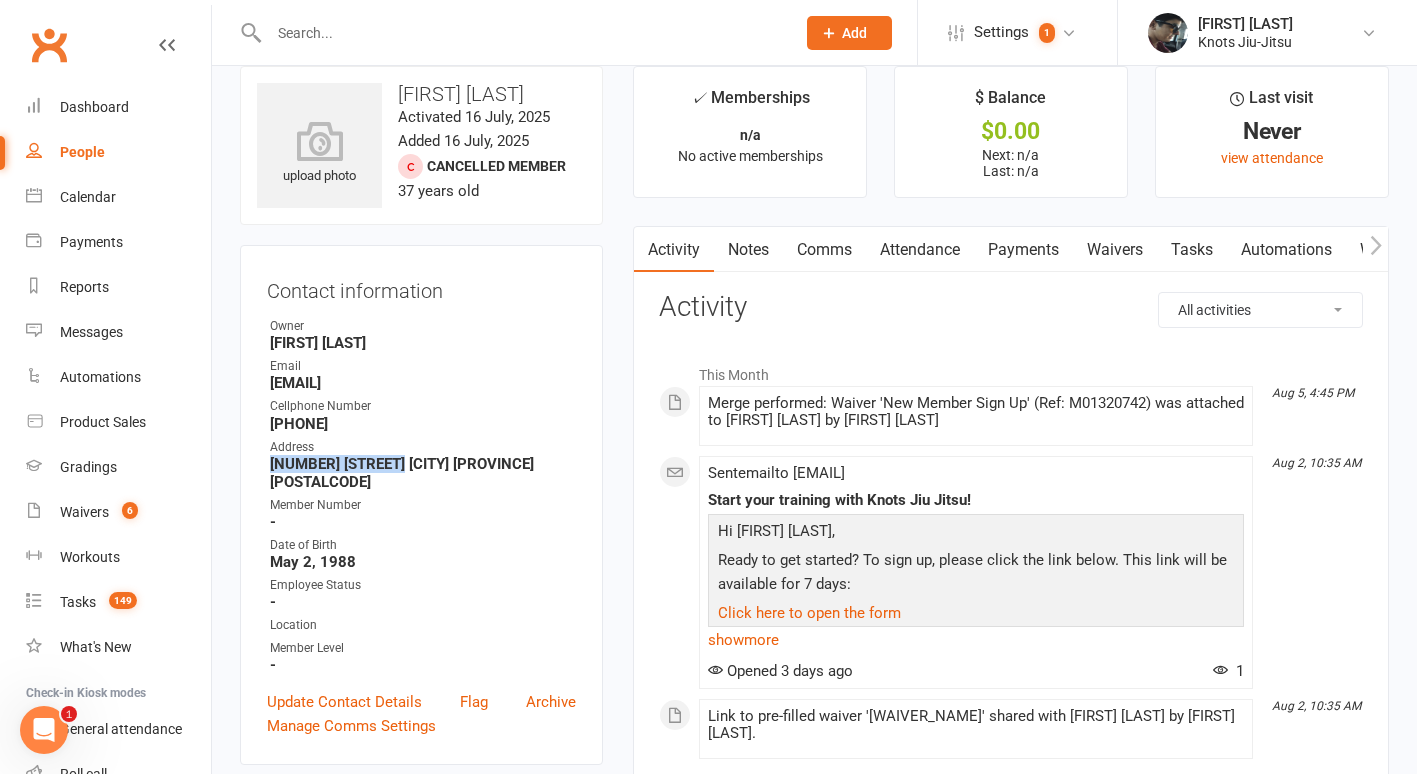 drag, startPoint x: 403, startPoint y: 468, endPoint x: 270, endPoint y: 464, distance: 133.06013 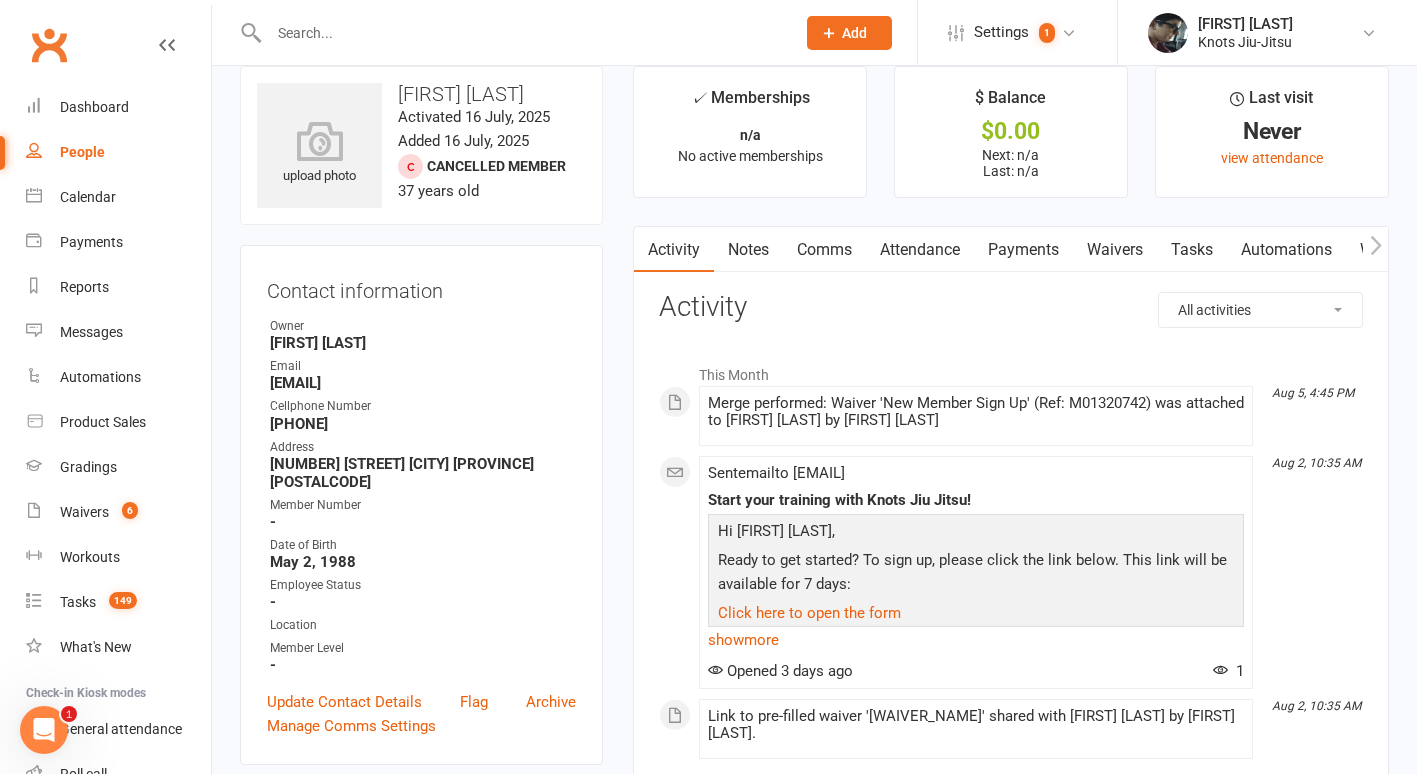 click at bounding box center (510, 32) 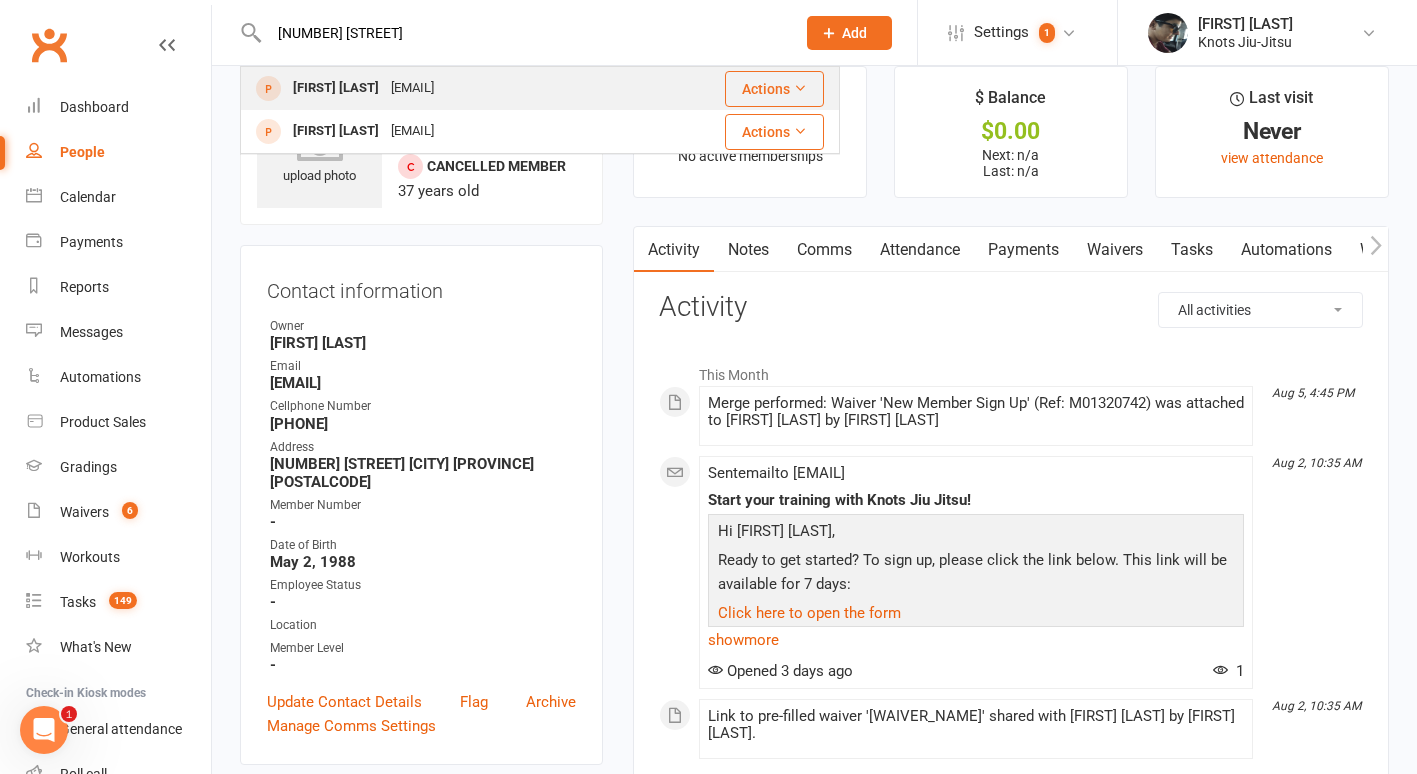 type on "[NUMBER] [STREET]" 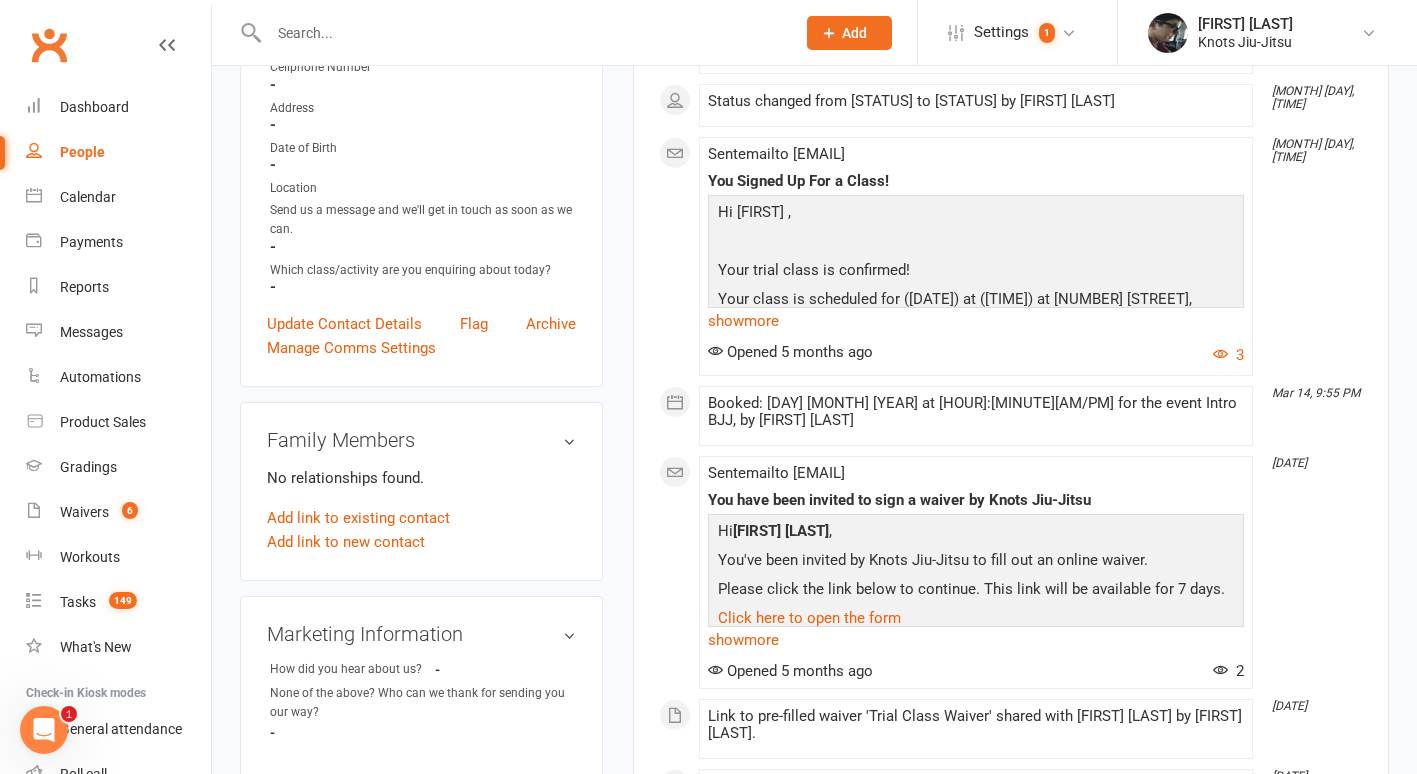 scroll, scrollTop: 0, scrollLeft: 0, axis: both 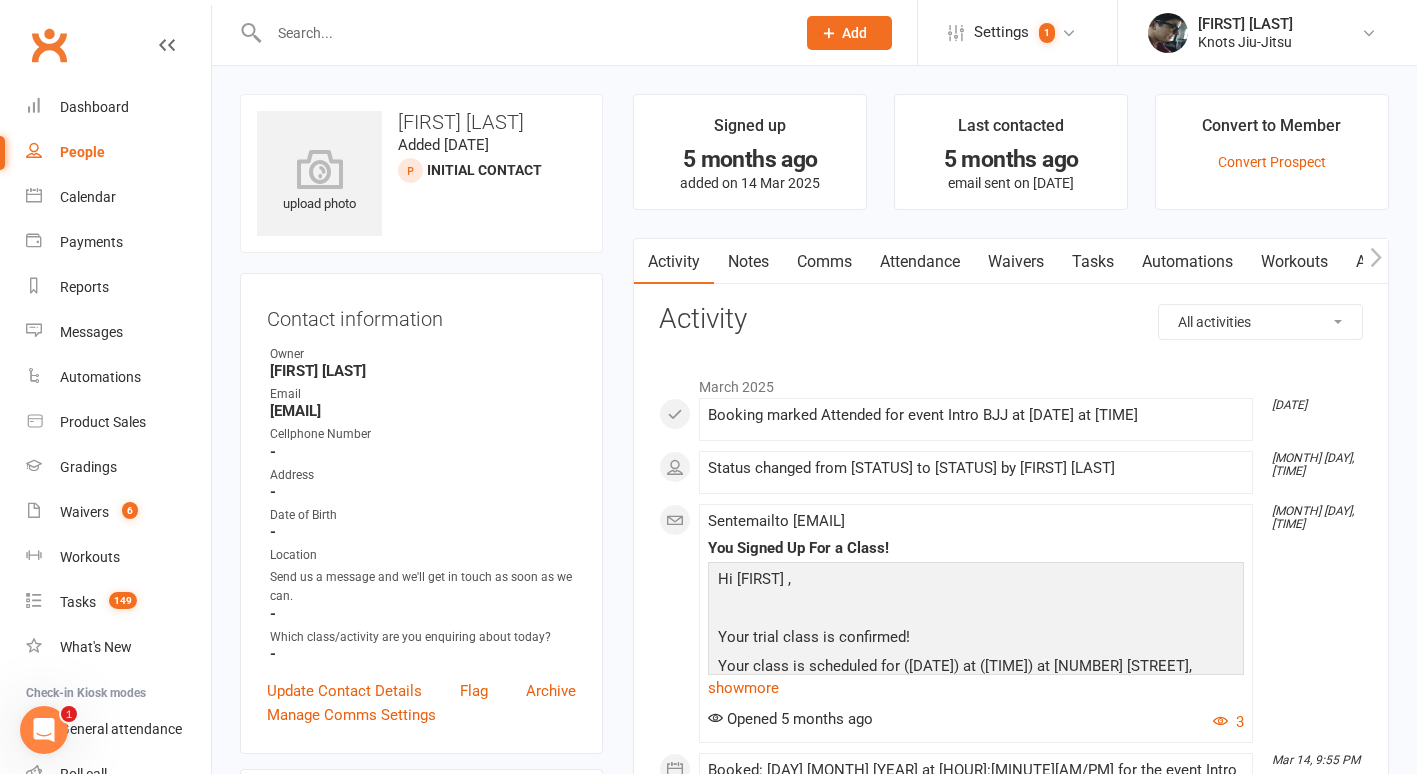 click at bounding box center [522, 33] 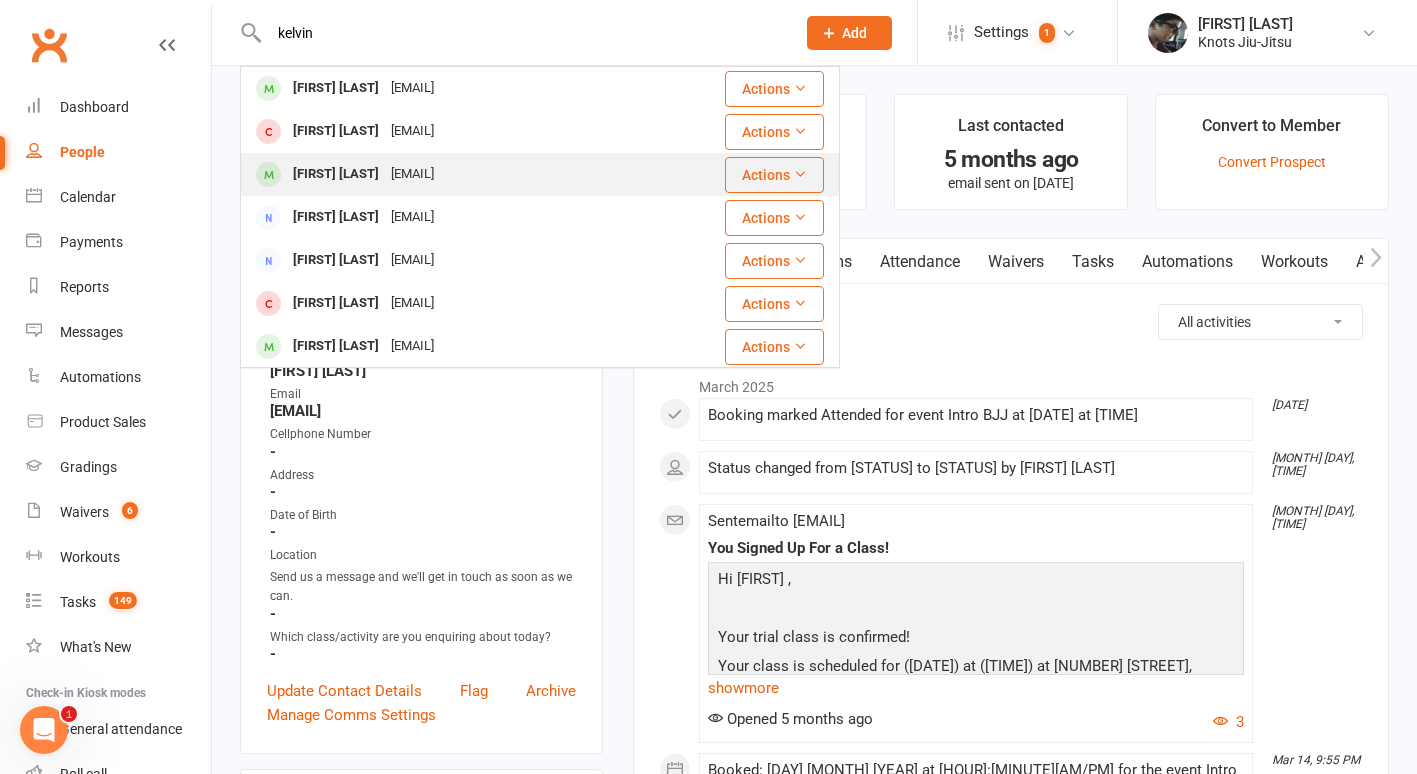 type on "kelvin" 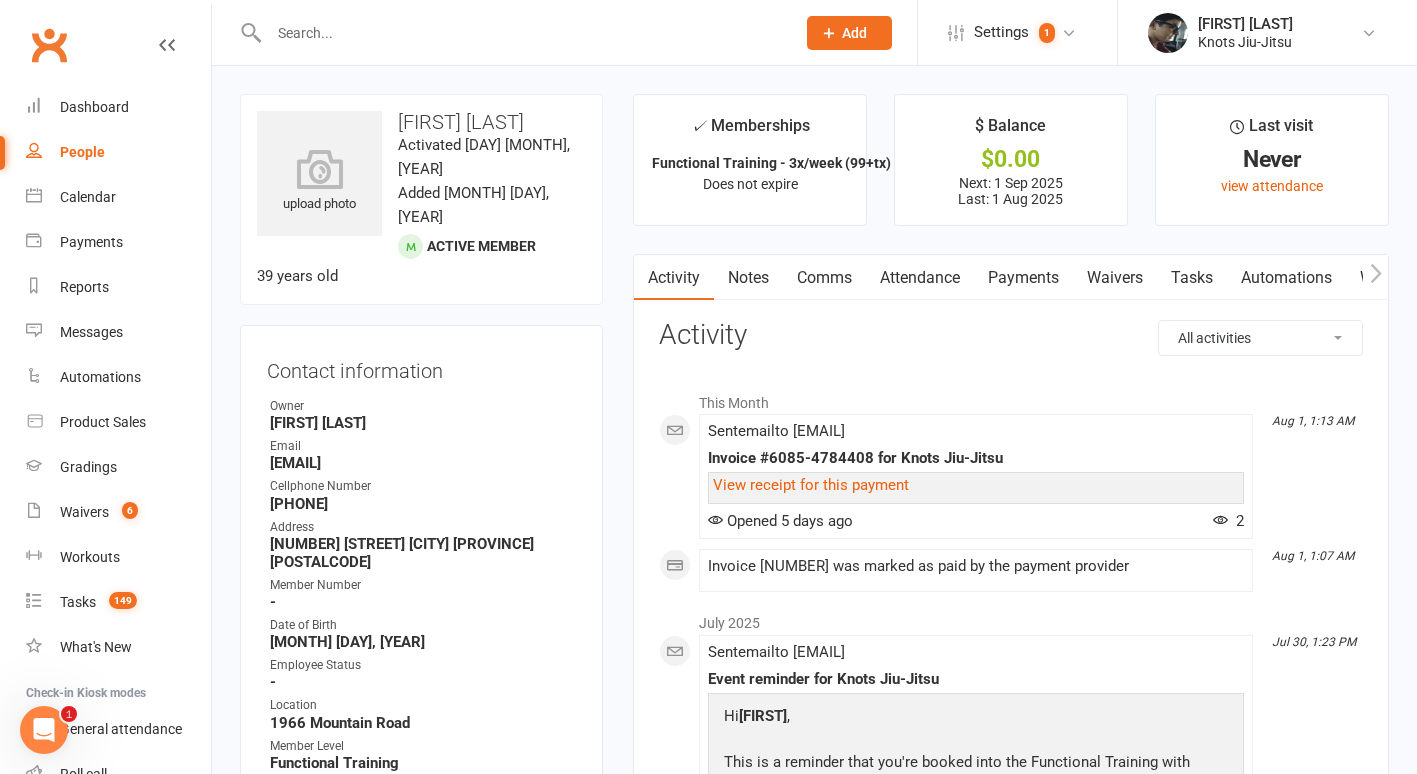 click at bounding box center (522, 33) 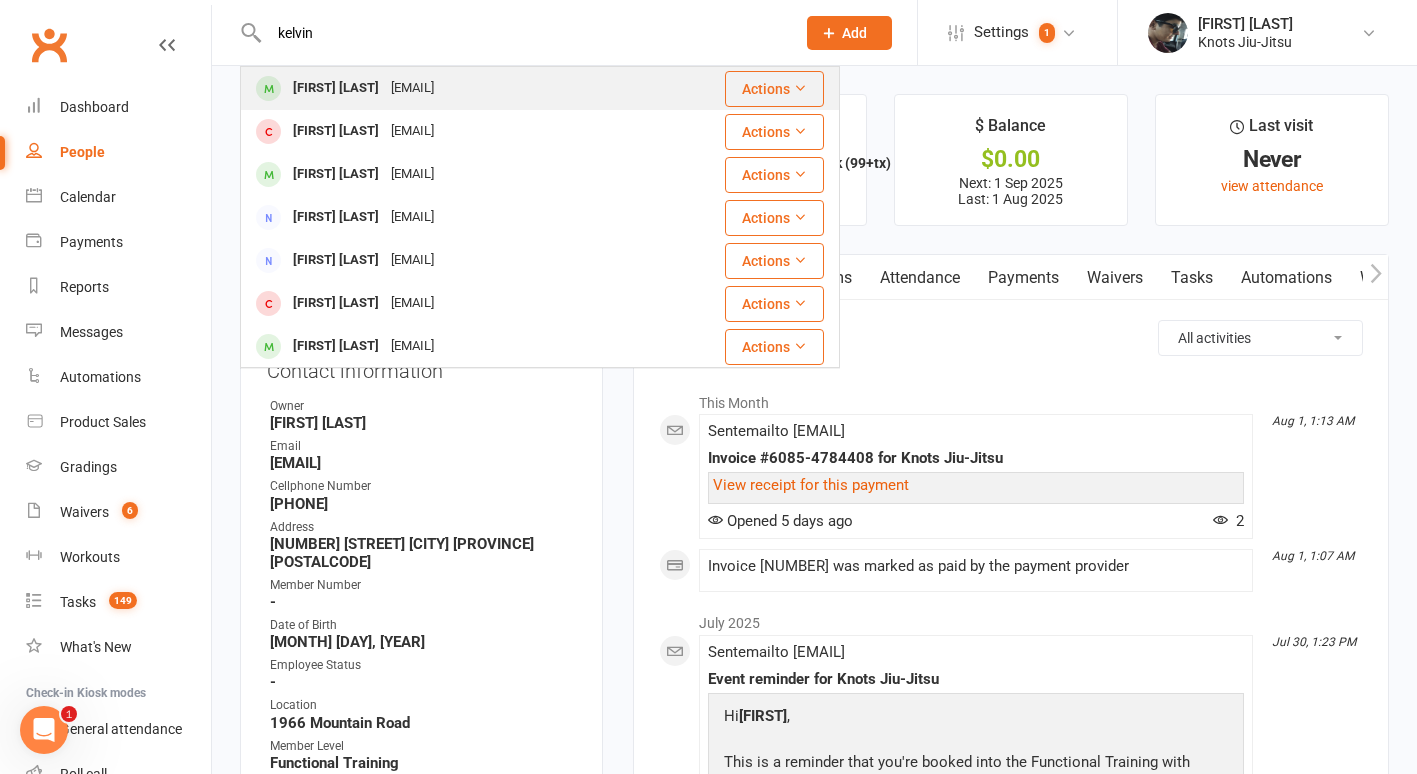 type on "kelvin" 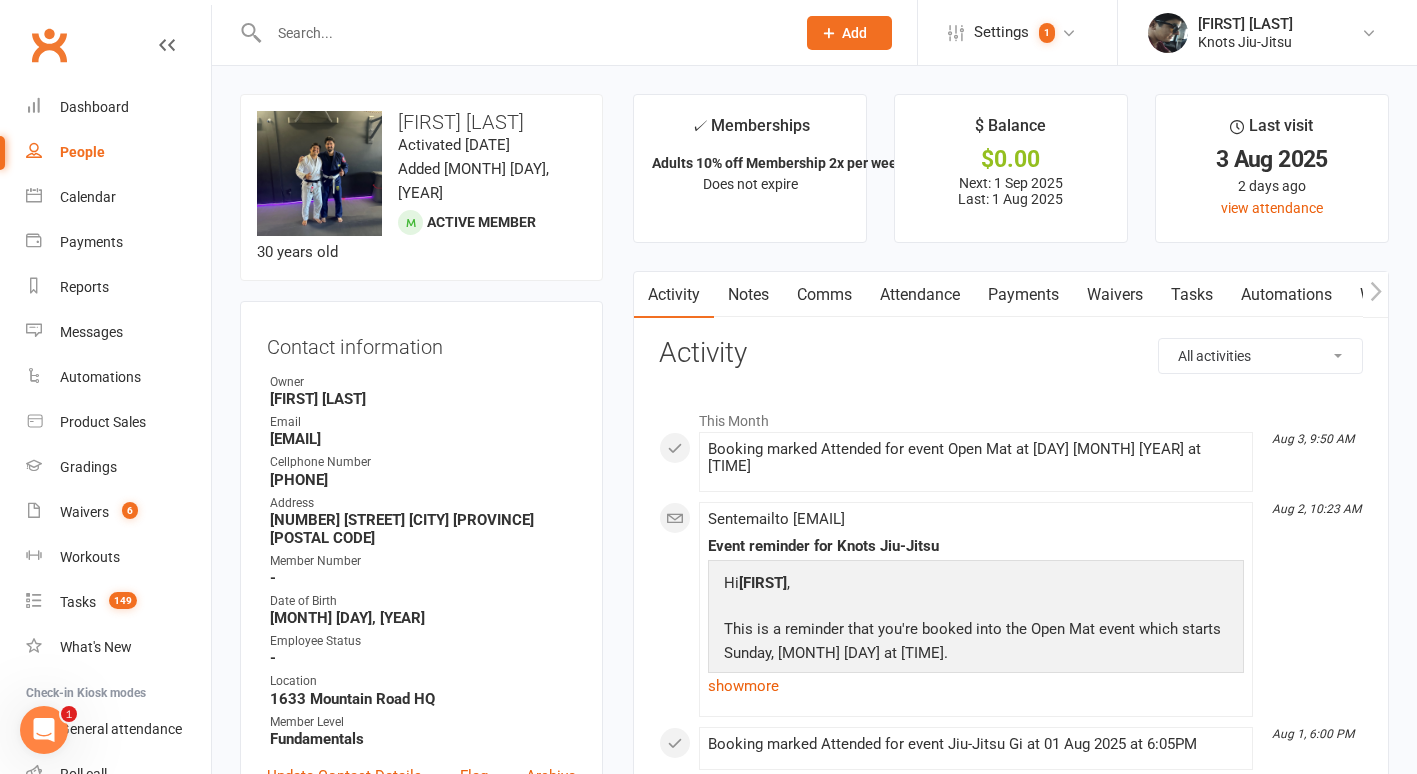 click at bounding box center (522, 33) 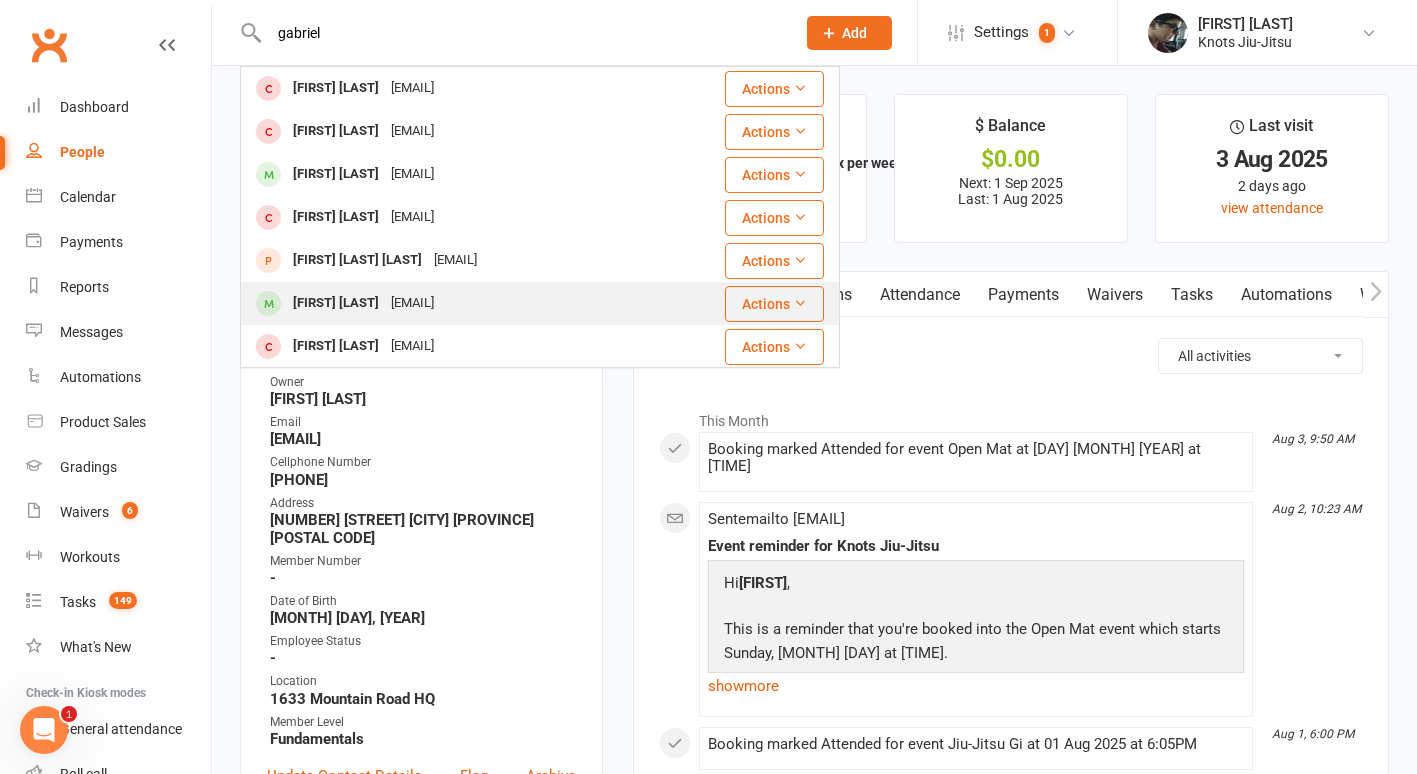 type on "gabriel" 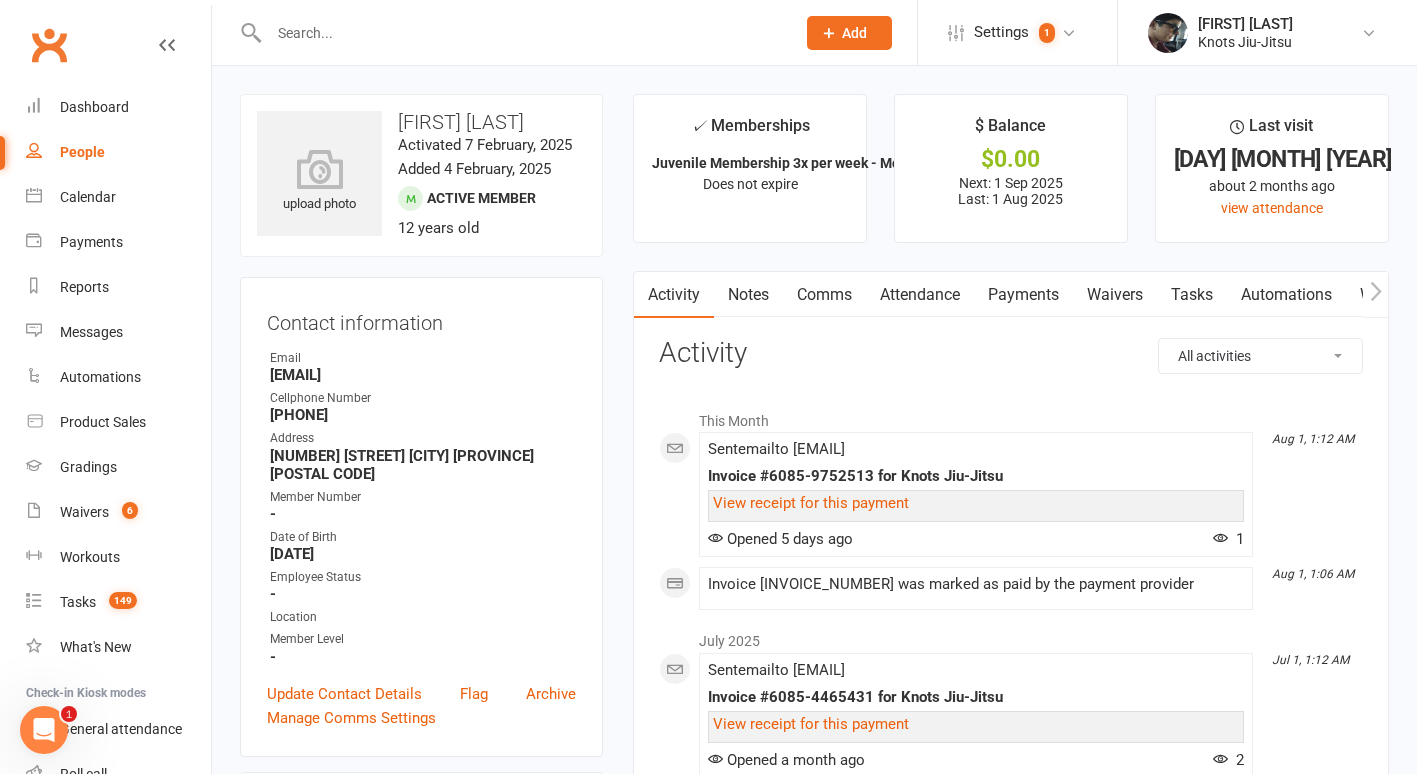 click at bounding box center (510, 32) 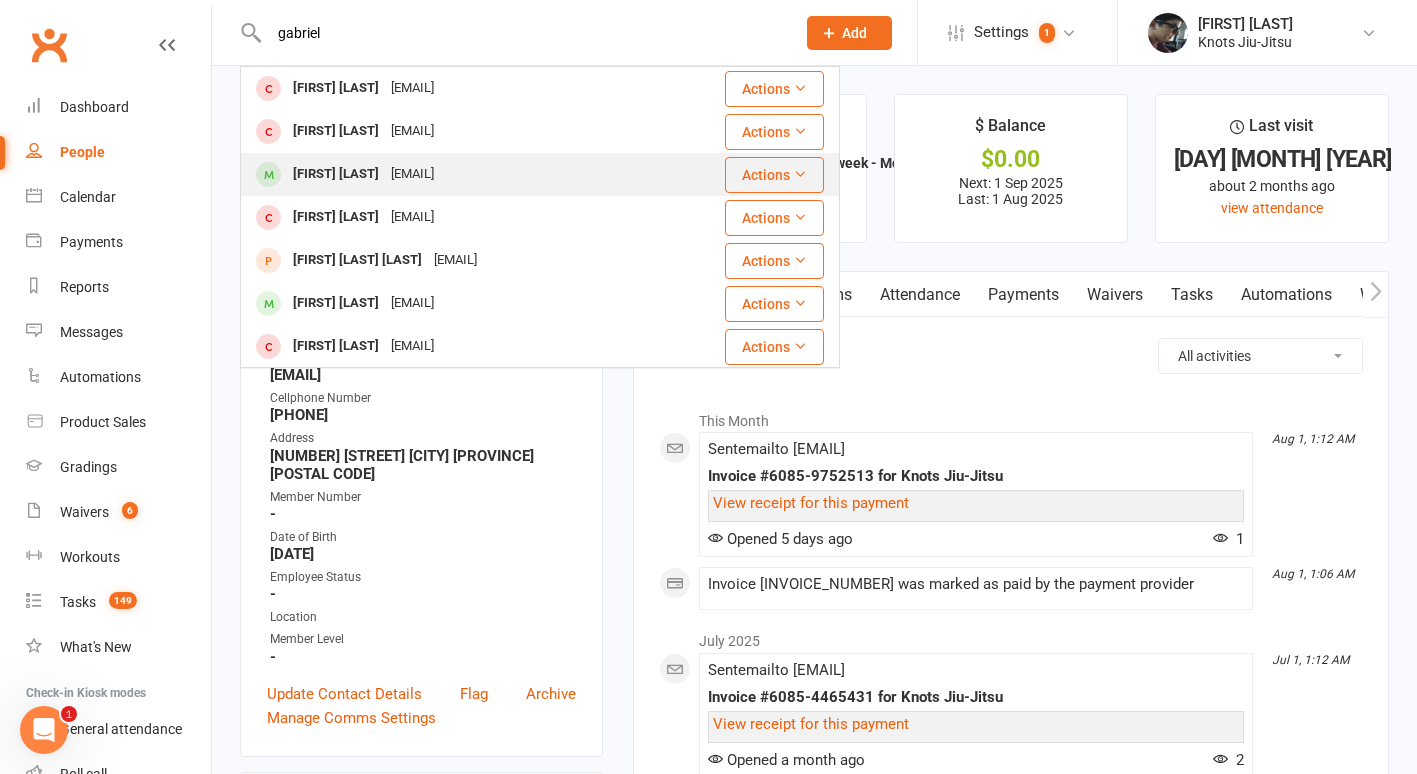 type on "gabriel" 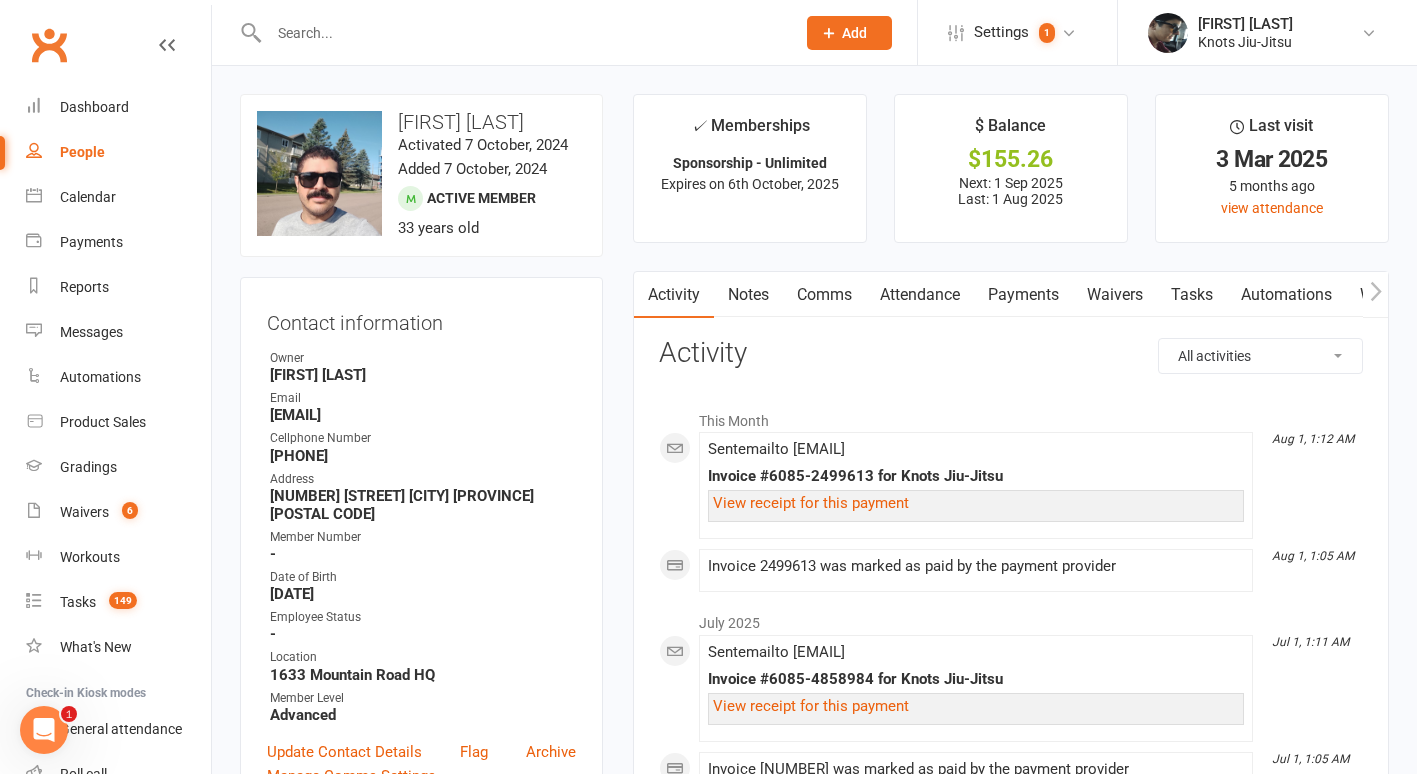 click at bounding box center [522, 33] 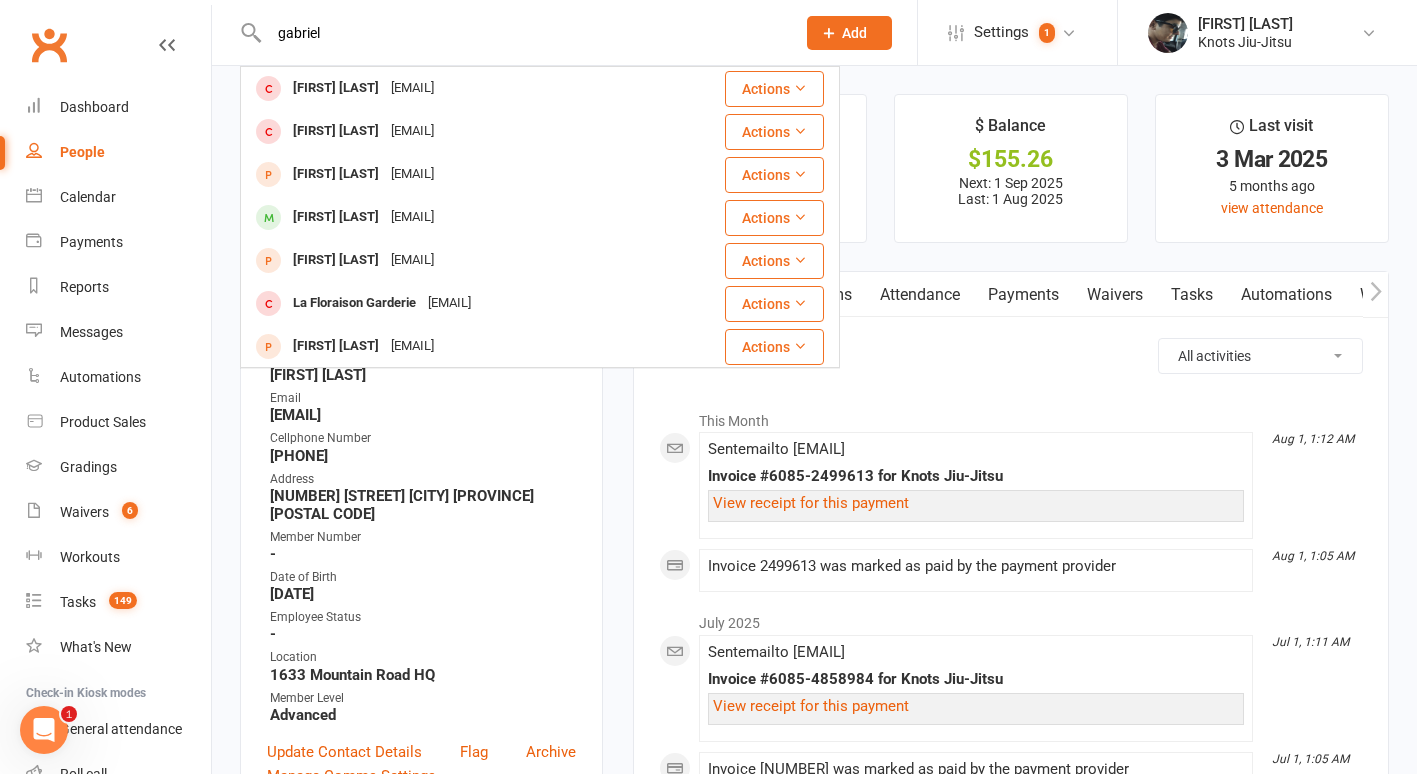 scroll, scrollTop: 258, scrollLeft: 0, axis: vertical 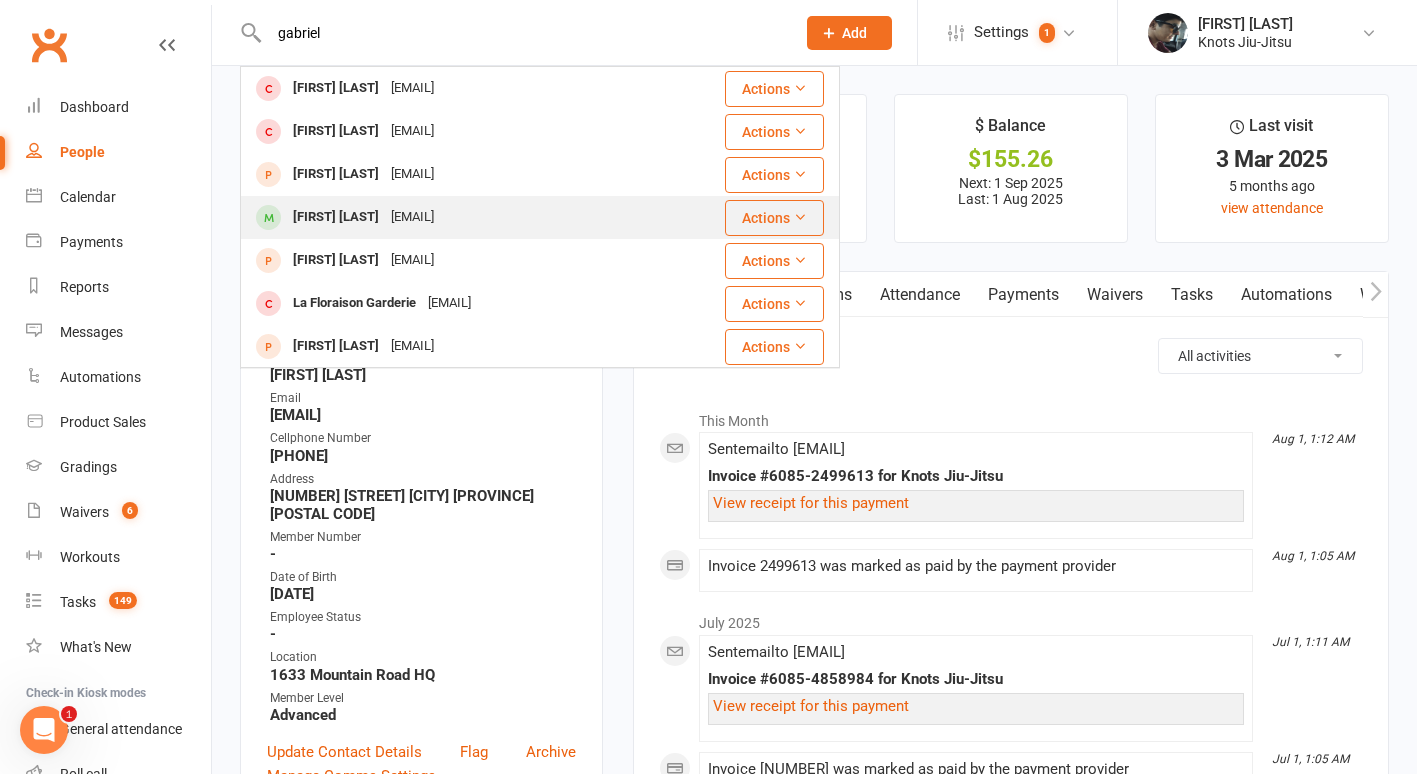 type on "gabriel" 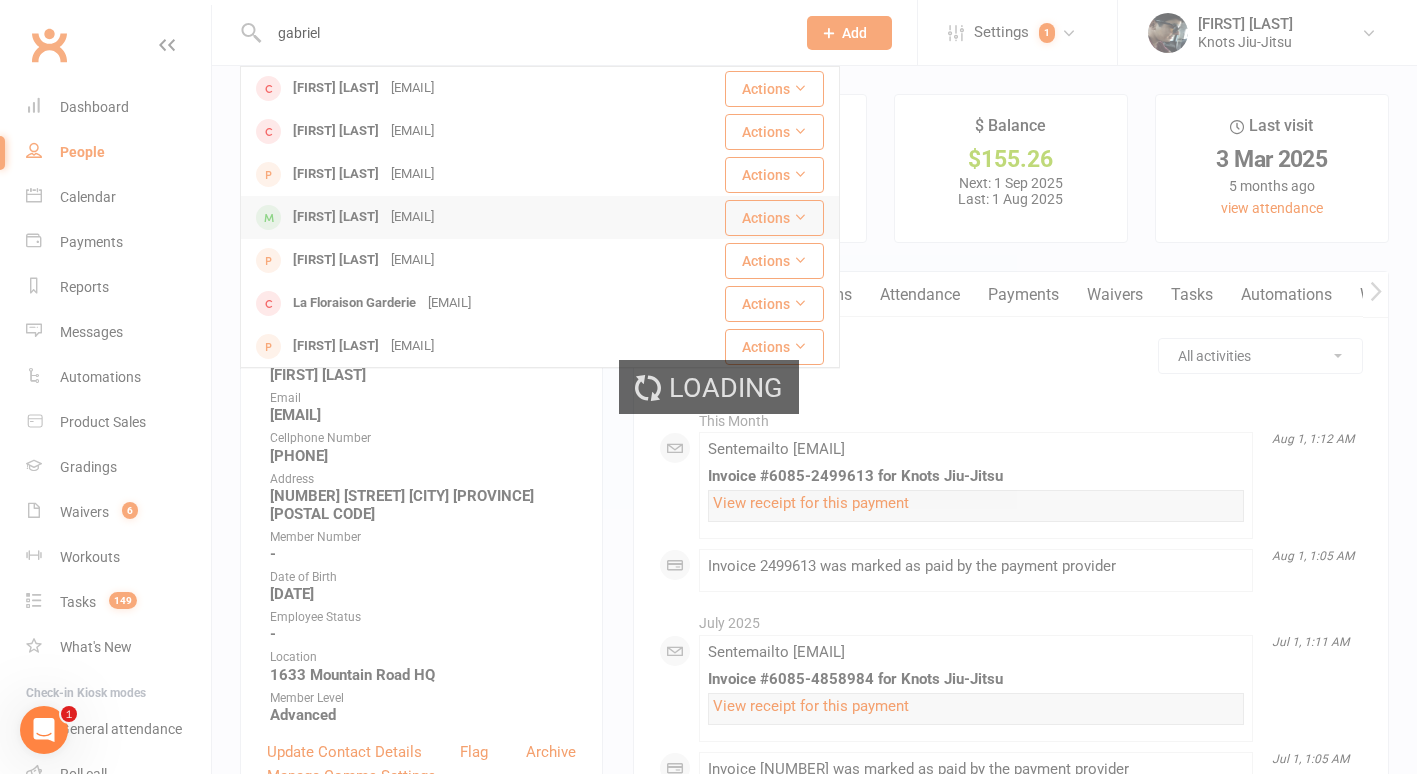 type 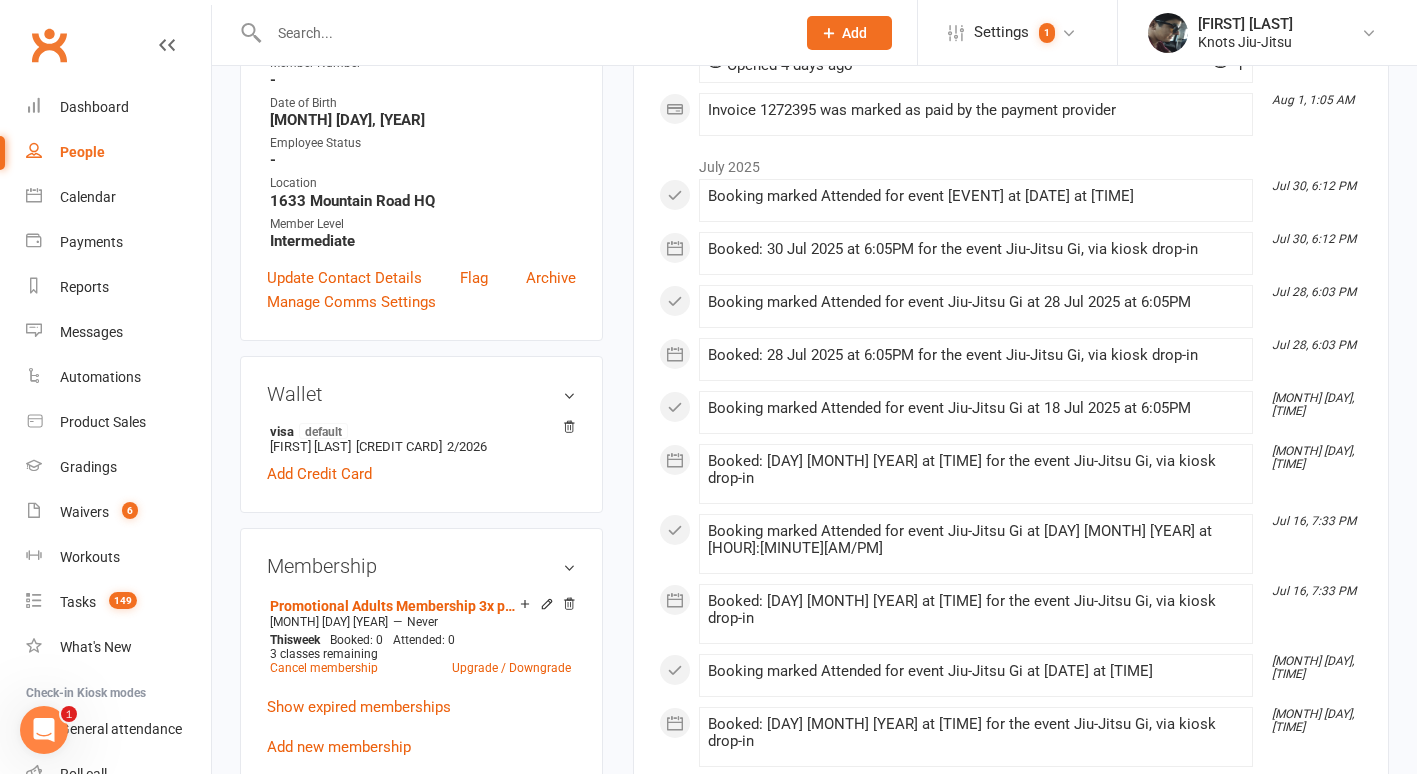 scroll, scrollTop: 982, scrollLeft: 0, axis: vertical 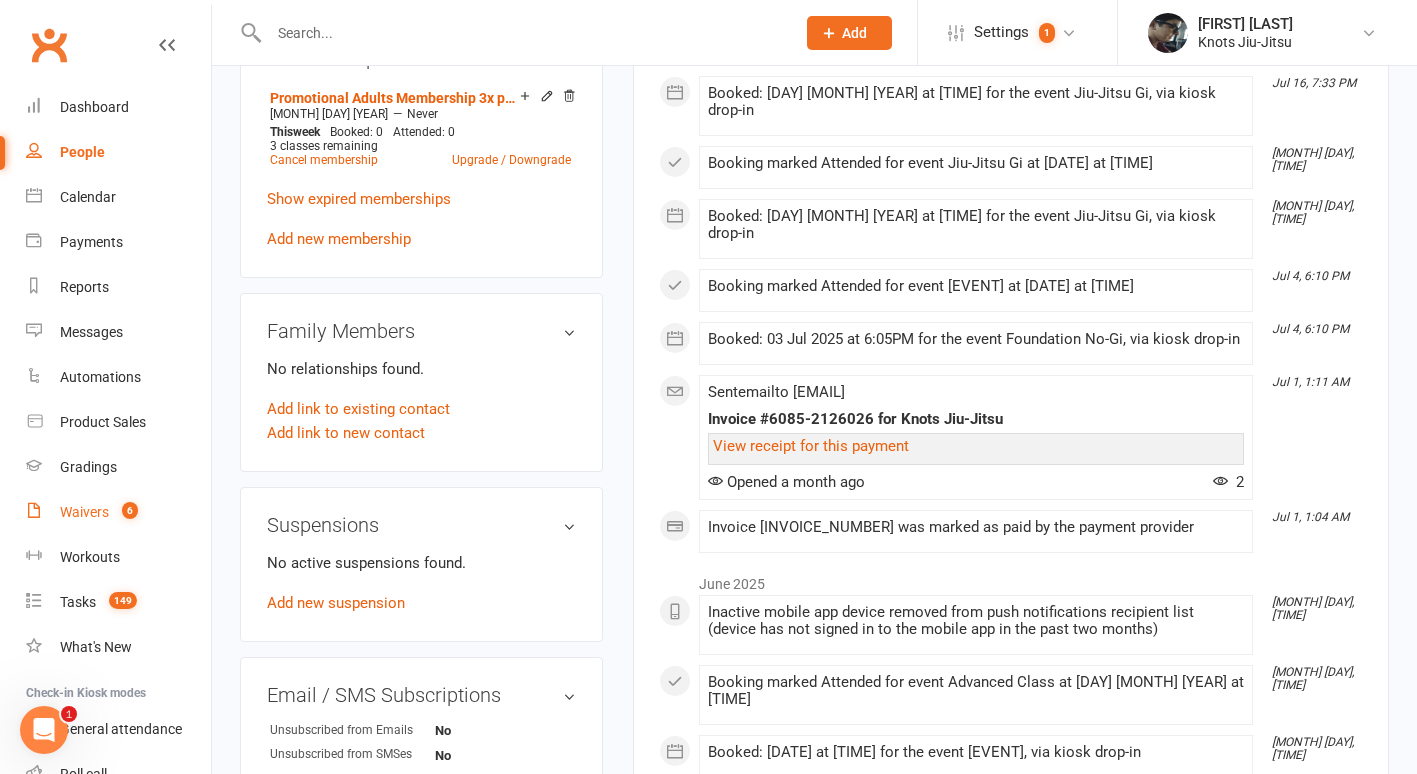 click on "Waivers   6" at bounding box center [118, 512] 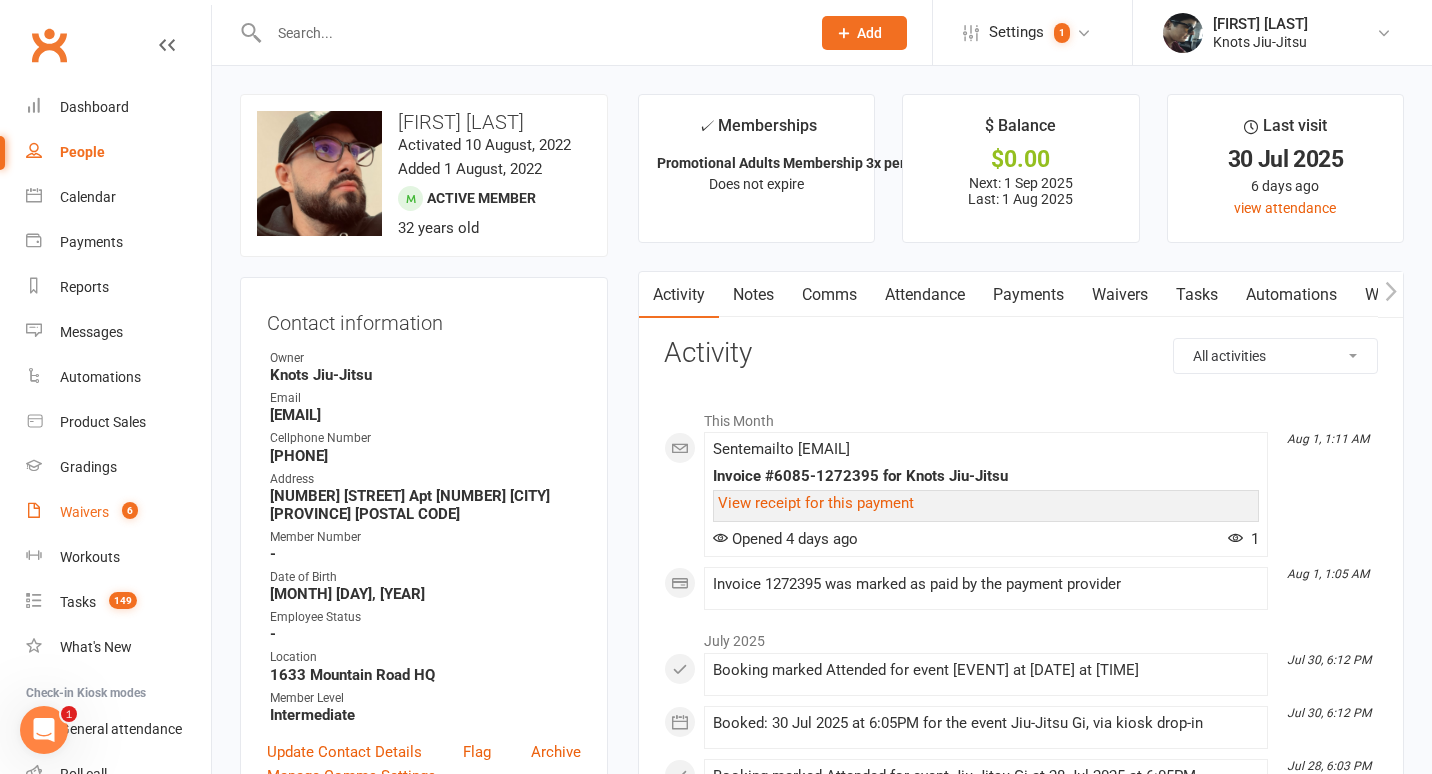 select on "100" 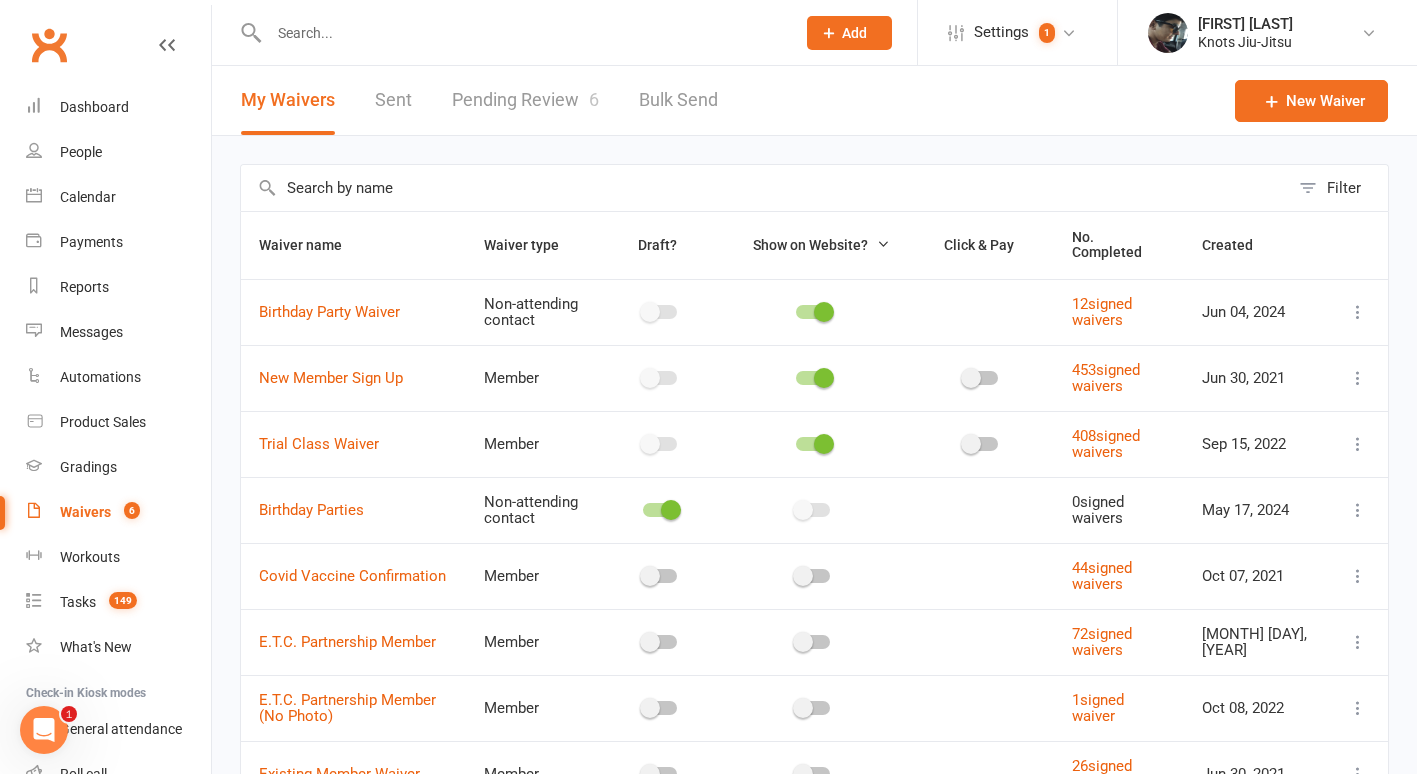click on "Pending Review 6" at bounding box center (525, 100) 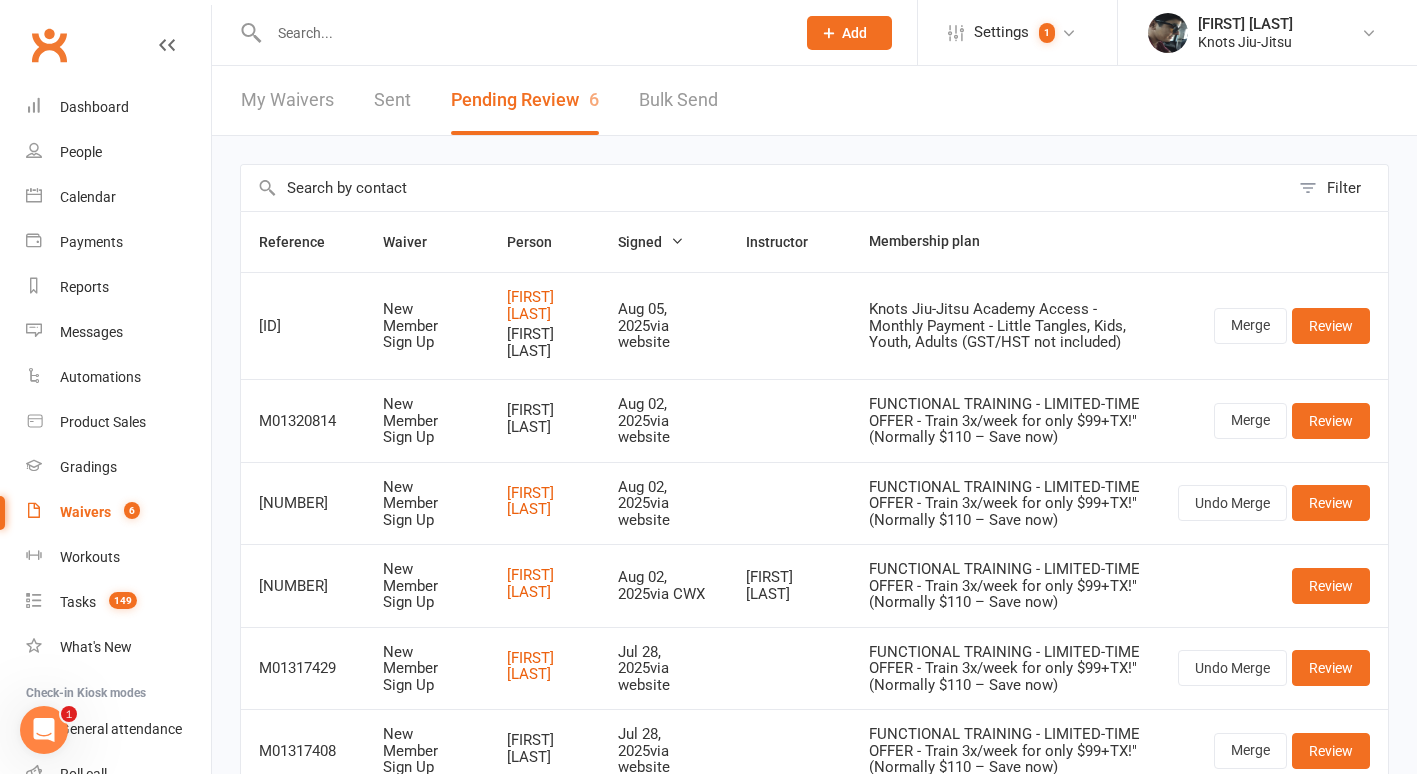 scroll, scrollTop: 168, scrollLeft: 0, axis: vertical 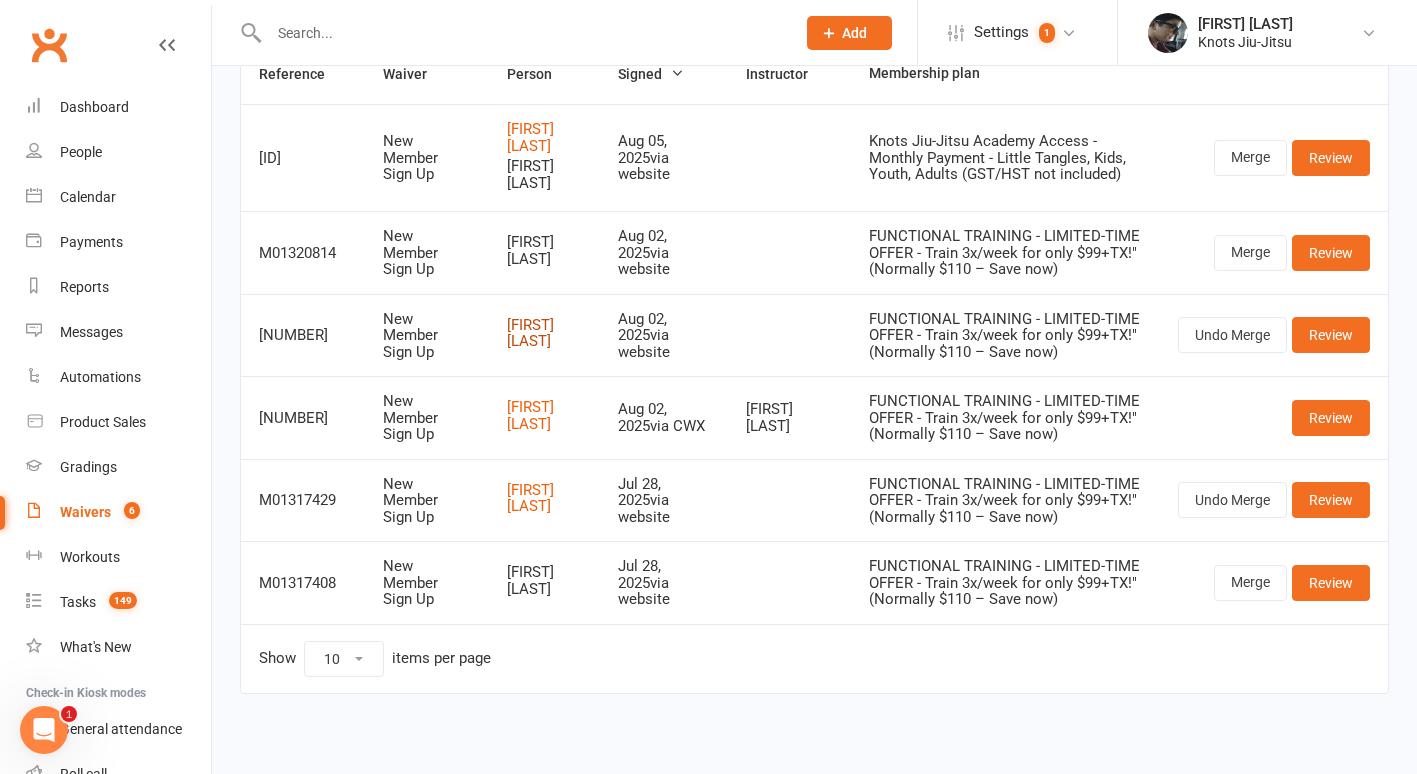 click on "[FIRST] [LAST]" at bounding box center [544, 333] 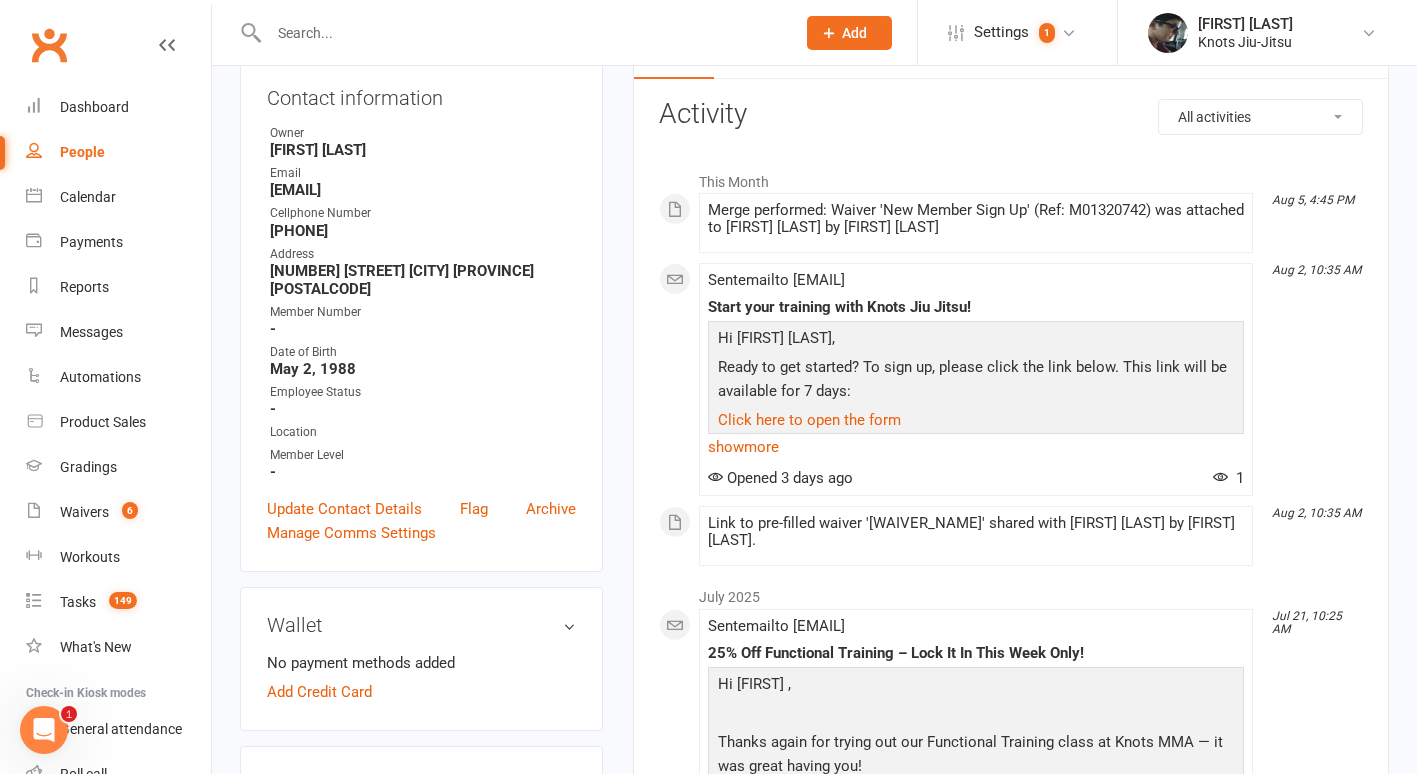 scroll, scrollTop: 0, scrollLeft: 0, axis: both 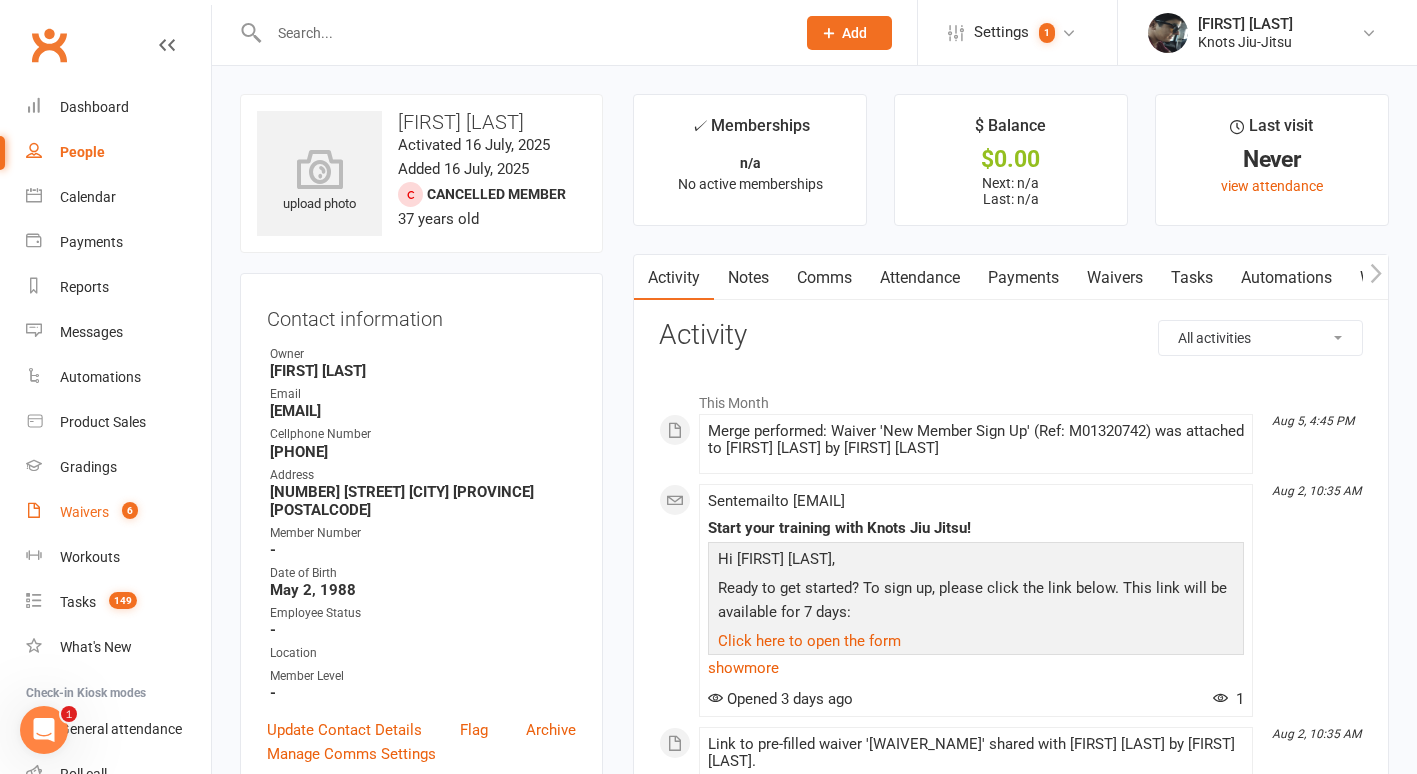 click on "Waivers" at bounding box center (84, 512) 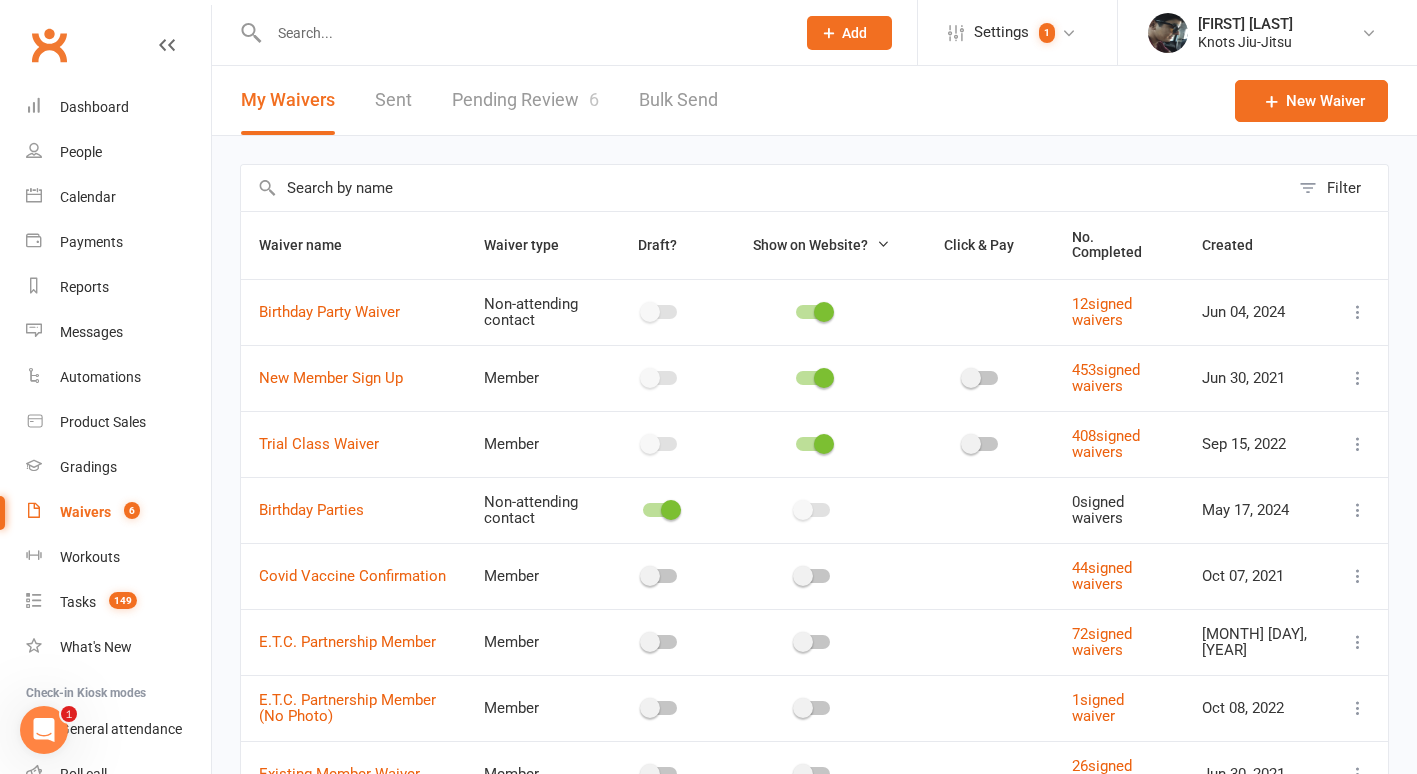 click on "Pending Review 6" at bounding box center [525, 100] 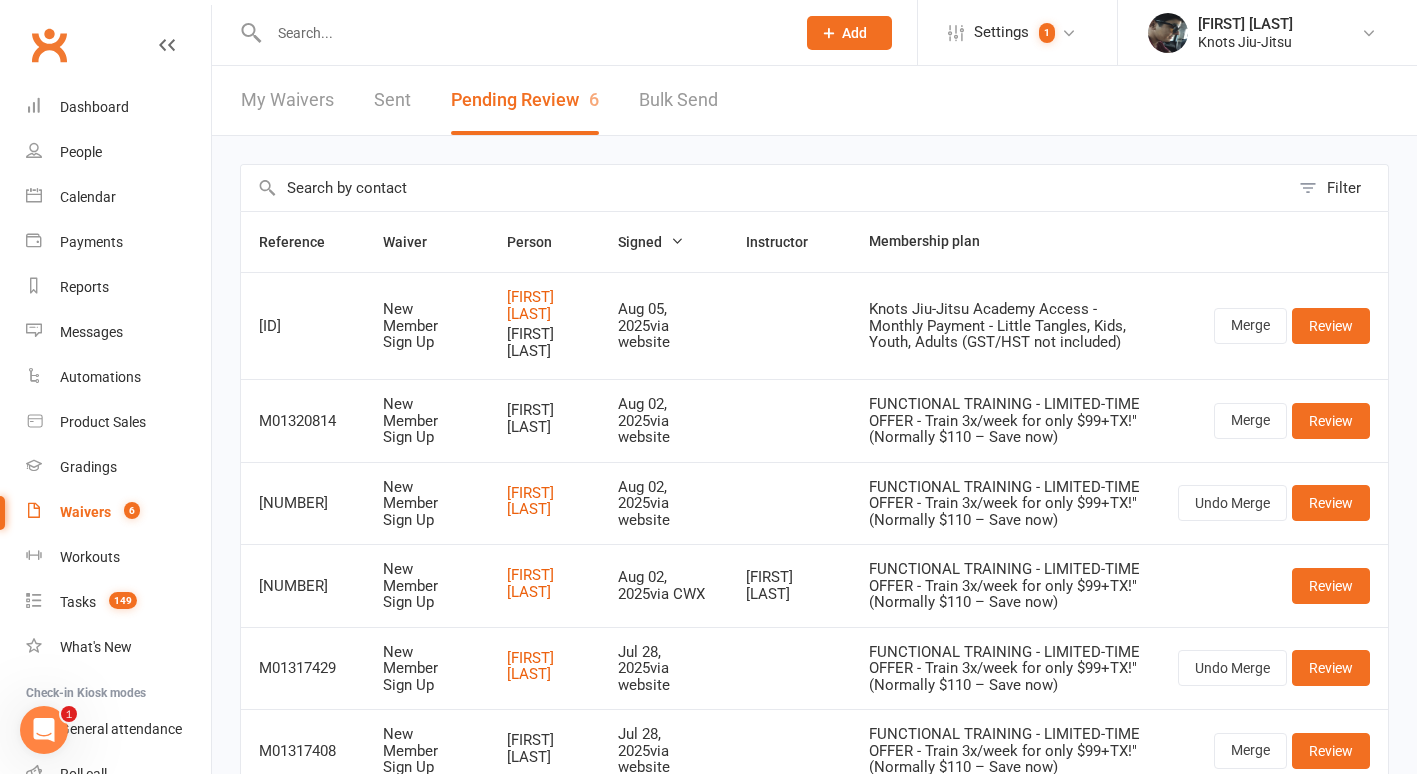 scroll, scrollTop: 168, scrollLeft: 0, axis: vertical 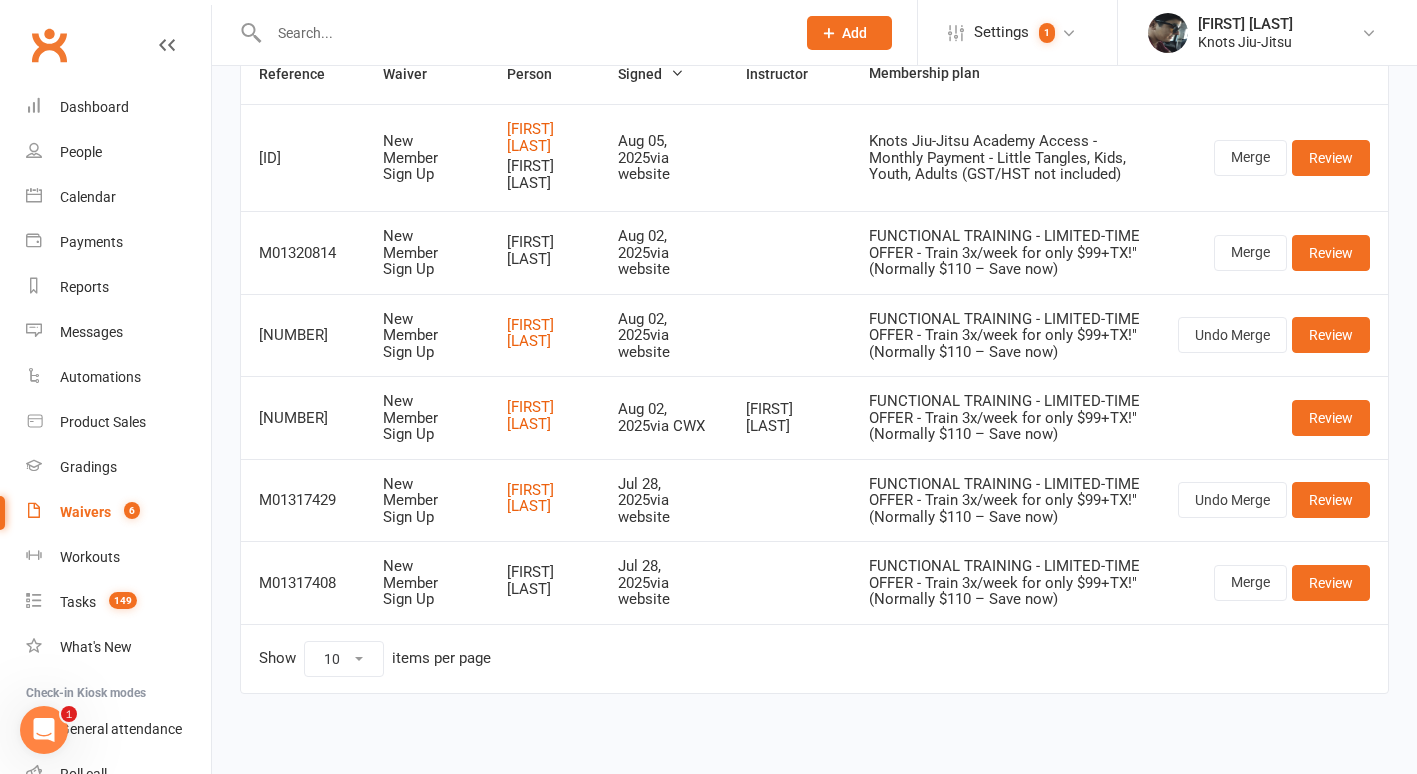 click on "[FIRST] [LAST]" at bounding box center [544, 250] 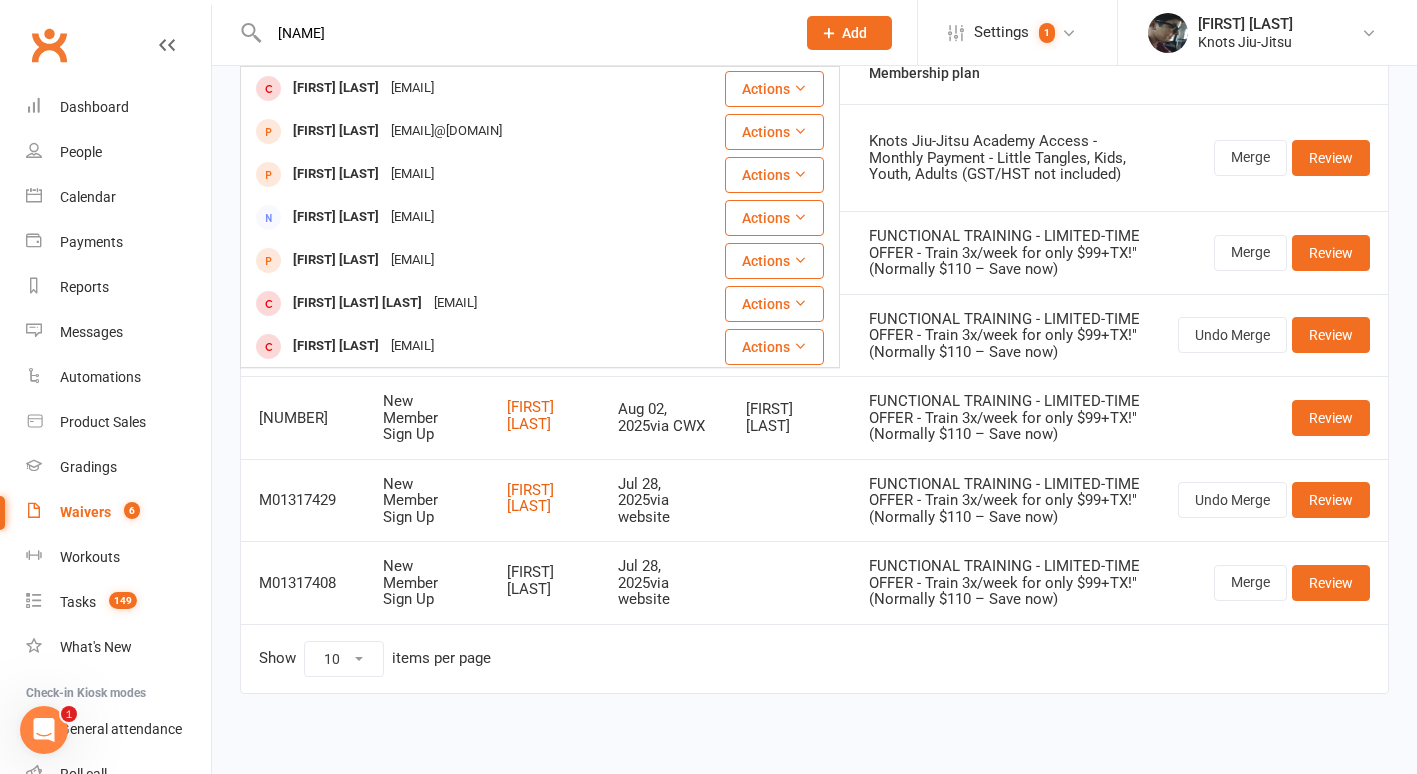 type on "[NAME]" 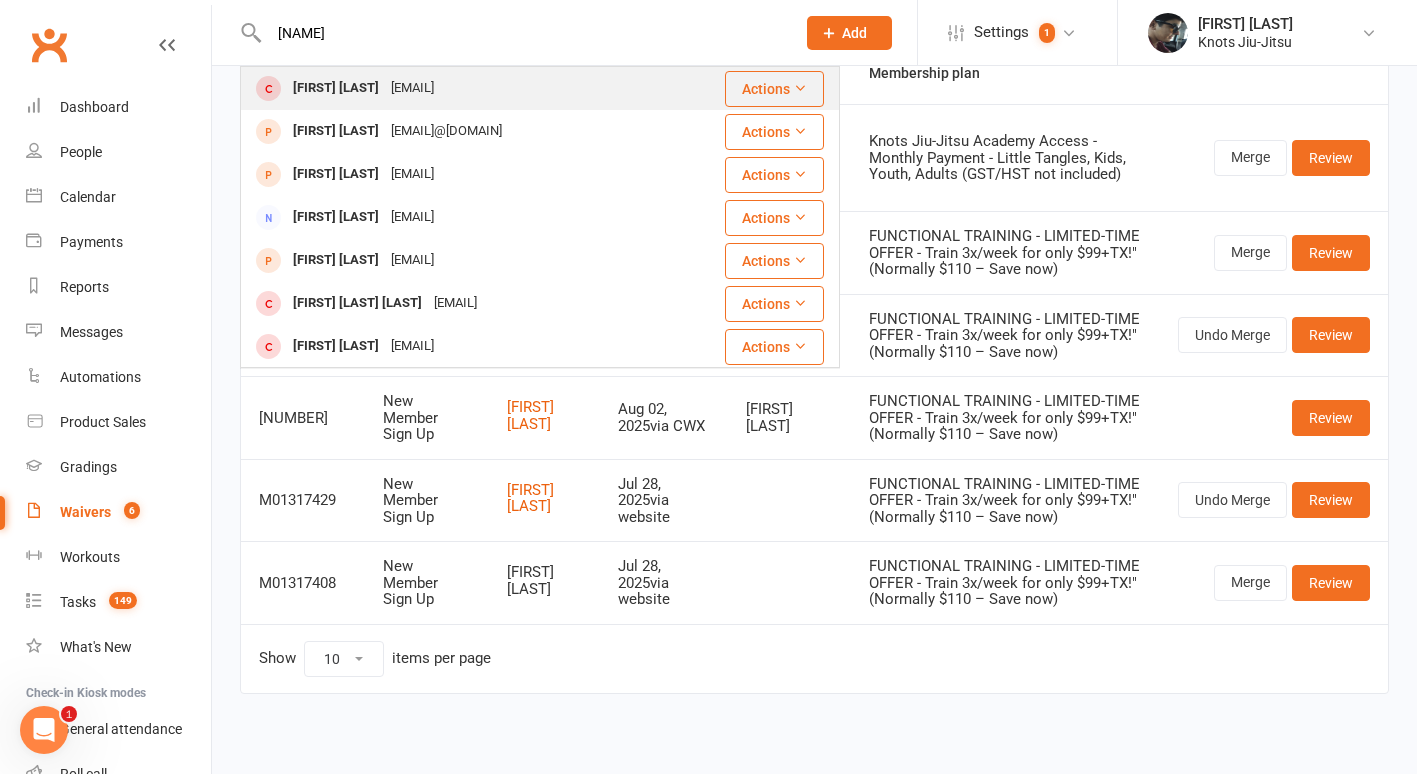 click on "[FIRST] [LAST] [EMAIL]" at bounding box center (455, 88) 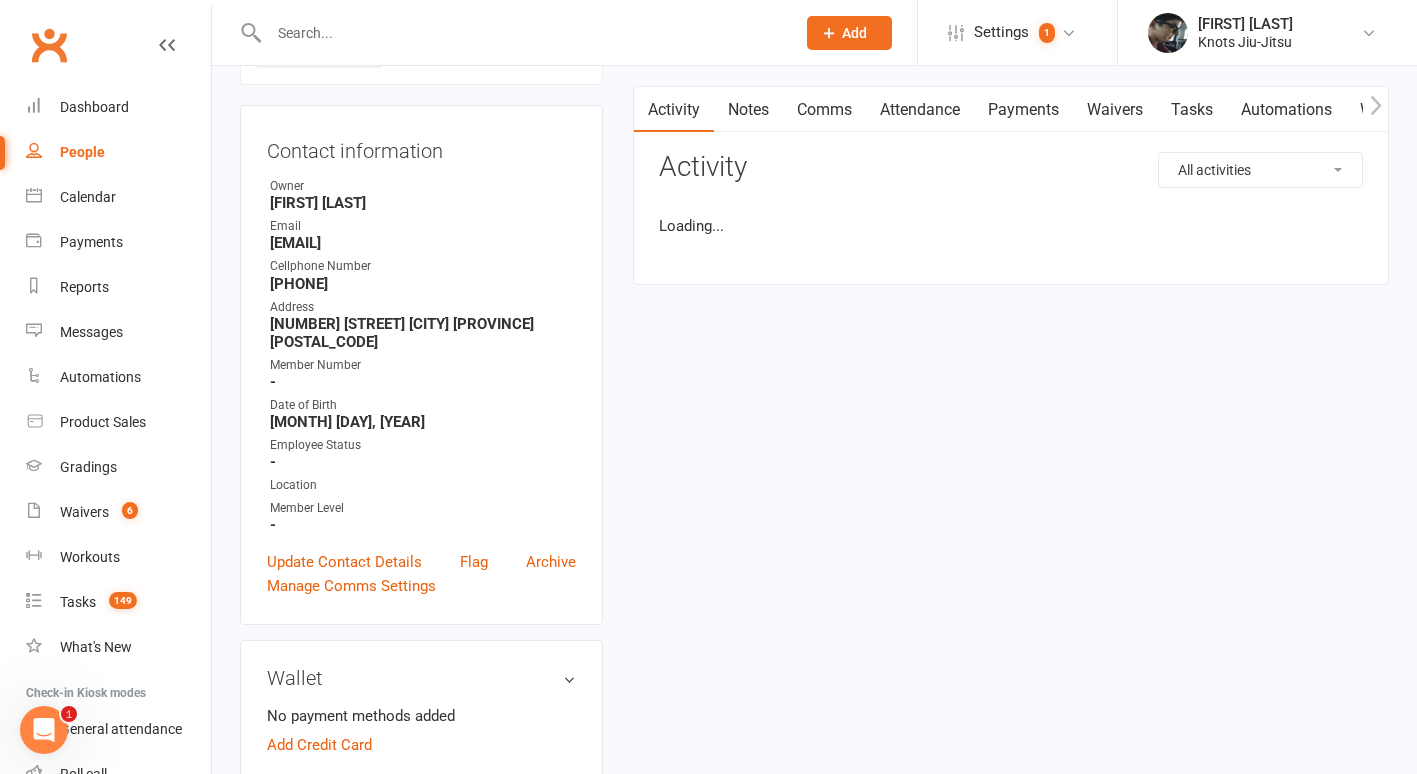 scroll, scrollTop: 0, scrollLeft: 0, axis: both 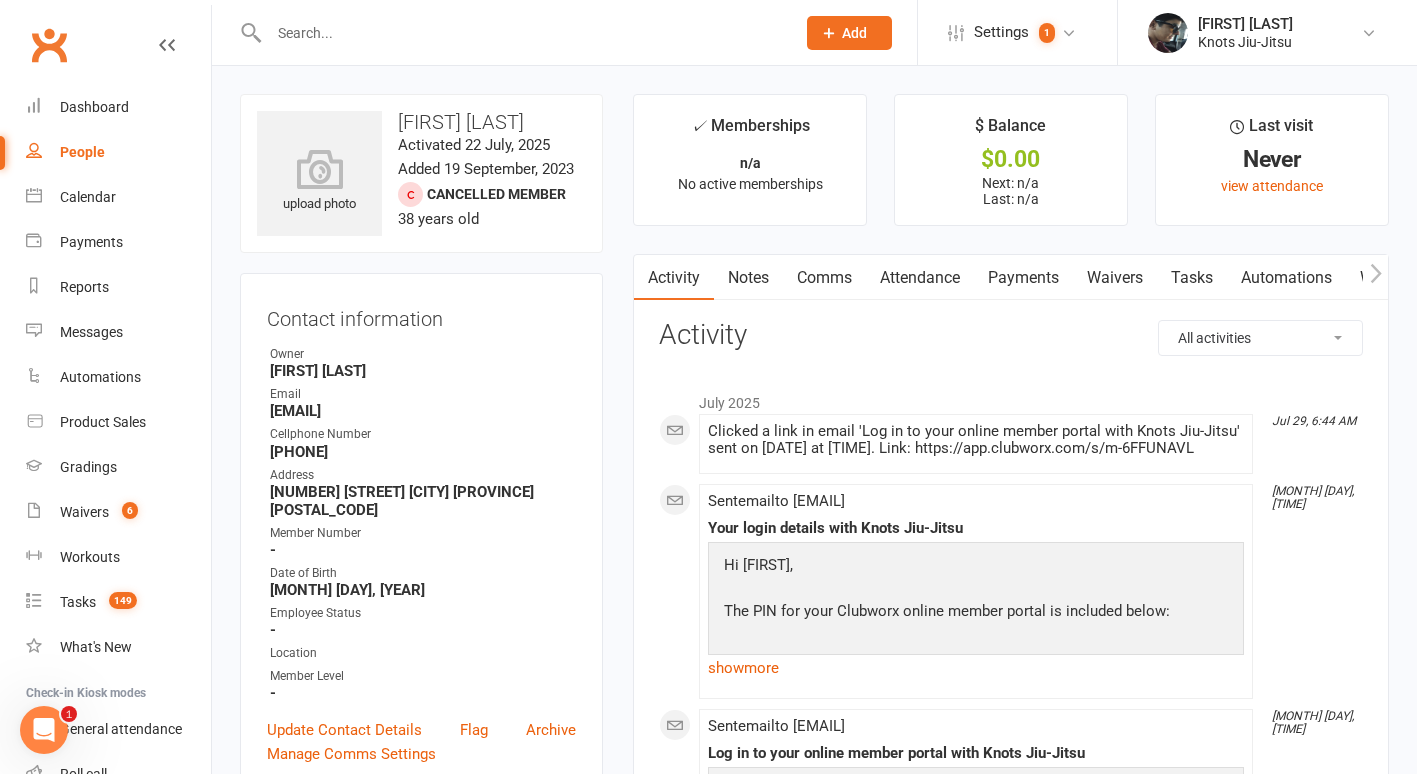 click on "Payments" at bounding box center [1023, 278] 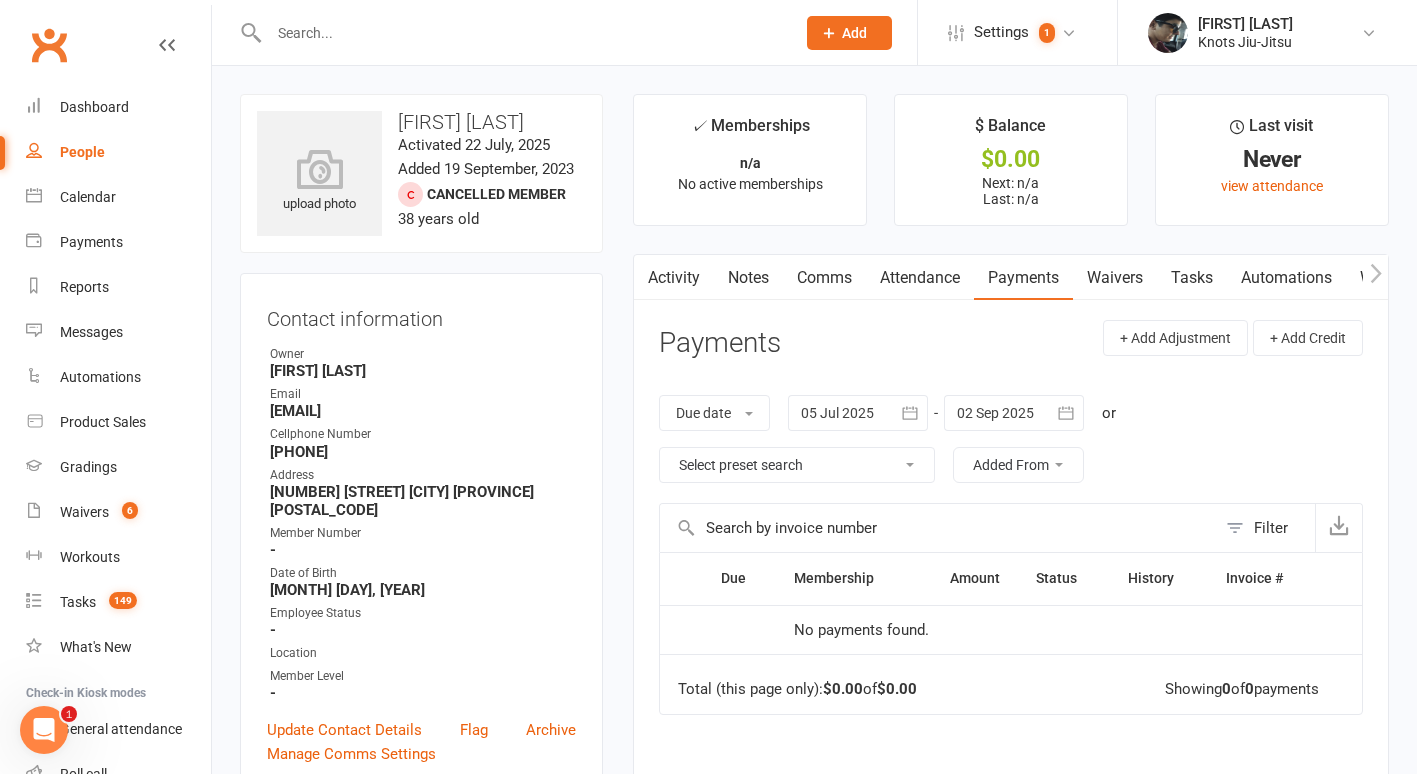 click on "Attendance" at bounding box center (920, 278) 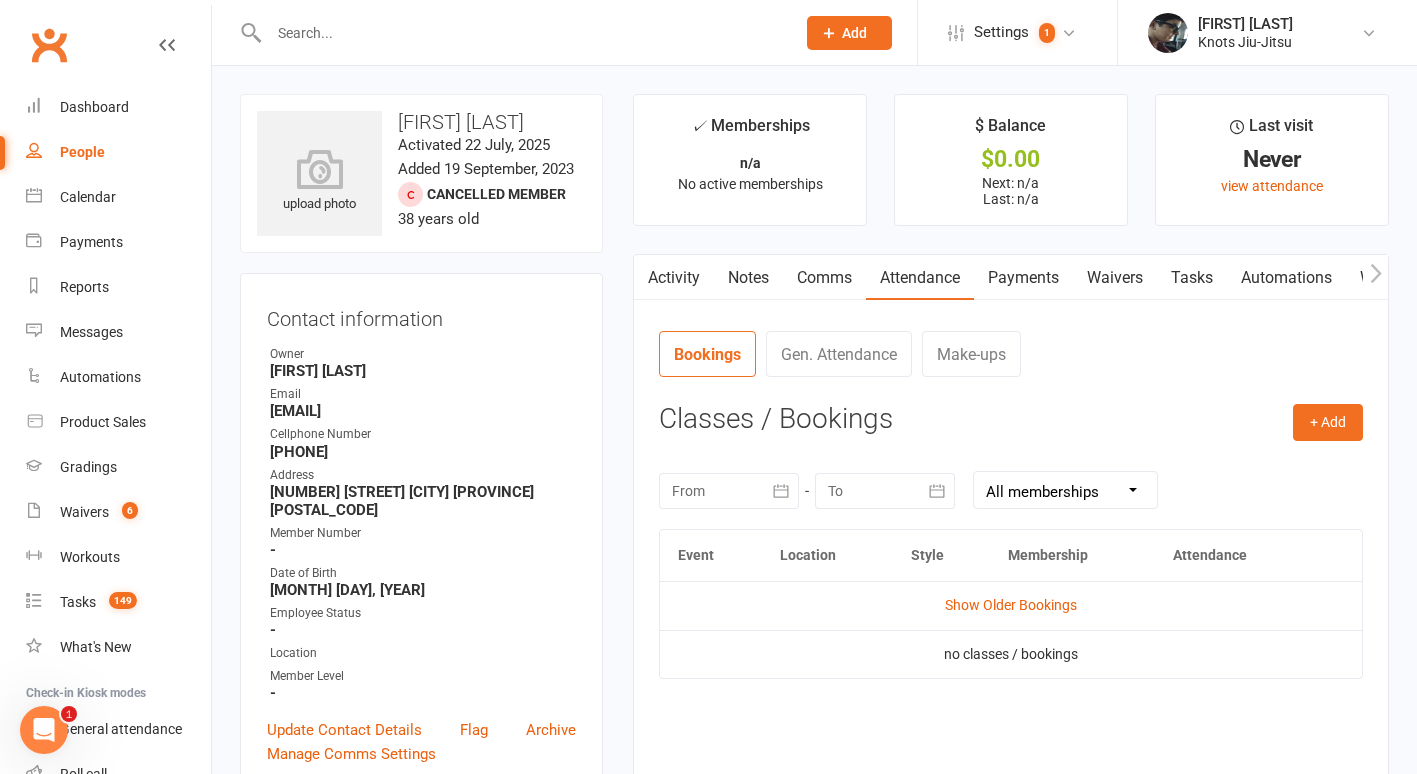 click on "Show Older Bookings" at bounding box center [1011, 605] 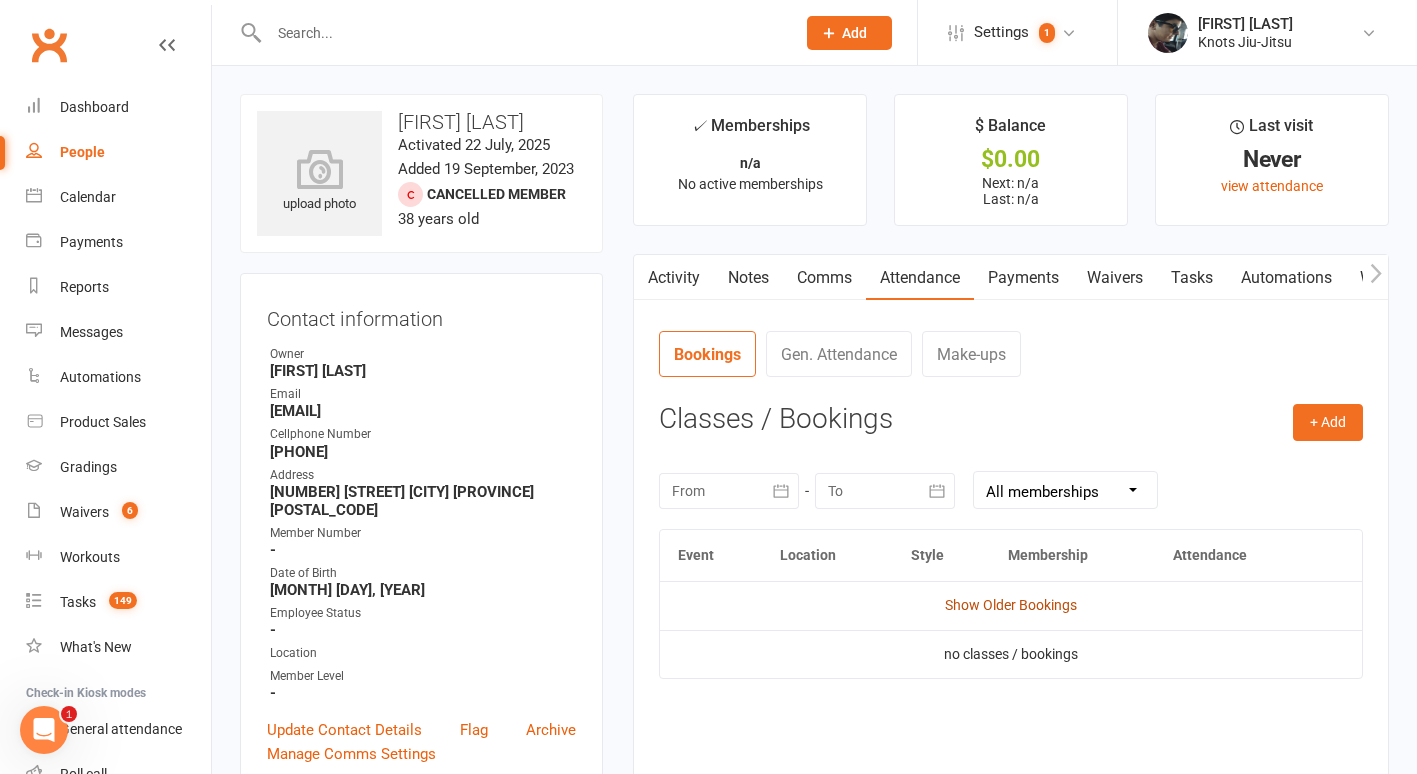 click on "Show Older Bookings" at bounding box center (1011, 605) 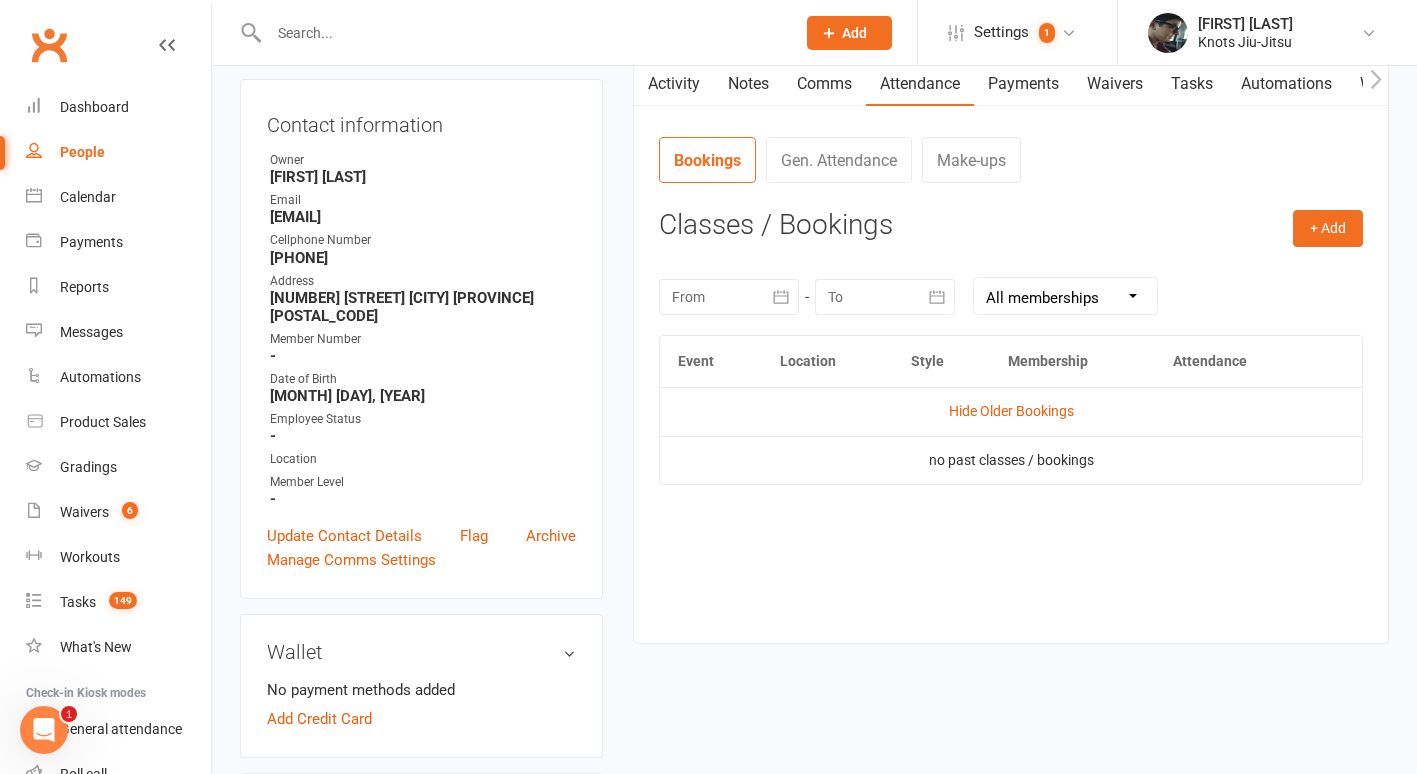 scroll, scrollTop: 195, scrollLeft: 0, axis: vertical 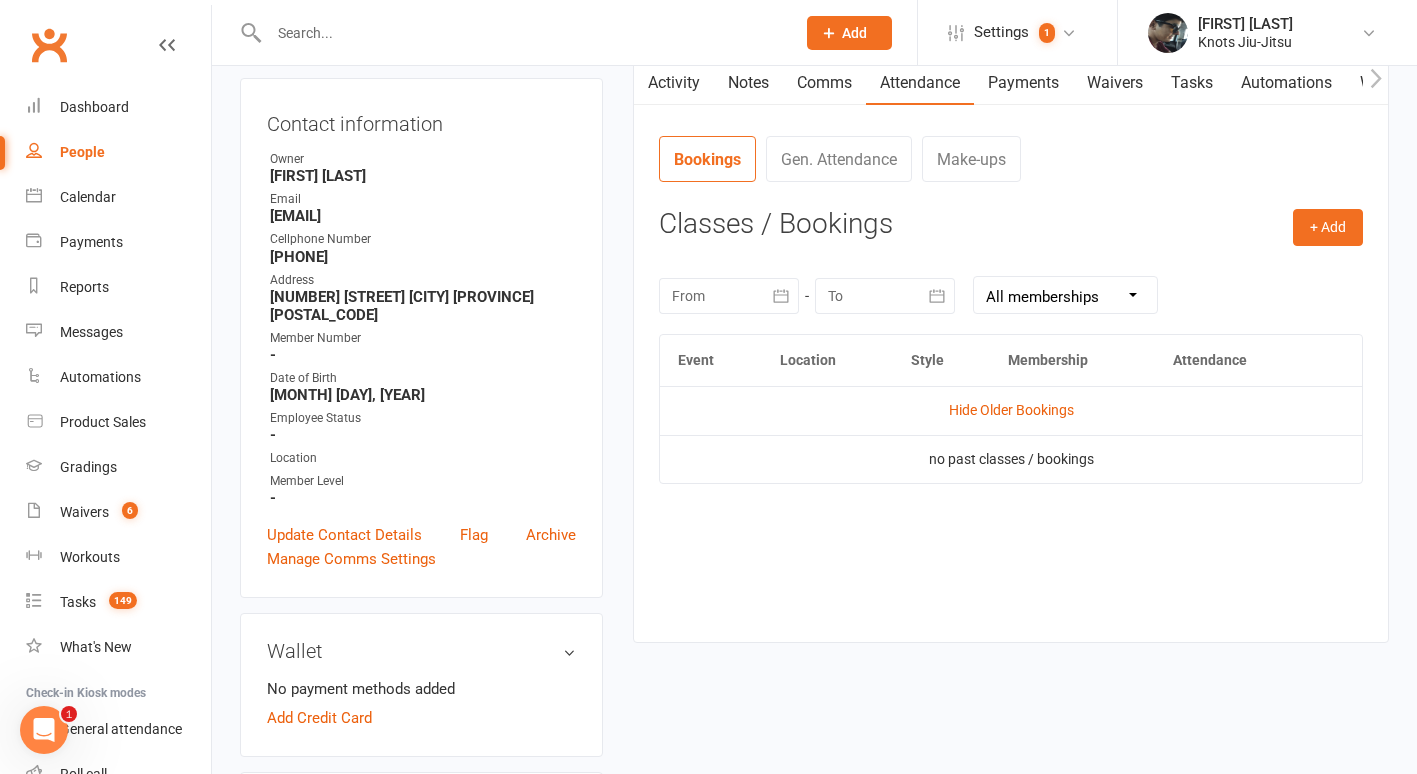click on "Hide Older Bookings" at bounding box center (1011, 410) 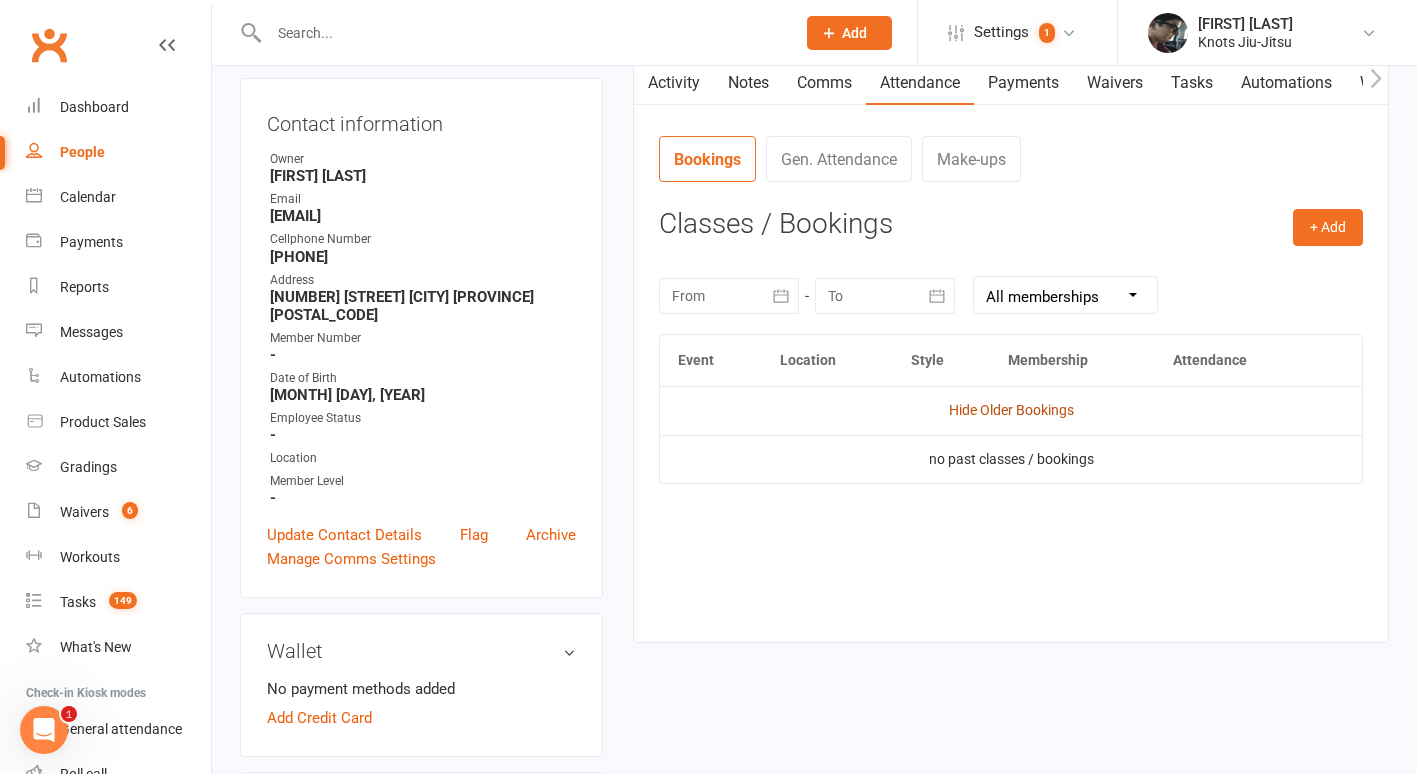 click on "Hide Older Bookings" at bounding box center (1011, 410) 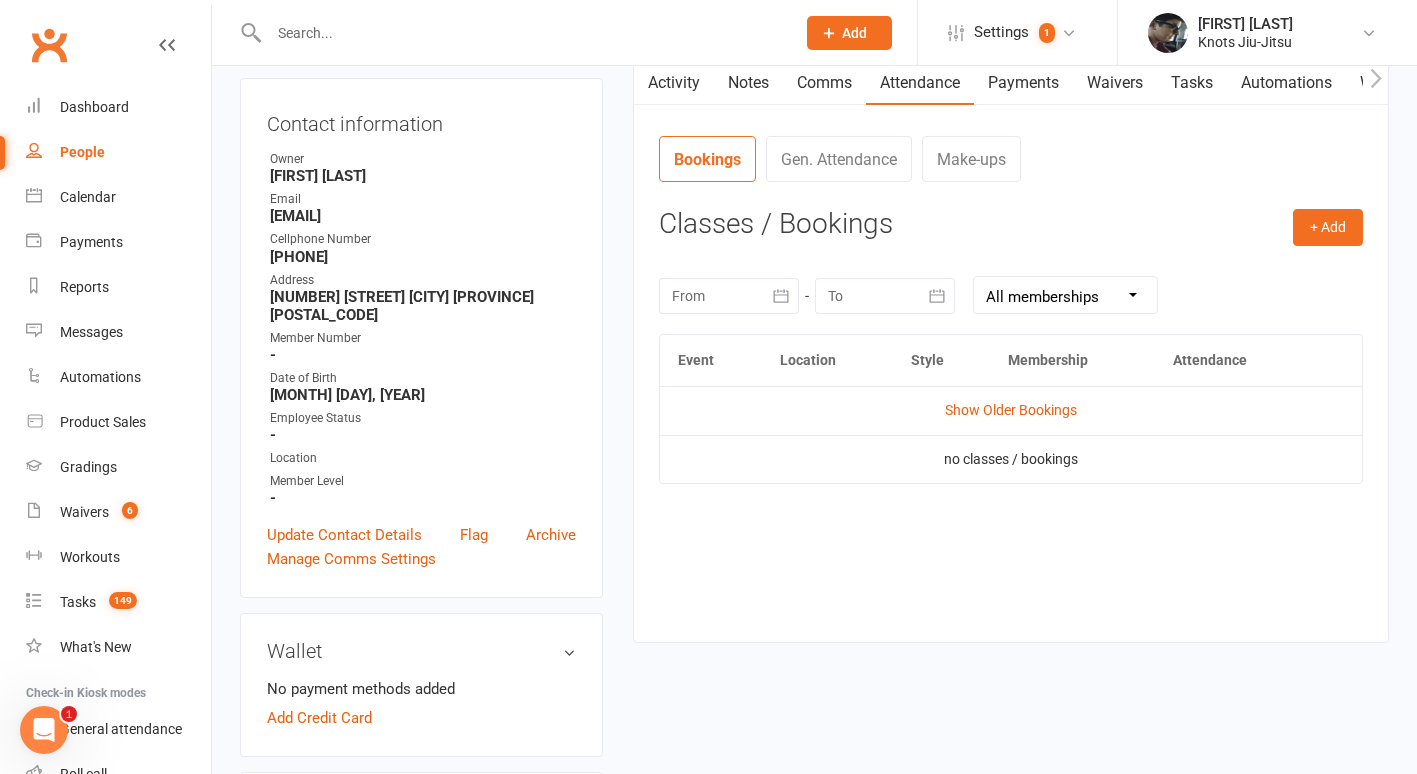click on "Show Older Bookings" at bounding box center (1011, 410) 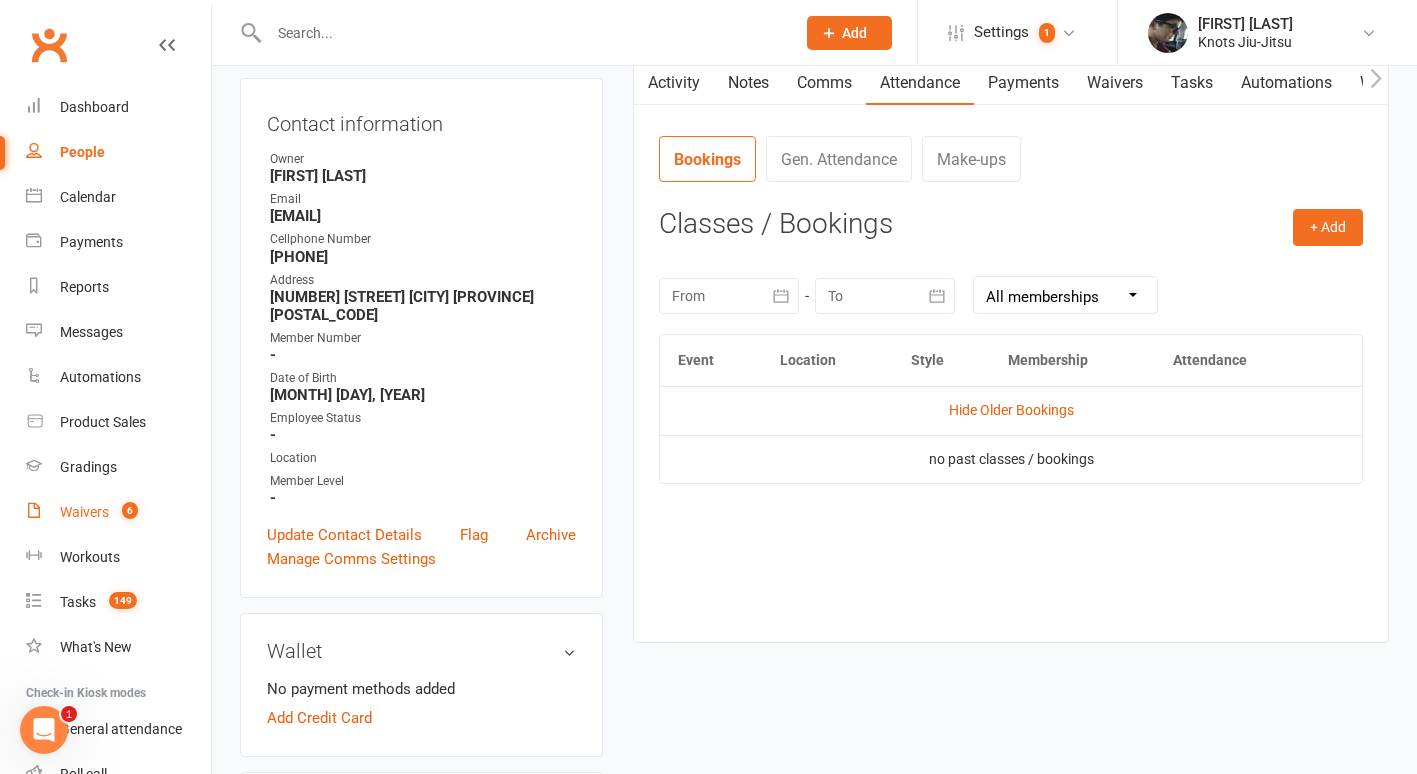 click on "Waivers   6" at bounding box center [118, 512] 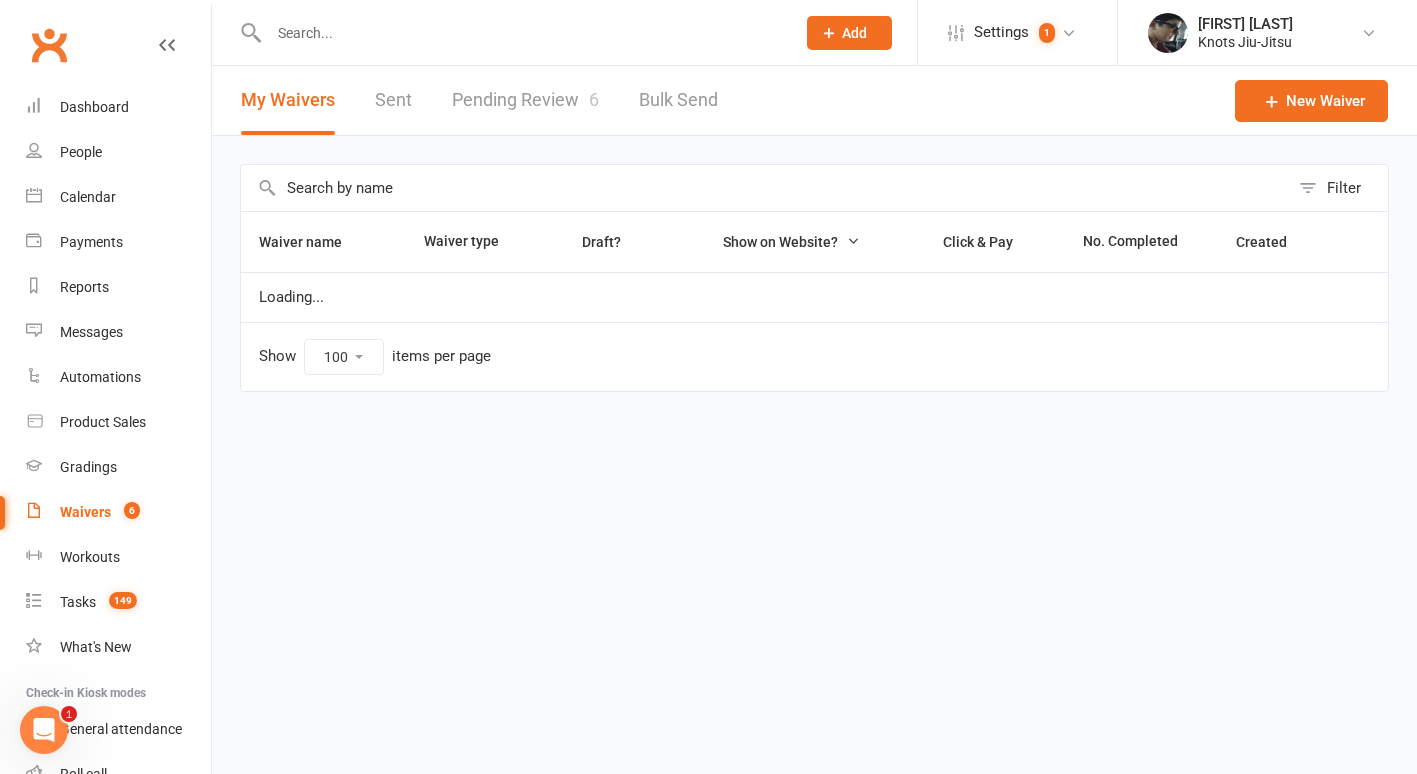 scroll, scrollTop: 0, scrollLeft: 0, axis: both 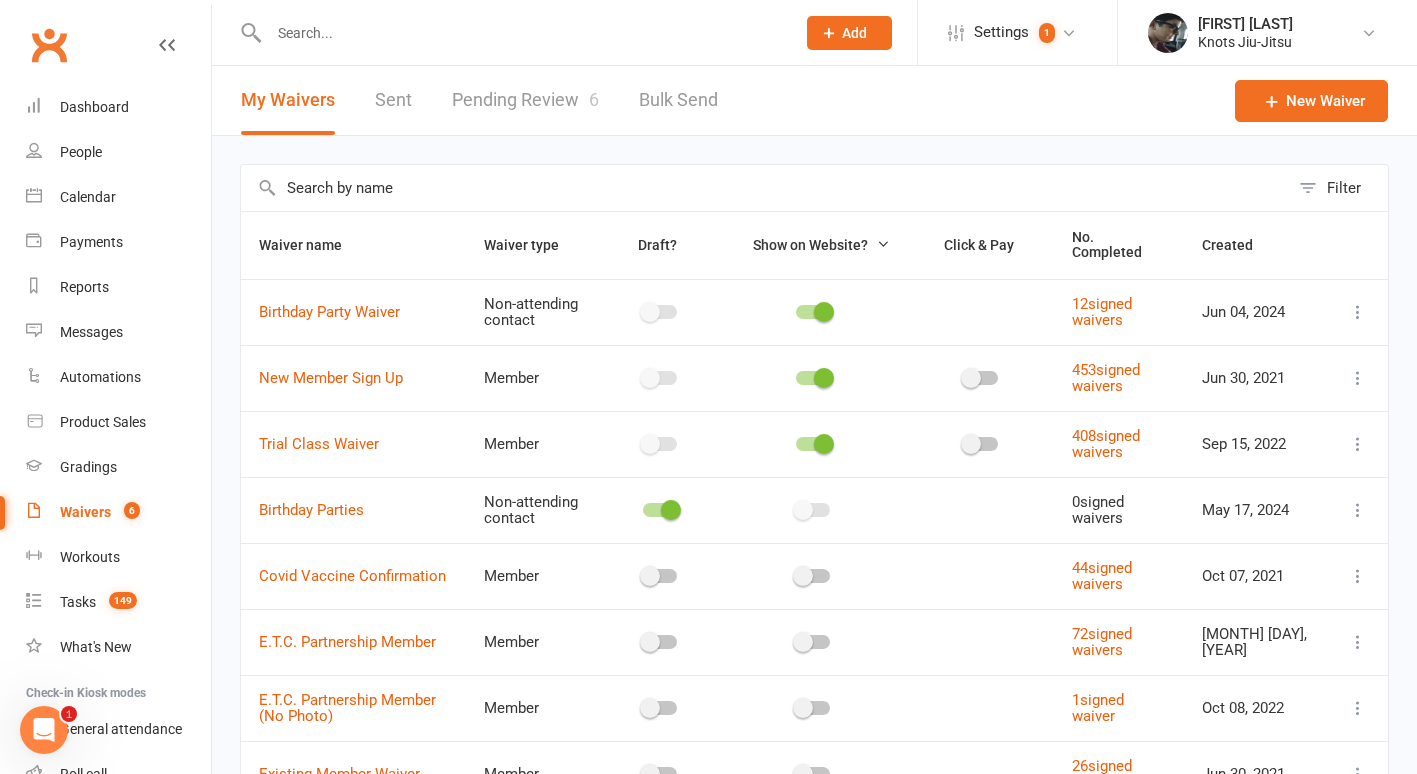 click on "Pending Review 6" at bounding box center [525, 100] 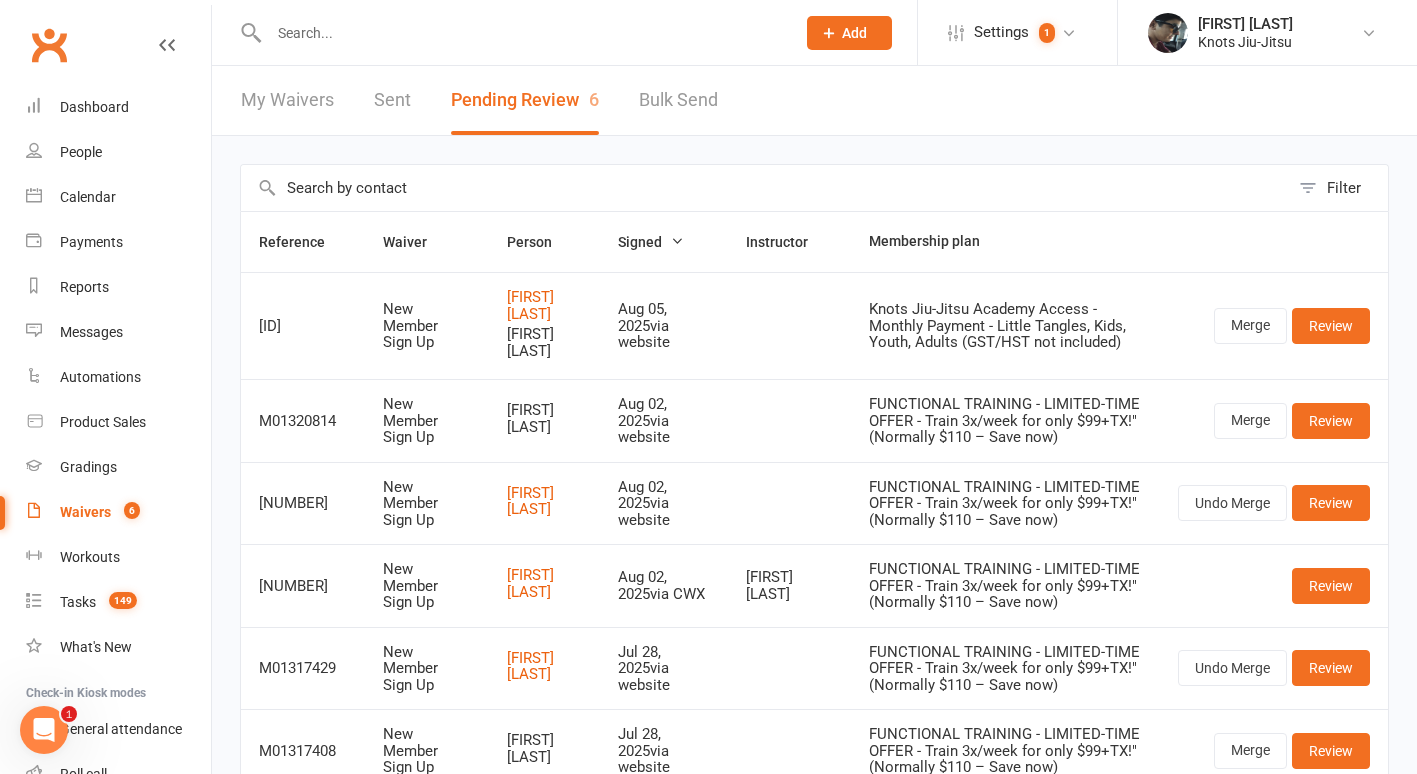 click on "Waivers" at bounding box center (85, 512) 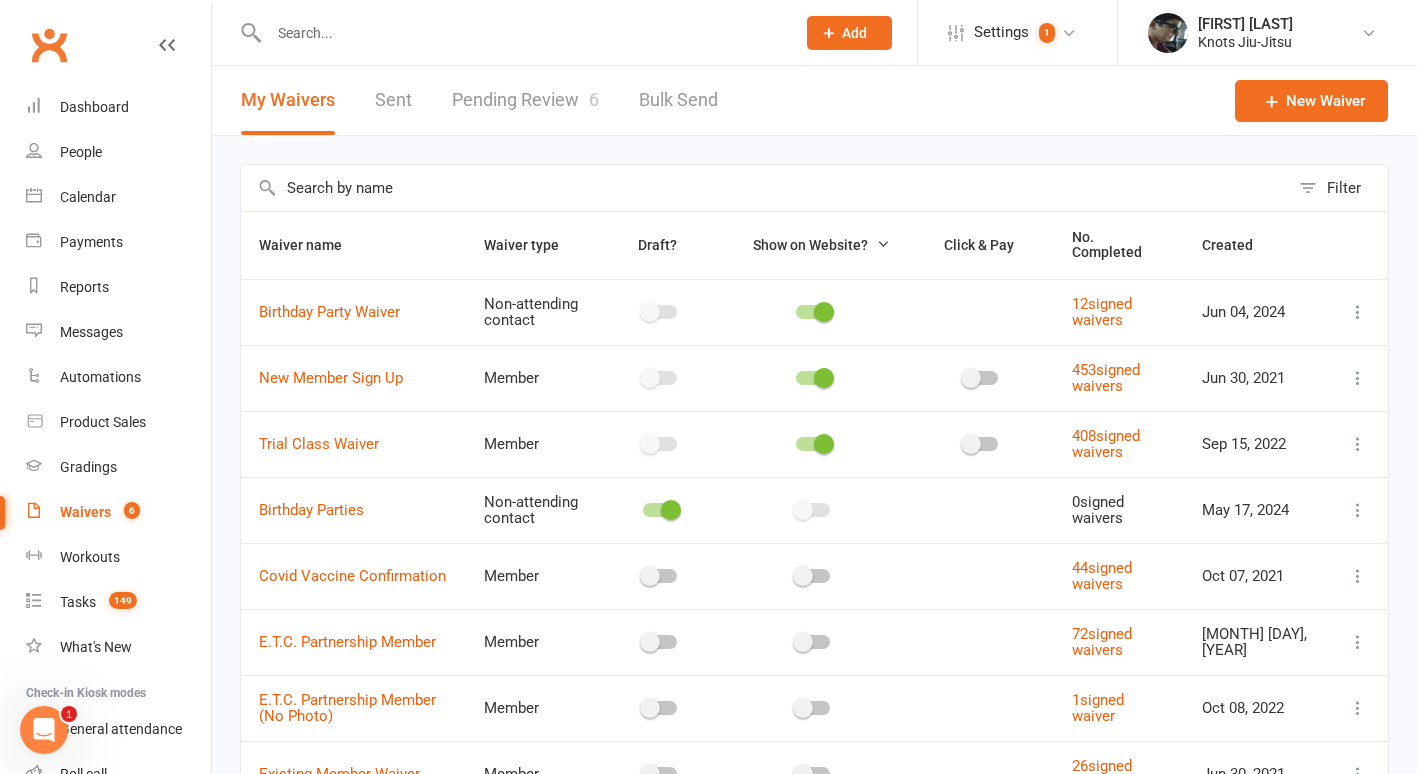 click on "Pending Review 6" at bounding box center [525, 100] 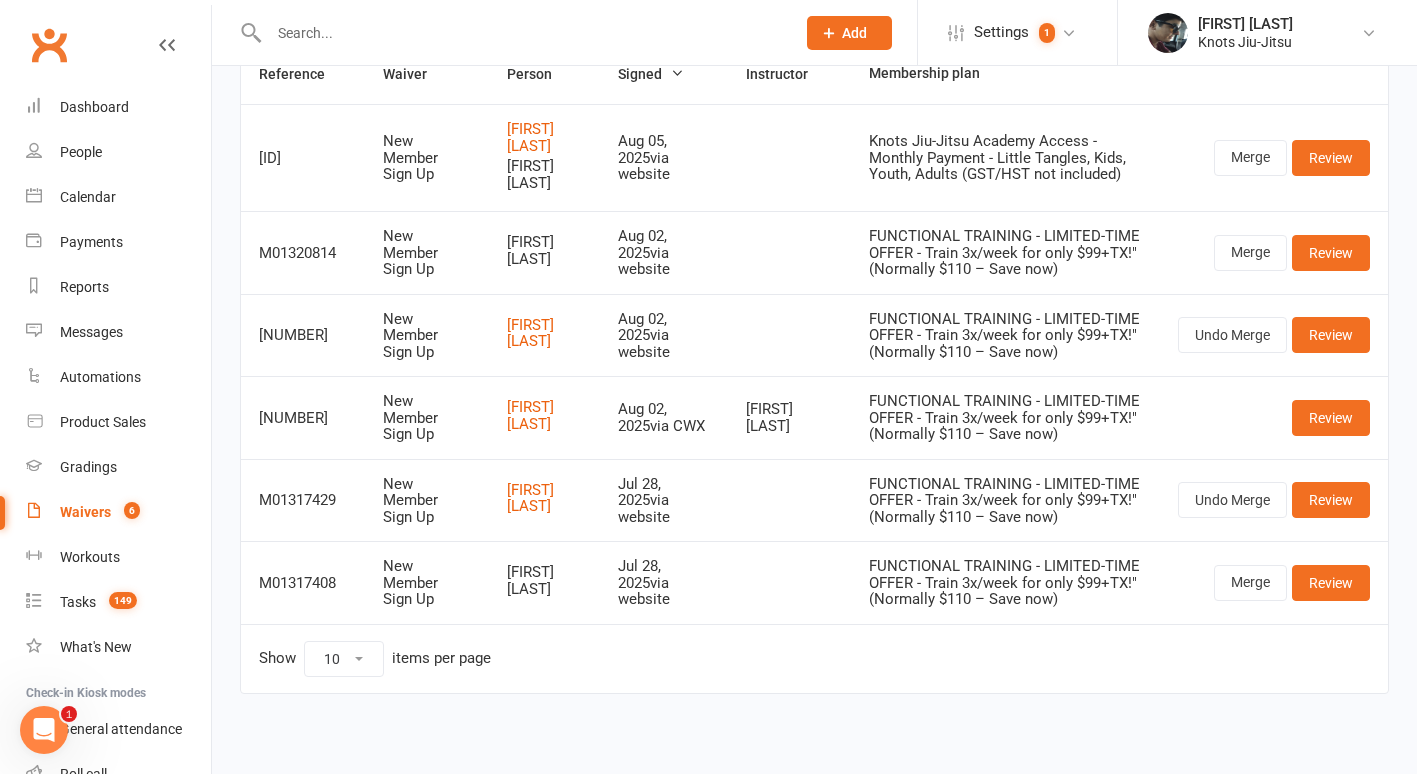 scroll, scrollTop: 0, scrollLeft: 0, axis: both 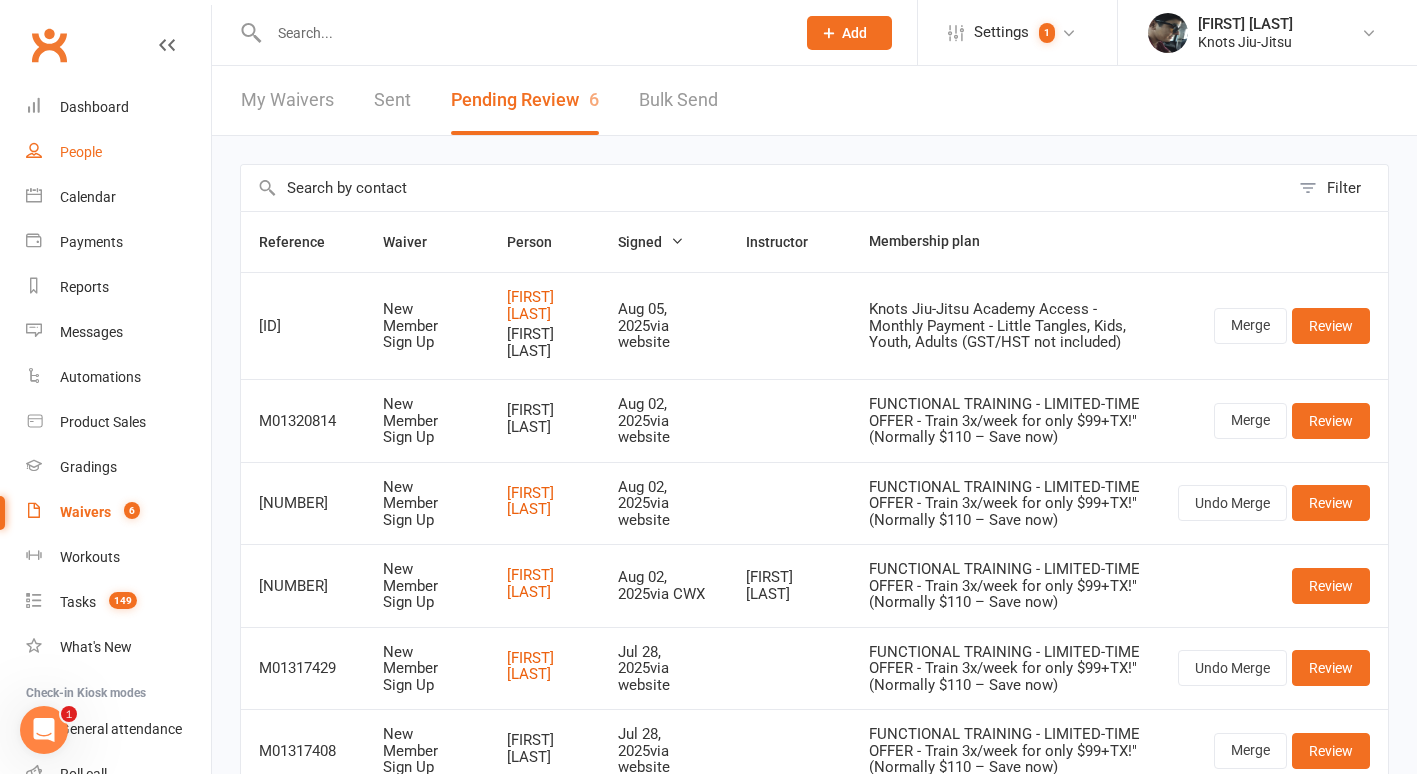 click on "People" at bounding box center (118, 152) 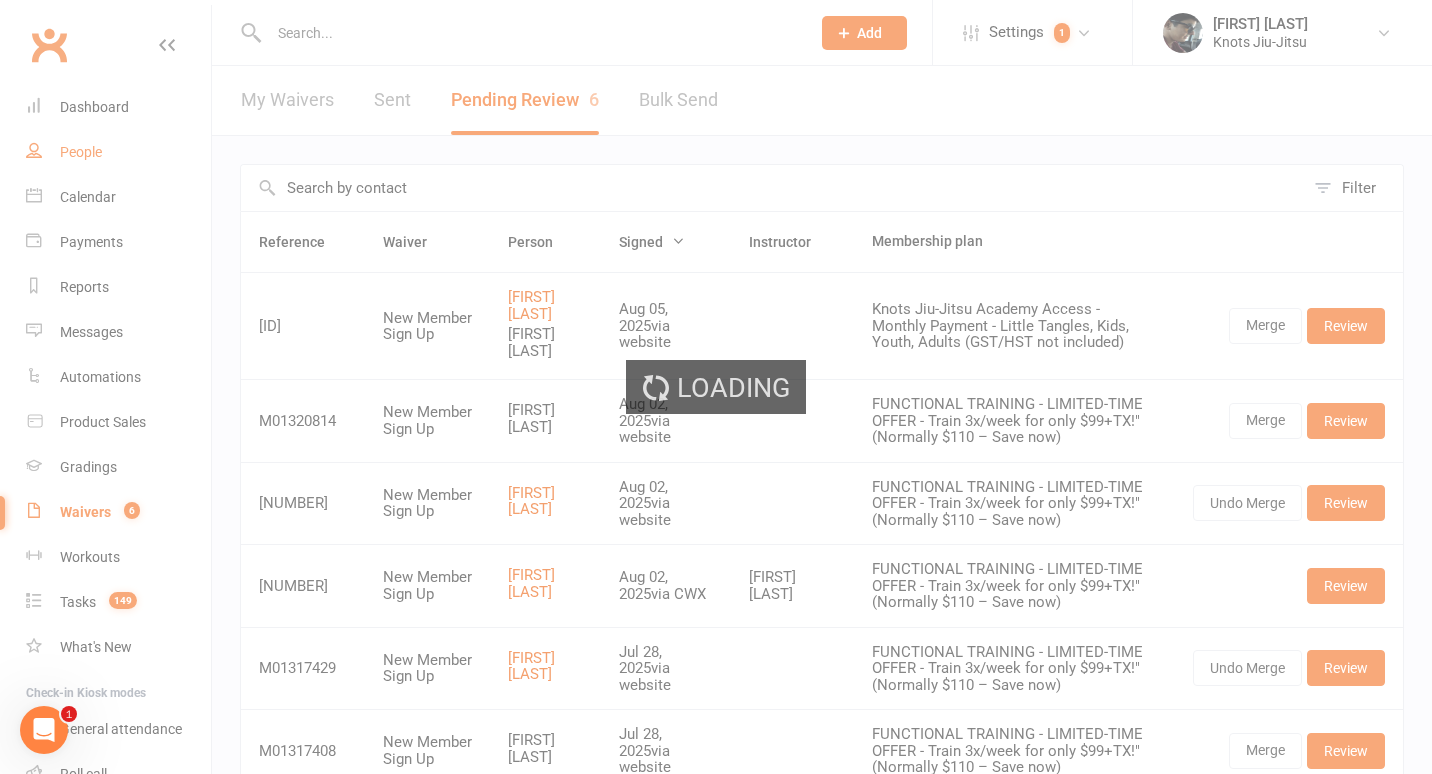 select on "100" 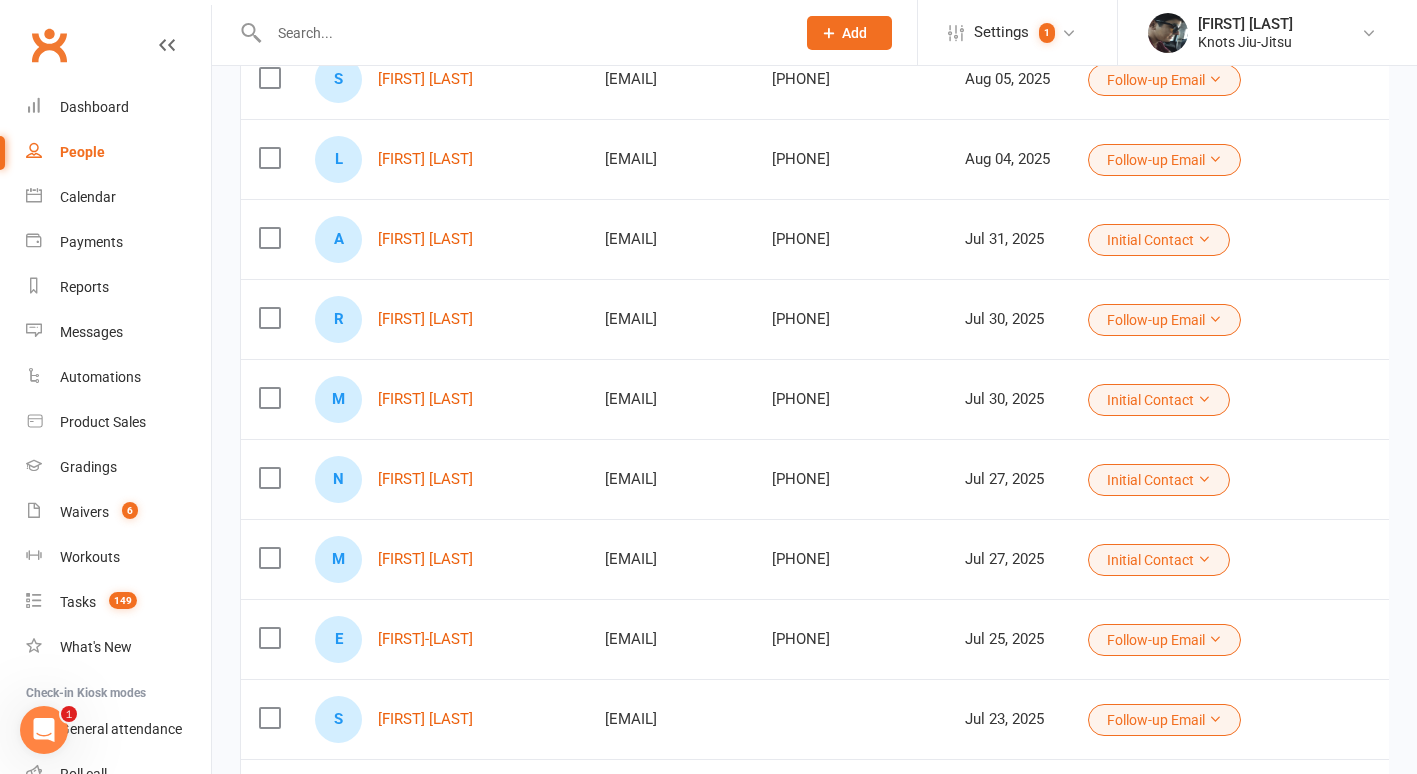 scroll, scrollTop: 312, scrollLeft: 0, axis: vertical 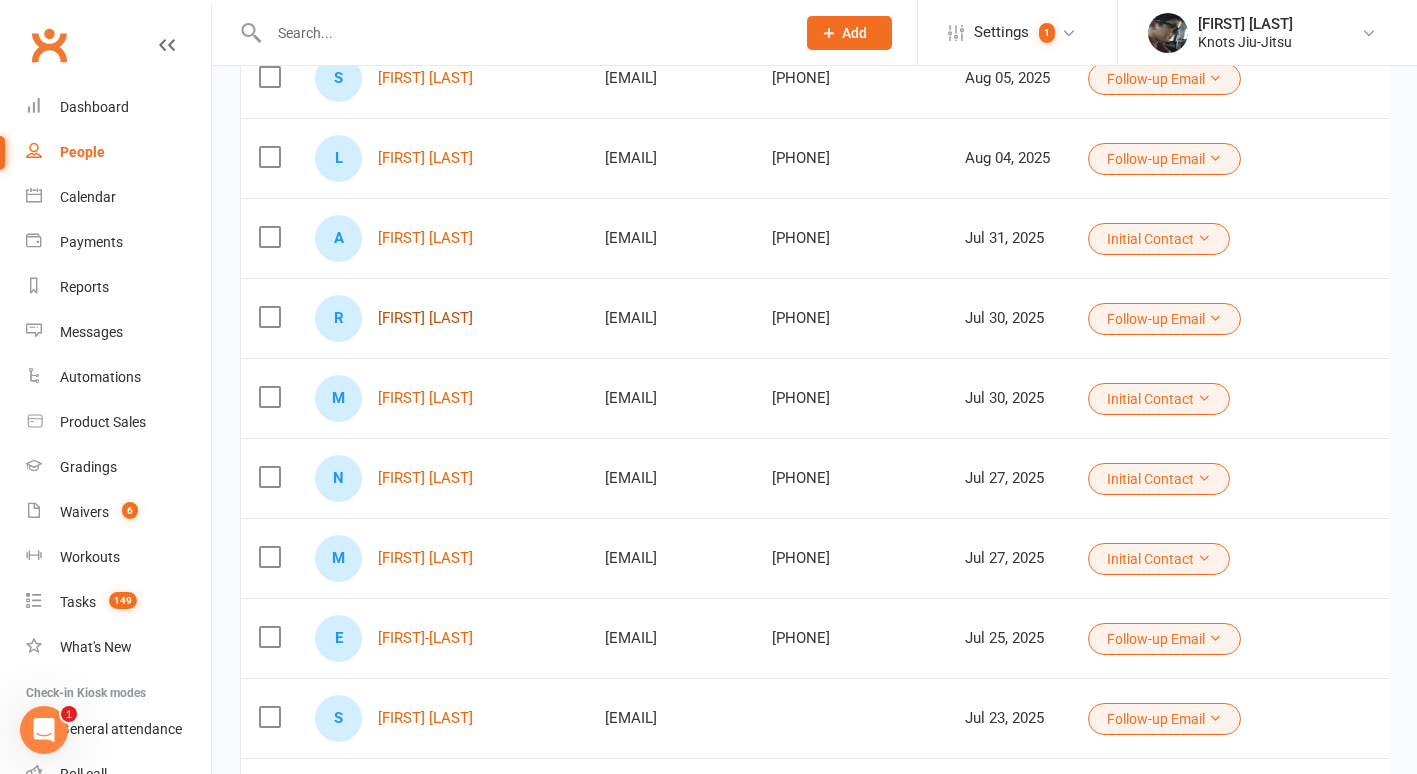 click on "[FIRST] [LAST]" at bounding box center [425, 318] 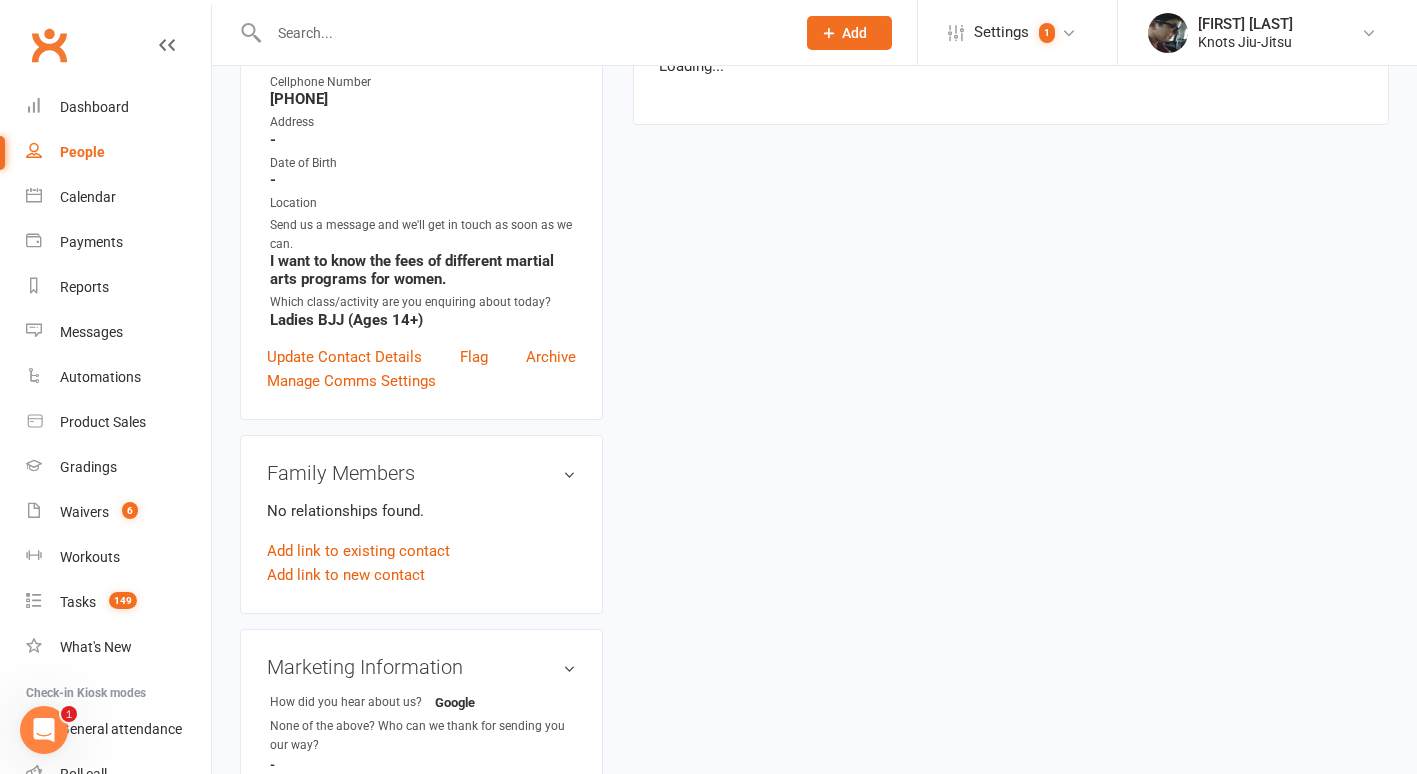 scroll, scrollTop: 0, scrollLeft: 0, axis: both 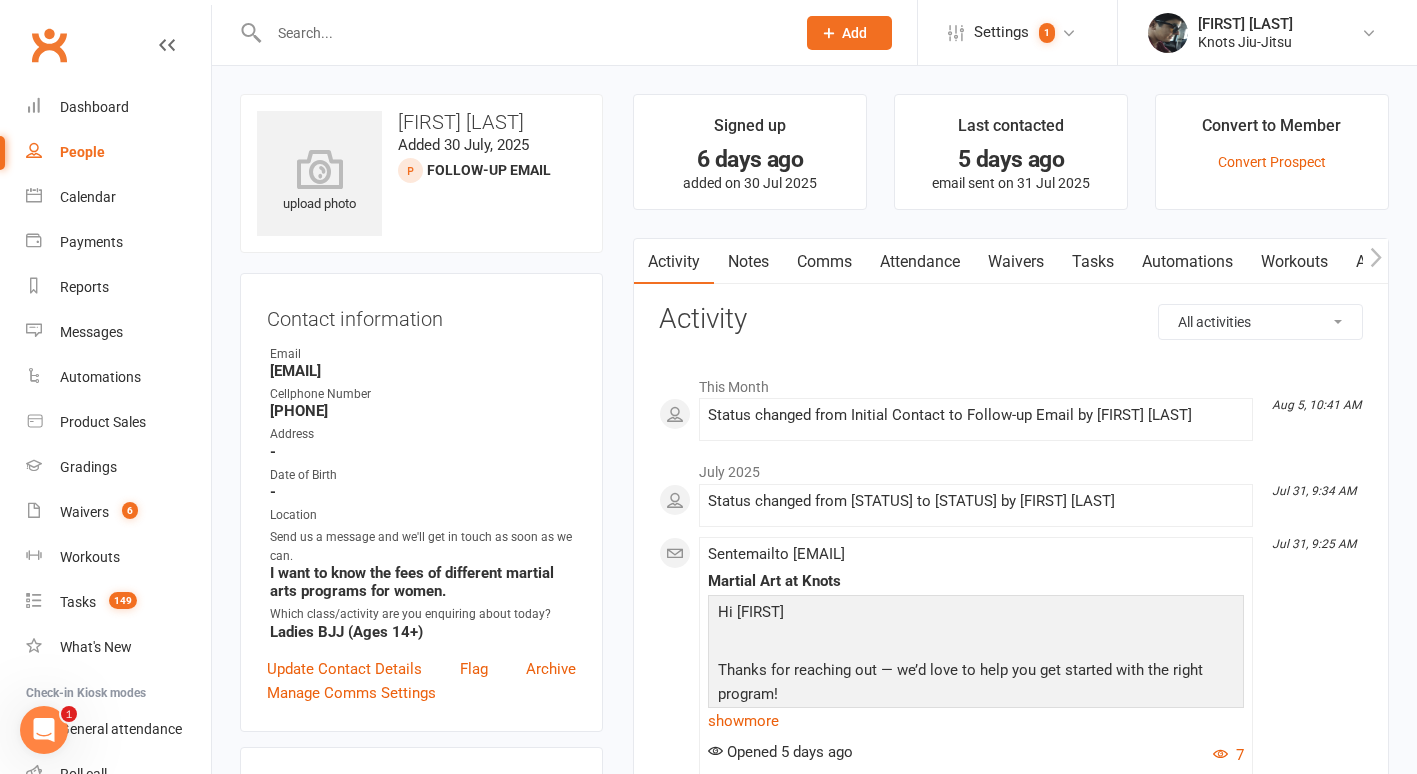 click on "Contact information" at bounding box center (421, 315) 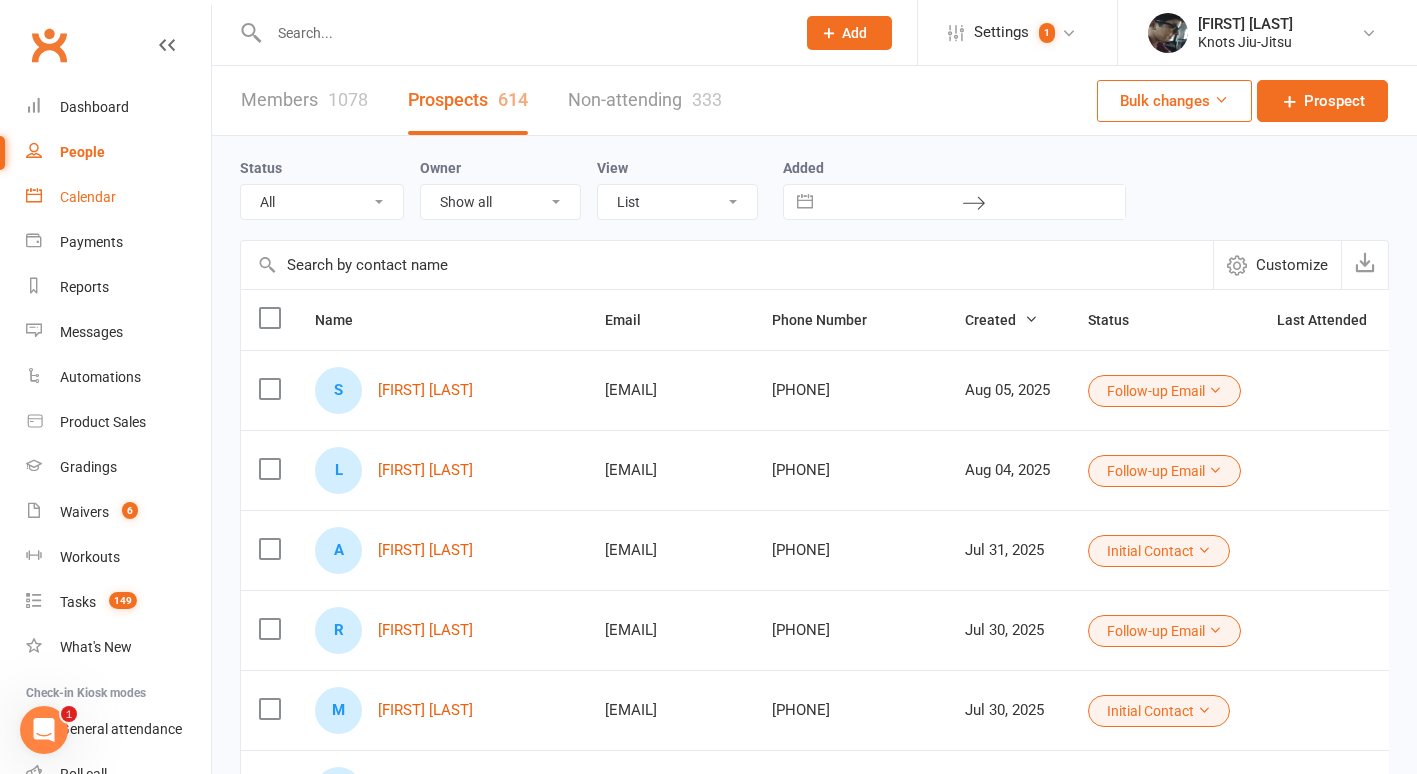 click on "Calendar" at bounding box center [118, 197] 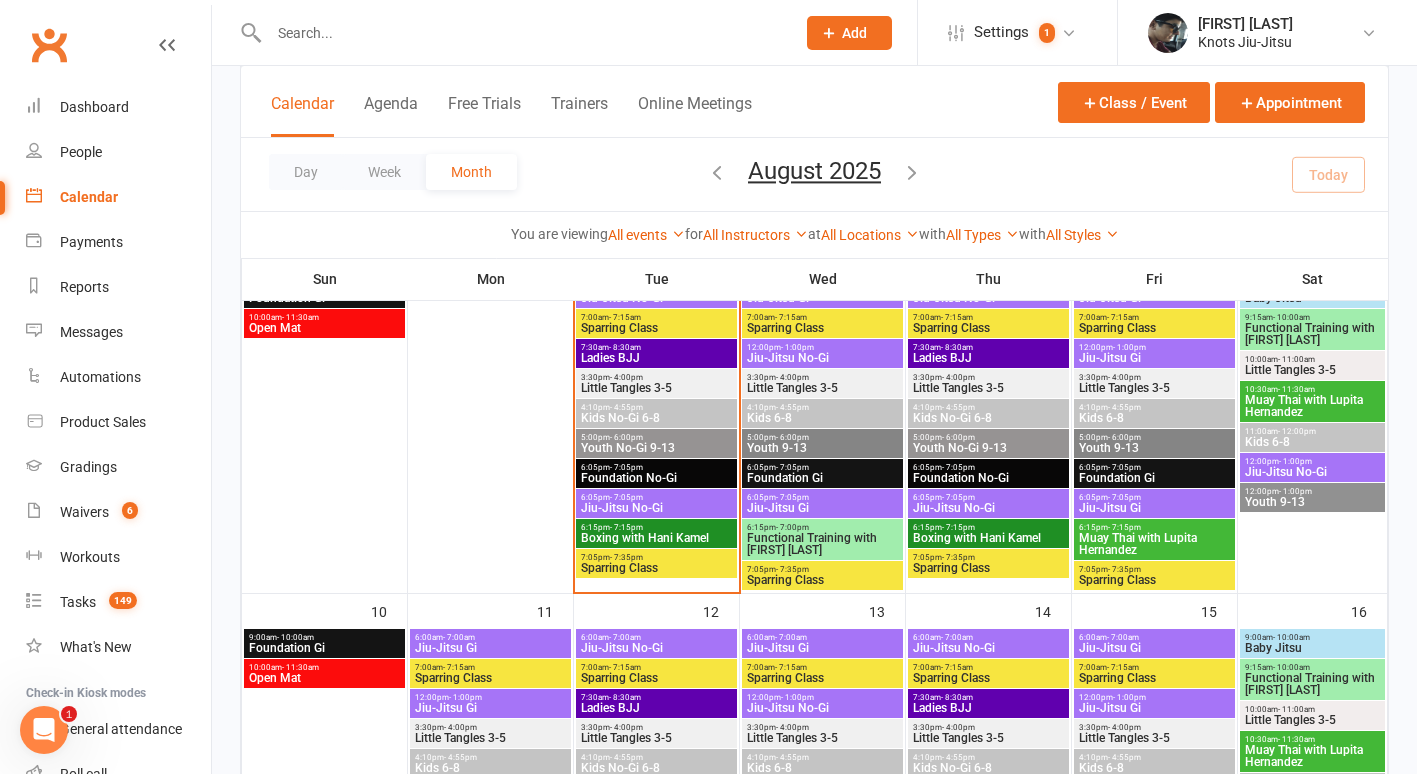 scroll, scrollTop: 575, scrollLeft: 0, axis: vertical 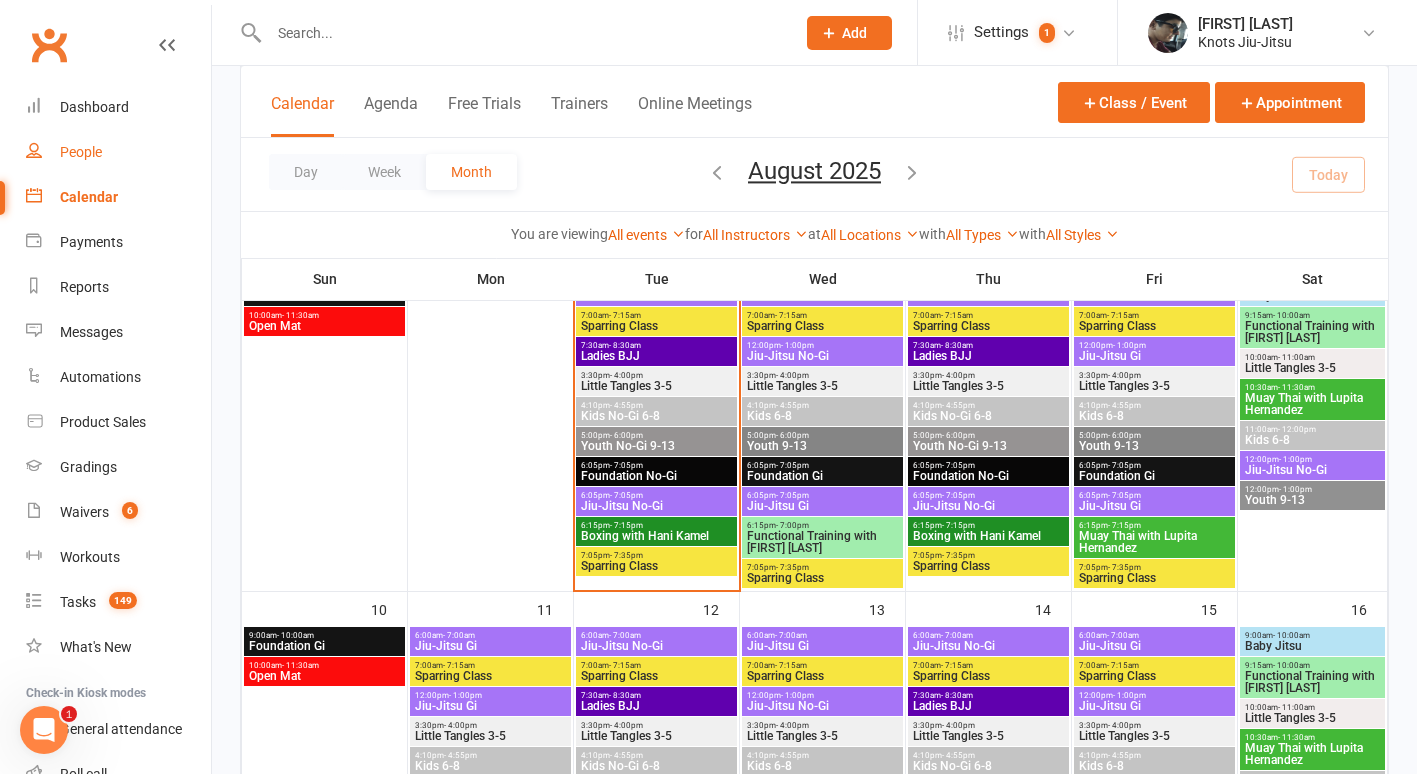 click on "People" at bounding box center (81, 152) 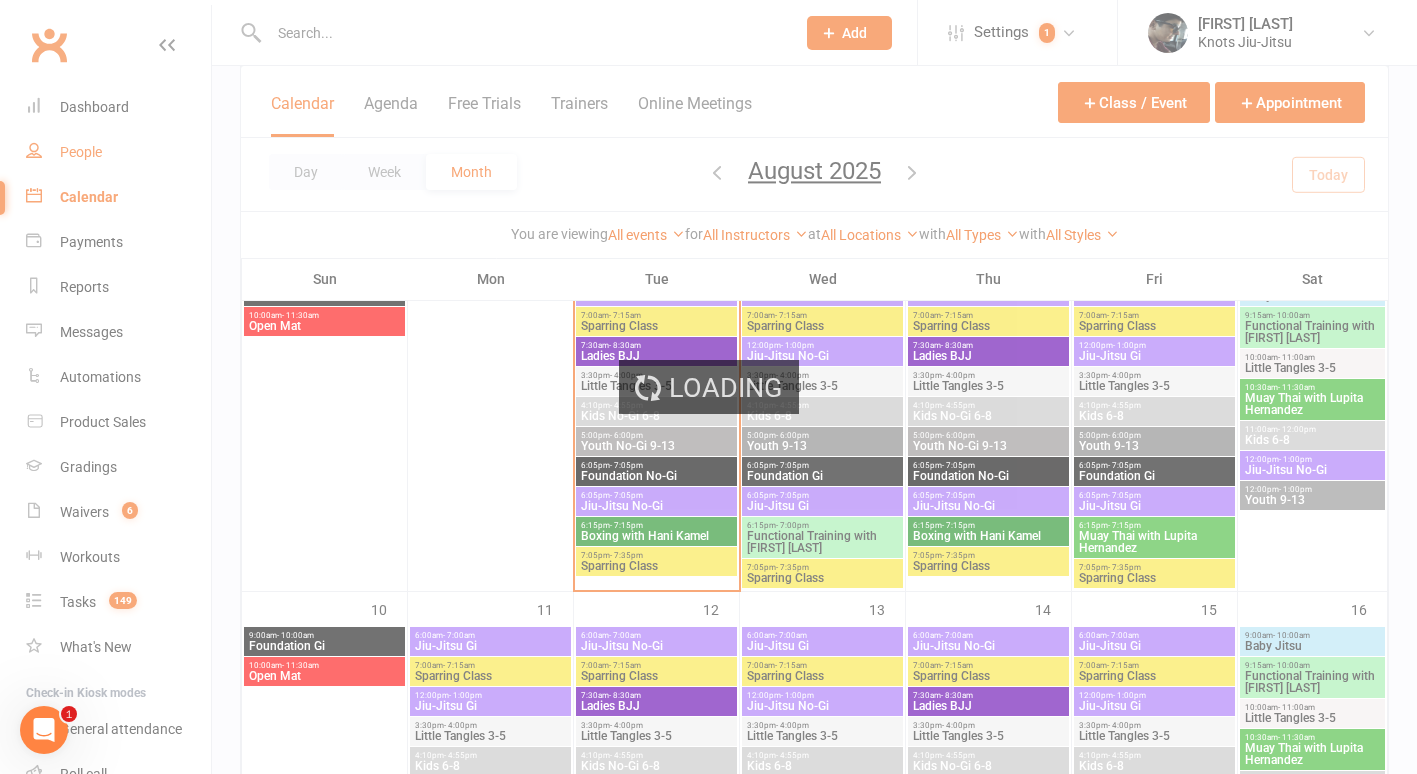 select on "100" 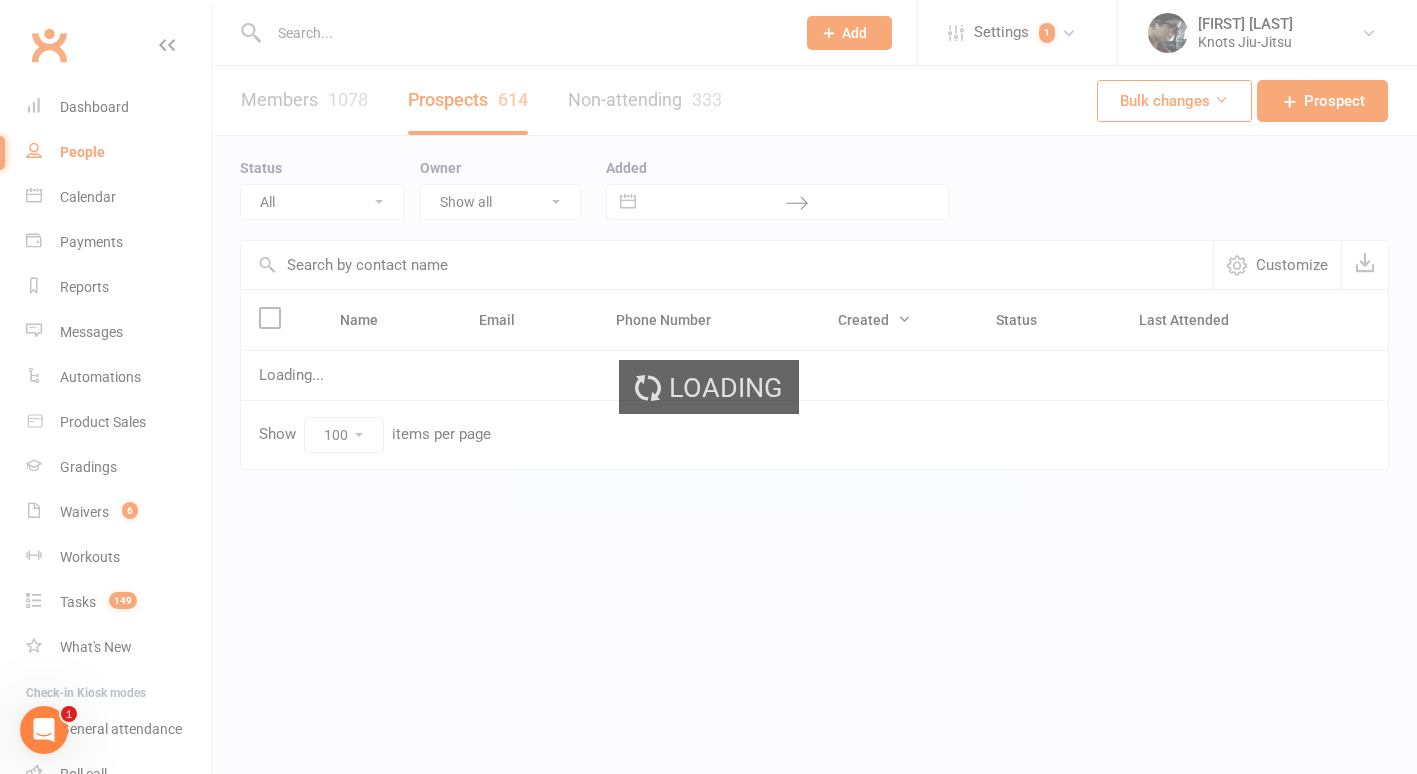 scroll, scrollTop: 0, scrollLeft: 0, axis: both 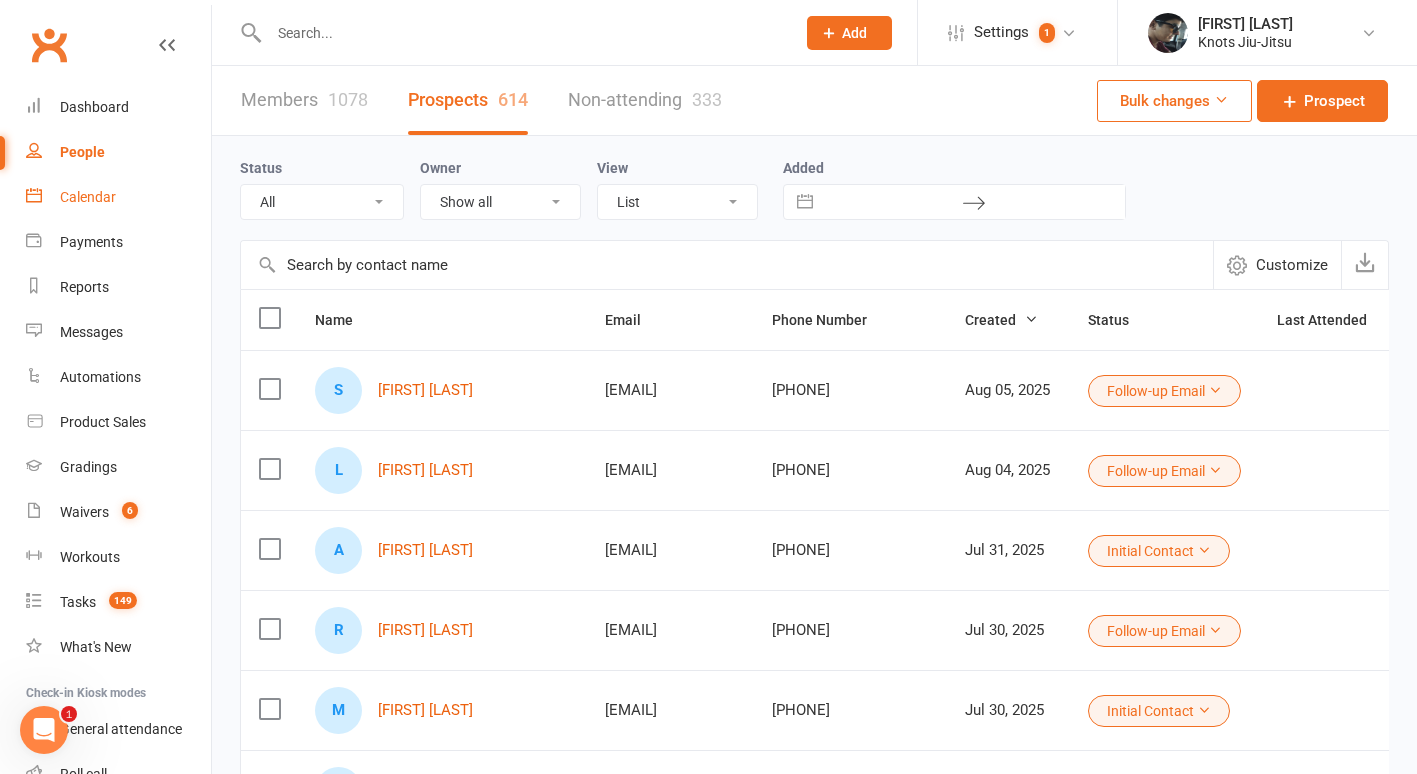 click on "Calendar" at bounding box center (118, 197) 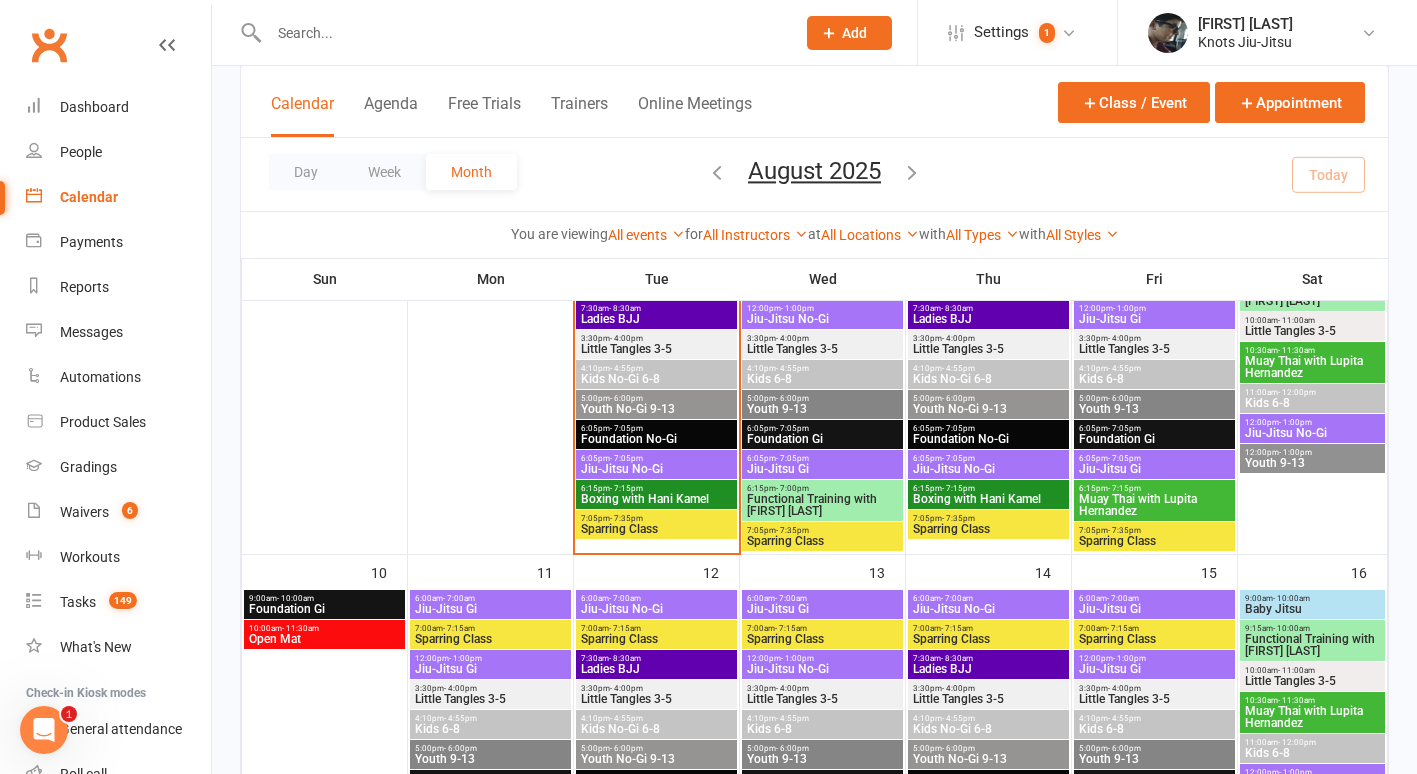 scroll, scrollTop: 611, scrollLeft: 0, axis: vertical 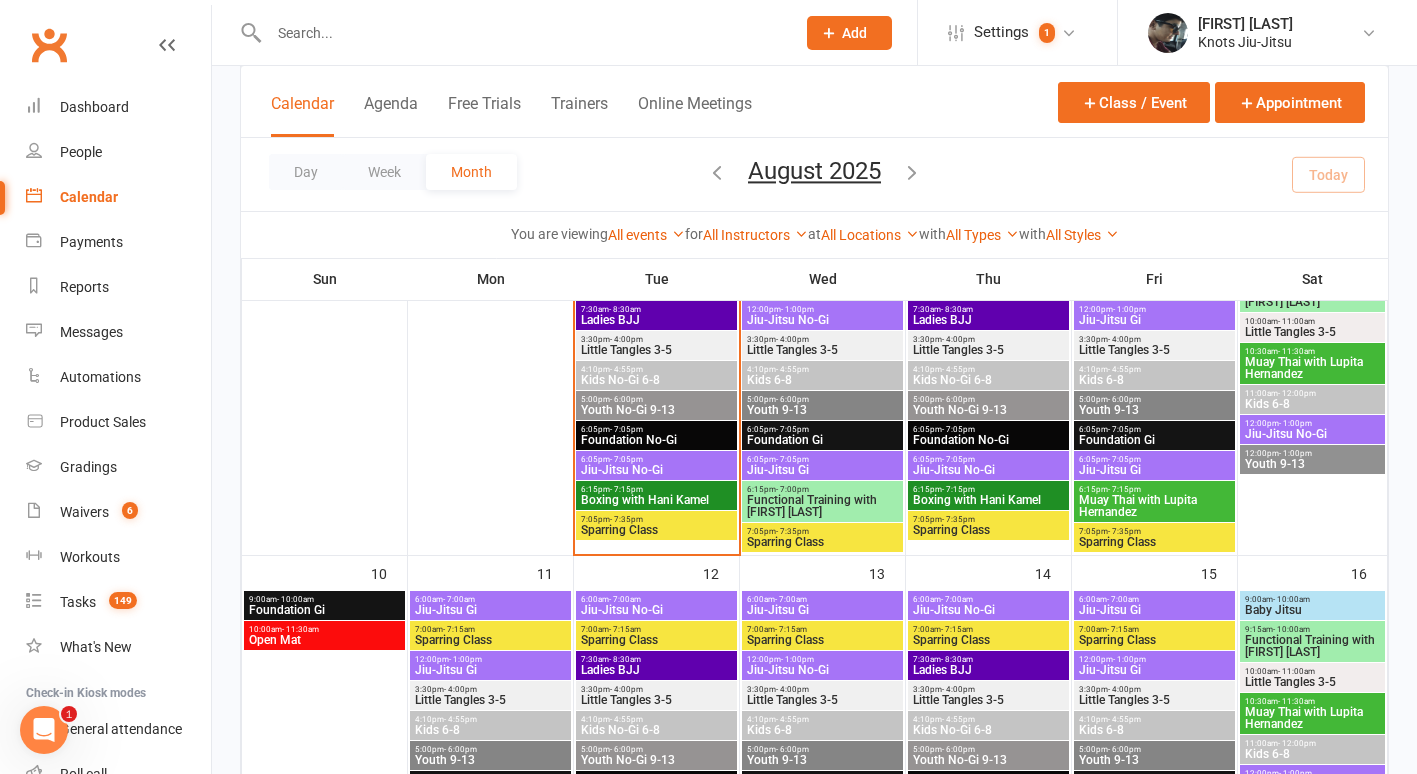 click at bounding box center (522, 33) 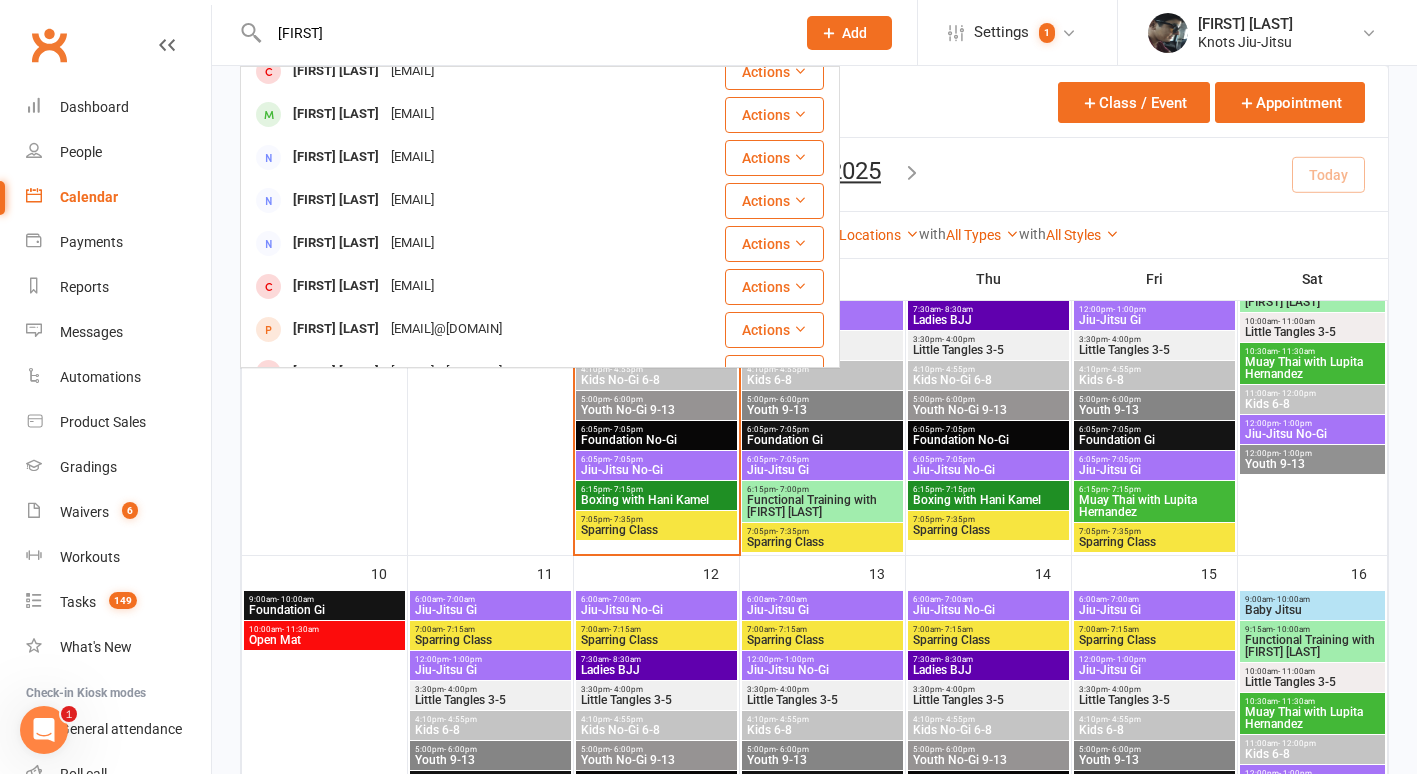 scroll, scrollTop: 284, scrollLeft: 0, axis: vertical 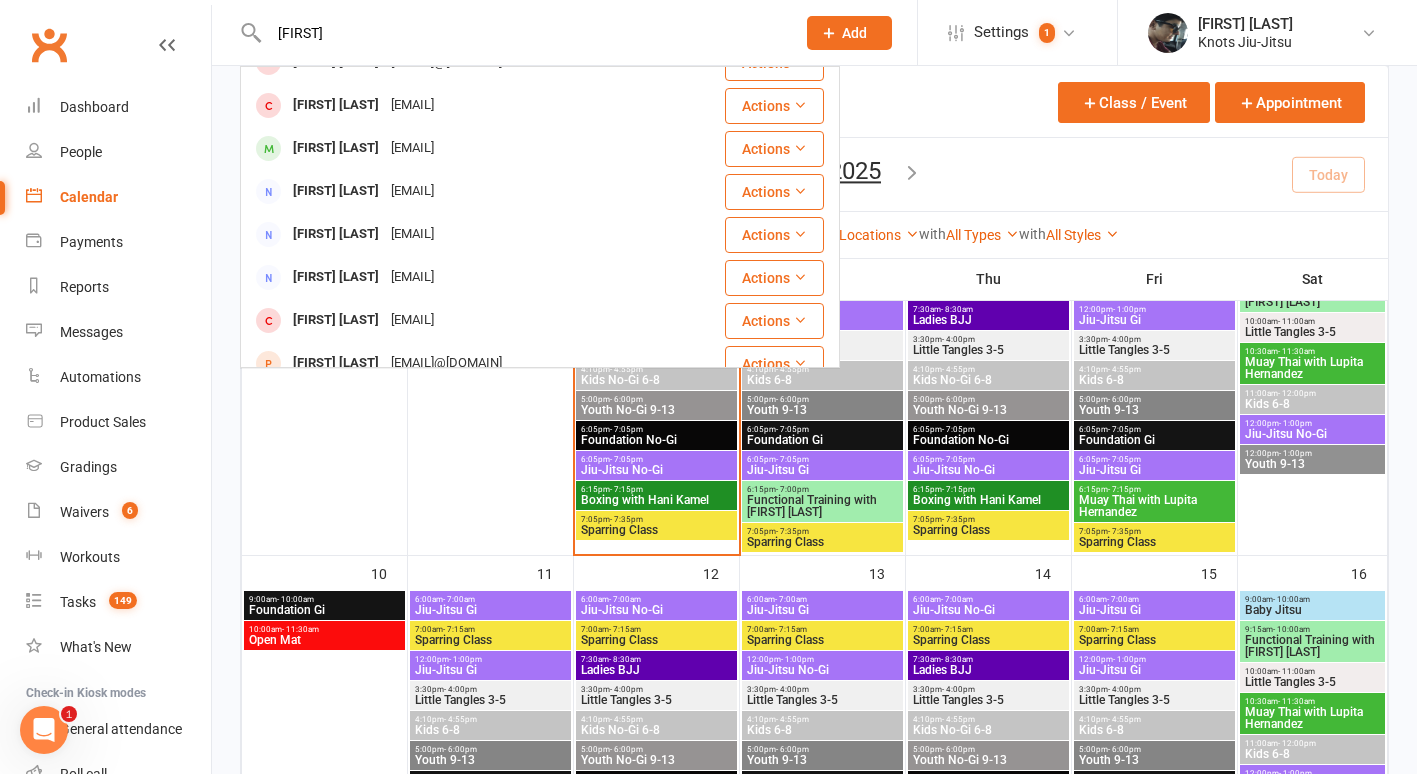 click on "[FIRST]" at bounding box center [522, 33] 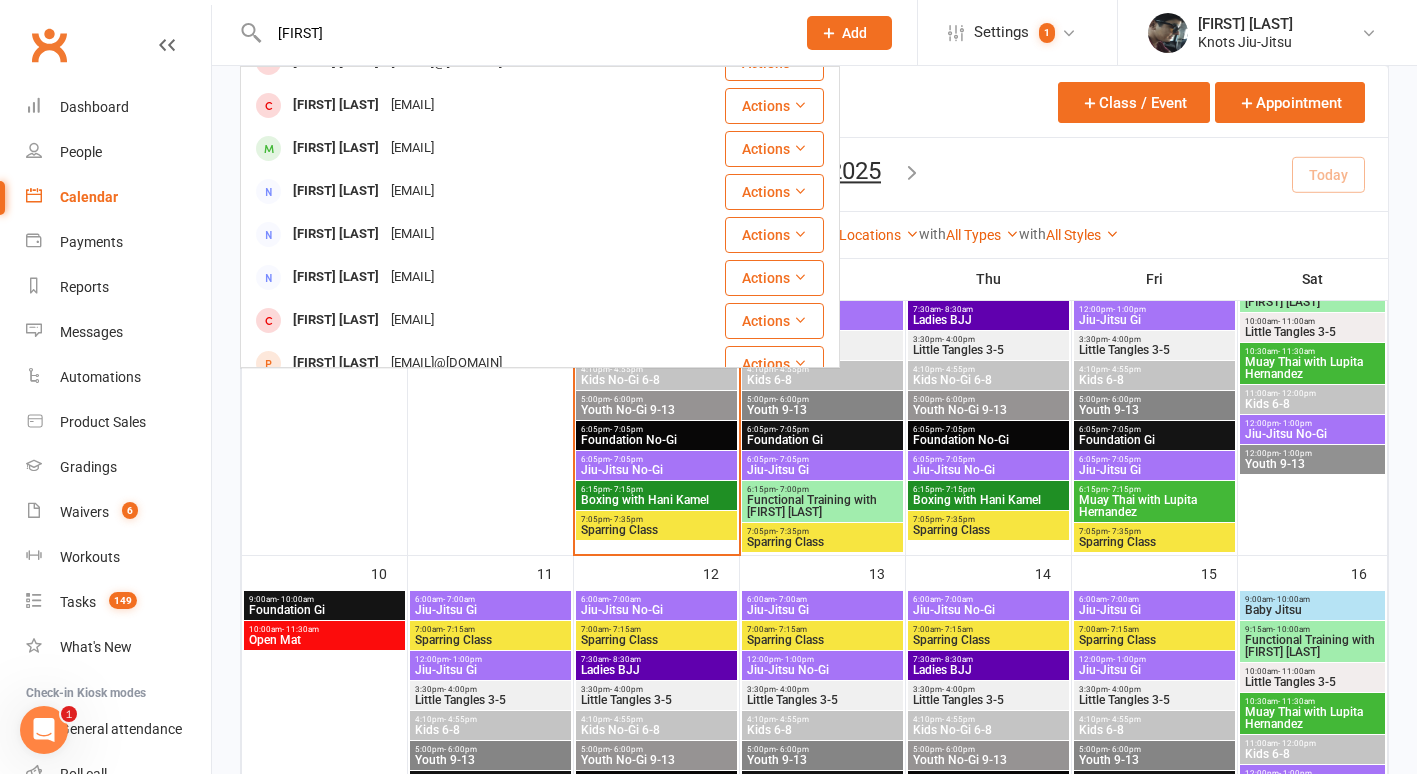 type on "[FIRST]" 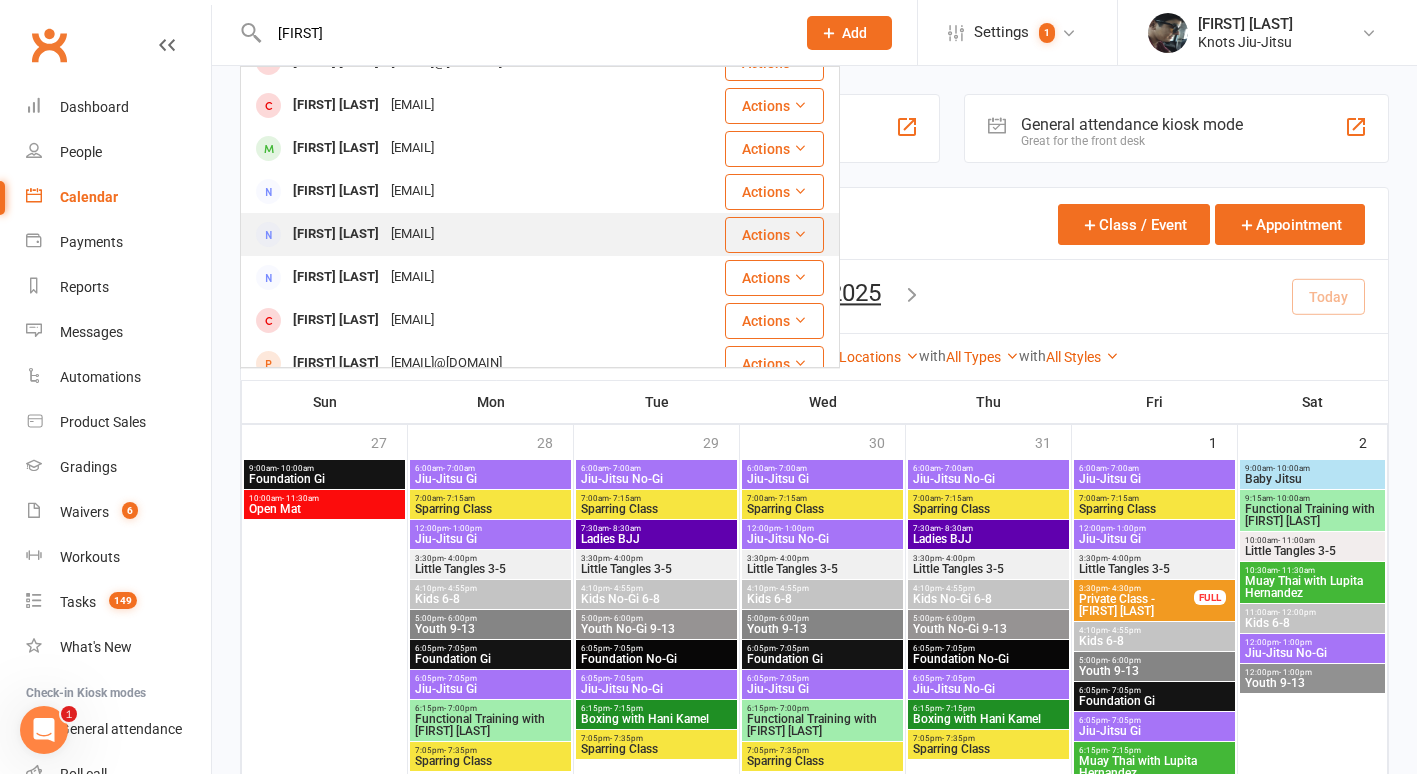 scroll, scrollTop: 0, scrollLeft: 0, axis: both 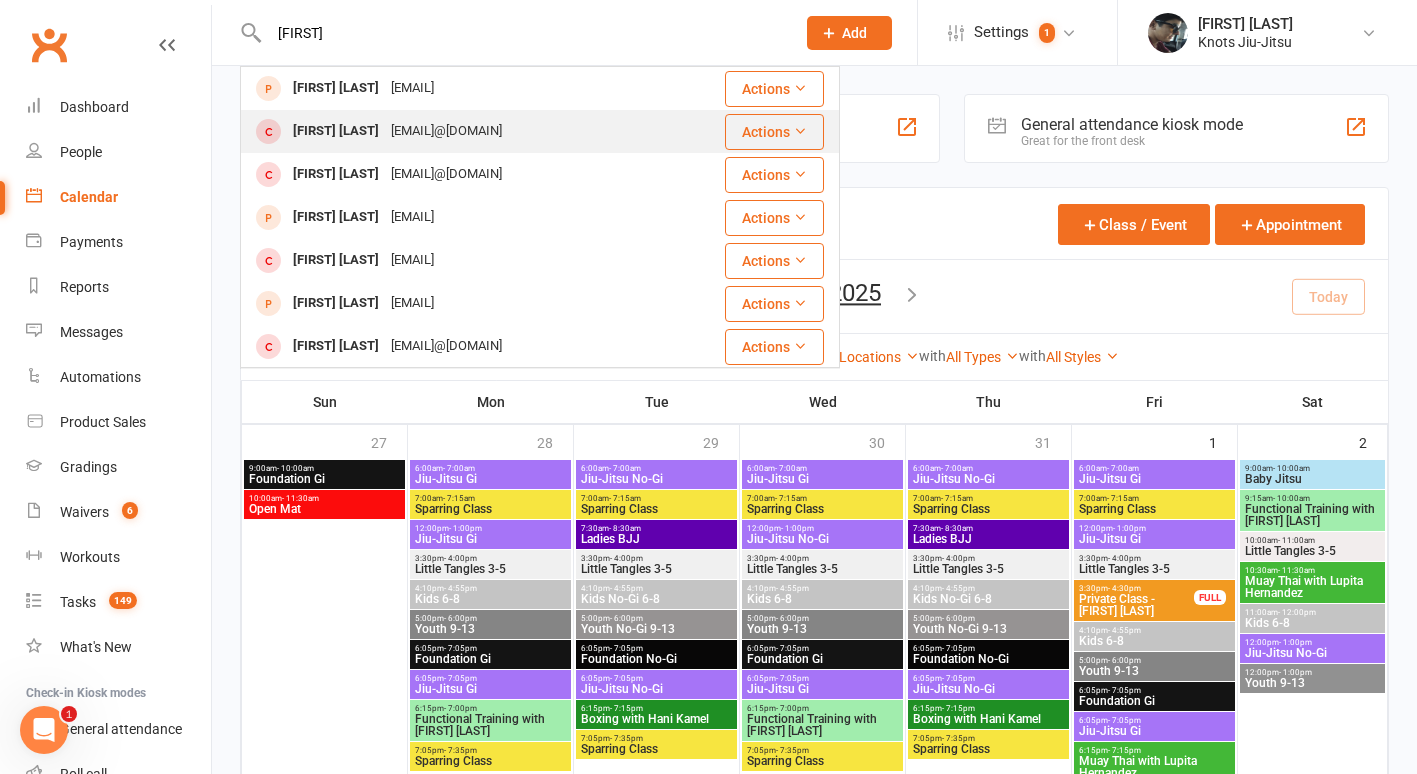 click on "[EMAIL]@[DOMAIN]" at bounding box center (446, 131) 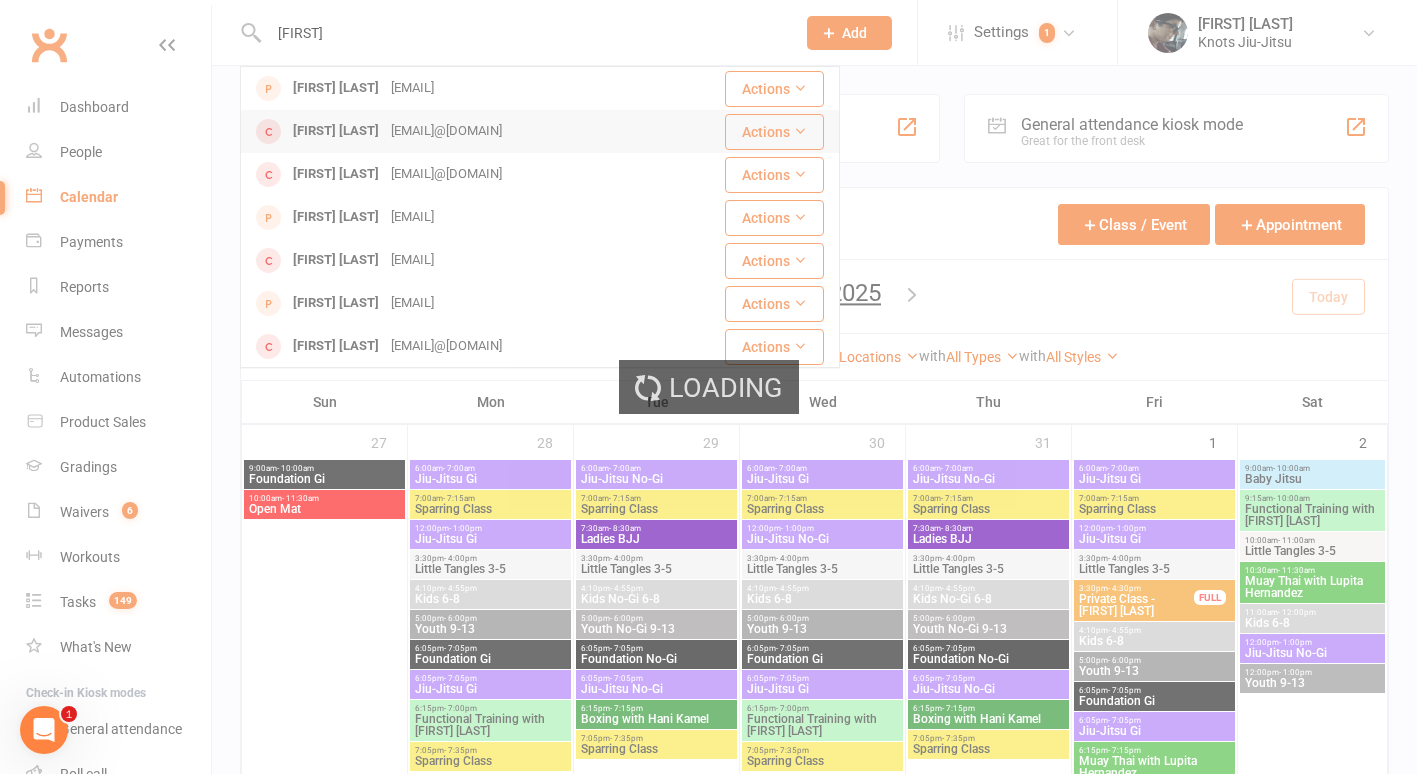 type 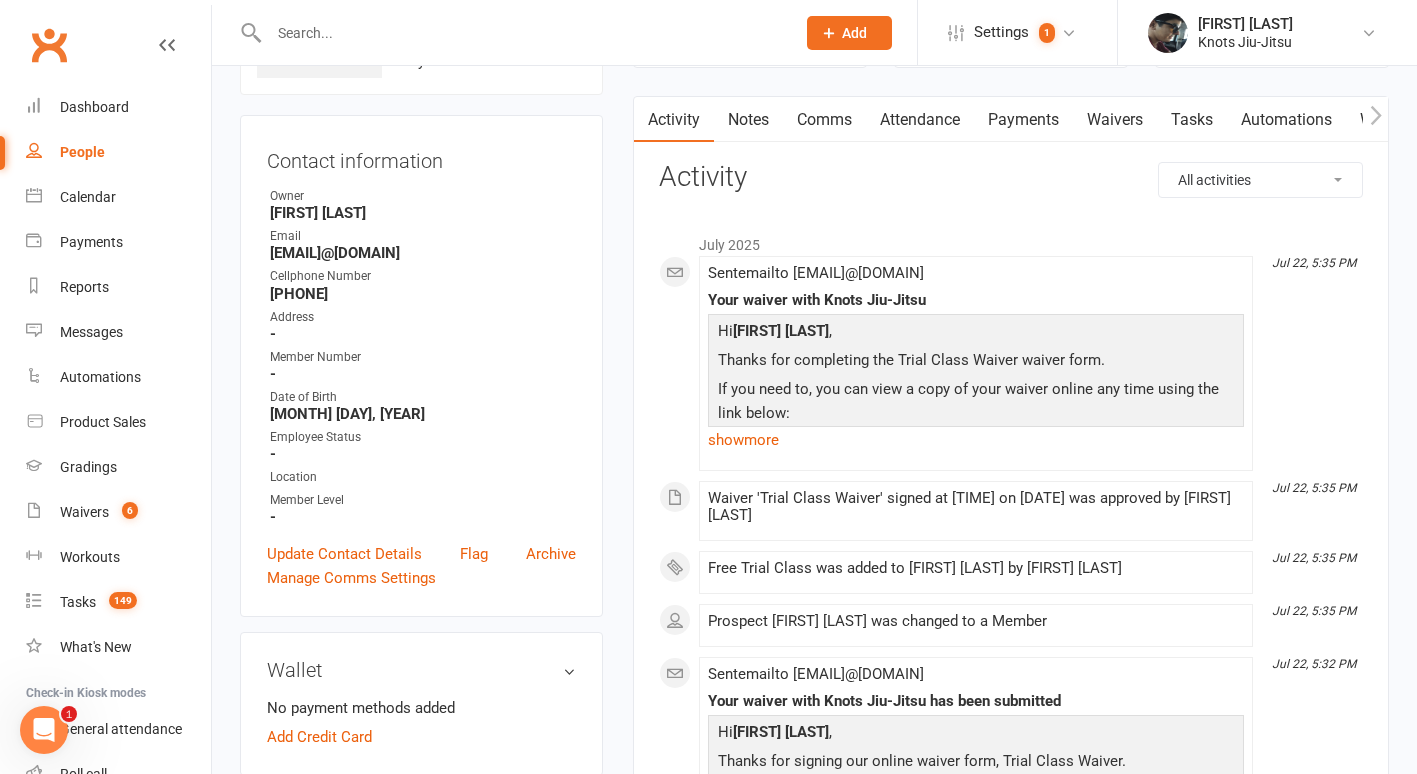 scroll, scrollTop: 0, scrollLeft: 0, axis: both 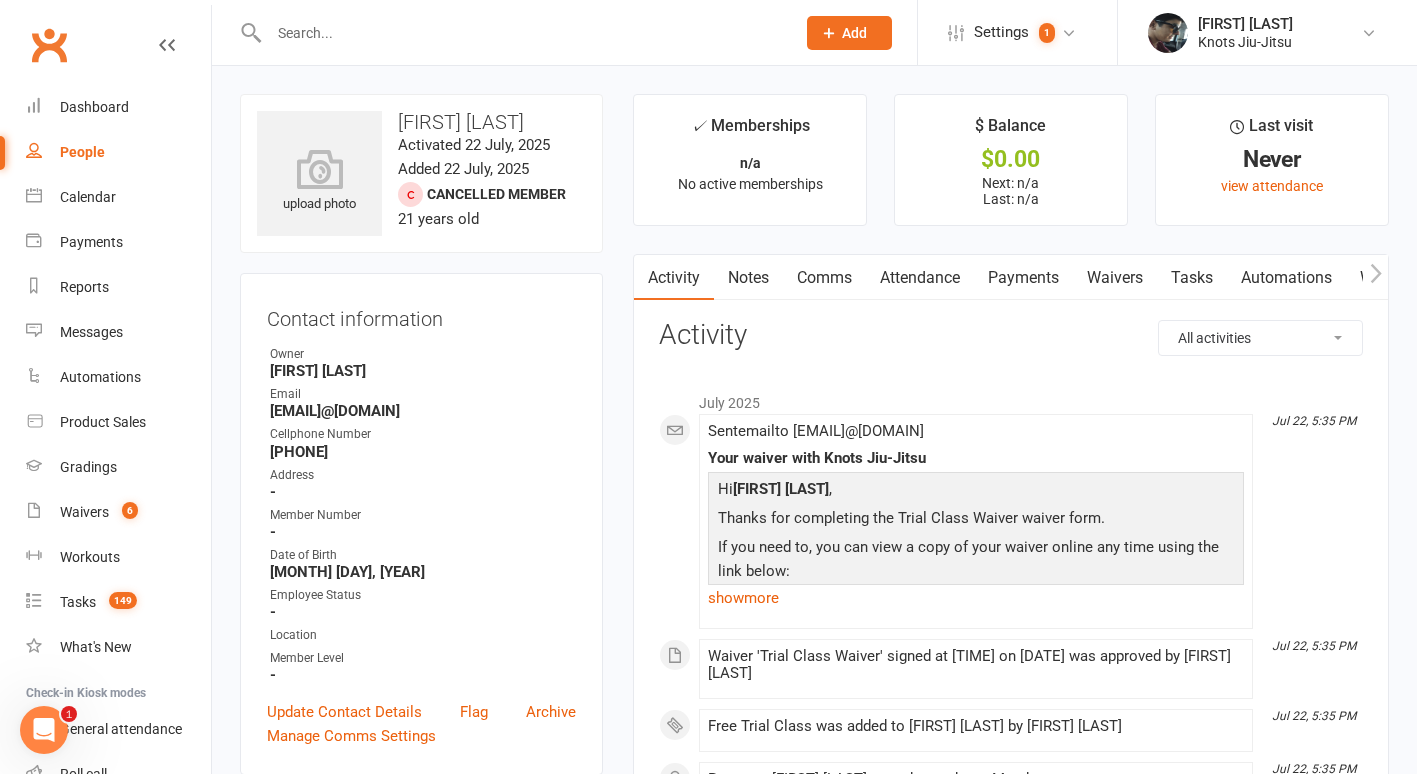 click on "Payments" at bounding box center [1023, 278] 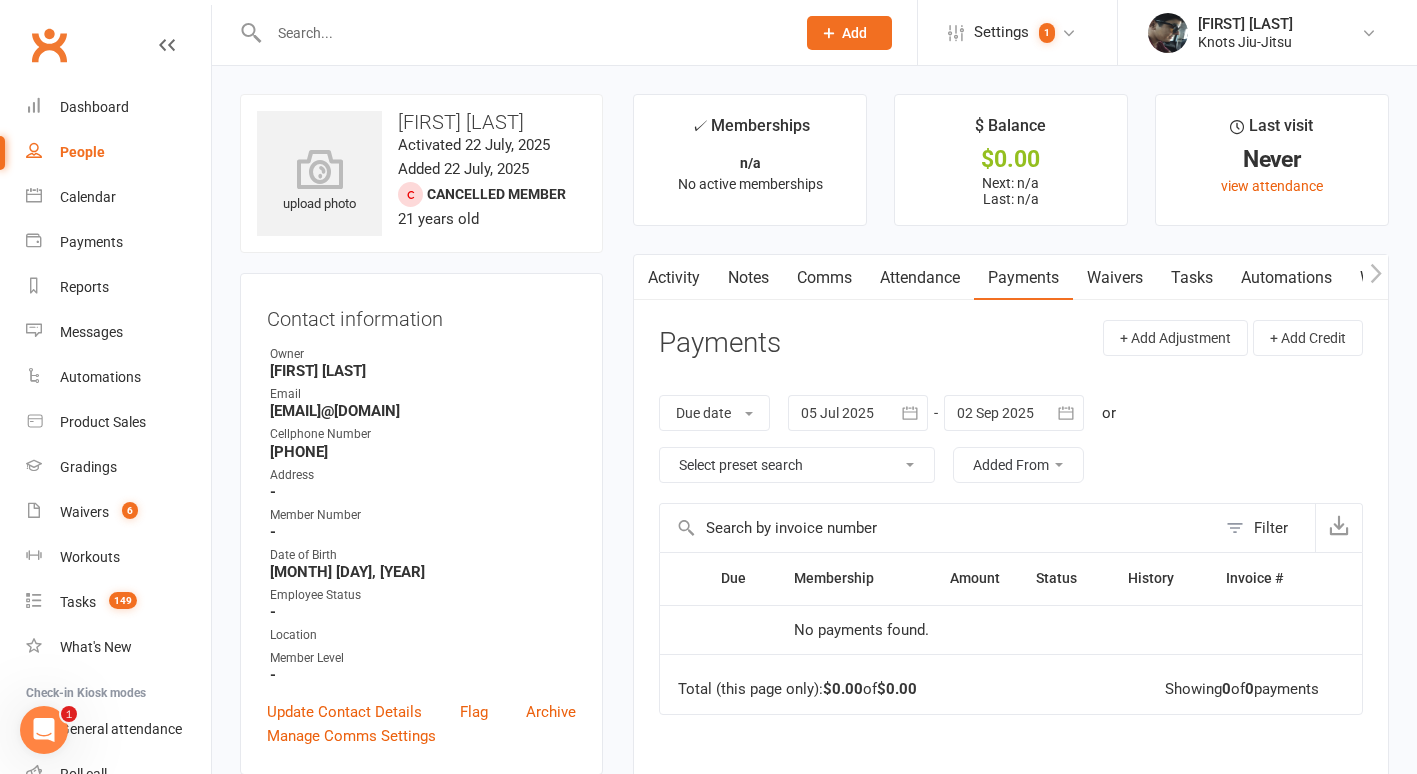 click on "Waivers" at bounding box center (1115, 278) 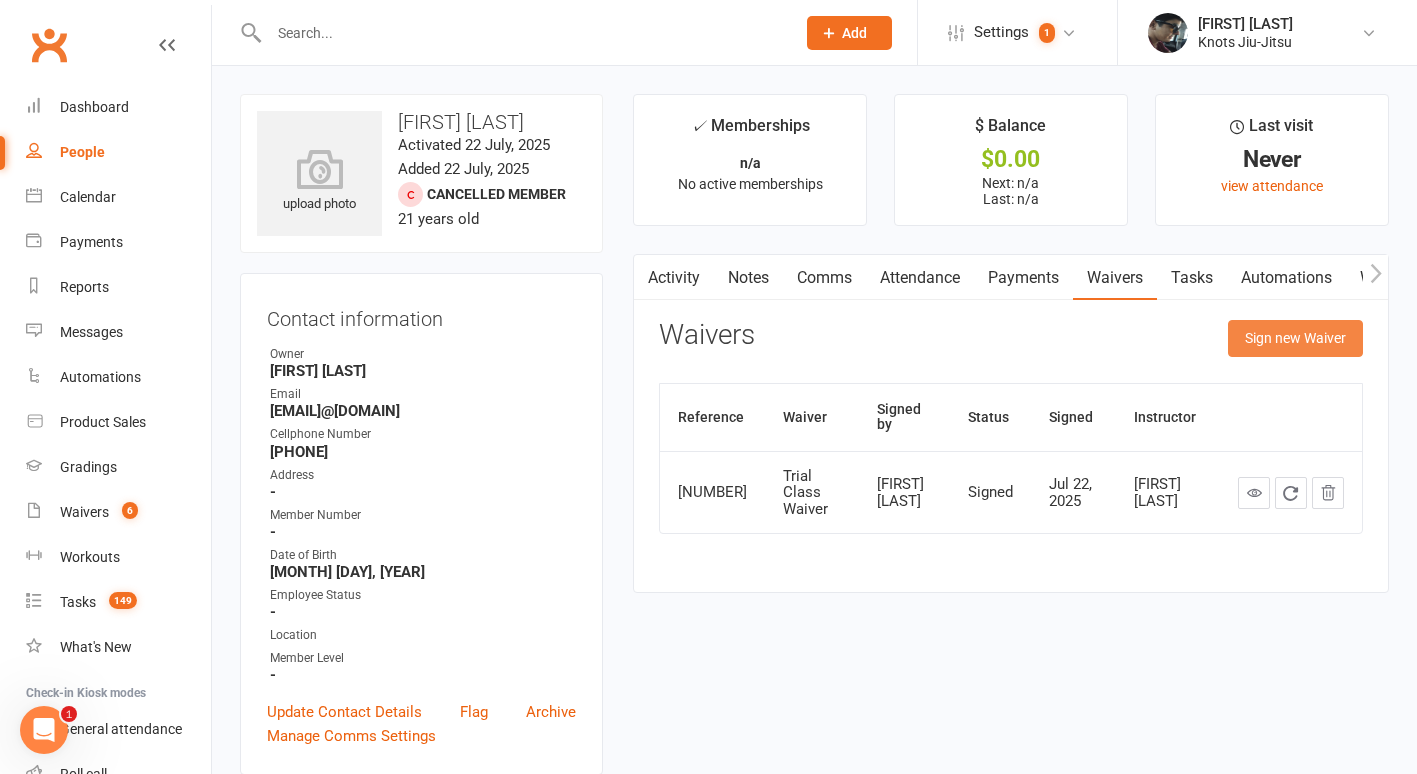 click on "Sign new Waiver" 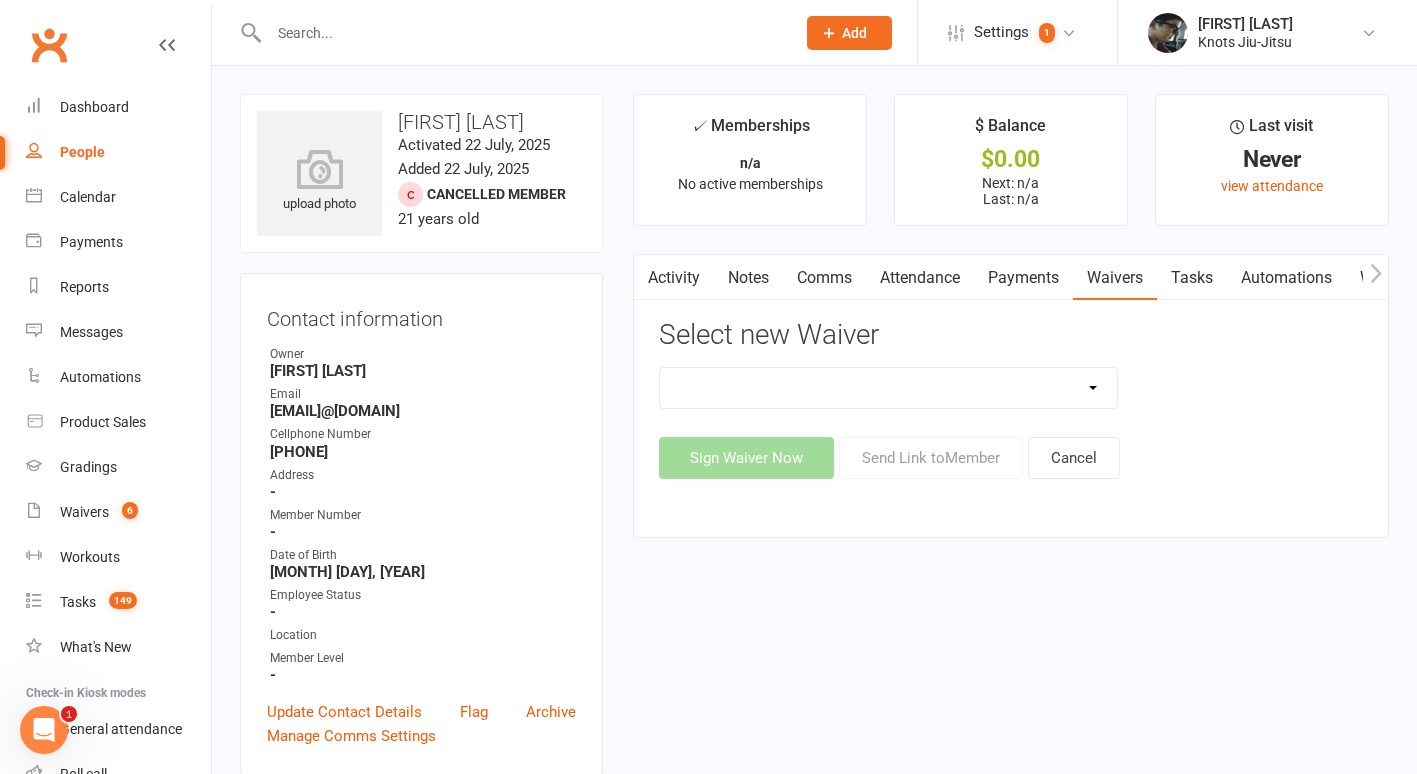click on "Covid Vaccine Confirmation E.T.C. Partnership Member E.T.C. Partnership Member (No Photo) Existing Member Waiver Existing Member Waiver W/O Cc Details Faixa Branca - New Member Faixa Branca Trial Class Family Member Sign-Up Knots Crew Program New Member (No Photo) New Member Sign Up New Member Sign Up for Functional Training New Member Sign Up for Muay Thai New Member Waiver (Without CC) Permission To Use Credit Card Trial Class Waiver" 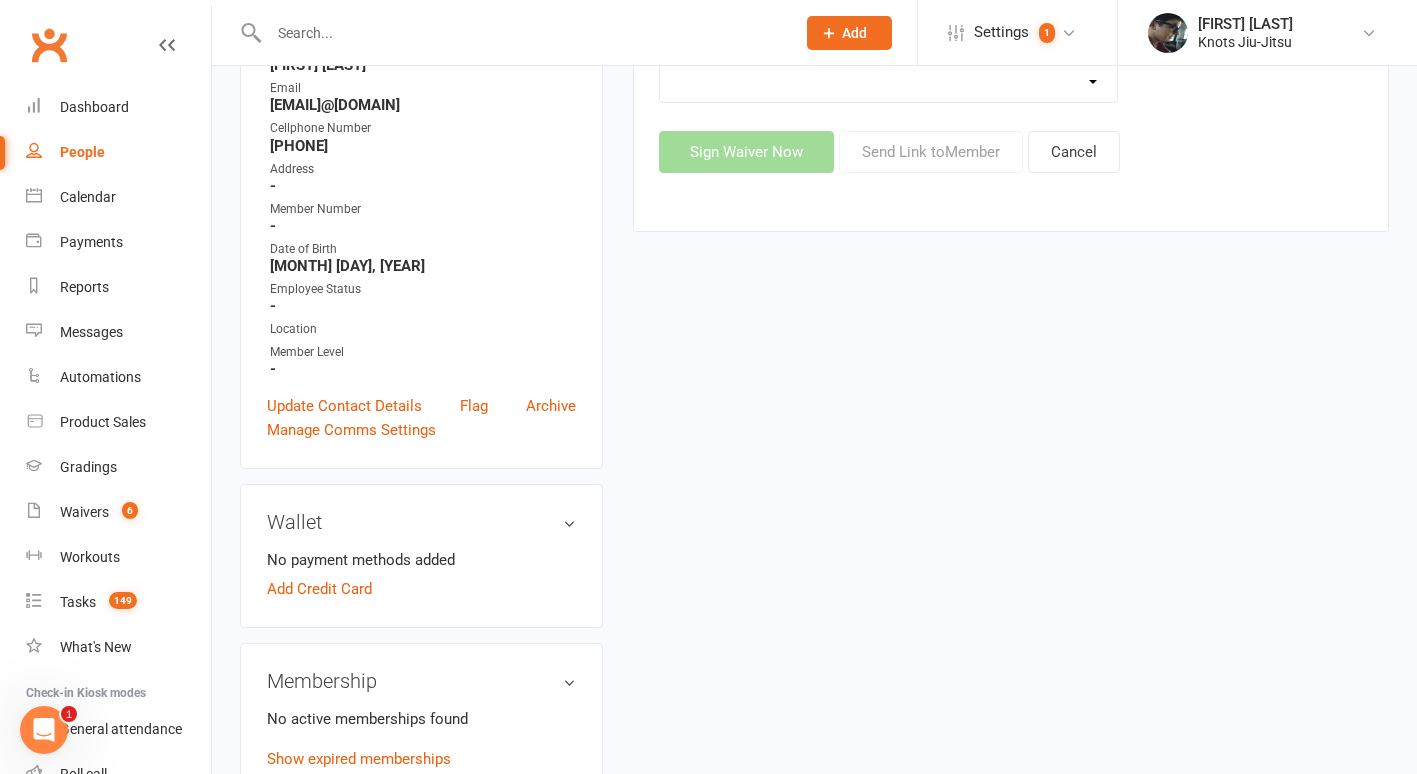 scroll, scrollTop: 0, scrollLeft: 0, axis: both 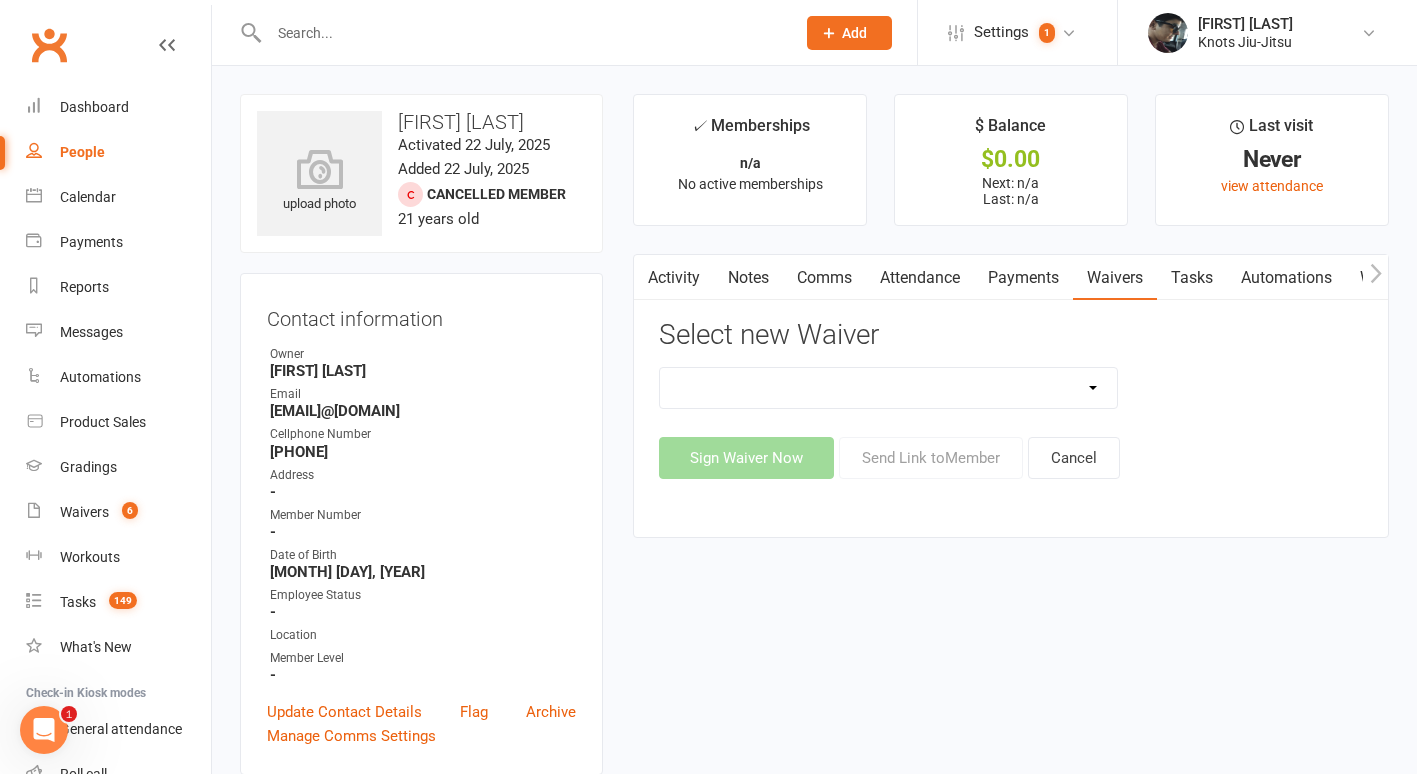 click on "Covid Vaccine Confirmation E.T.C. Partnership Member E.T.C. Partnership Member (No Photo) Existing Member Waiver Existing Member Waiver W/O Cc Details Faixa Branca - New Member Faixa Branca Trial Class Family Member Sign-Up Knots Crew Program New Member (No Photo) New Member Sign Up New Member Sign Up for Functional Training New Member Sign Up for Muay Thai New Member Waiver (Without CC) Permission To Use Credit Card Trial Class Waiver" 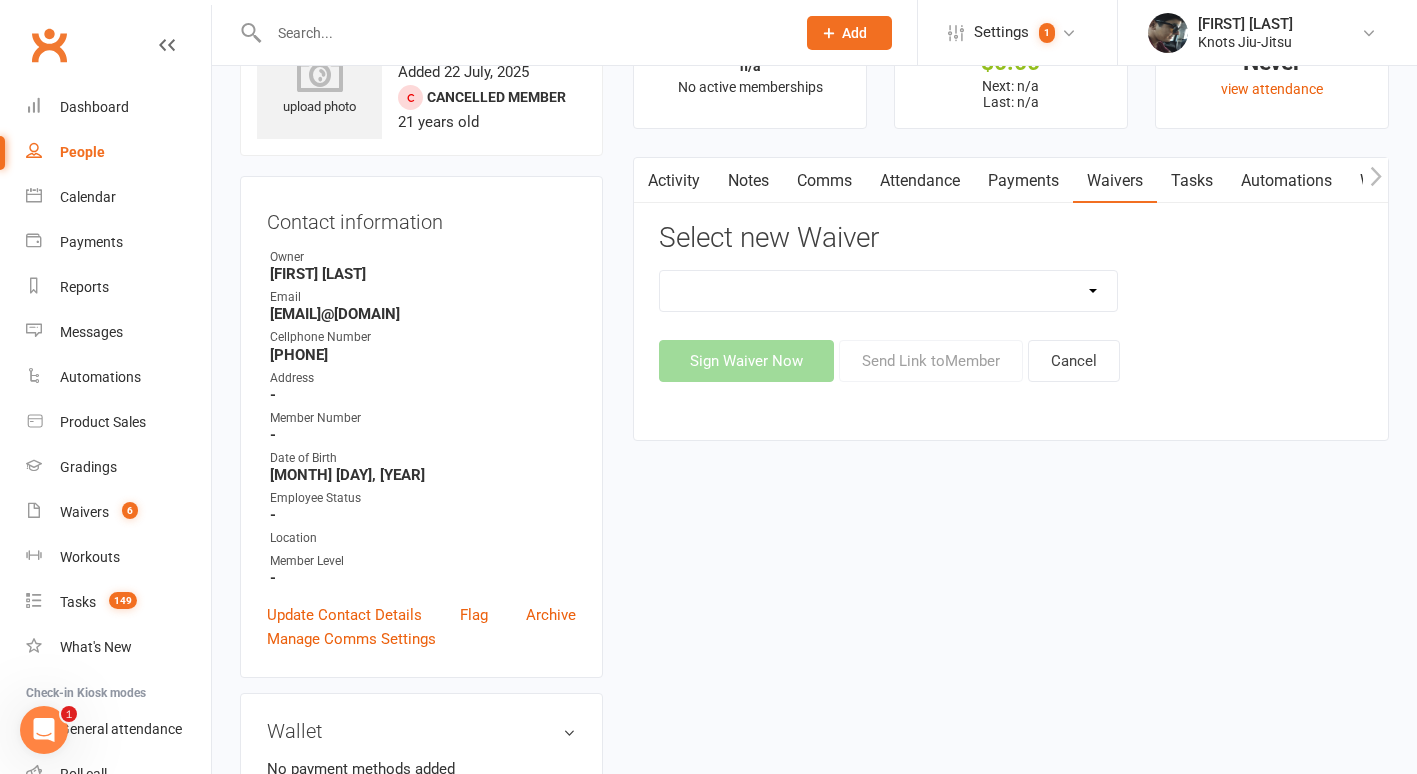 scroll, scrollTop: 0, scrollLeft: 0, axis: both 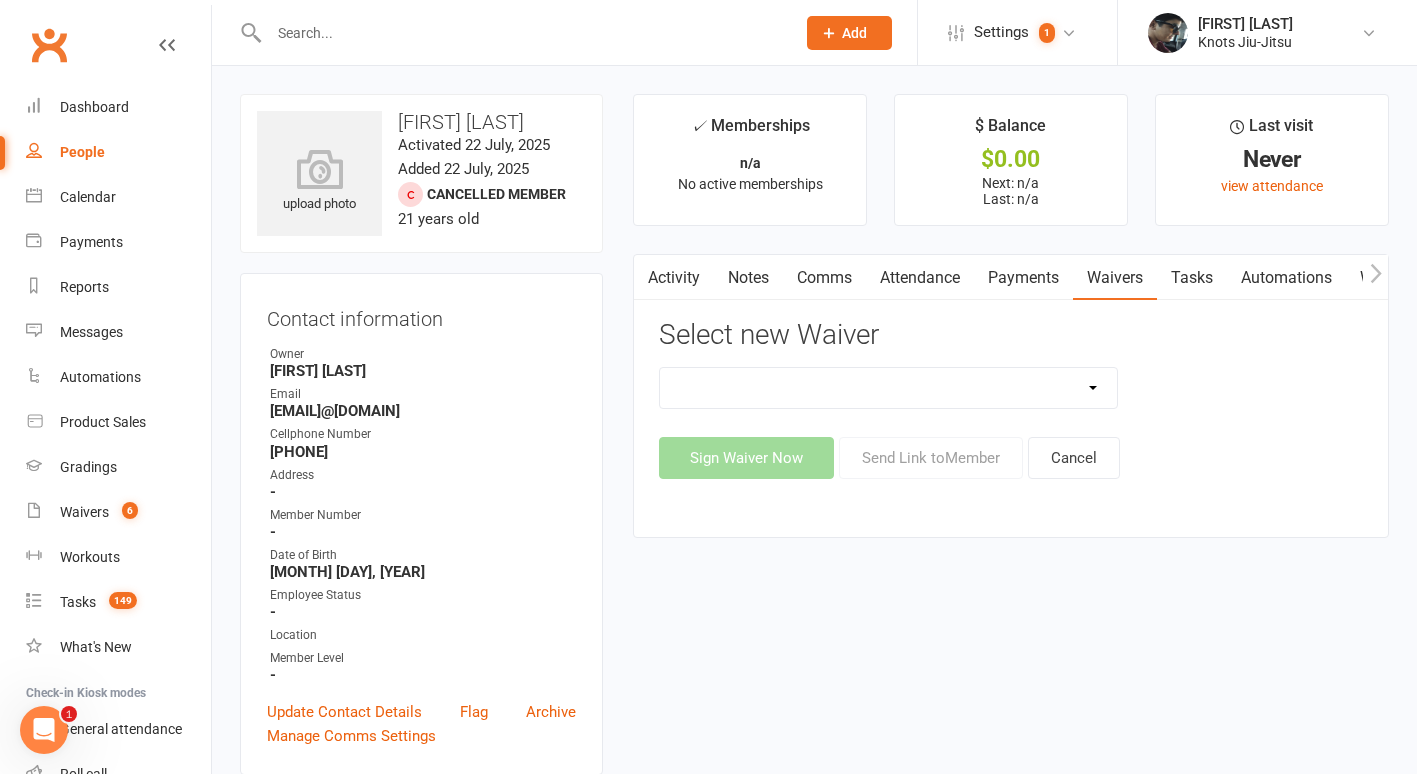 click on "Payments" at bounding box center [1023, 278] 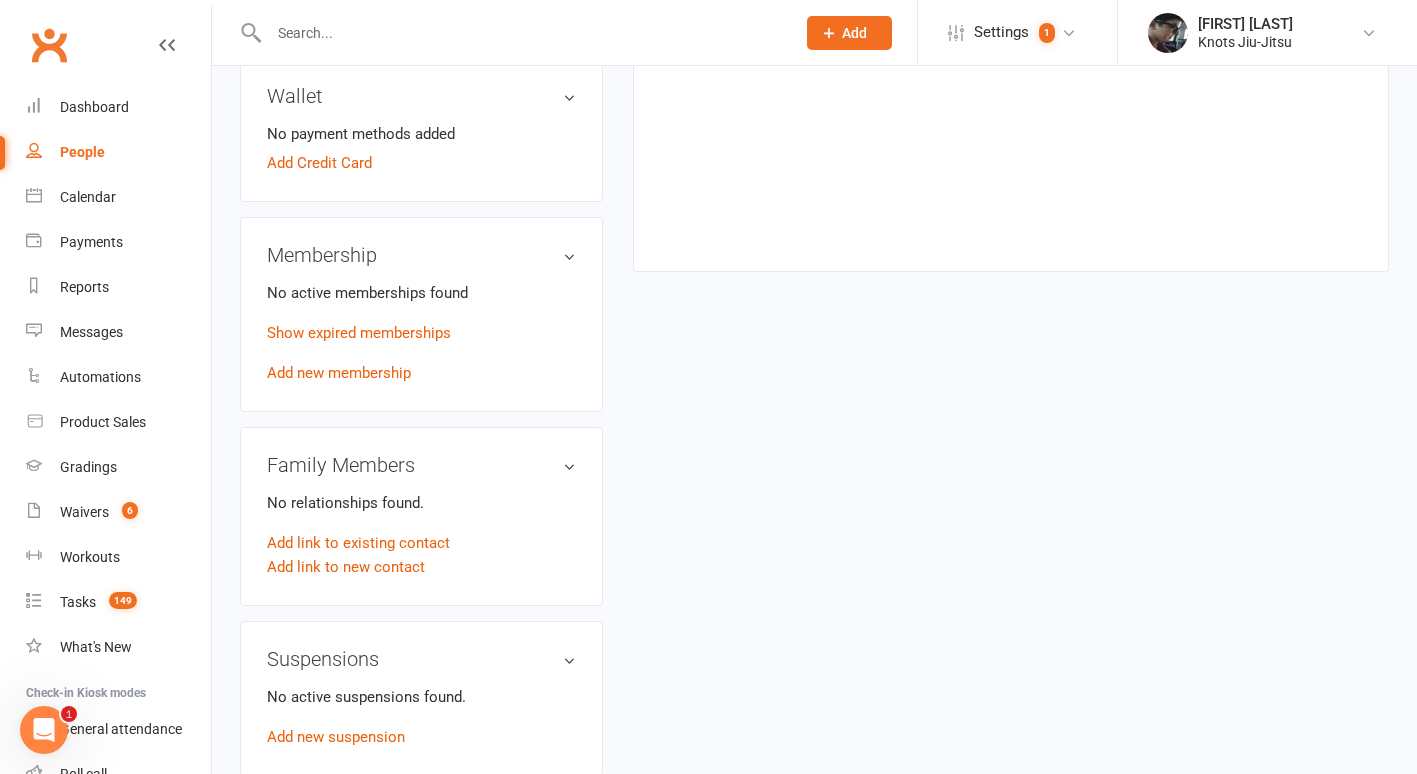 scroll, scrollTop: 731, scrollLeft: 0, axis: vertical 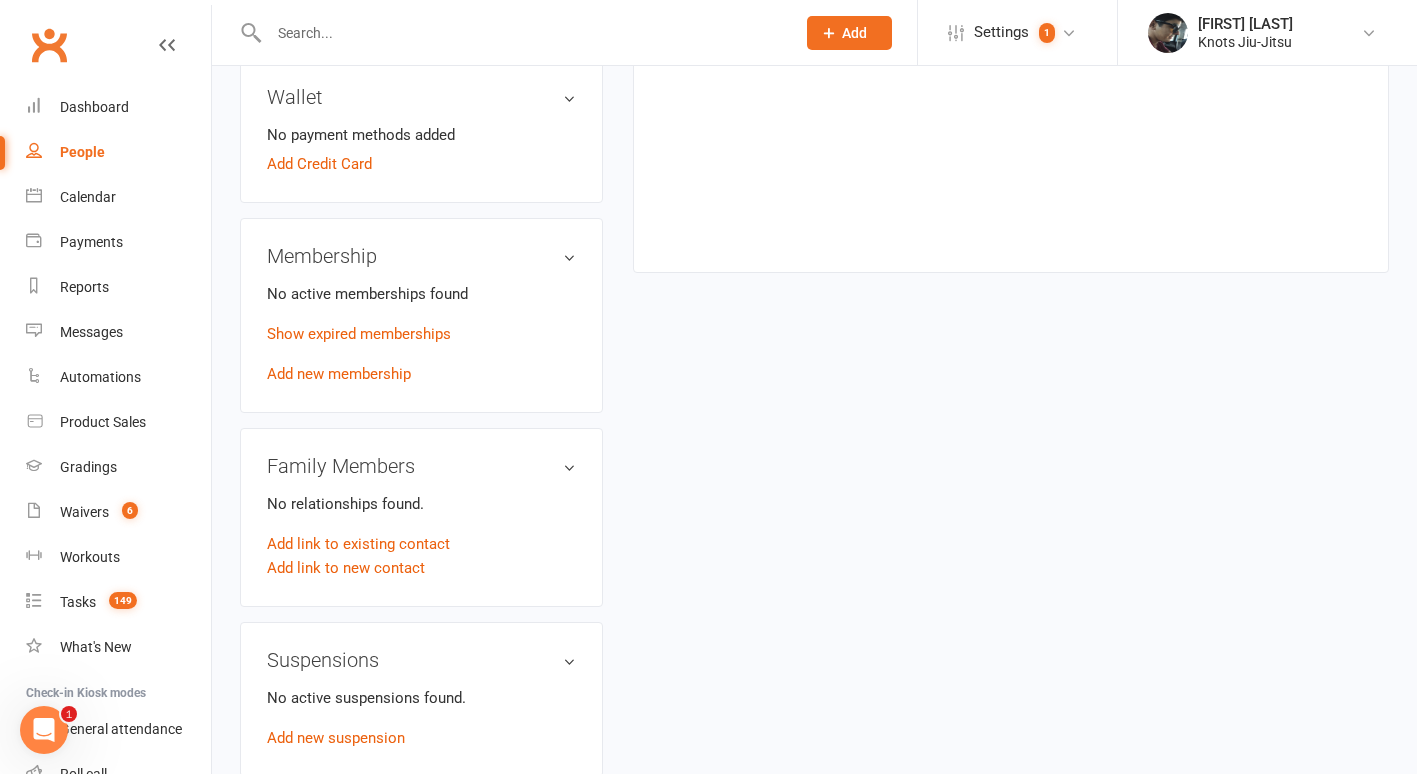 click on "No active memberships found Show expired memberships Add new membership" at bounding box center (421, 334) 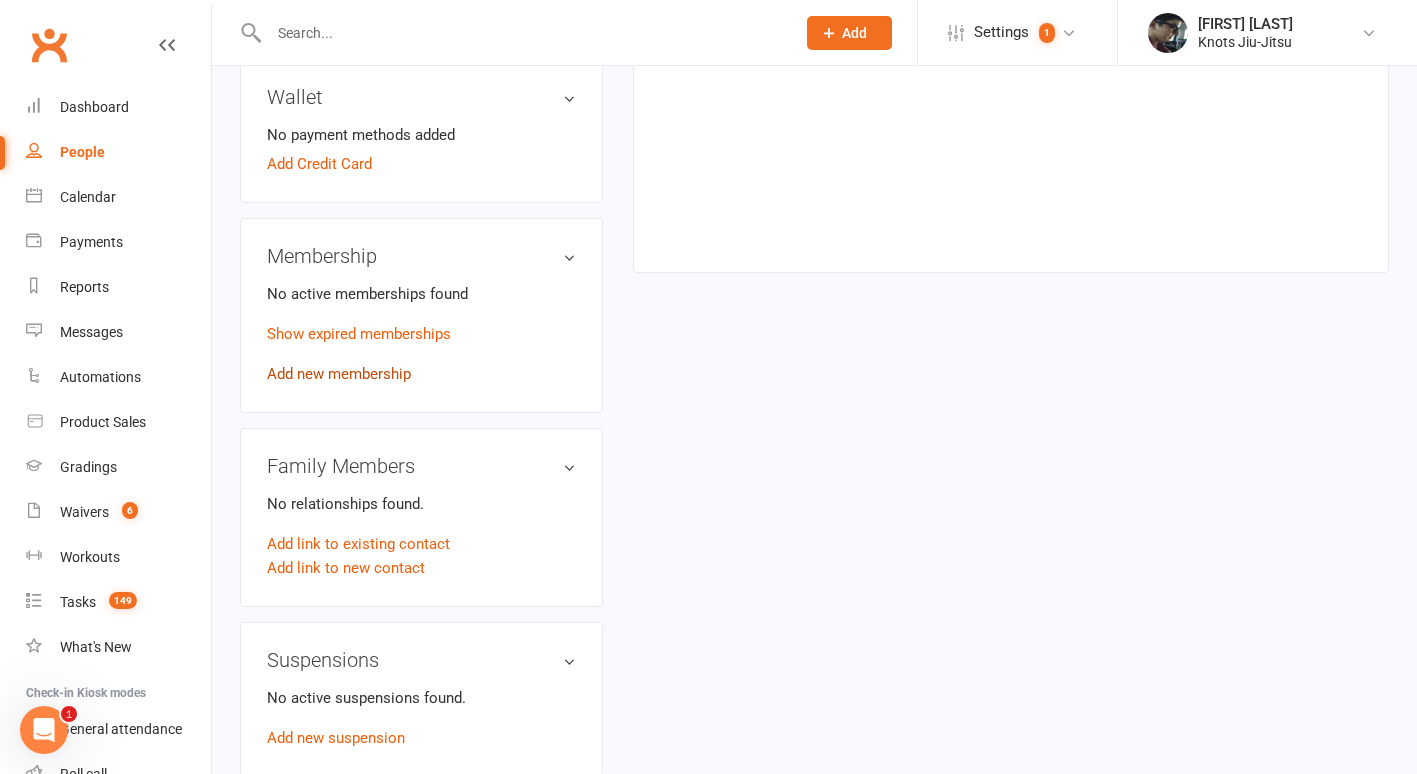 click on "Add new membership" at bounding box center (339, 374) 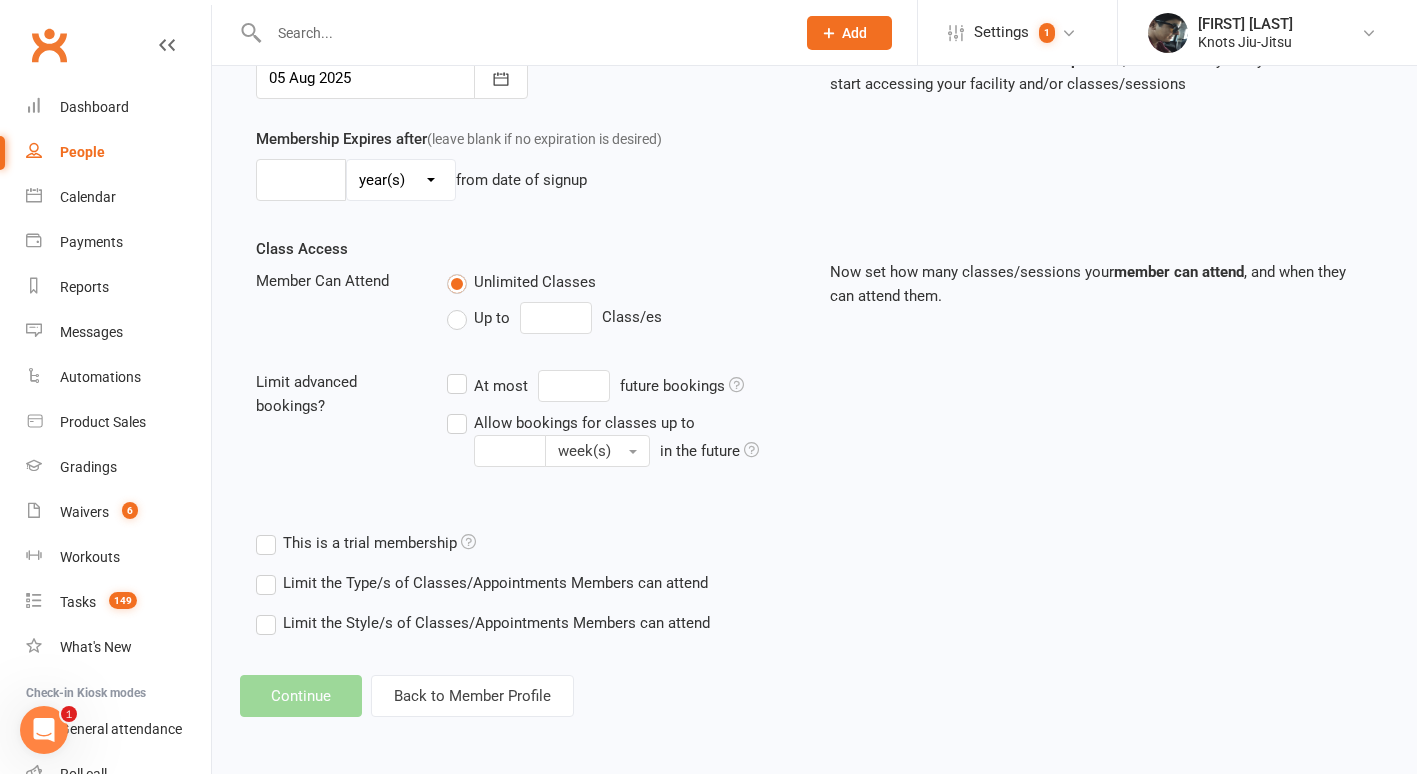 scroll, scrollTop: 0, scrollLeft: 0, axis: both 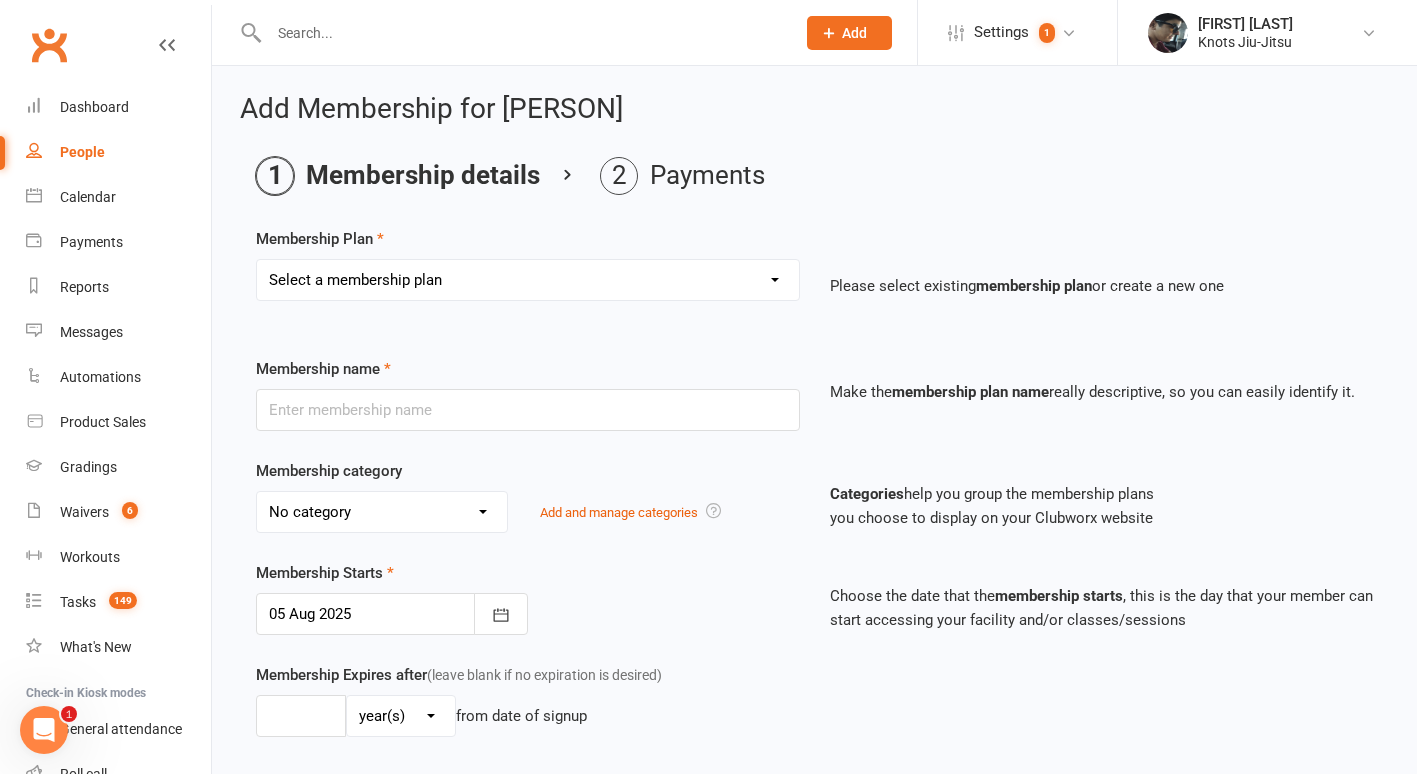 click on "Select a membership plan Create new Membership Plan 129 - Adults Membership Unlimited - Monthly Payment 107.36 Adults Membership 3x per week - Monthly Payment 96.61 Adults 10% off Membership 3x per week - Monthly Payment 97.50 Adults Membership 2x per week - Monthly Payment Pioneers Adults Membership 2x per week - Monthly Payment 107.36 Juvenile Membership 3x per week - Monthly Payment (HST is included in the price) 96.61 Juvenile 10% off Membership 3x per week - Monthly Payment 97.50 Juvenile Membership 2x per week - Monthly Payment (HST is included in the price) 87.75 Juvenile 10% off Membership 2x per week - Monthly Payment Free Trial Class Drop-in Fee (GST/HST included) Private - 8 Class Punch Pass (HST is included in the price) Exempt 116.10 Adults 10% off Membership Unlimited - Monthly Payment Sponsorship - Unlimited Pioneers Adults Membership Unlimited - Monthly Payment Exempt - Evolution Training Center Member Private Classes (GST/HST not included) *Expires 6 months from date of purchase" at bounding box center (528, 280) 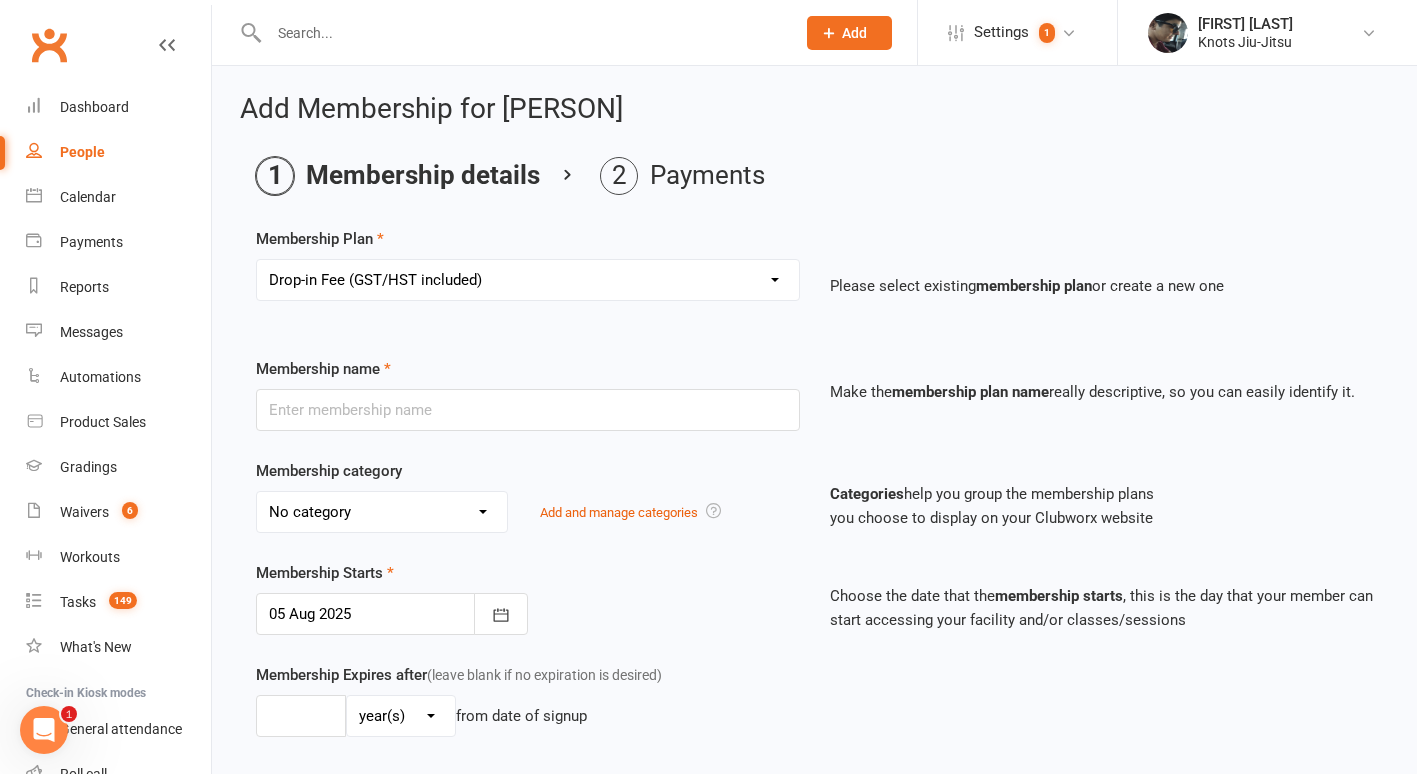 click on "Select a membership plan Create new Membership Plan 129 - Adults Membership Unlimited - Monthly Payment 107.36 Adults Membership 3x per week - Monthly Payment 96.61 Adults 10% off Membership 3x per week - Monthly Payment 97.50 Adults Membership 2x per week - Monthly Payment Pioneers Adults Membership 2x per week - Monthly Payment 107.36 Juvenile Membership 3x per week - Monthly Payment (HST is included in the price) 96.61 Juvenile 10% off Membership 3x per week - Monthly Payment 97.50 Juvenile Membership 2x per week - Monthly Payment (HST is included in the price) 87.75 Juvenile 10% off Membership 2x per week - Monthly Payment Free Trial Class Drop-in Fee (GST/HST included) Private - 8 Class Punch Pass (HST is included in the price) Exempt 116.10 Adults 10% off Membership Unlimited - Monthly Payment Sponsorship - Unlimited Pioneers Adults Membership Unlimited - Monthly Payment Exempt - Evolution Training Center Member Private Classes (GST/HST not included) *Expires 6 months from date of purchase" at bounding box center (528, 280) 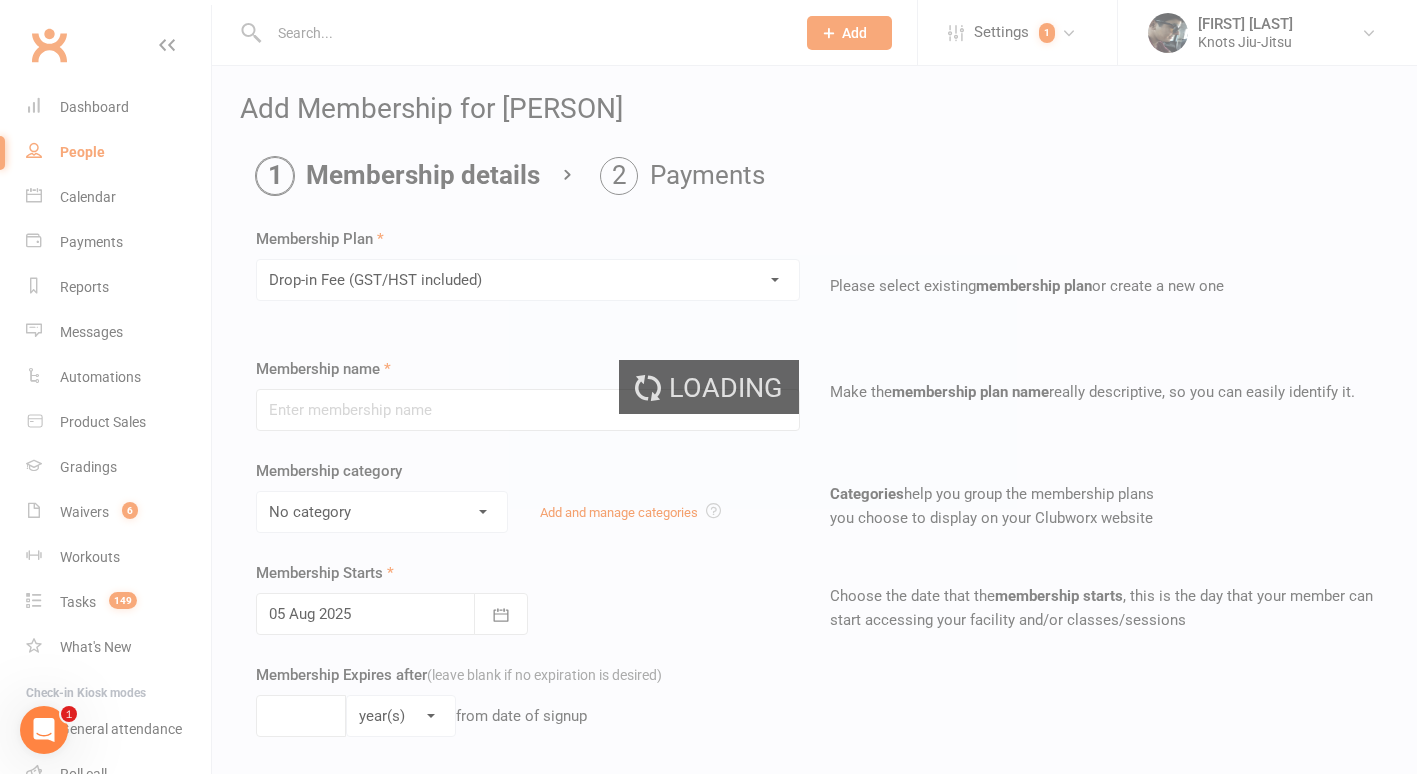 type on "Drop-in Fee (GST/HST included)" 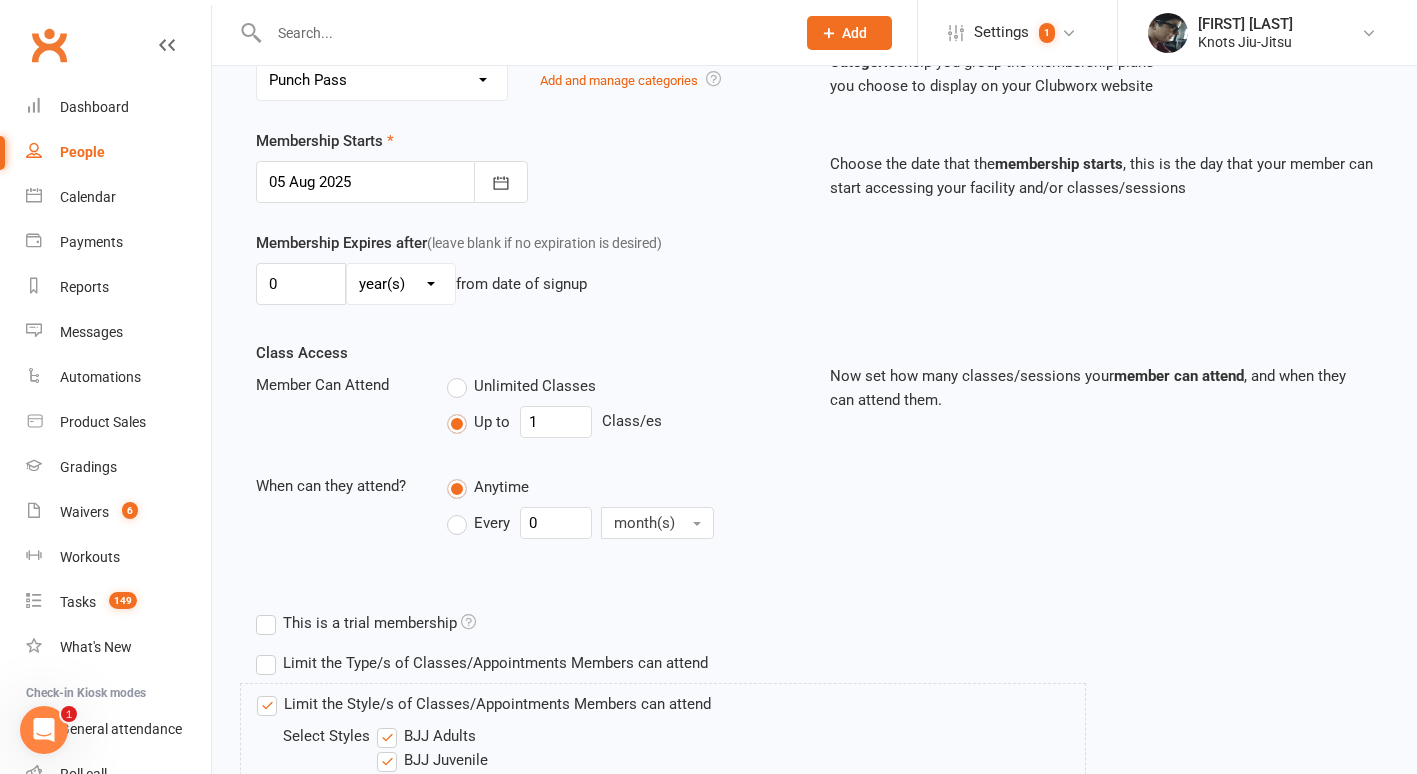 scroll, scrollTop: 610, scrollLeft: 0, axis: vertical 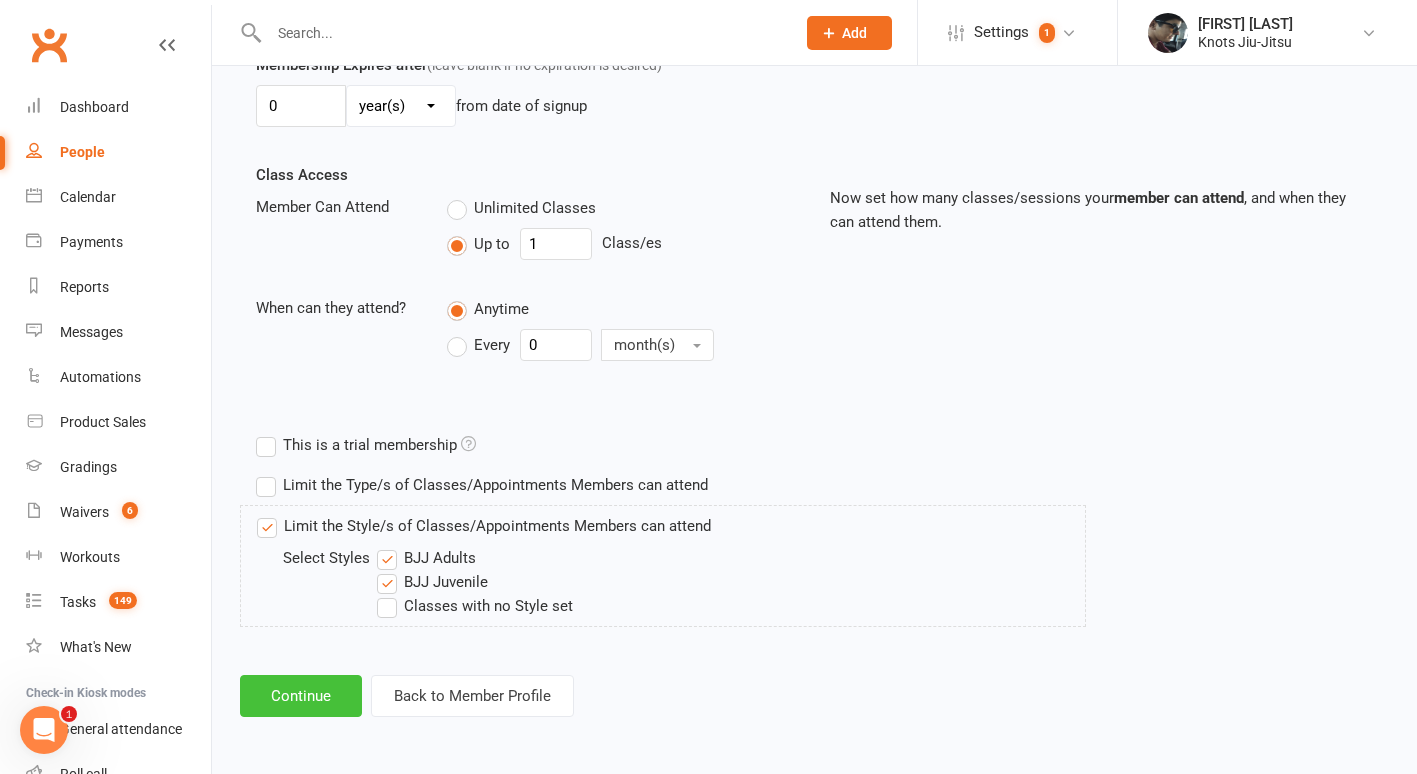 click on "Continue" at bounding box center [301, 696] 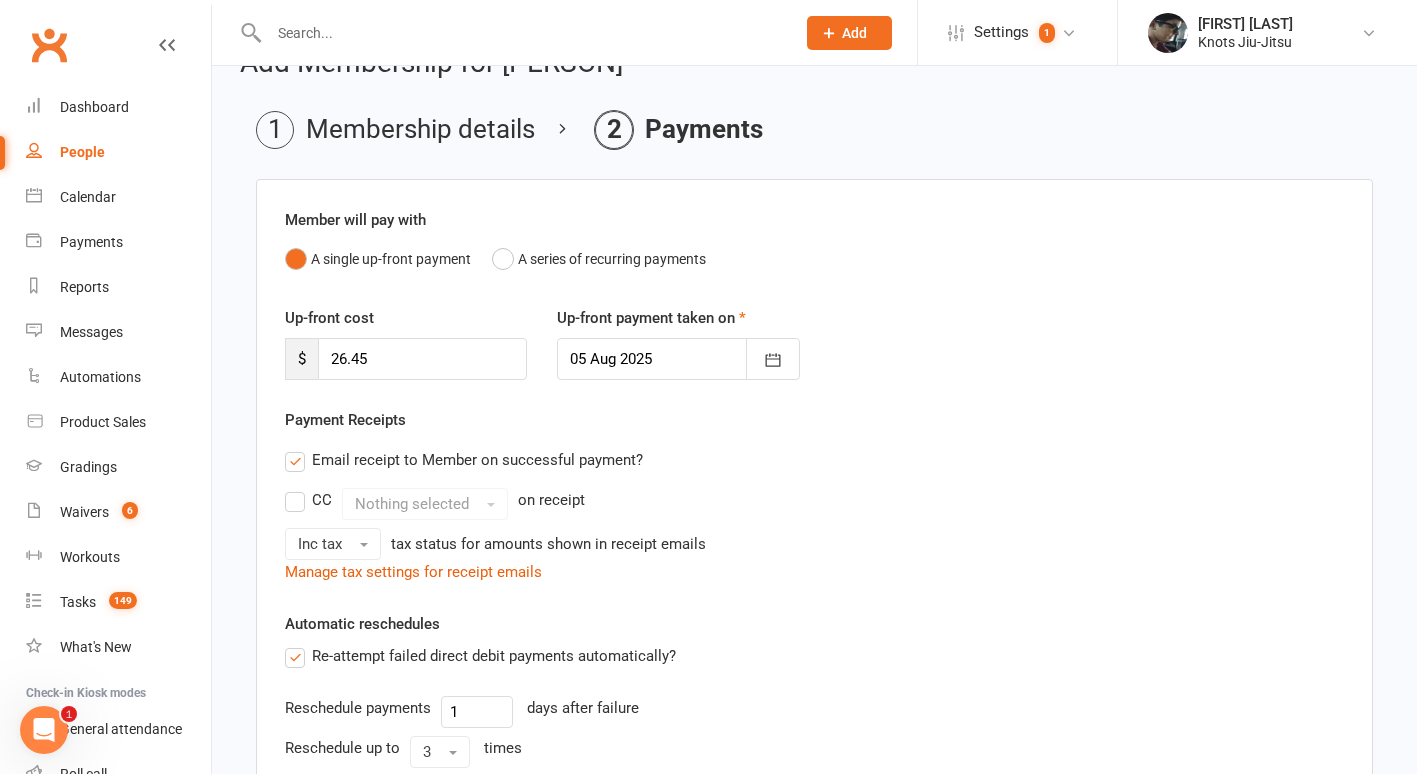 scroll, scrollTop: 42, scrollLeft: 0, axis: vertical 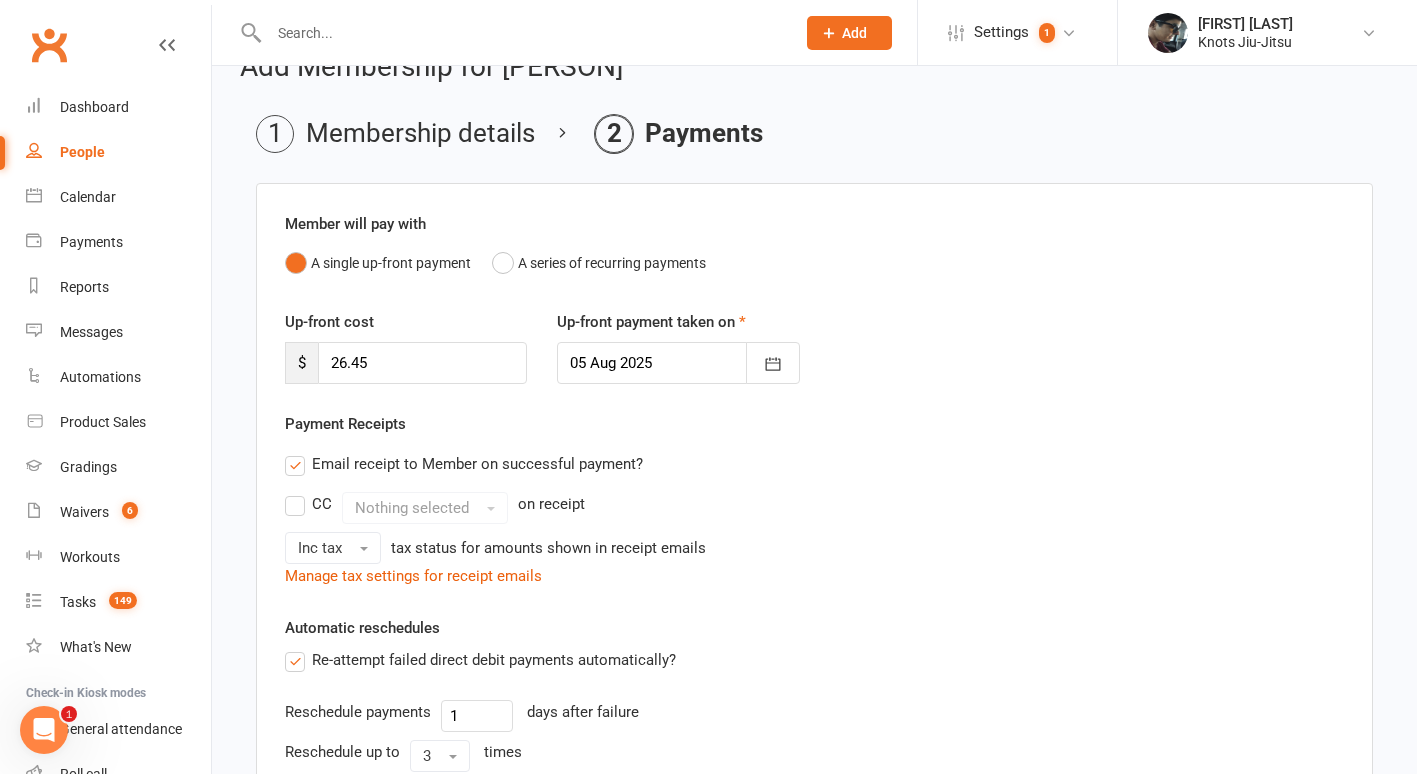 click at bounding box center [678, 363] 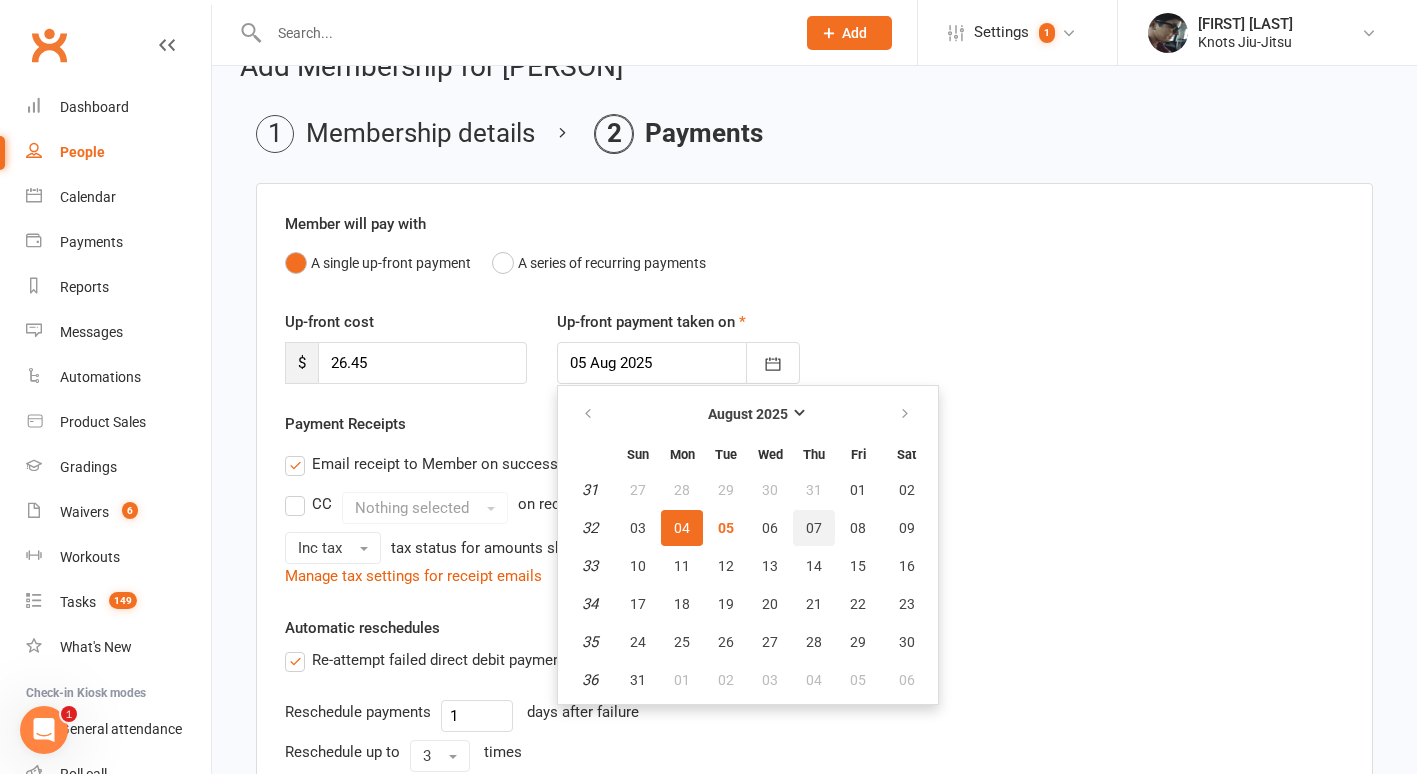 click on "07" at bounding box center [814, 528] 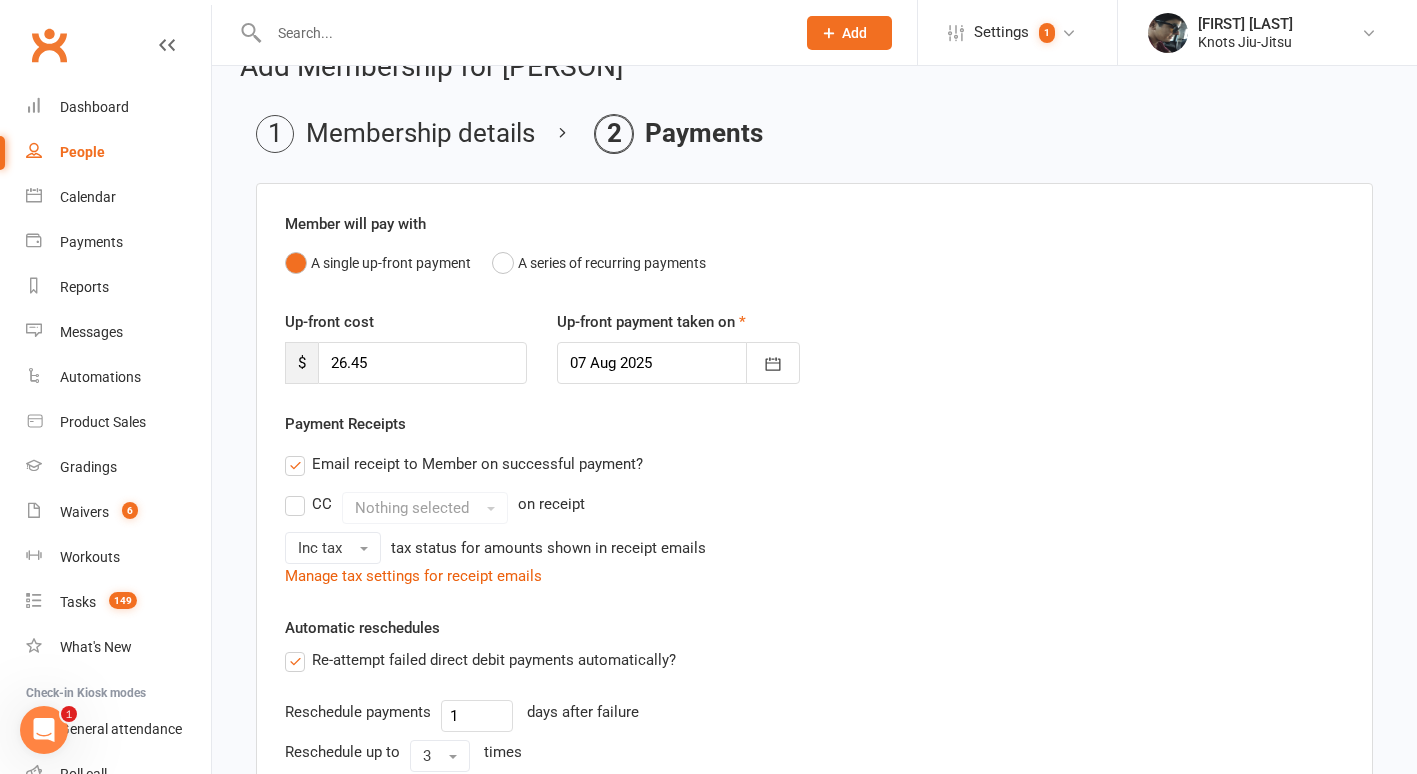 scroll, scrollTop: 475, scrollLeft: 0, axis: vertical 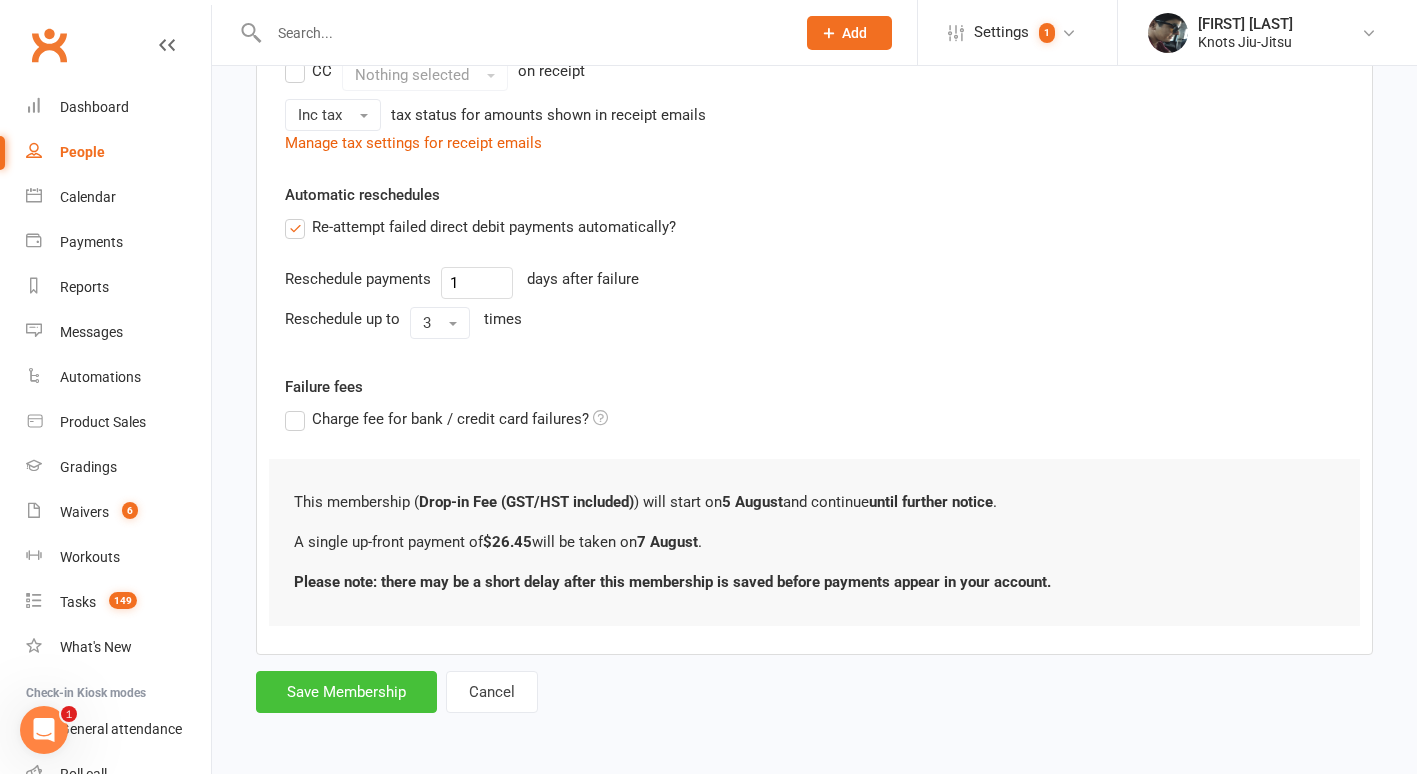click on "Save Membership" at bounding box center [346, 692] 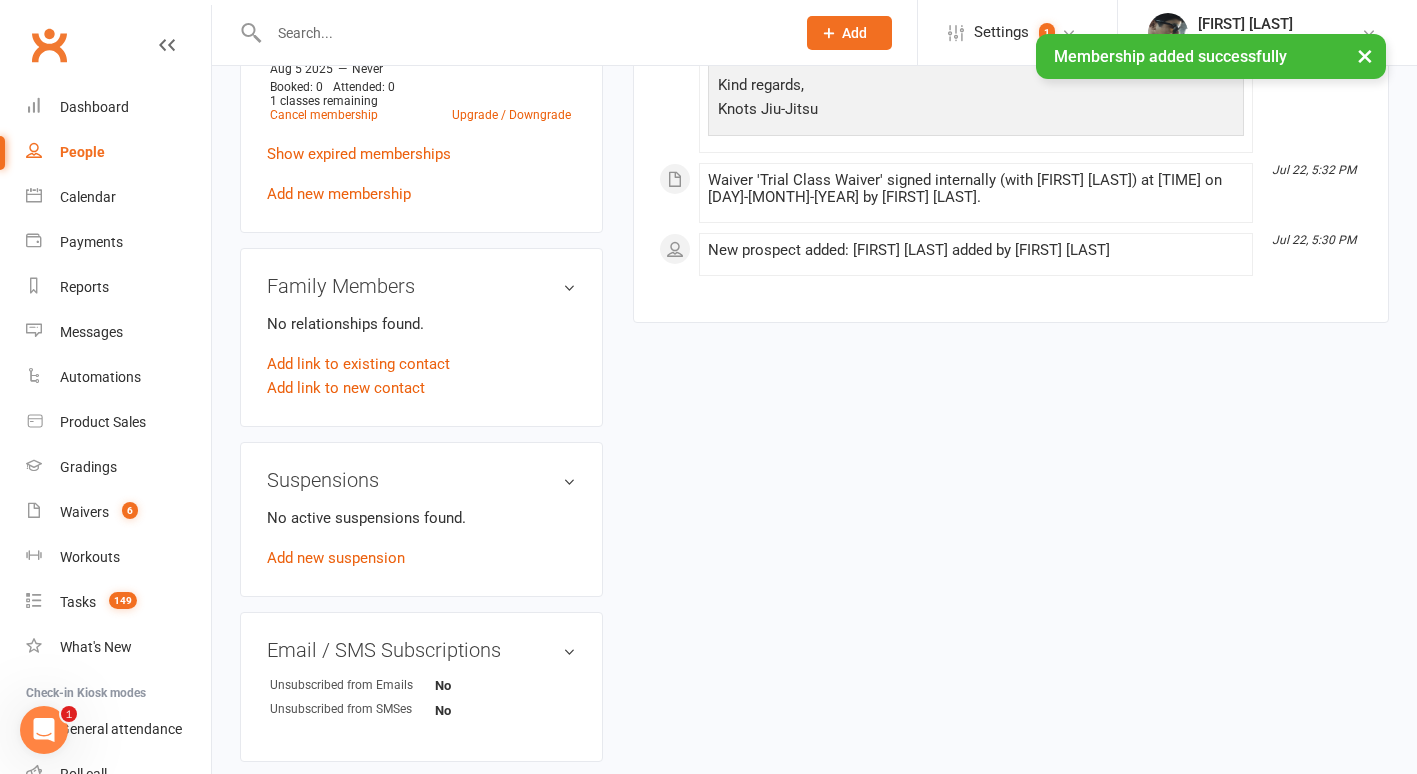 scroll, scrollTop: 0, scrollLeft: 0, axis: both 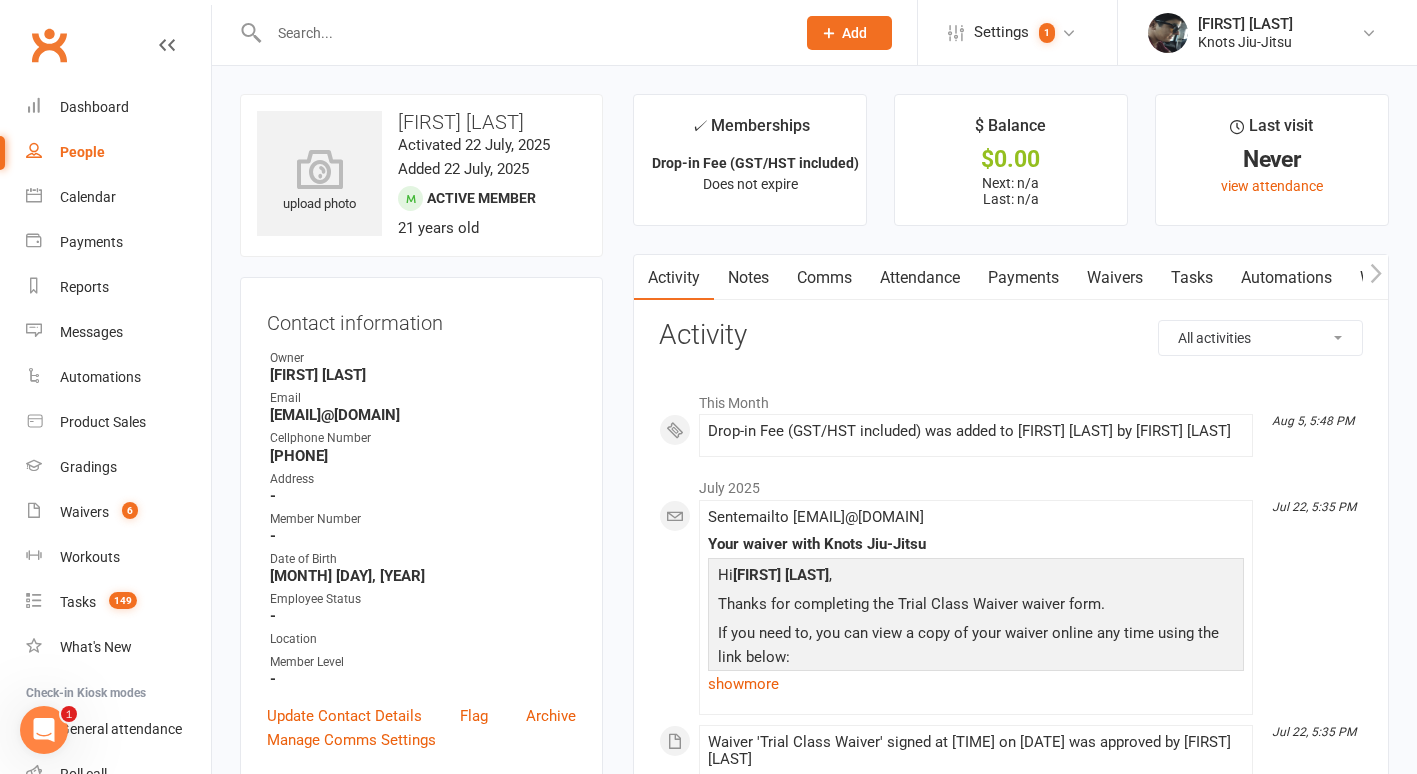 click on "Payments" at bounding box center [1023, 278] 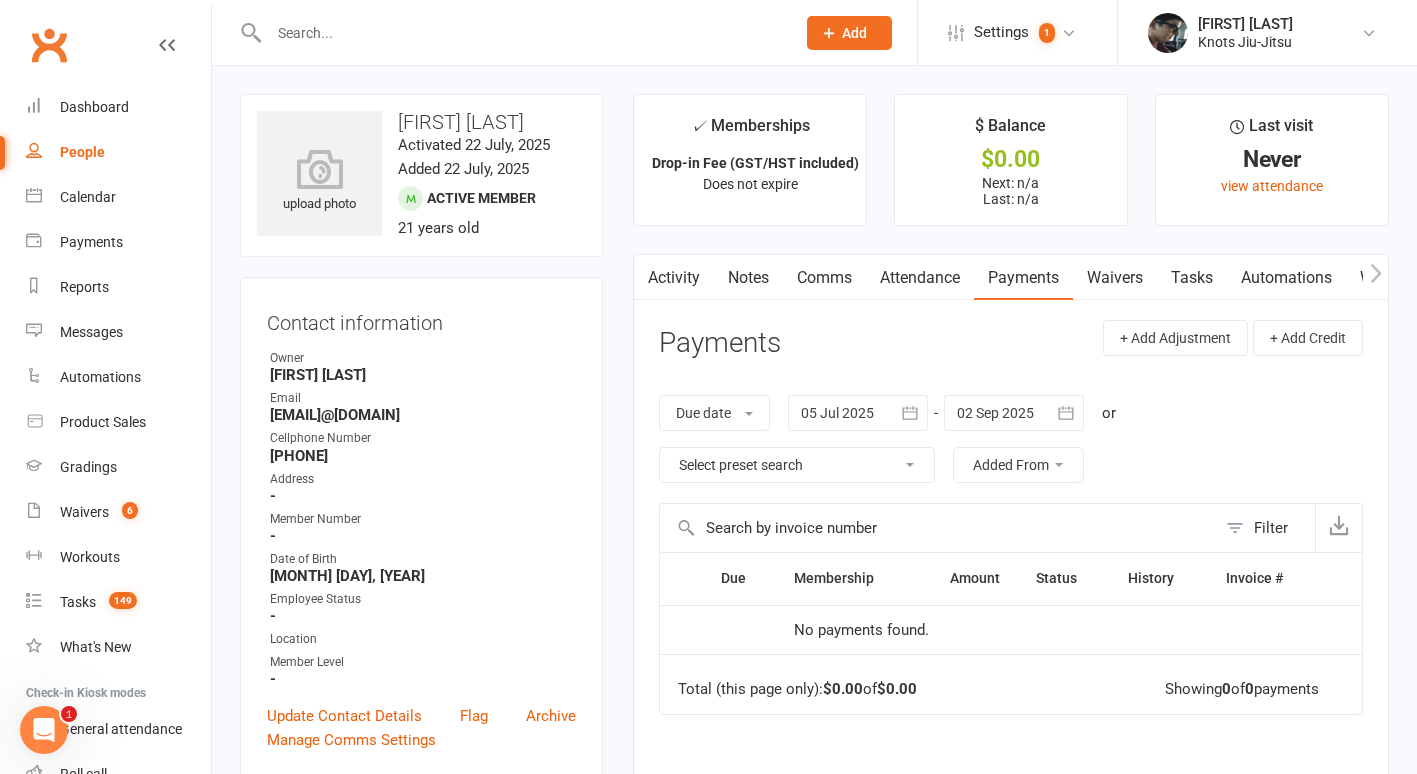 click at bounding box center (1014, 413) 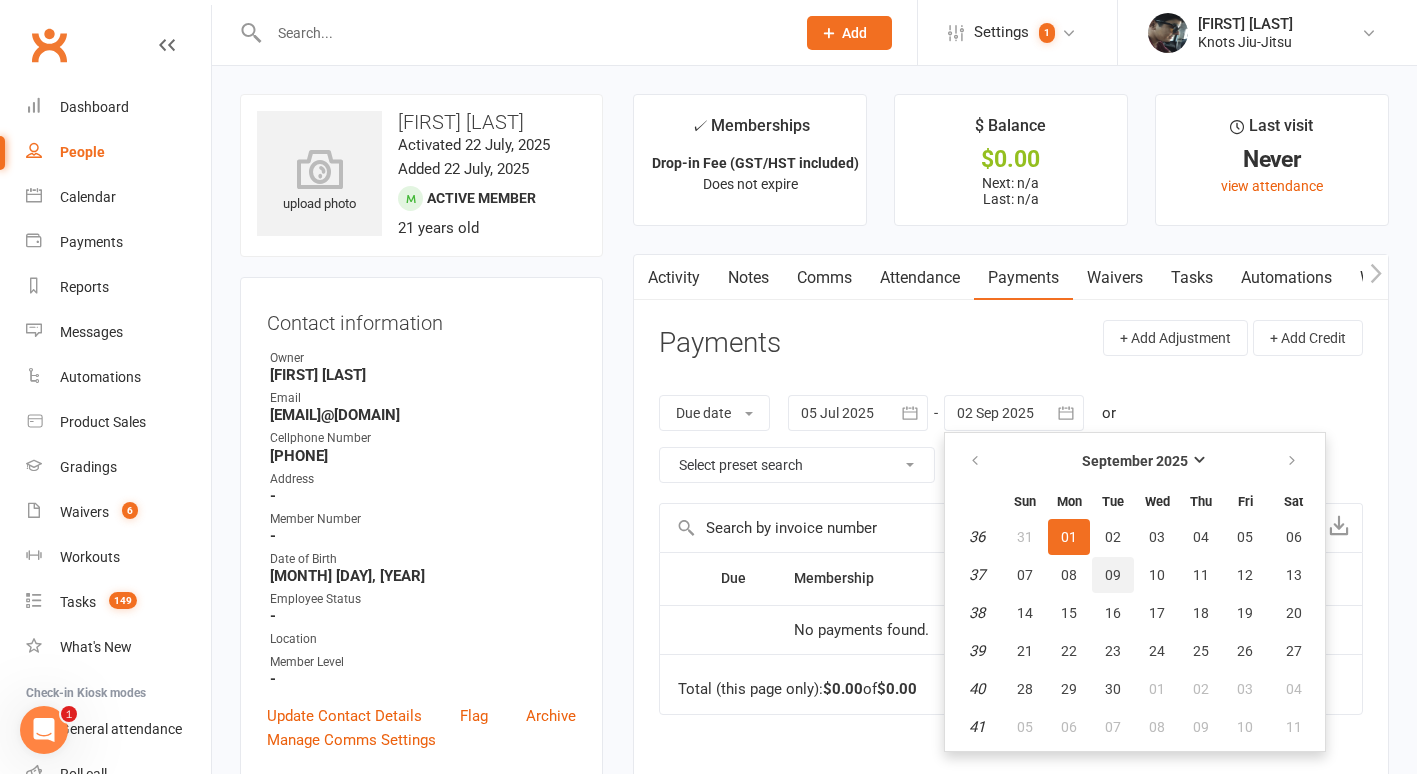 click on "09" at bounding box center [1113, 575] 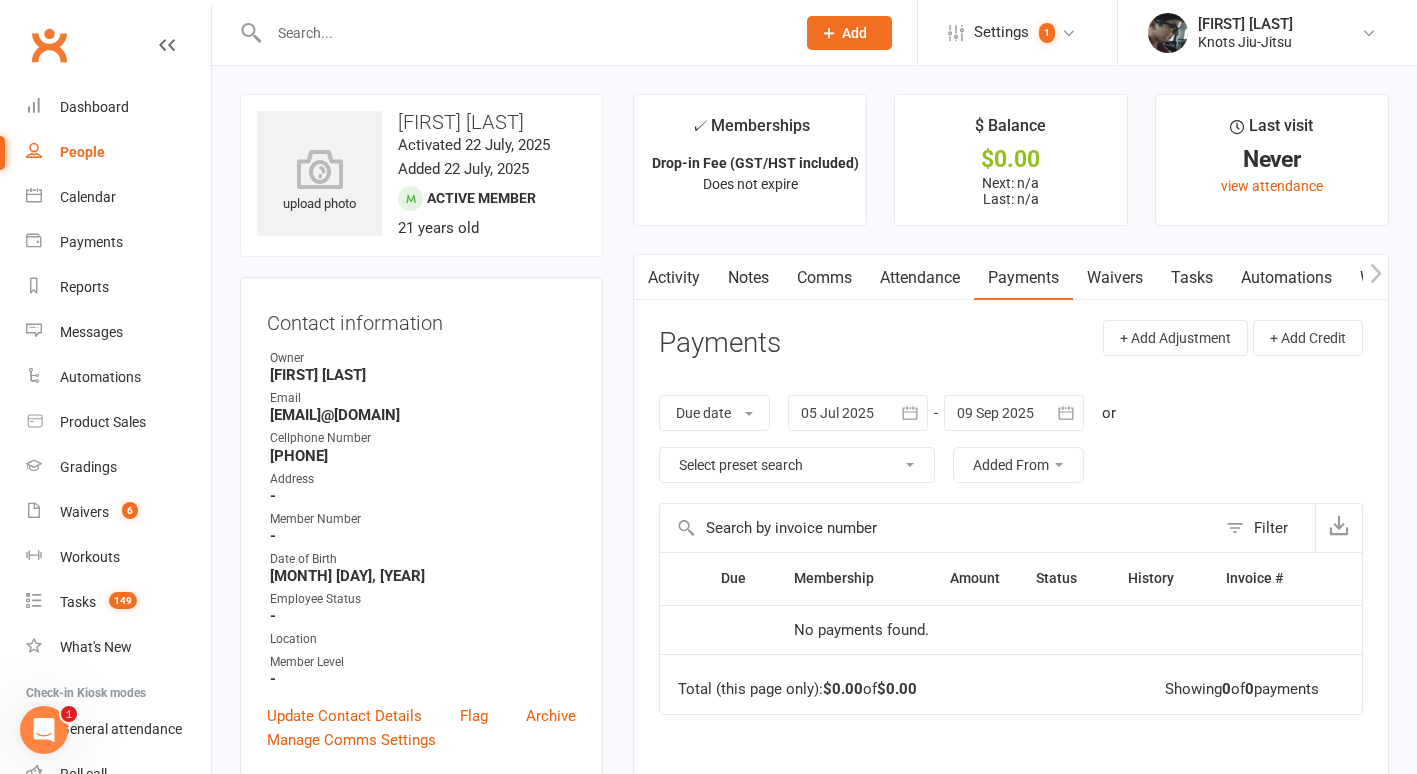 click at bounding box center (910, 413) 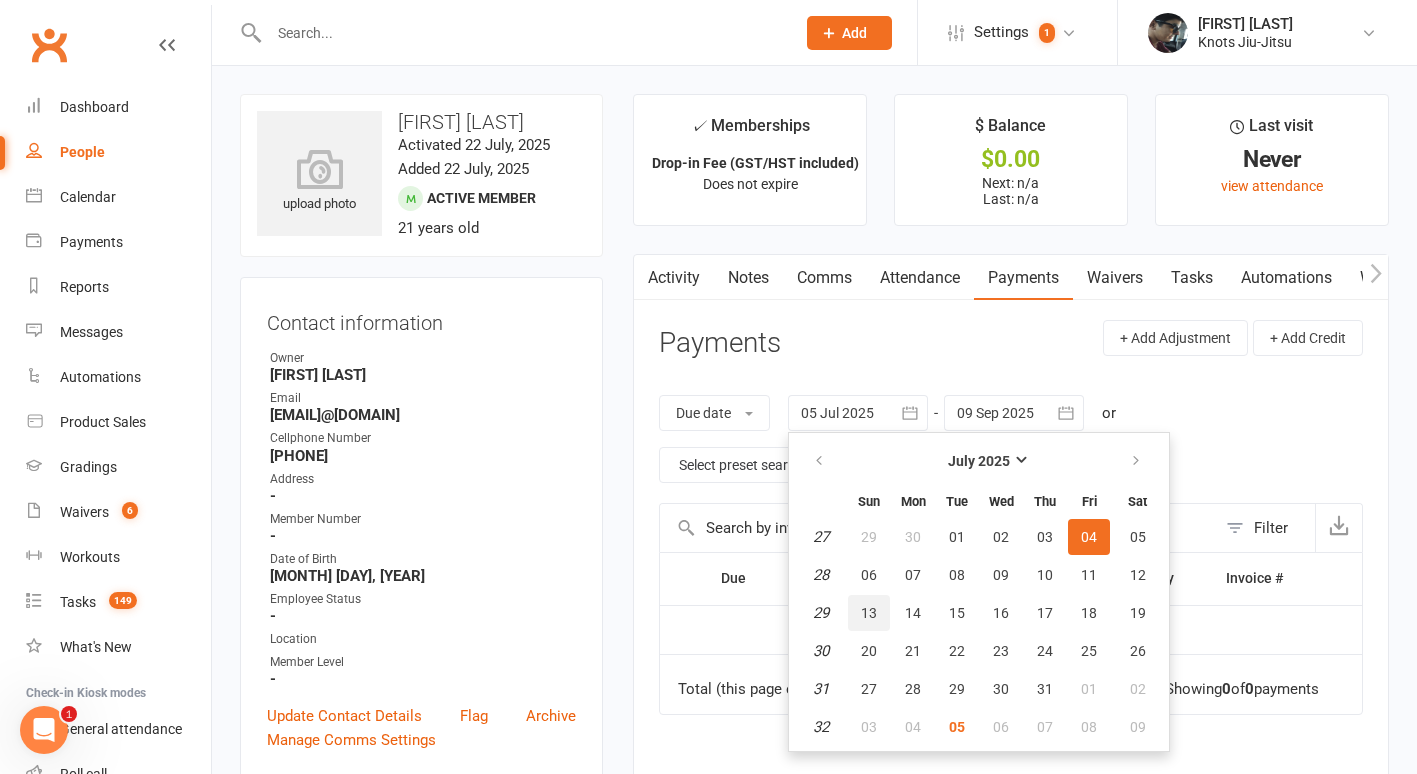click on "13" at bounding box center (869, 613) 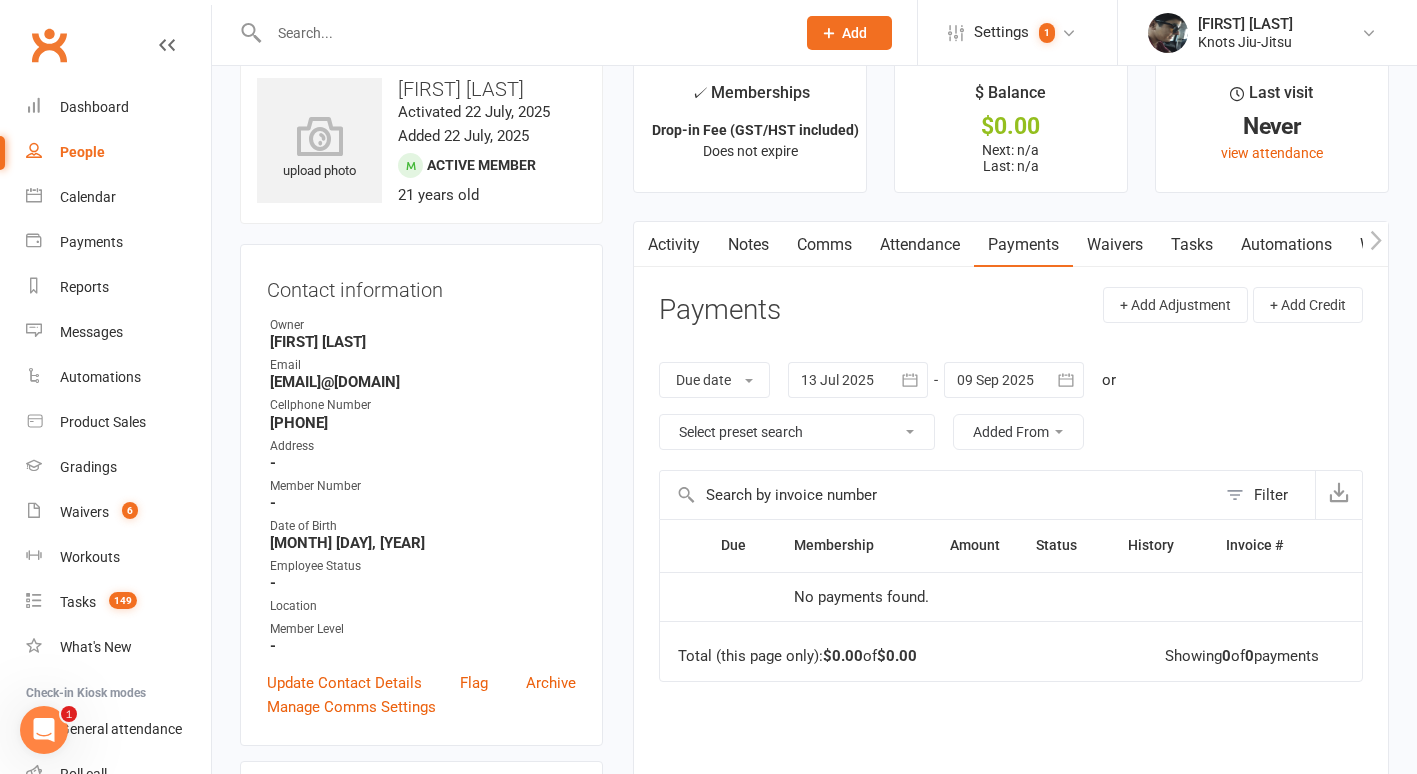 scroll, scrollTop: 0, scrollLeft: 0, axis: both 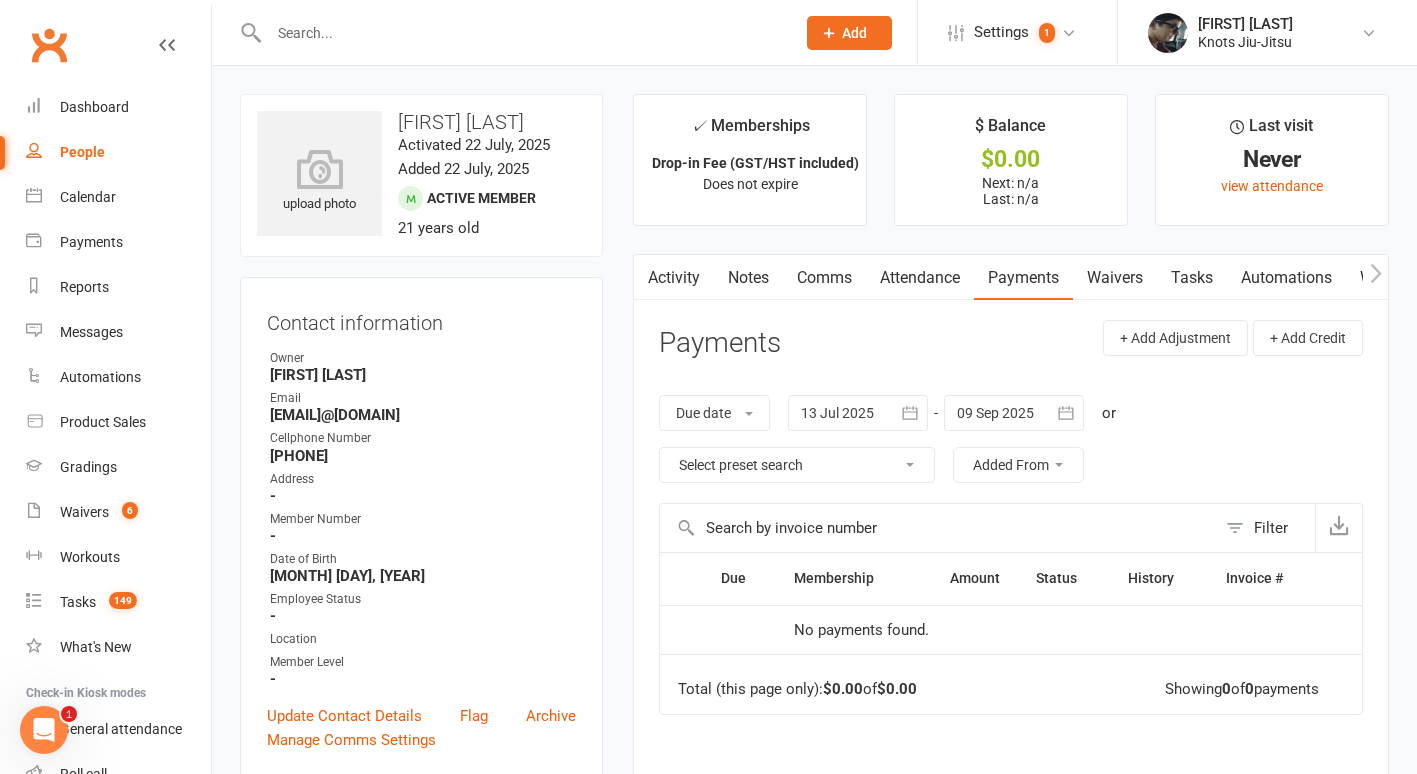 click on "Activity Notes Comms Attendance Payments Waivers Tasks Automations Workouts Gradings / Promotions Mobile App Assessments Credit balance
Payments + Add Adjustment + Add Credit Due date  Due date Date paid Date failed 13 Jul 2025
July 2025
Sun Mon Tue Wed Thu Fri Sat
27
29
30
01
02
03
04
05
28
06
07
08
09
10
11
12
29
13
14
15
16
17
18
19
30
20
21
22
23
24
25
26 31" at bounding box center (1011, 629) 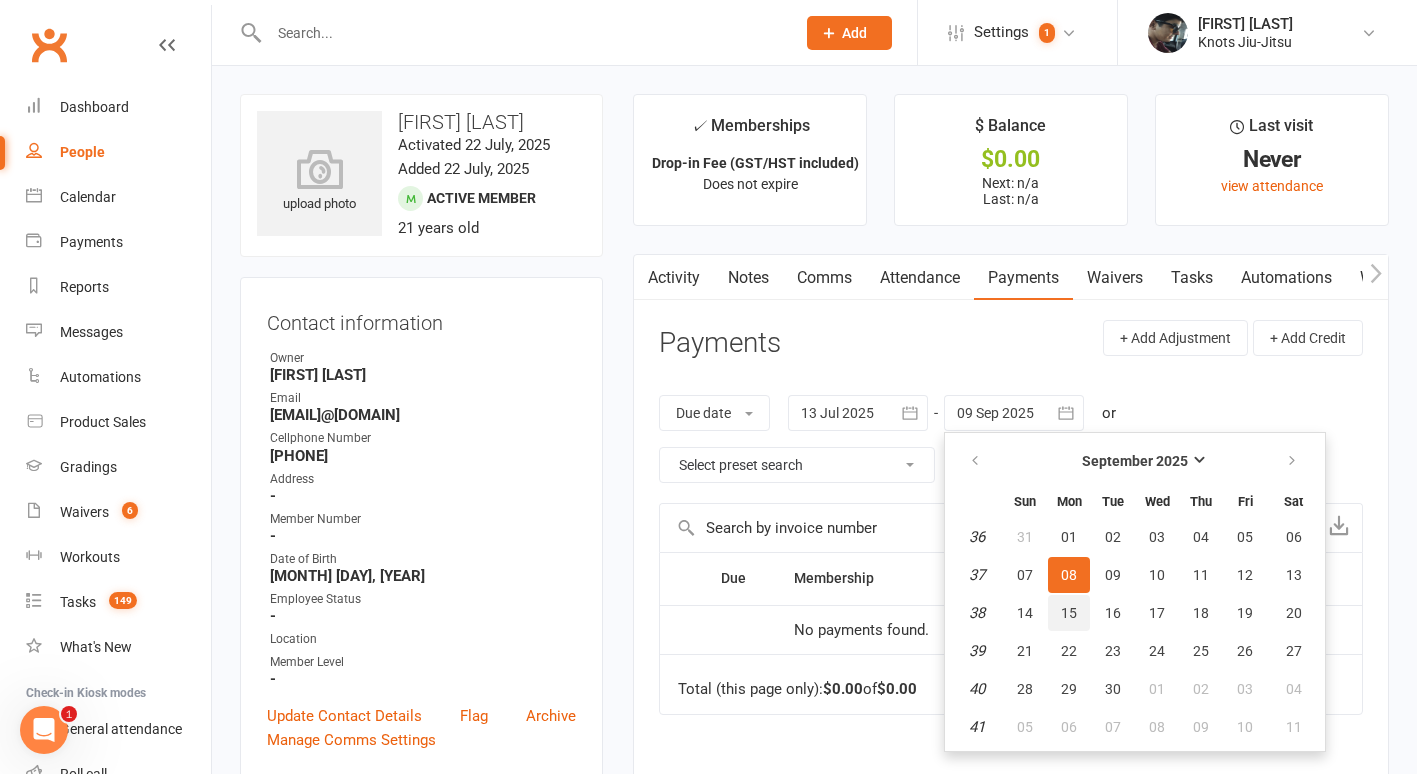 click on "15" at bounding box center [1069, 613] 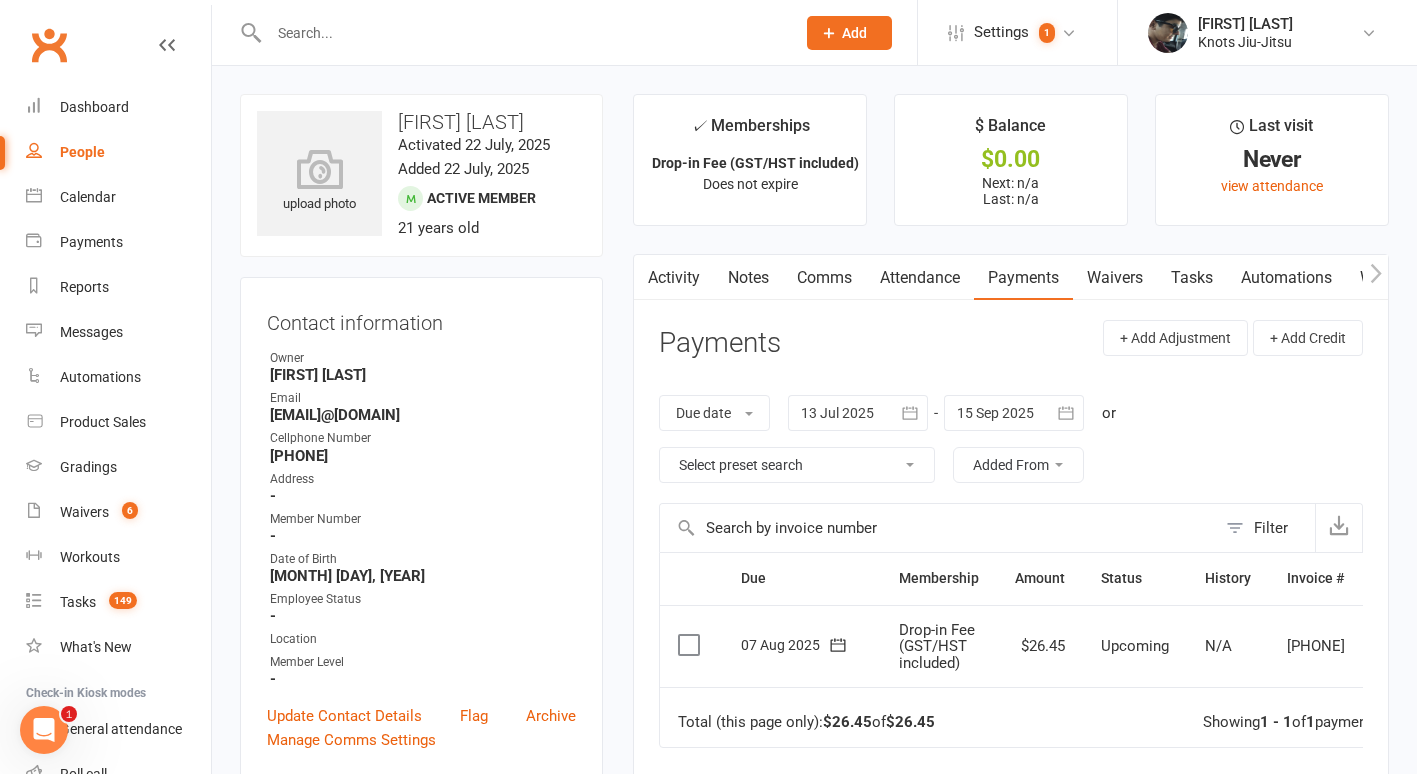 scroll, scrollTop: 0, scrollLeft: 59, axis: horizontal 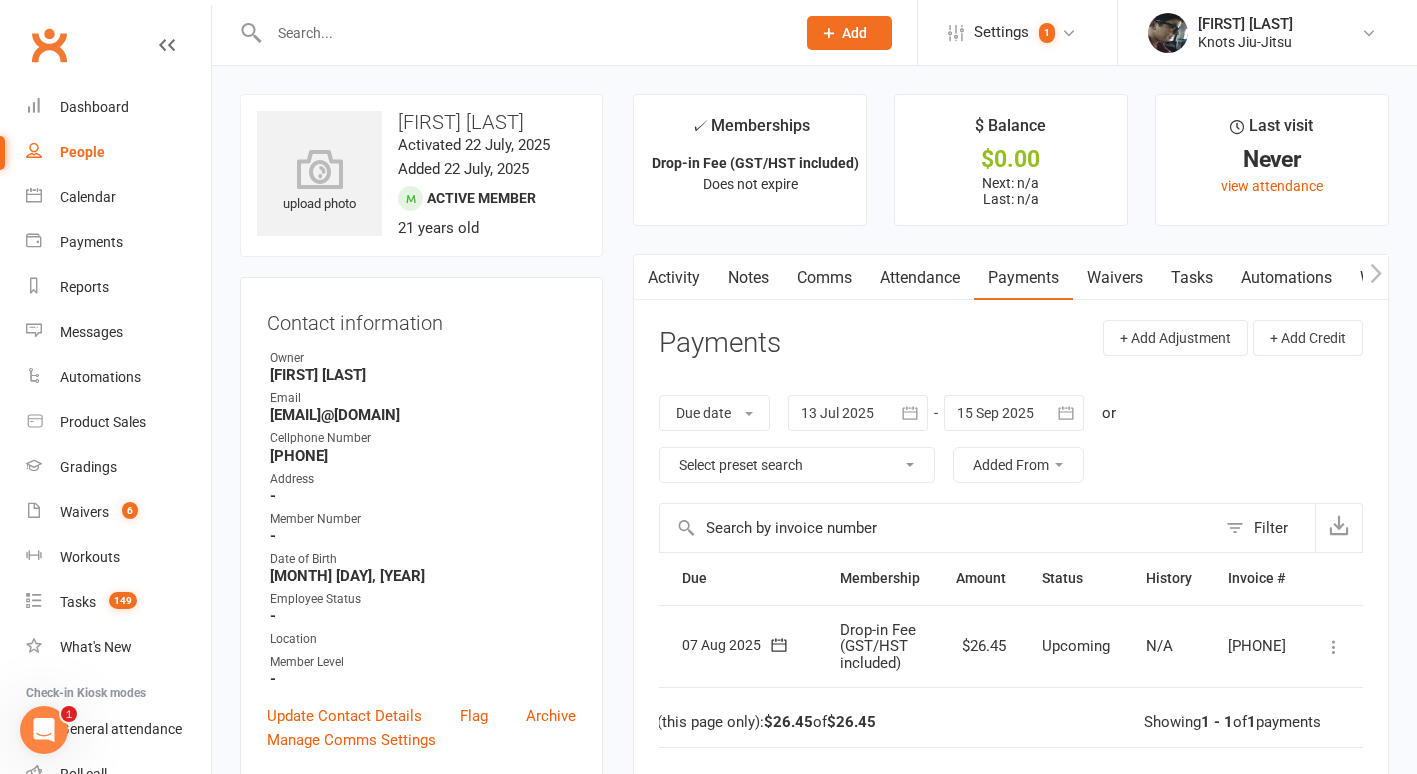 click on "Mark as Paid (Cash)  Mark as Paid (POS)  Mark as Paid (Other)  Skip  Change amount  Apply credit  More Info Send message" at bounding box center (1334, 646) 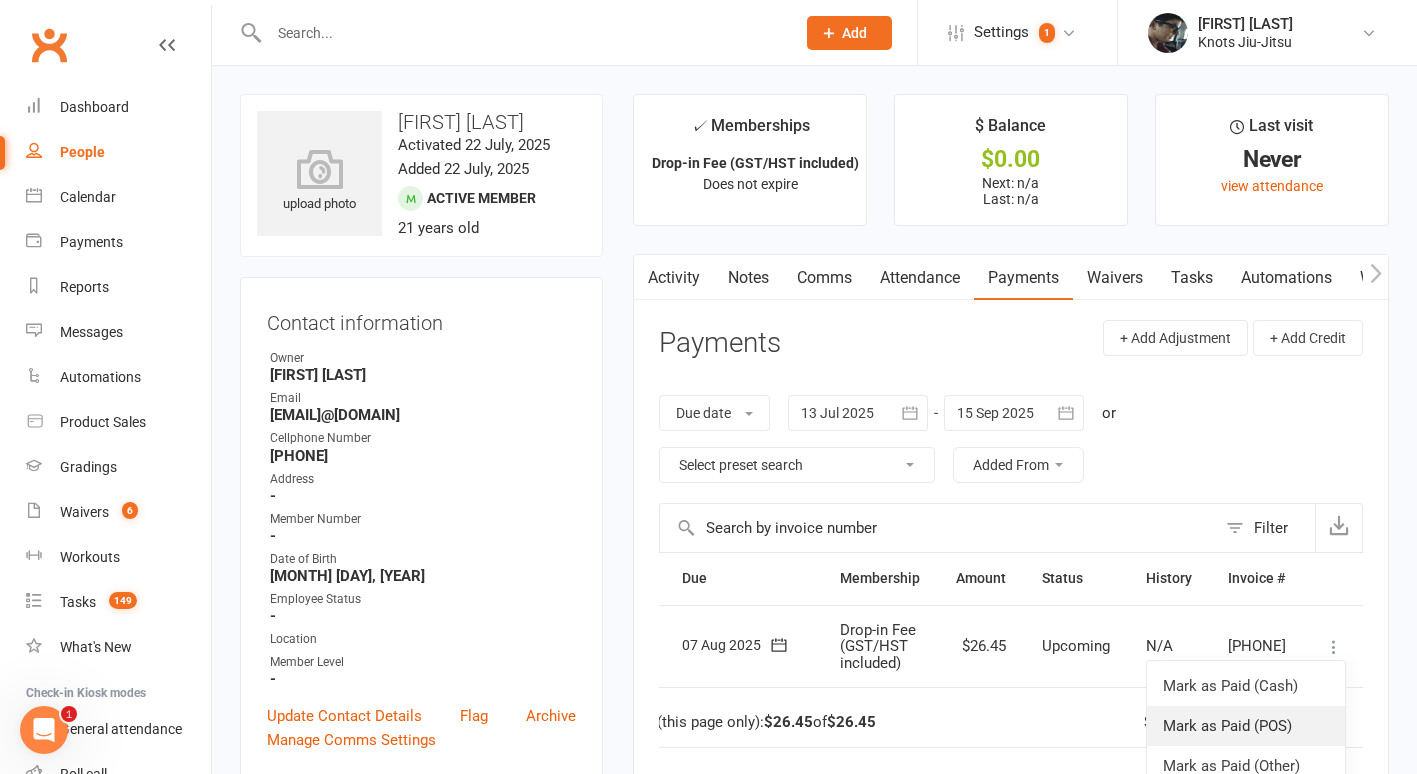 click on "Mark as Paid (POS)" at bounding box center (1246, 726) 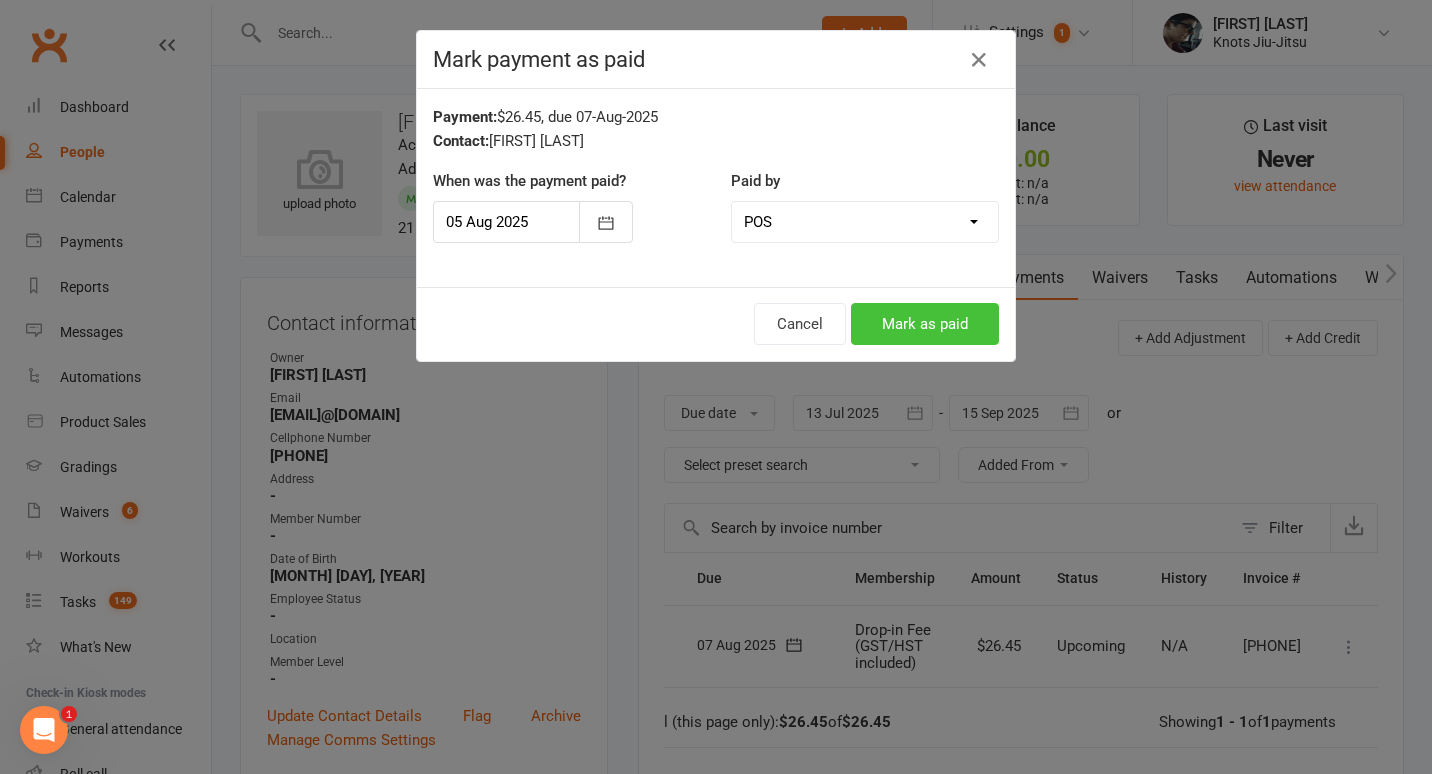 click on "Mark as paid" at bounding box center [925, 324] 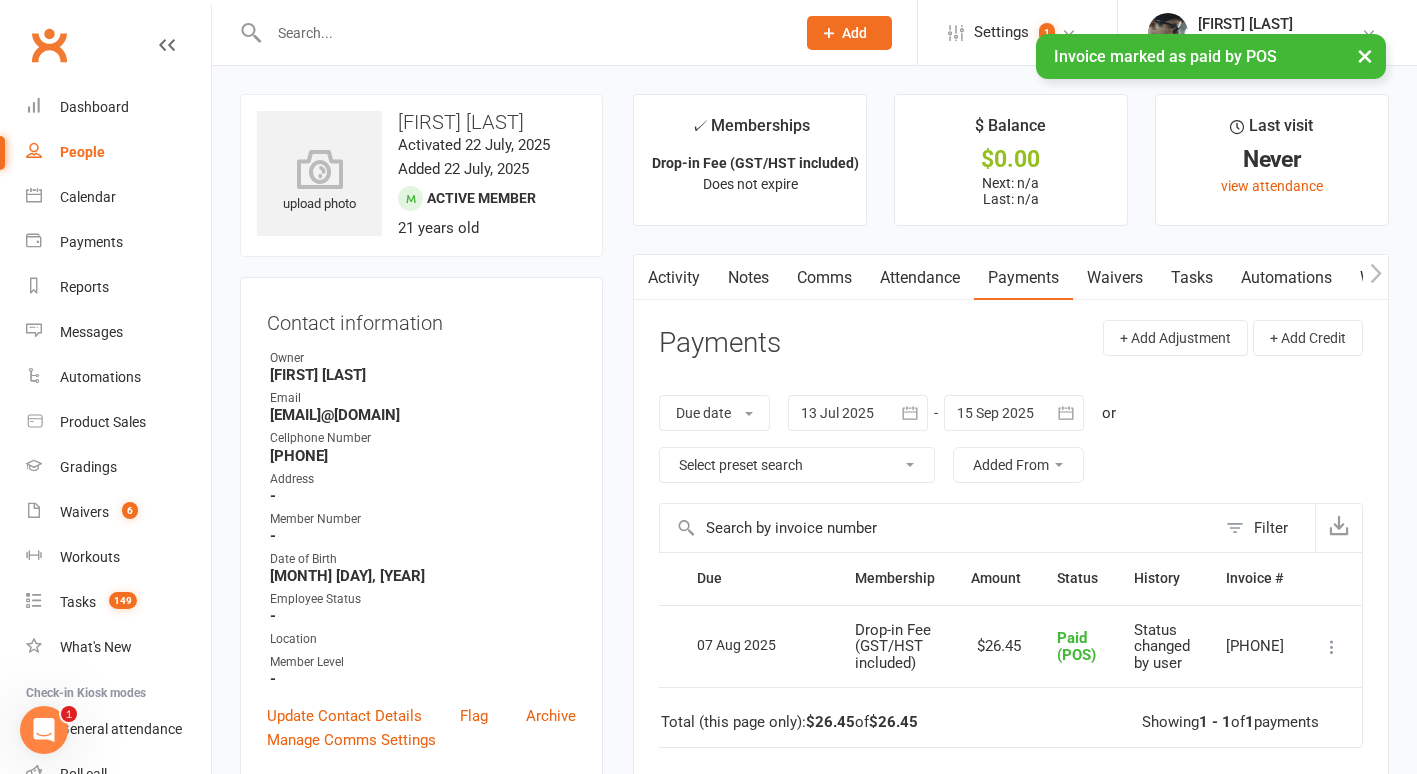 scroll, scrollTop: 0, scrollLeft: 17, axis: horizontal 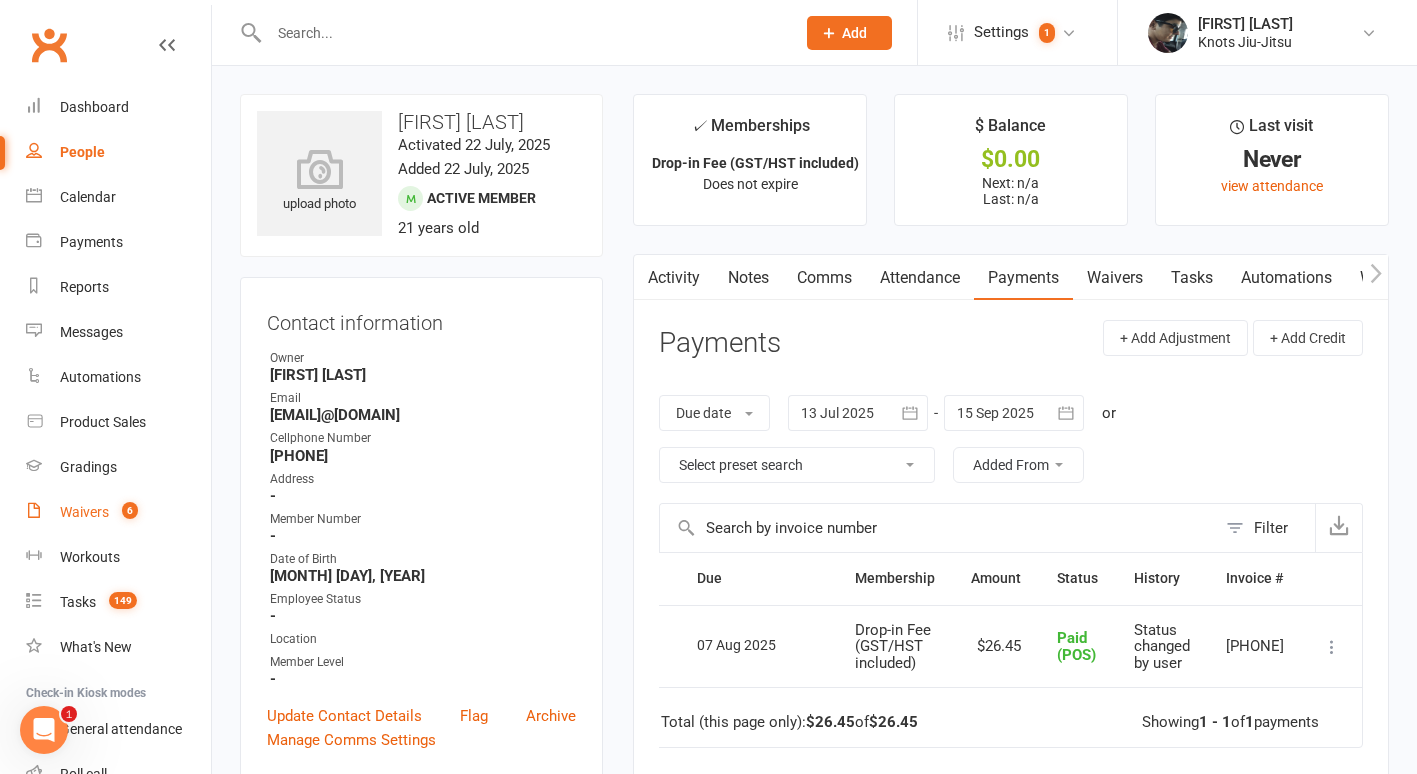 click on "Waivers   6" at bounding box center (118, 512) 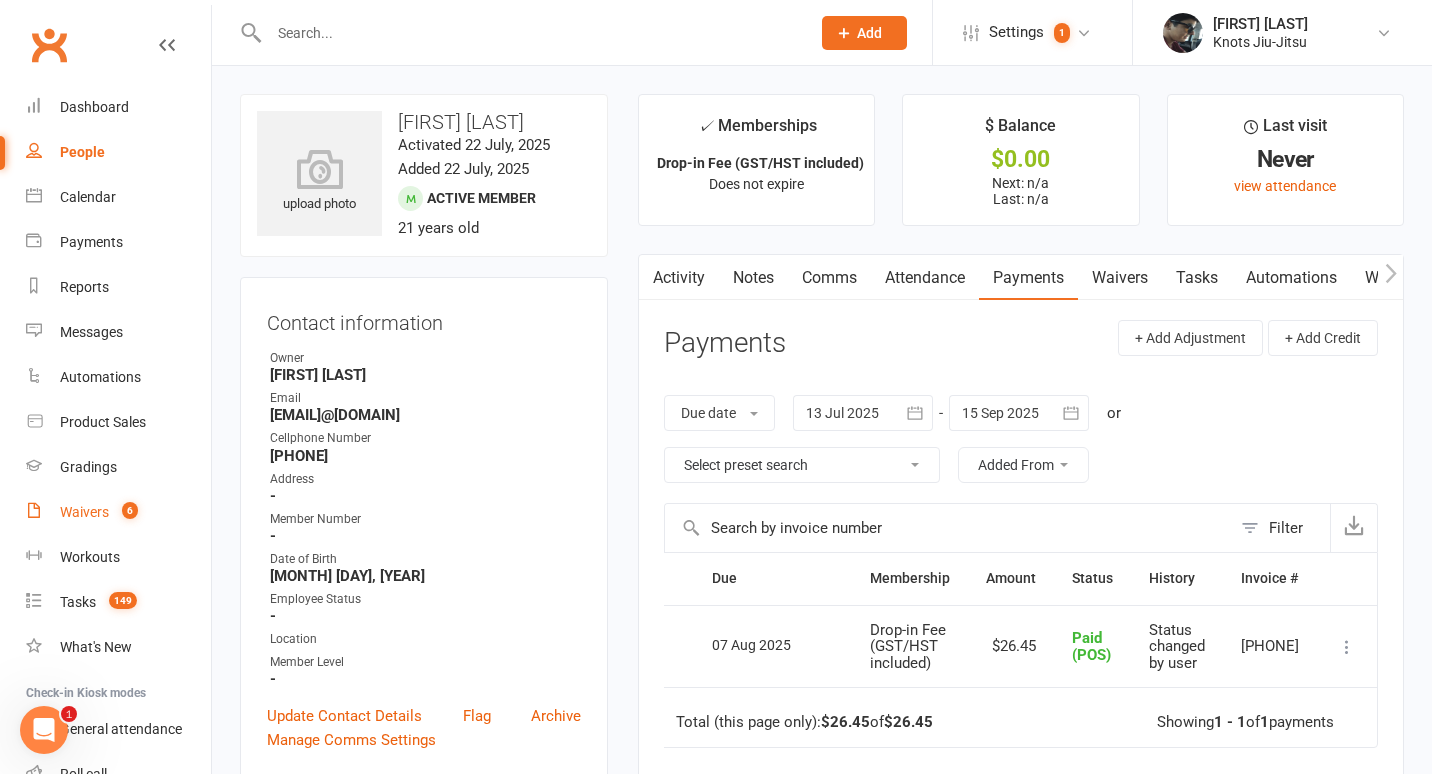 select on "100" 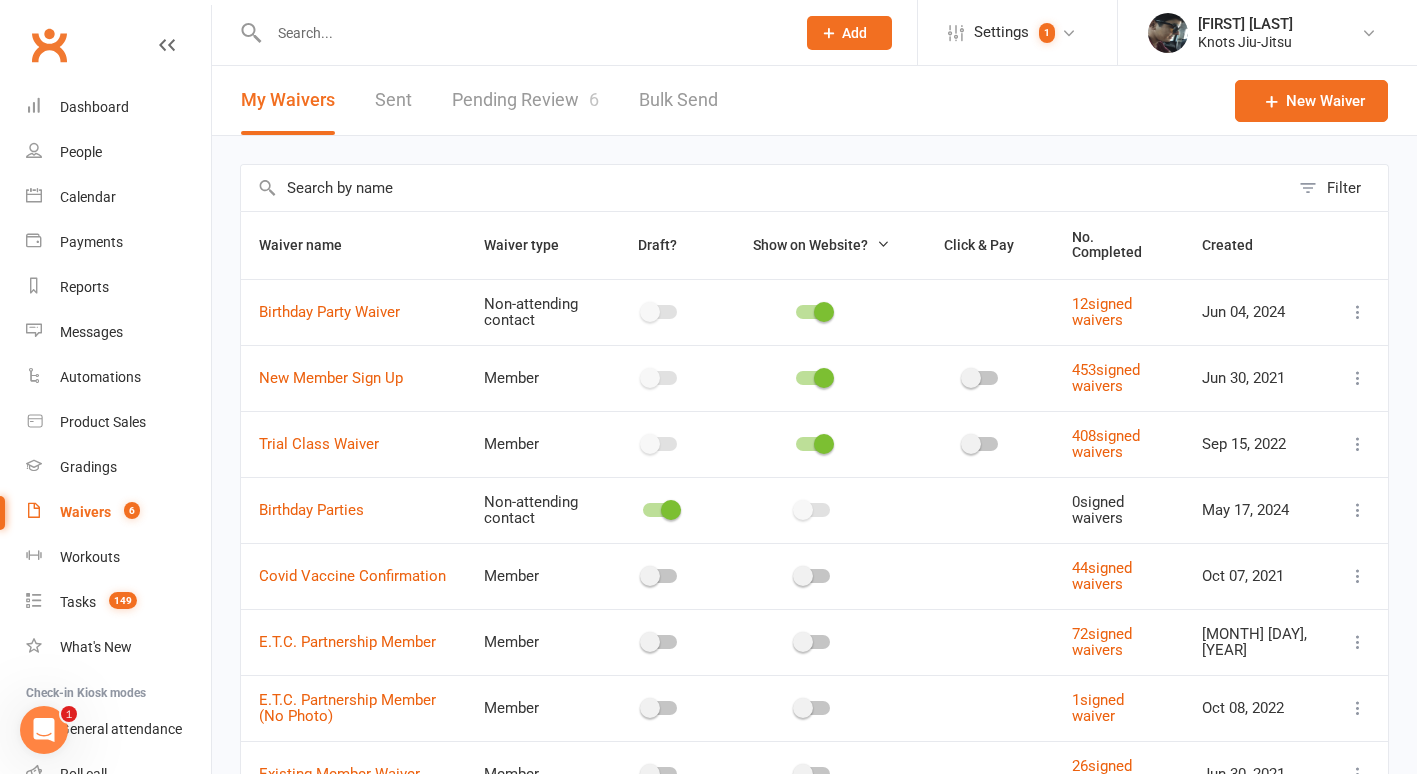 click on "Waivers   6" at bounding box center (118, 512) 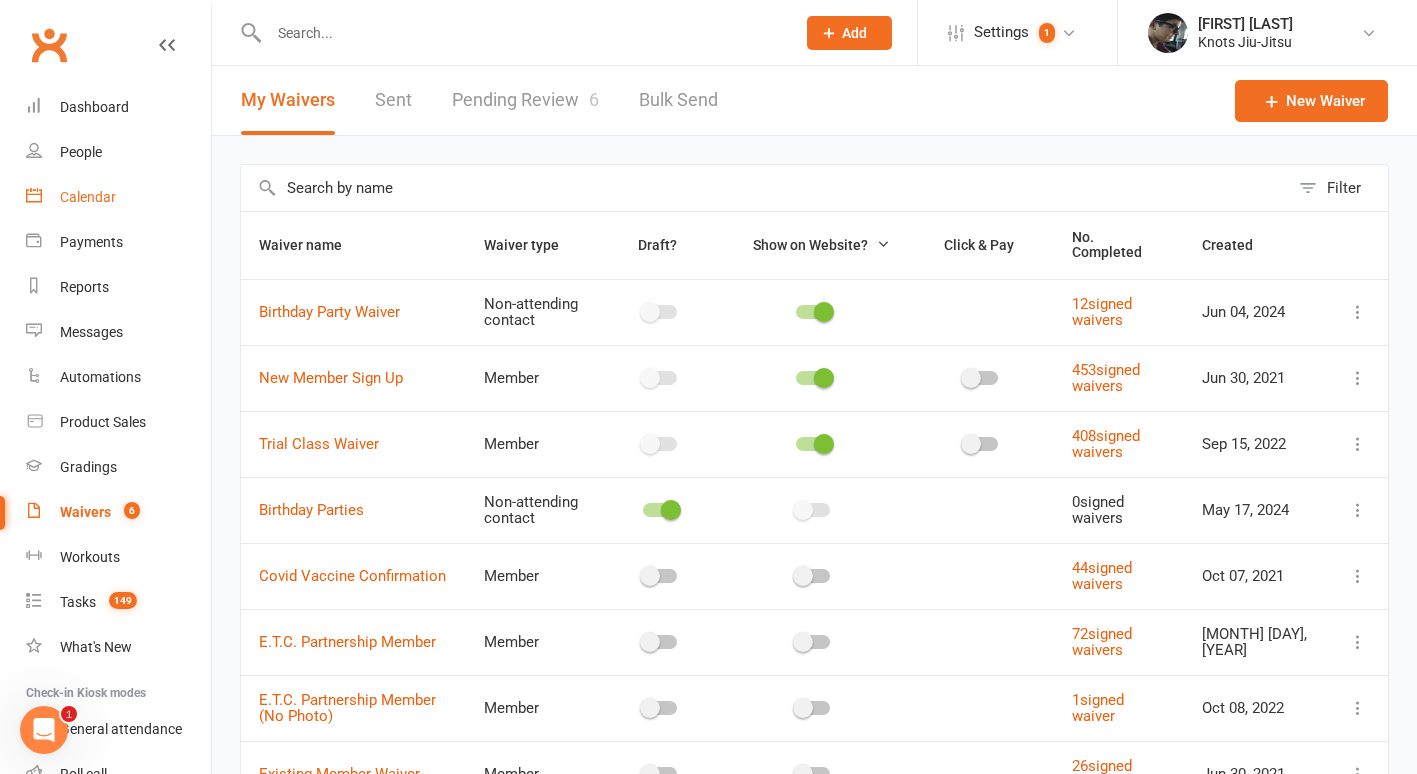 click on "Calendar" at bounding box center [118, 197] 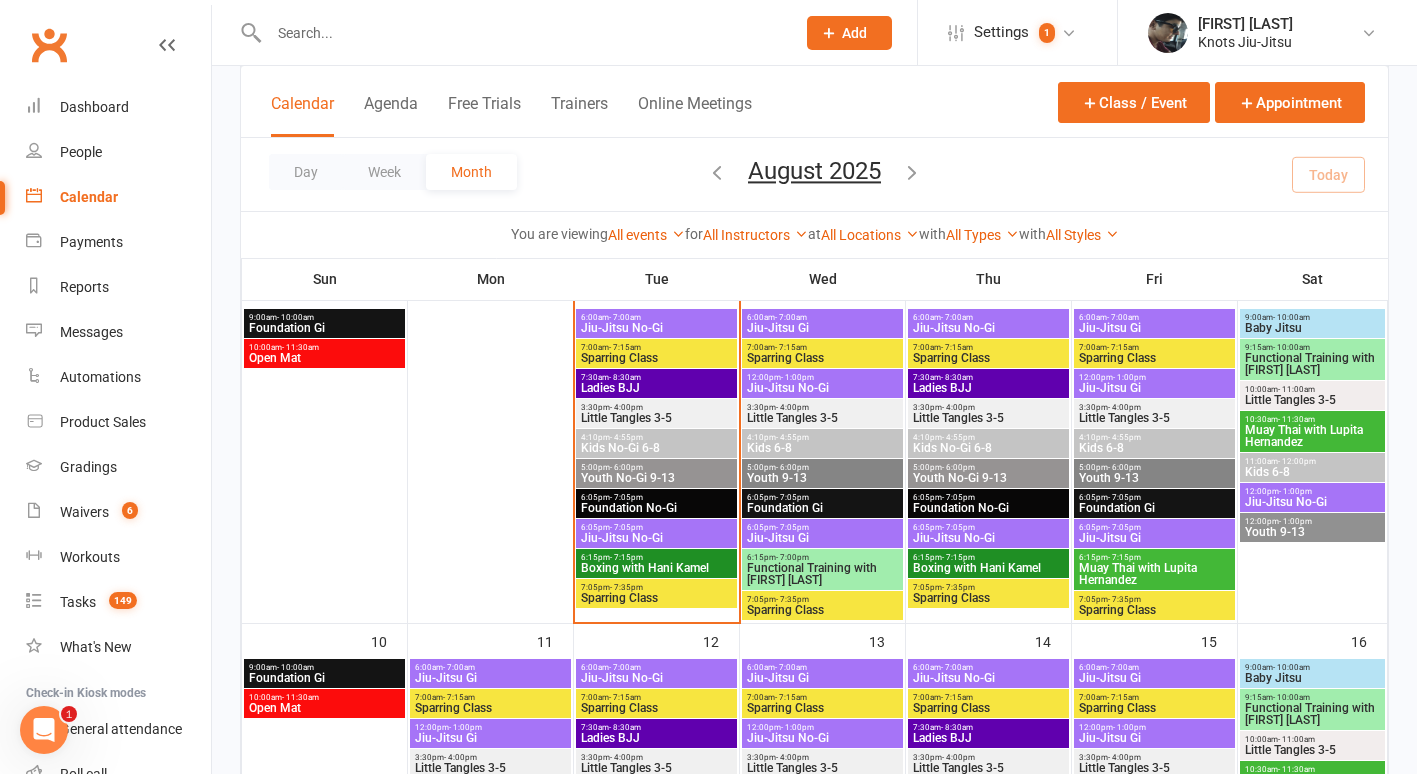 scroll, scrollTop: 545, scrollLeft: 0, axis: vertical 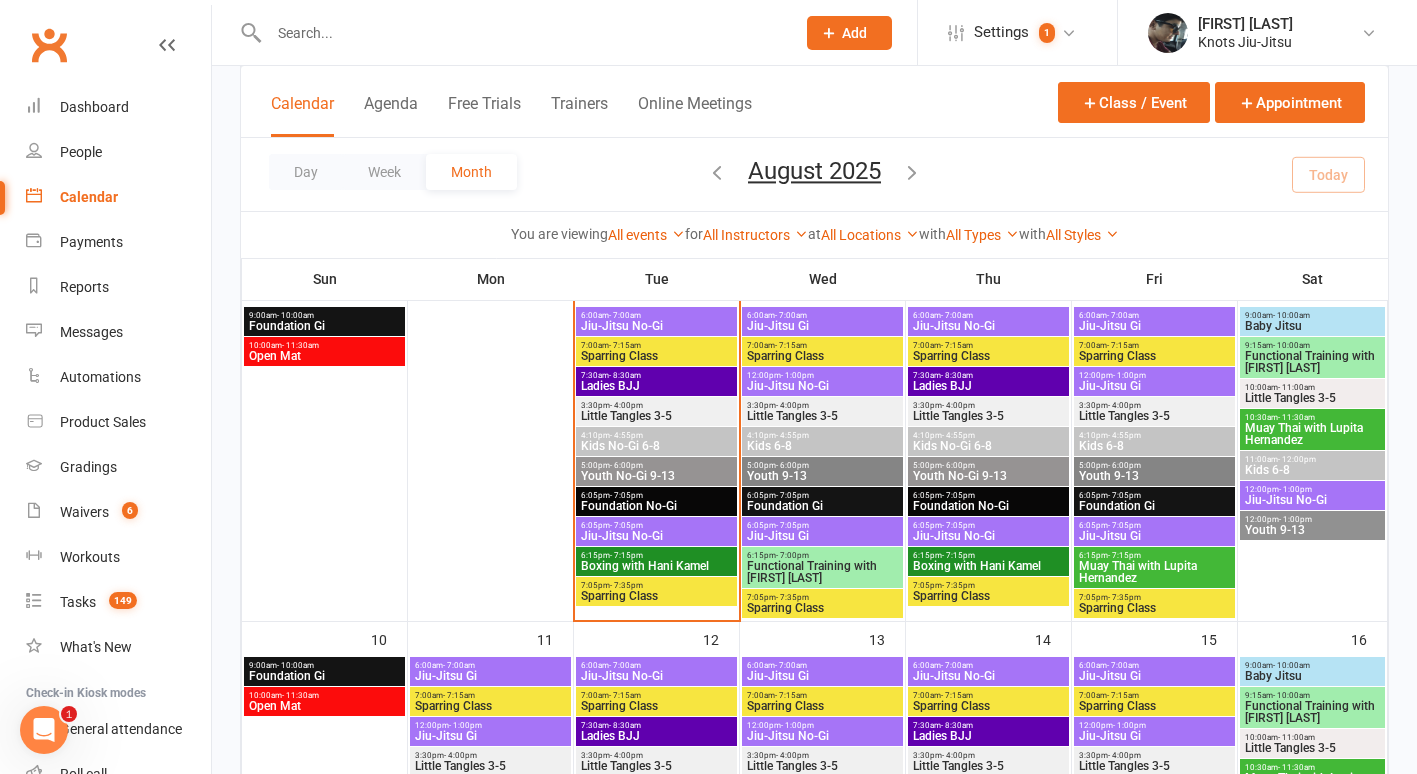click on "Kids No-Gi 6-8" at bounding box center [656, 446] 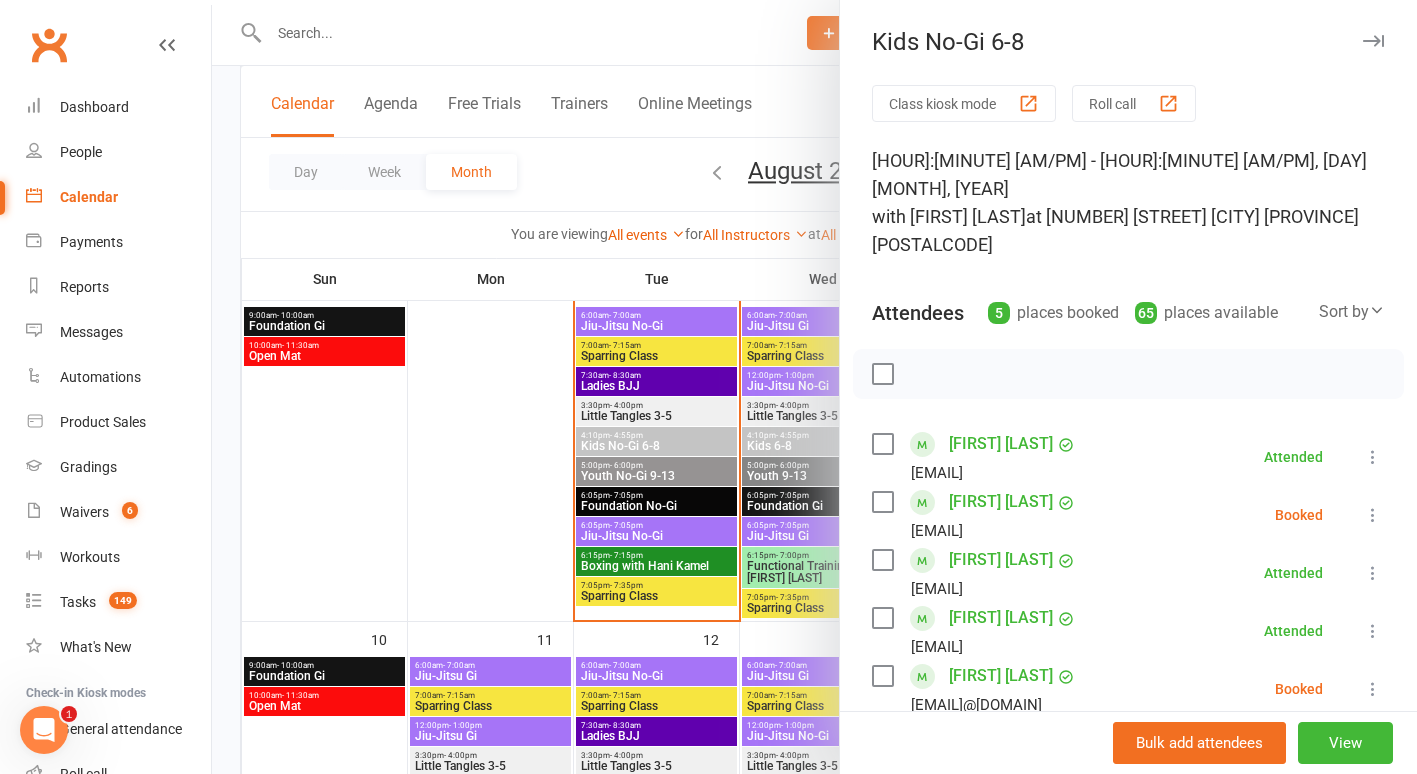 click at bounding box center [814, 387] 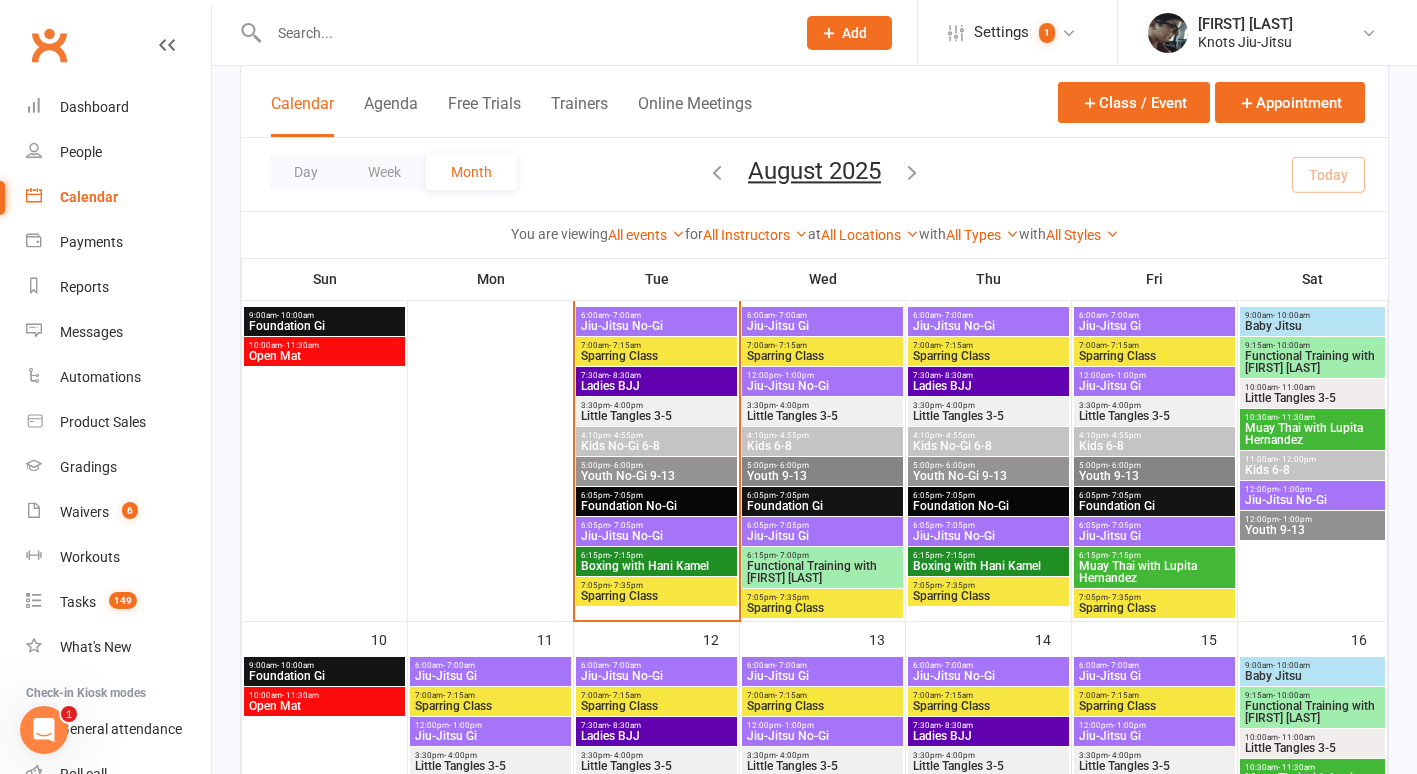 click on "Youth No-Gi 9-13" at bounding box center (656, 476) 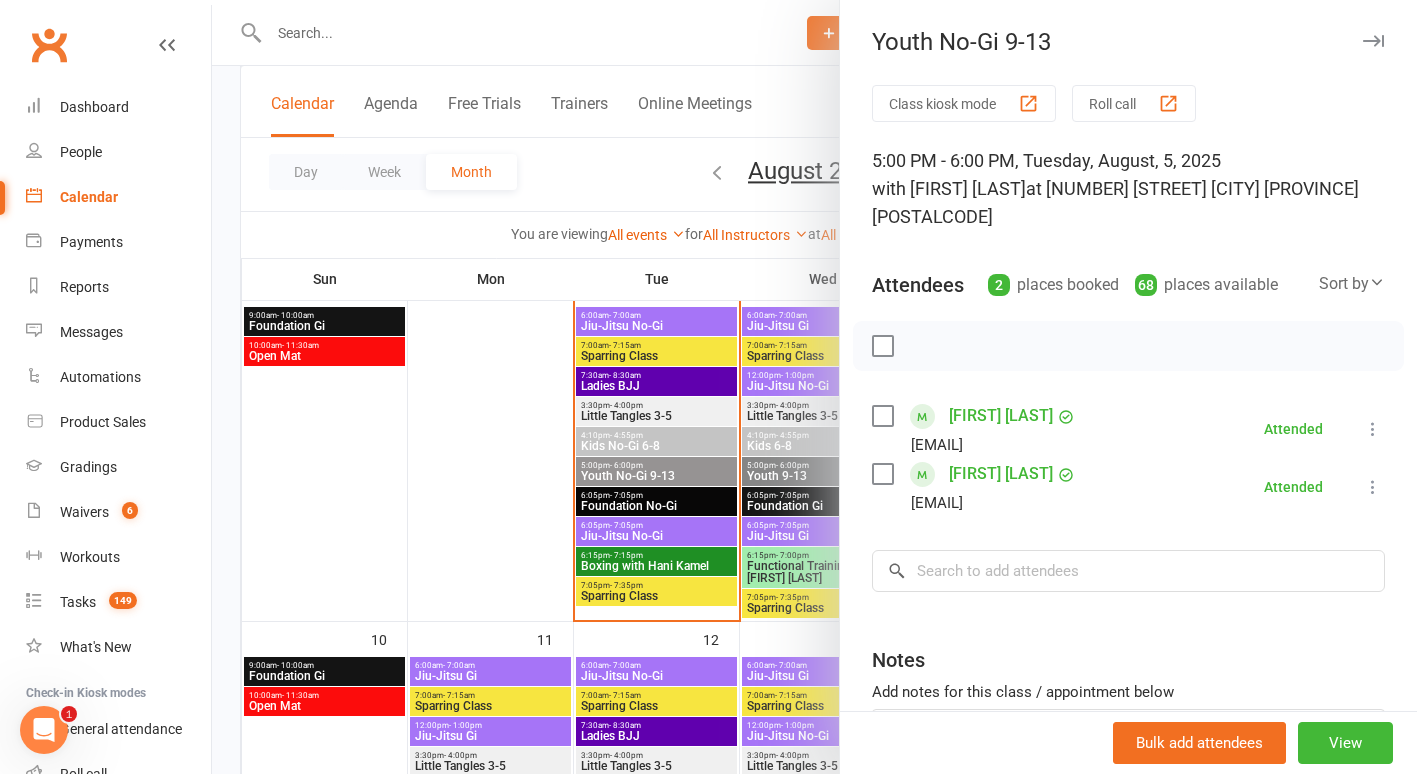click at bounding box center (814, 387) 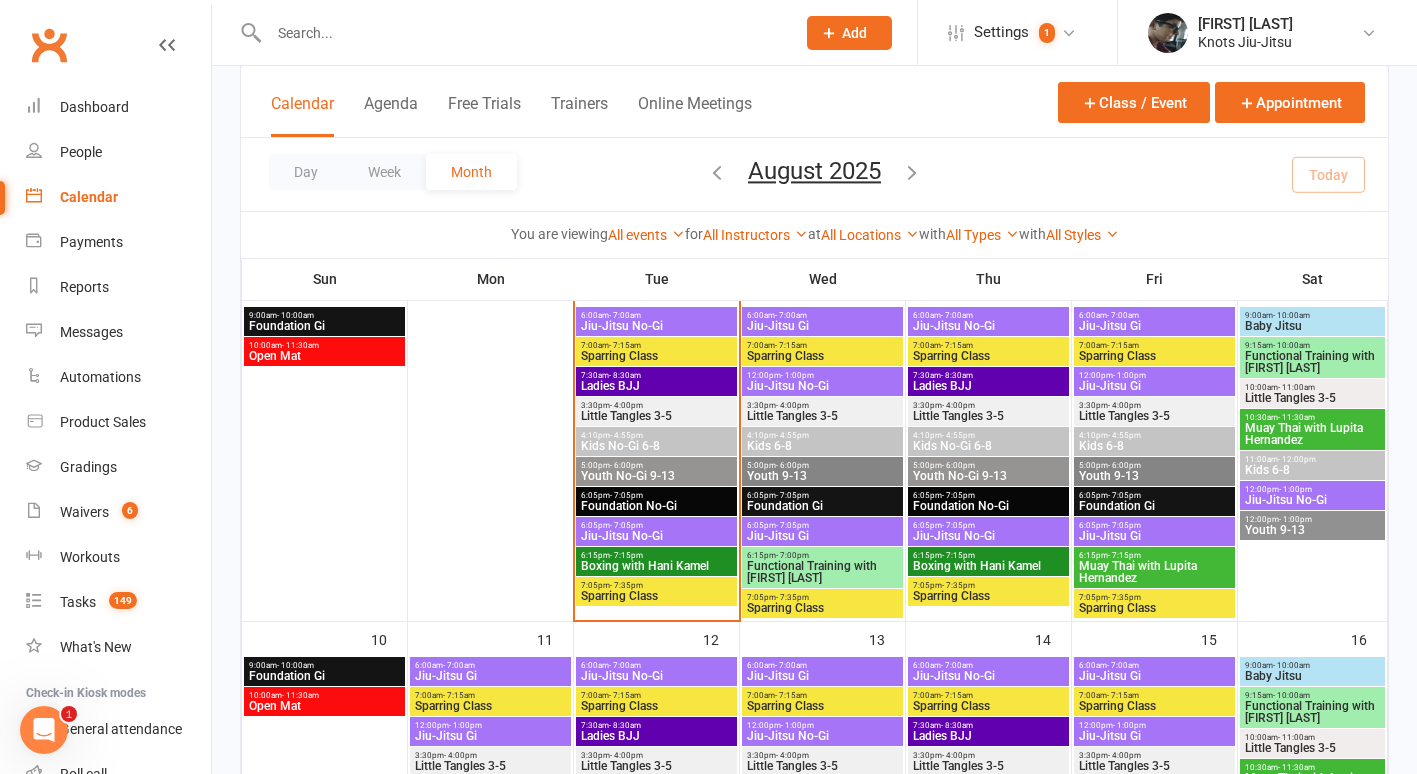 click on "- 6:00pm" at bounding box center [626, 465] 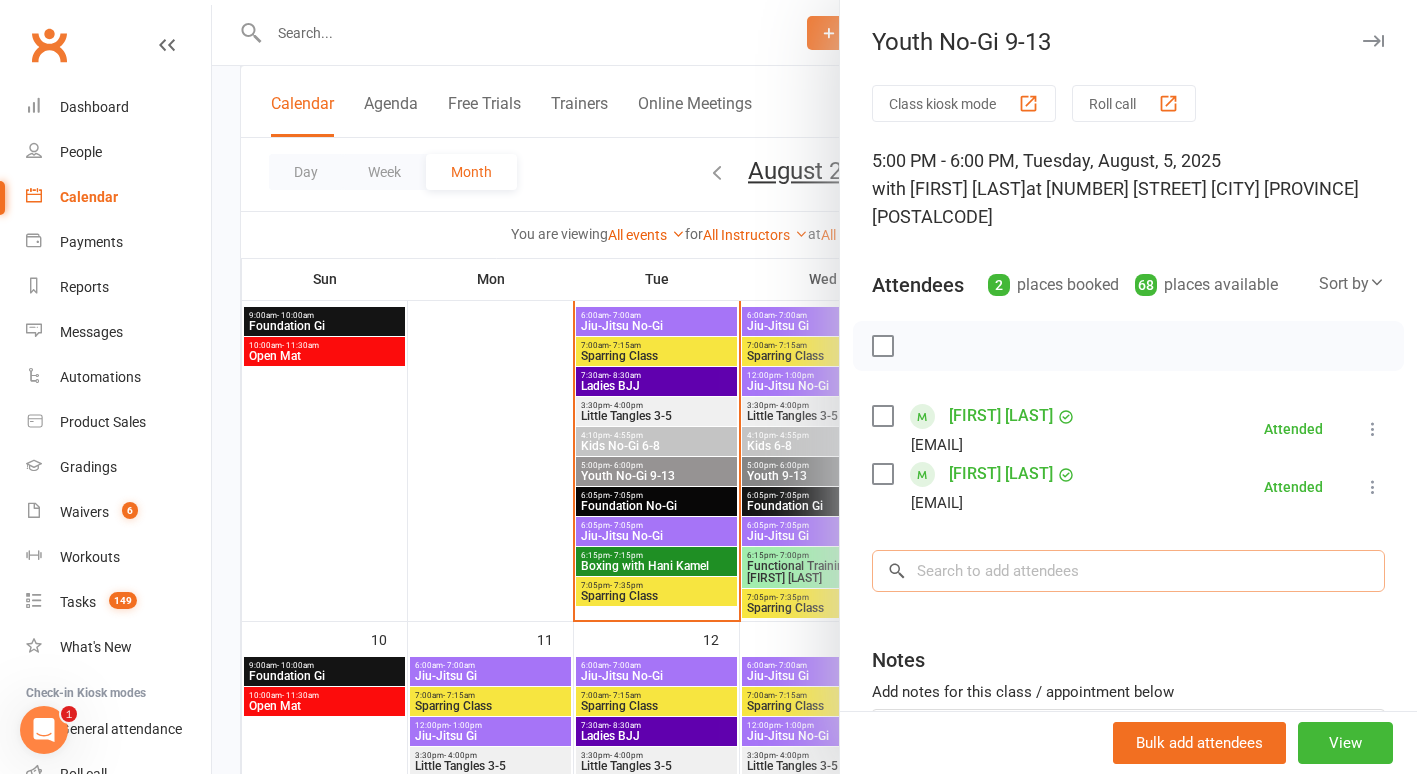 click at bounding box center (1128, 571) 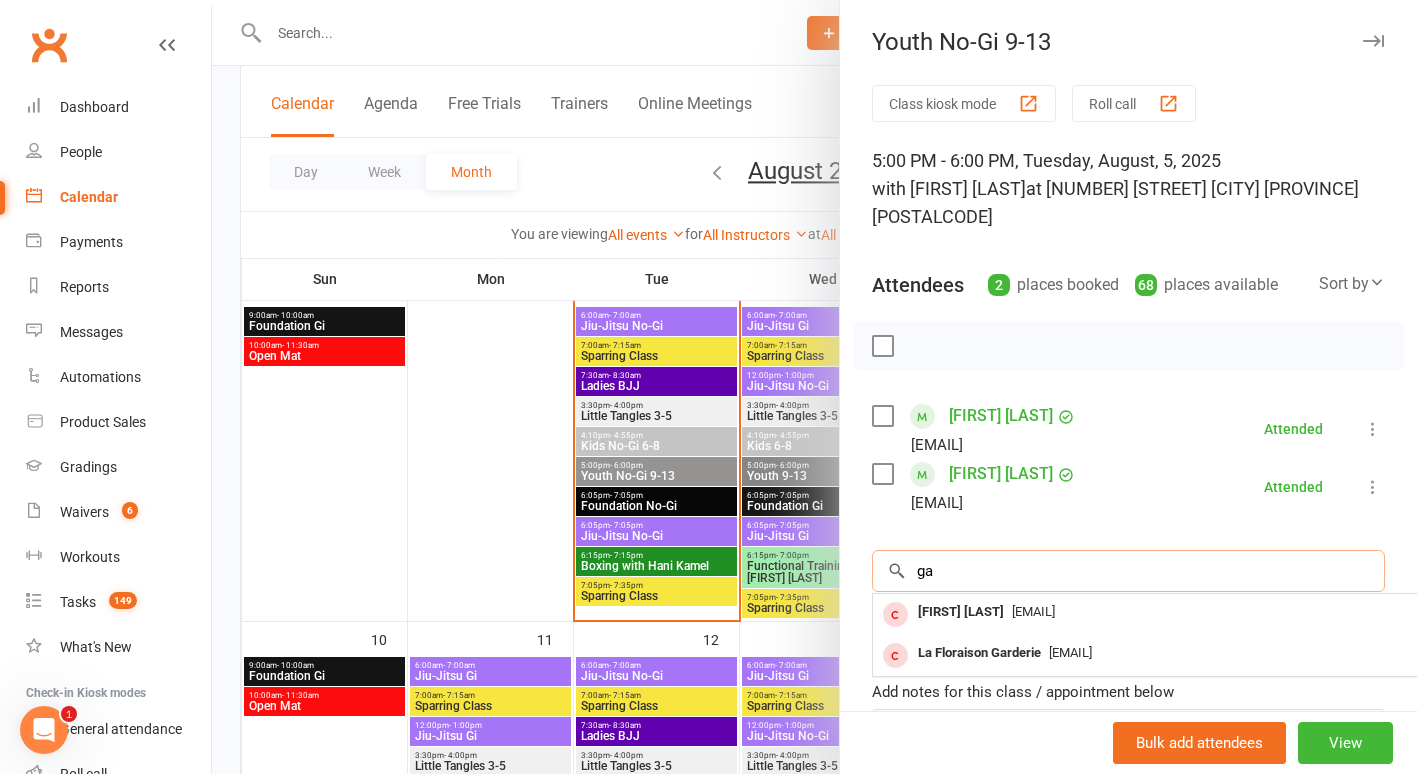 type on "g" 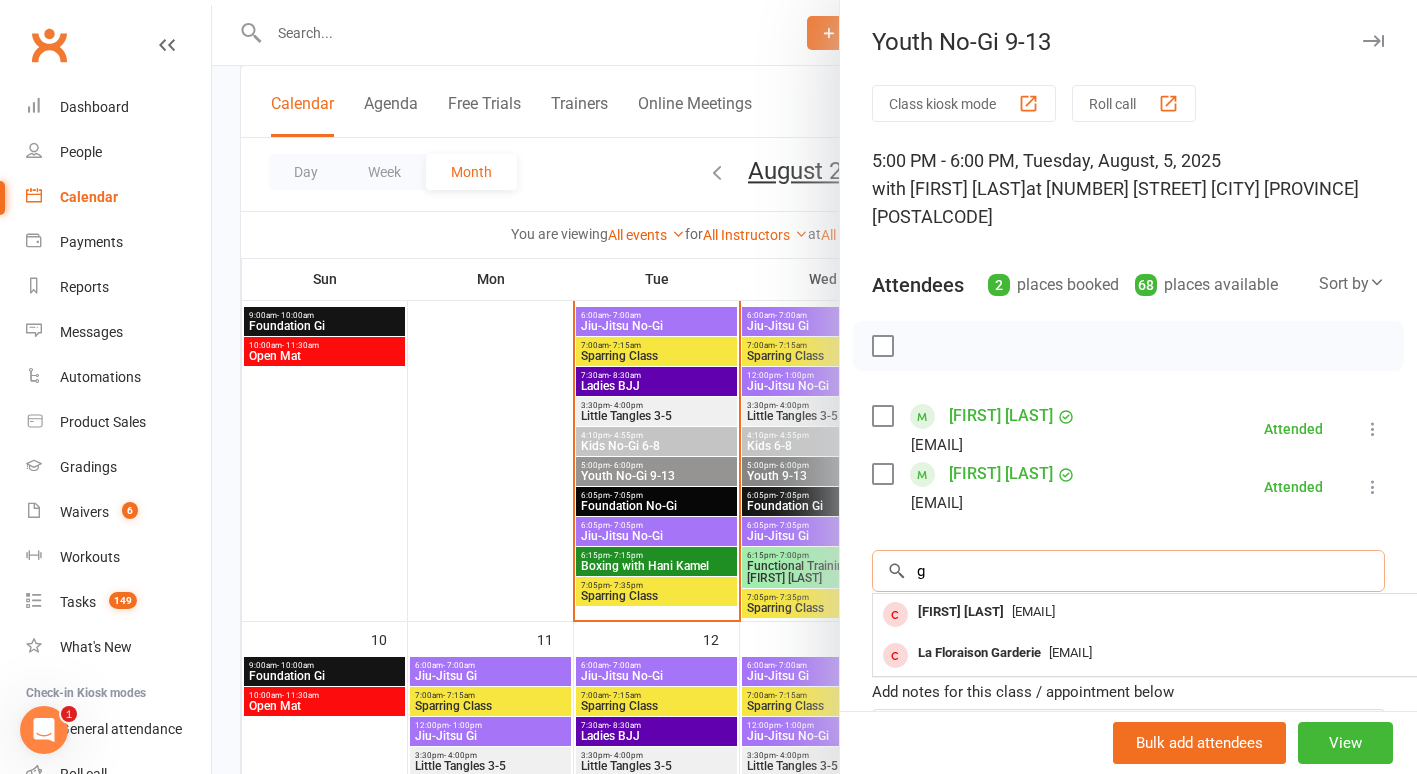 type 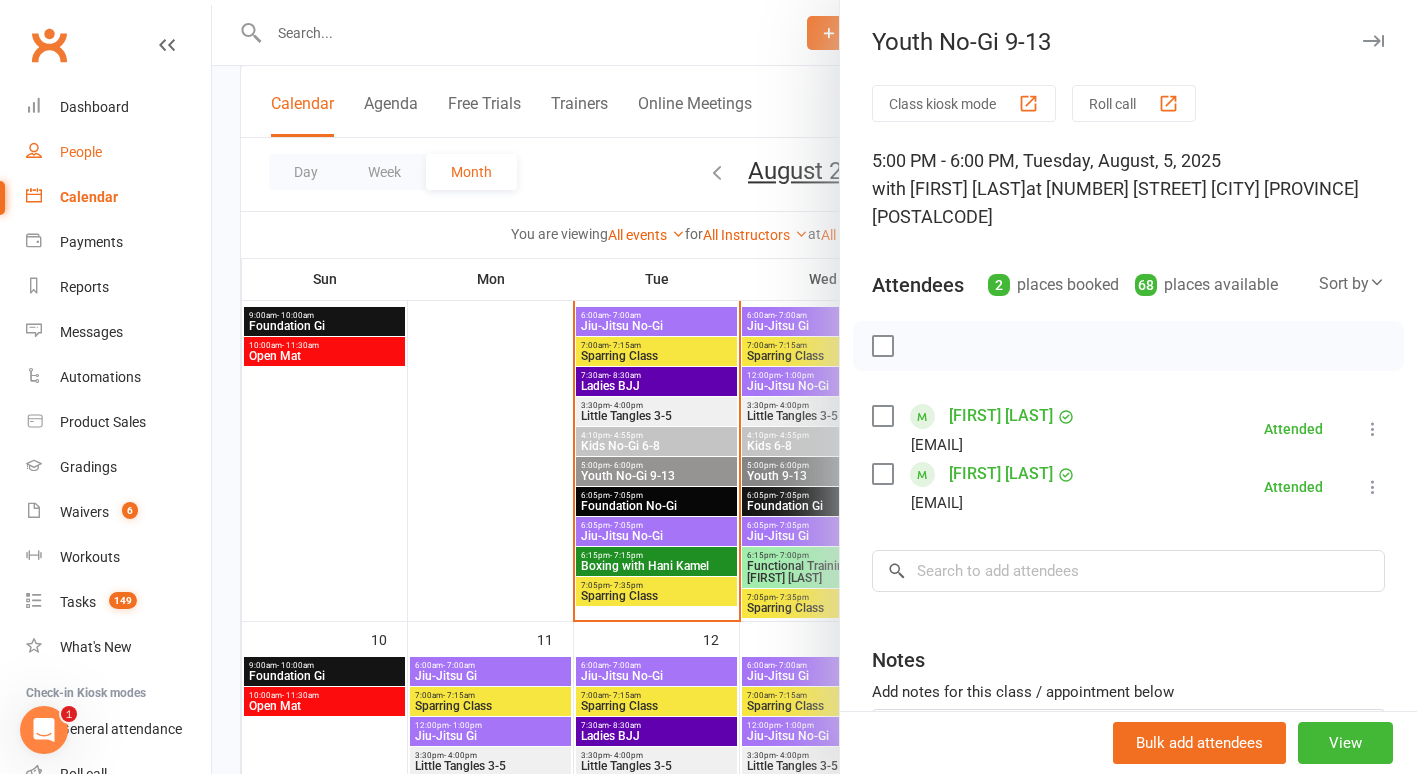 click on "People" at bounding box center [118, 152] 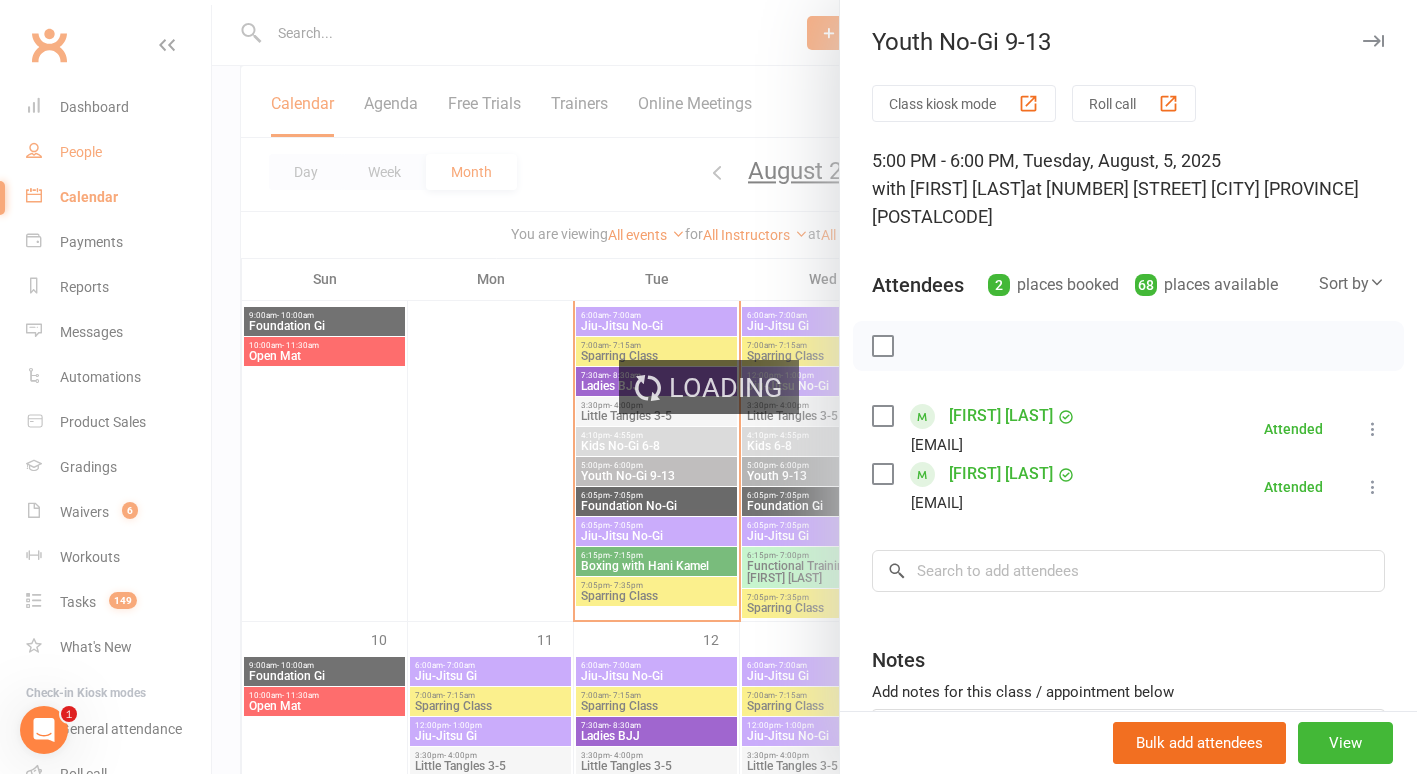 select on "100" 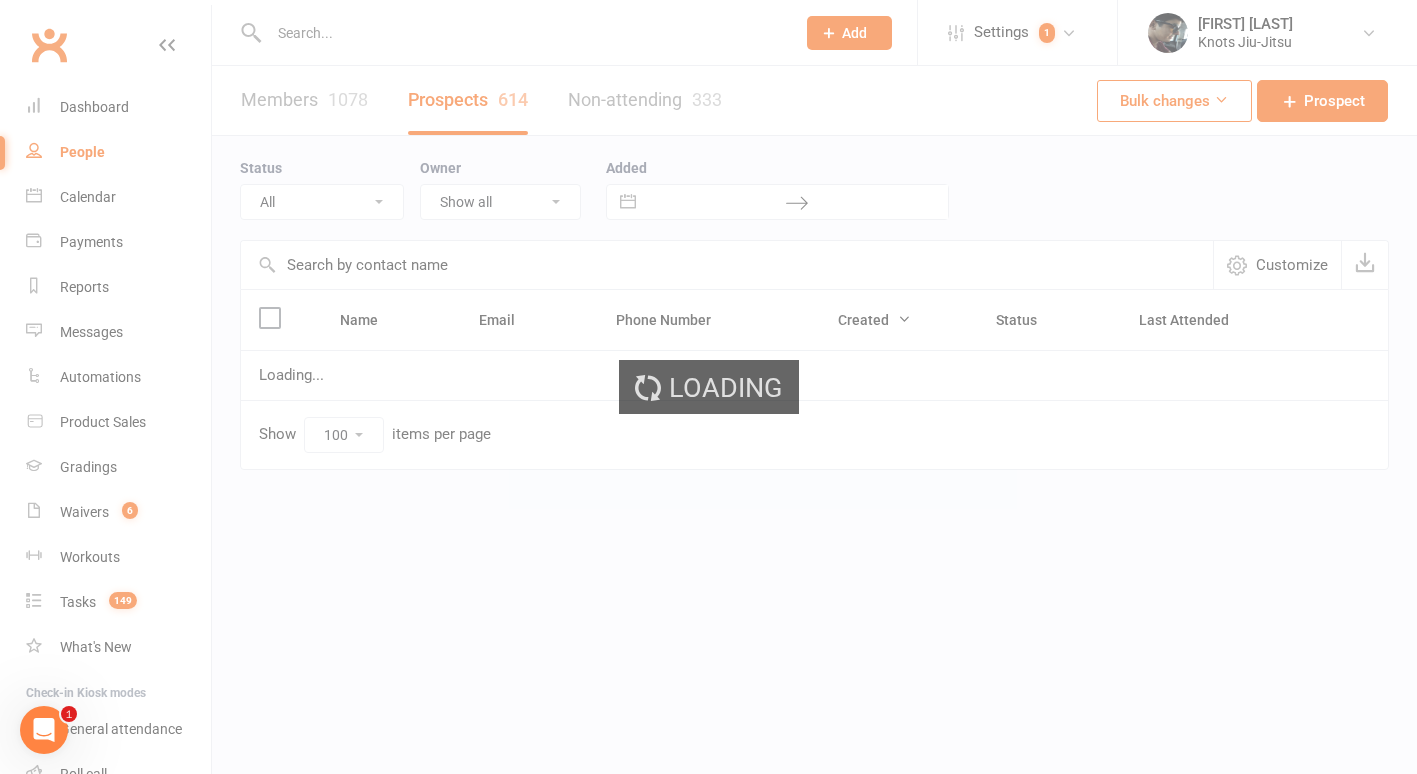 scroll, scrollTop: 0, scrollLeft: 0, axis: both 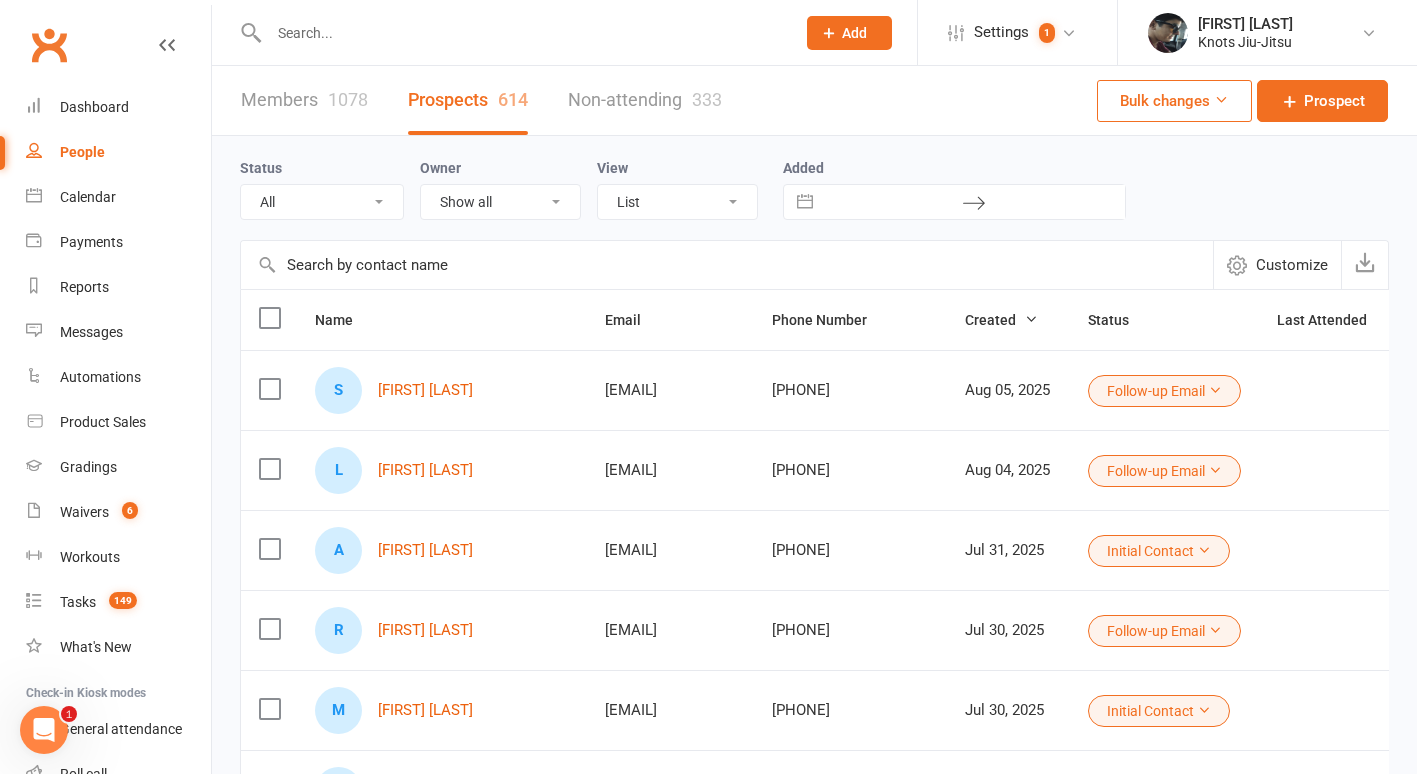 click at bounding box center [522, 33] 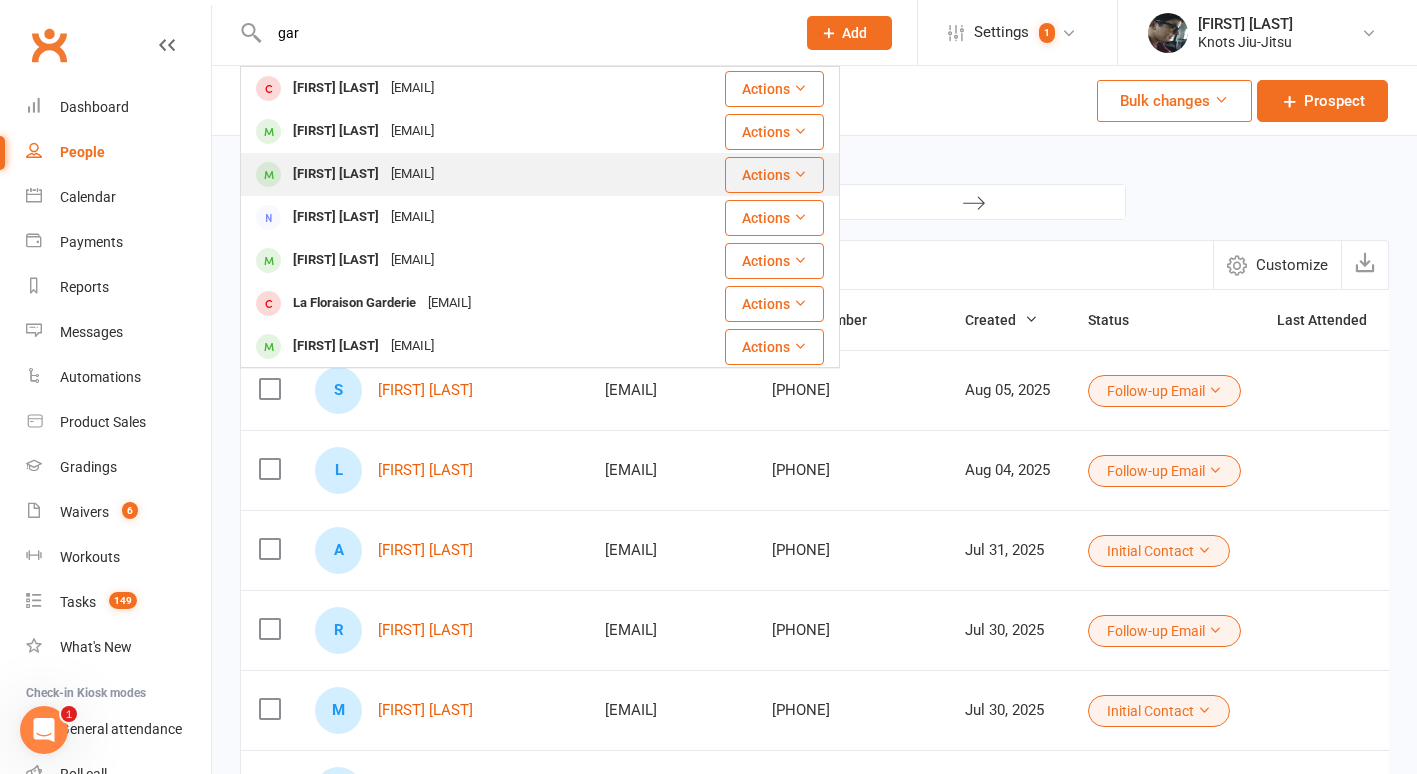 scroll, scrollTop: 44, scrollLeft: 0, axis: vertical 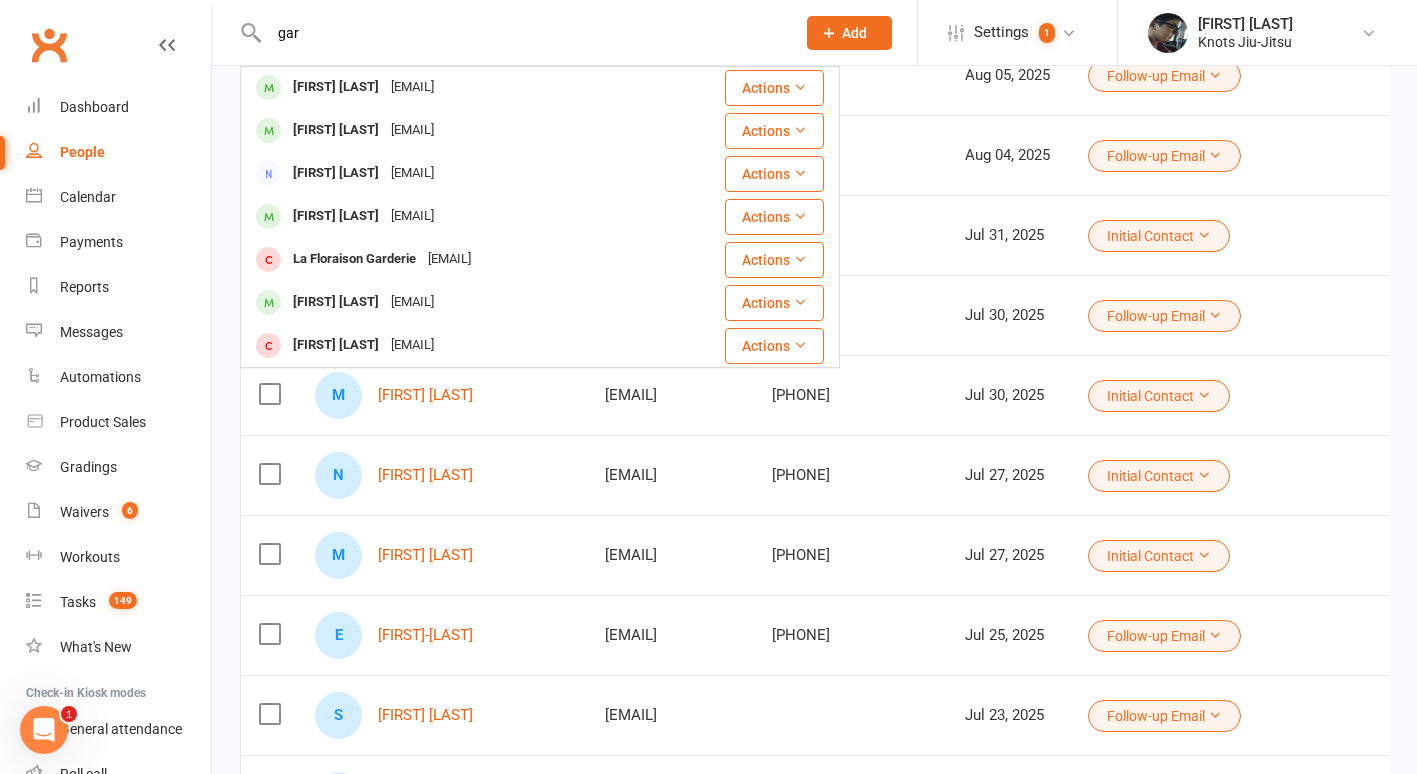 type on "gar" 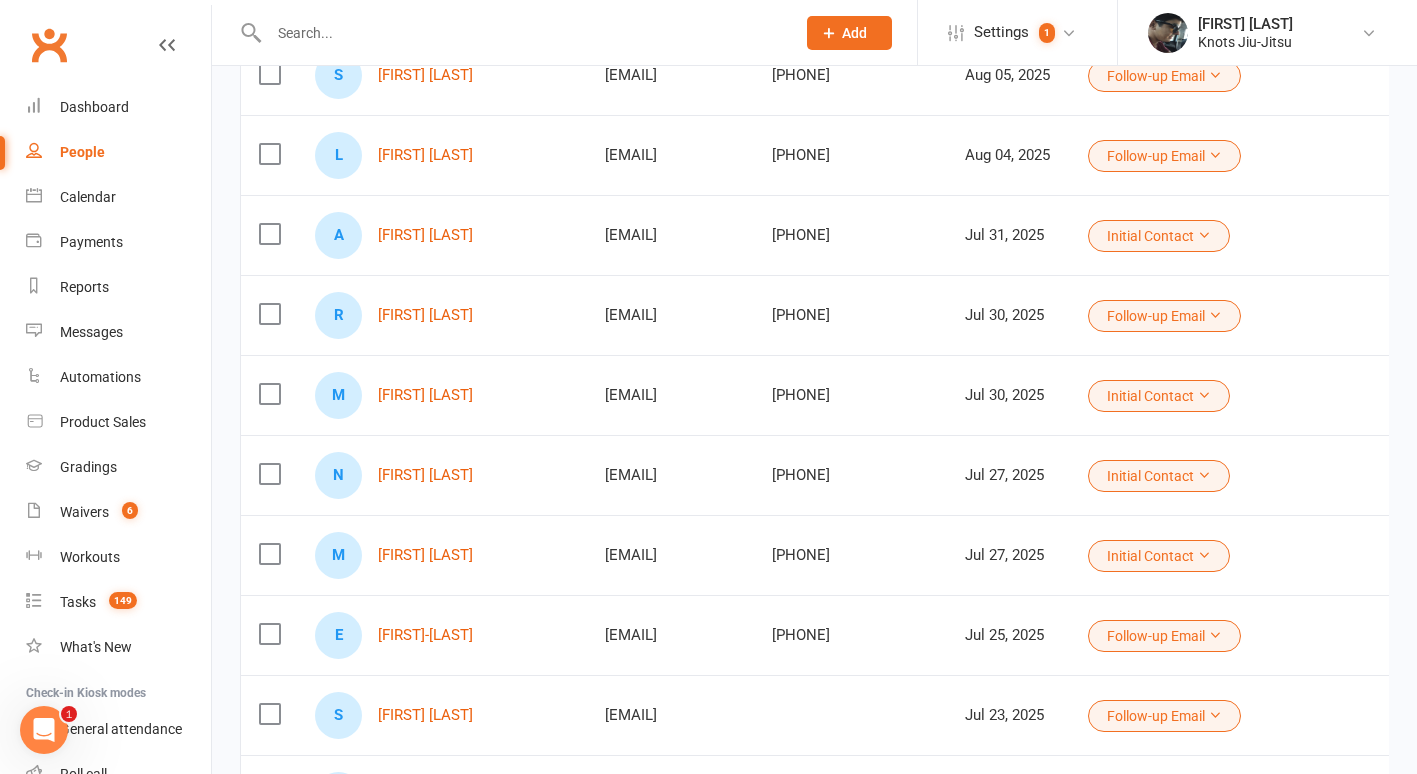 scroll, scrollTop: 0, scrollLeft: 0, axis: both 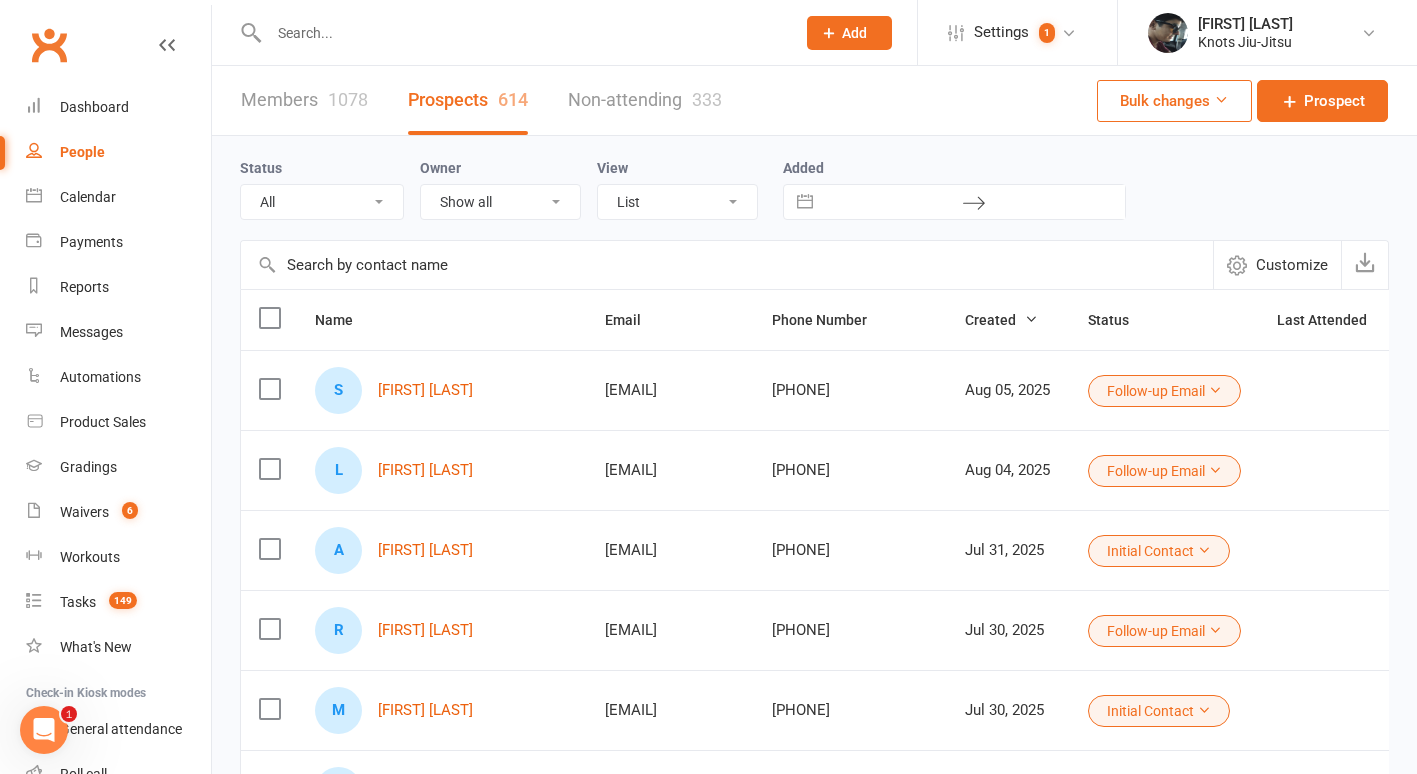 click on "1078" at bounding box center (348, 99) 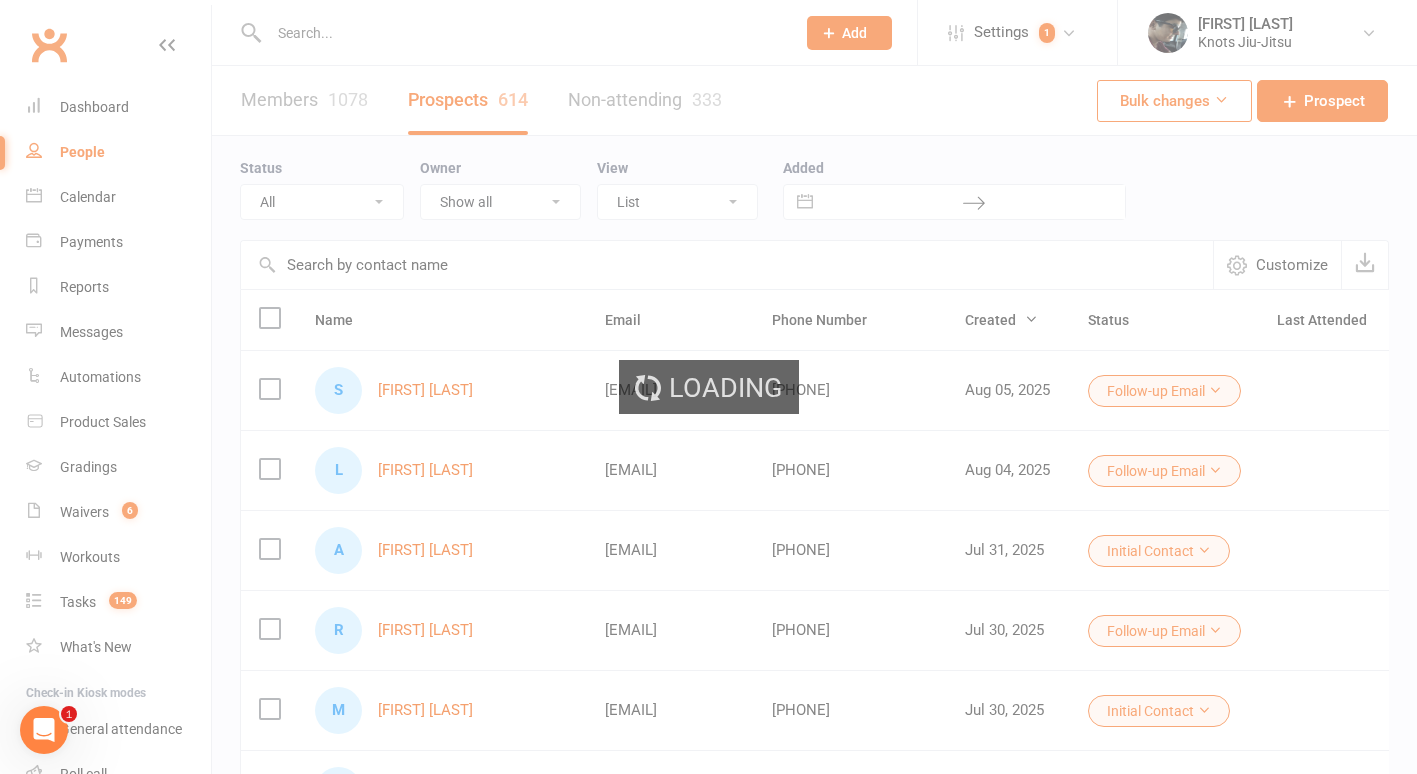 select on "100" 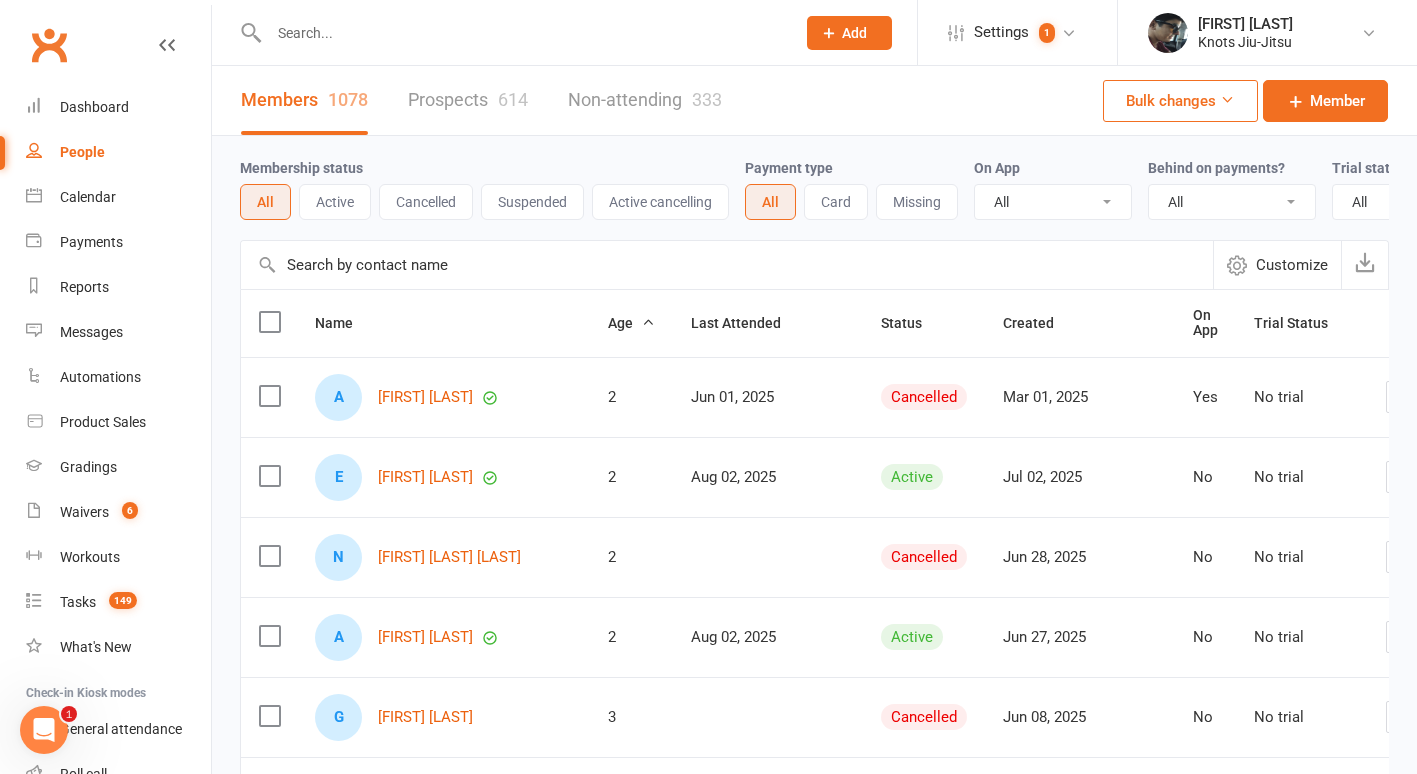 click on "Active" at bounding box center [335, 202] 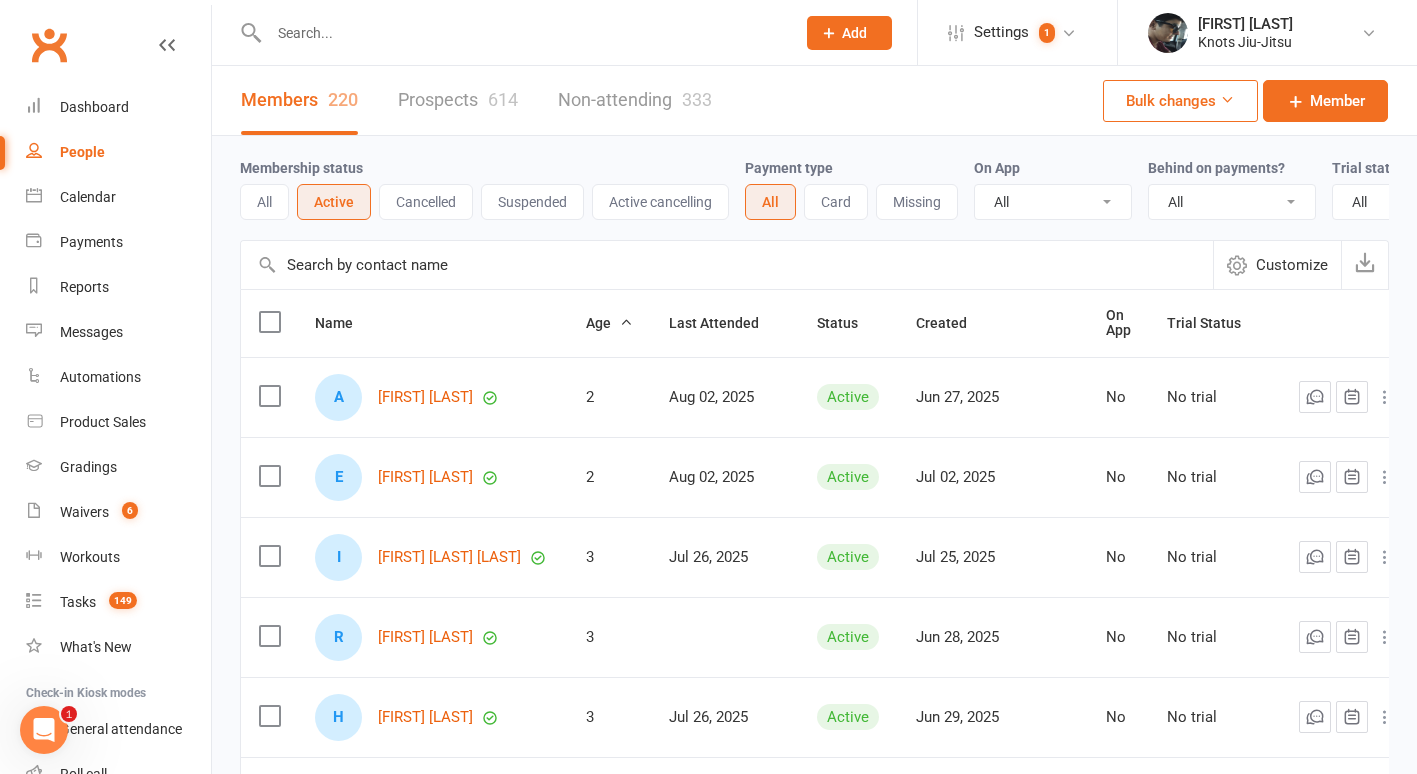 click on "Age" at bounding box center [609, 323] 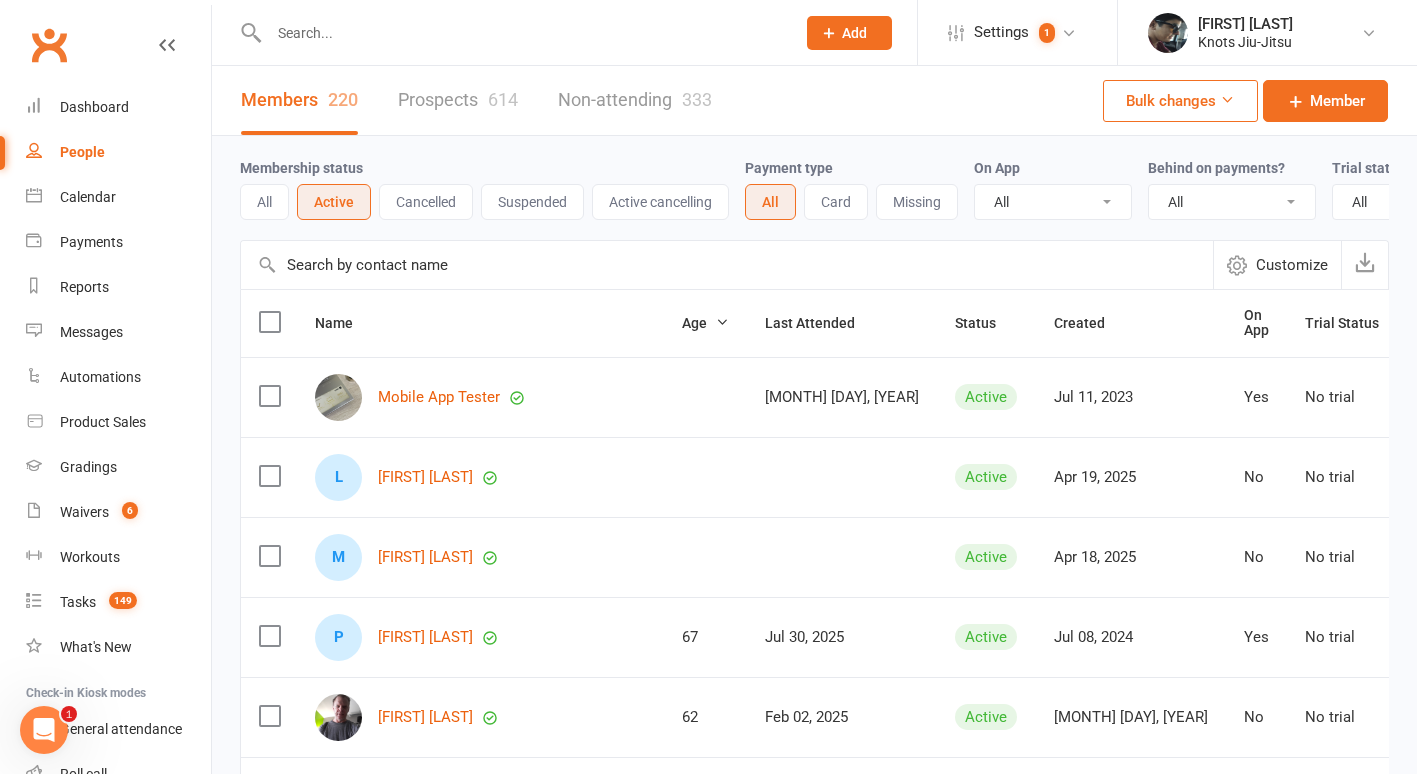 click on "Age" at bounding box center [705, 323] 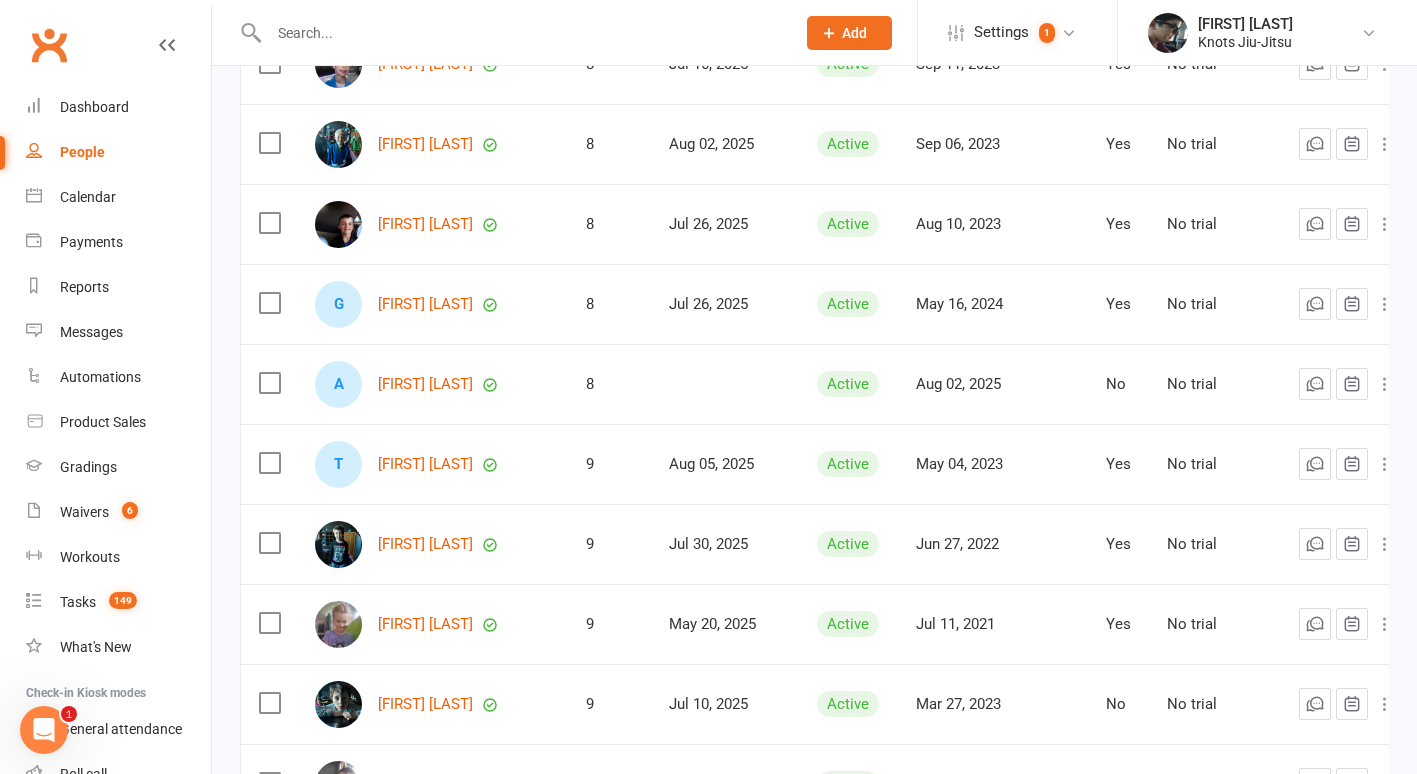 scroll, scrollTop: 5212, scrollLeft: 0, axis: vertical 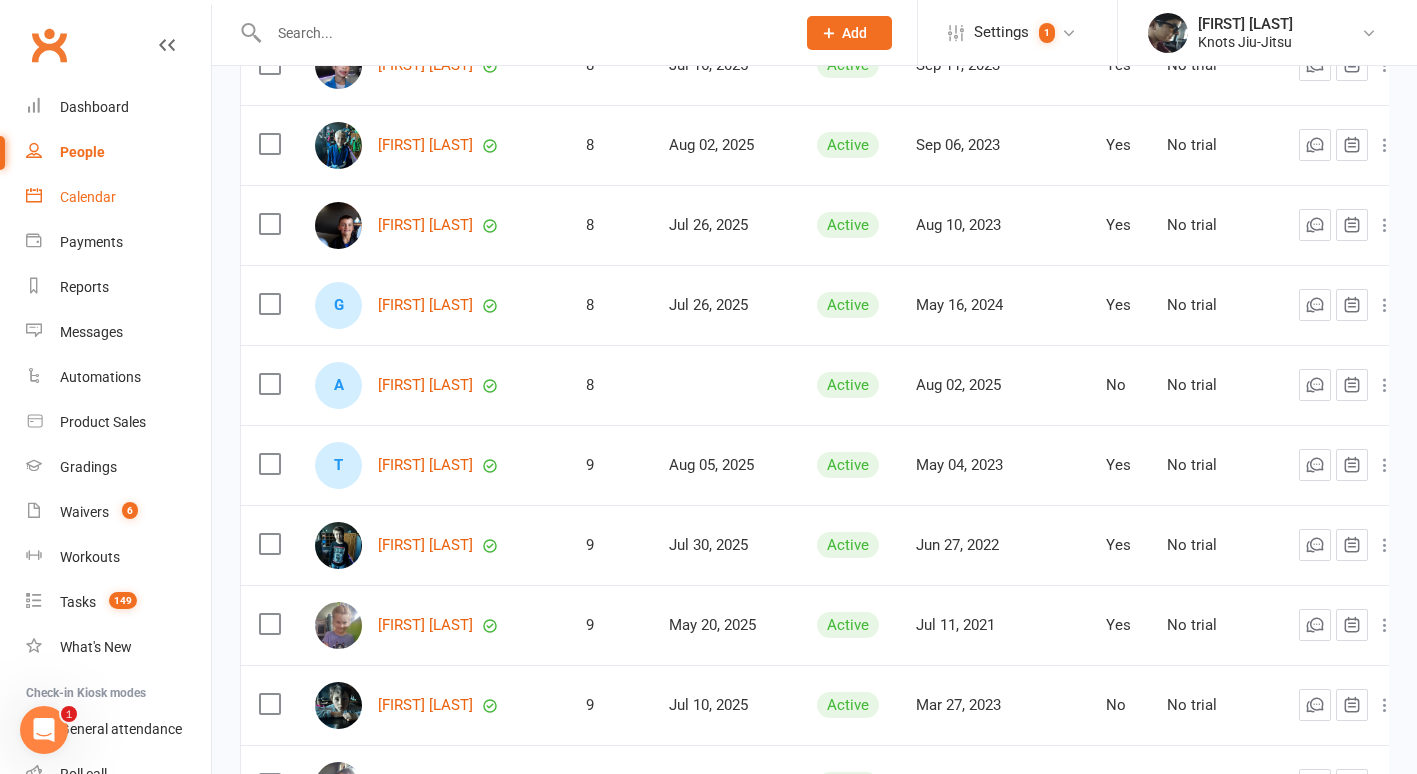click on "Calendar" at bounding box center (88, 197) 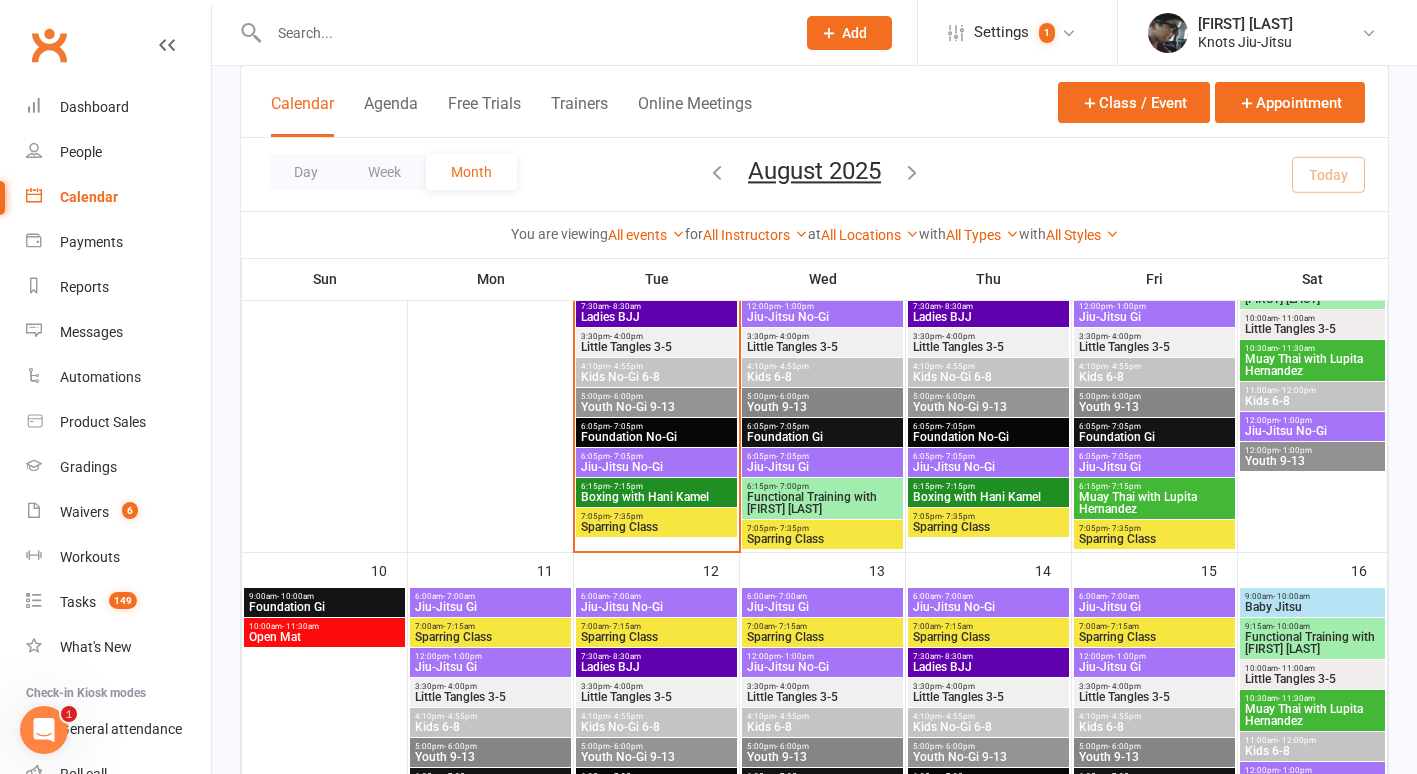 scroll, scrollTop: 615, scrollLeft: 0, axis: vertical 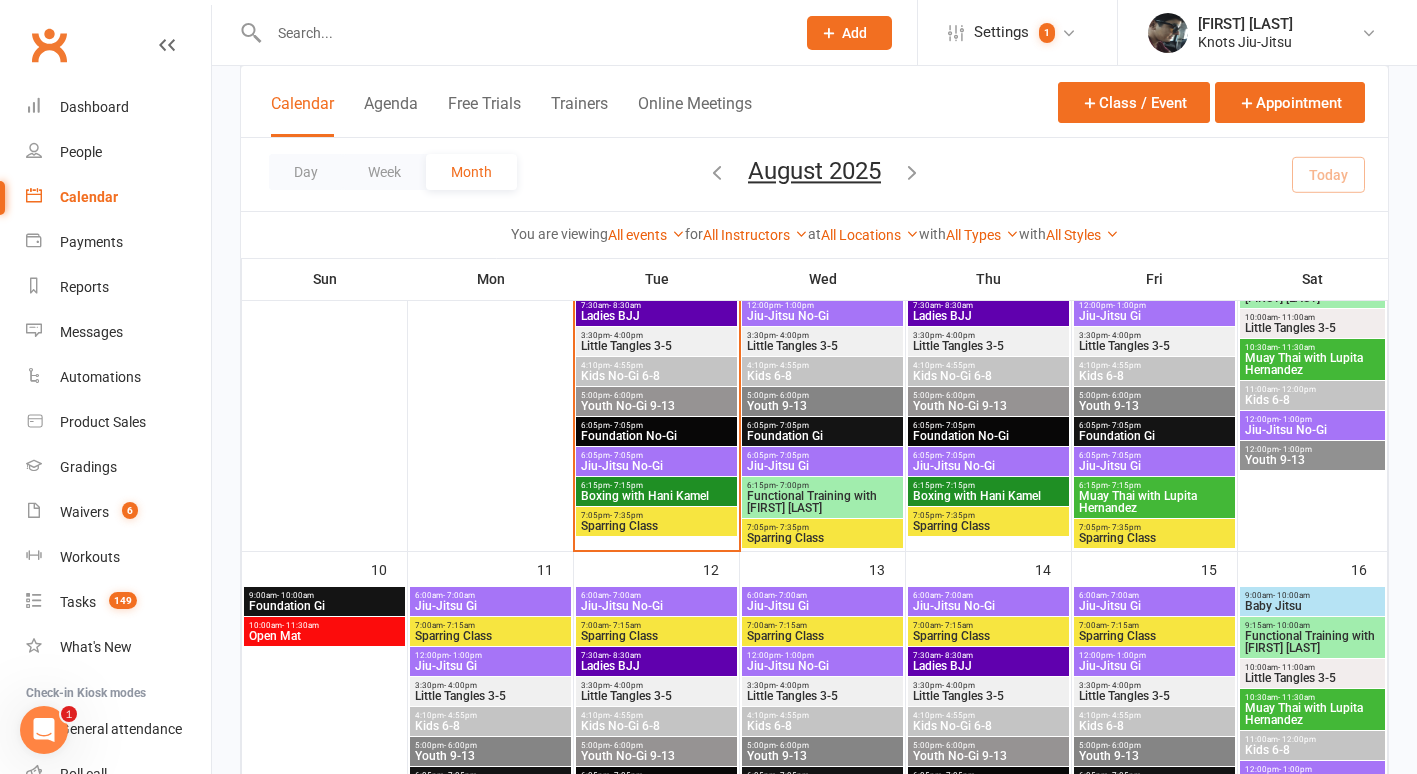 click on "Kids No-Gi 6-8" at bounding box center (656, 376) 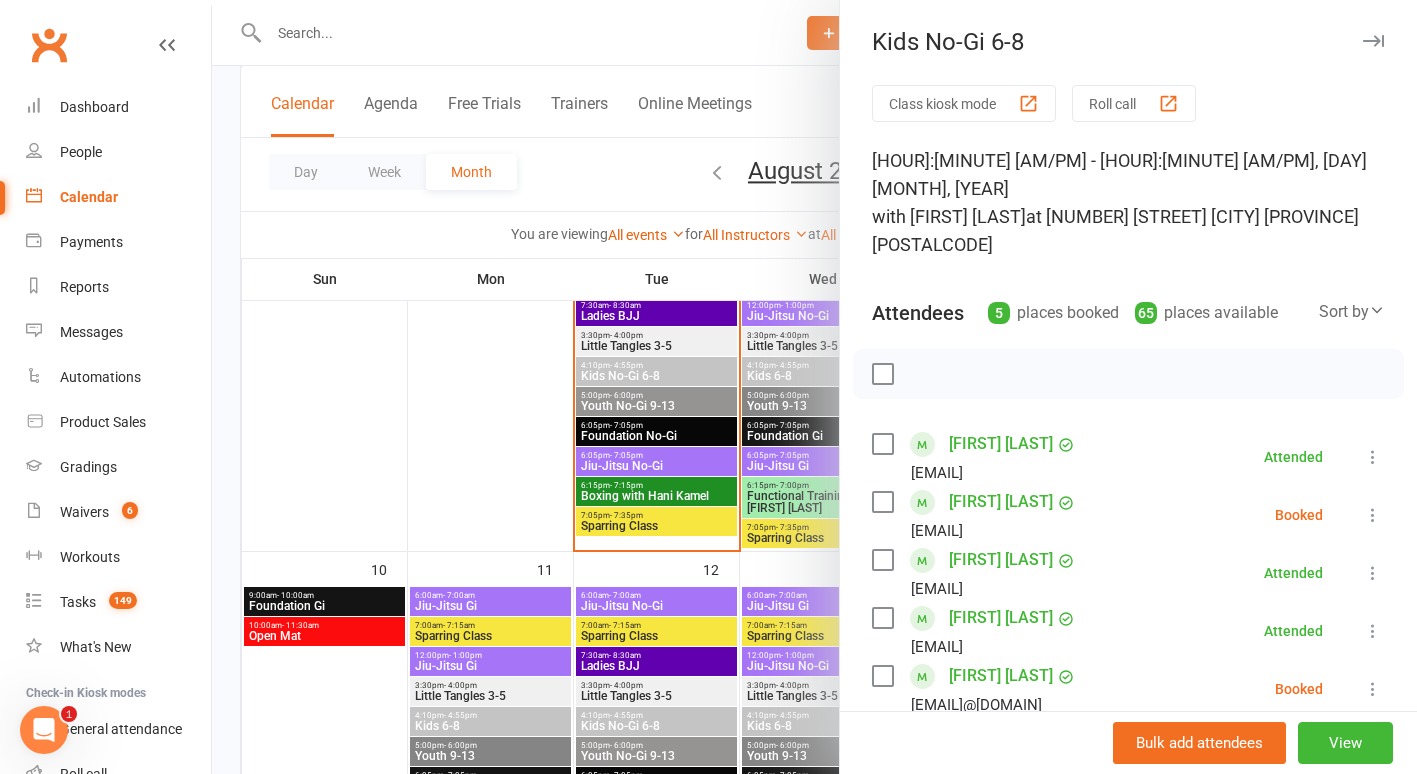 click at bounding box center [814, 387] 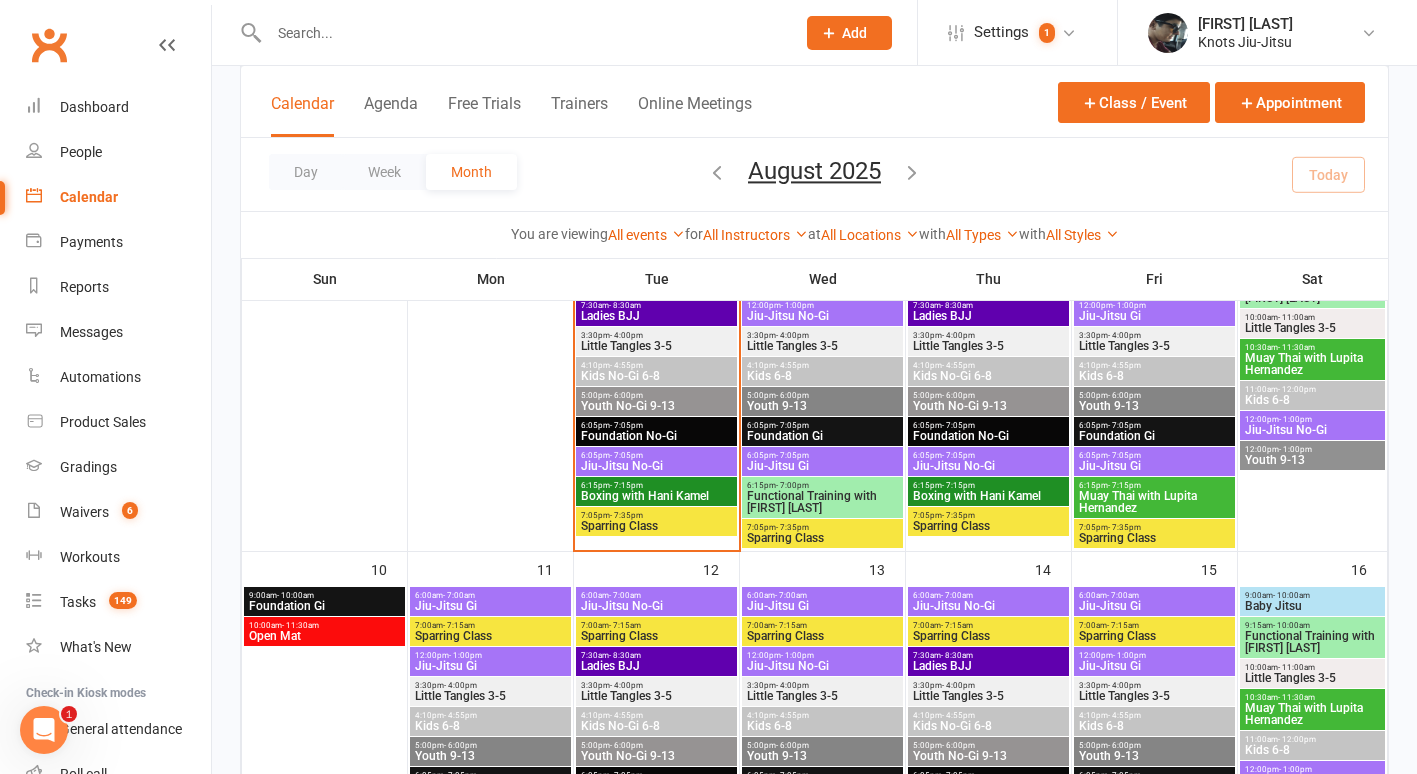 click on "Youth No-Gi 9-13" at bounding box center [656, 406] 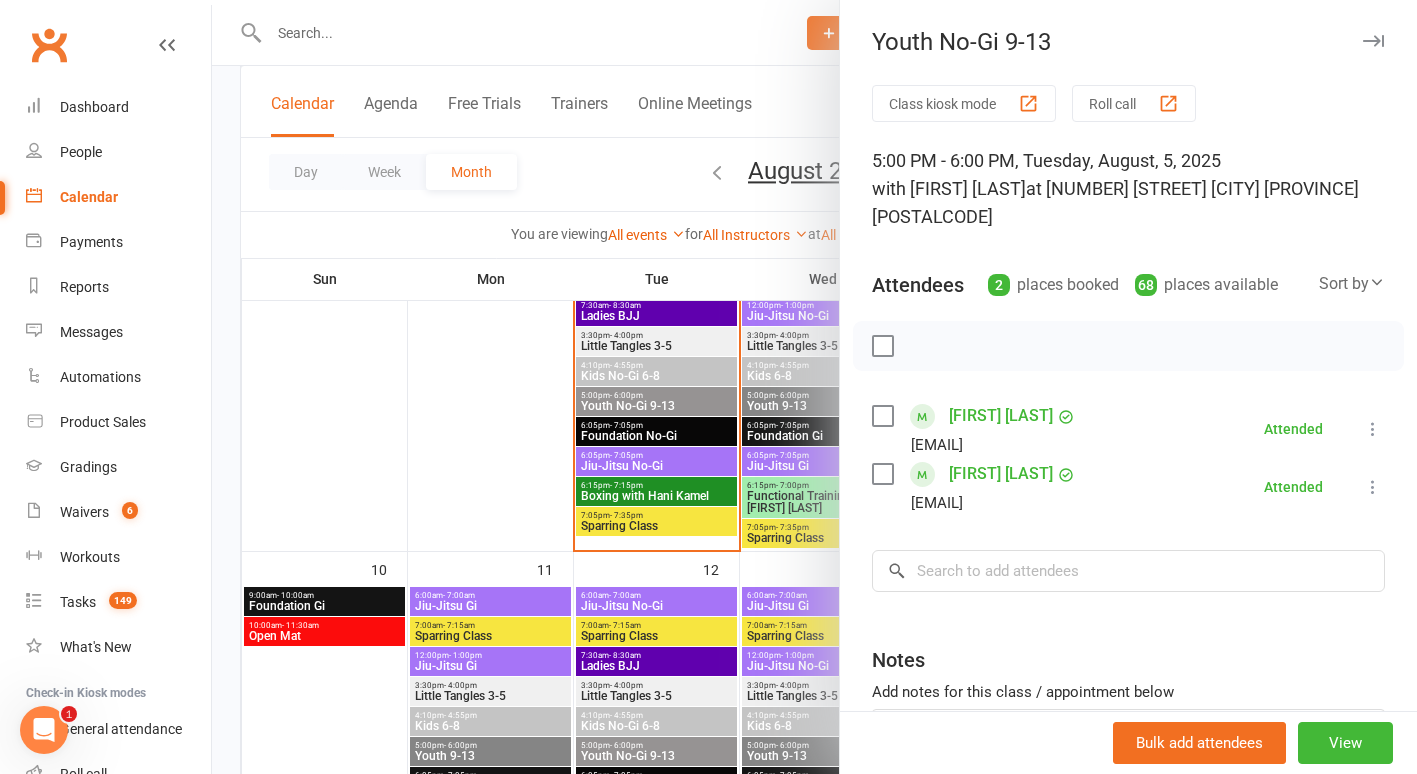 click at bounding box center [897, 571] 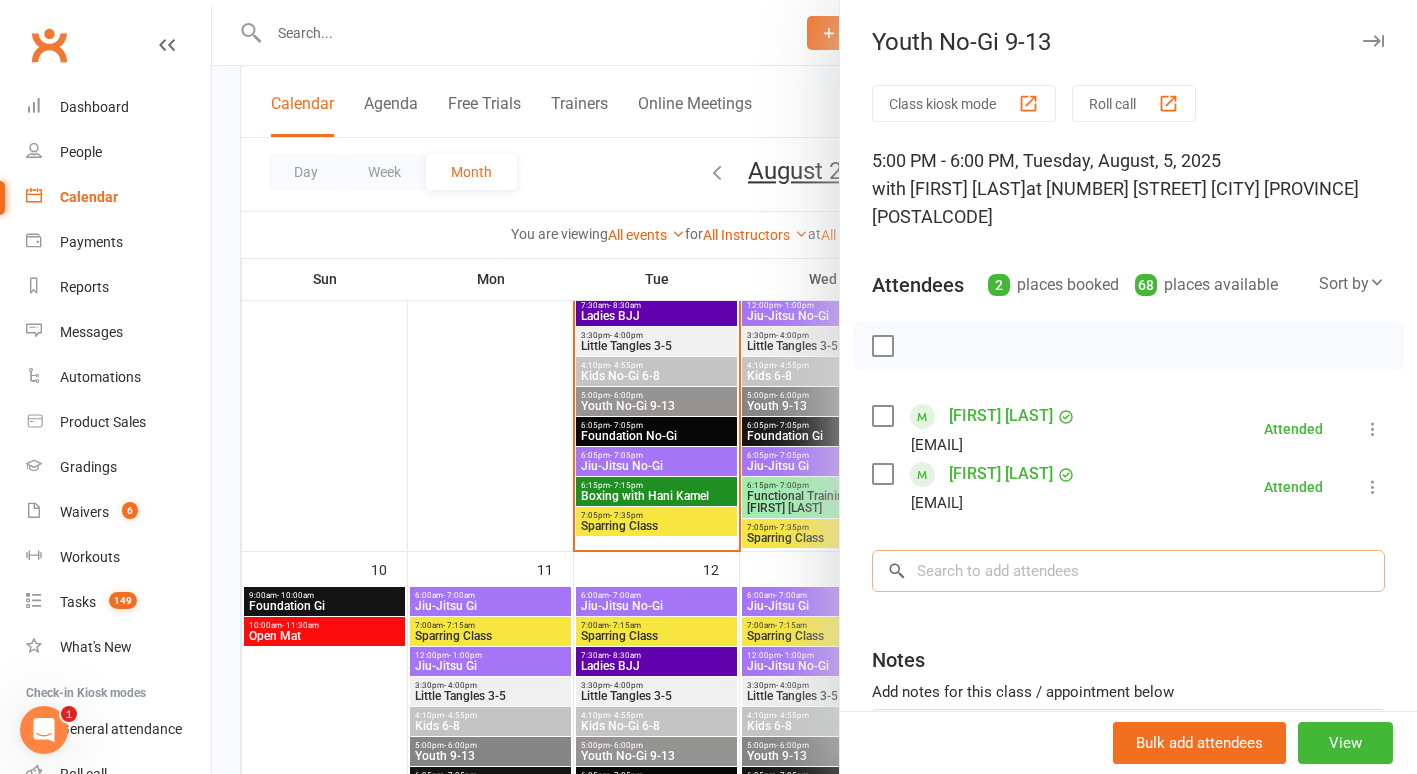 click at bounding box center [1128, 571] 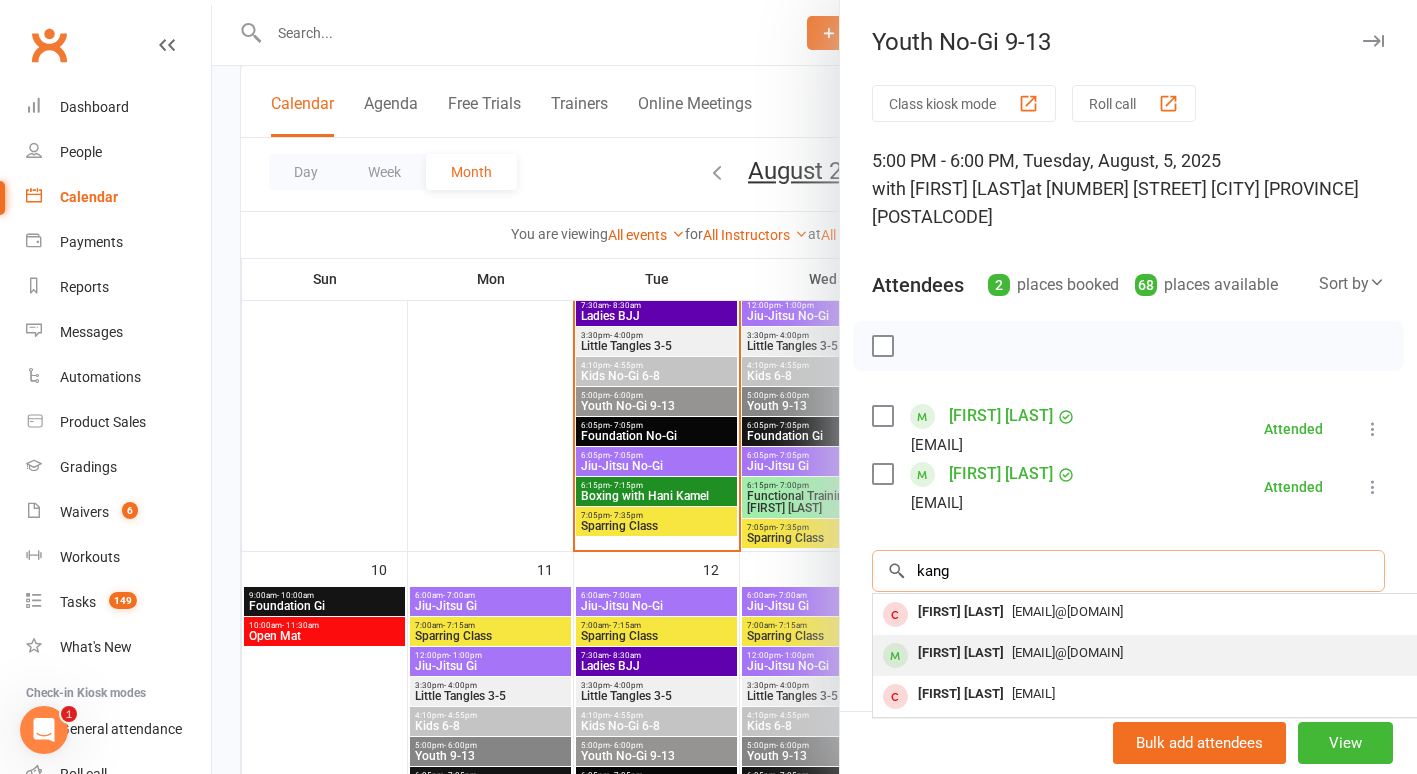 type on "kang" 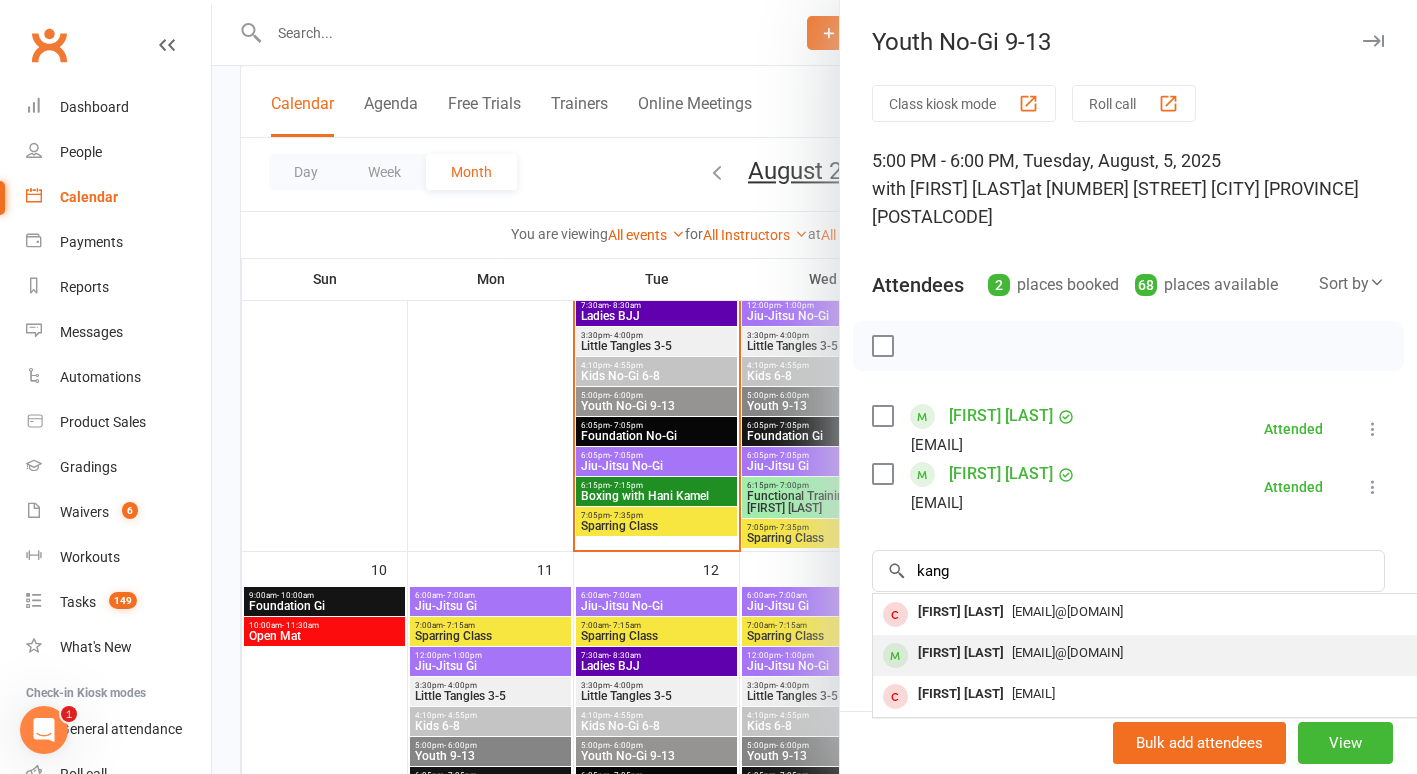 click on "[FIRST] [LAST]" at bounding box center [961, 653] 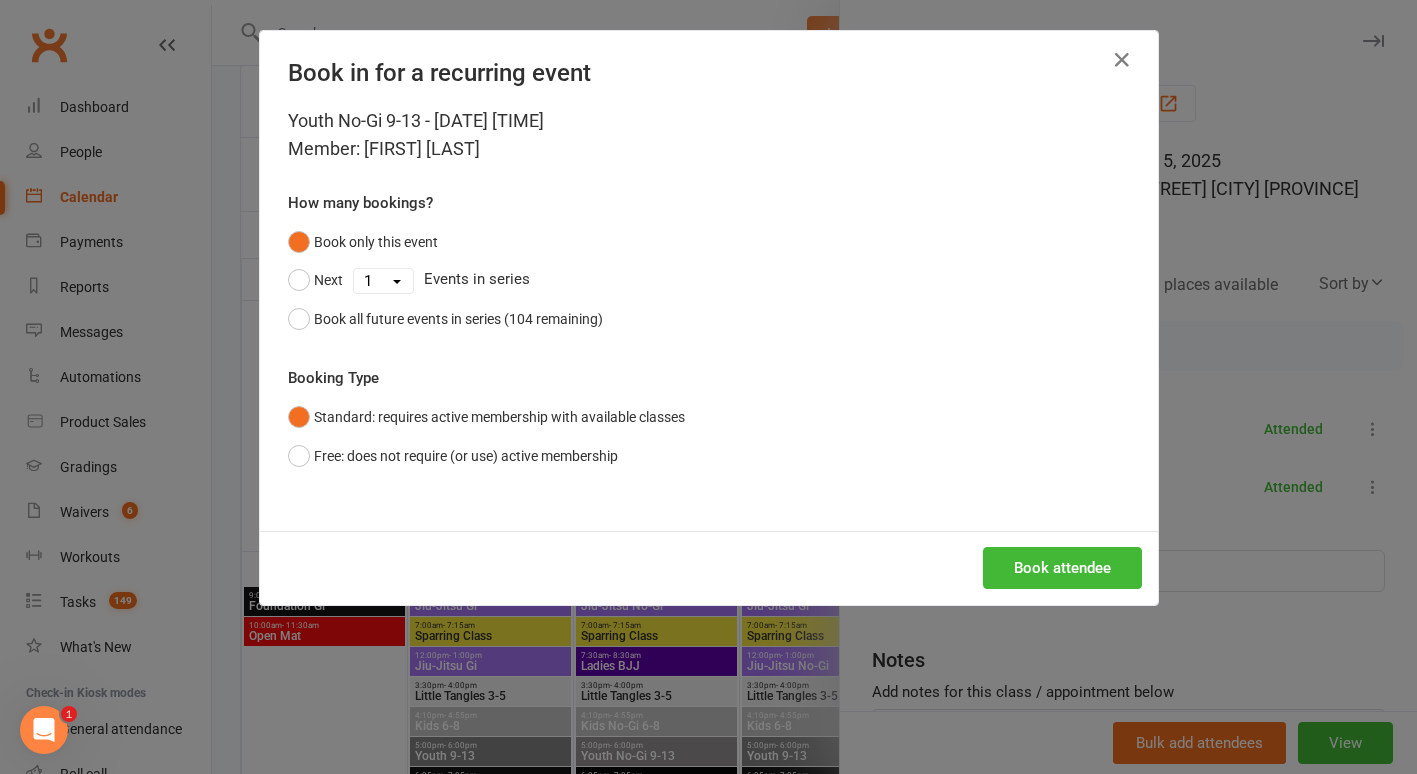 click on "Book attendee" at bounding box center [709, 568] 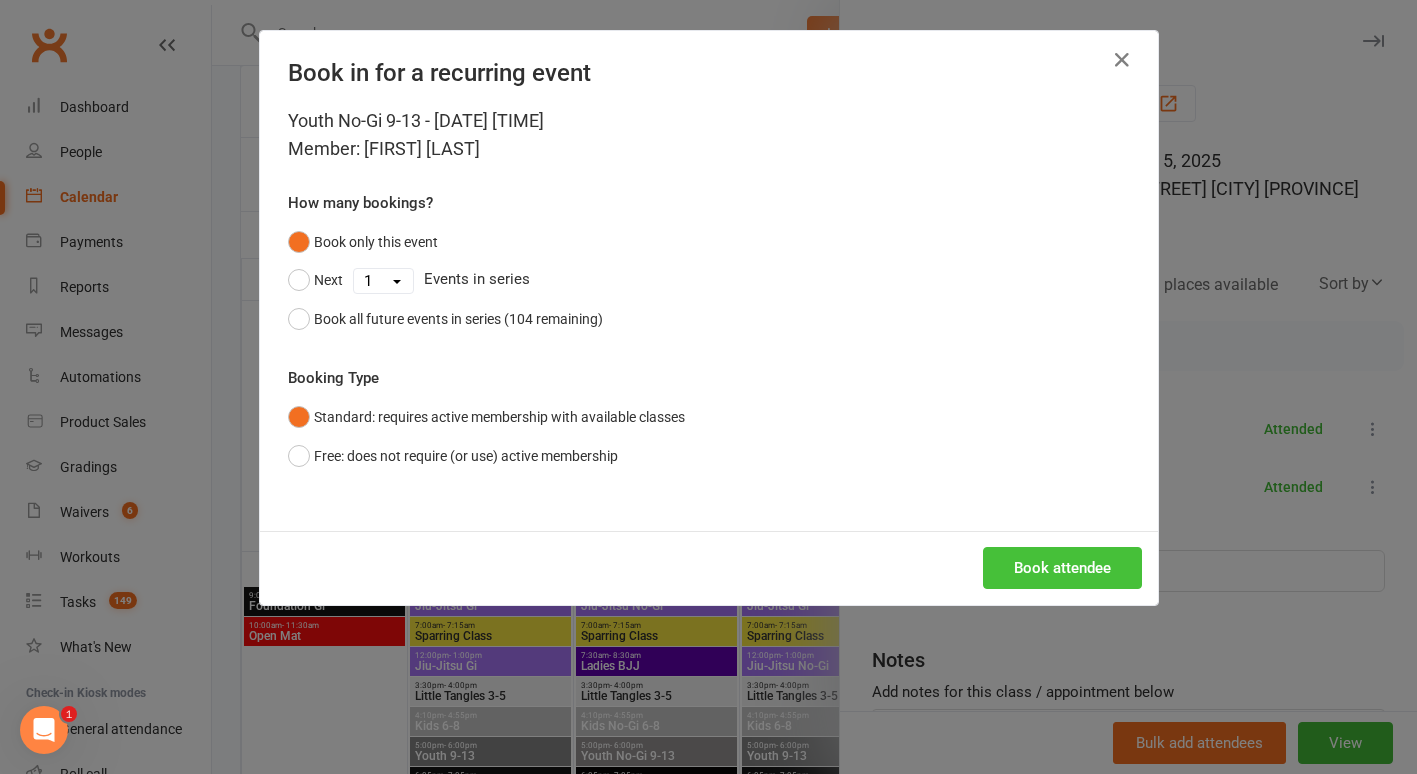 click on "Book attendee" at bounding box center [1062, 568] 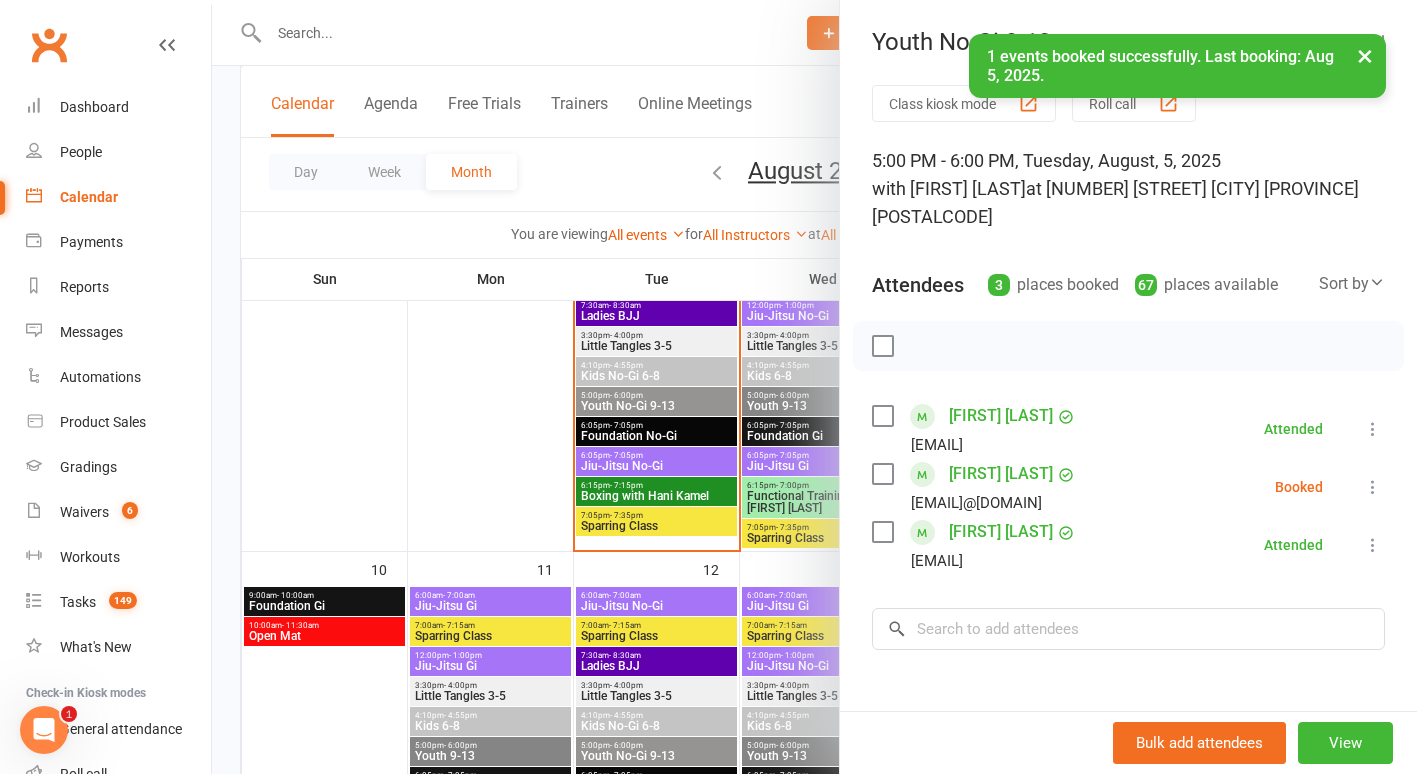 click at bounding box center [814, 387] 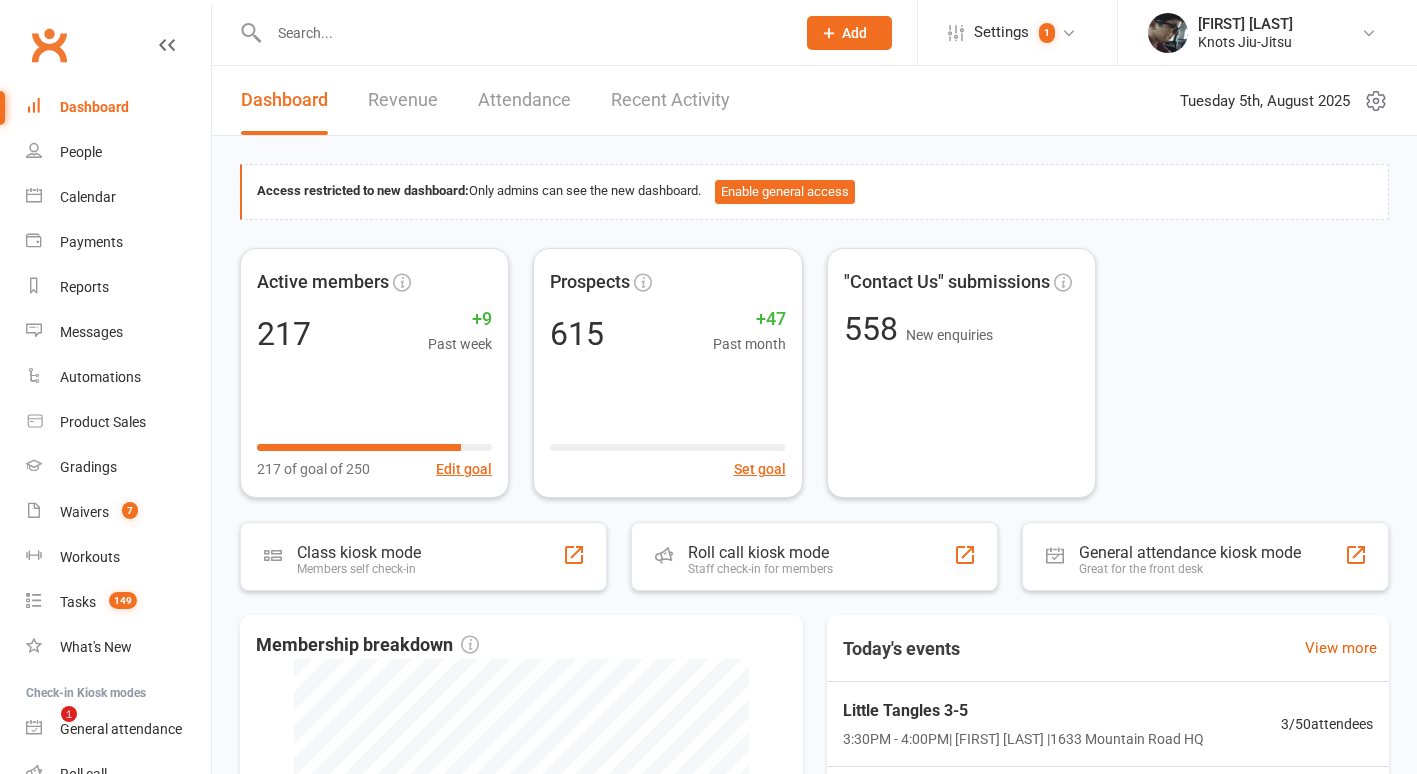 scroll, scrollTop: 0, scrollLeft: 0, axis: both 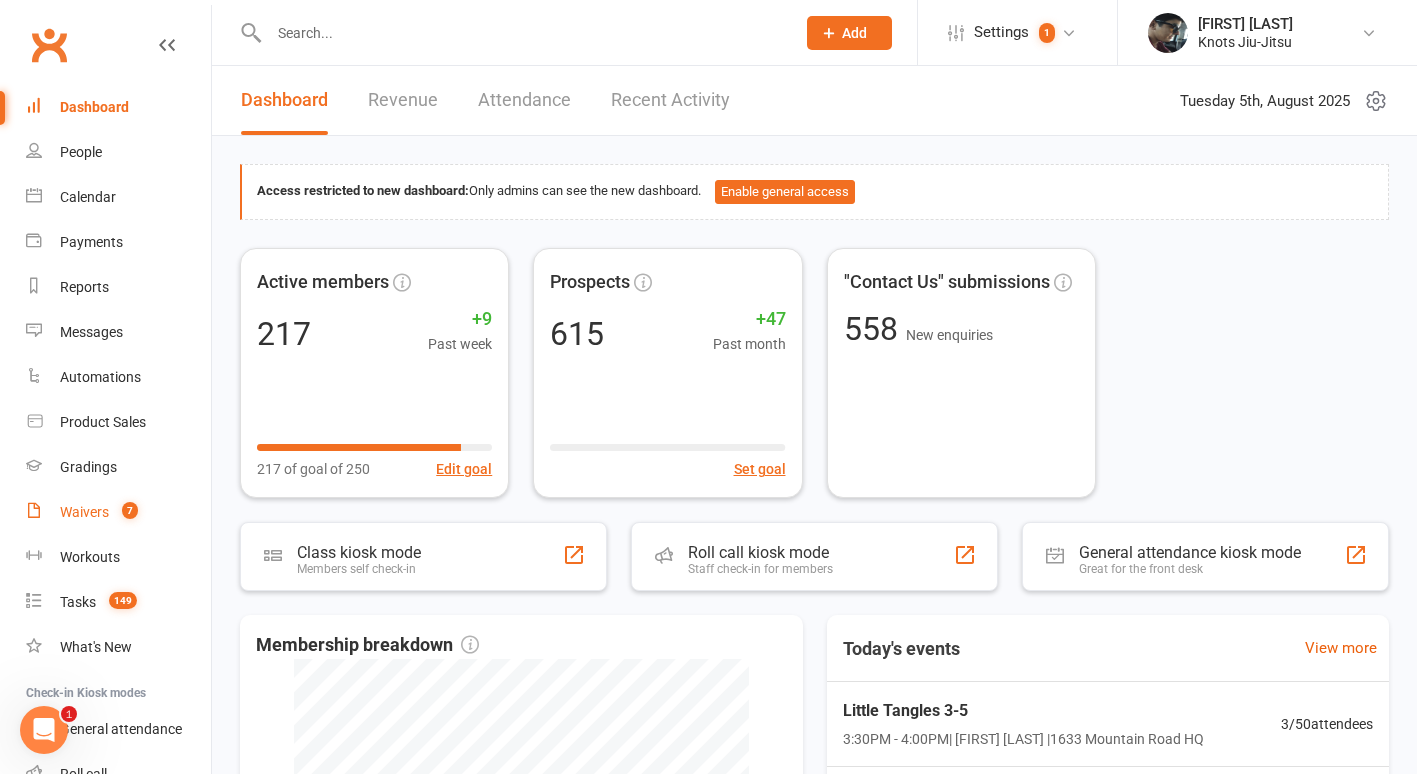 click on "Waivers" at bounding box center [84, 512] 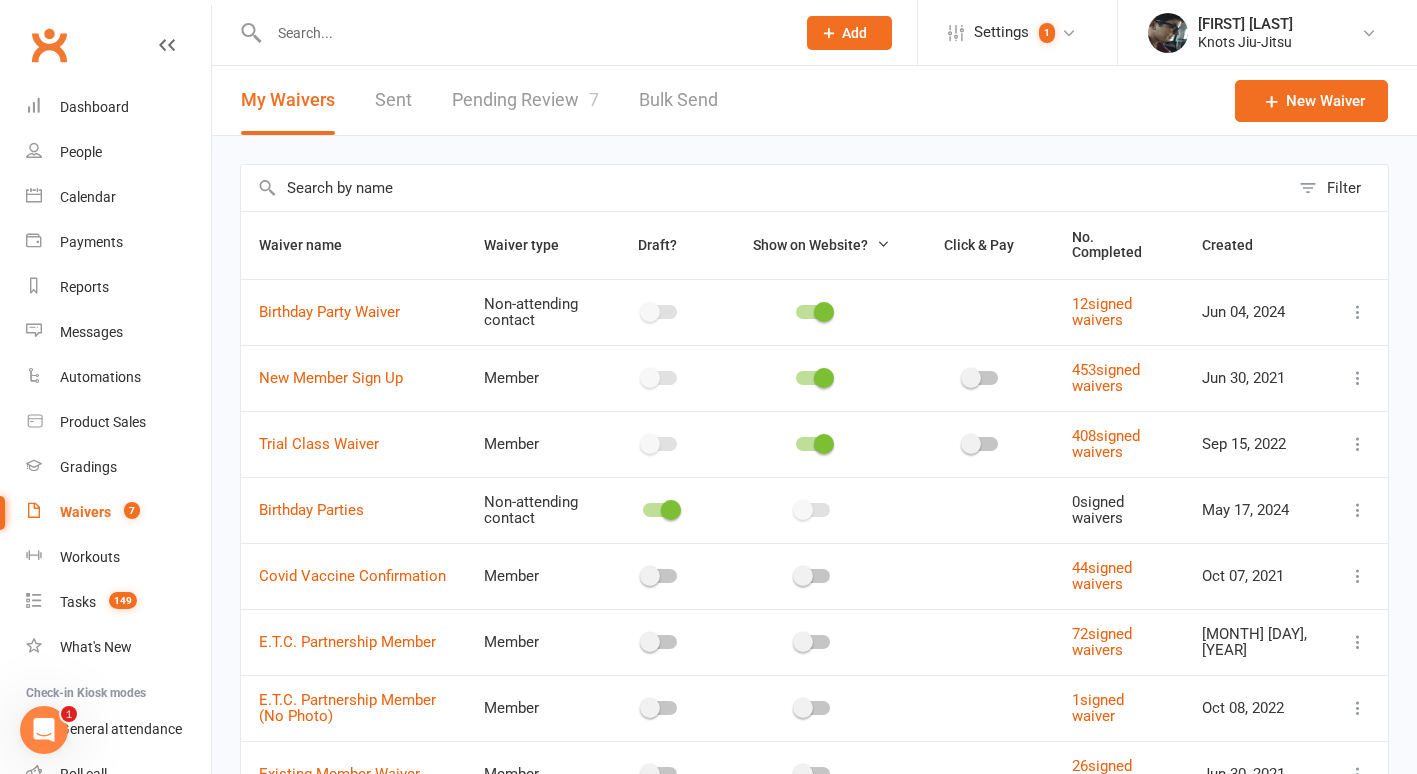 click on "Pending Review 7" at bounding box center (525, 100) 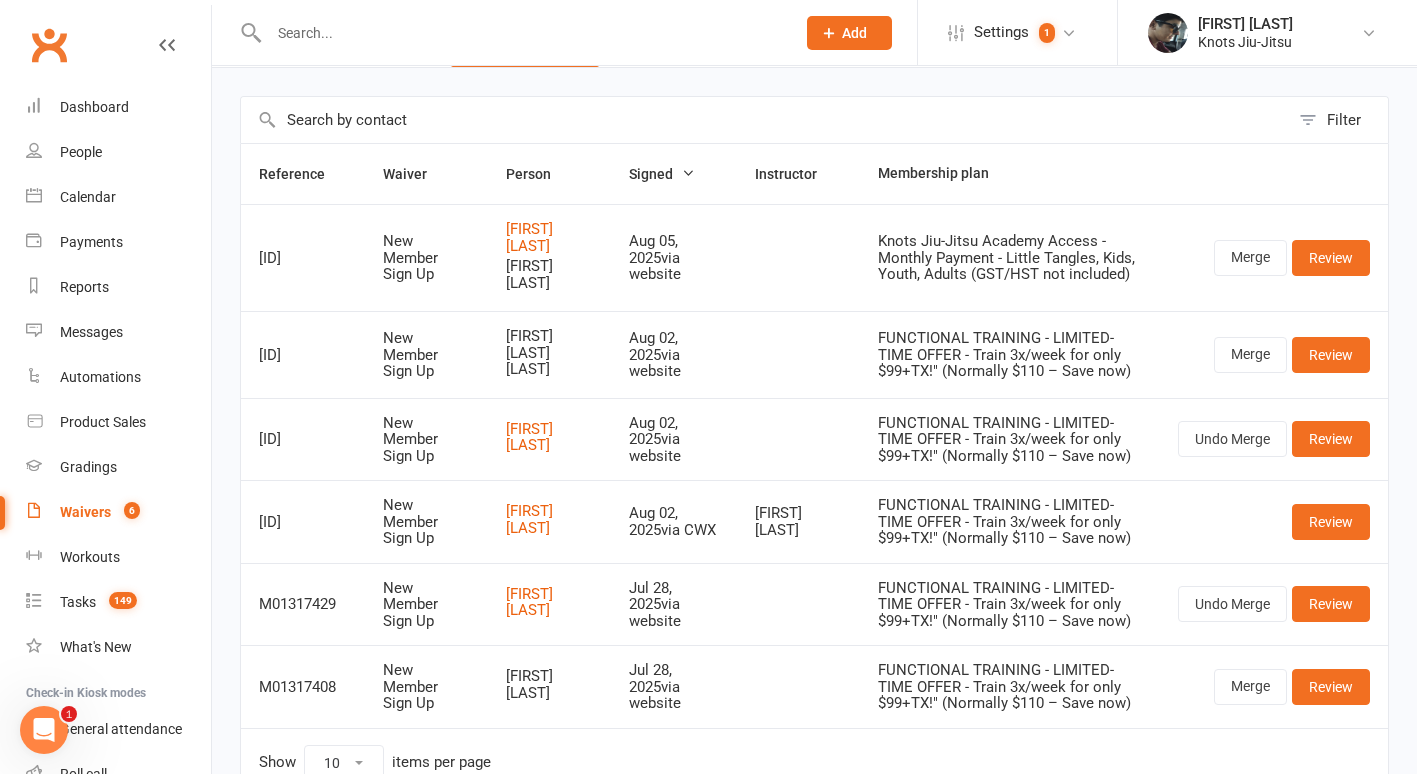 scroll, scrollTop: 70, scrollLeft: 0, axis: vertical 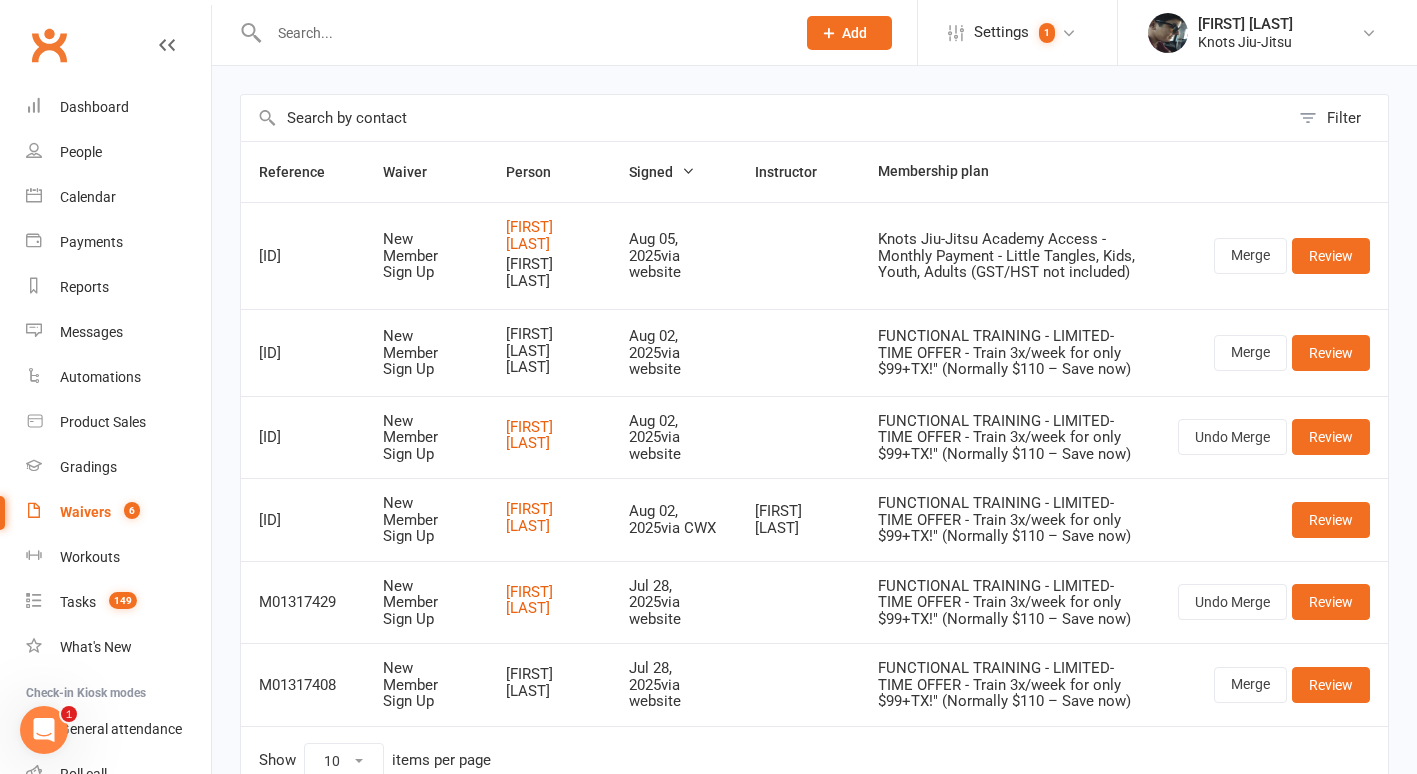 click at bounding box center [510, 32] 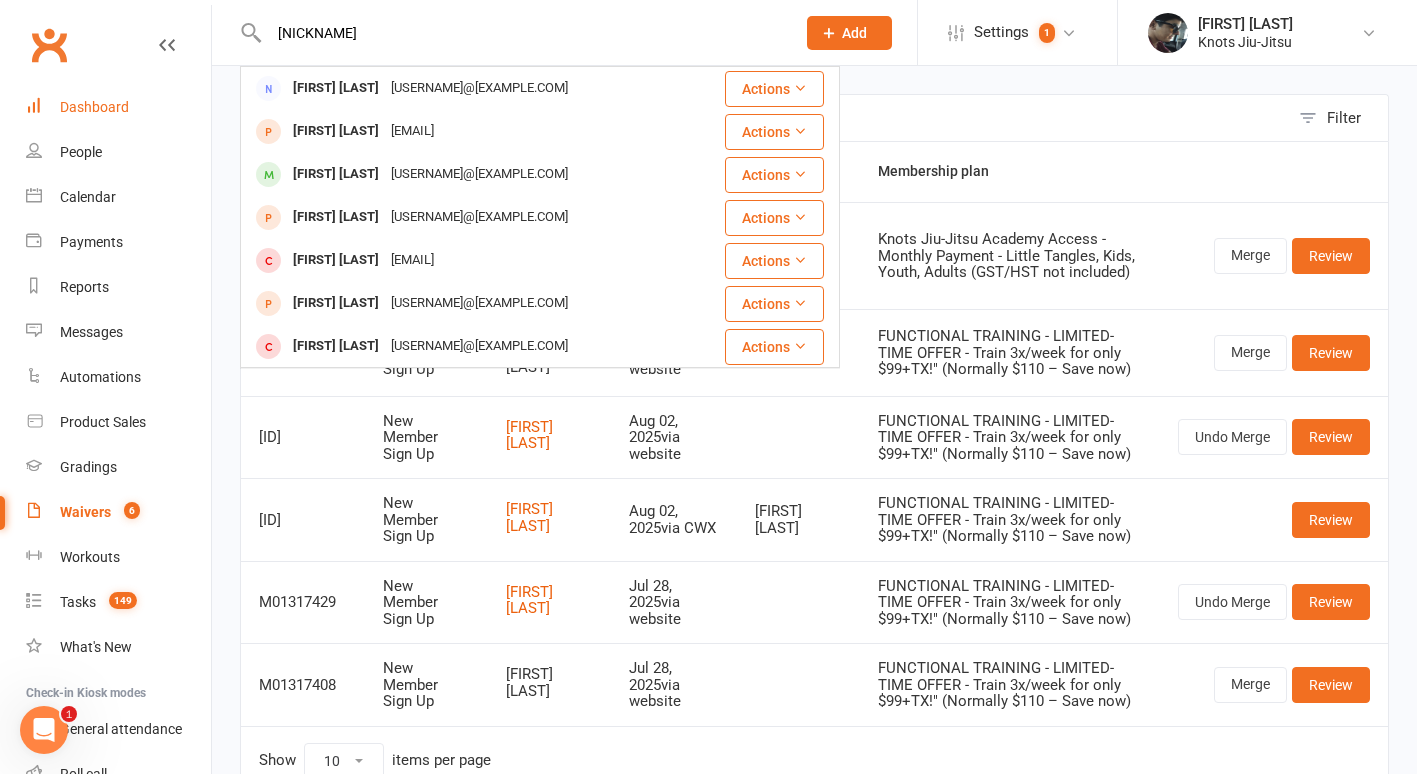 type on "joshi" 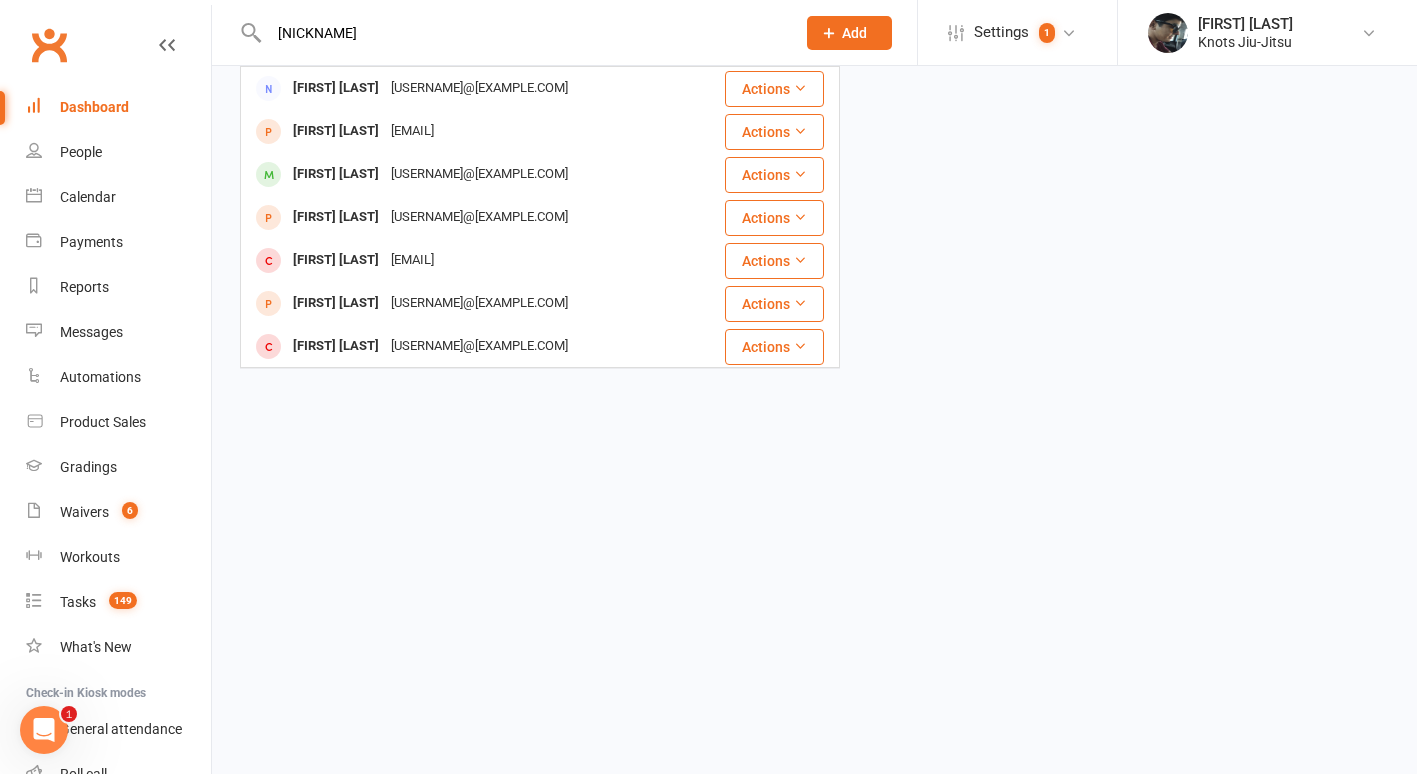 type 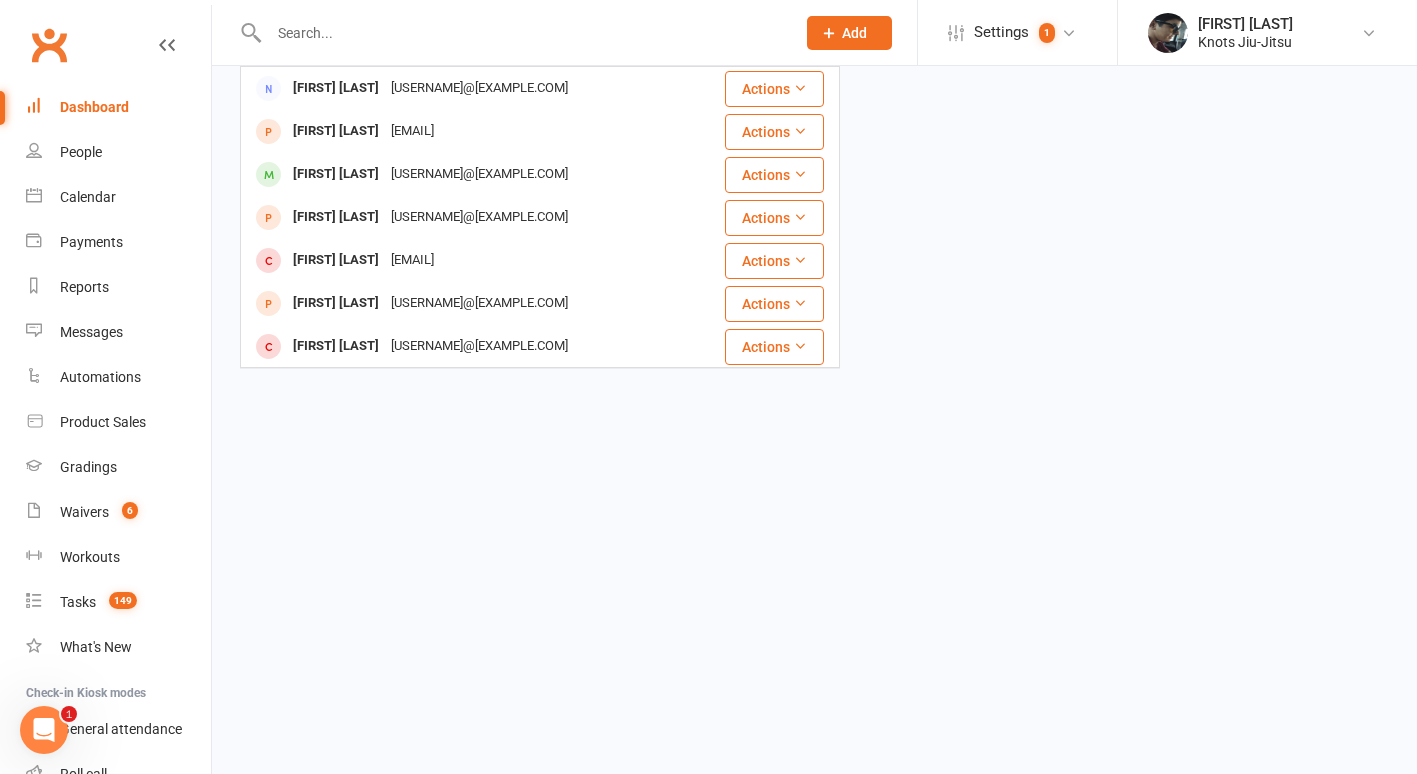 scroll, scrollTop: 0, scrollLeft: 0, axis: both 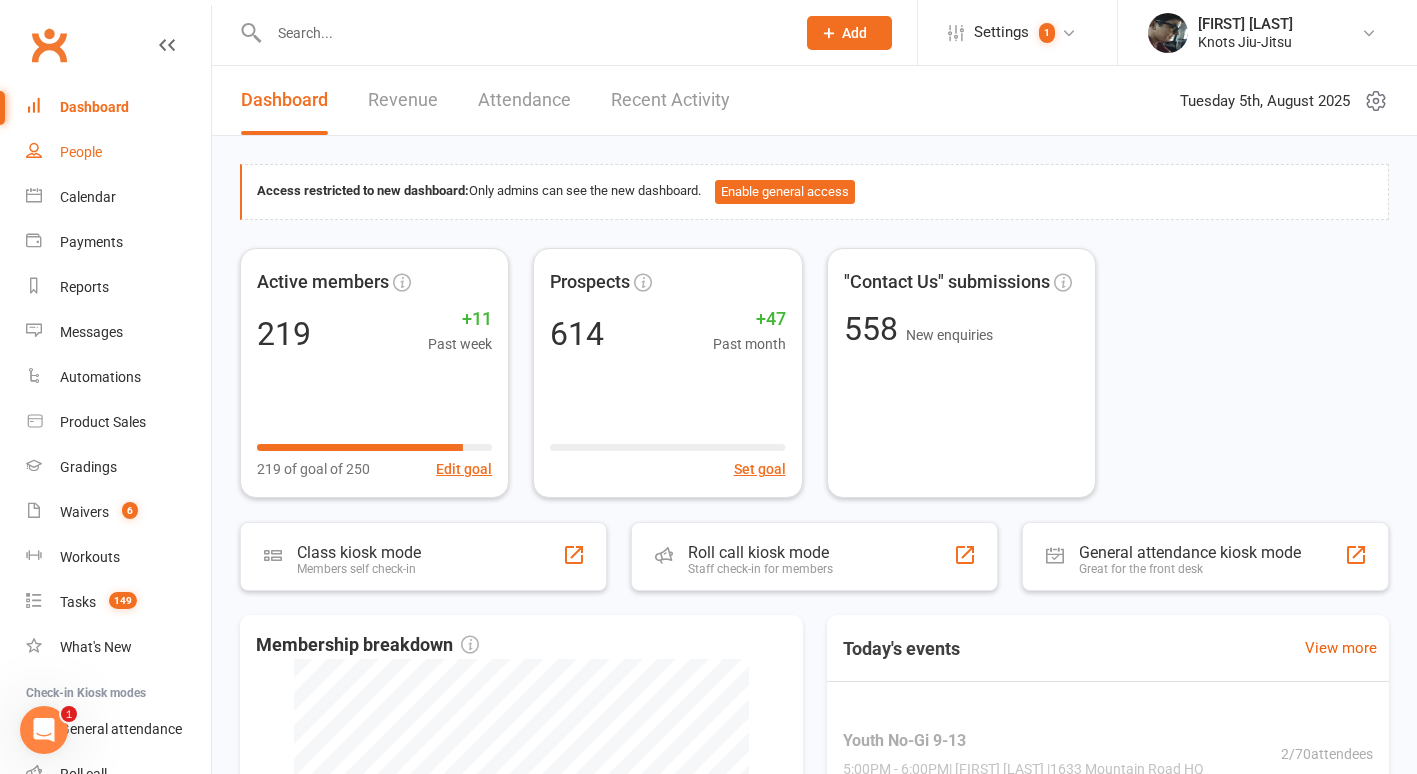 click on "People" at bounding box center [81, 152] 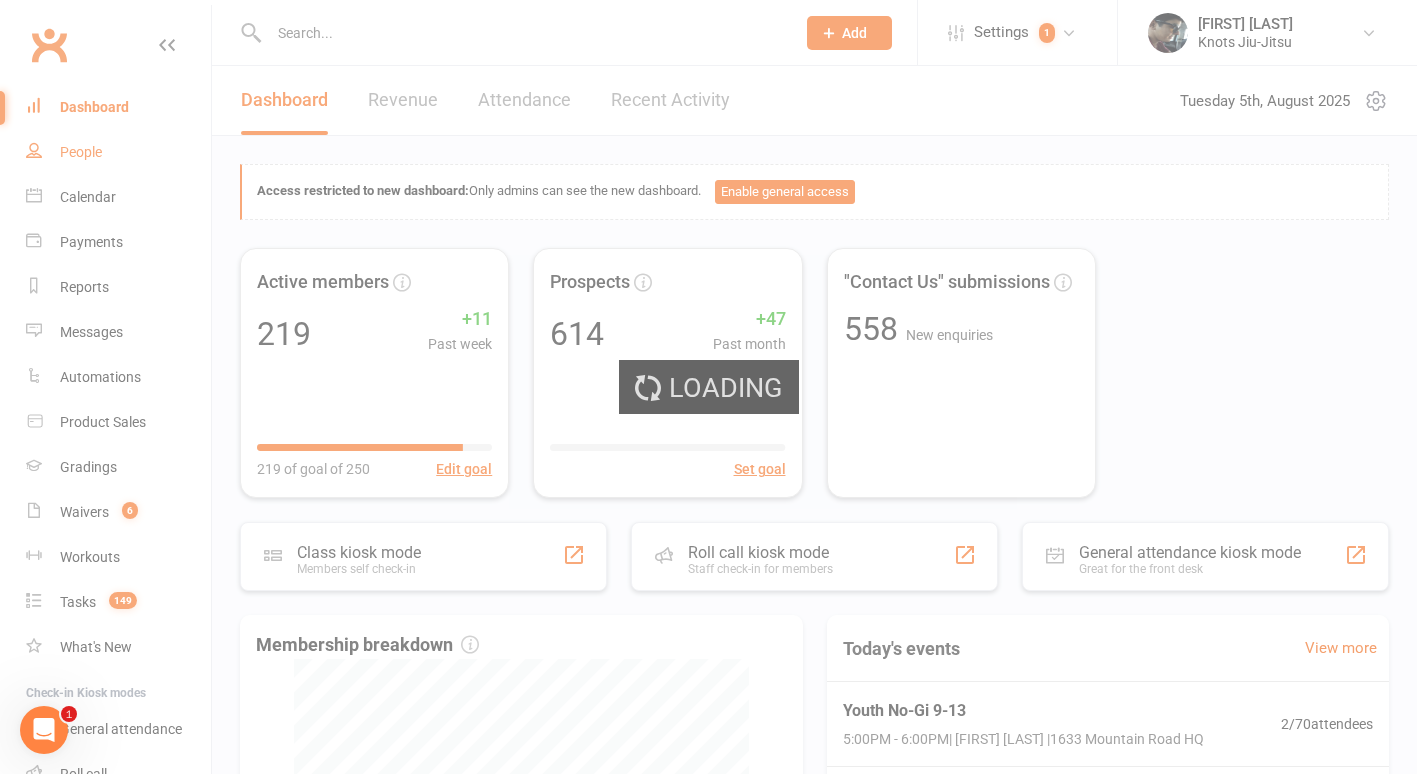 select on "100" 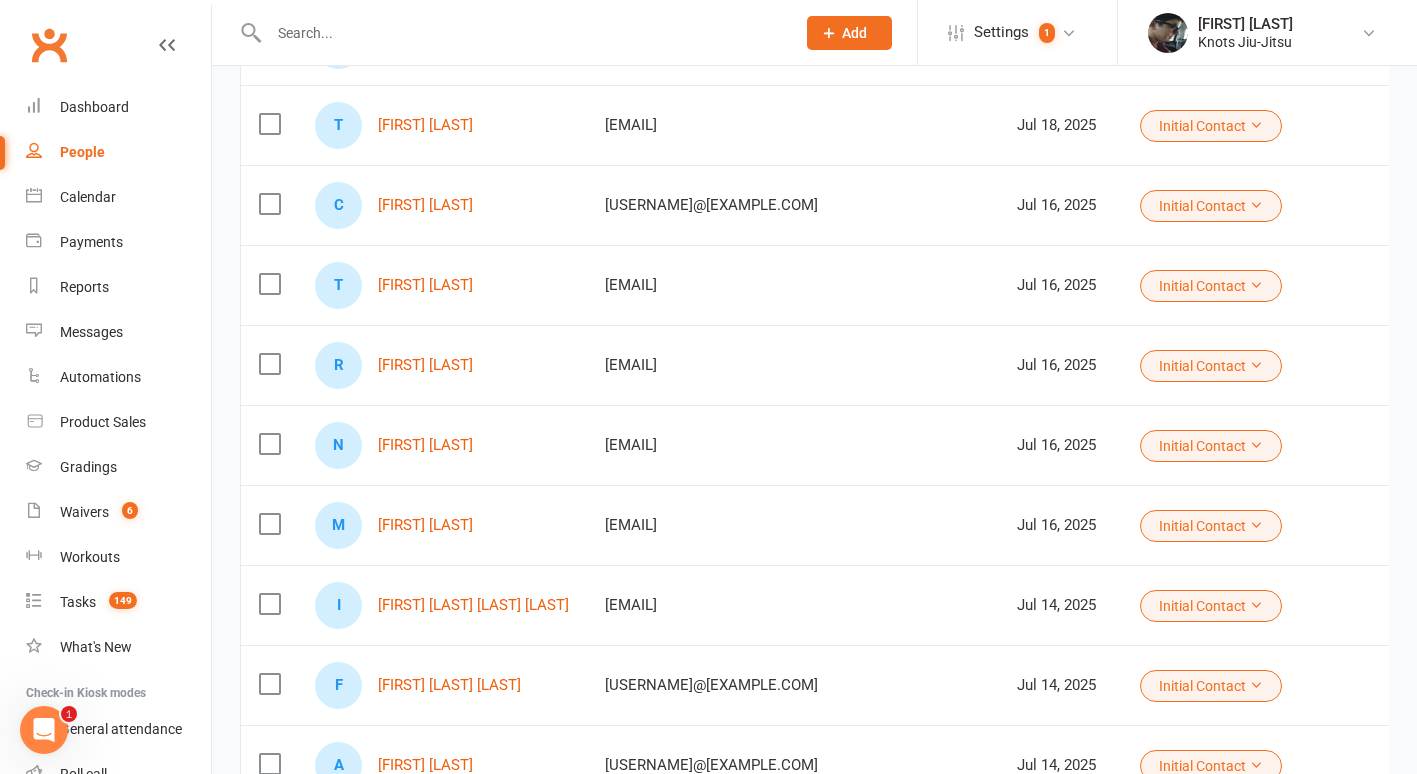 scroll, scrollTop: 1546, scrollLeft: 0, axis: vertical 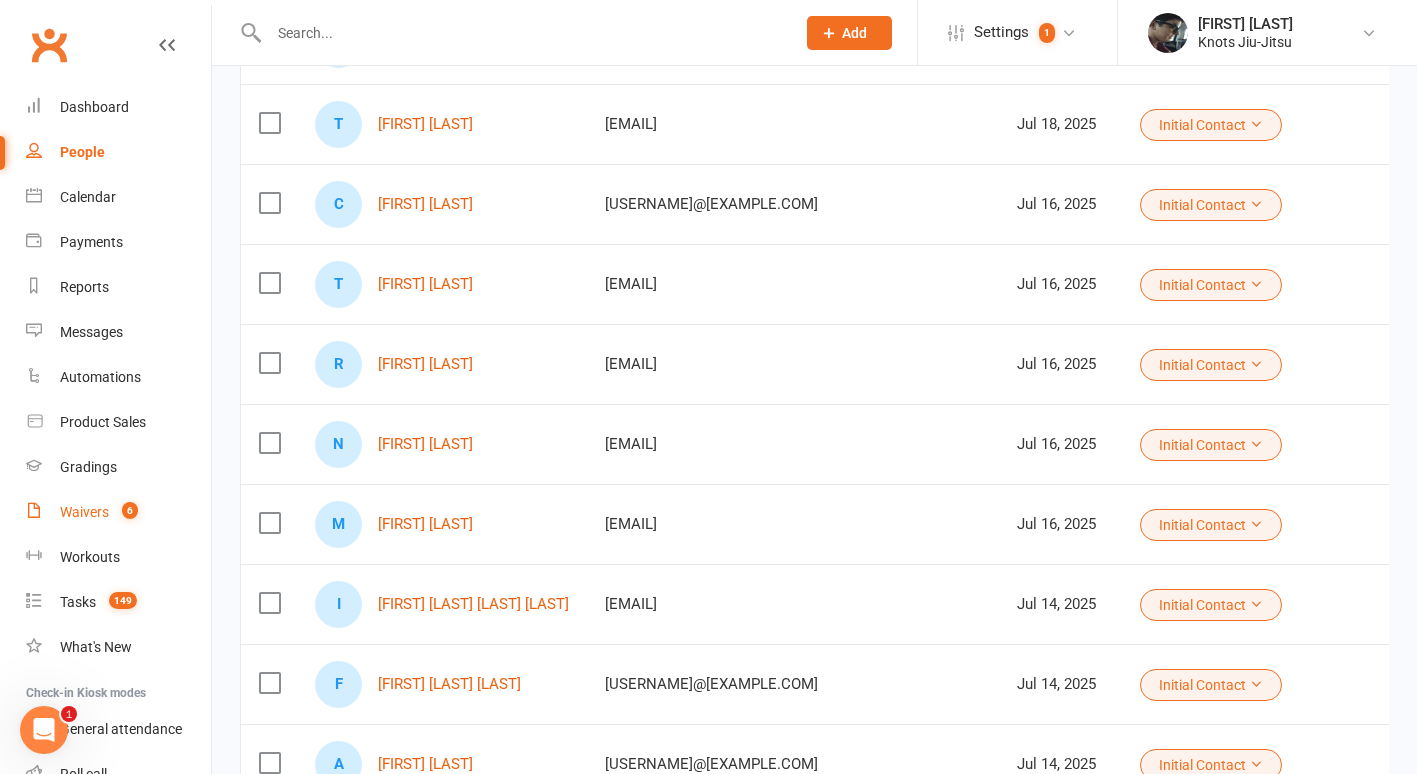 click on "Waivers" at bounding box center [84, 512] 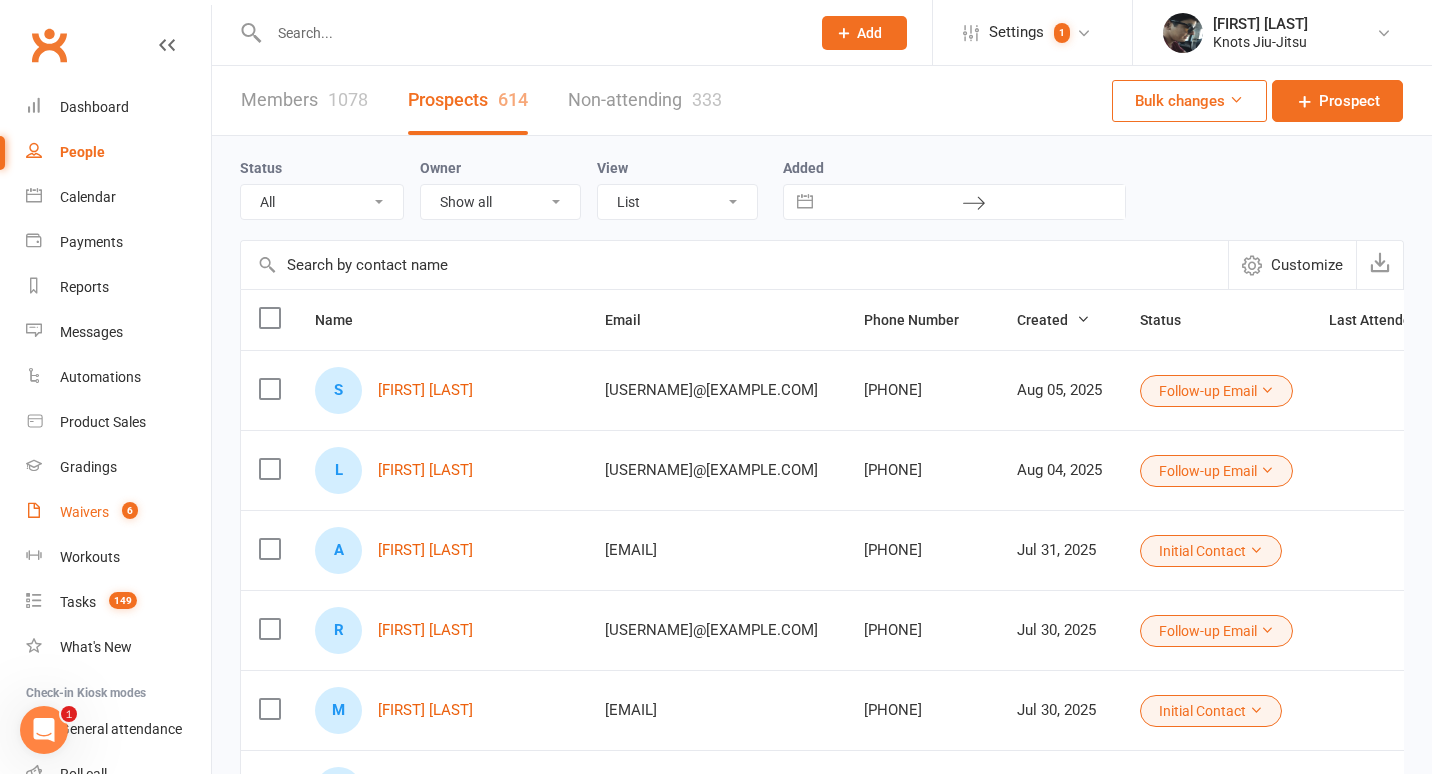select on "100" 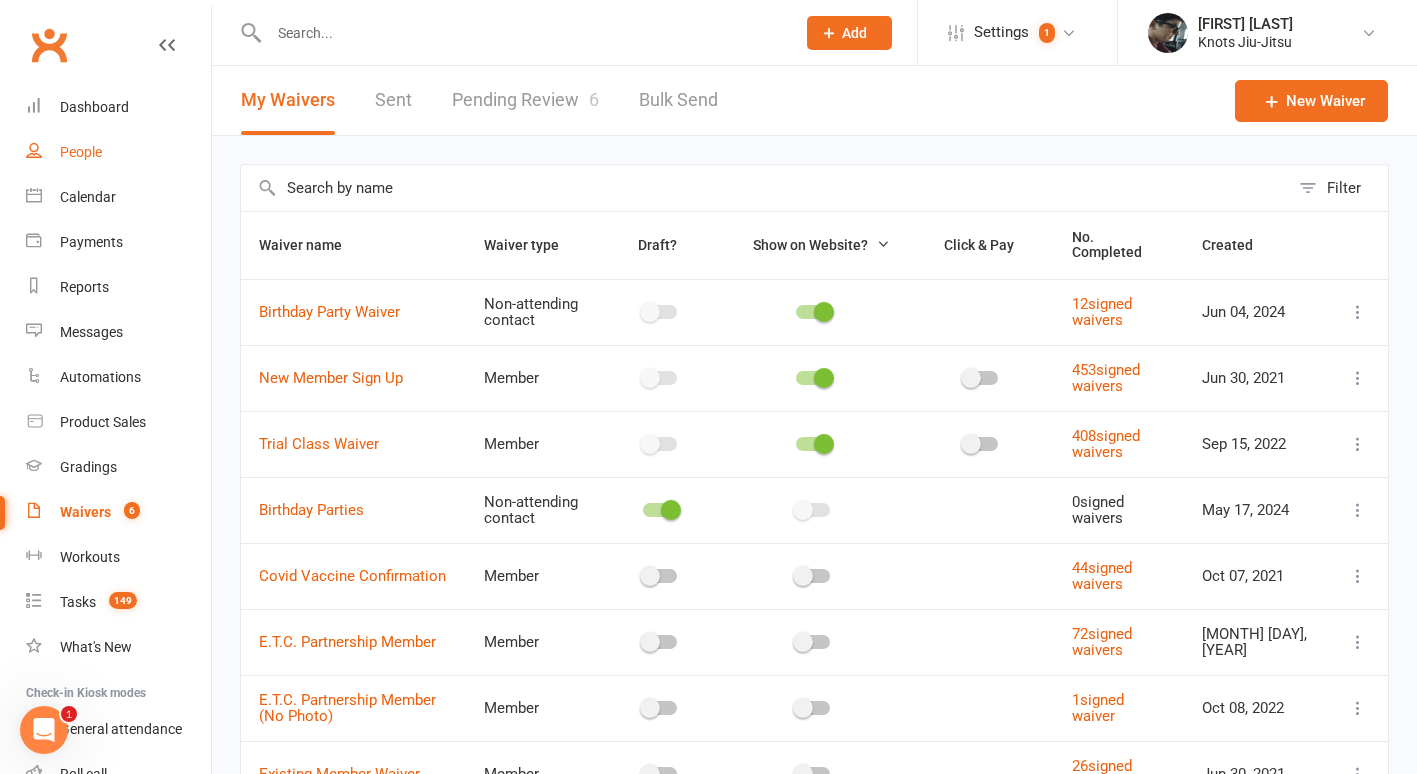 click on "People" at bounding box center [81, 152] 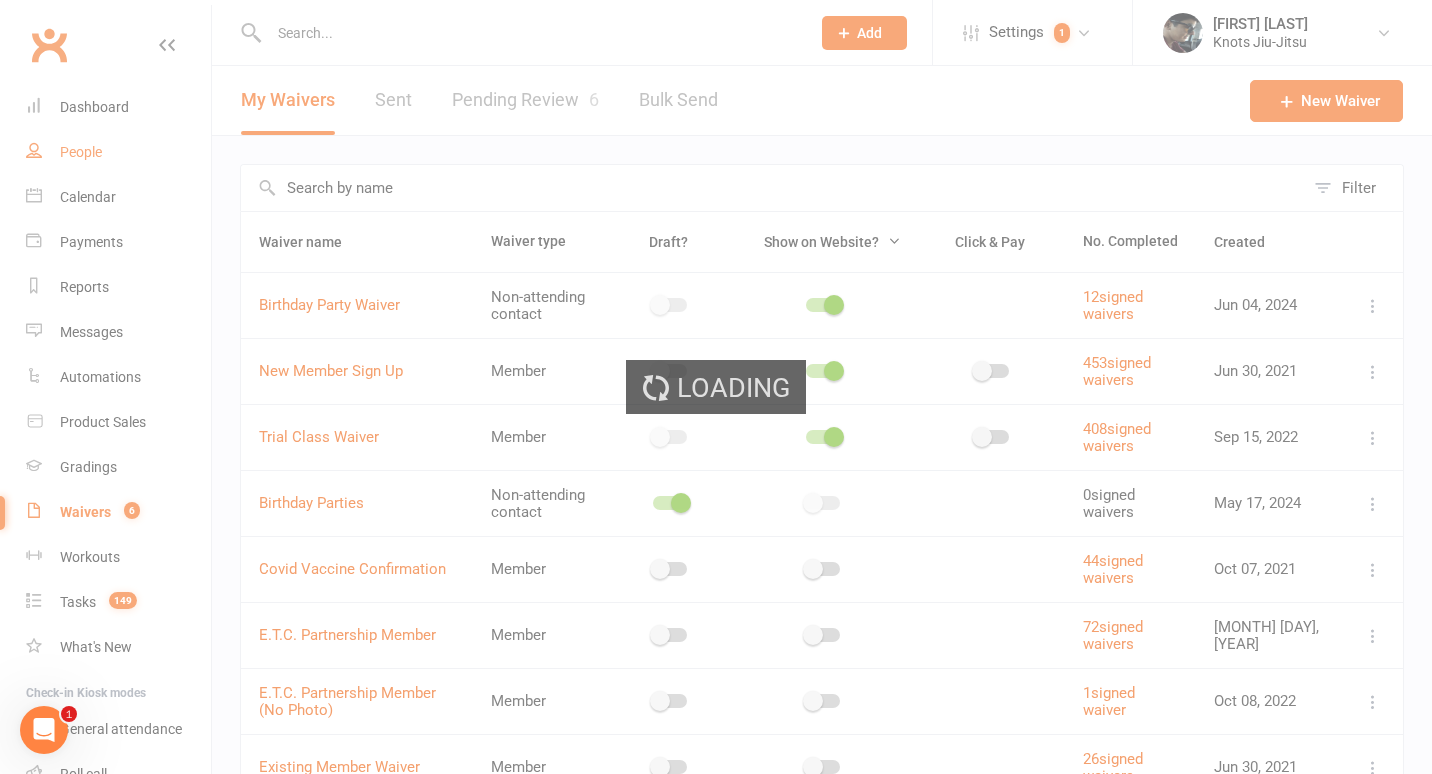 select on "100" 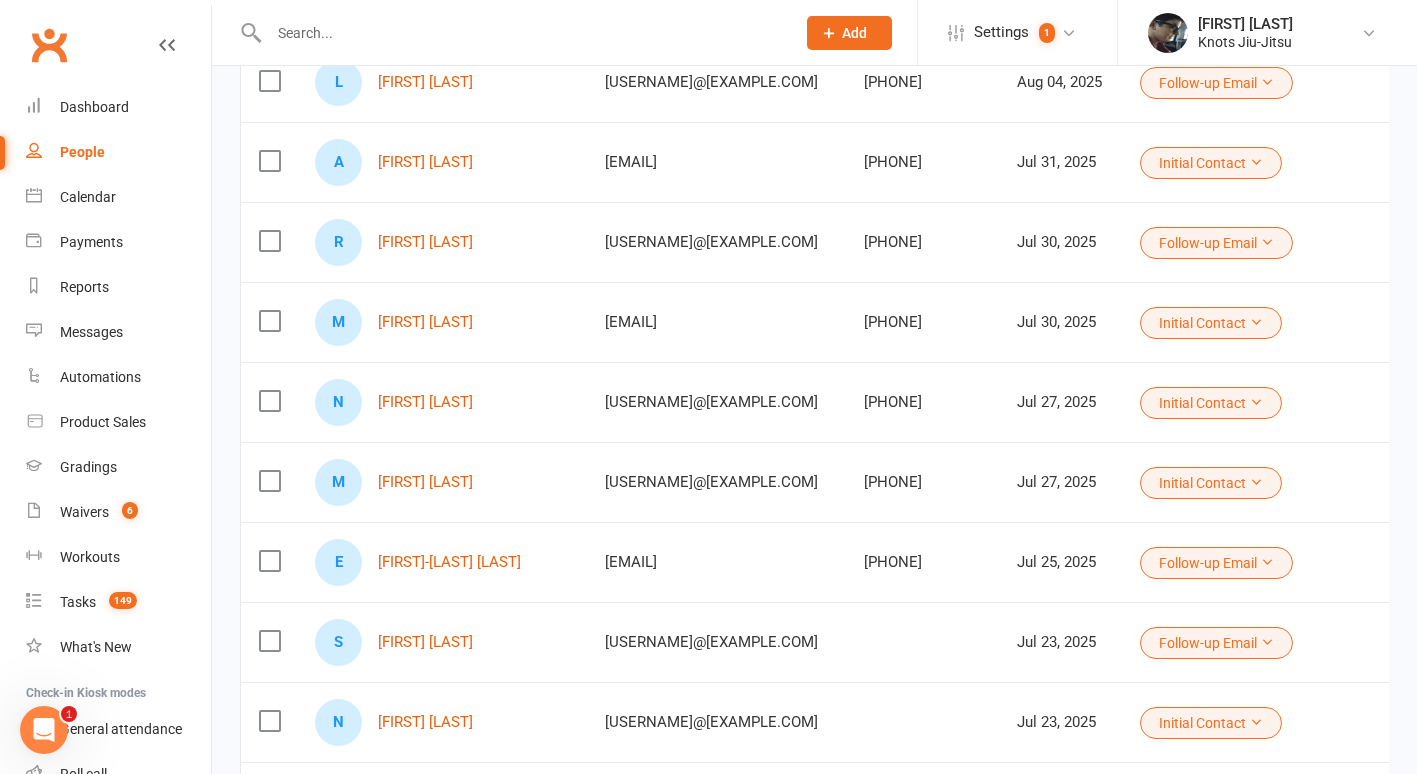 scroll, scrollTop: 389, scrollLeft: 0, axis: vertical 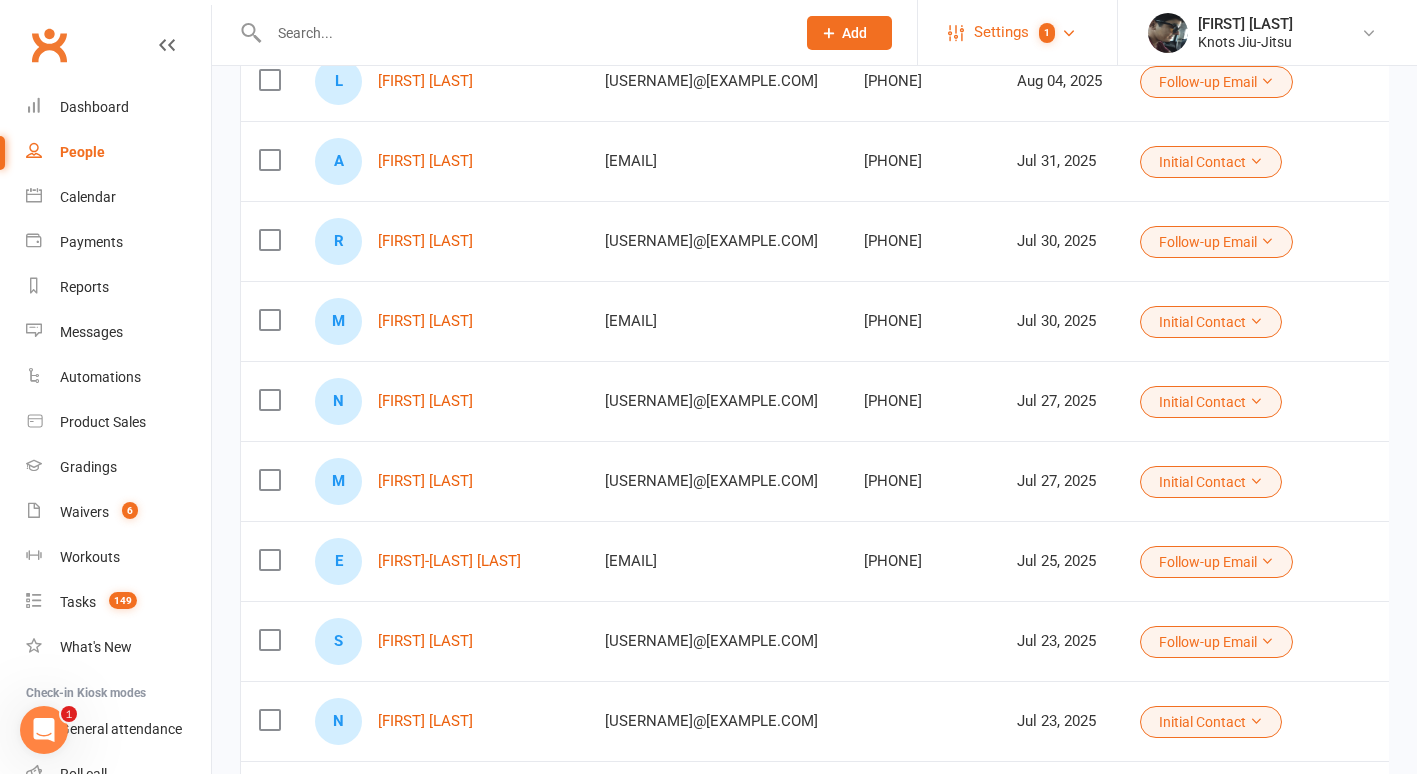 click on "1" at bounding box center [1042, 32] 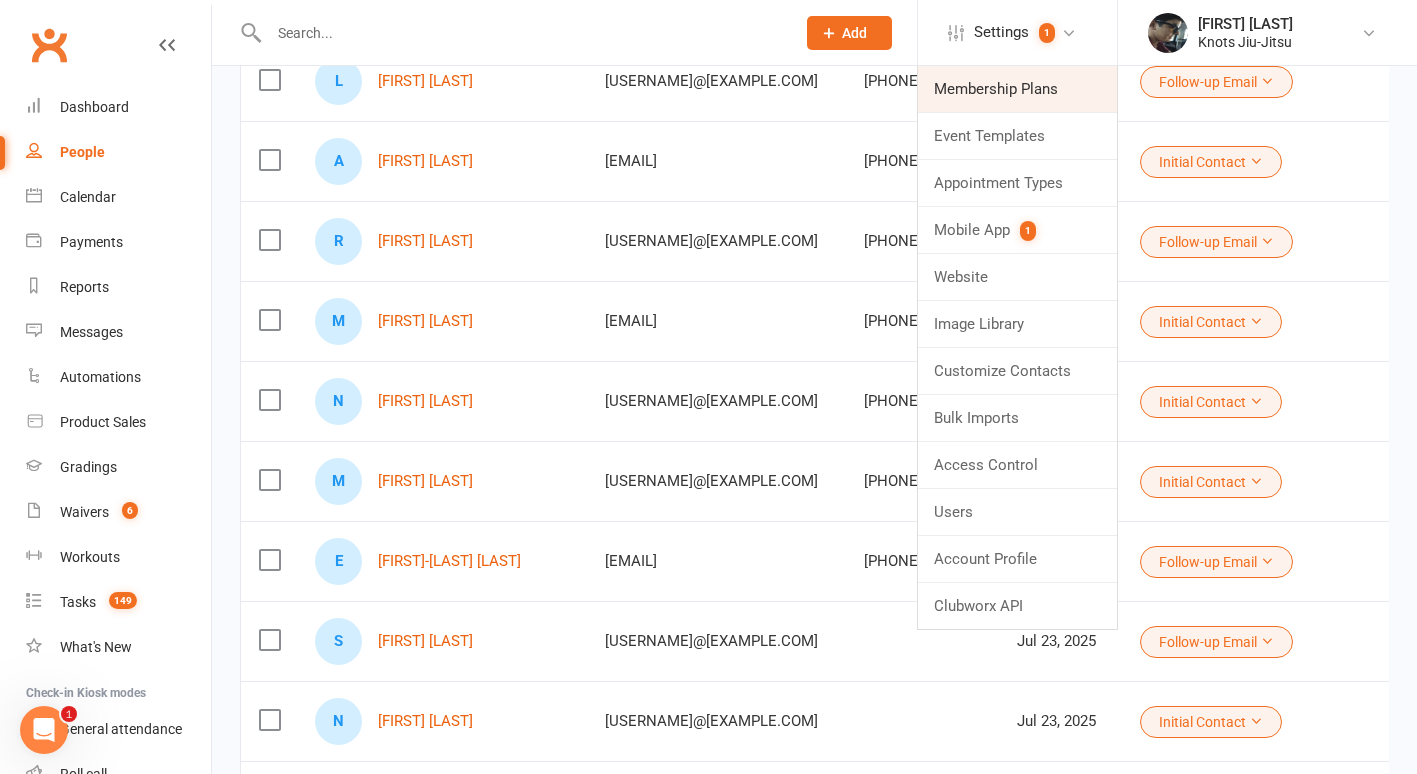 click on "Membership Plans" at bounding box center (1017, 89) 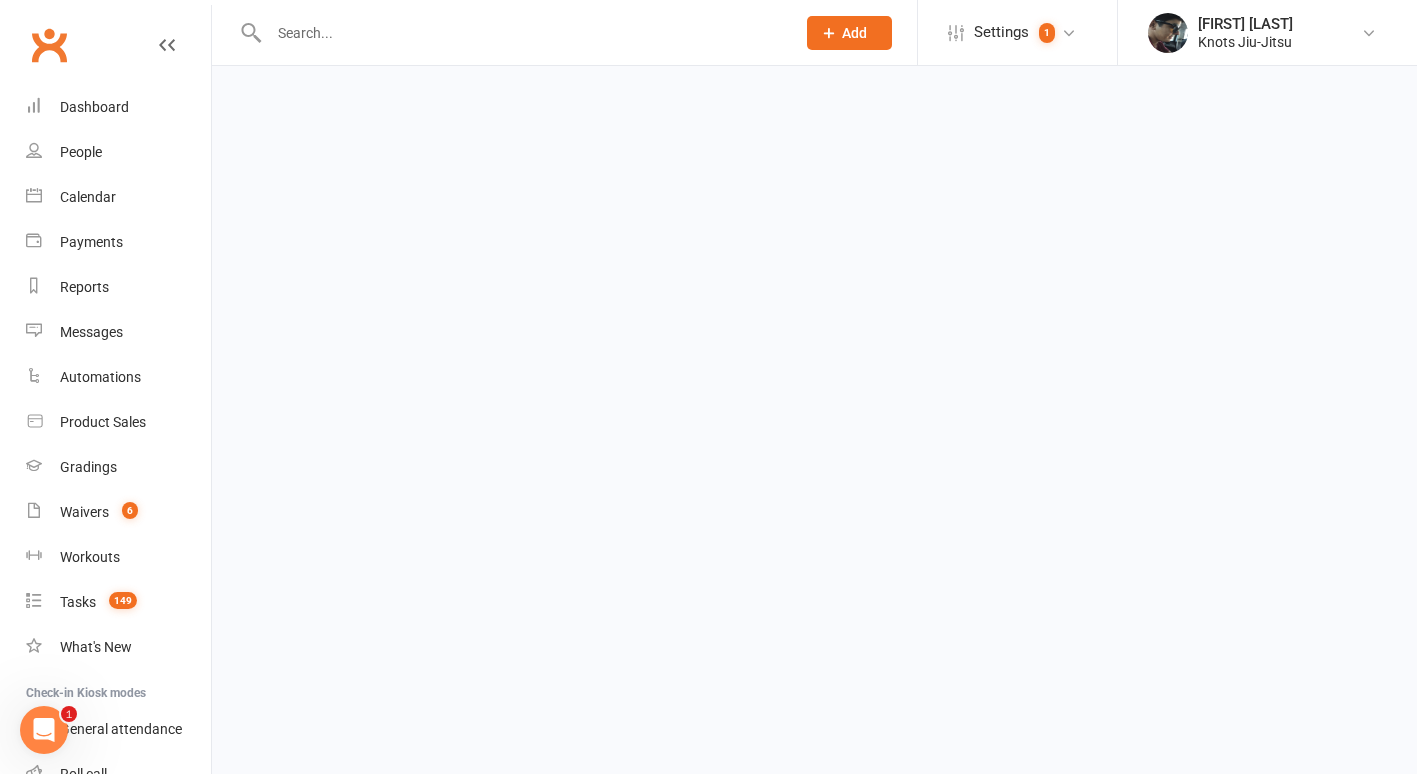 scroll, scrollTop: 0, scrollLeft: 0, axis: both 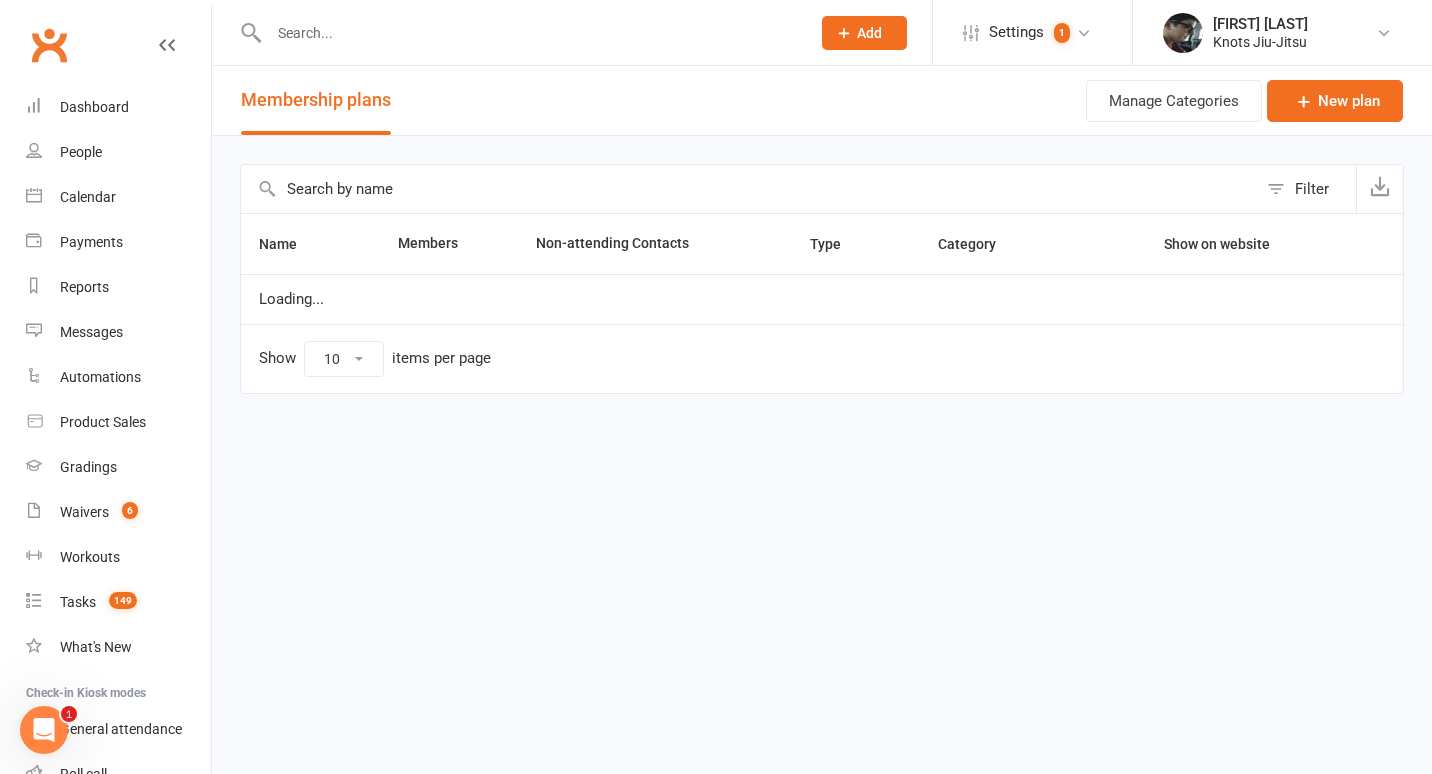 select on "100" 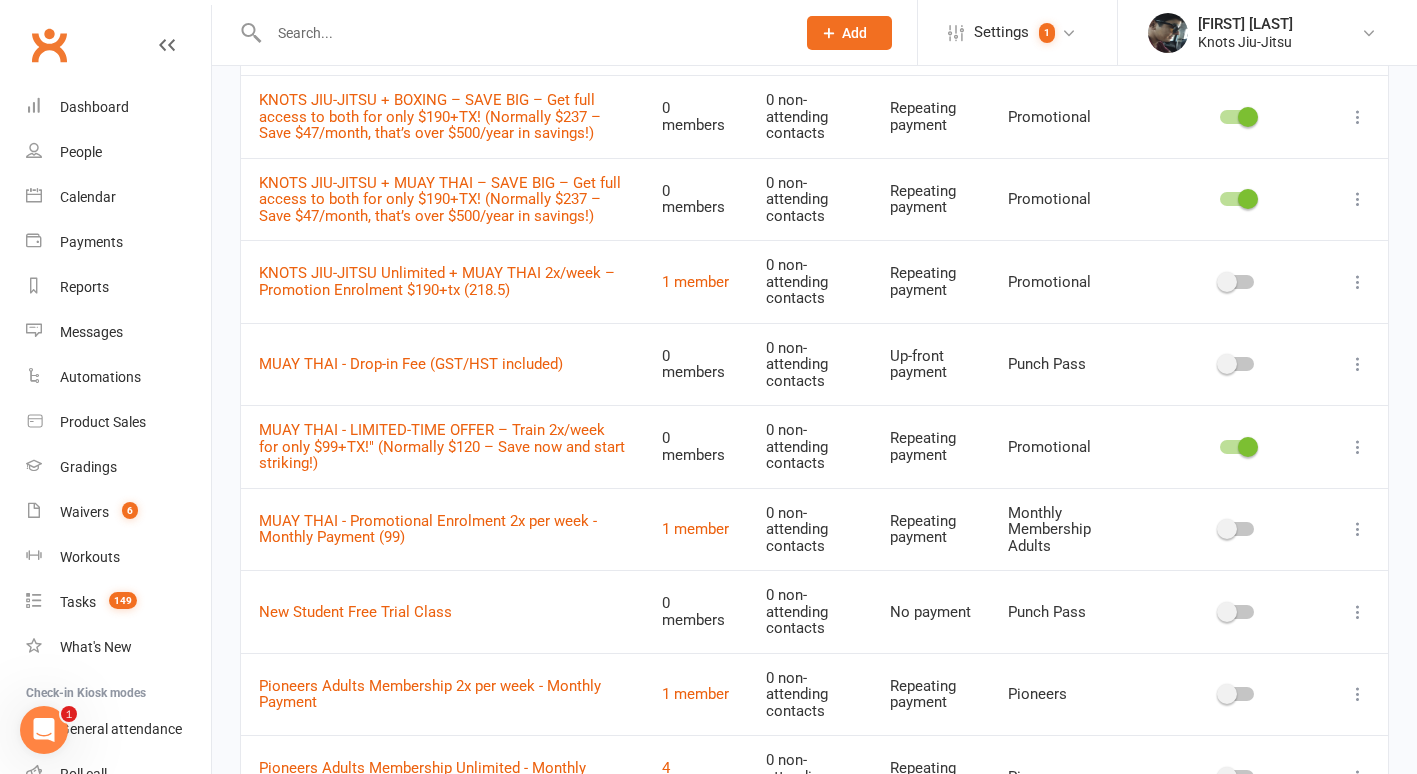 scroll, scrollTop: 5220, scrollLeft: 0, axis: vertical 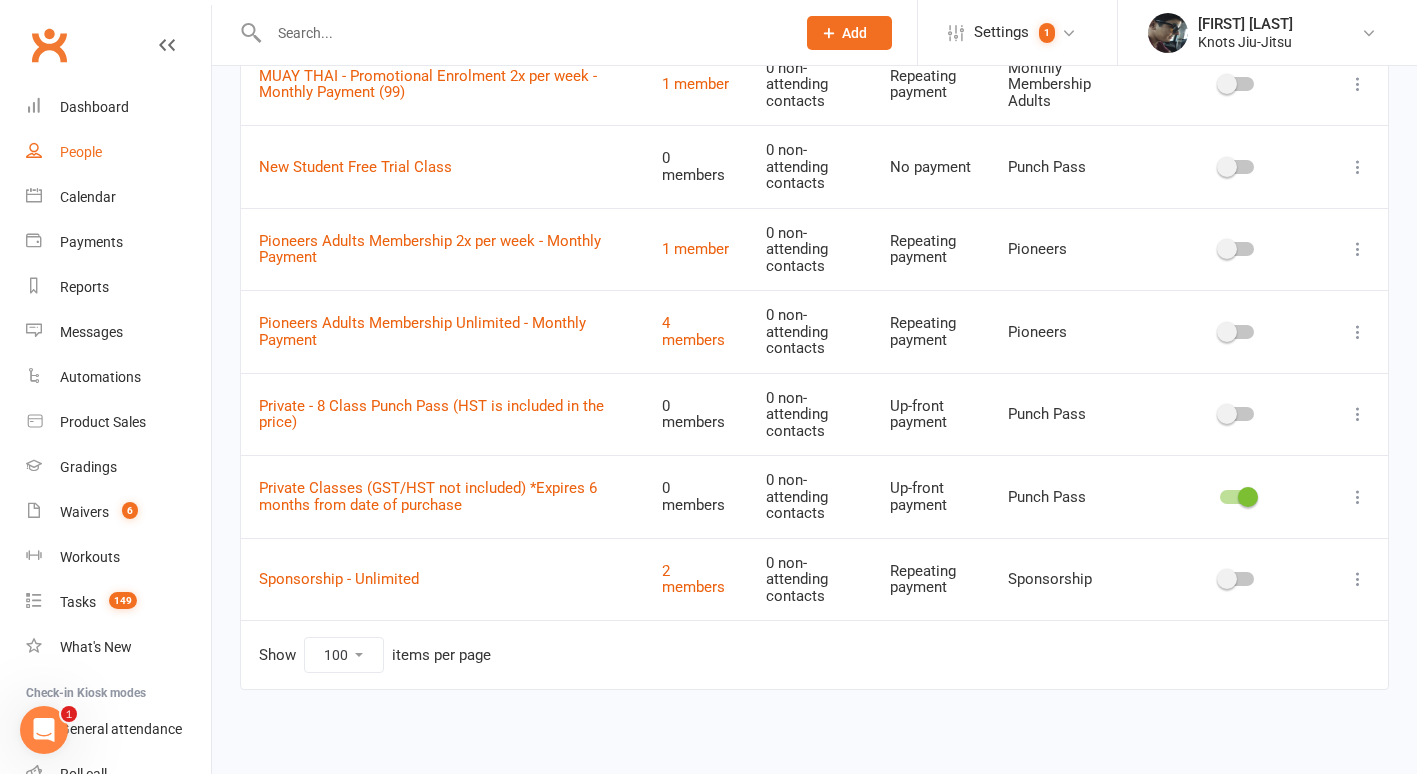 click on "People" at bounding box center [118, 152] 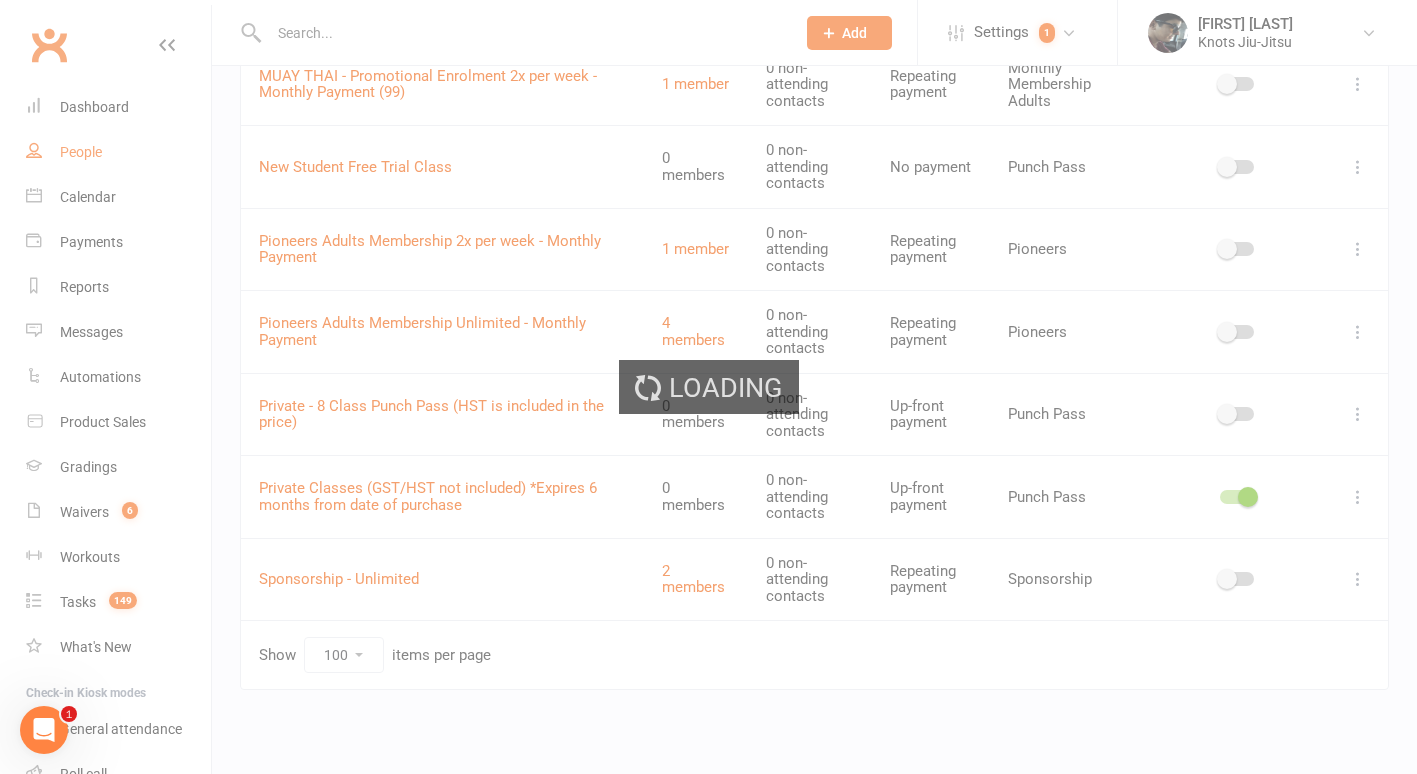 scroll, scrollTop: 0, scrollLeft: 0, axis: both 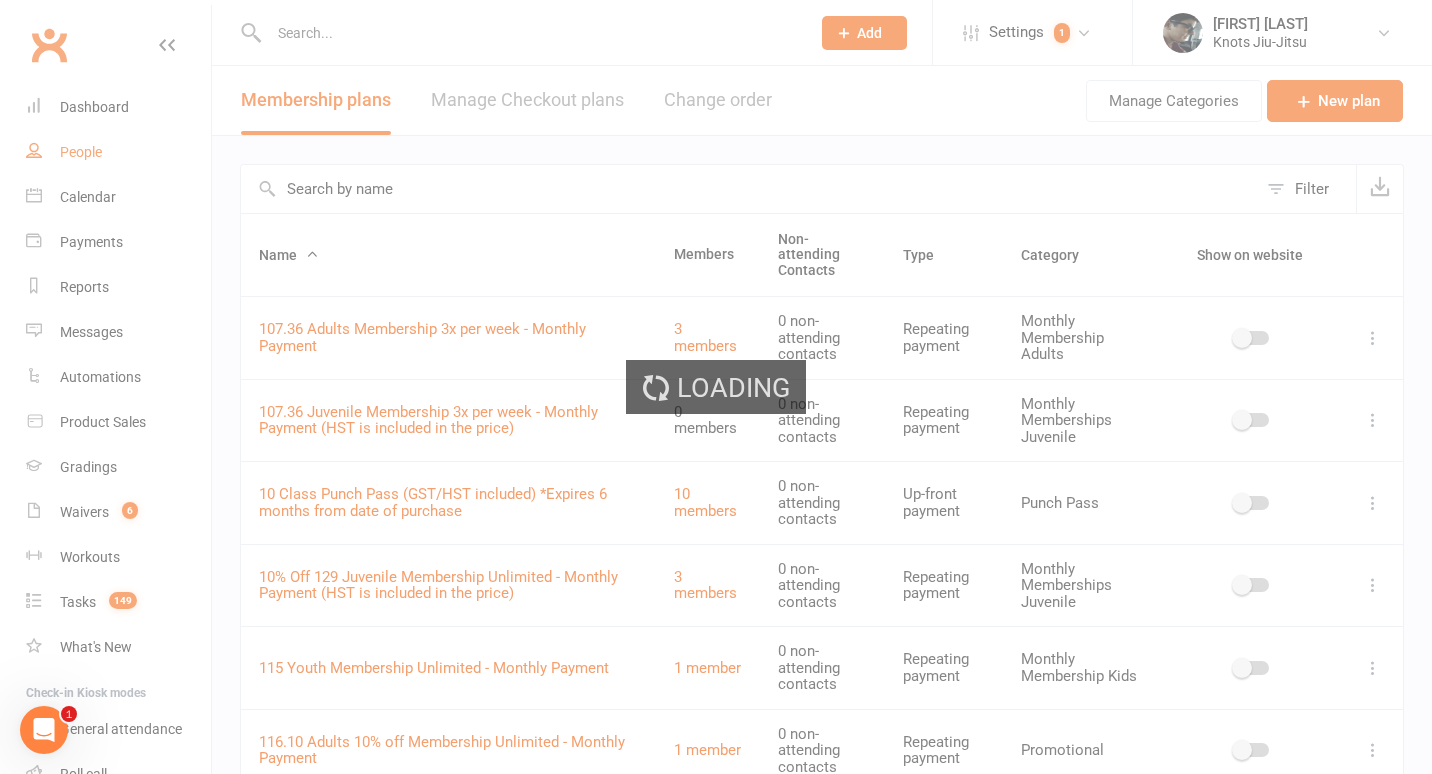 select on "100" 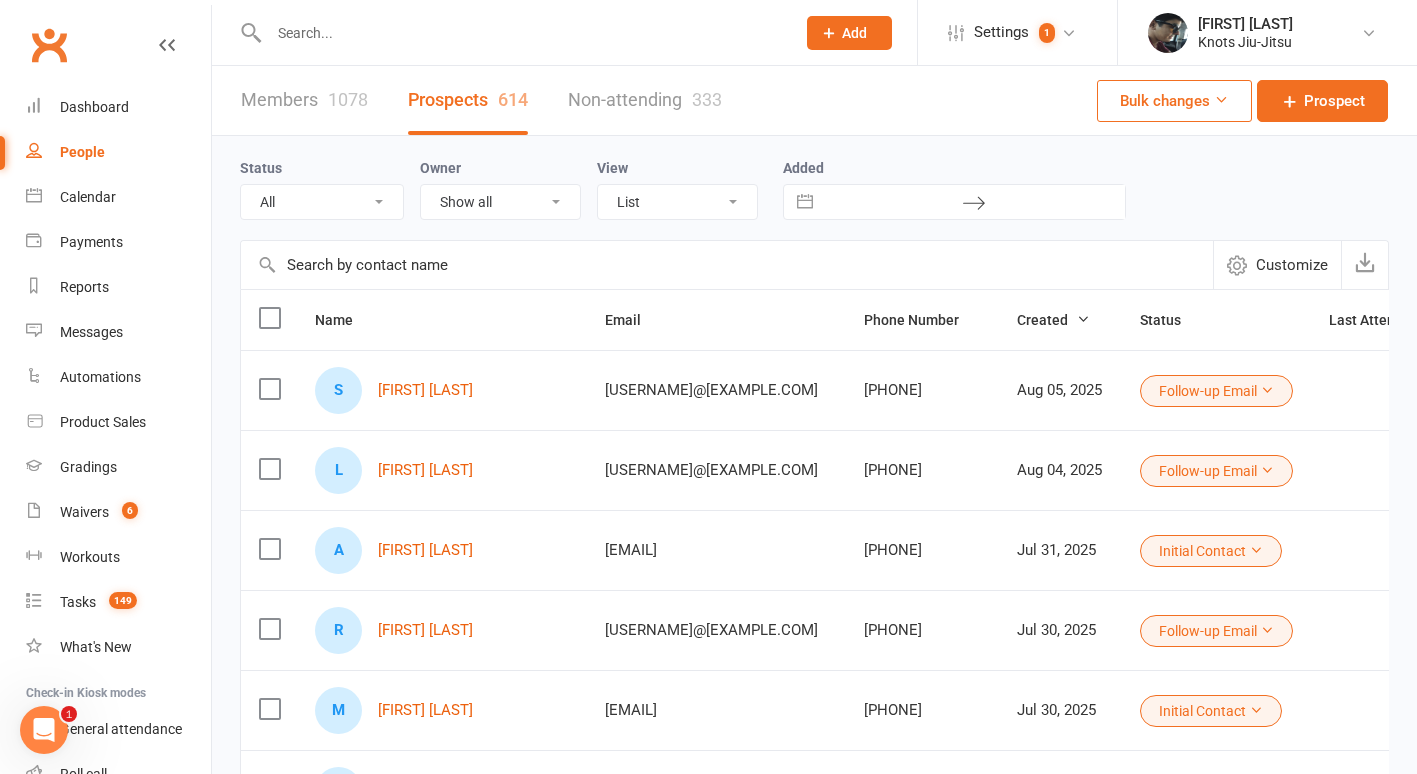 click on "1078" at bounding box center (348, 99) 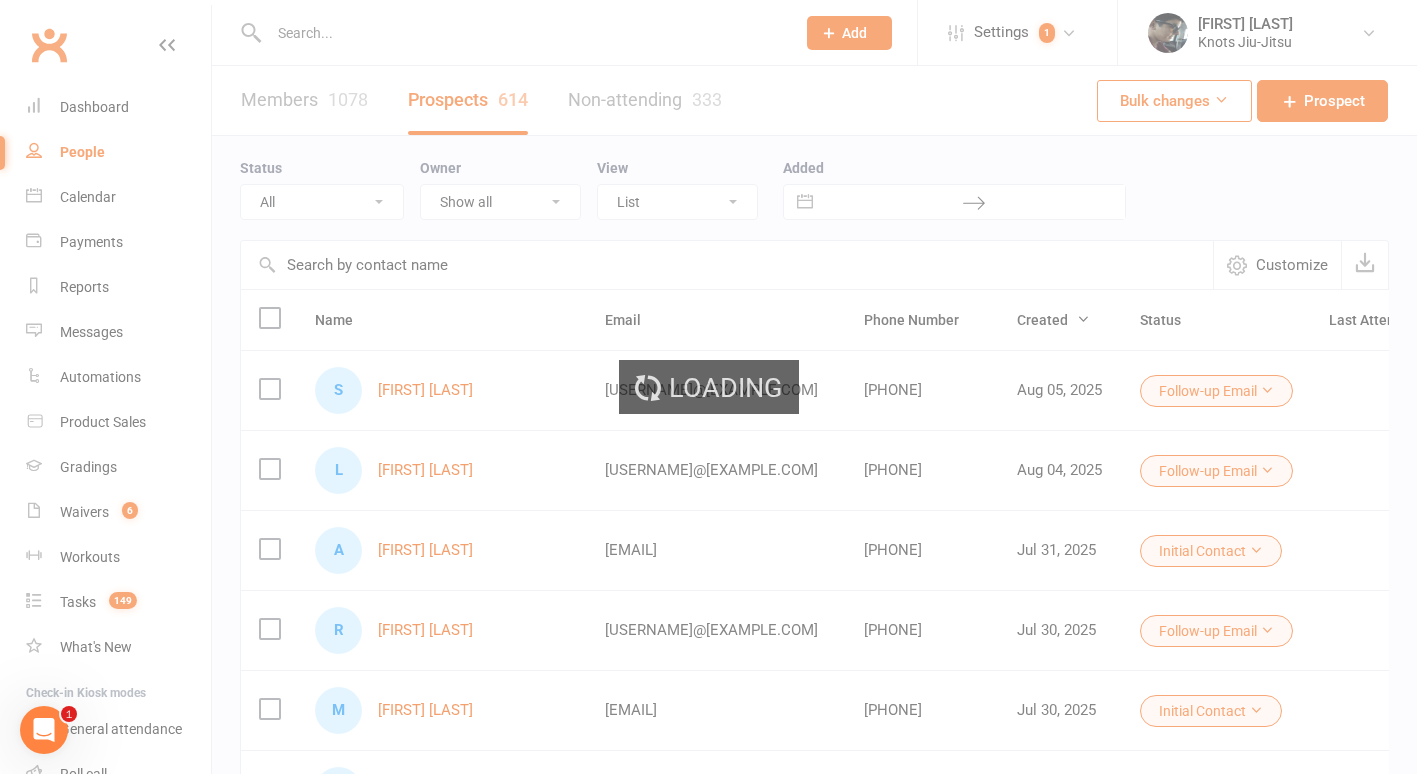 select on "100" 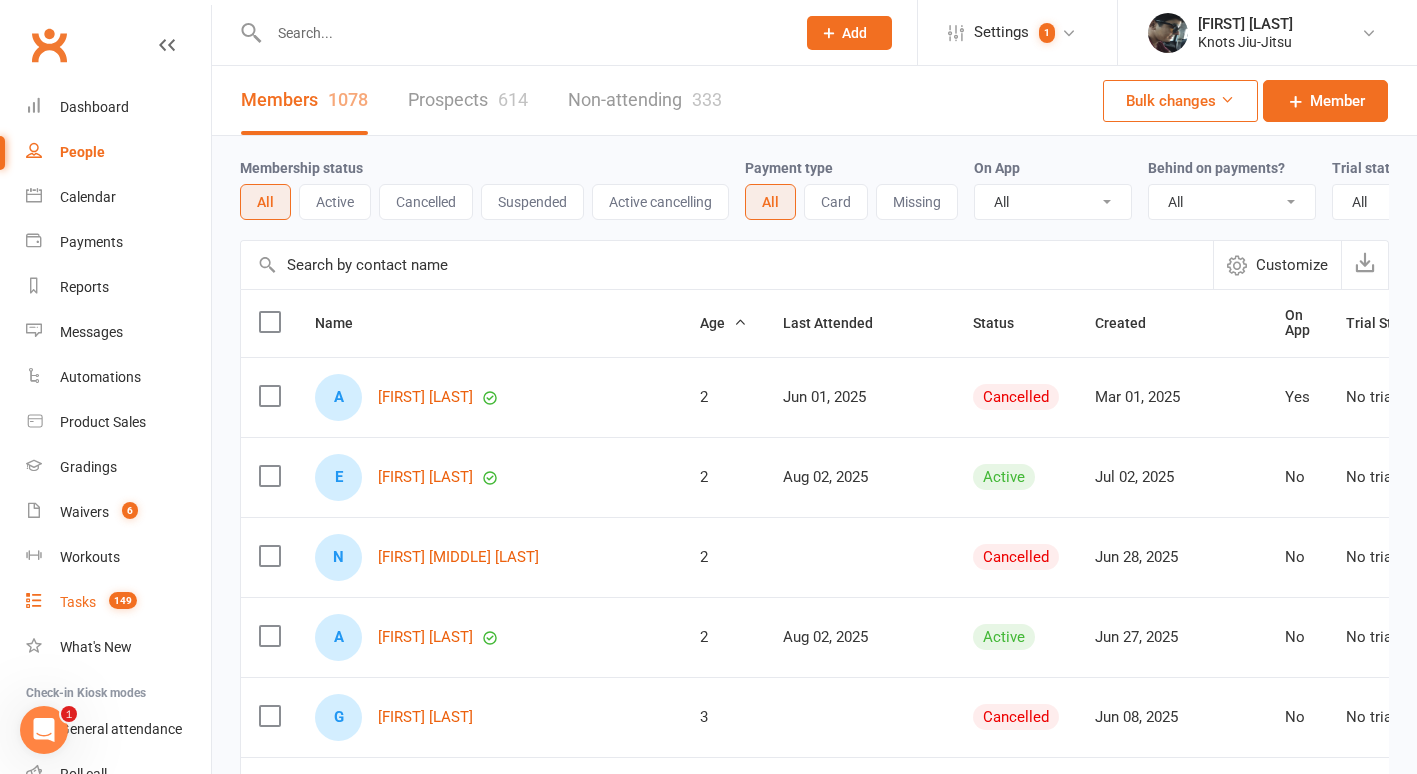 scroll, scrollTop: 143, scrollLeft: 0, axis: vertical 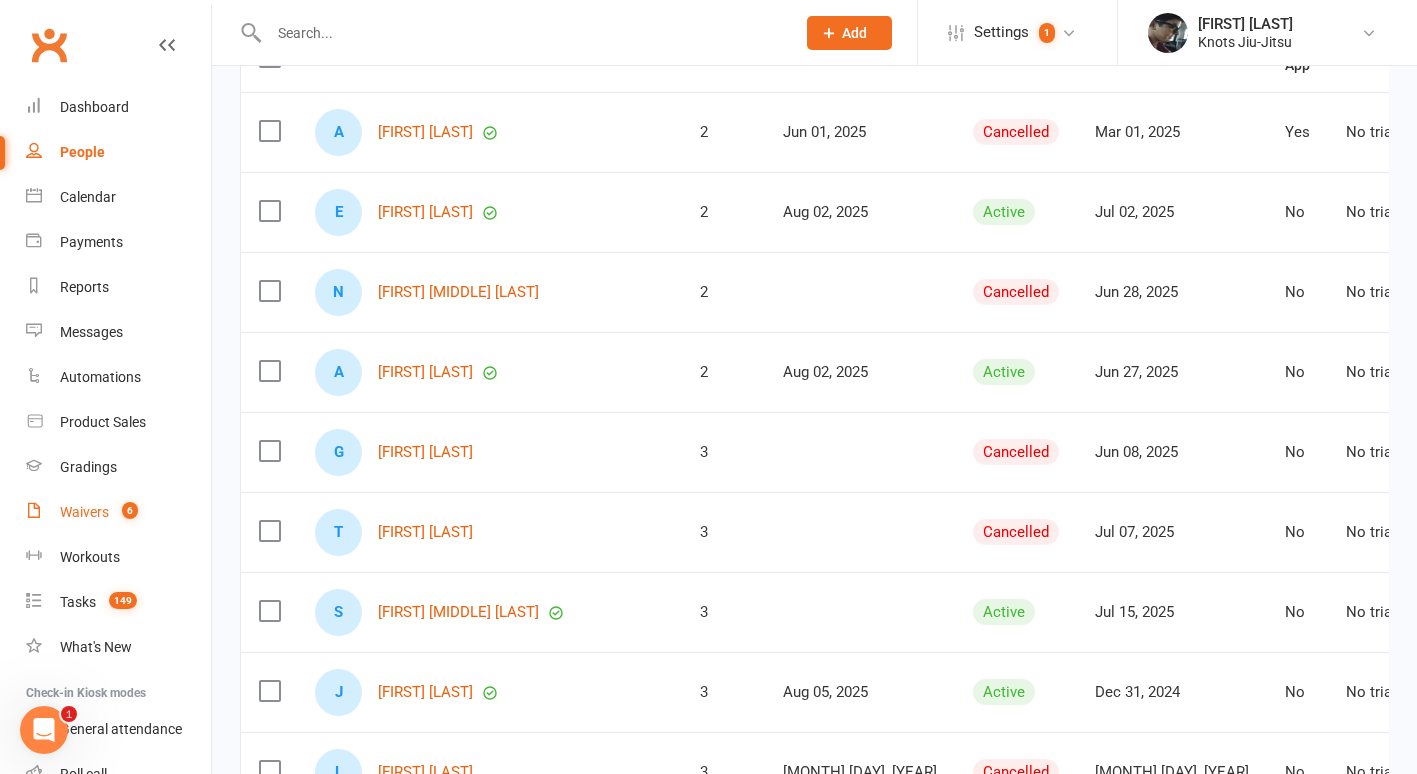 click on "Waivers   6" at bounding box center [118, 512] 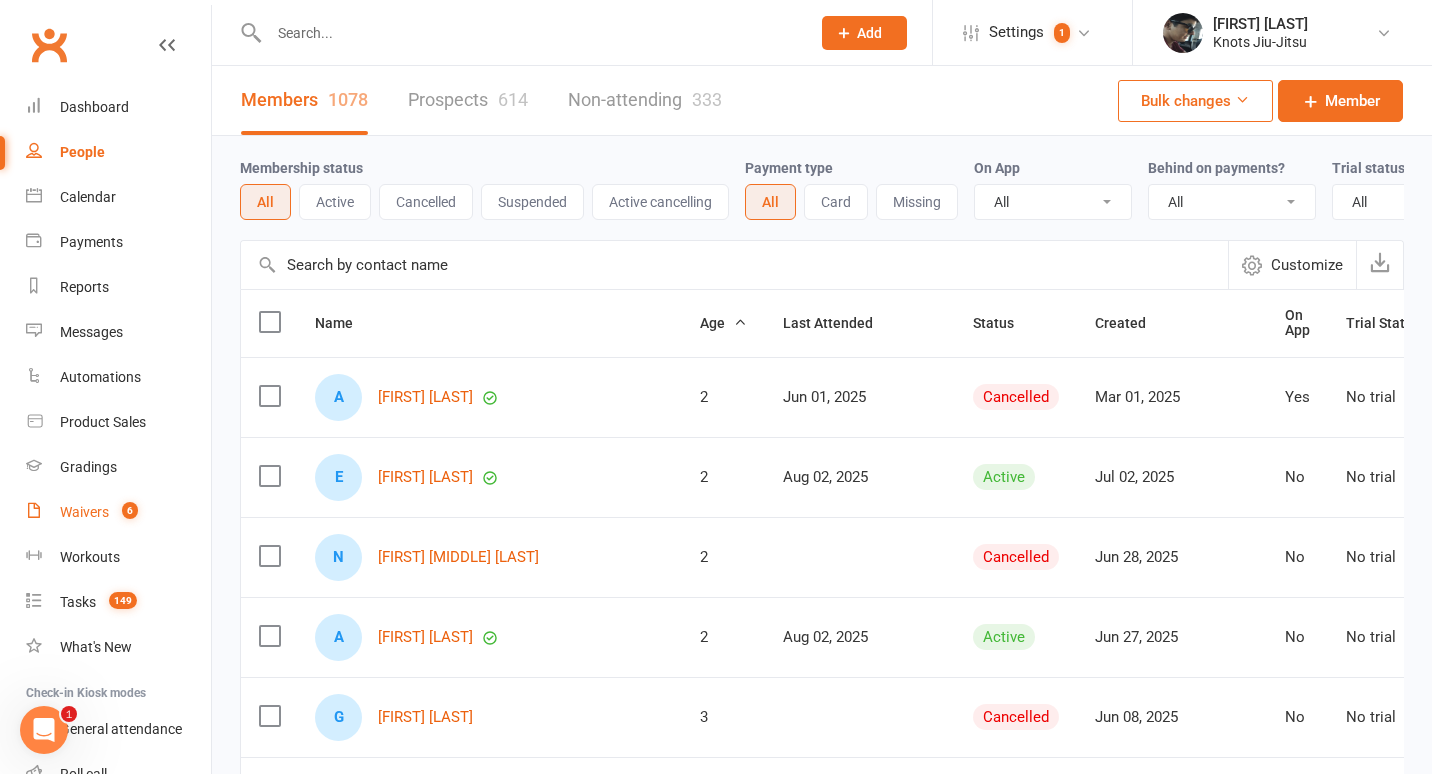 select on "100" 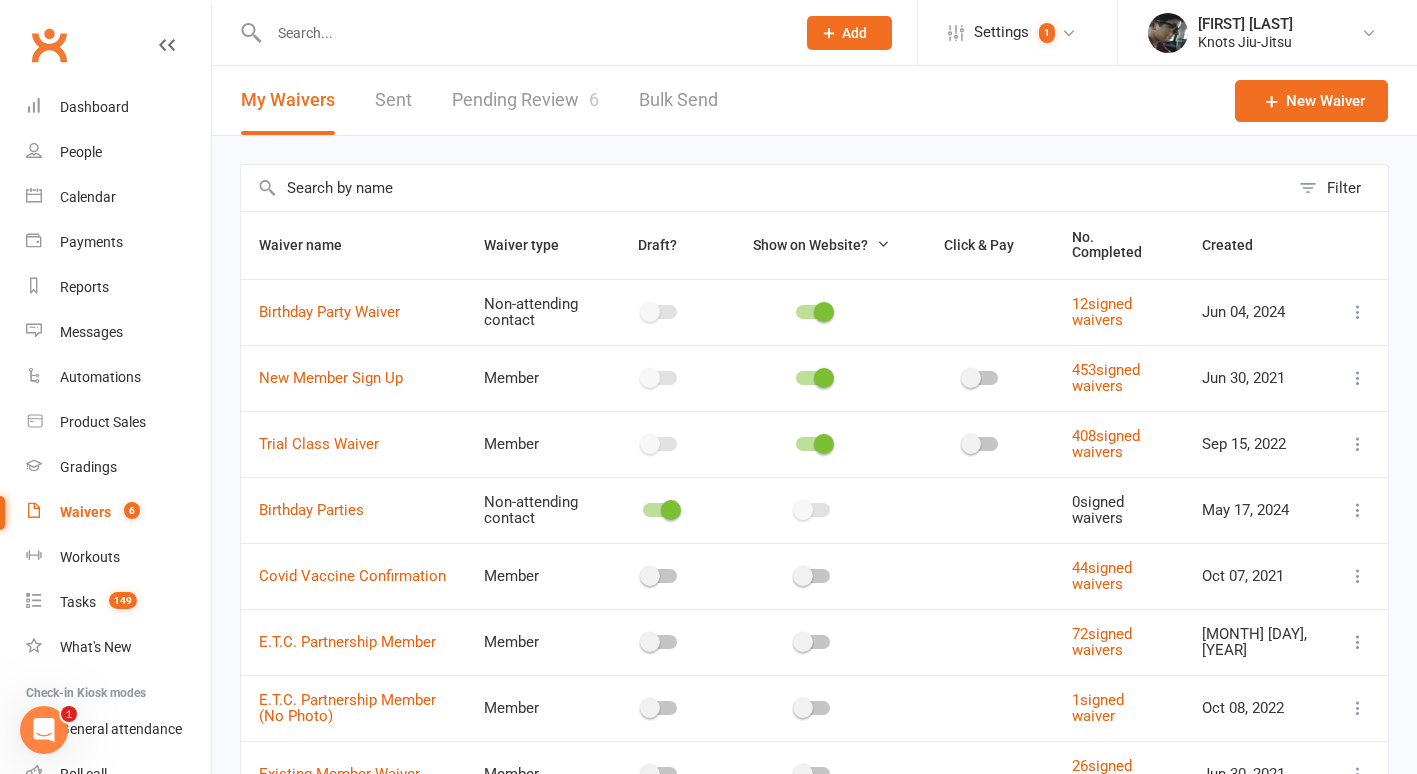 click at bounding box center [765, 188] 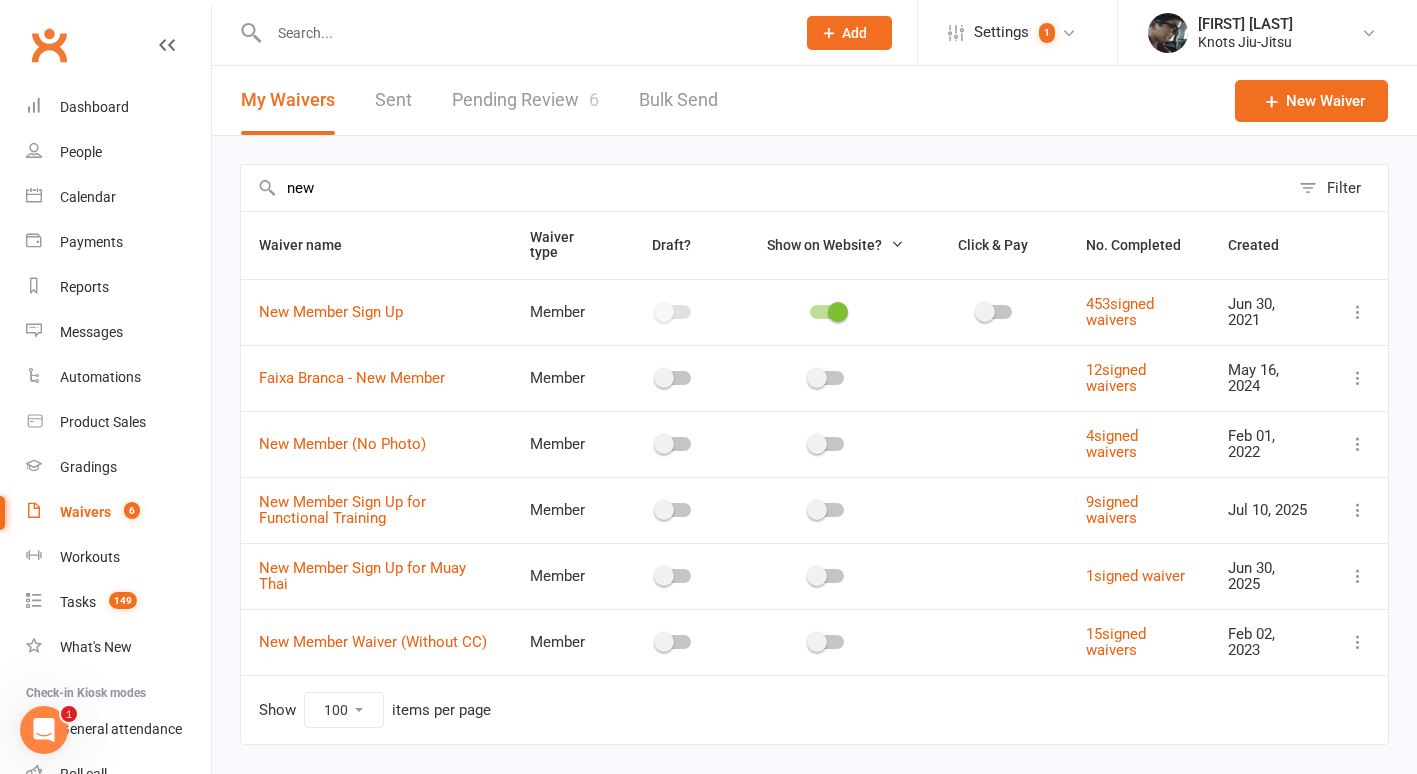 type on "new" 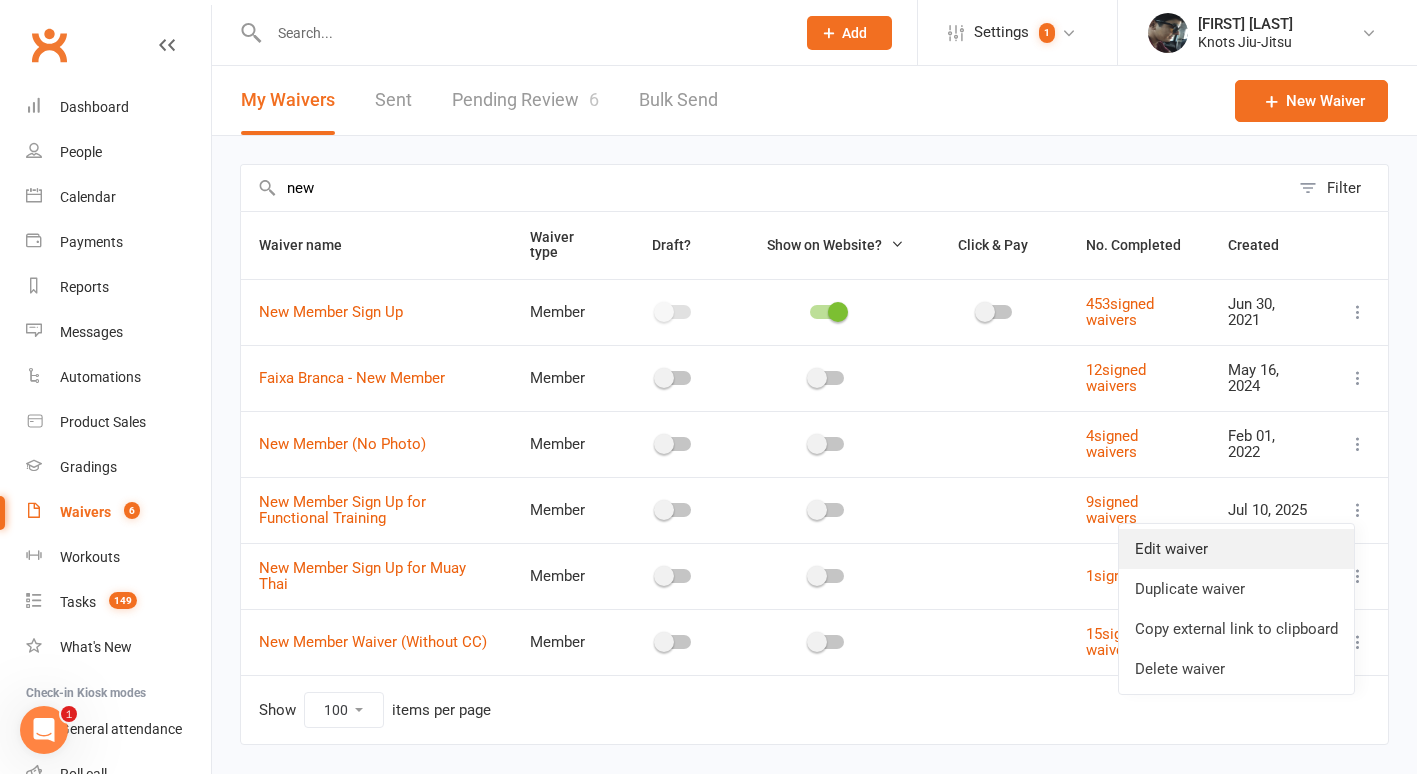 click on "Edit waiver" at bounding box center [1236, 549] 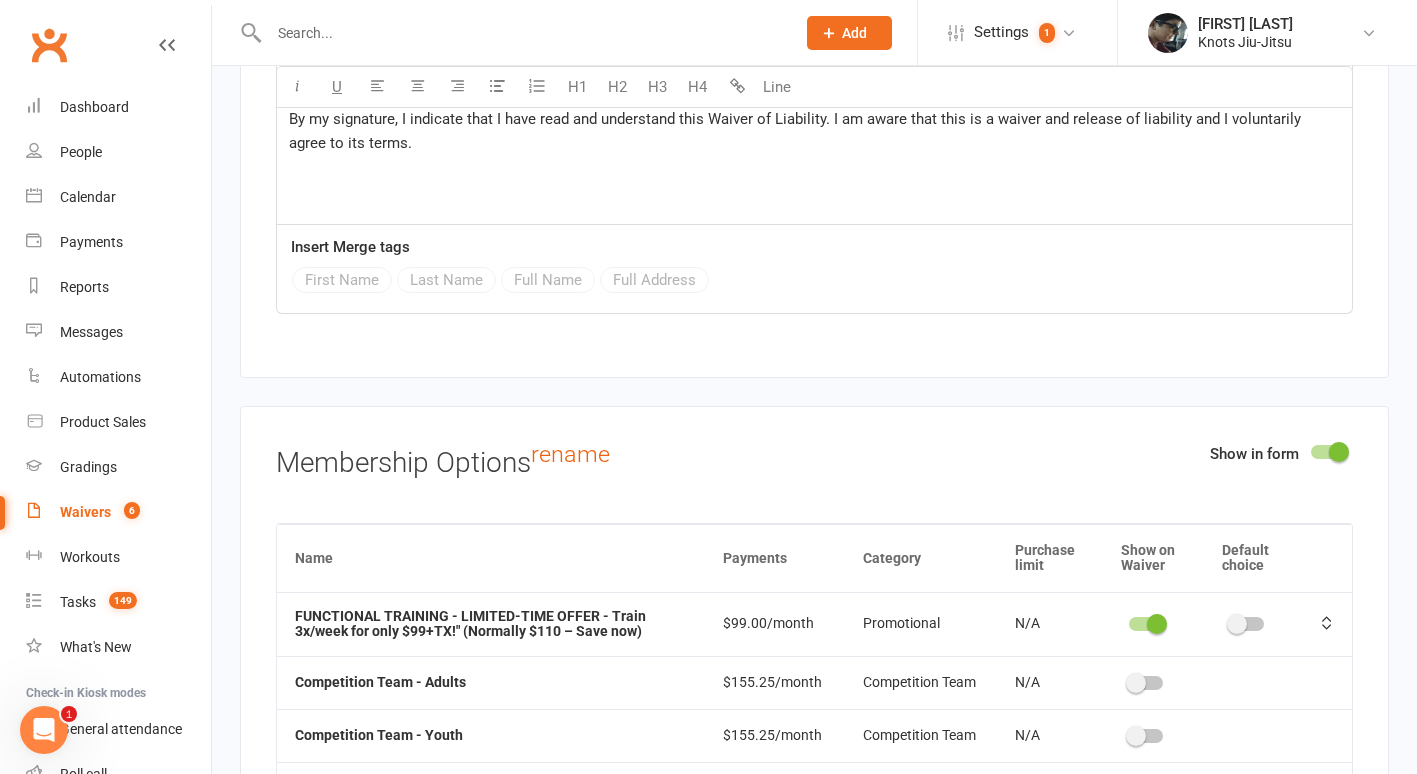 scroll, scrollTop: 3994, scrollLeft: 0, axis: vertical 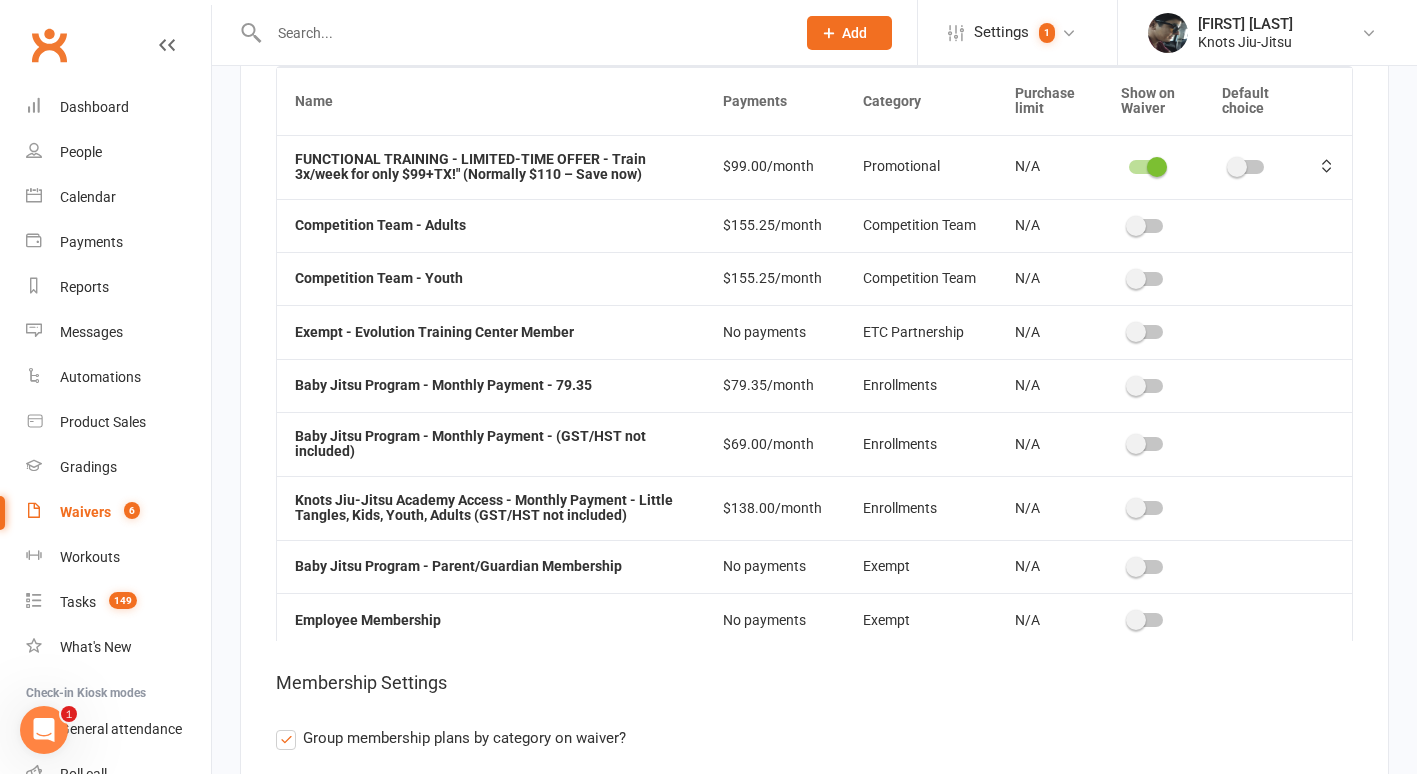 click at bounding box center (1153, 167) 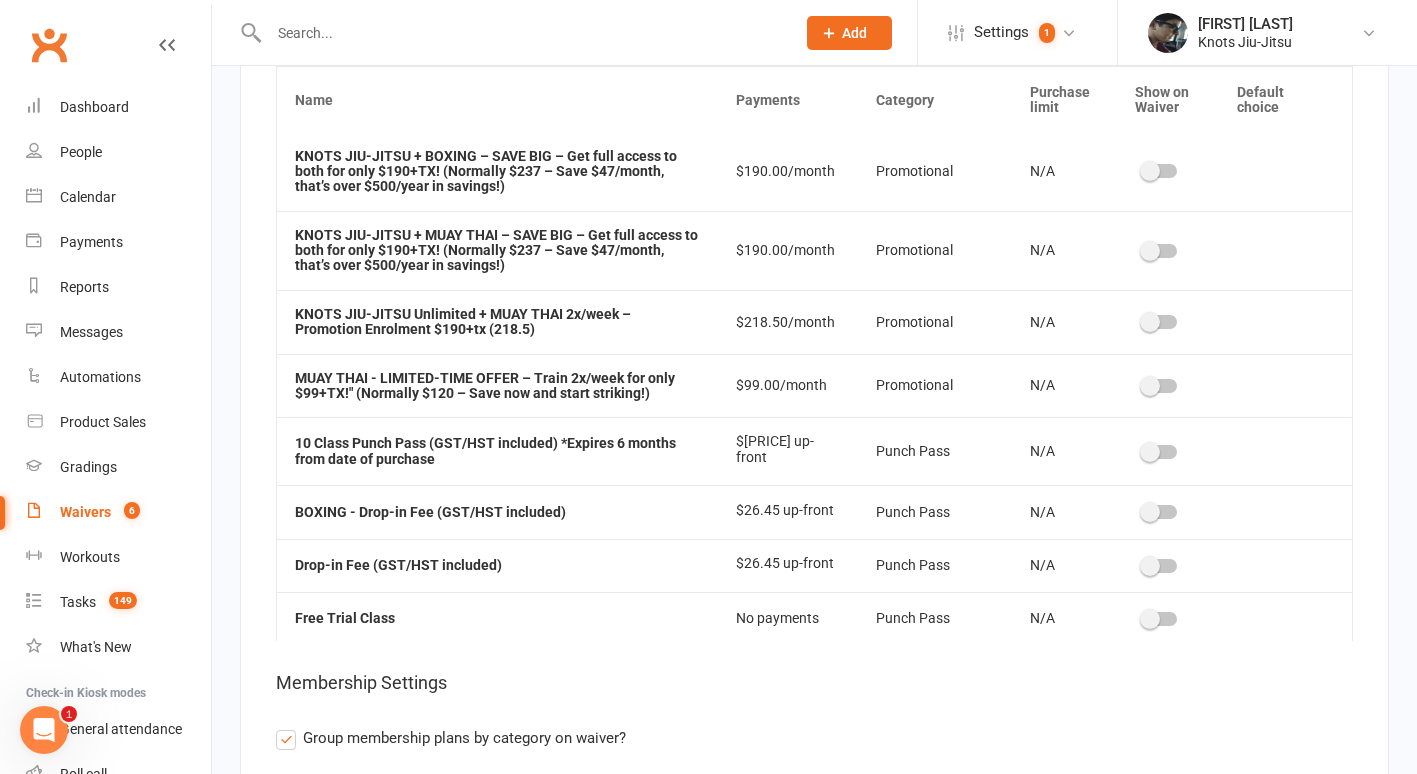 scroll, scrollTop: 3877, scrollLeft: 0, axis: vertical 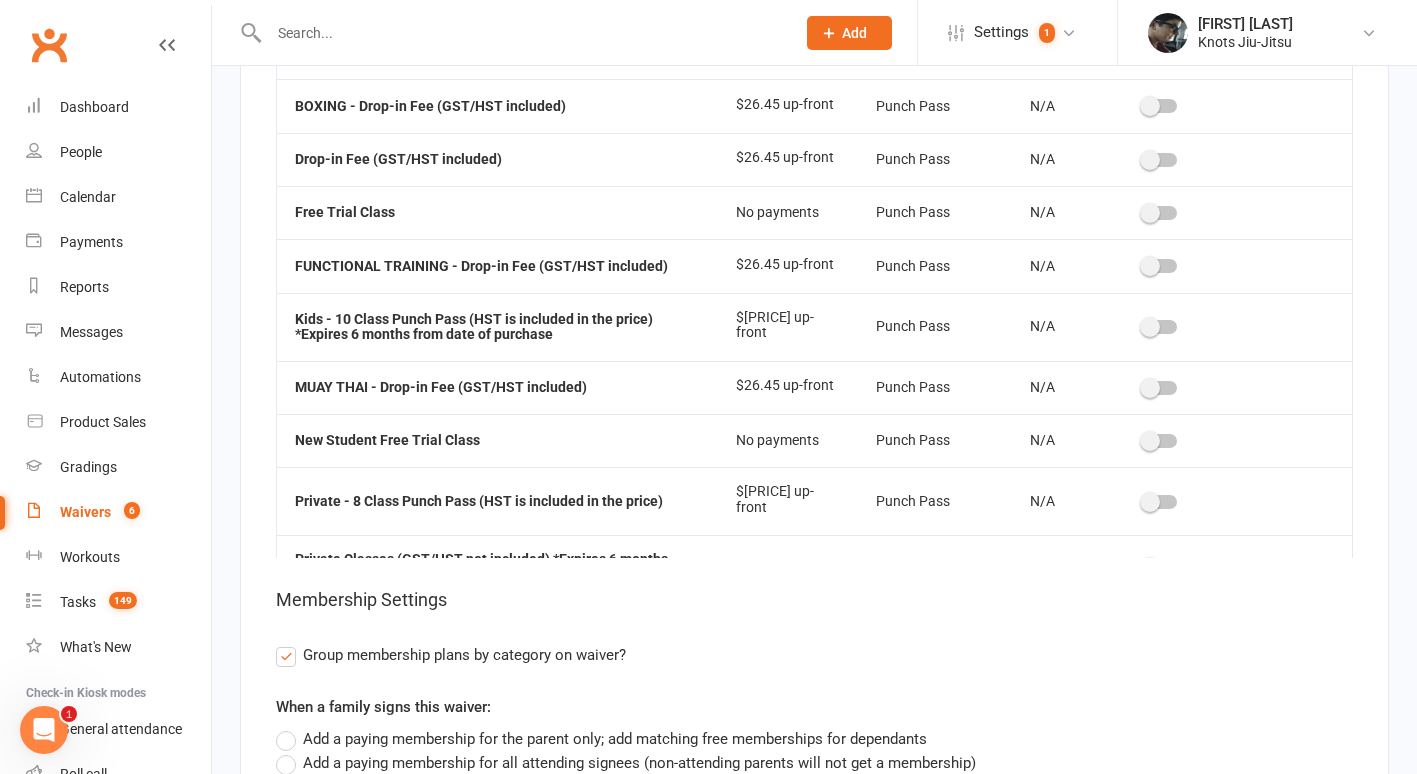 click at bounding box center [1150, 266] 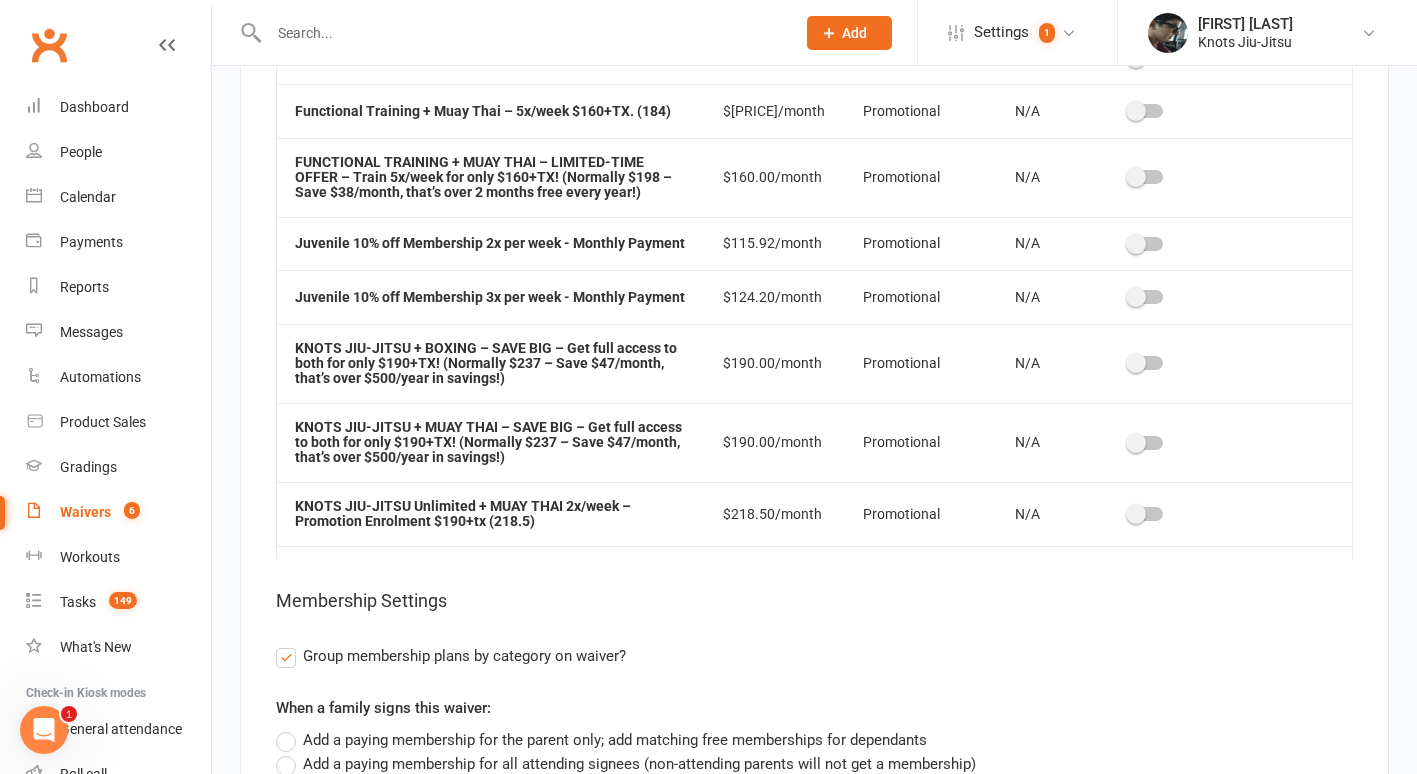 scroll, scrollTop: 3164, scrollLeft: 0, axis: vertical 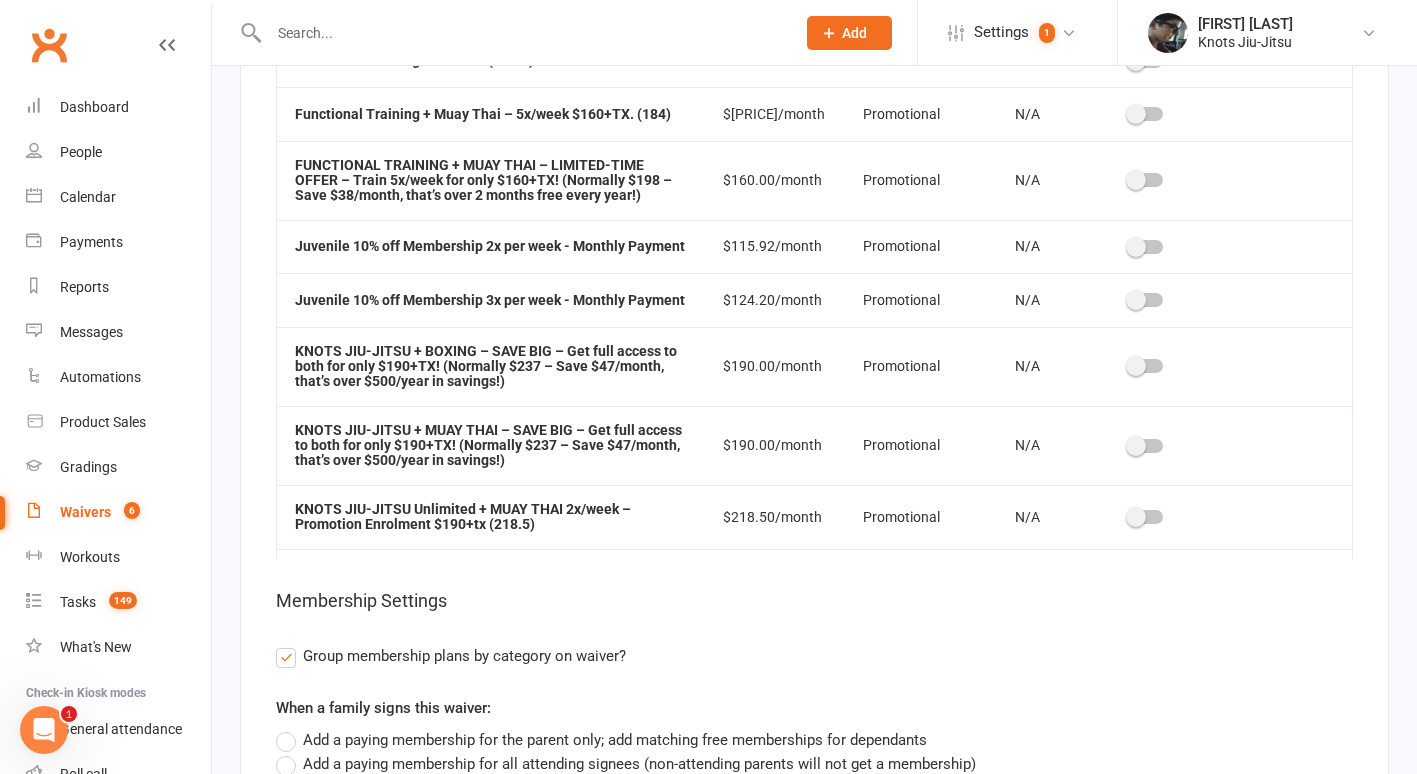 click at bounding box center (1136, 180) 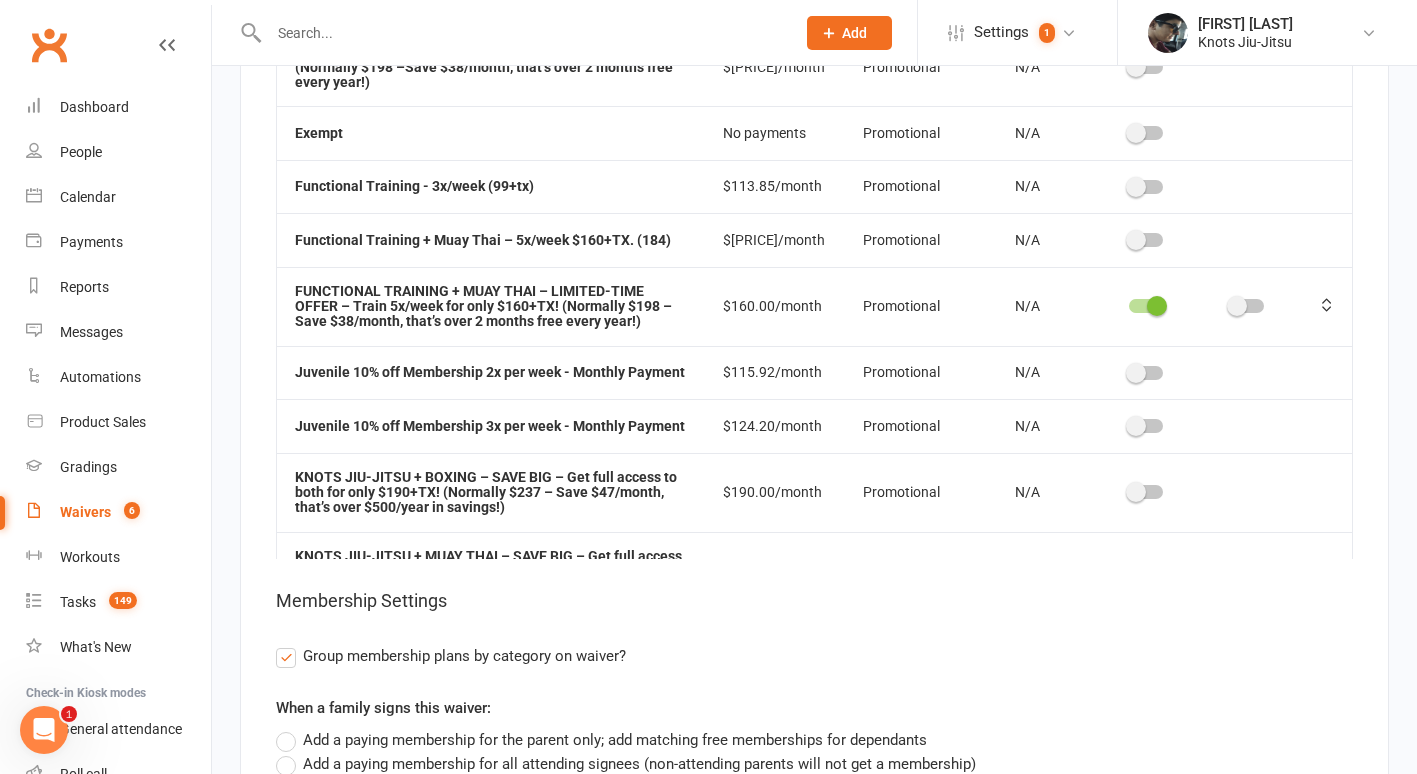 scroll, scrollTop: 3030, scrollLeft: 0, axis: vertical 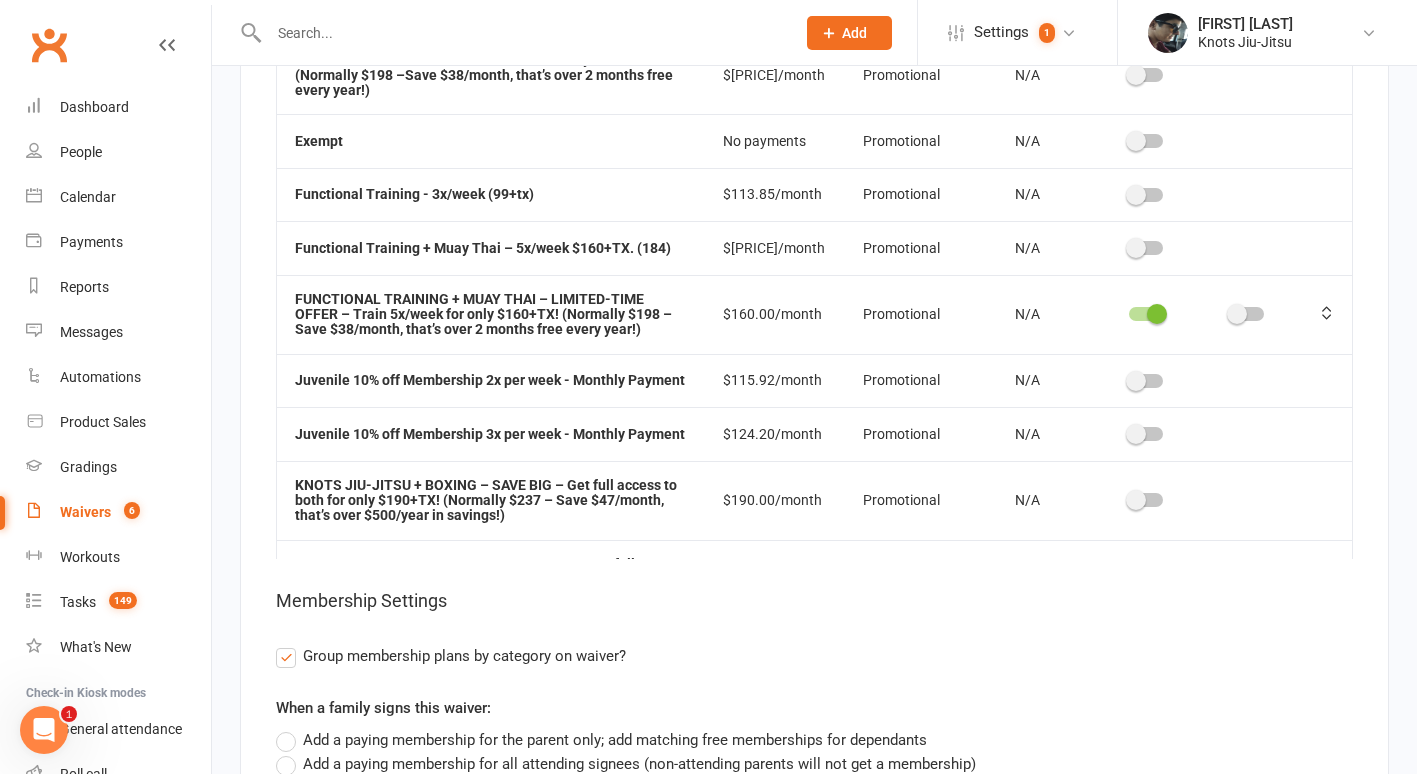 click at bounding box center [1157, 314] 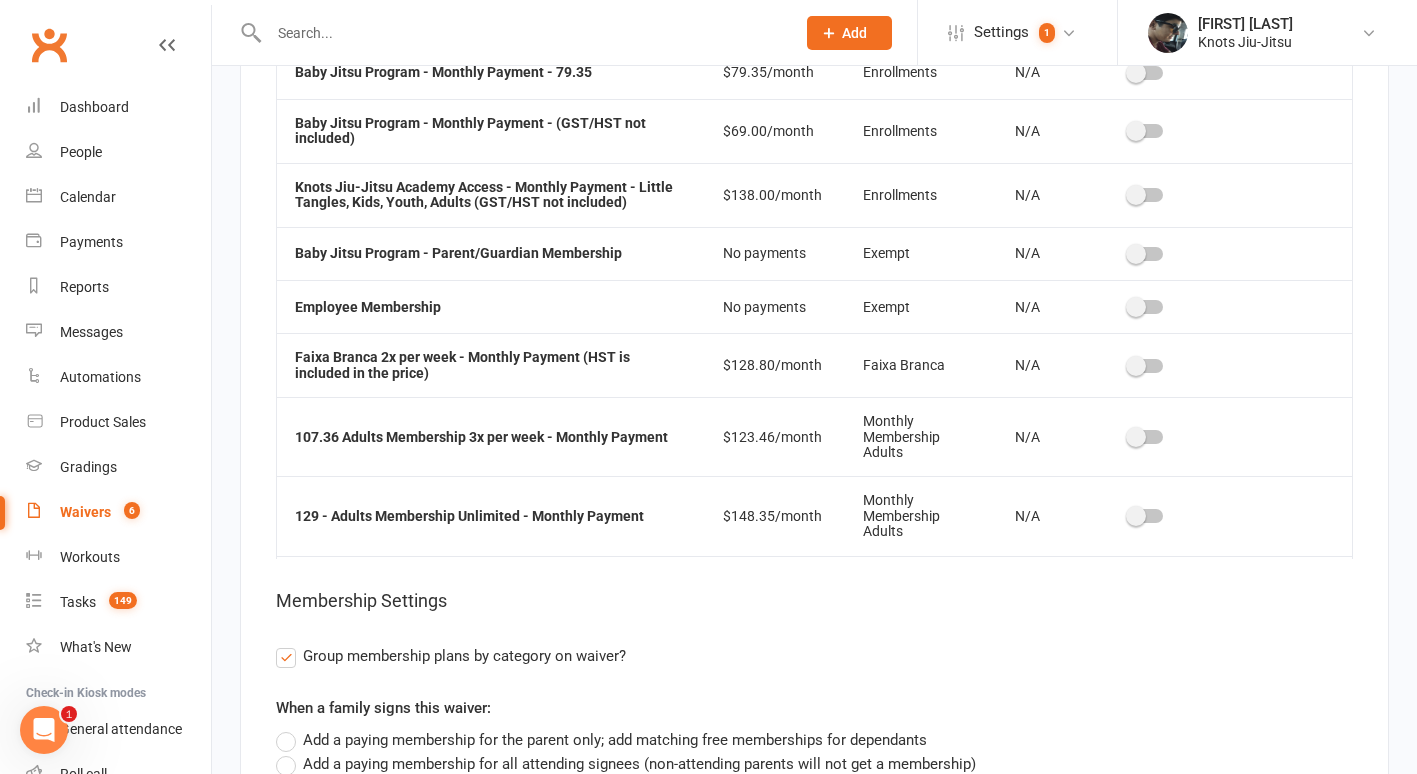 scroll, scrollTop: 0, scrollLeft: 0, axis: both 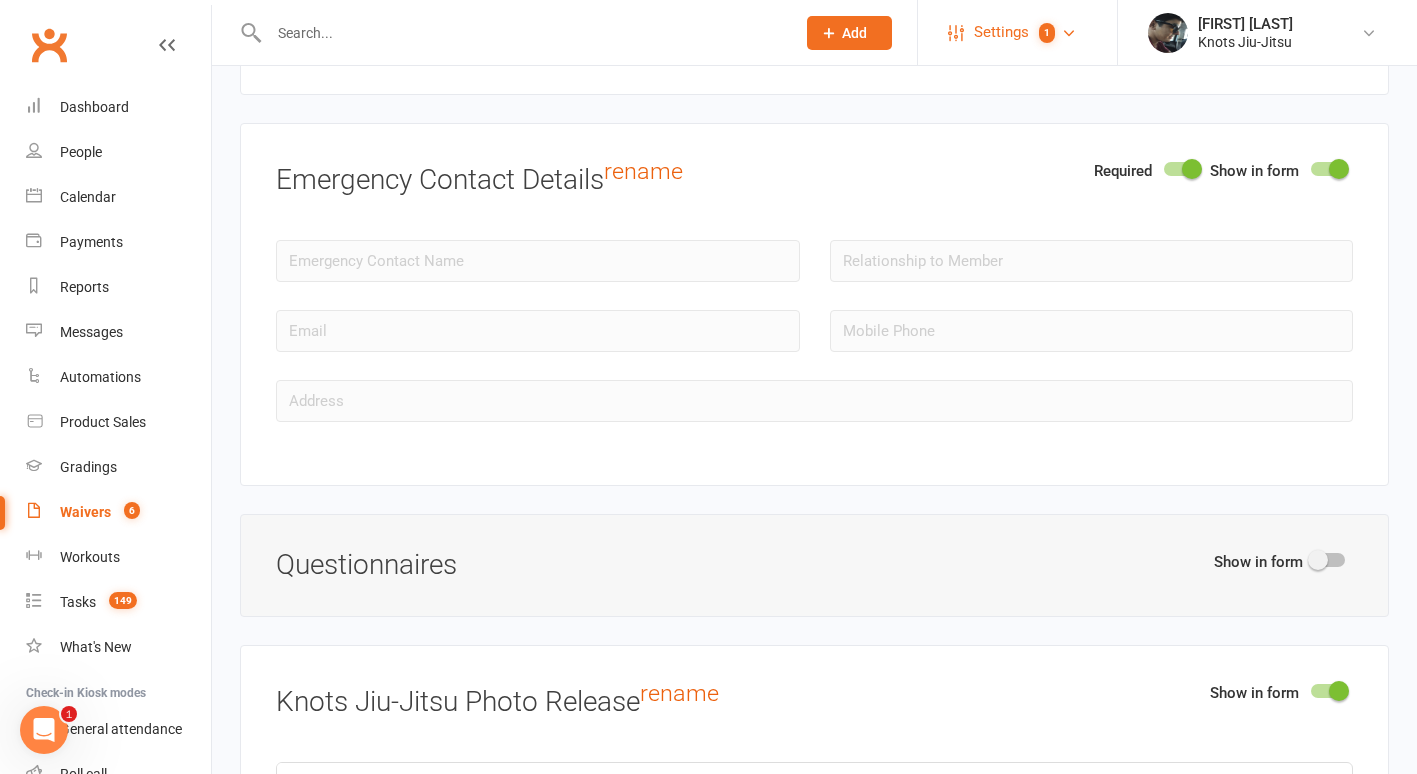 click on "Settings 1" at bounding box center [1017, 32] 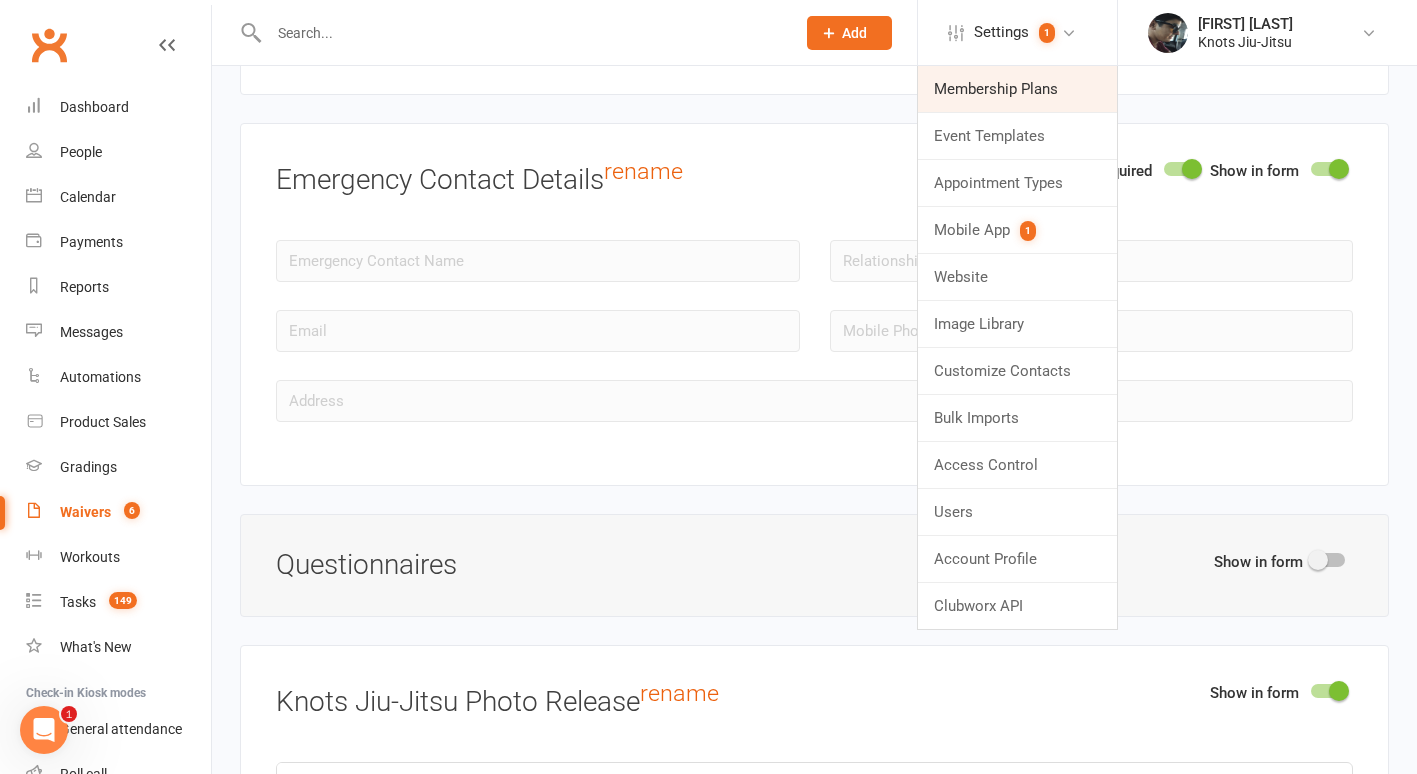 click on "Membership Plans" at bounding box center (1017, 89) 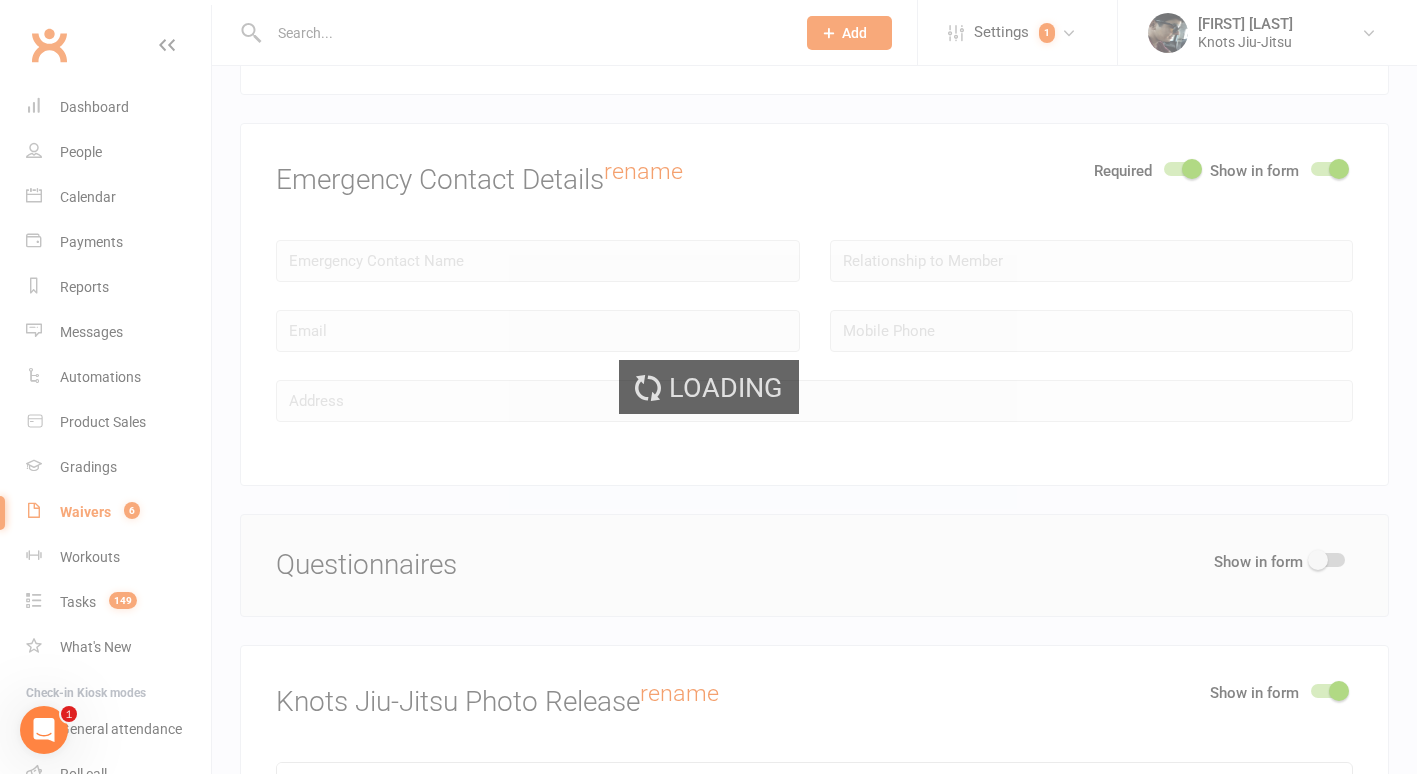 scroll, scrollTop: 0, scrollLeft: 0, axis: both 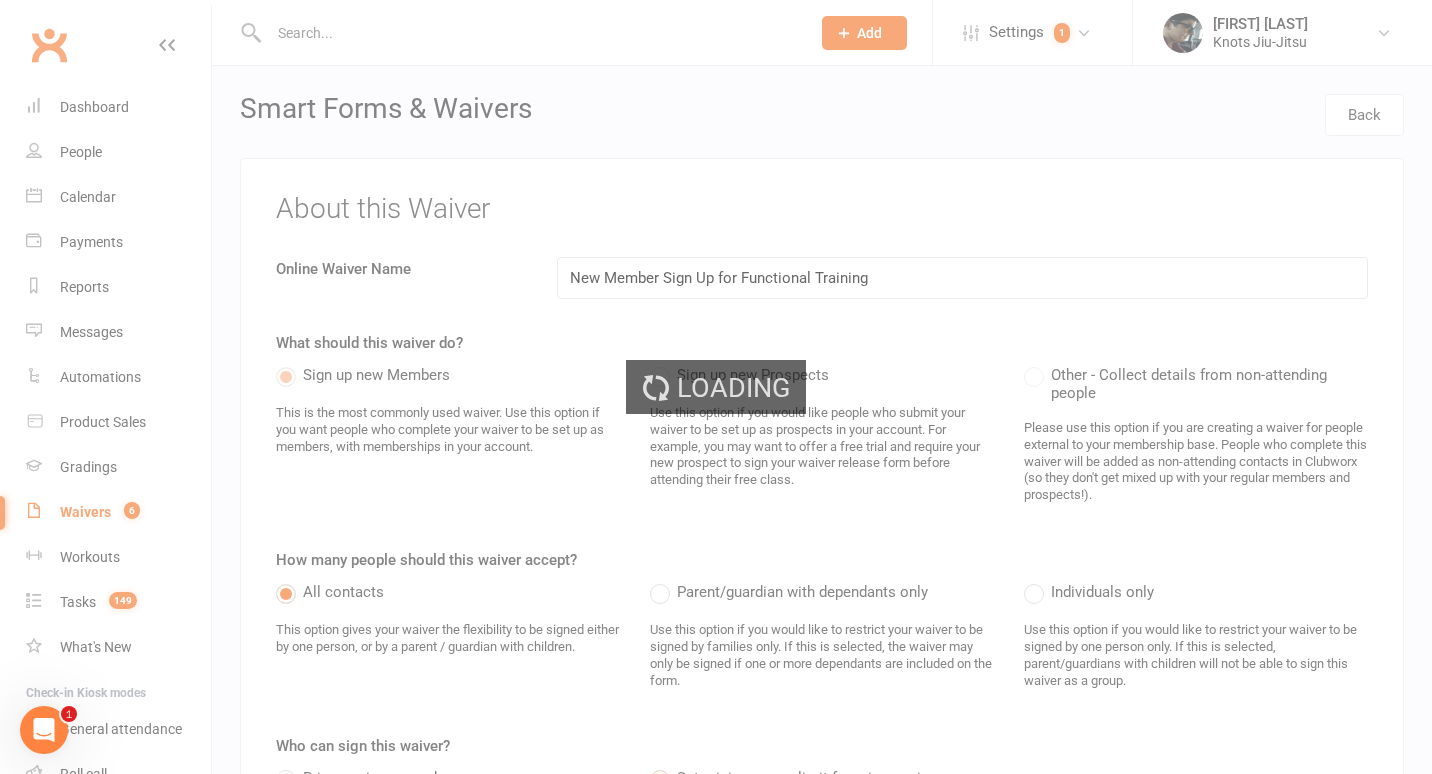 select on "100" 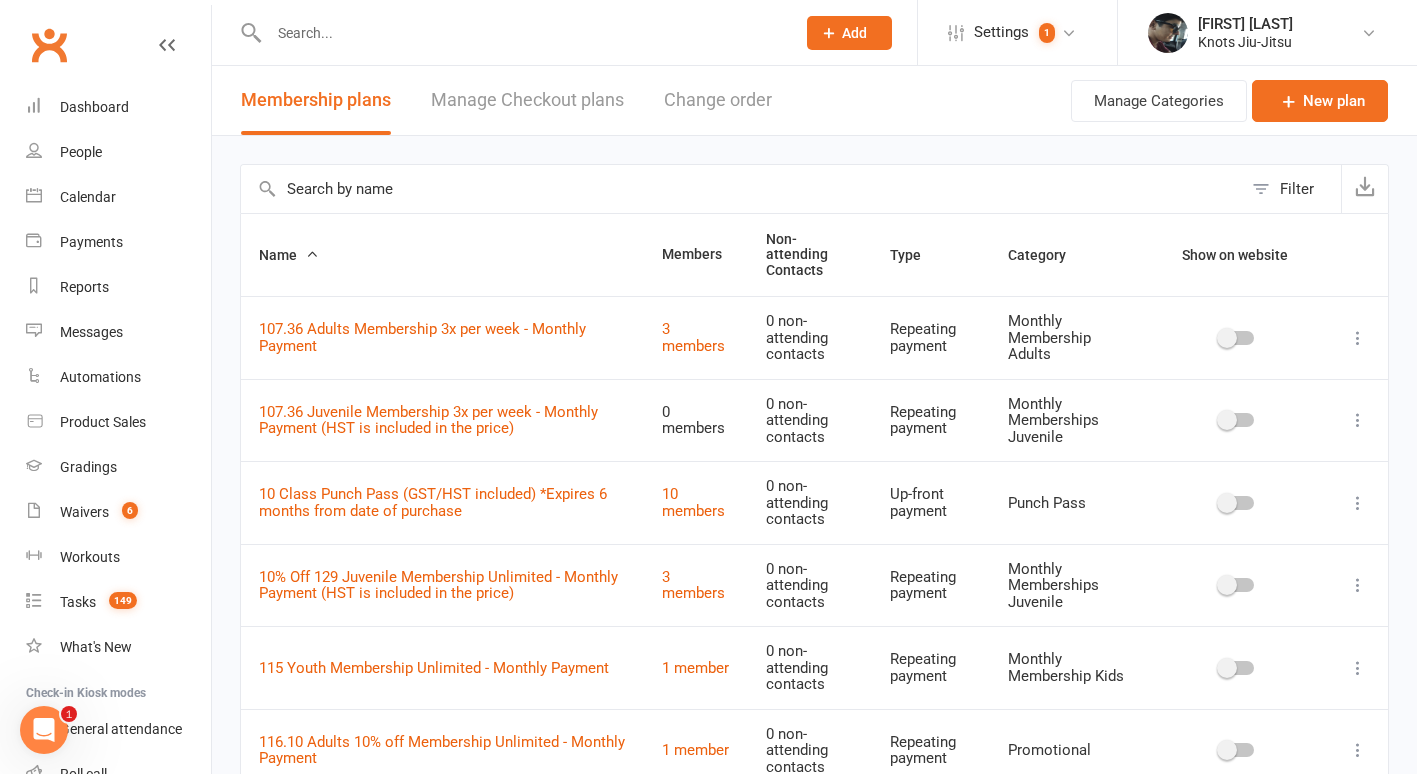 click at bounding box center (741, 189) 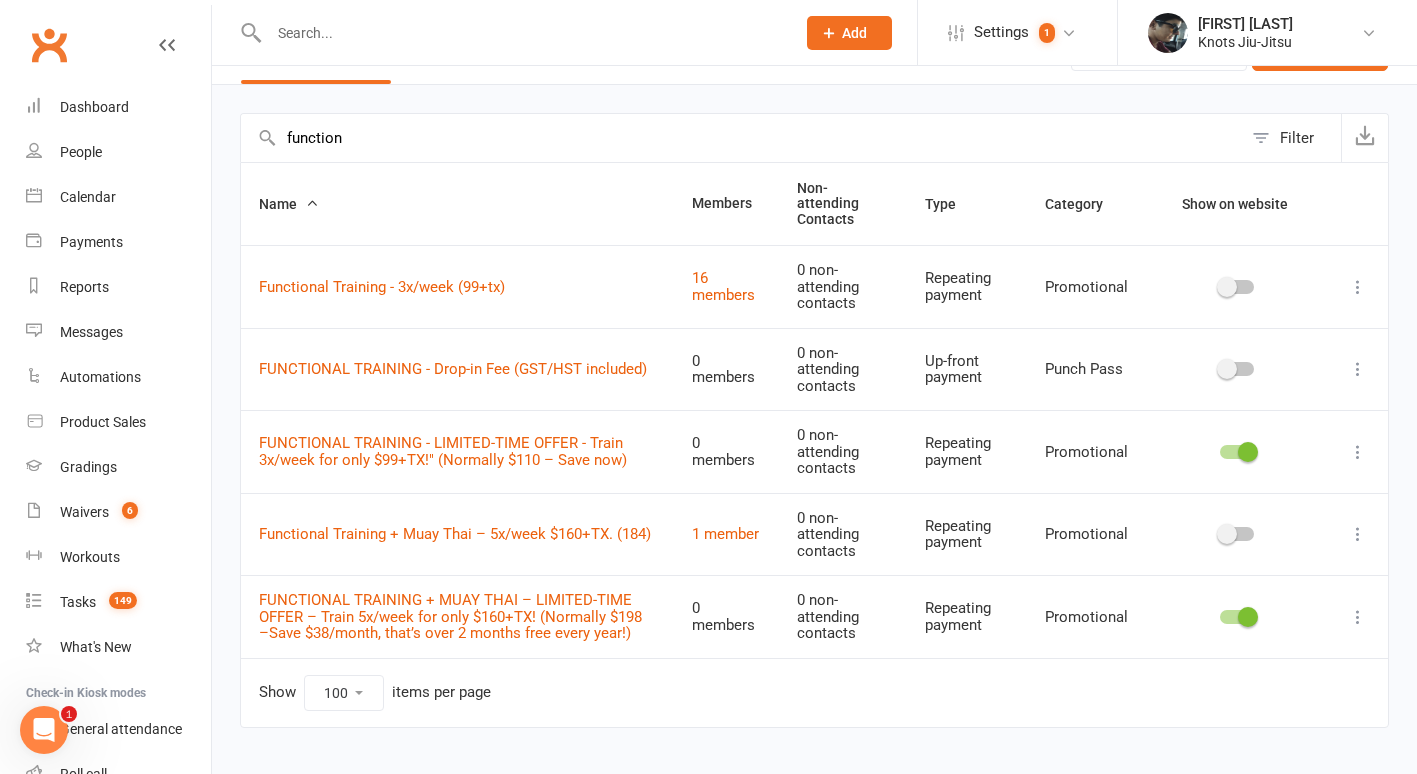 scroll, scrollTop: 74, scrollLeft: 0, axis: vertical 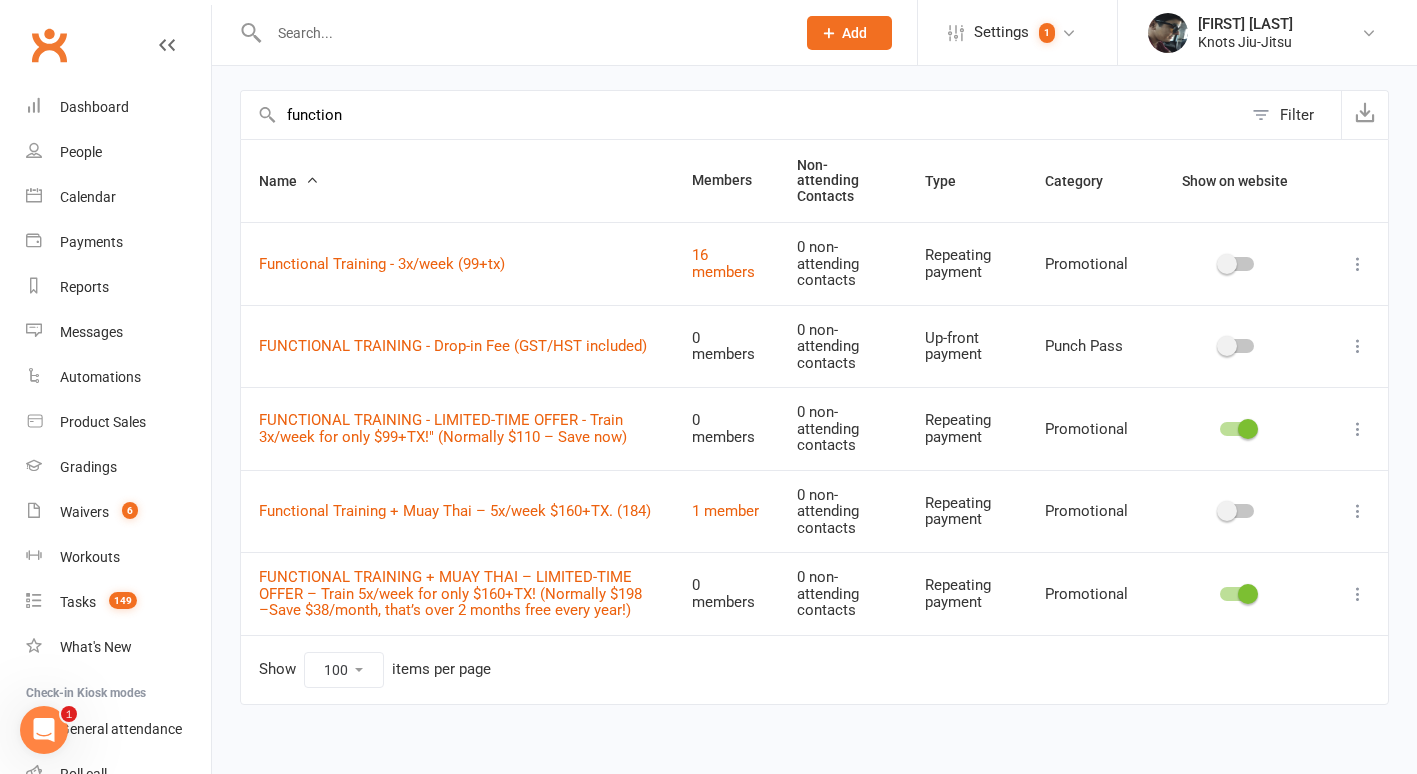 type on "function" 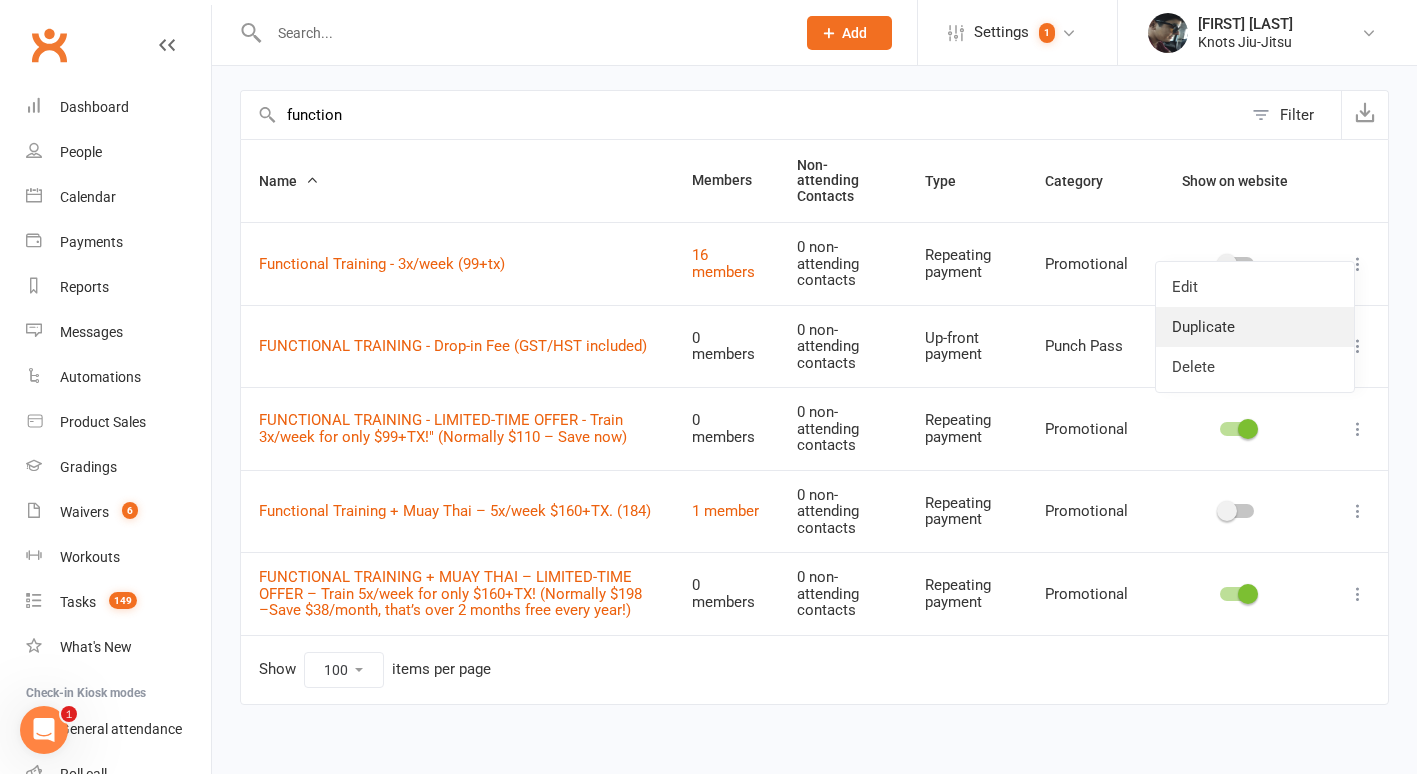 click on "Duplicate" at bounding box center (1255, 327) 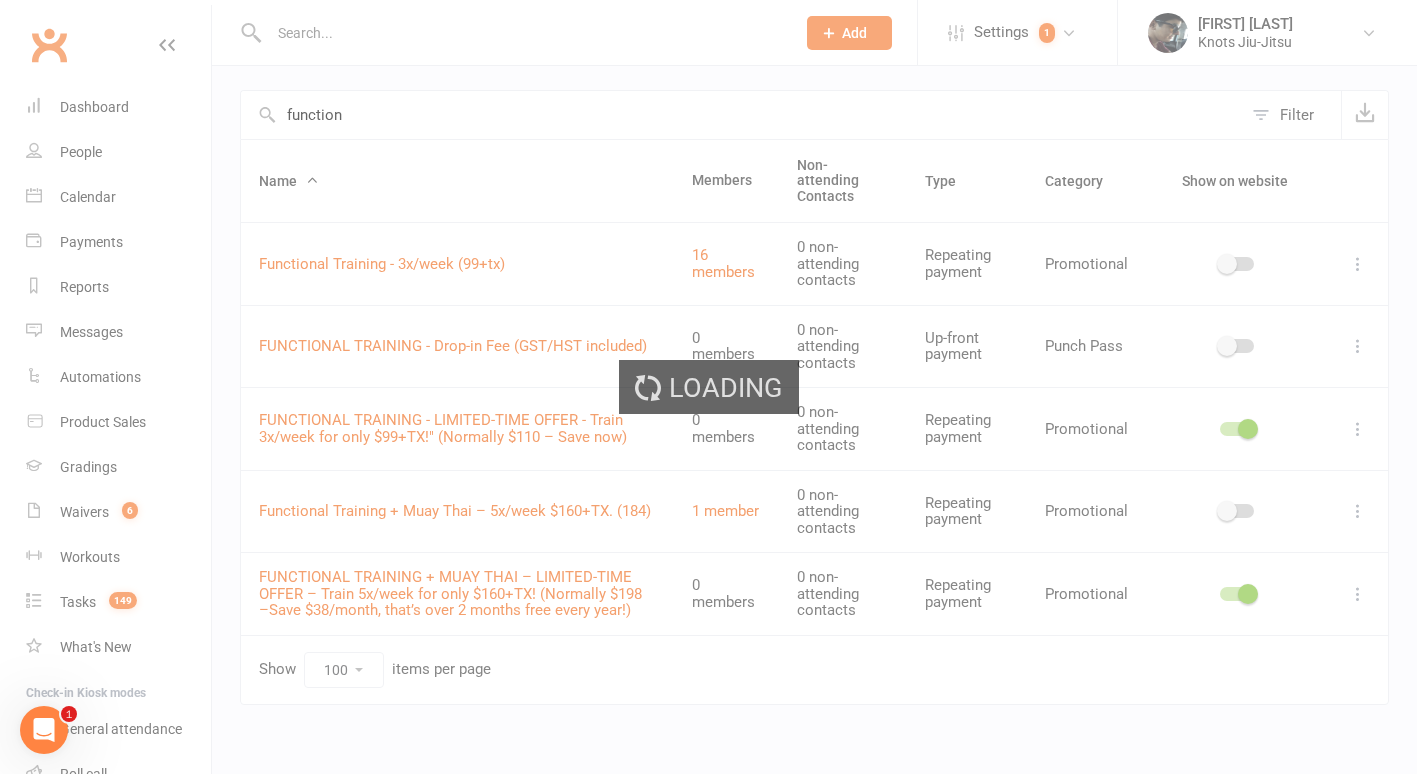 scroll, scrollTop: 0, scrollLeft: 0, axis: both 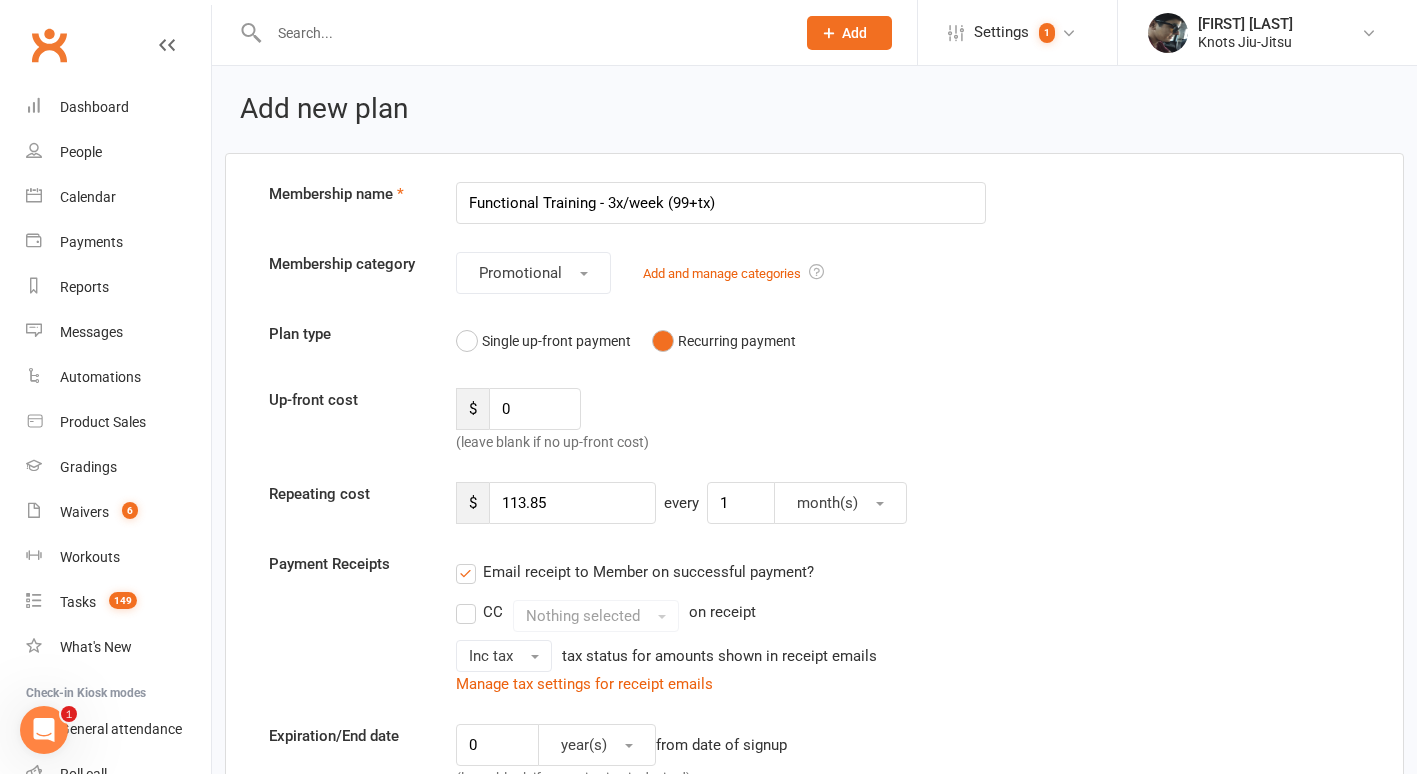 select on "100" 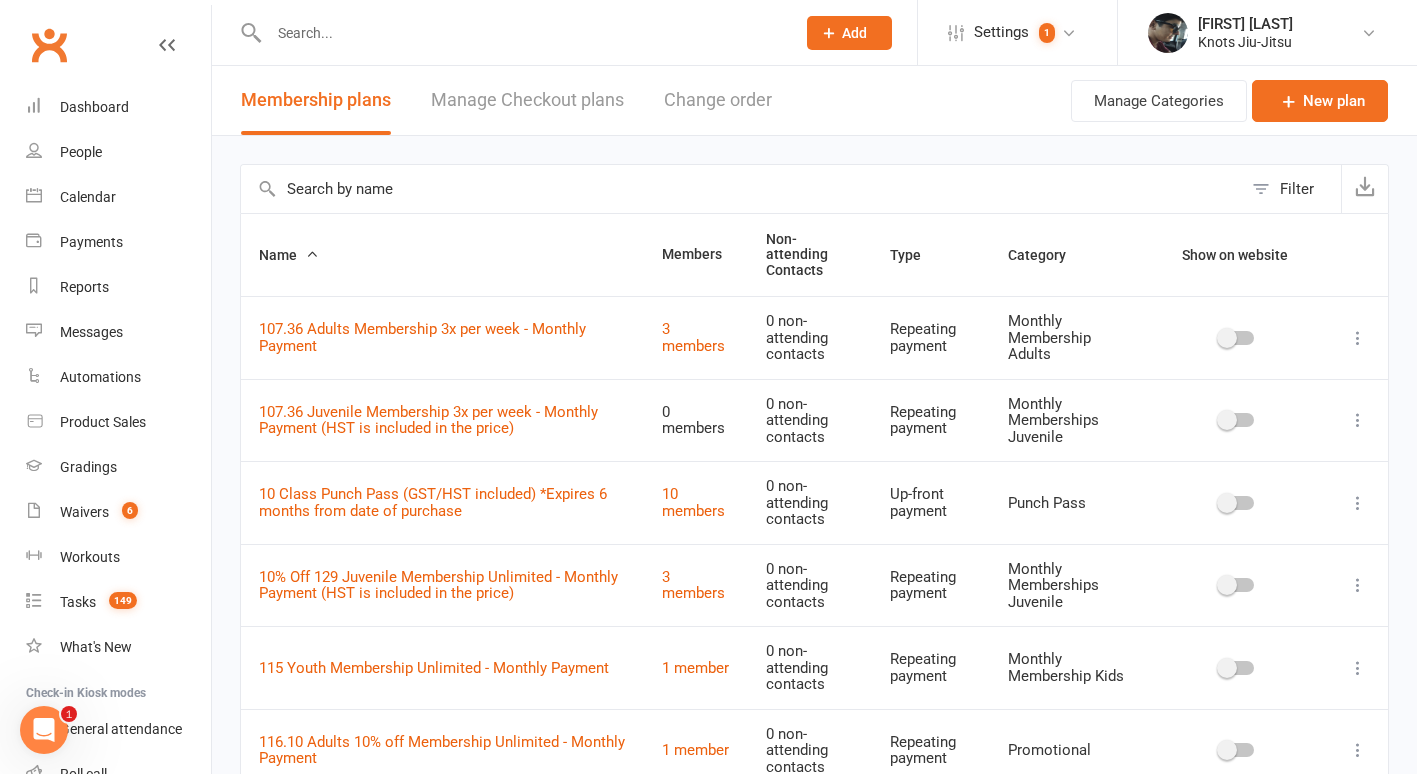 click at bounding box center [741, 189] 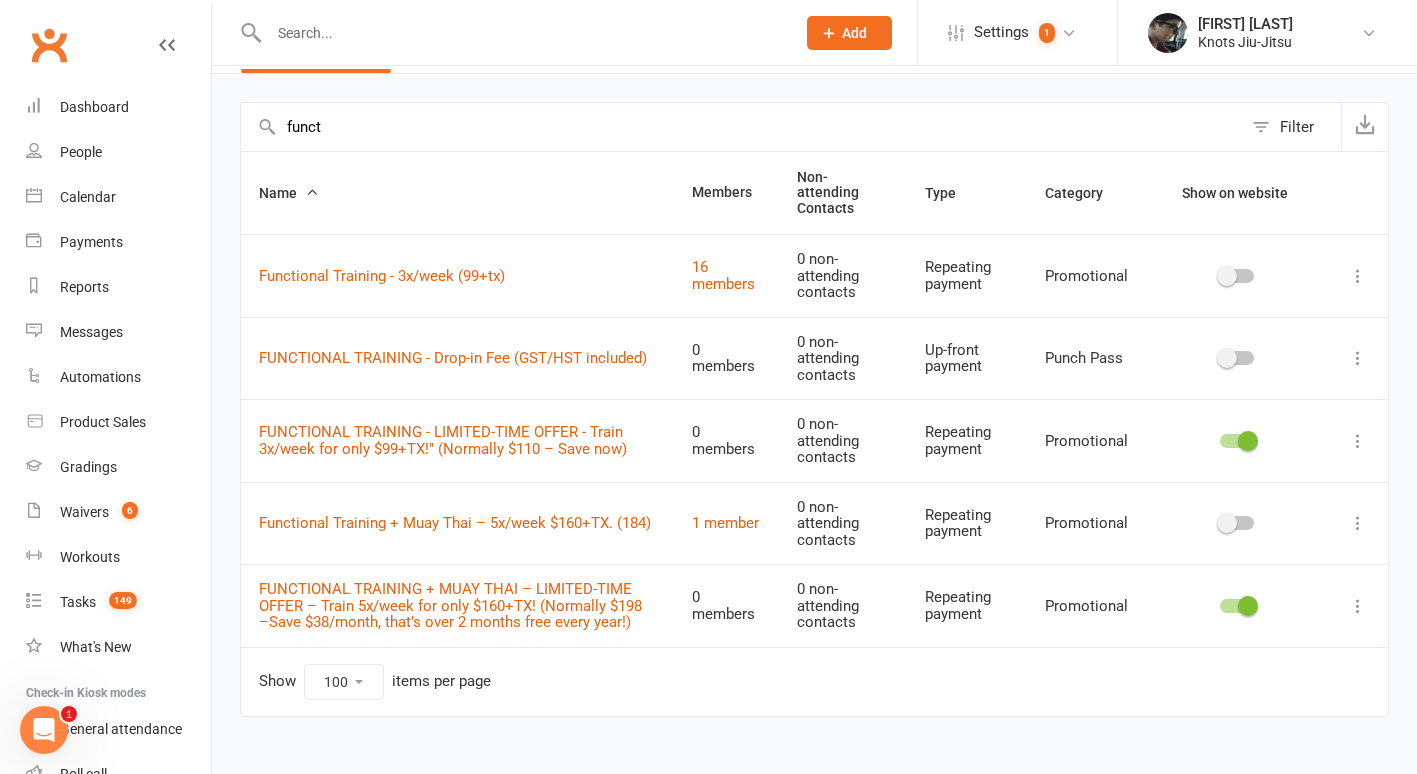 scroll, scrollTop: 63, scrollLeft: 0, axis: vertical 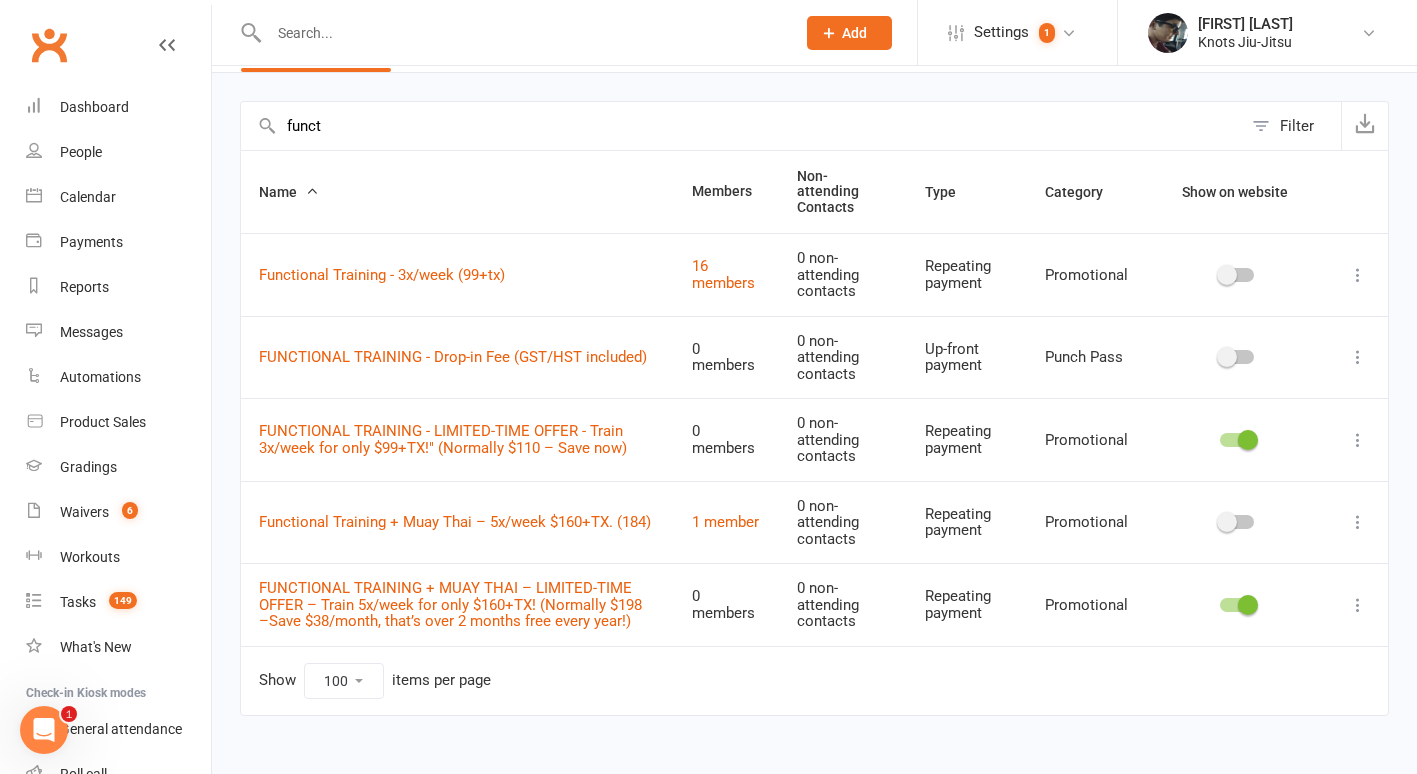 type on "funct" 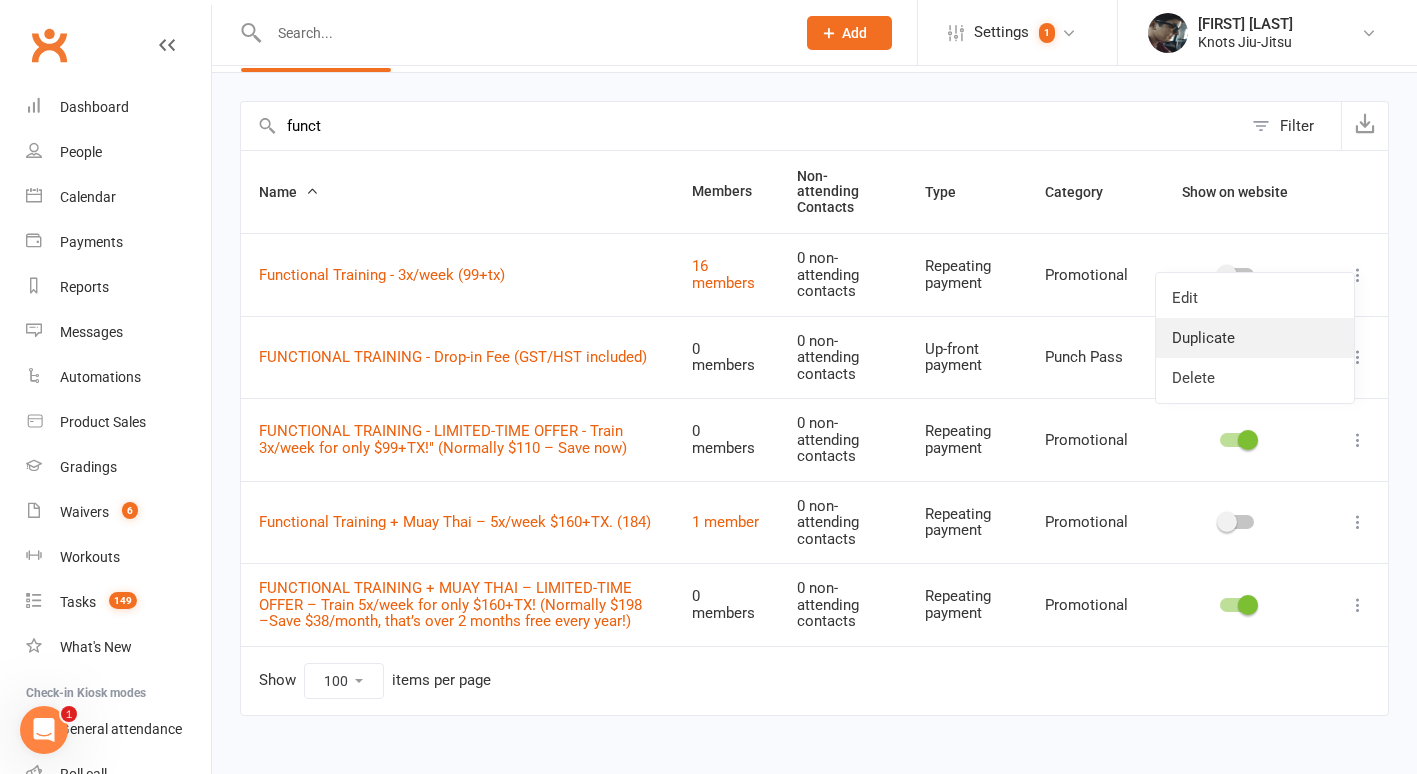 click on "Duplicate" at bounding box center (1255, 338) 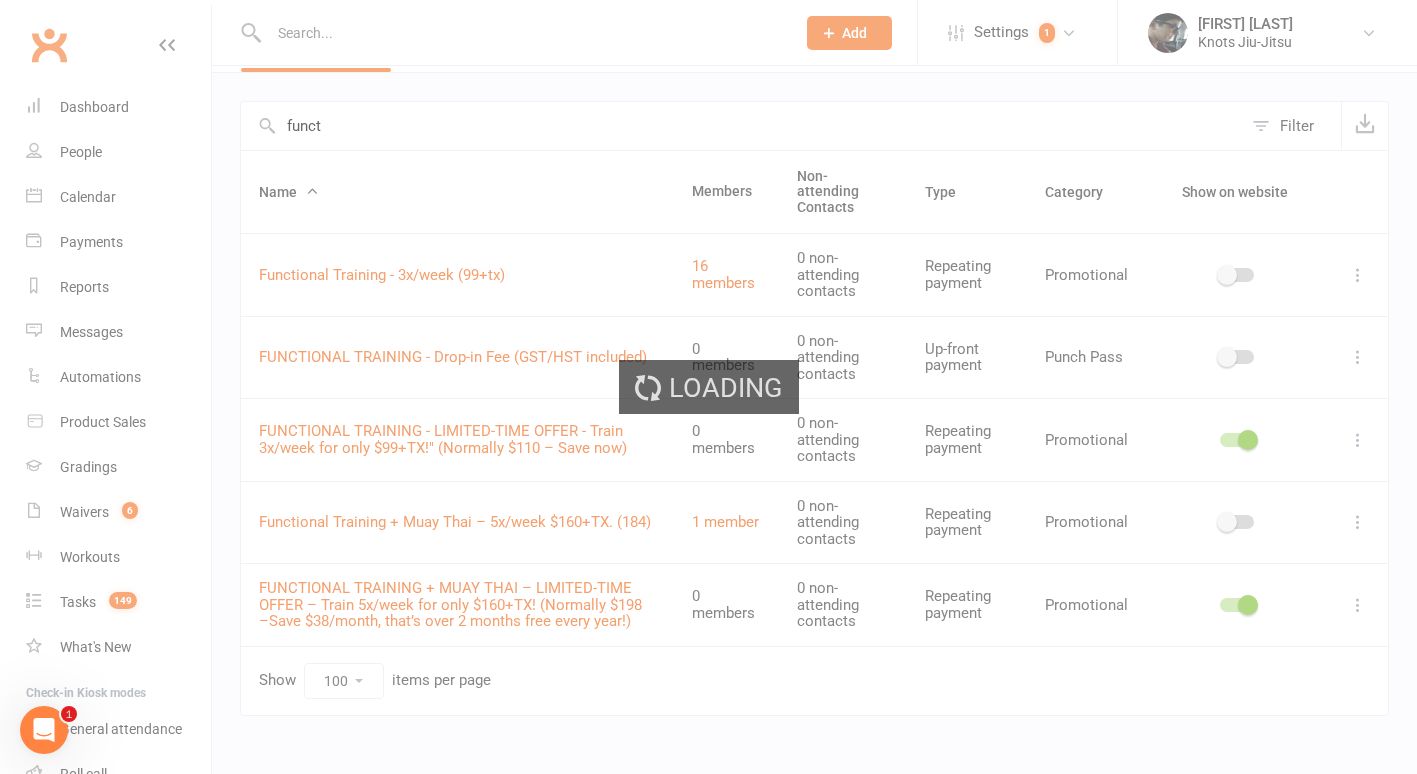 scroll, scrollTop: 0, scrollLeft: 0, axis: both 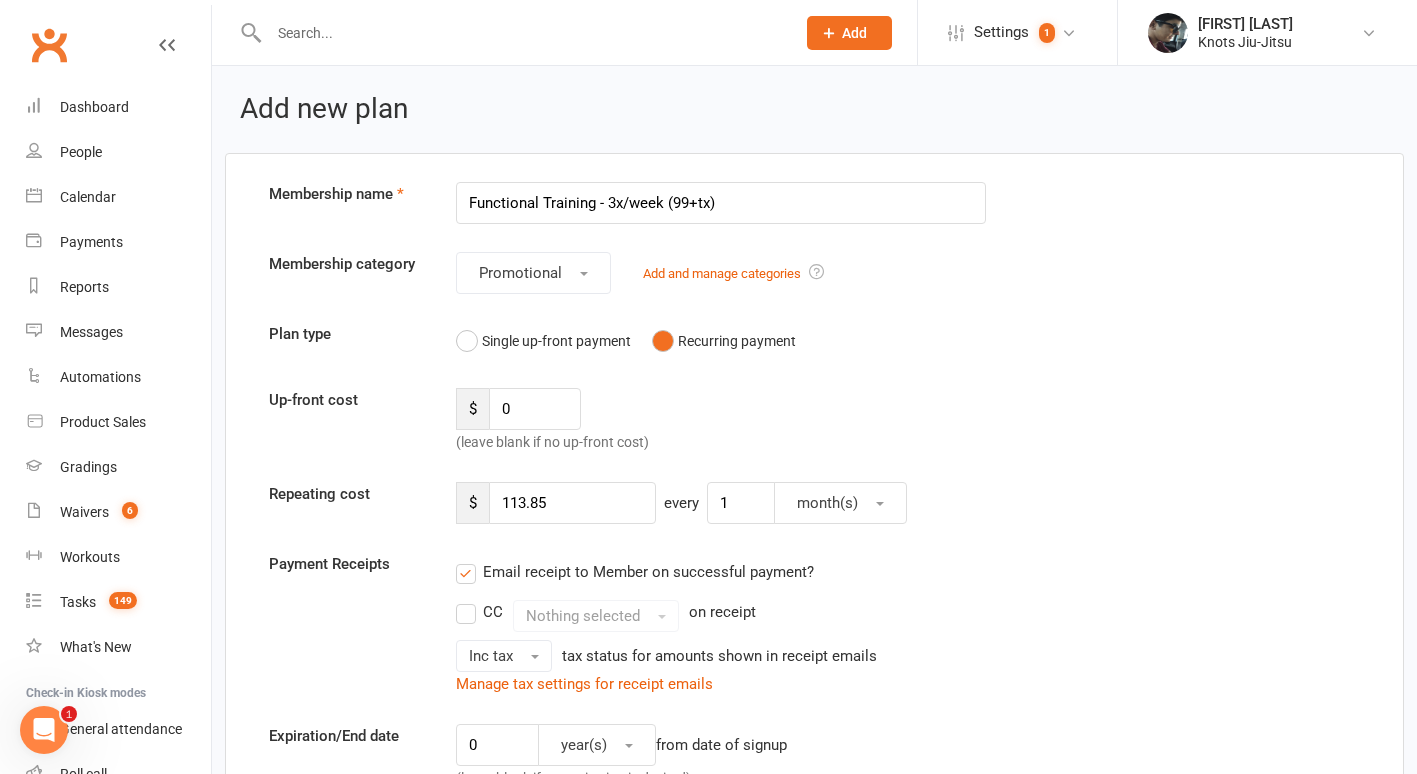 click on "Functional Training - 3x/week (99+tx)" at bounding box center [721, 203] 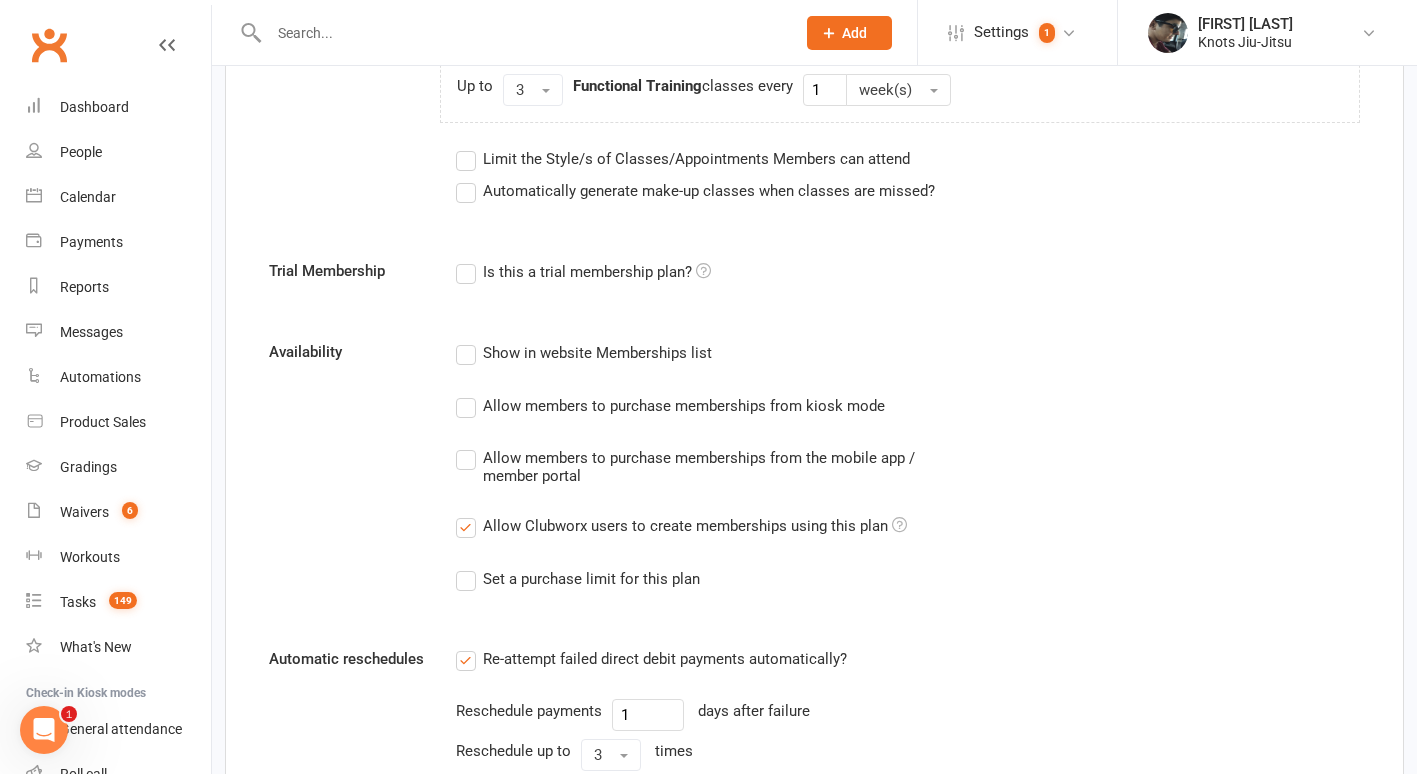 scroll, scrollTop: 1826, scrollLeft: 0, axis: vertical 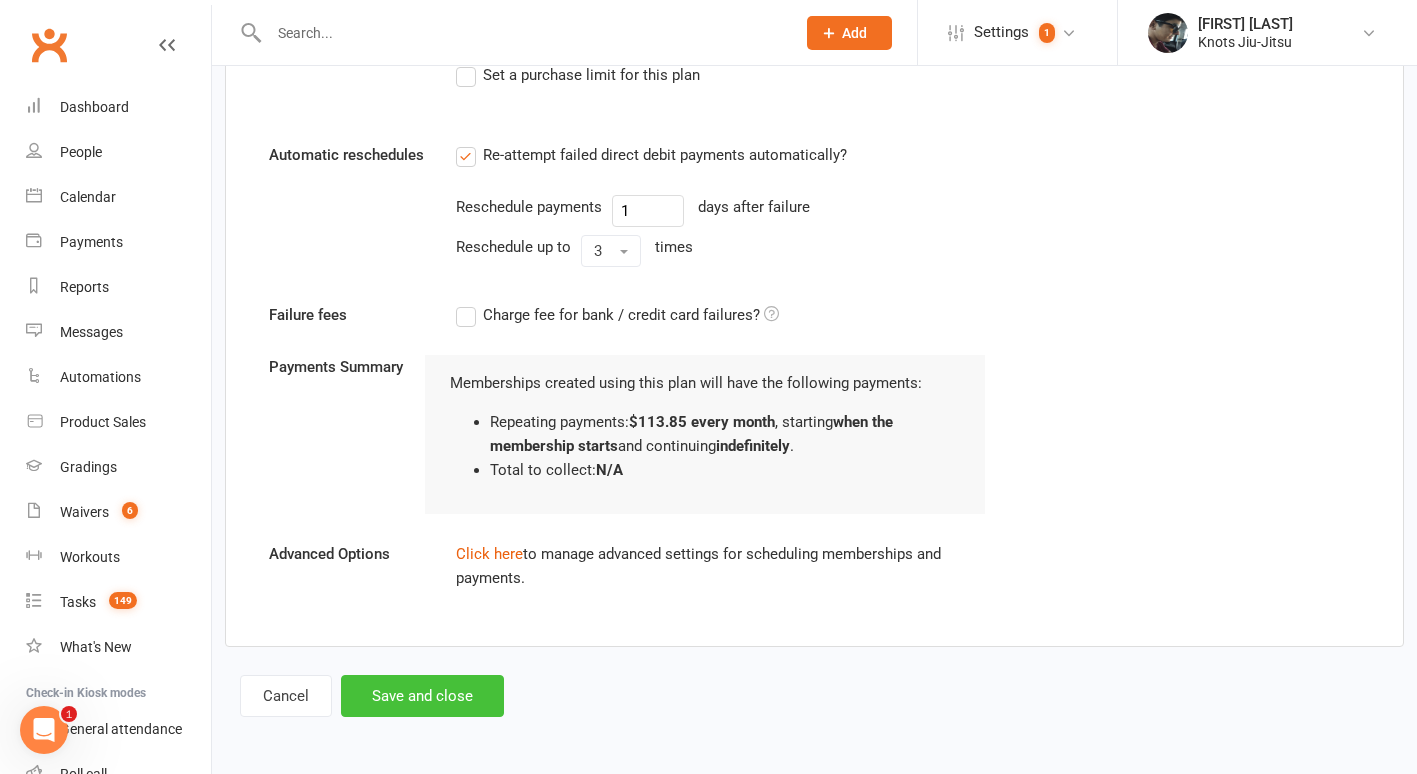 type on "Functional Training - 3x/week (110+tx)" 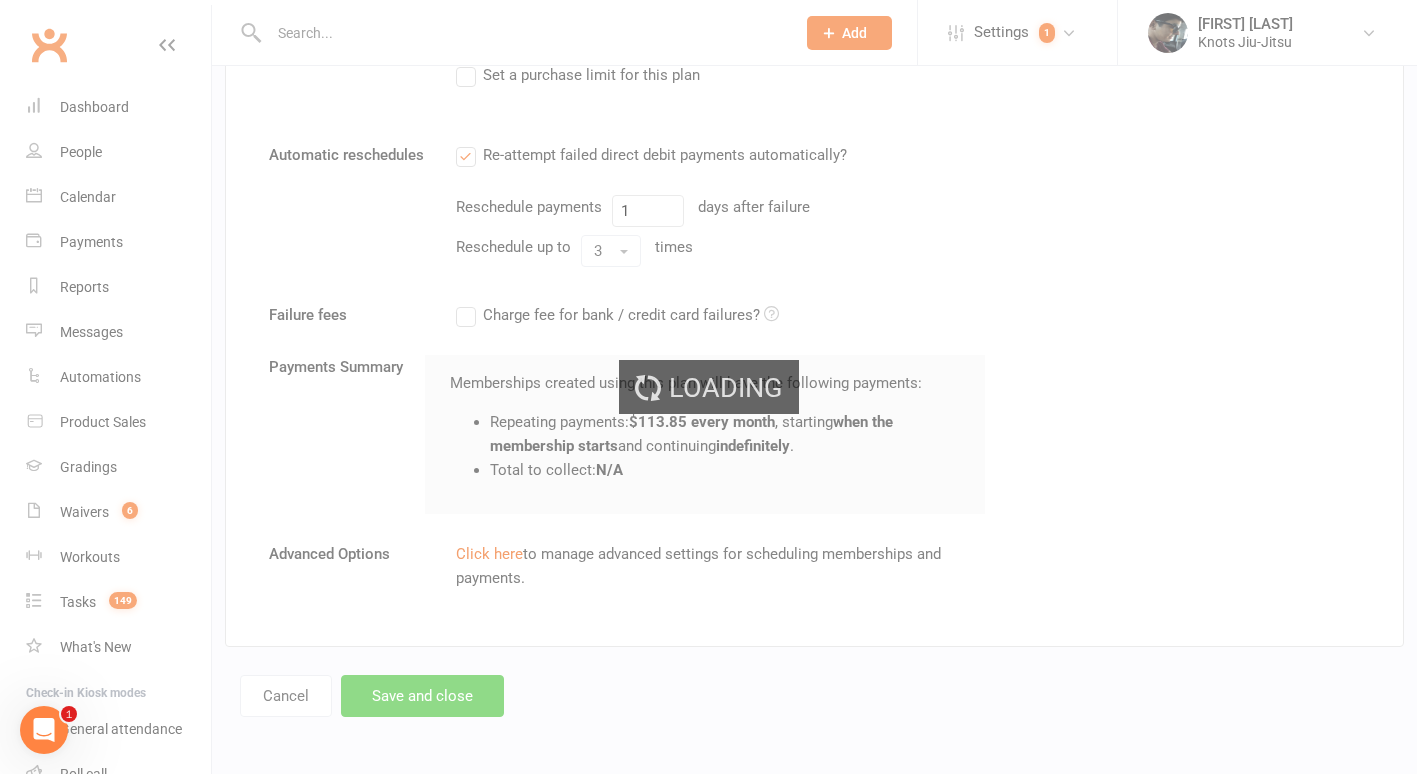 select on "100" 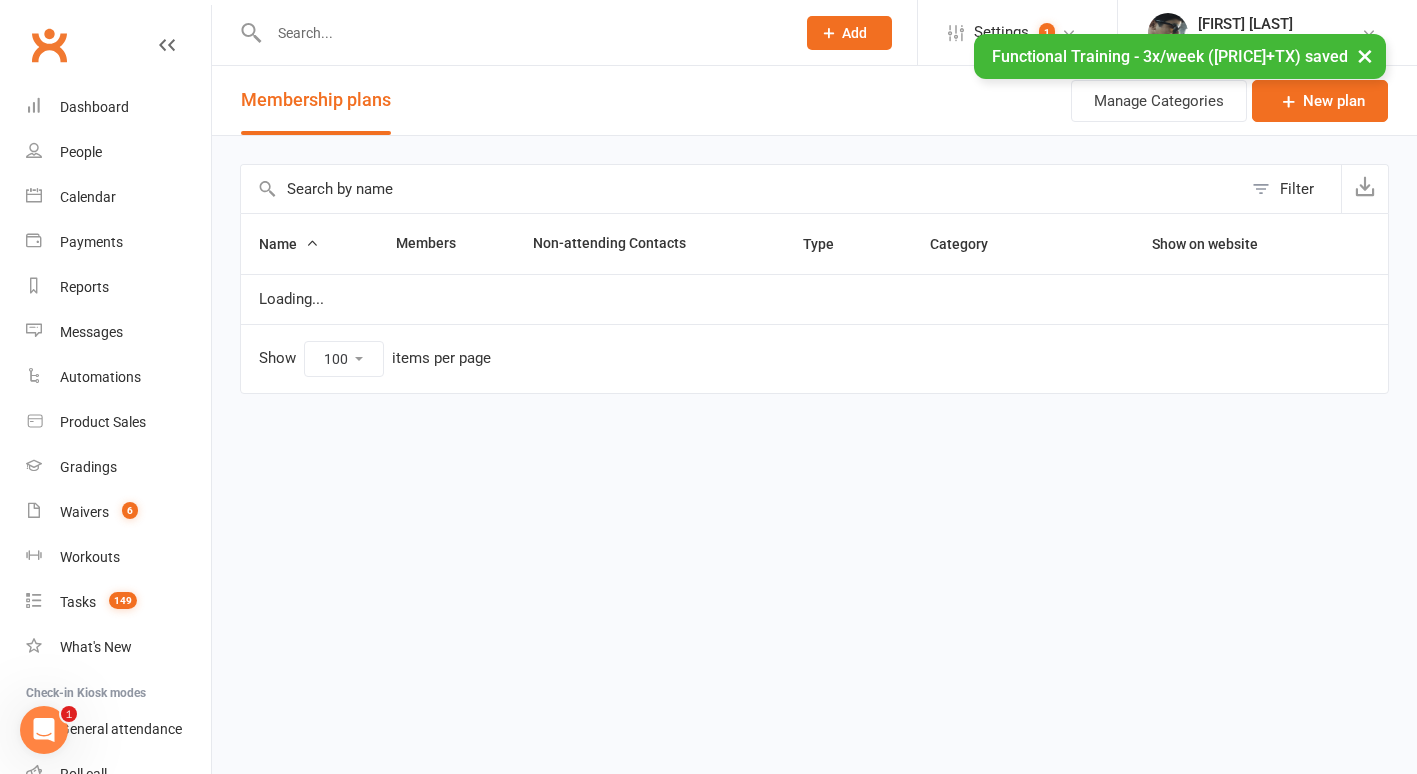 scroll, scrollTop: 0, scrollLeft: 0, axis: both 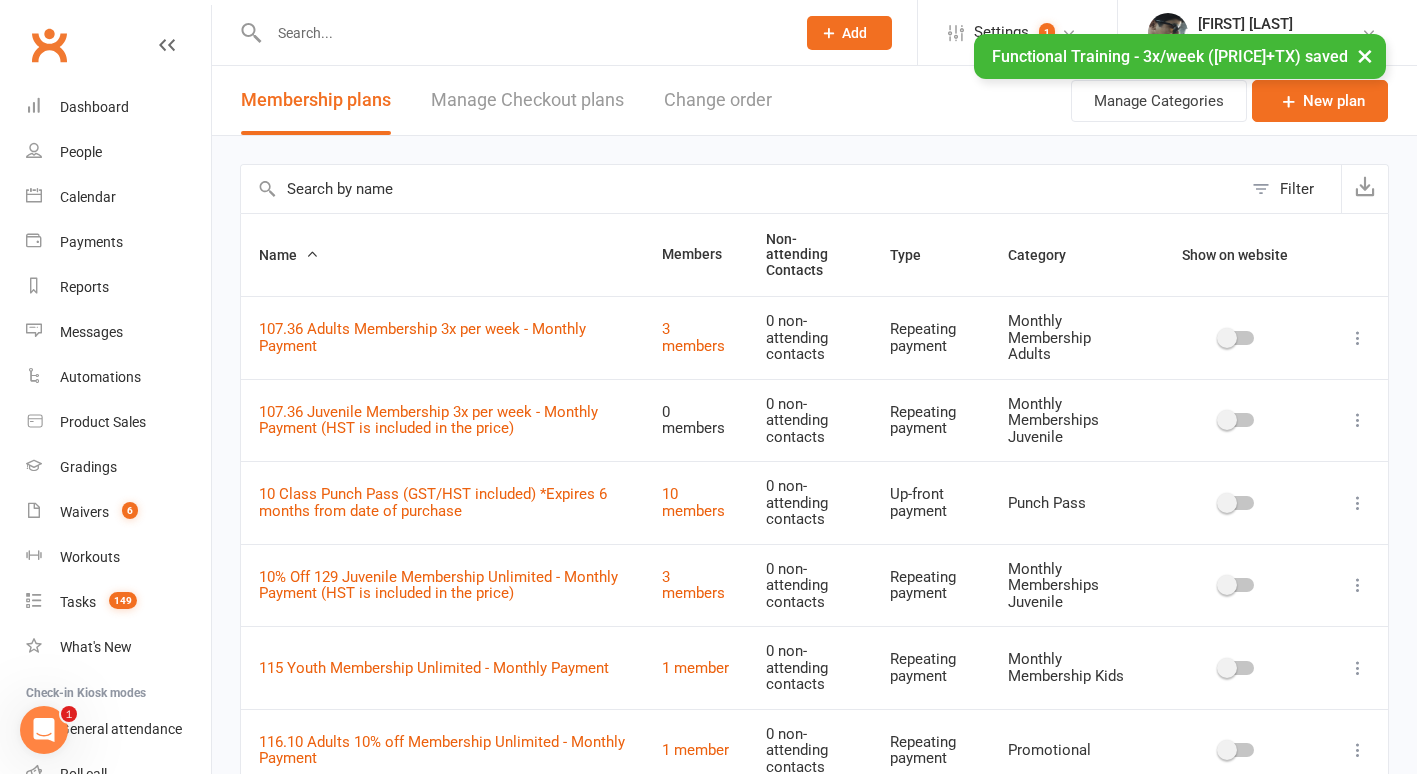 click at bounding box center (741, 189) 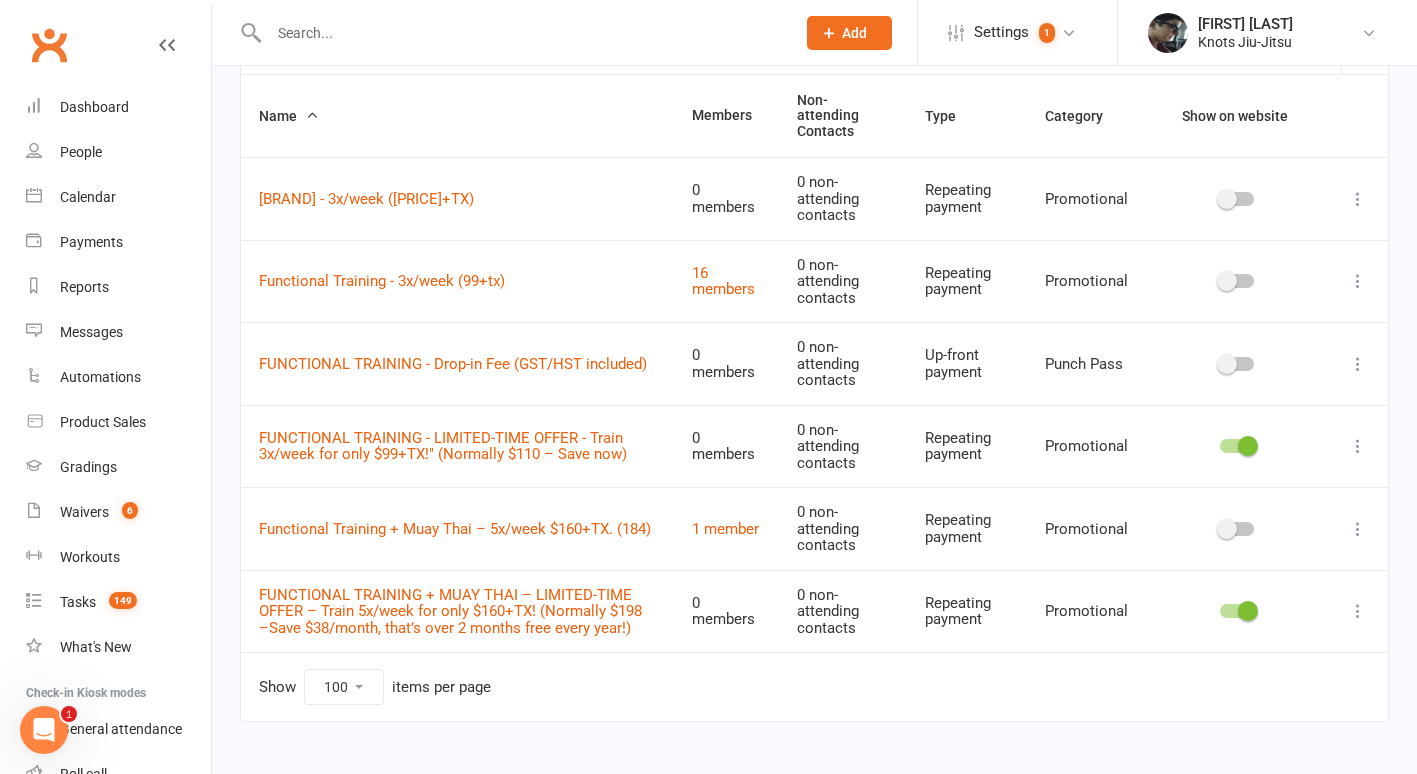 scroll, scrollTop: 156, scrollLeft: 0, axis: vertical 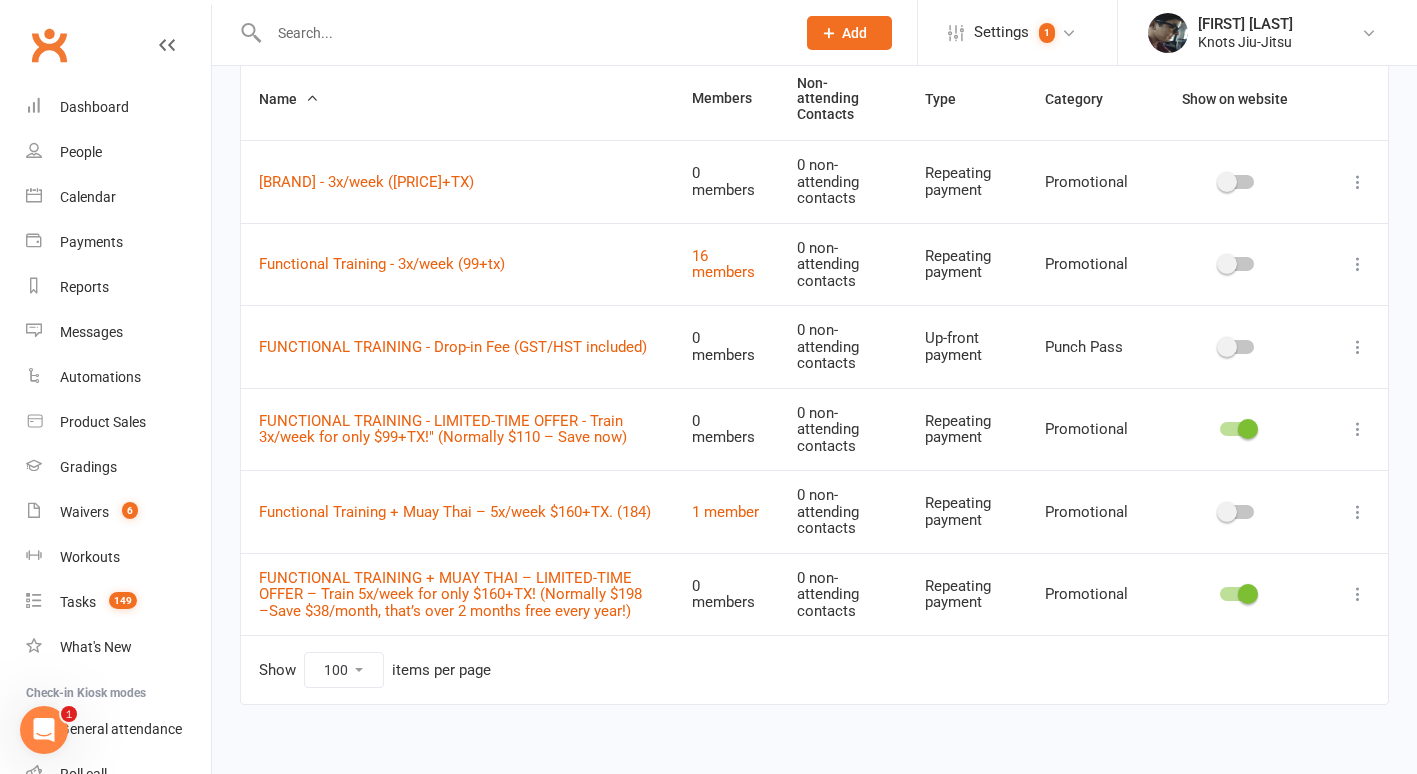 type on "funct" 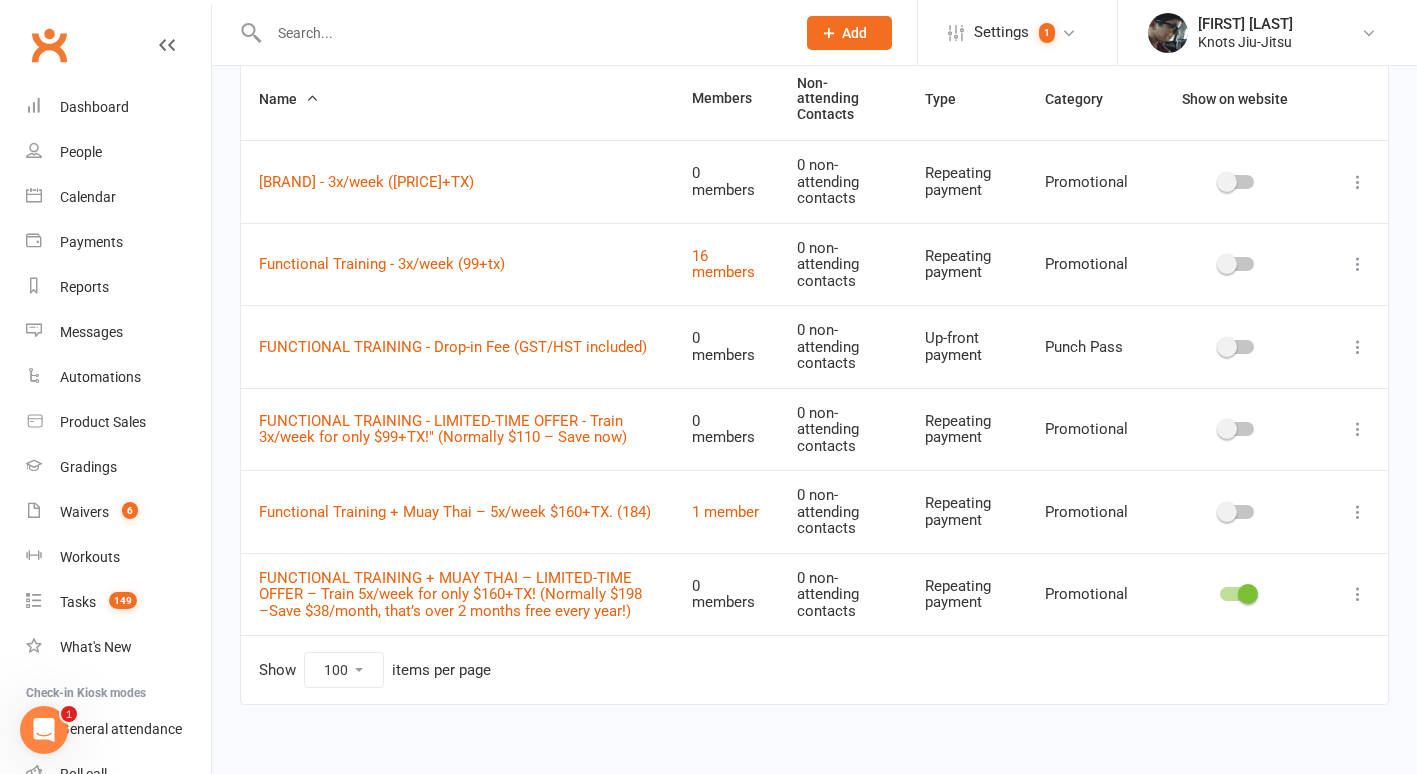 scroll, scrollTop: 116, scrollLeft: 0, axis: vertical 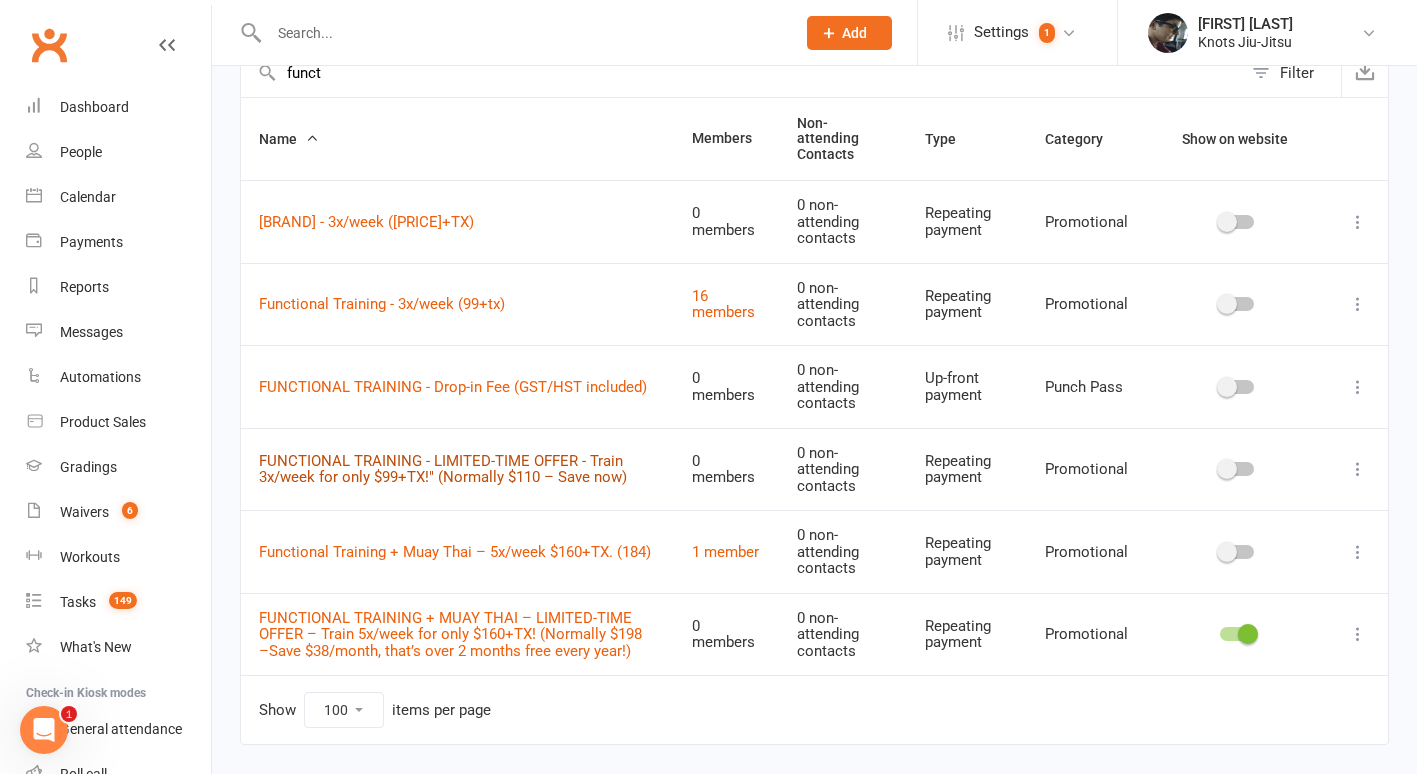 click on "FUNCTIONAL TRAINING - LIMITED-TIME OFFER - Train 3x/week for only $99+TX!" (Normally $110 – Save now)" at bounding box center [443, 469] 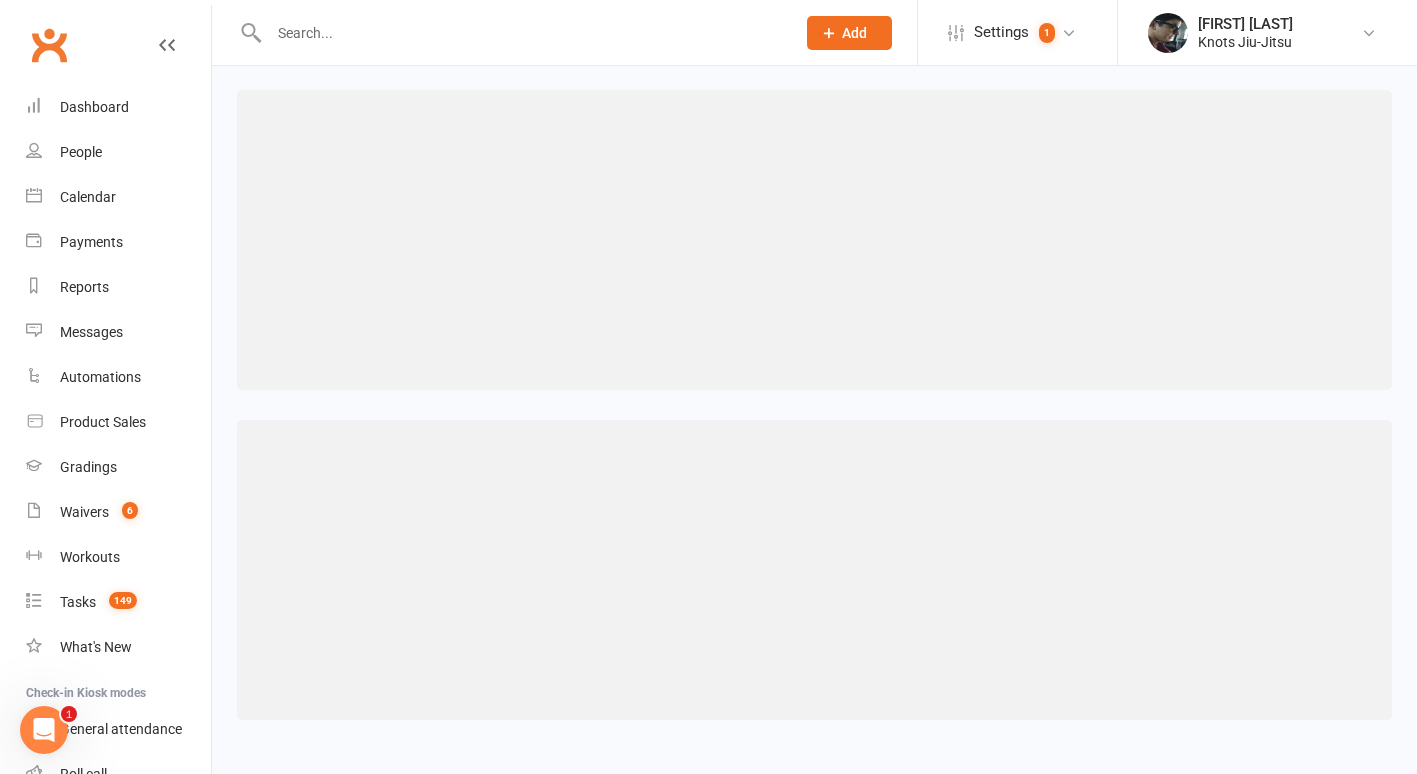scroll, scrollTop: 0, scrollLeft: 0, axis: both 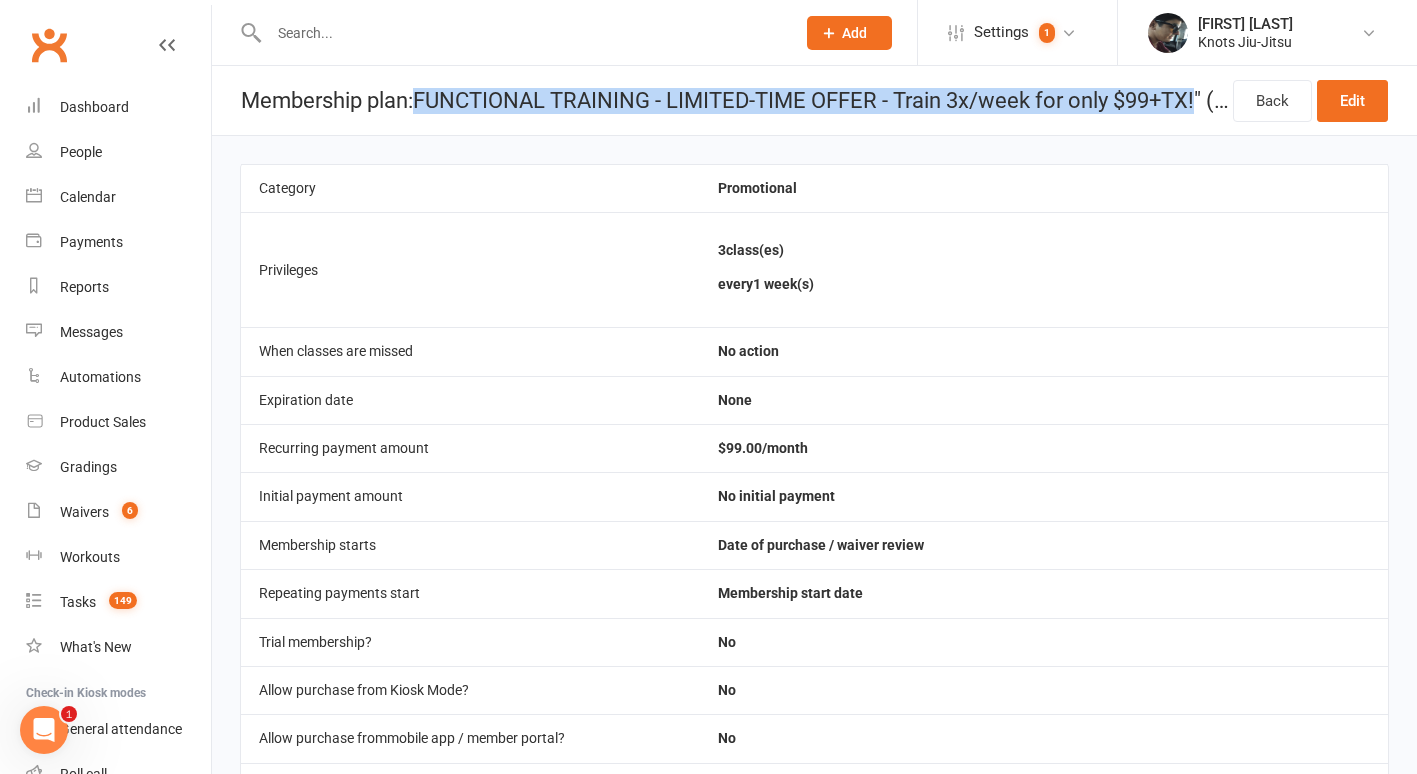 drag, startPoint x: 421, startPoint y: 92, endPoint x: 1207, endPoint y: 92, distance: 786 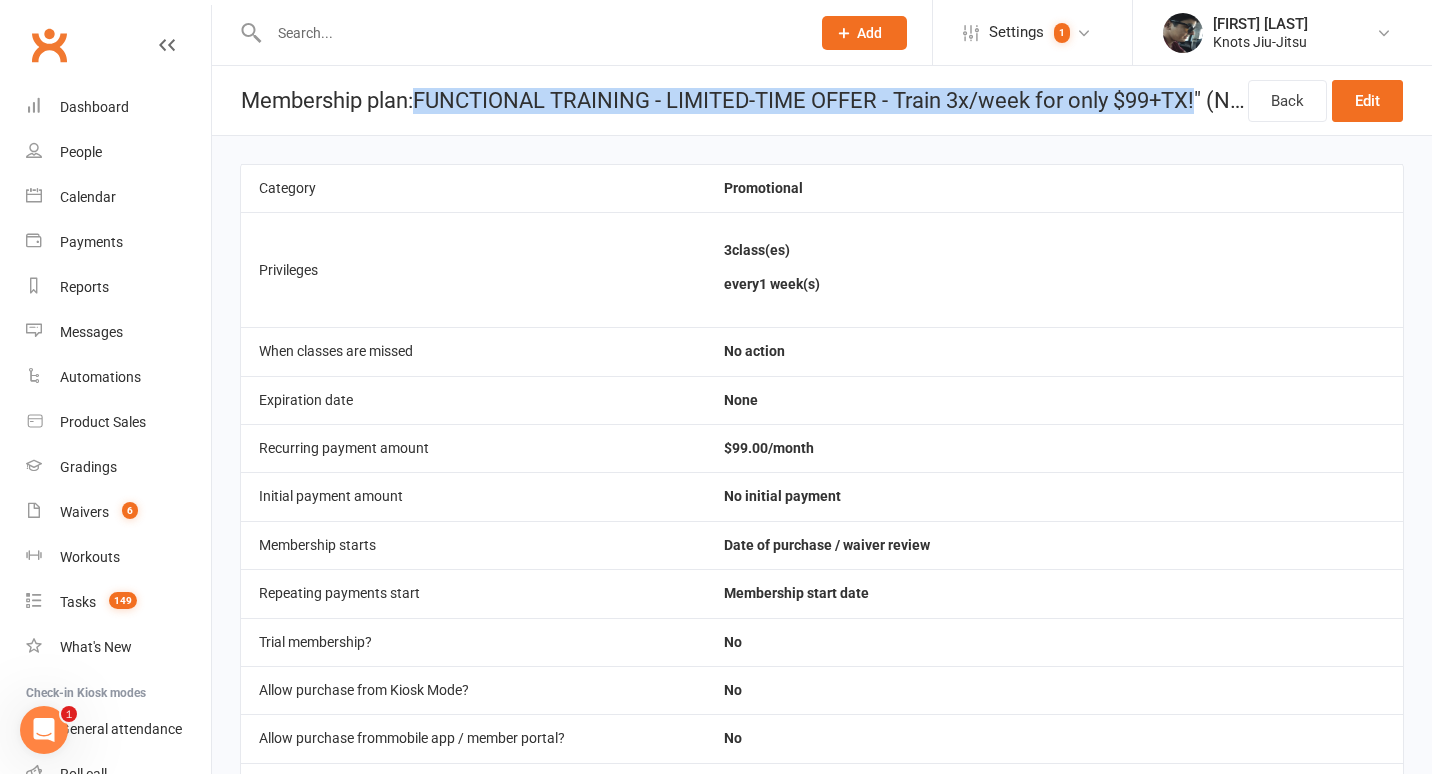 select on "100" 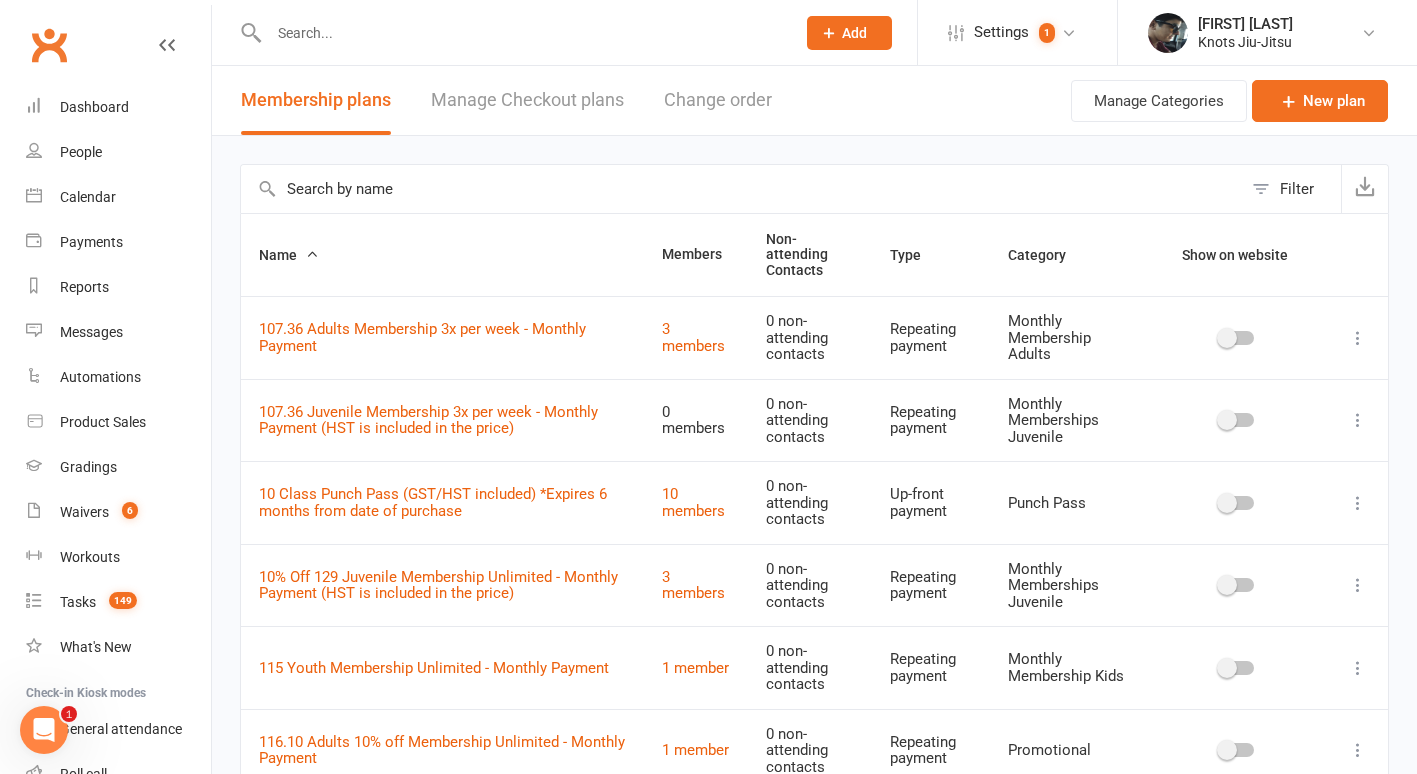 click at bounding box center [741, 189] 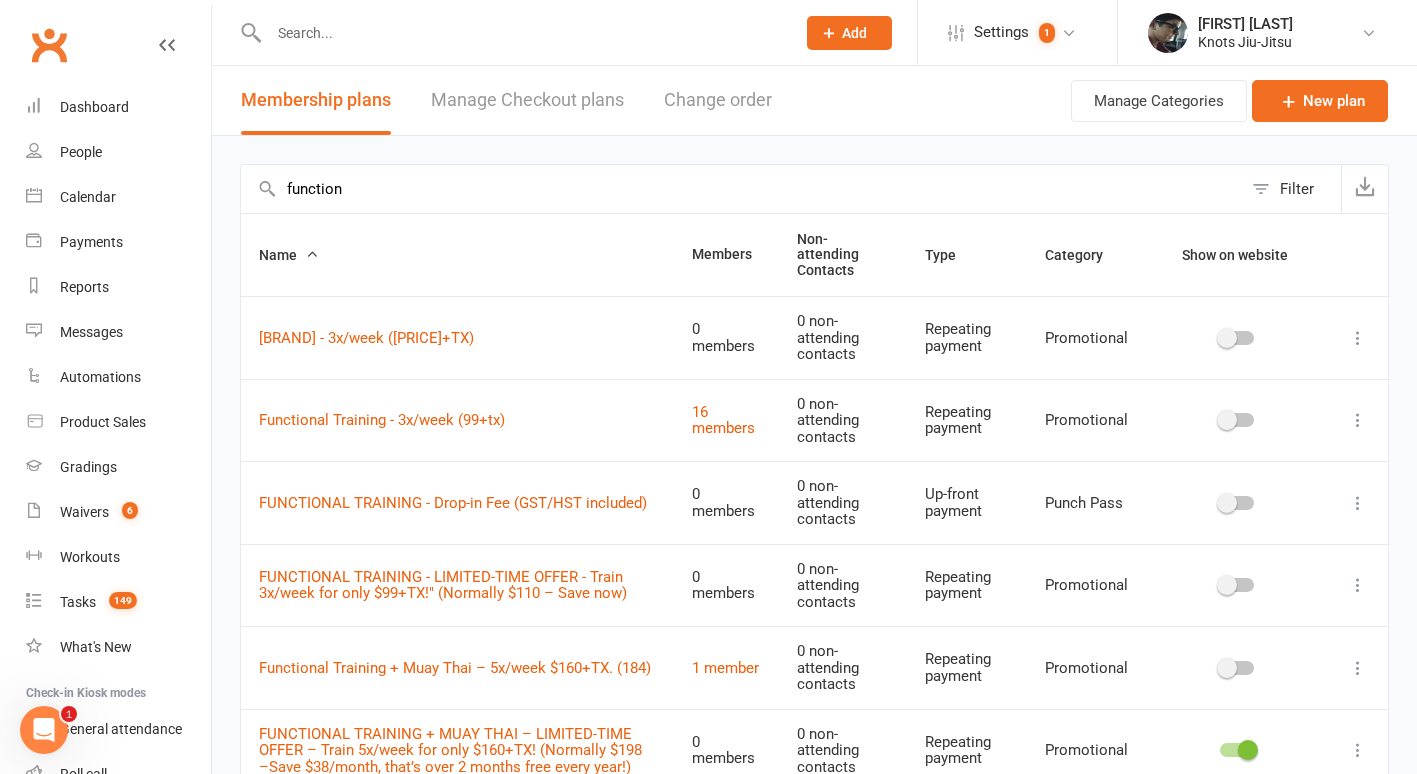 type on "function" 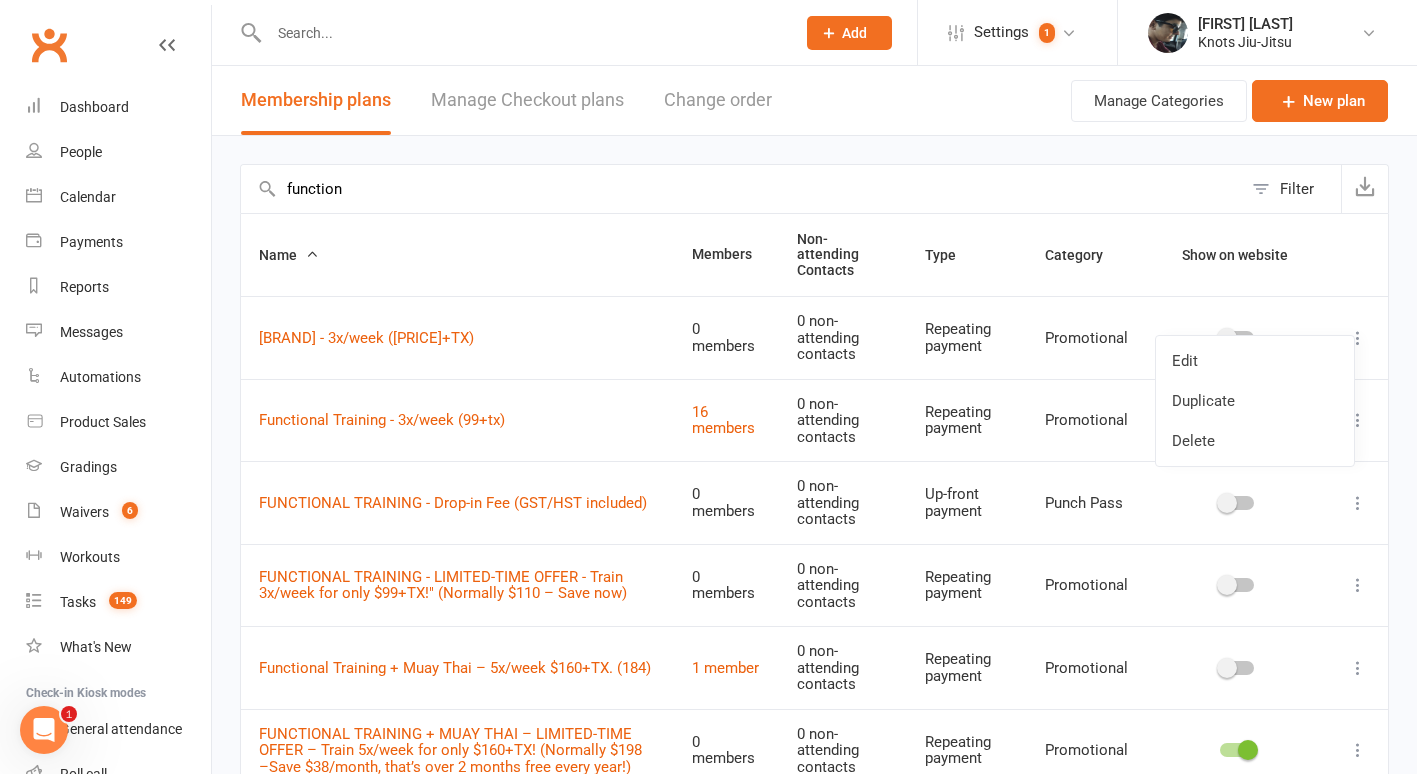 scroll, scrollTop: 156, scrollLeft: 0, axis: vertical 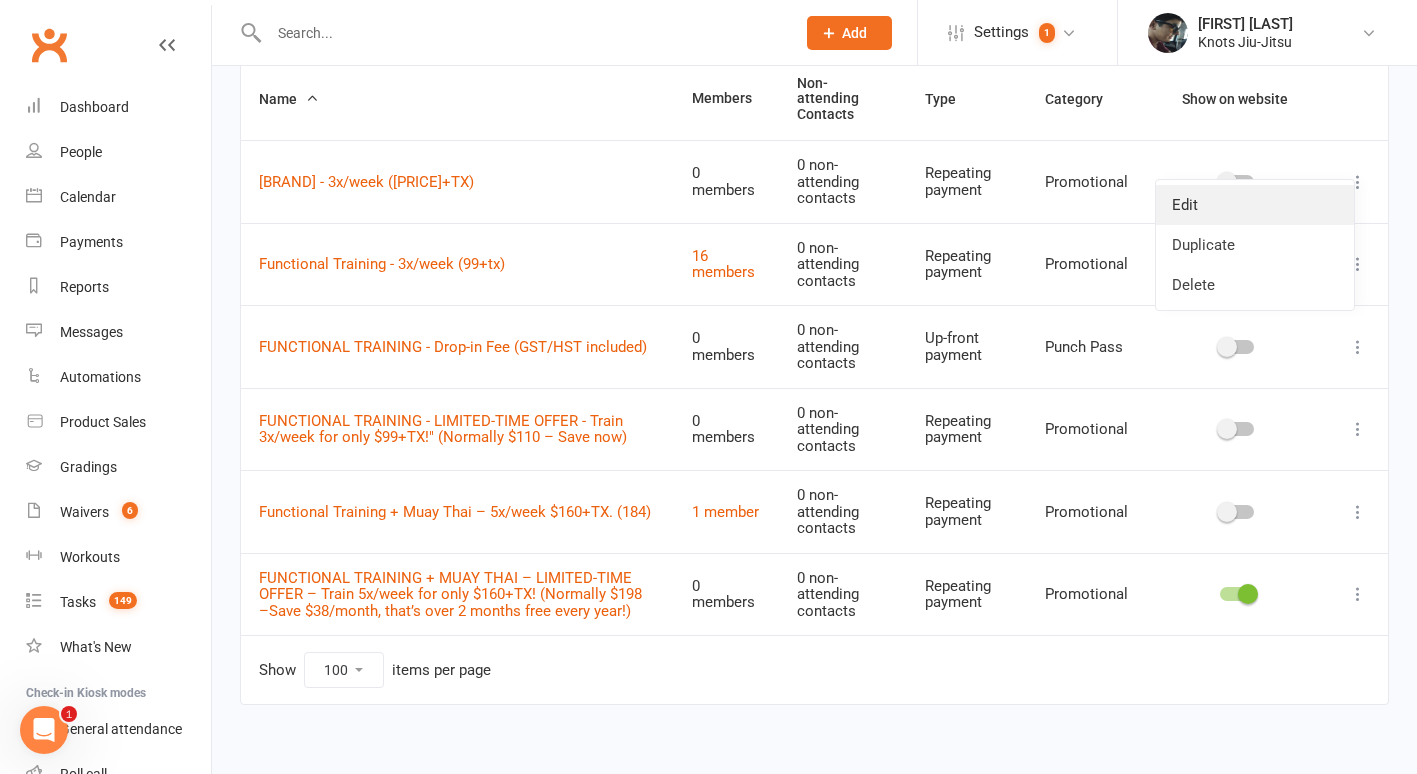 click on "Edit" at bounding box center (1255, 205) 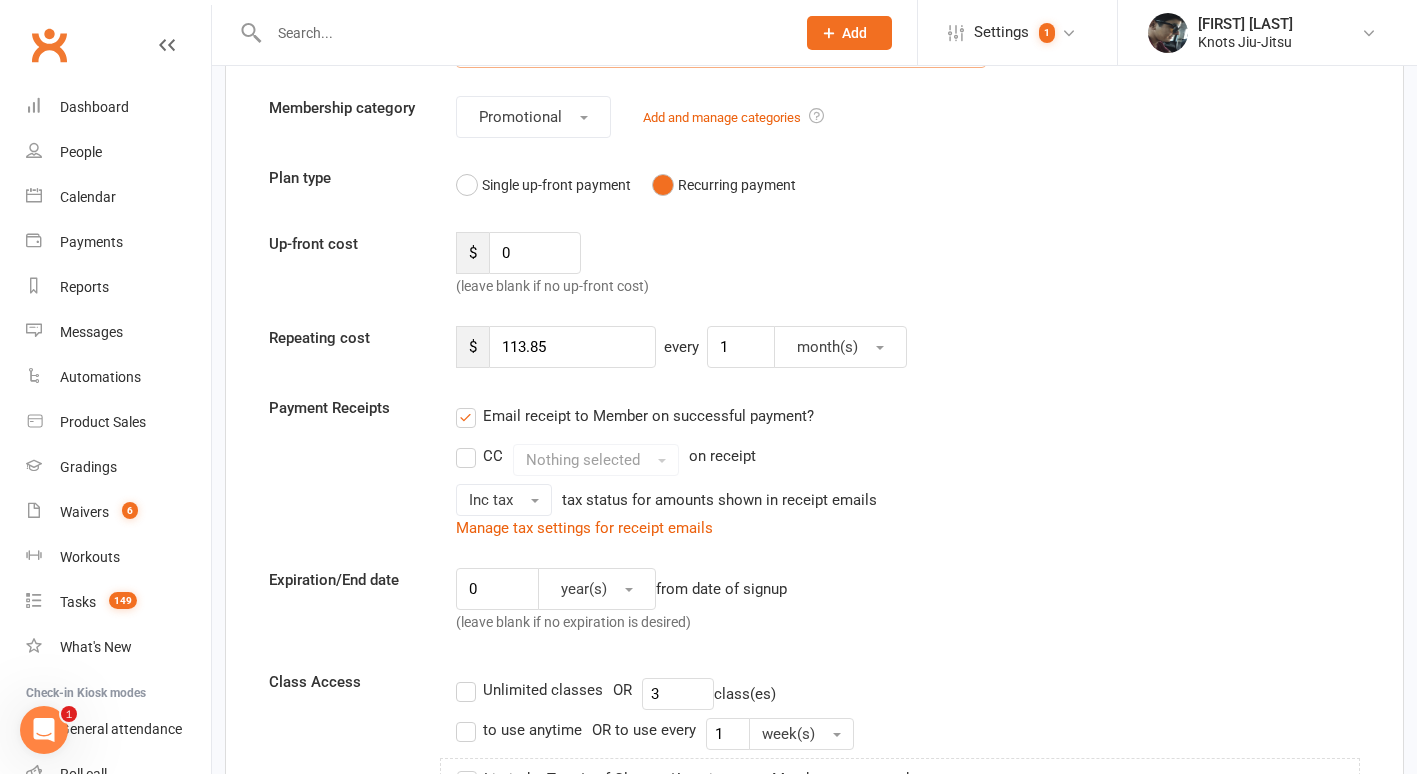 scroll, scrollTop: 0, scrollLeft: 0, axis: both 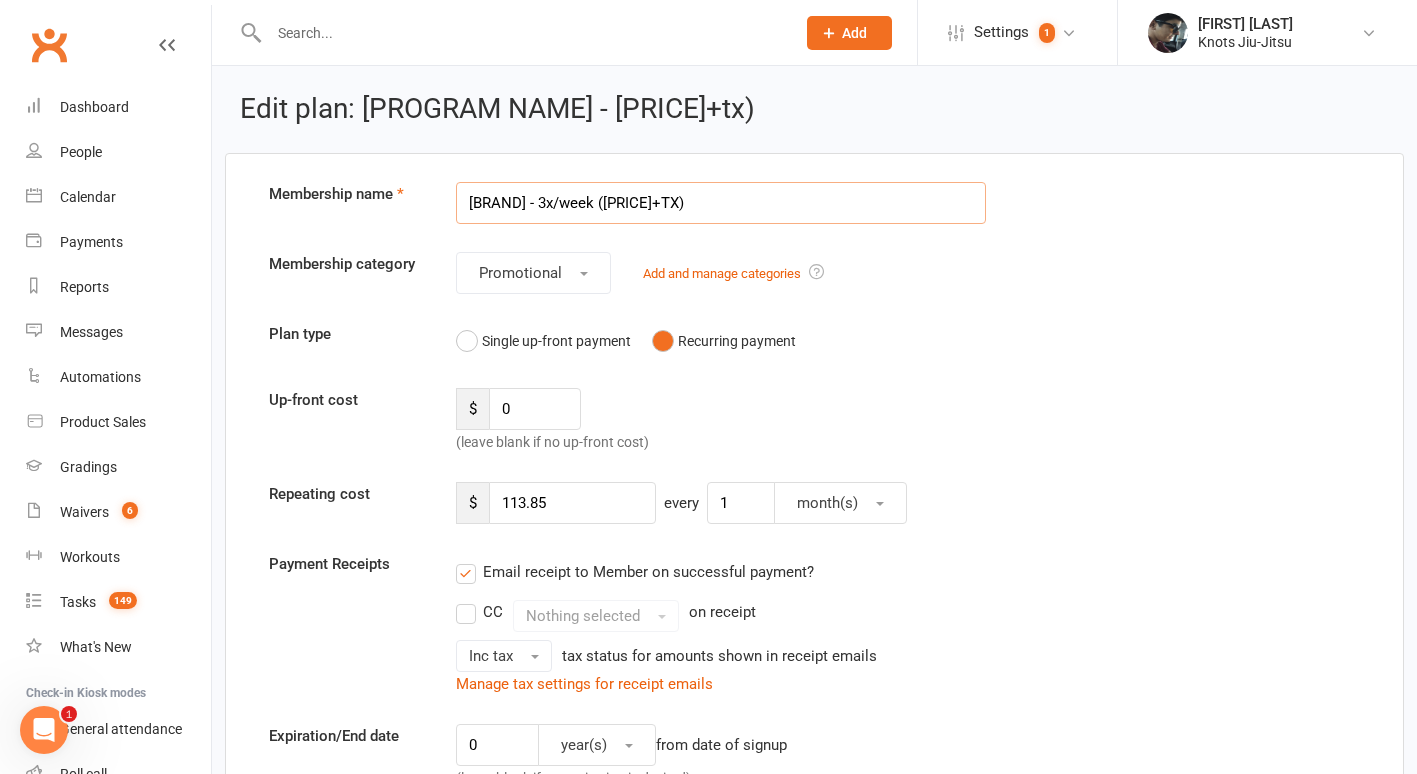 click on "Functional Training - 3x/week (110+tx)" at bounding box center [721, 203] 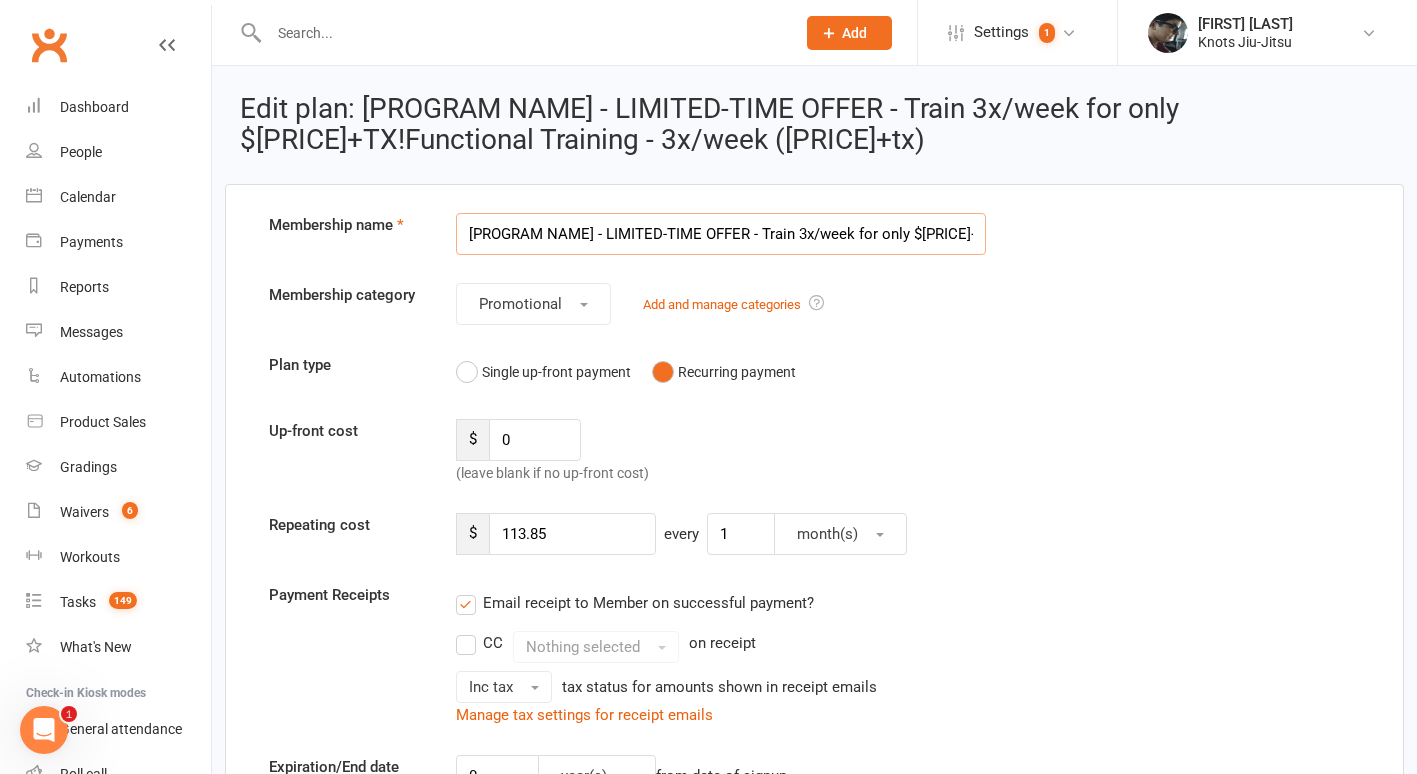 scroll, scrollTop: 0, scrollLeft: 31, axis: horizontal 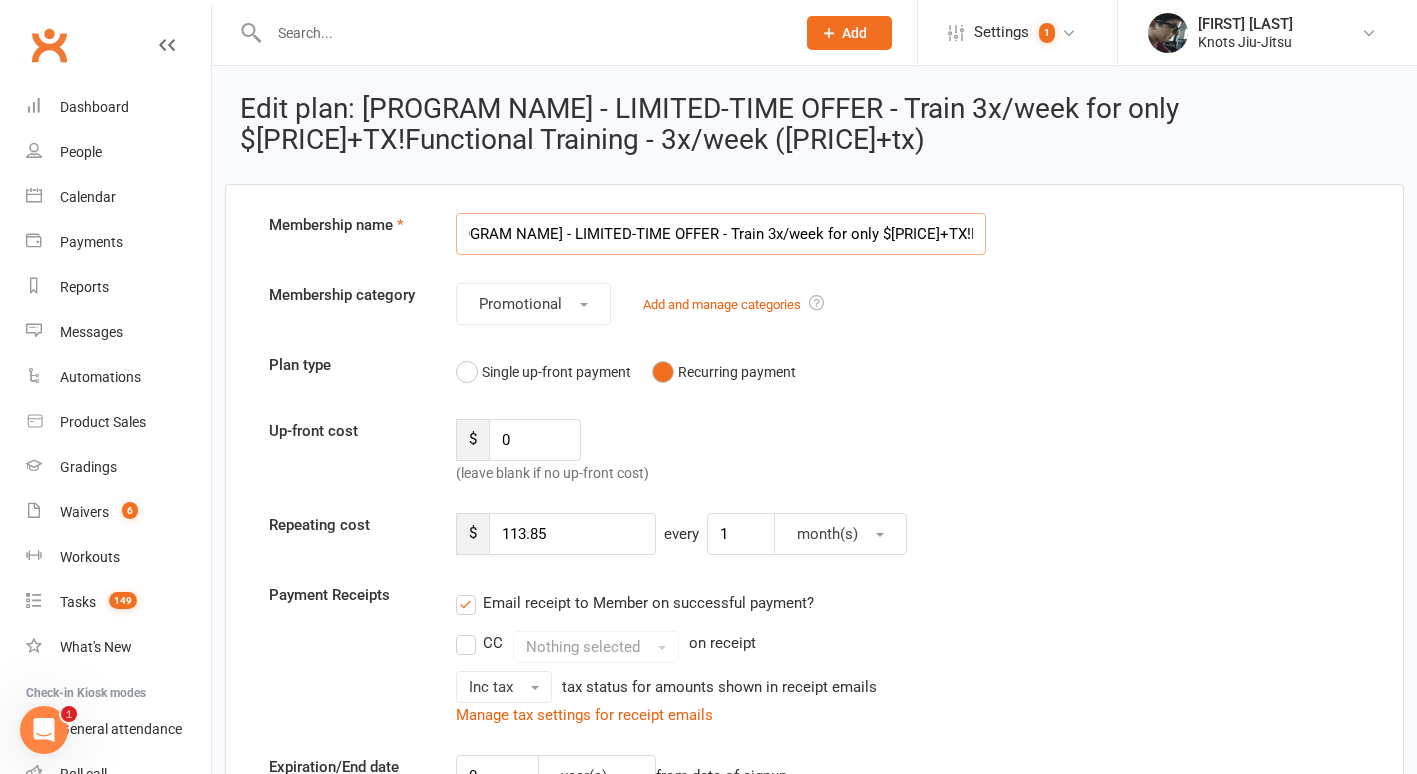 drag, startPoint x: 614, startPoint y: 235, endPoint x: 748, endPoint y: 241, distance: 134.13426 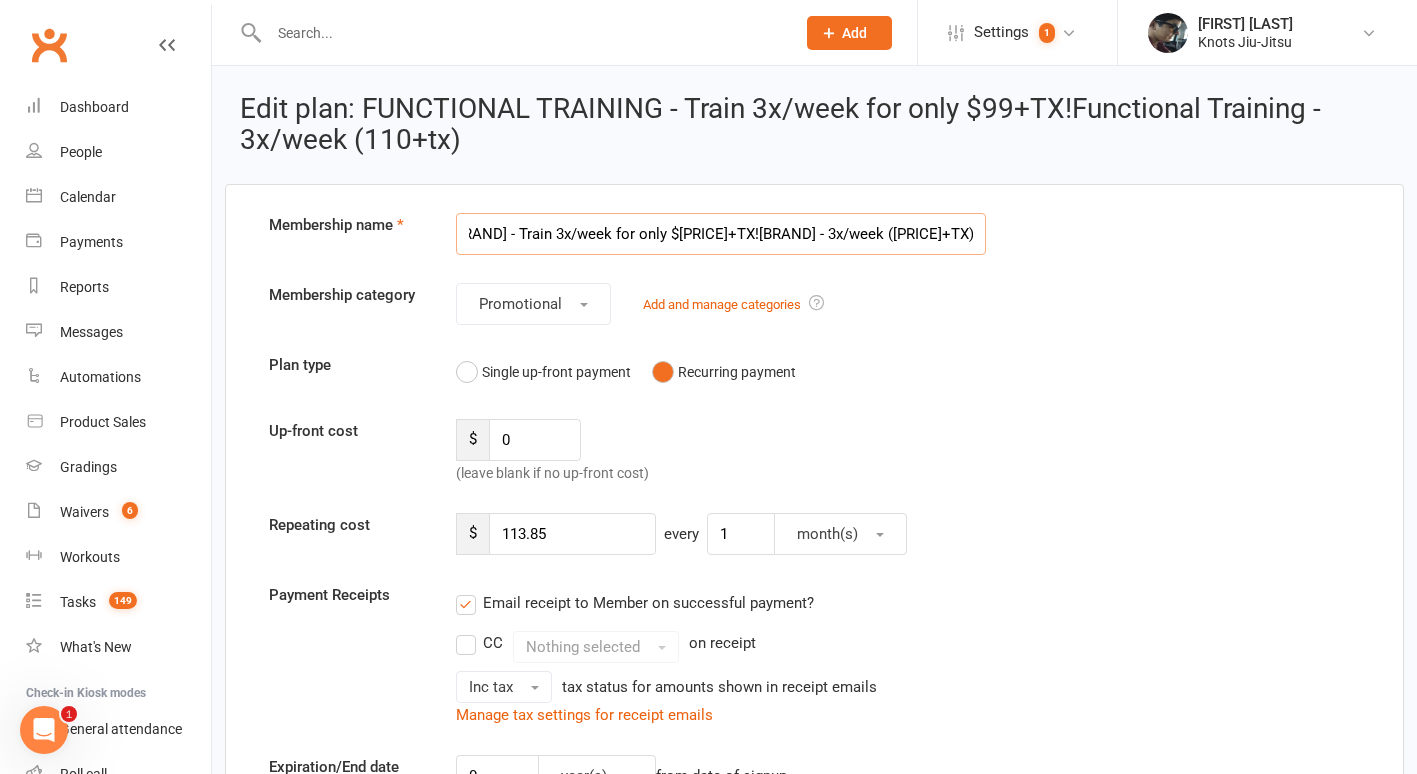 scroll, scrollTop: 0, scrollLeft: 135, axis: horizontal 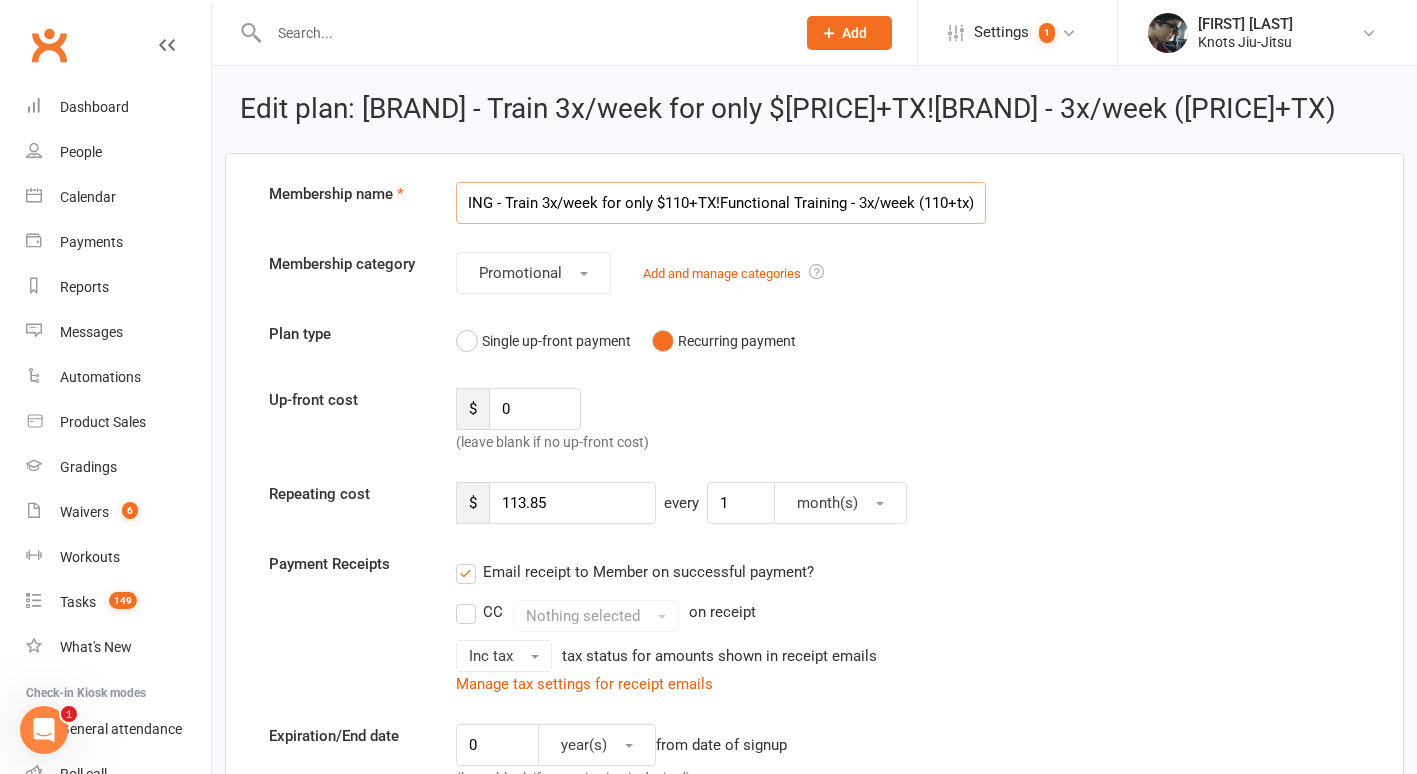 drag, startPoint x: 733, startPoint y: 237, endPoint x: 1111, endPoint y: 223, distance: 378.25916 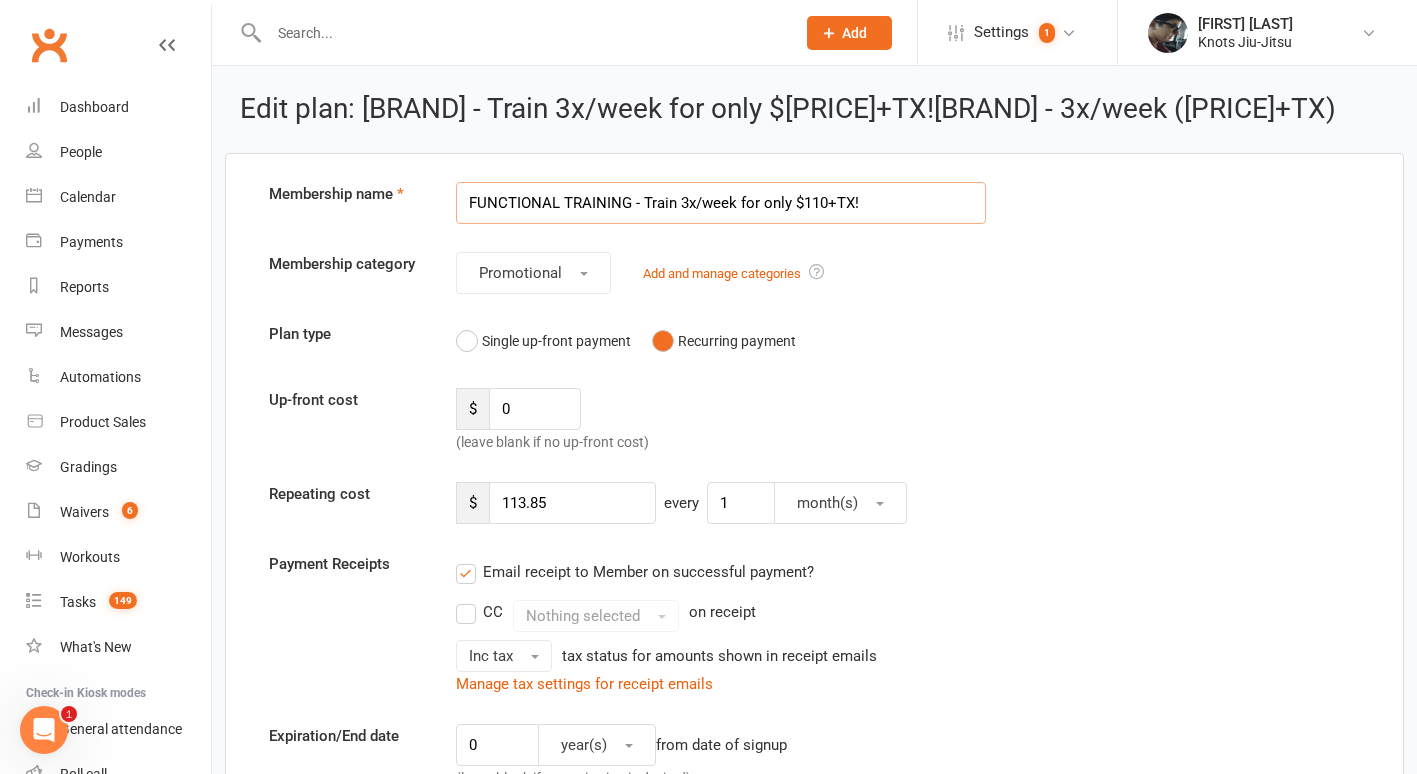 scroll, scrollTop: 0, scrollLeft: 0, axis: both 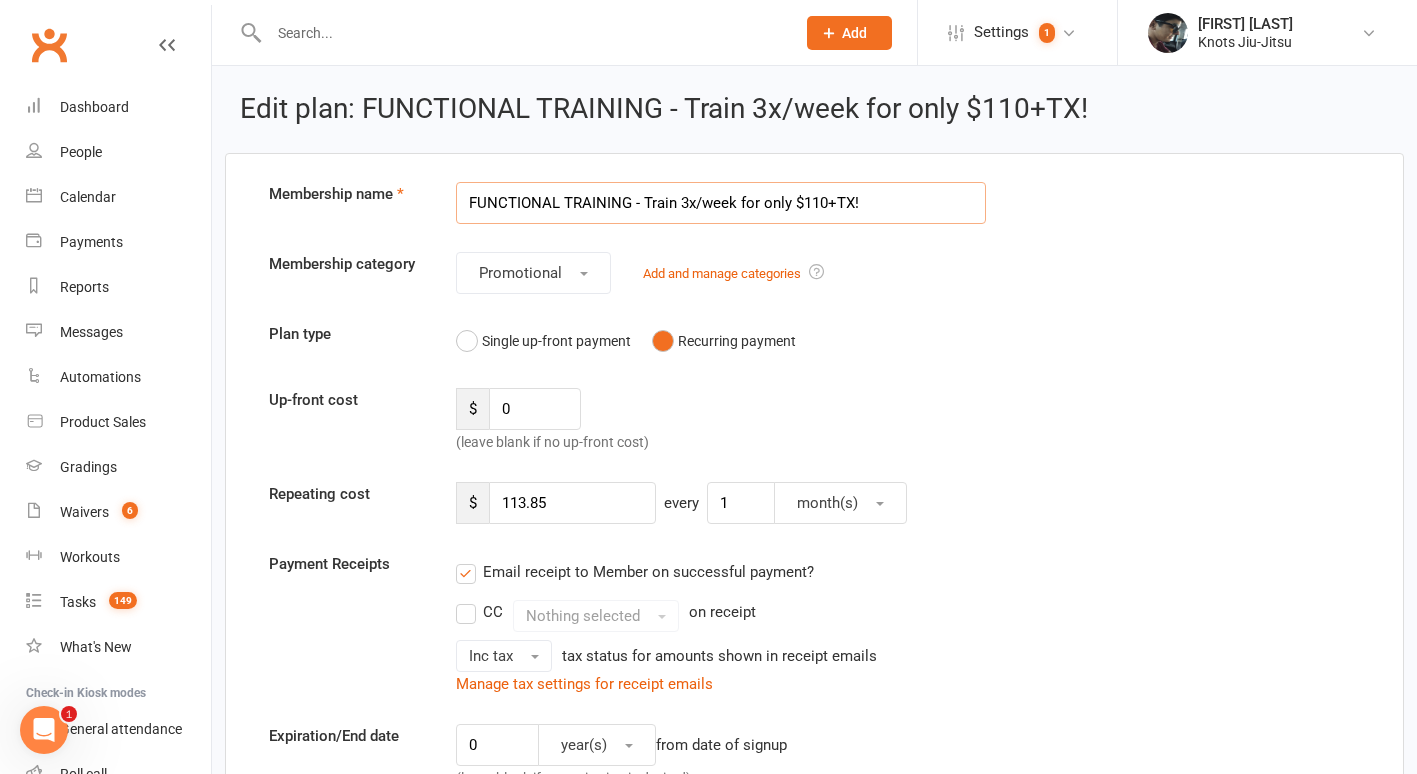 type on "FUNCTIONAL TRAINING - Train 3x/week for only $110+TX!" 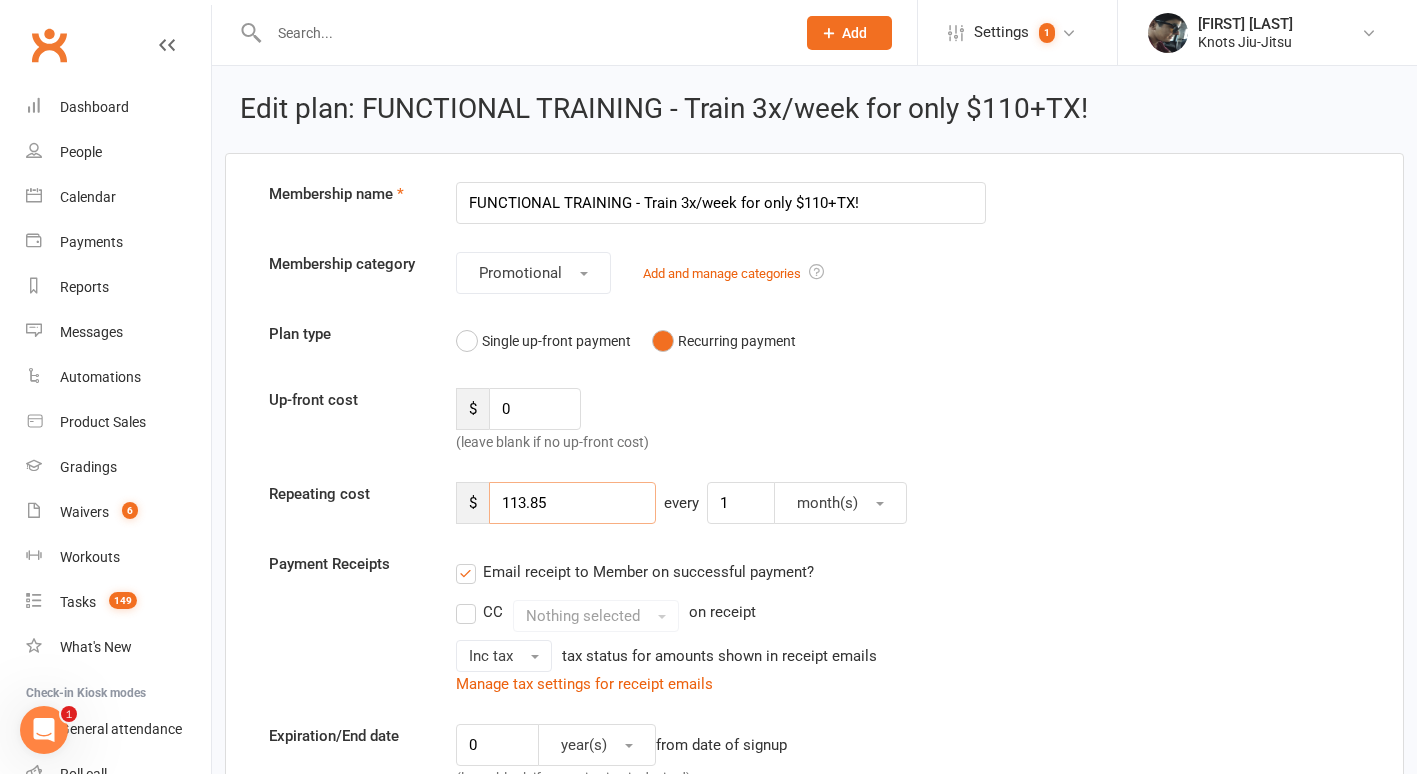 drag, startPoint x: 598, startPoint y: 500, endPoint x: 411, endPoint y: 497, distance: 187.02406 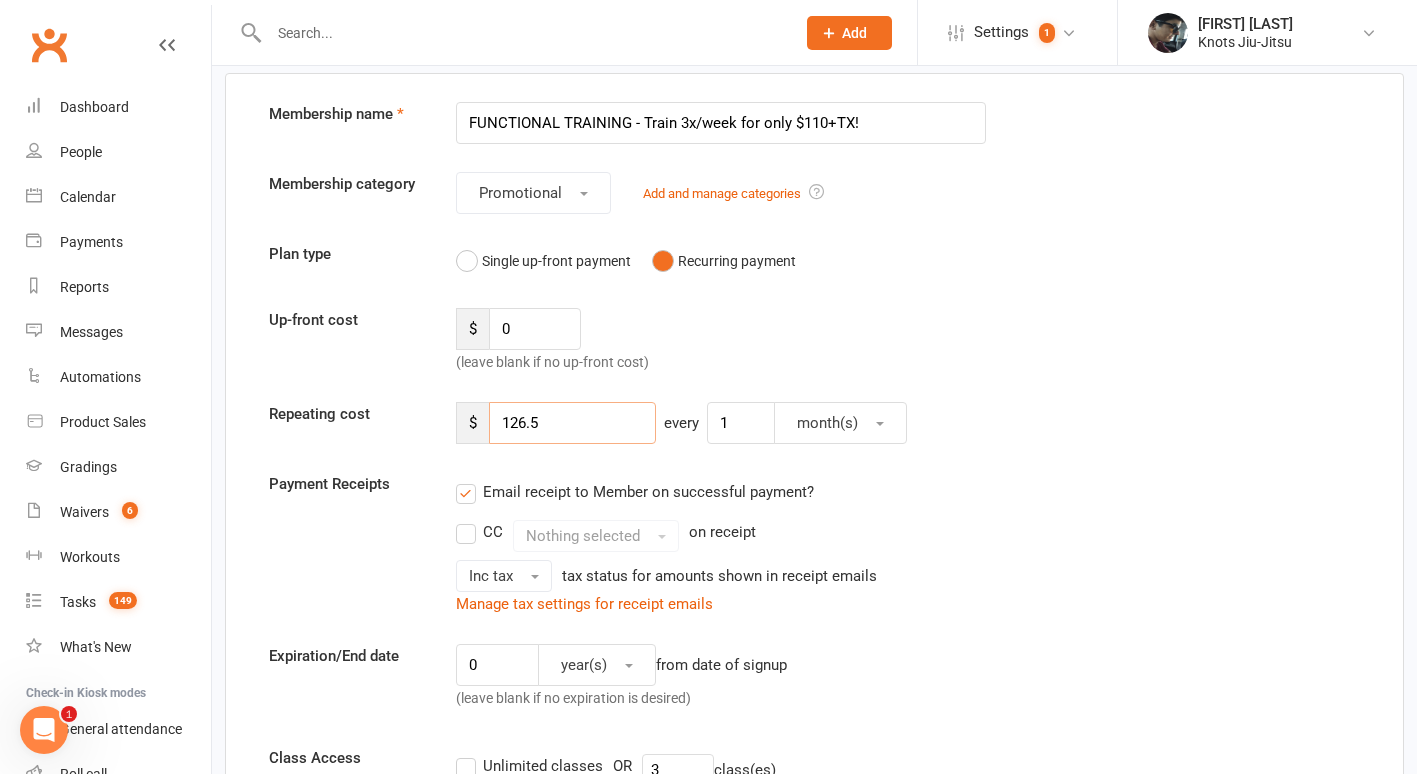 scroll, scrollTop: 81, scrollLeft: 0, axis: vertical 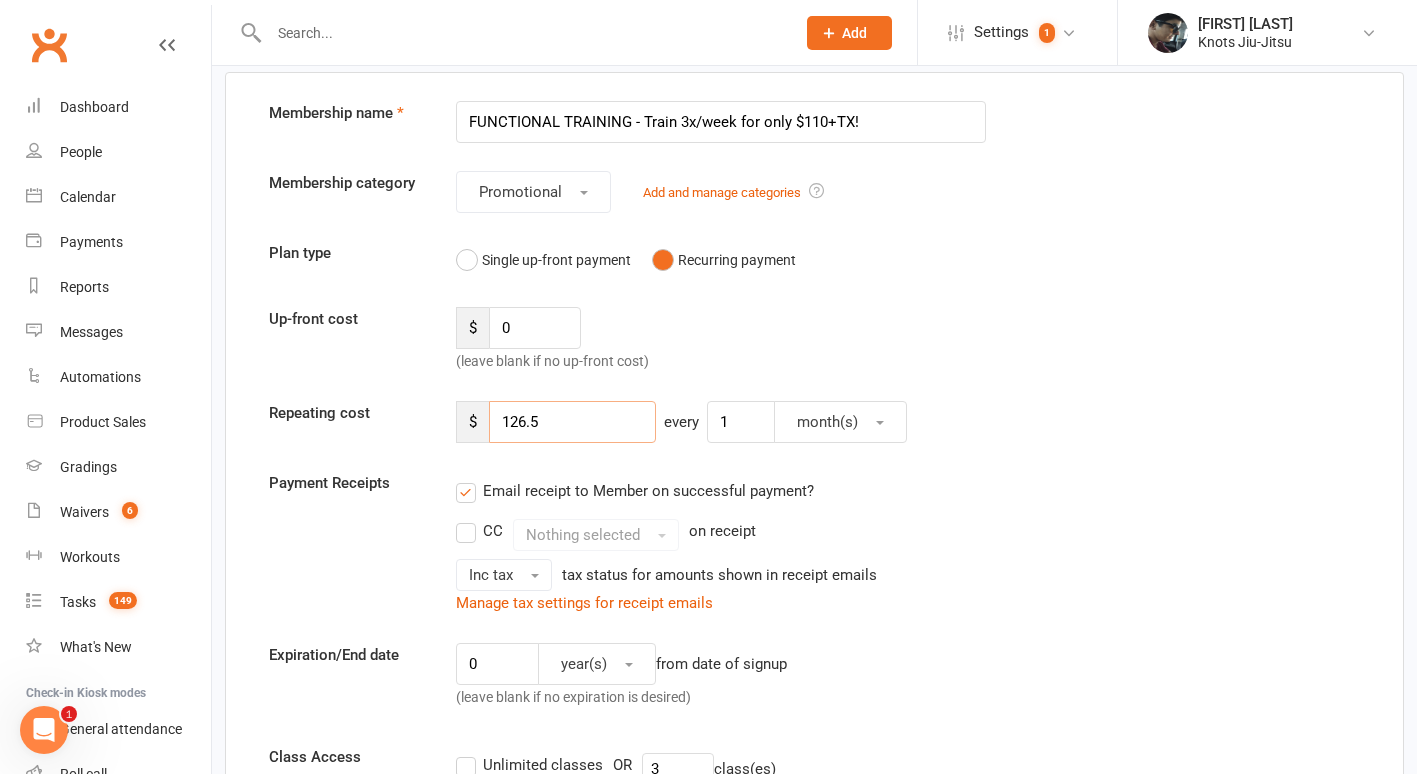 type on "126.5" 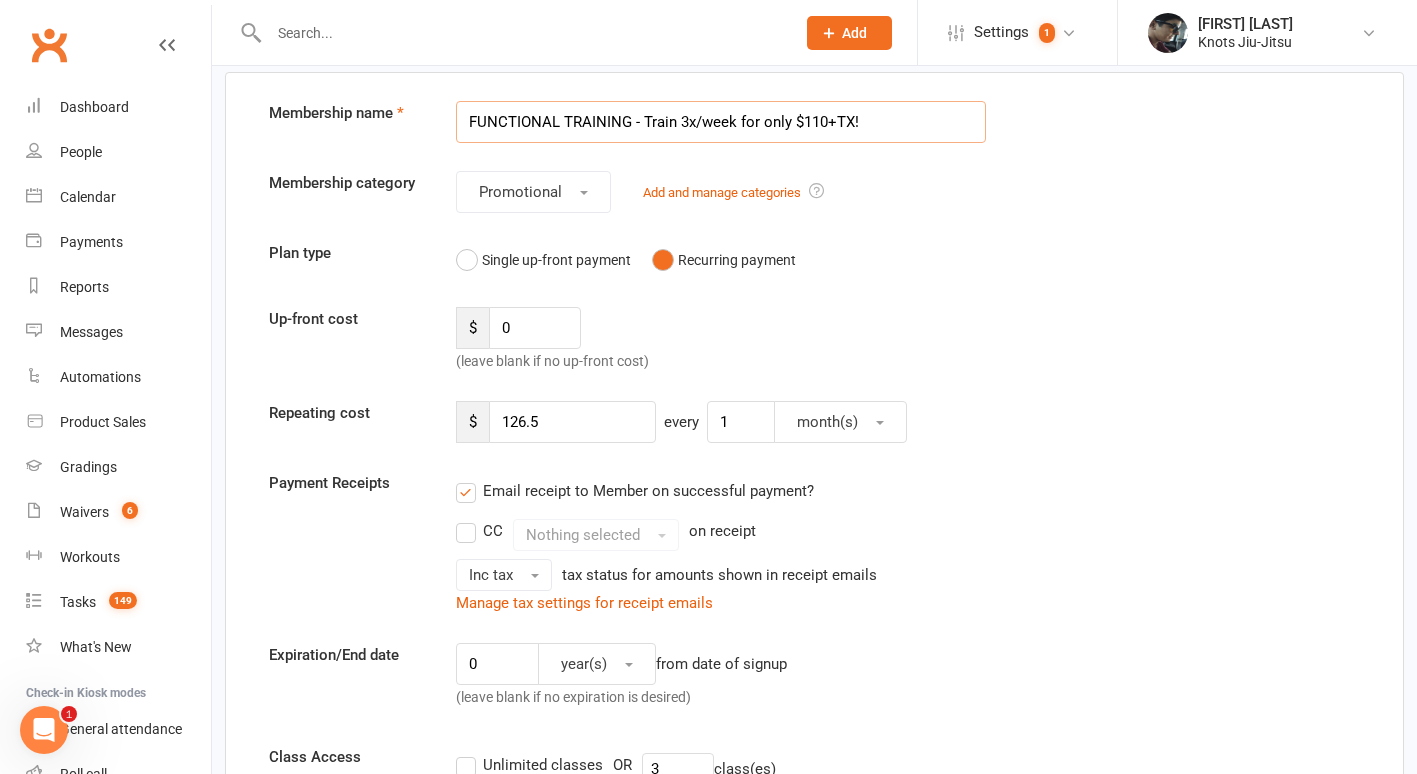 click on "FUNCTIONAL TRAINING - Train 3x/week for only $110+TX!" at bounding box center (721, 122) 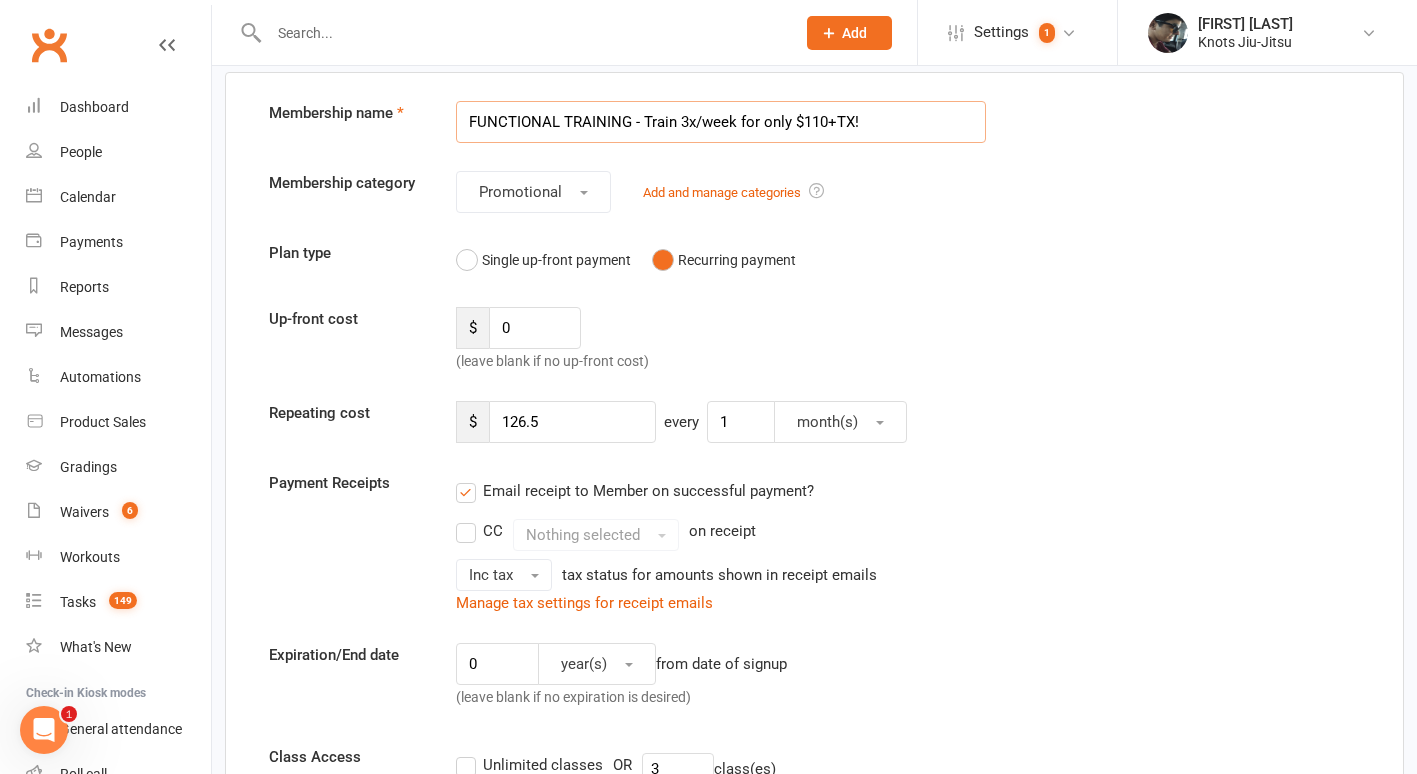 click on "FUNCTIONAL TRAINING - Train 3x/week for only $110+TX!" at bounding box center (721, 122) 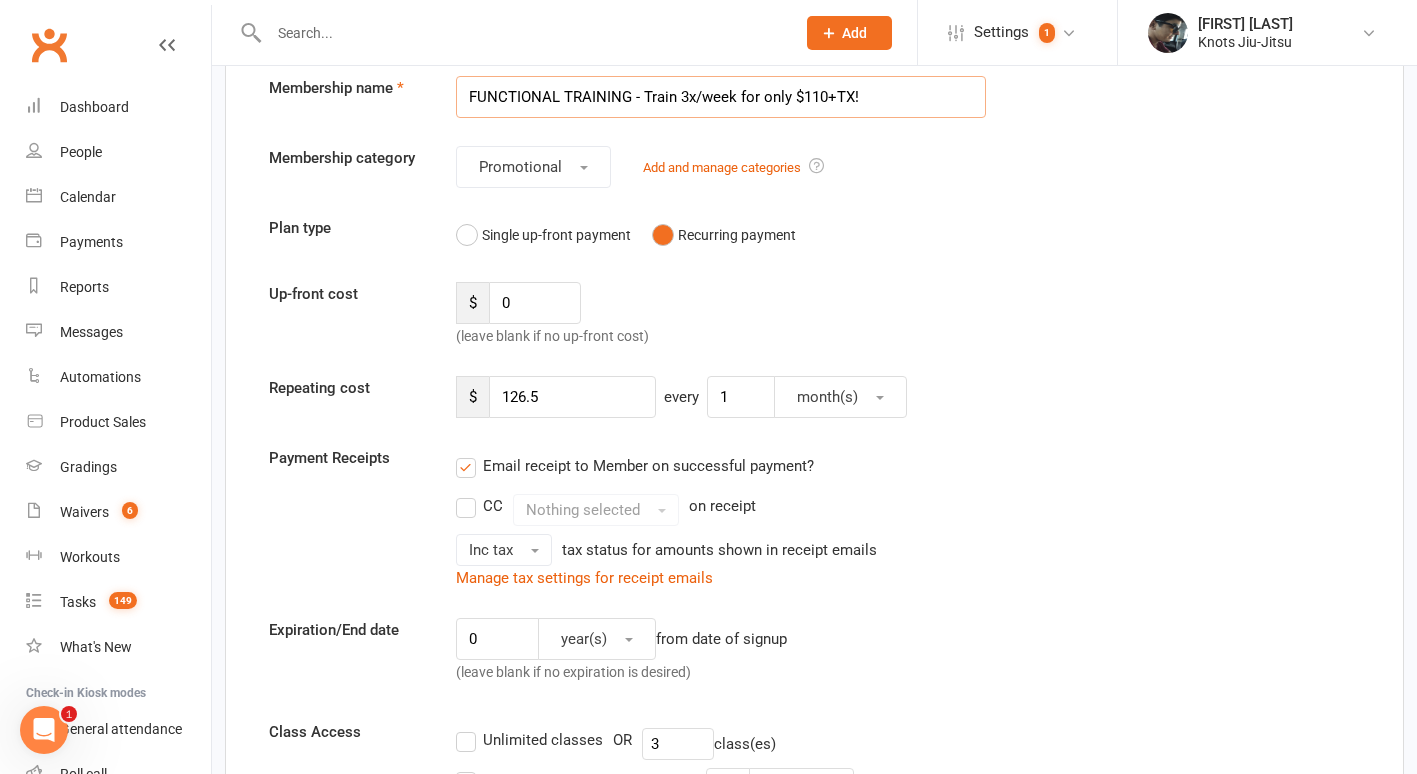scroll, scrollTop: 107, scrollLeft: 0, axis: vertical 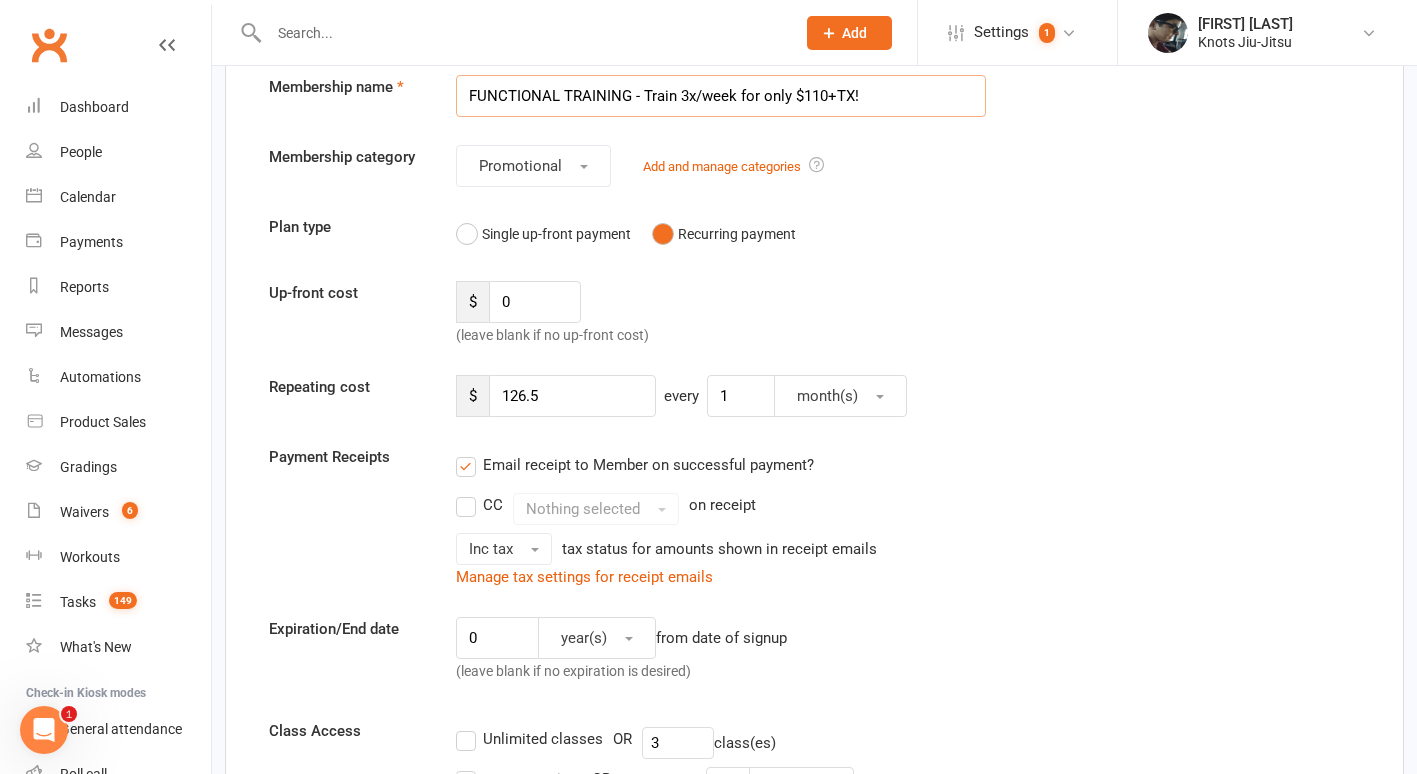 click on "FUNCTIONAL TRAINING - Train 3x/week for only $110+TX!" at bounding box center (721, 96) 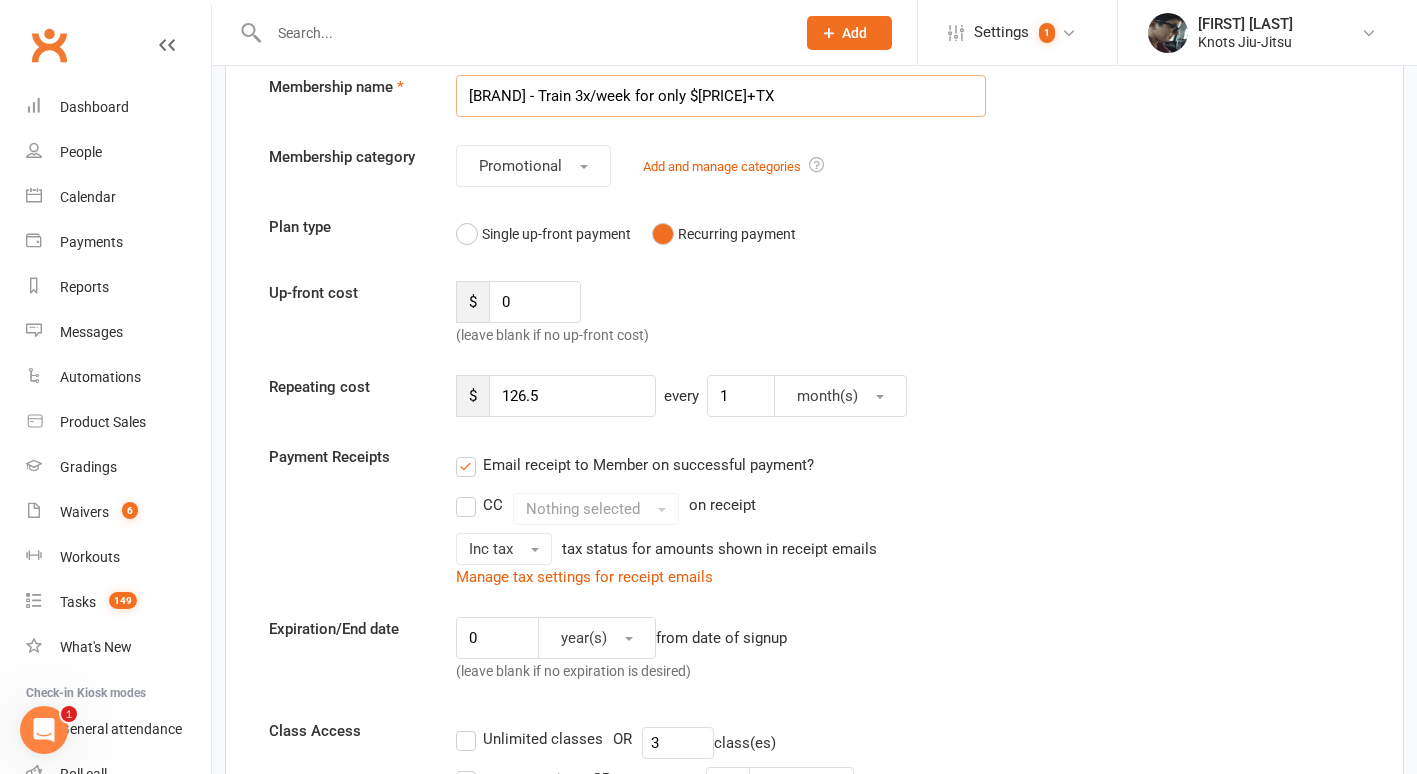 type on "FUNCTIONAL TRAINING - Train 3x/week for only $110+TX!" 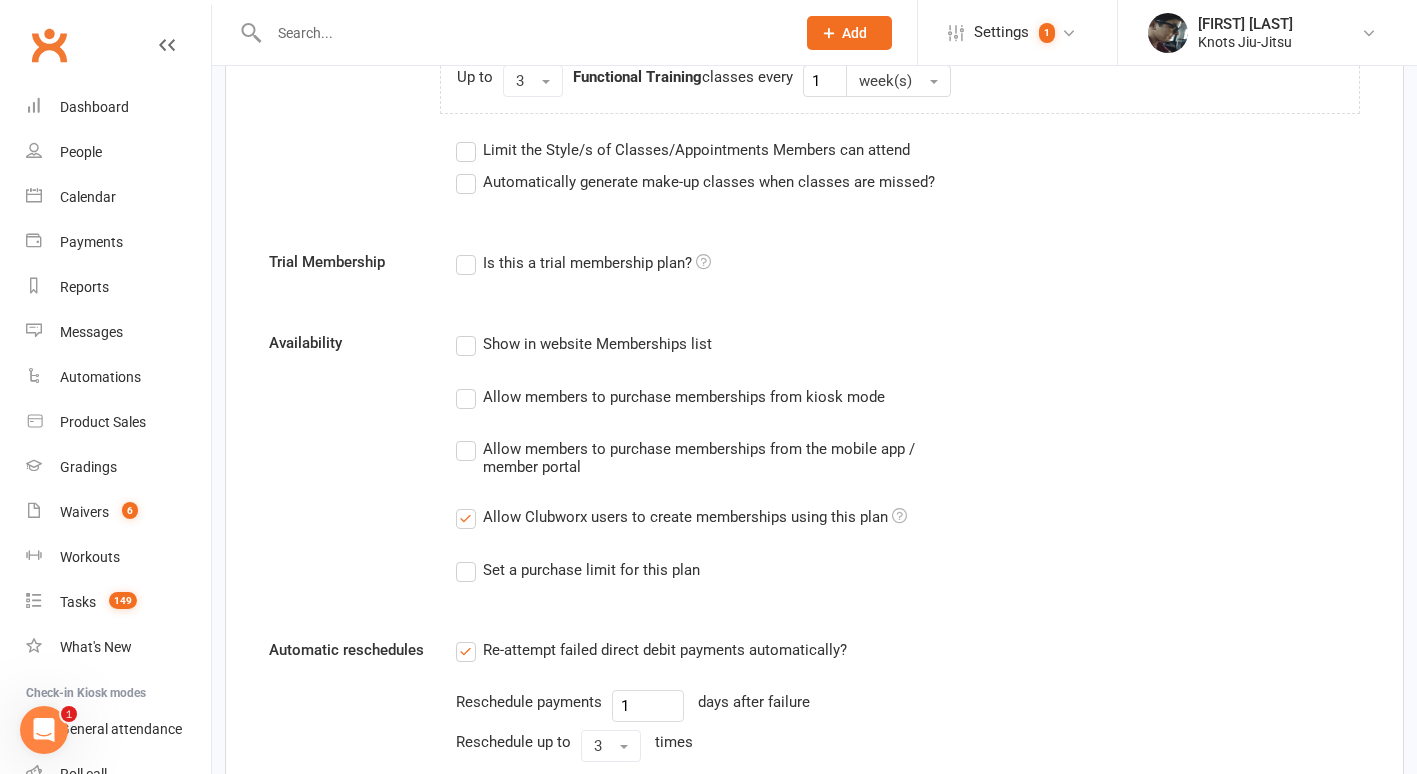 scroll, scrollTop: 1276, scrollLeft: 0, axis: vertical 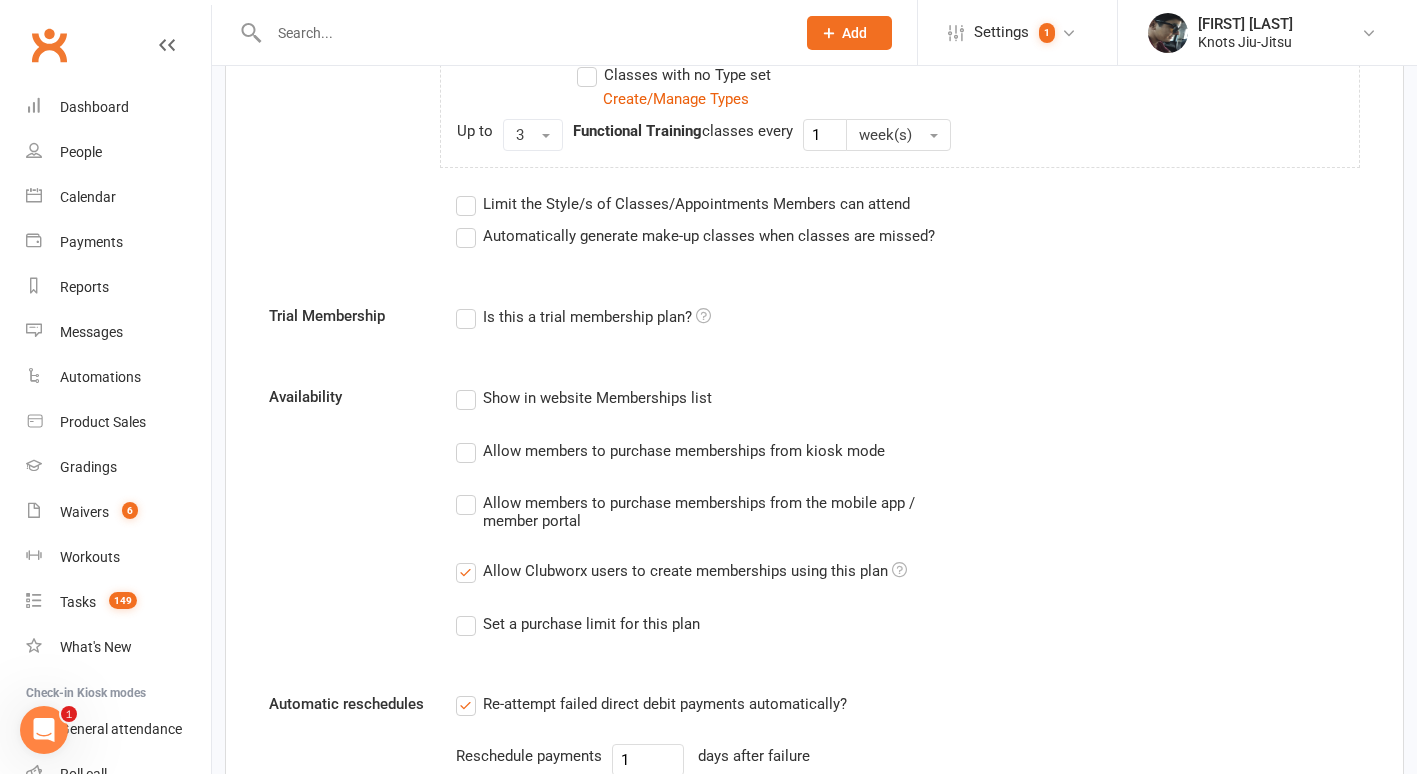click on "Show in website Memberships list" at bounding box center [584, 398] 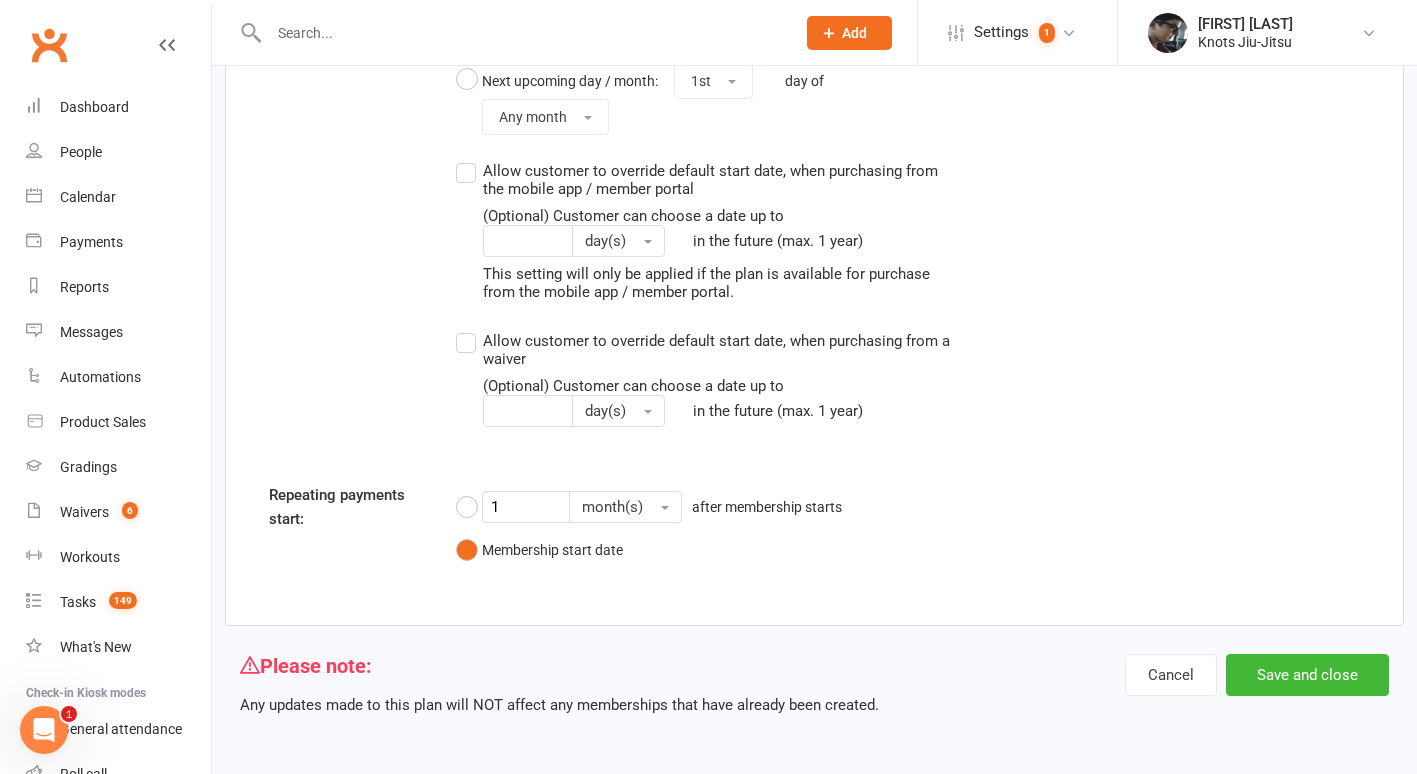 scroll, scrollTop: 2524, scrollLeft: 0, axis: vertical 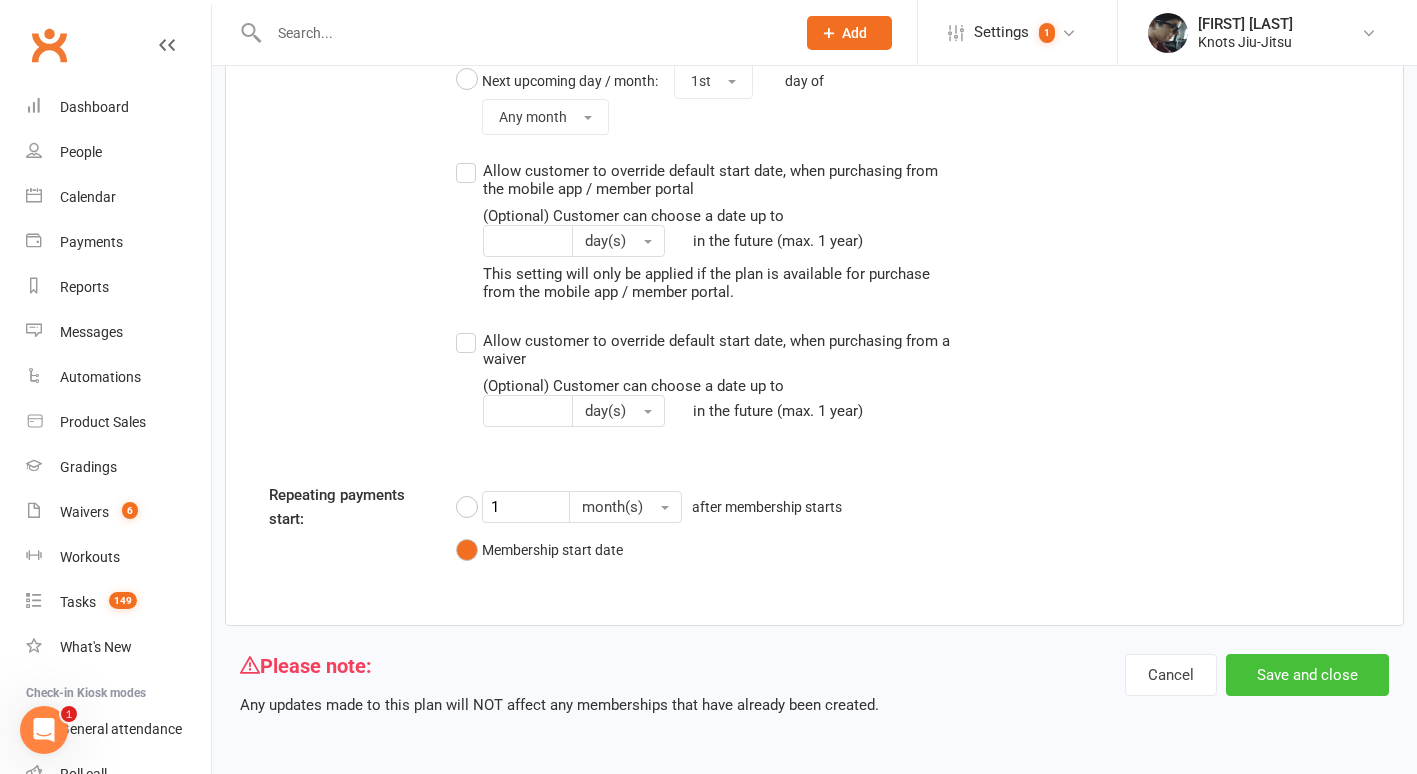 click on "Save and close" at bounding box center [1307, 675] 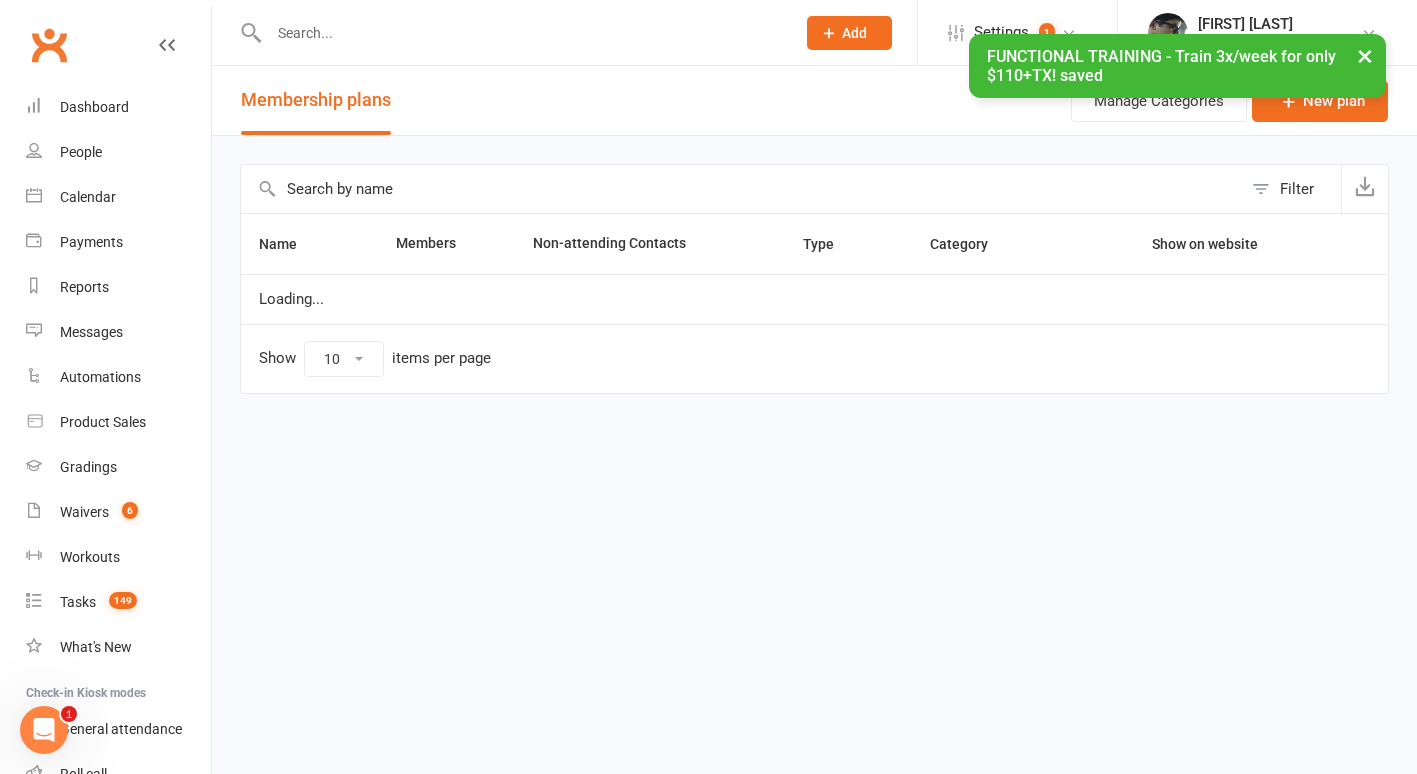 select on "100" 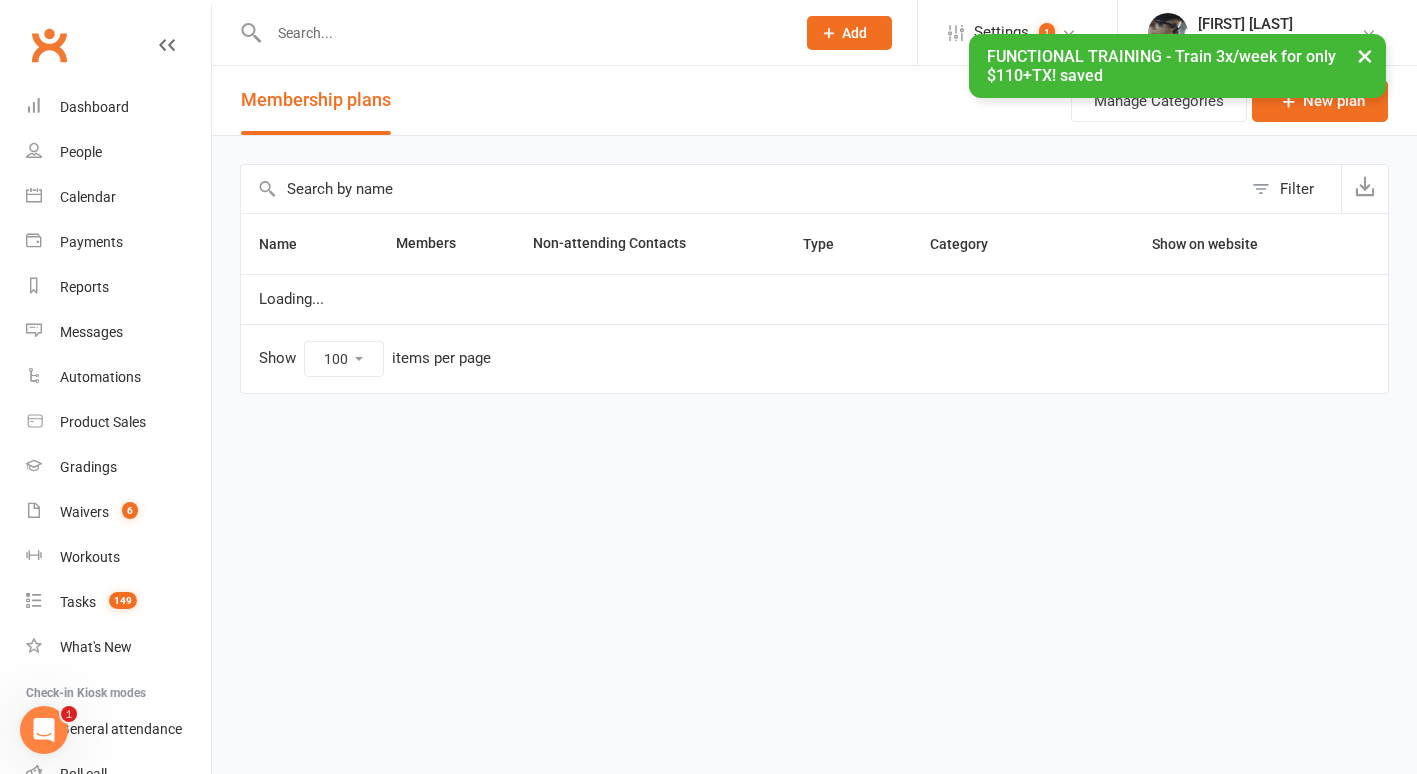 scroll, scrollTop: 0, scrollLeft: 0, axis: both 